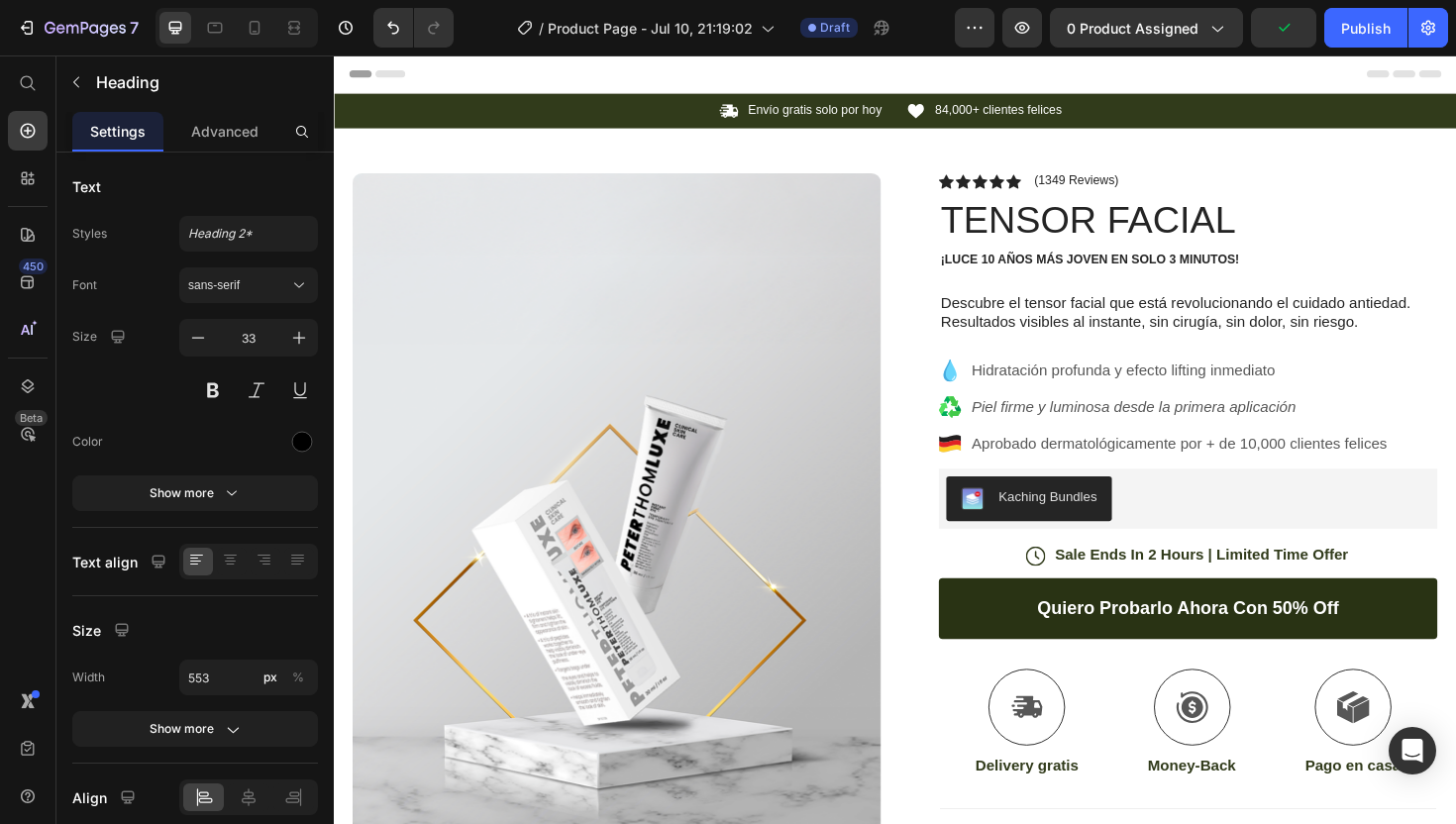 scroll, scrollTop: 0, scrollLeft: 0, axis: both 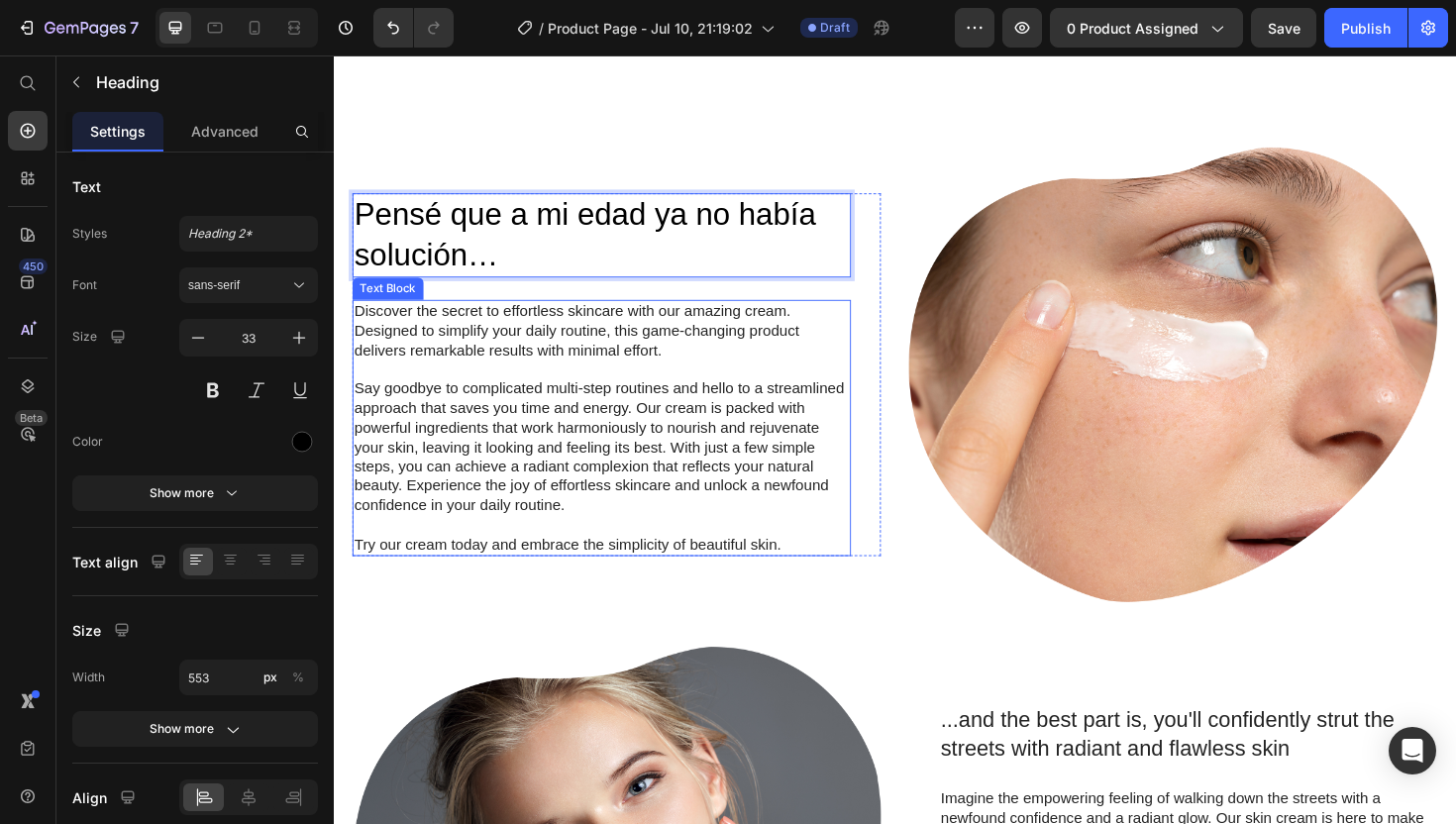 click on "Discover the secret to effortless skincare with our amazing cream. Designed to simplify your daily routine, this game-changing product delivers remarkable results with minimal effort." at bounding box center (617, 347) 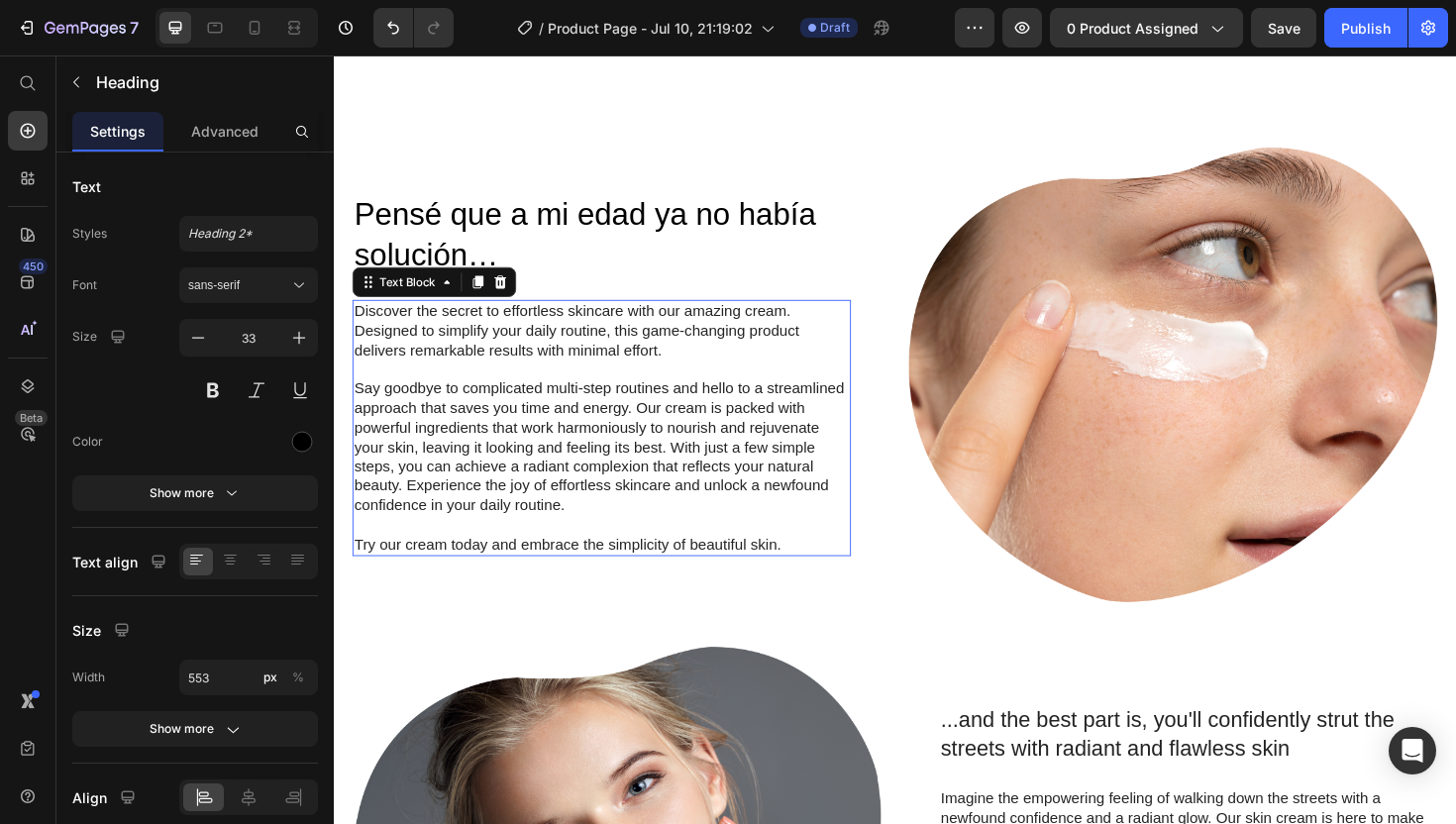 click on "Discover the secret to effortless skincare with our amazing cream. Designed to simplify your daily routine, this game-changing product delivers remarkable results with minimal effort." at bounding box center (617, 347) 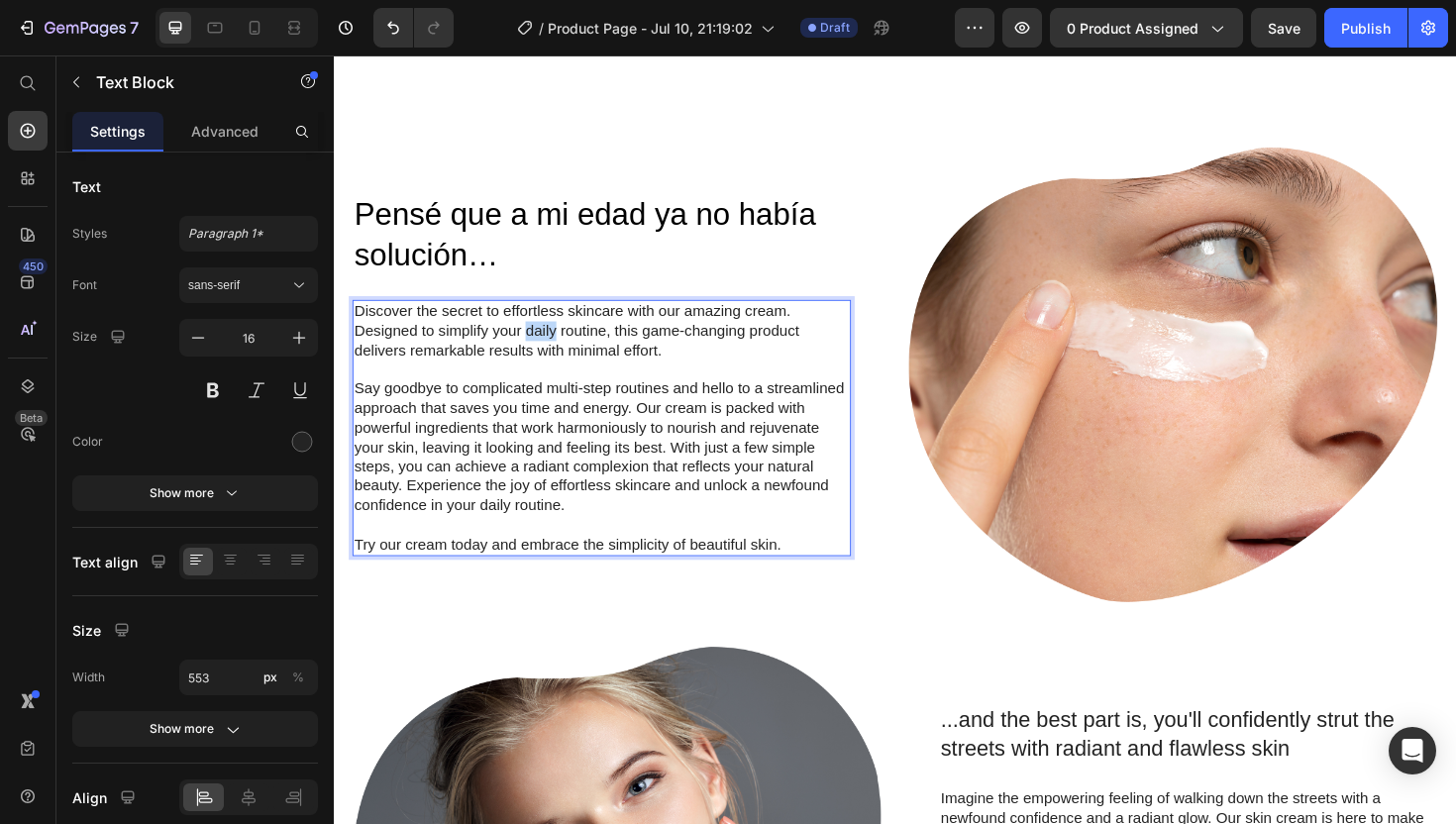 click on "Discover the secret to effortless skincare with our amazing cream. Designed to simplify your daily routine, this game-changing product delivers remarkable results with minimal effort." at bounding box center (617, 347) 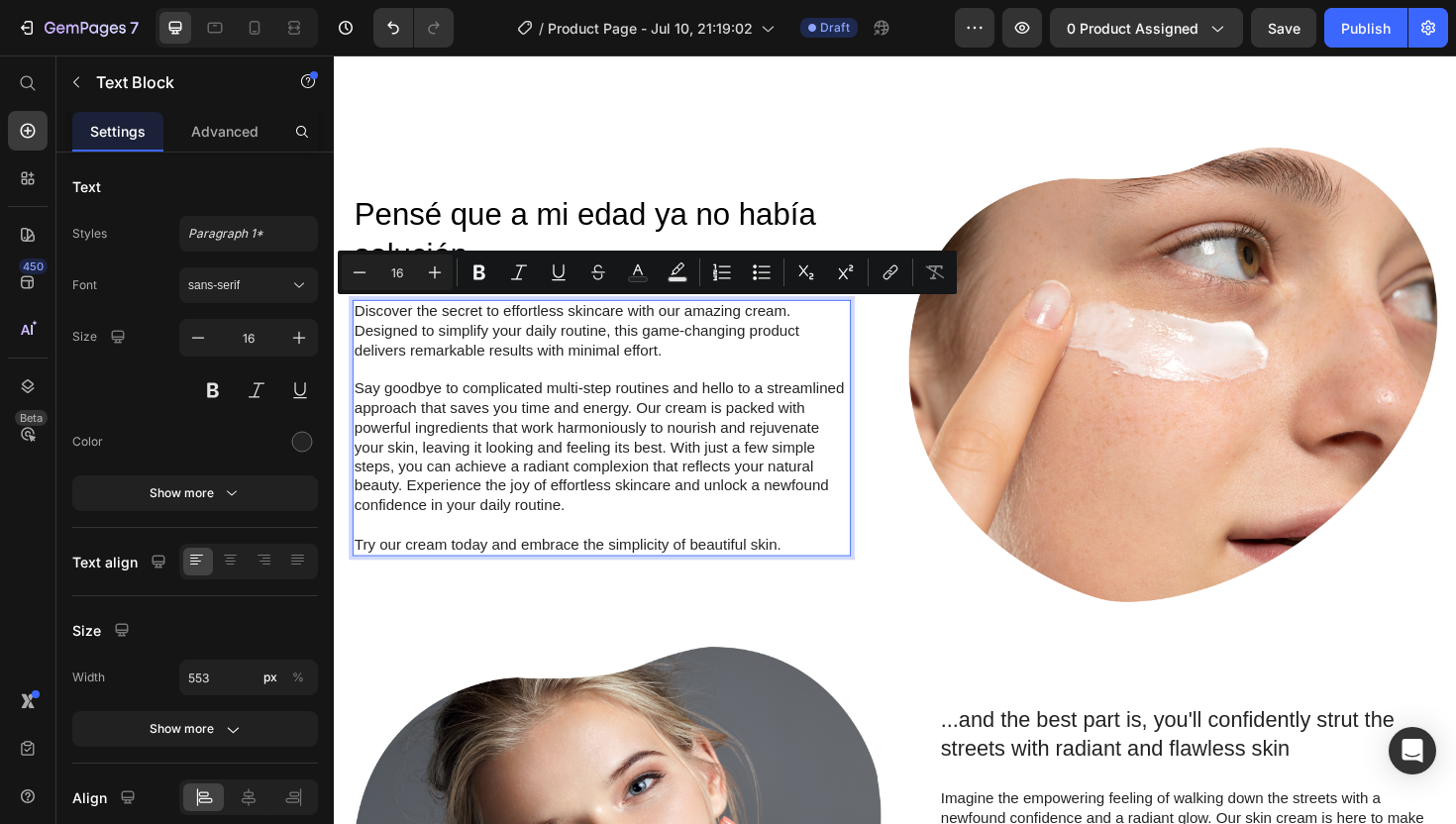 click on "Say goodbye to complicated multi-step routines and hello to a streamlined approach that saves you time and energy. Our cream is packed with powerful ingredients that work harmoniously to nourish and rejuvenate your skin, leaving it looking and feeling its best. With just a few simple steps, you can achieve a radiant complexion that reflects your natural beauty. Experience the joy of effortless skincare and unlock a newfound confidence in your daily routine." at bounding box center [617, 470] 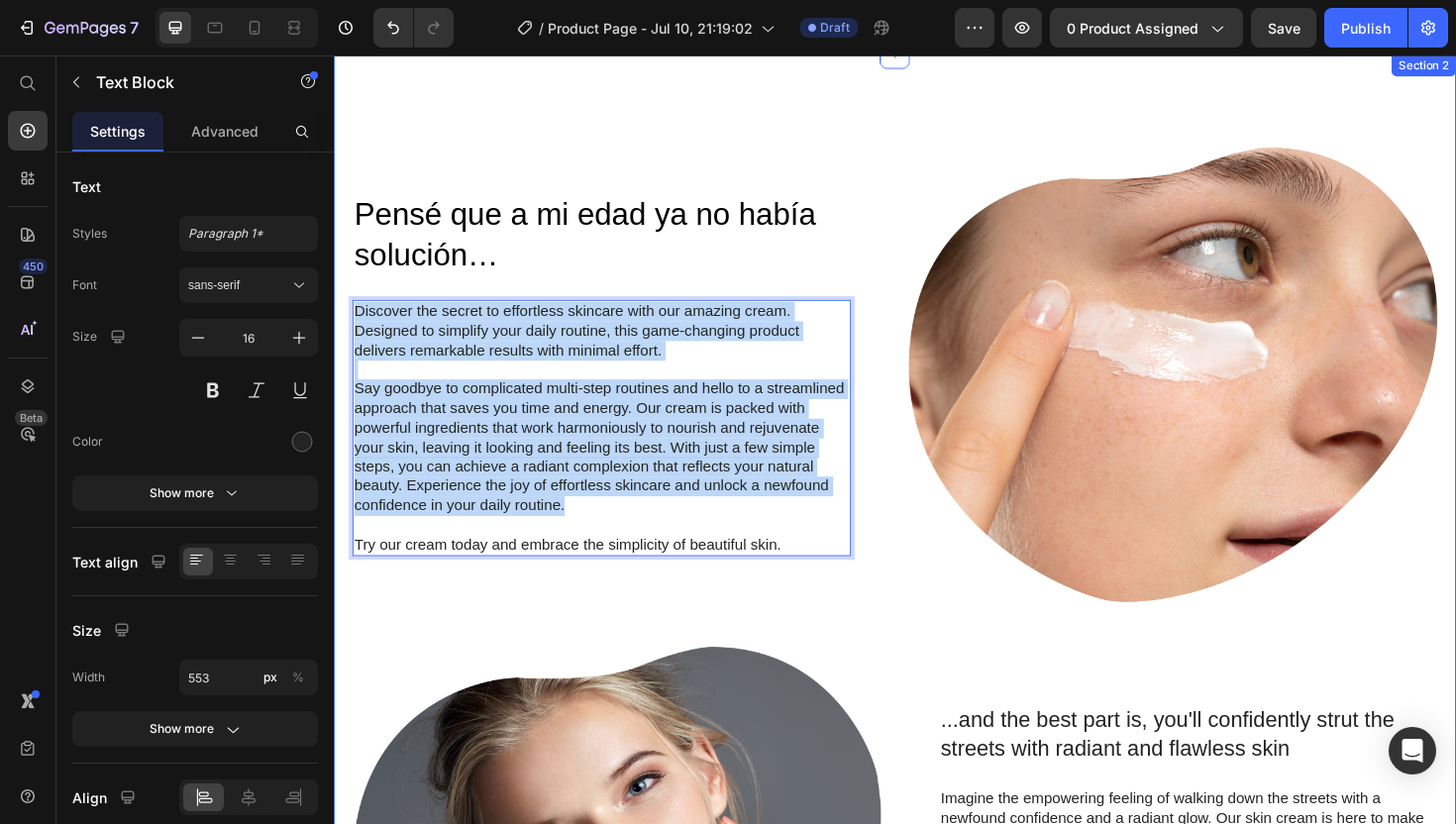 drag, startPoint x: 584, startPoint y: 535, endPoint x: 348, endPoint y: 332, distance: 311.29568 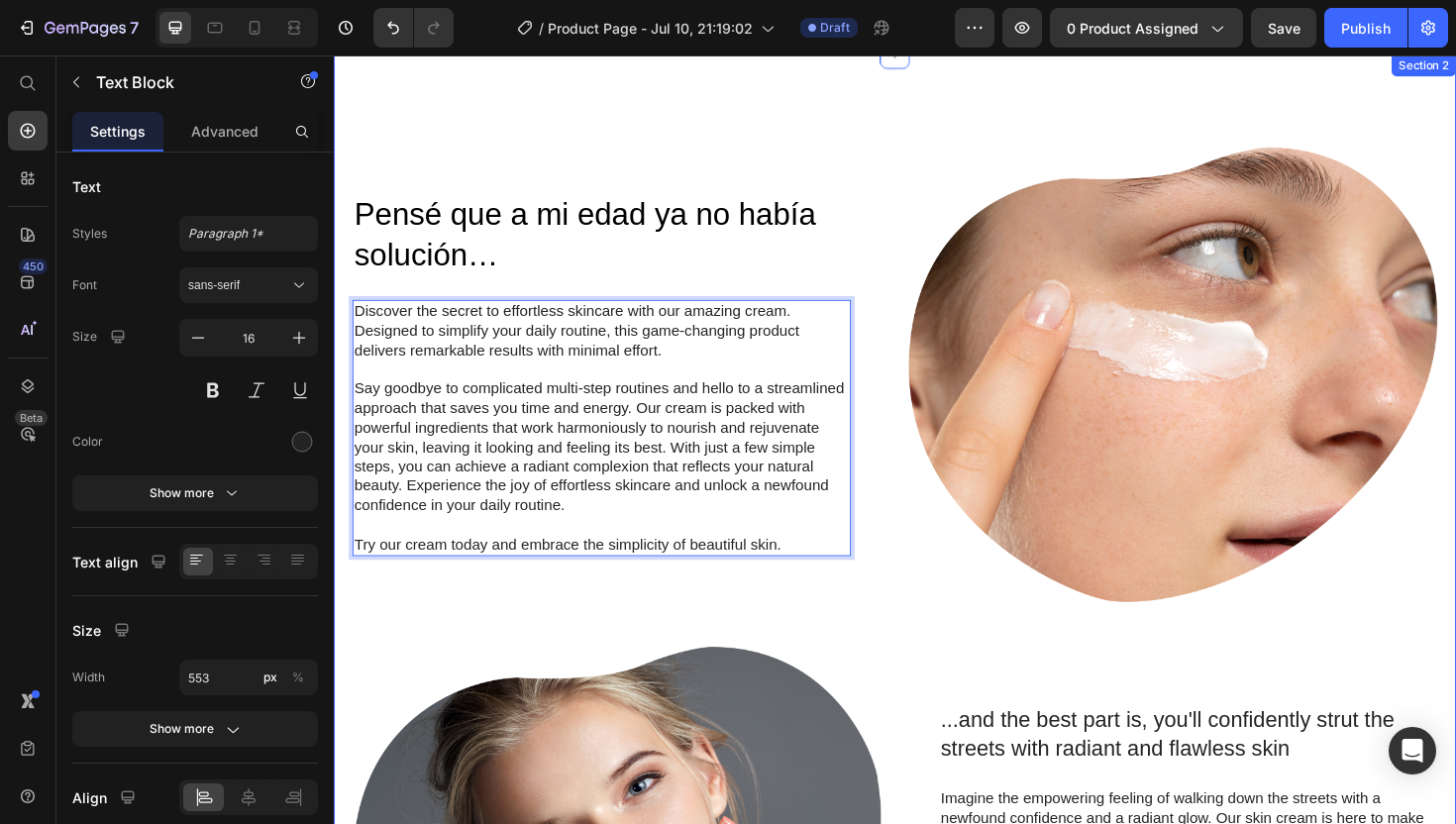 scroll, scrollTop: 1652, scrollLeft: 0, axis: vertical 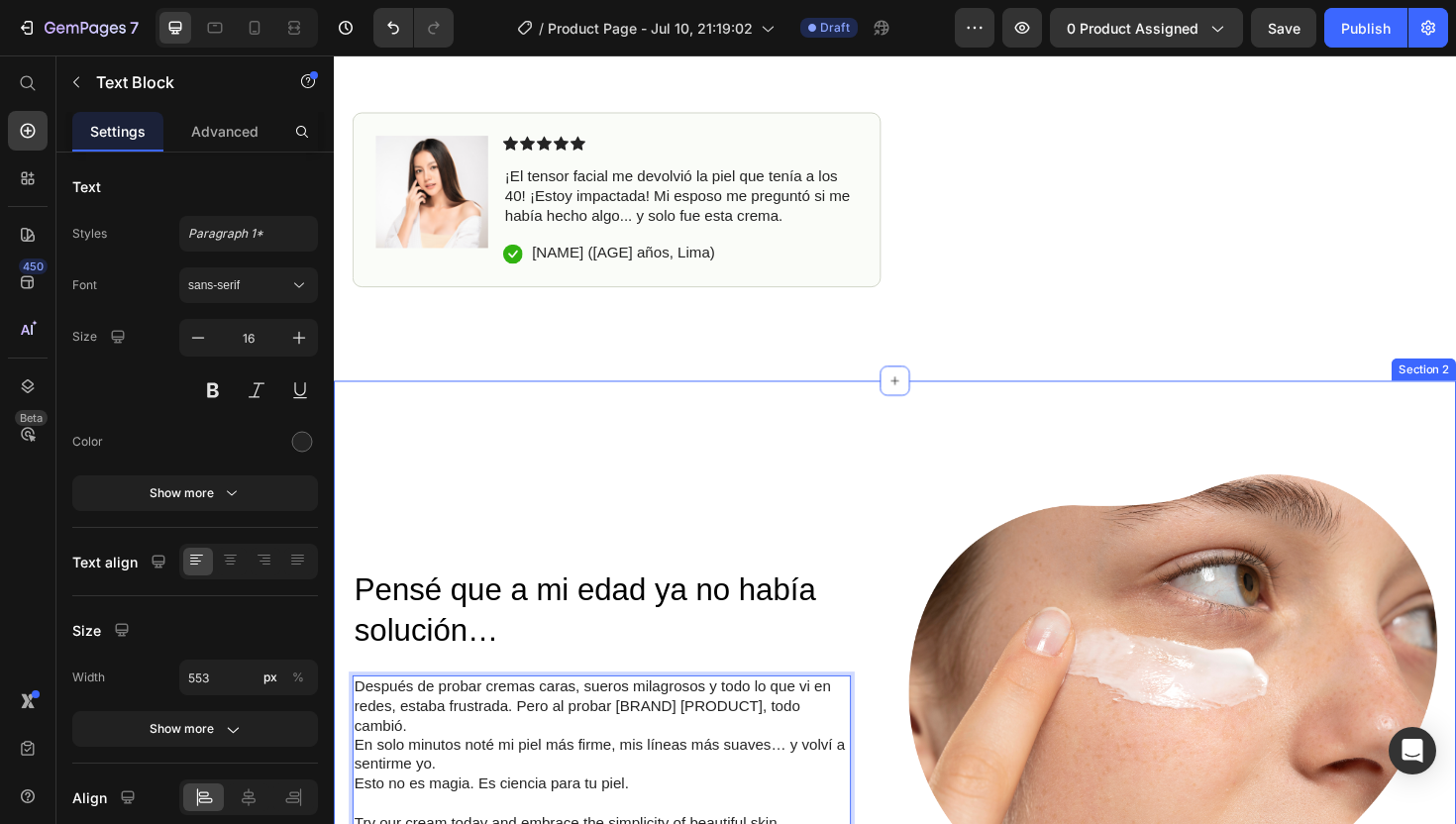 click on "Pensé que a mi edad ya no había solución… Heading Después de probar cremas caras, sueros milagrosos y todo lo que vi en redes, estaba frustrada. Pero al probar Peter Thom Luxe, todo cambió. En solo minutos noté mi piel más firme, mis líneas más suaves… y volví a sentirme yo. Esto no es magia. Es ciencia para tu piel. Try our cream today and embrace the simplicity of beautiful skin. Text Block   0 Row Image Row ...and the best part is, you'll confidently strut the streets with radiant and flawless skin Heading Imagine the empowering feeling of walking down the streets with a newfound confidence and a radiant glow. Our skin cream is here to make that dream a reality. With its powerful formulation, it works tirelessly to rejuvenate your skin, addressing concerns such as dryness, dullness, and uneven texture.   As you incorporate this cream into your skincare routine, you'll witness a remarkable transformation that will have you beaming with self-assurance.   Text Block Row Image Row Section 2" at bounding box center (928, 1004) 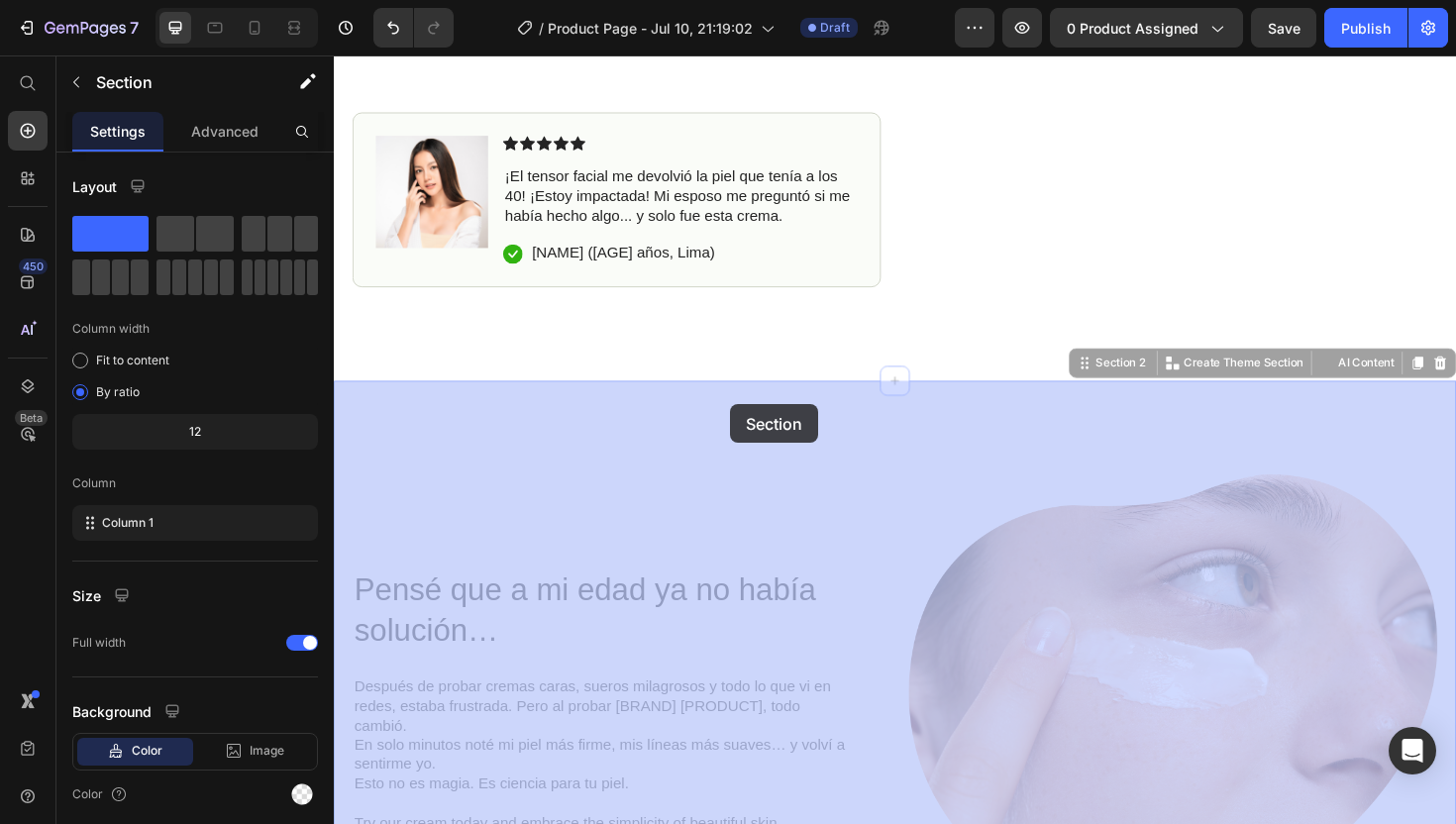 drag, startPoint x: 755, startPoint y: 494, endPoint x: 754, endPoint y: 426, distance: 68.00735 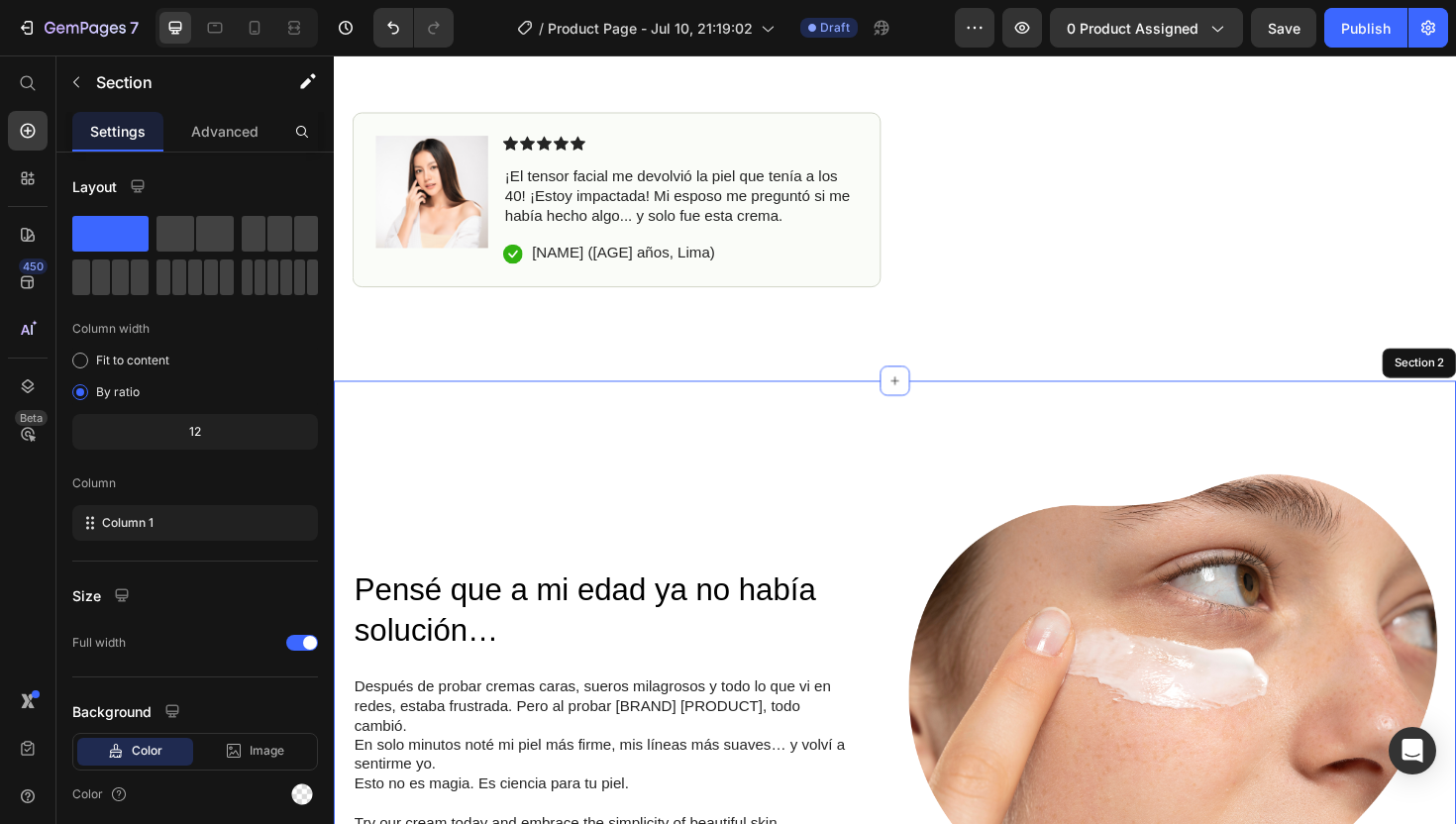 click at bounding box center (409, 28) 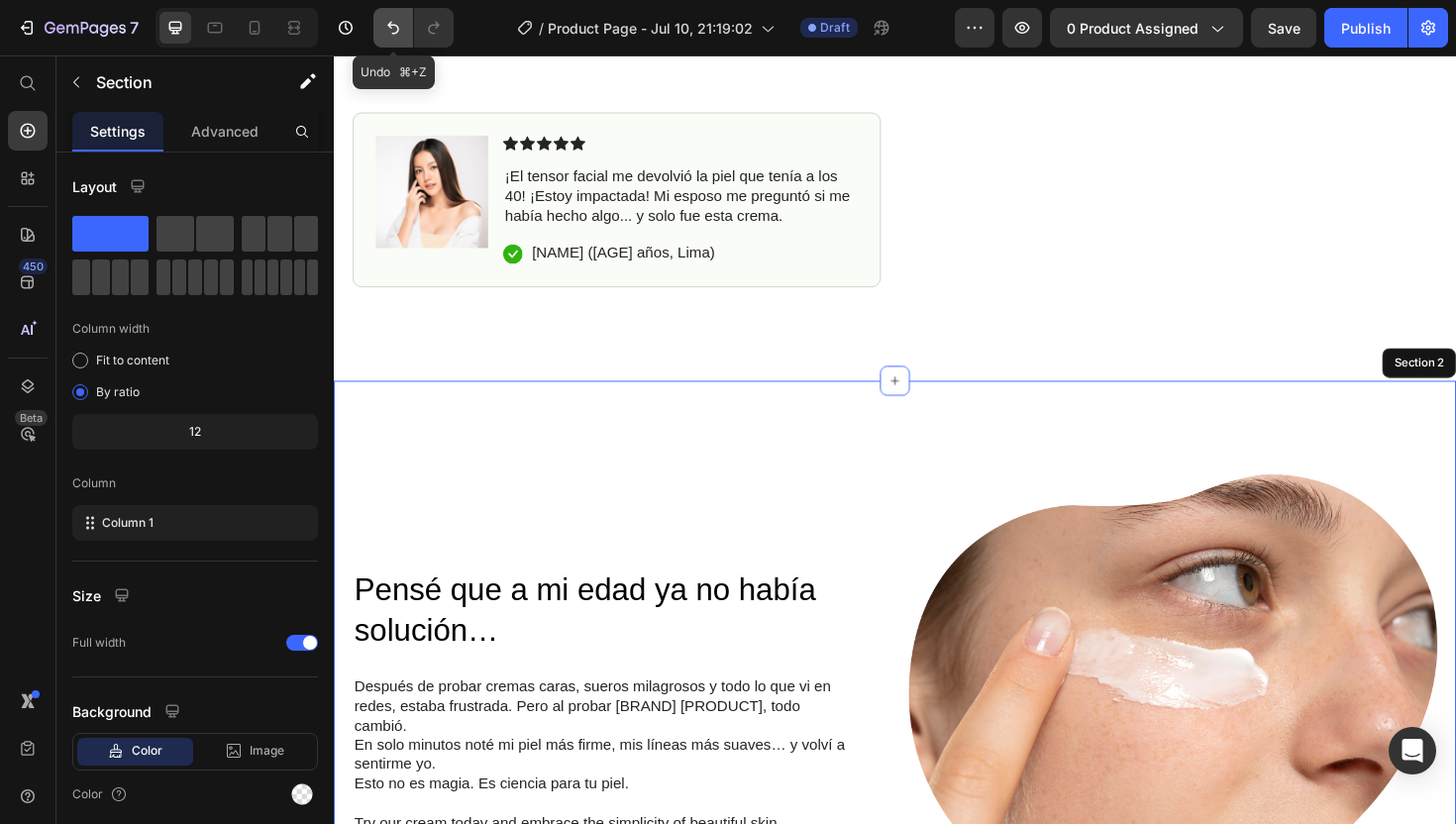 click 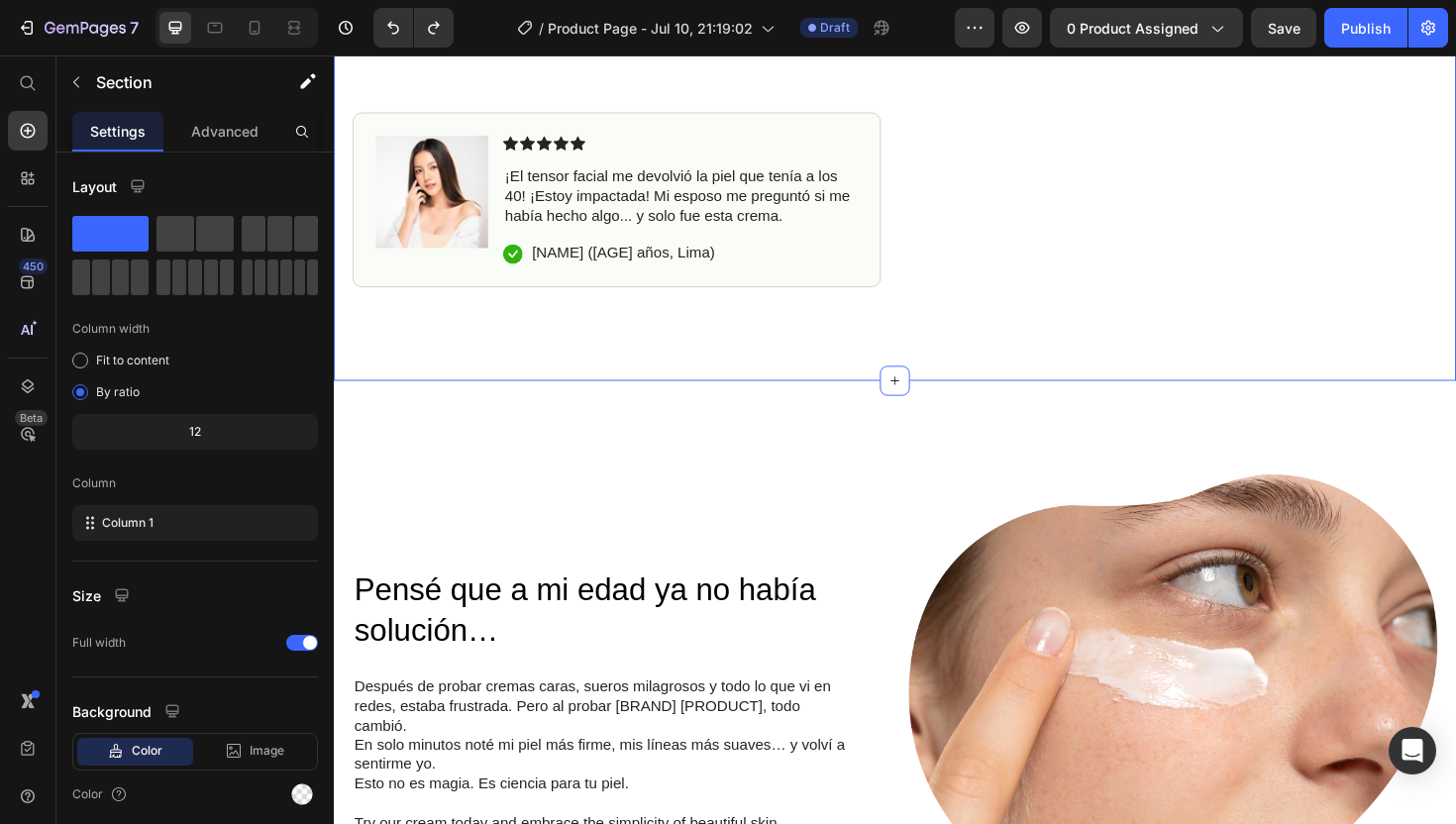 click on "Icon Envío gratis solo por hoy Text Block Row
Icon 84,000+ clientes felices Text Block Row Carousel Row
Product Images Image Icon Icon Icon Icon Icon Icon List ¡El tensor facial me devolvió la piel que tenía a los 40! ¡Estoy impactada! Mi esposo me preguntó si me había hecho algo... y solo fue esta crema. Text Block
Icon [NAME] ([AGE] años, Lima) Text Block Row Row Row Icon Icon Icon Icon Icon Icon List (1349 Reviews) Text Block Row TENSOR FACIAL Product Title ¡Luce 10 años más joven en solo 3 minutos! Text Block Descubre el tensor facial que está revolucionando el cuidado antiedad. Resultados visibles al instante, sin cirugía, sin dolor, sin riesgo. Text Block
Hidratación profunda y efecto lifting inmediato
Piel firme y luminosa desde la primera aplicación
Aprobado dermatológicamente por + de 10,000 clientes felices Item List Kaching Bundles Kaching Bundles
Icon Text Block" at bounding box center (928, -373) 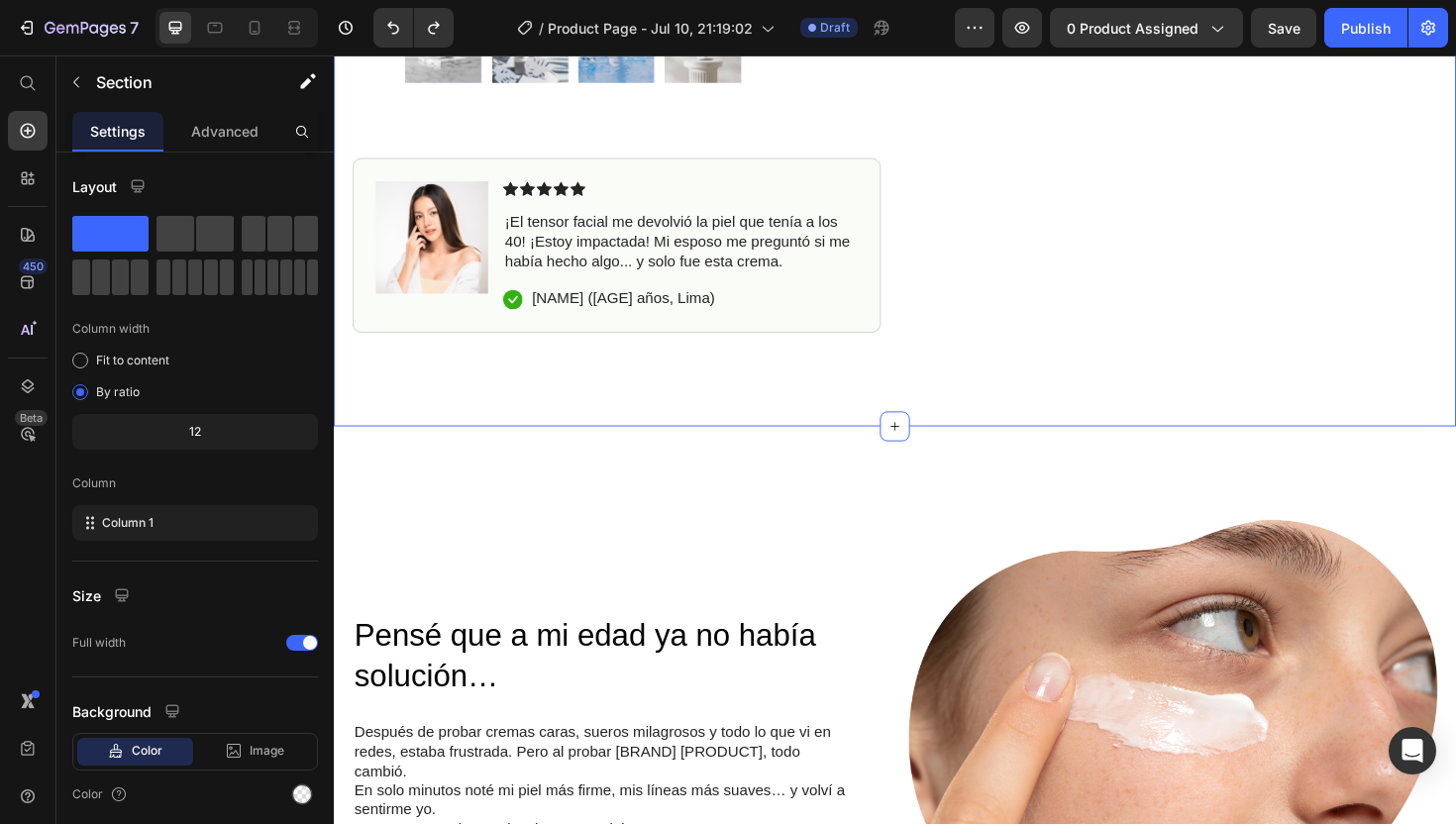 scroll, scrollTop: 1179, scrollLeft: 0, axis: vertical 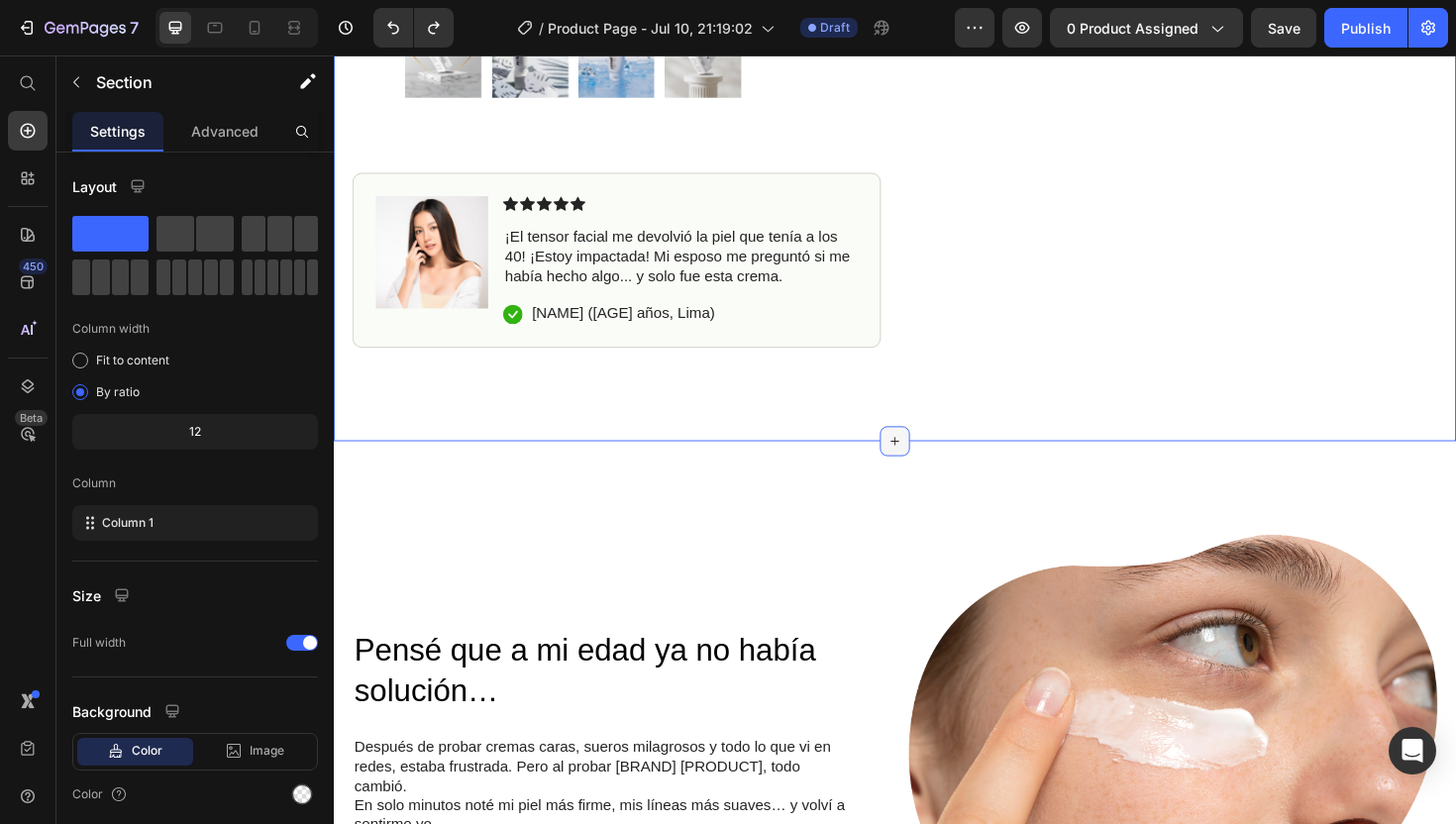 click 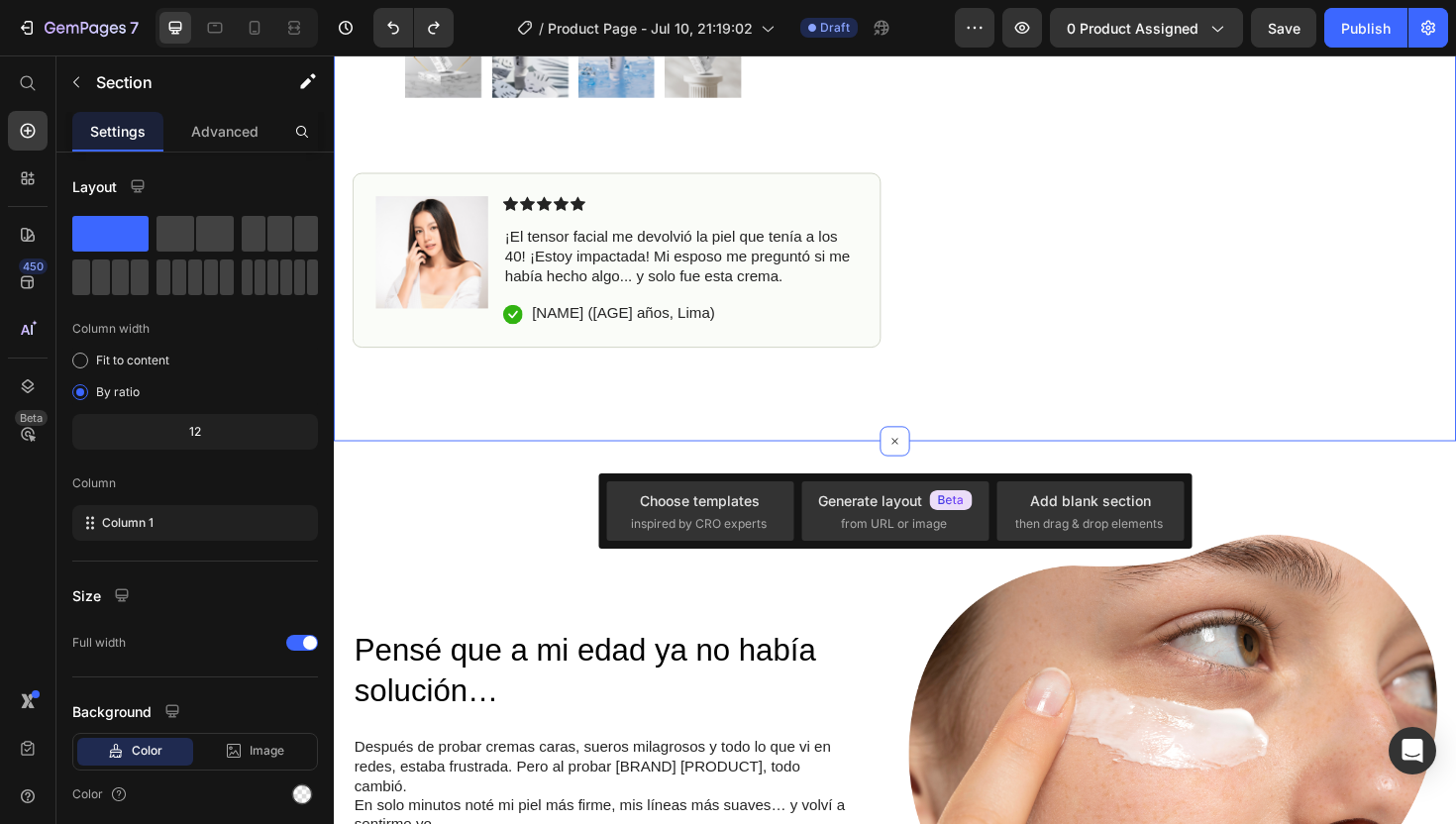 click on "Icon Envío gratis solo por hoy Text Block Row
Icon 84,000+ clientes felices Text Block Row Carousel Row
Product Images Image Icon Icon Icon Icon Icon Icon List ¡El tensor facial me devolvió la piel que tenía a los 40! ¡Estoy impactada! Mi esposo me preguntó si me había hecho algo... y solo fue esta crema. Text Block
Icon [NAME] ([AGE] años, Lima) Text Block Row Row Row Icon Icon Icon Icon Icon Icon List (1349 Reviews) Text Block Row TENSOR FACIAL Product Title ¡Luce 10 años más joven en solo 3 minutos! Text Block Descubre el tensor facial que está revolucionando el cuidado antiedad. Resultados visibles al instante, sin cirugía, sin dolor, sin riesgo. Text Block
Hidratación profunda y efecto lifting inmediato
Piel firme y luminosa desde la primera aplicación
Aprobado dermatológicamente por + de 10,000 clientes felices Item List Kaching Bundles Kaching Bundles
Icon Text Block" at bounding box center [928, -309] 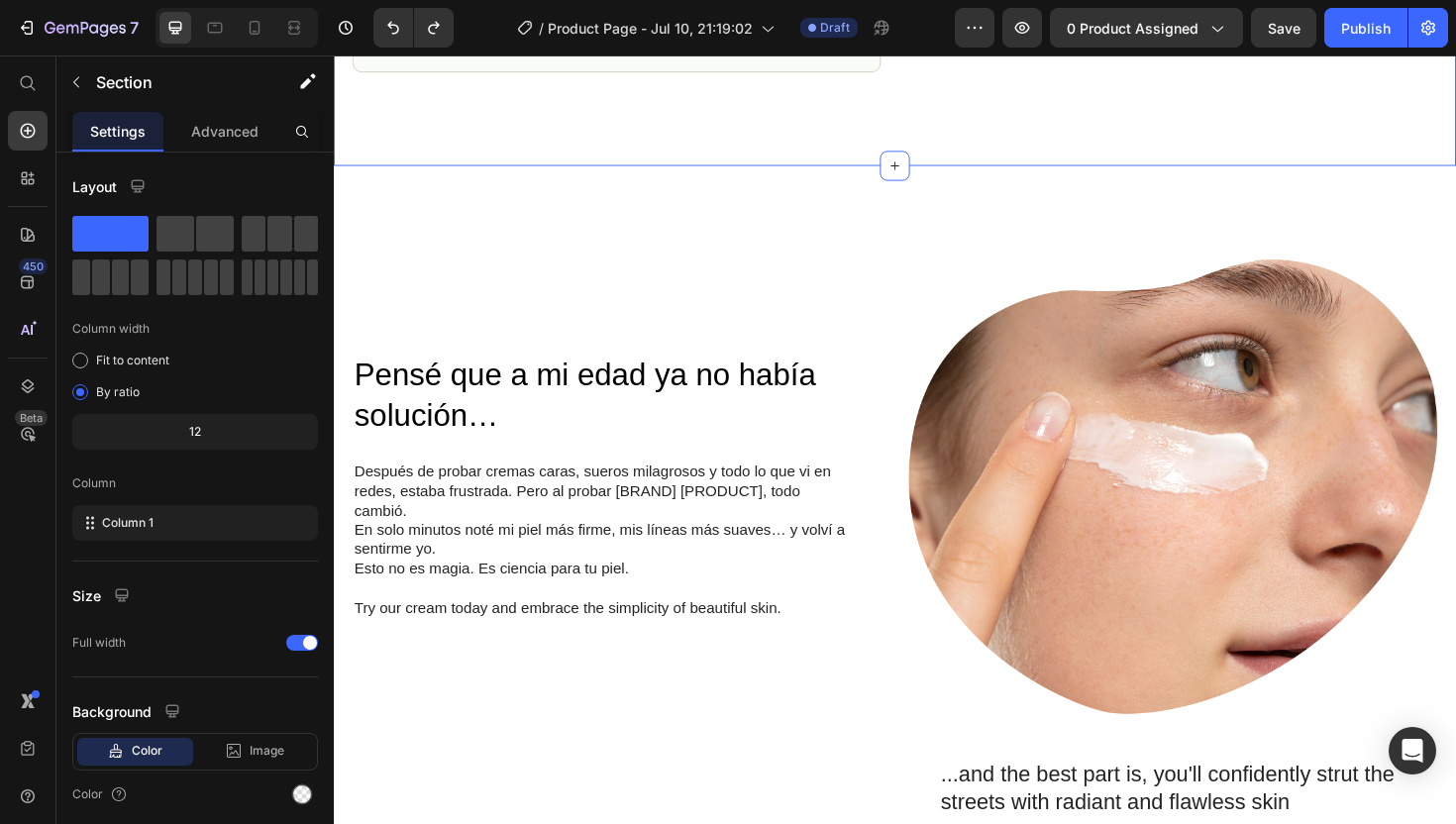 scroll, scrollTop: 1494, scrollLeft: 0, axis: vertical 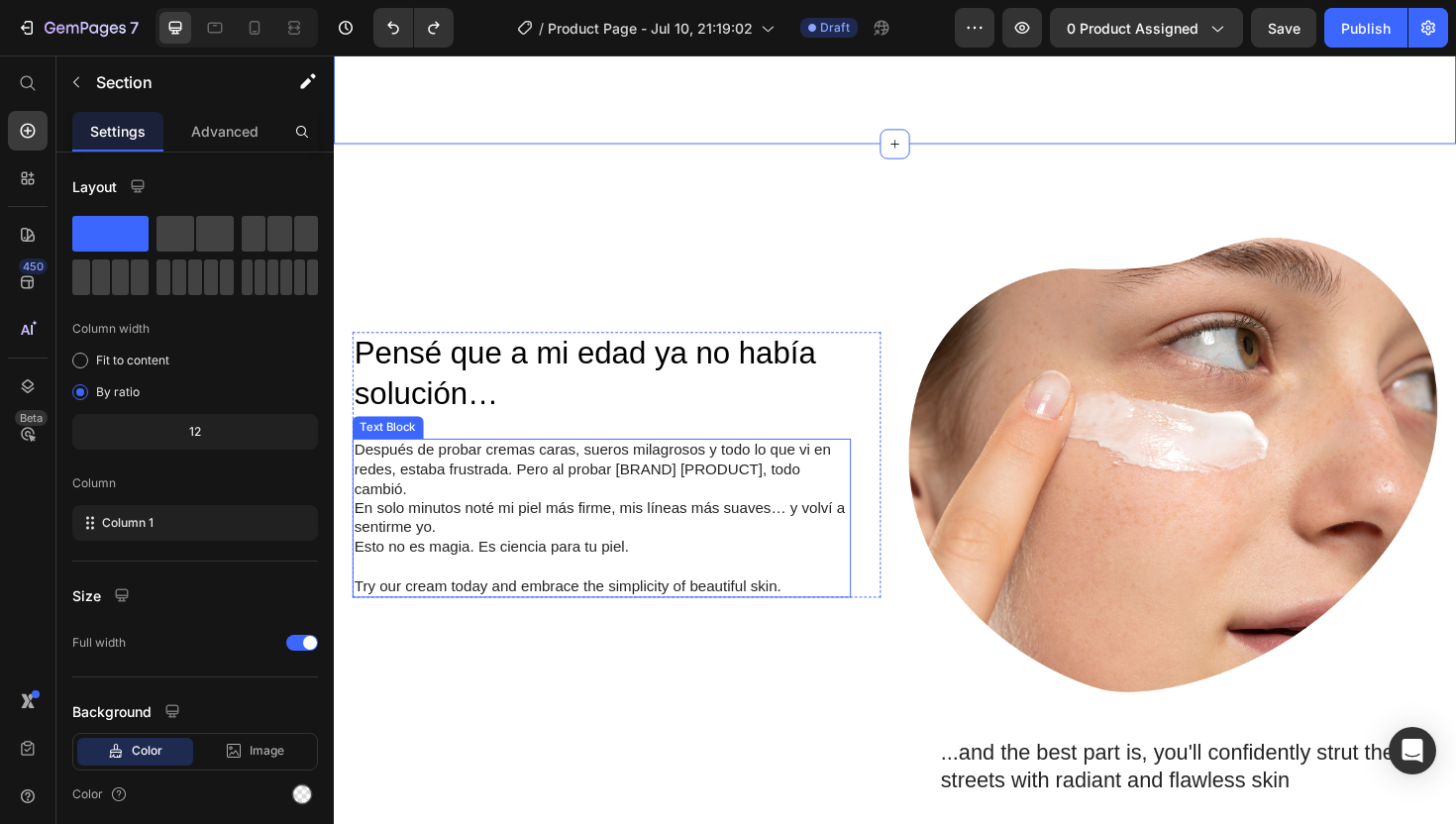 click on "En solo minutos noté mi piel más firme, mis líneas más suaves… y volví a sentirme yo." at bounding box center (617, 546) 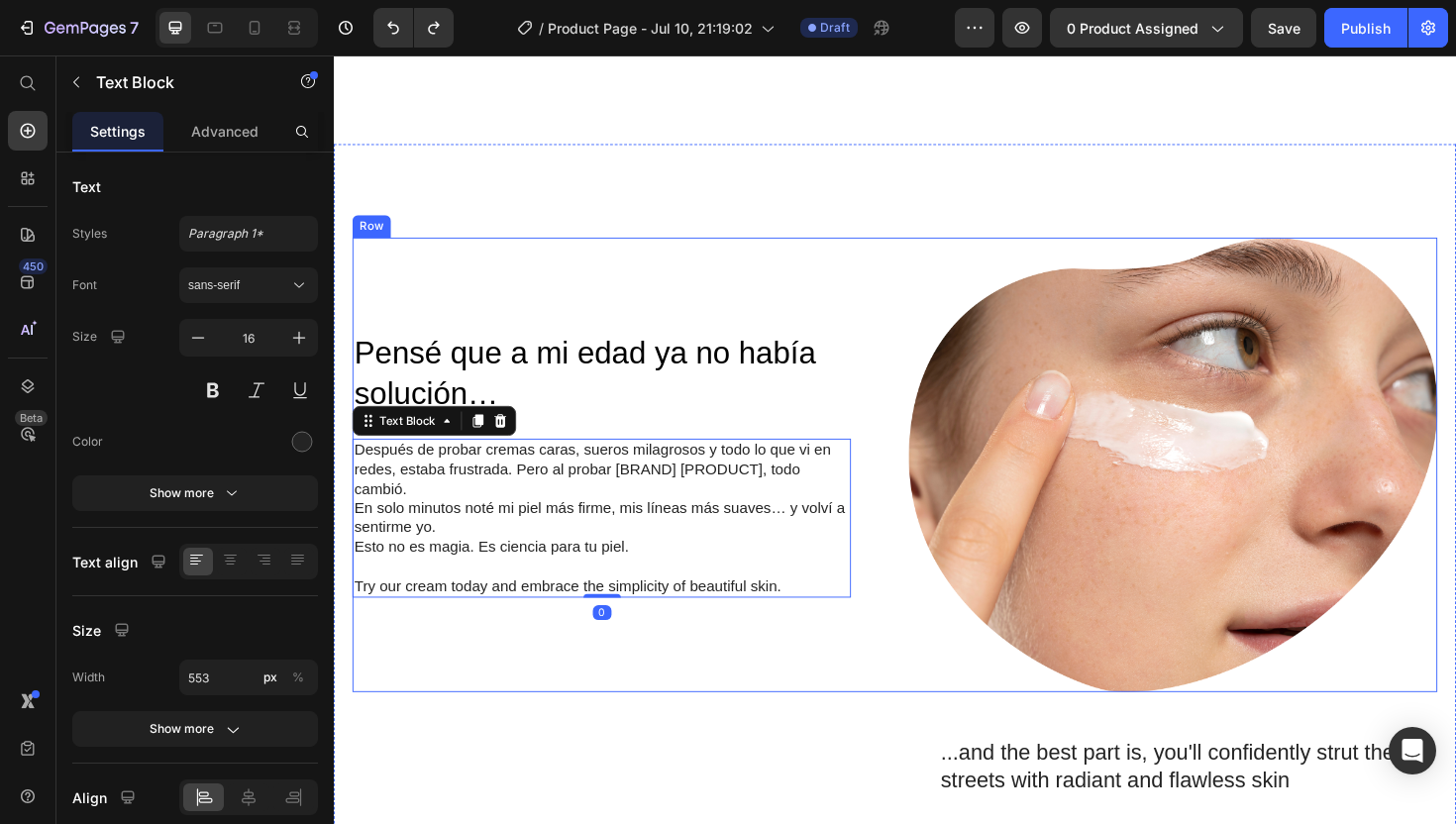 click on "Pensé que a mi edad ya no había solución… Heading Después de probar cremas caras, sueros milagrosos y todo lo que vi en redes, estaba frustrada. Pero al probar [BRAND] [PRODUCT], todo cambió. En solo minutos noté mi piel más firme, mis líneas más suaves… y volví a sentirme yo. Esto no es magia. Es ciencia para tu piel.   Try our cream today and embrace the simplicity of beautiful skin. Text Block   0 Row Image Row" at bounding box center [928, 489] 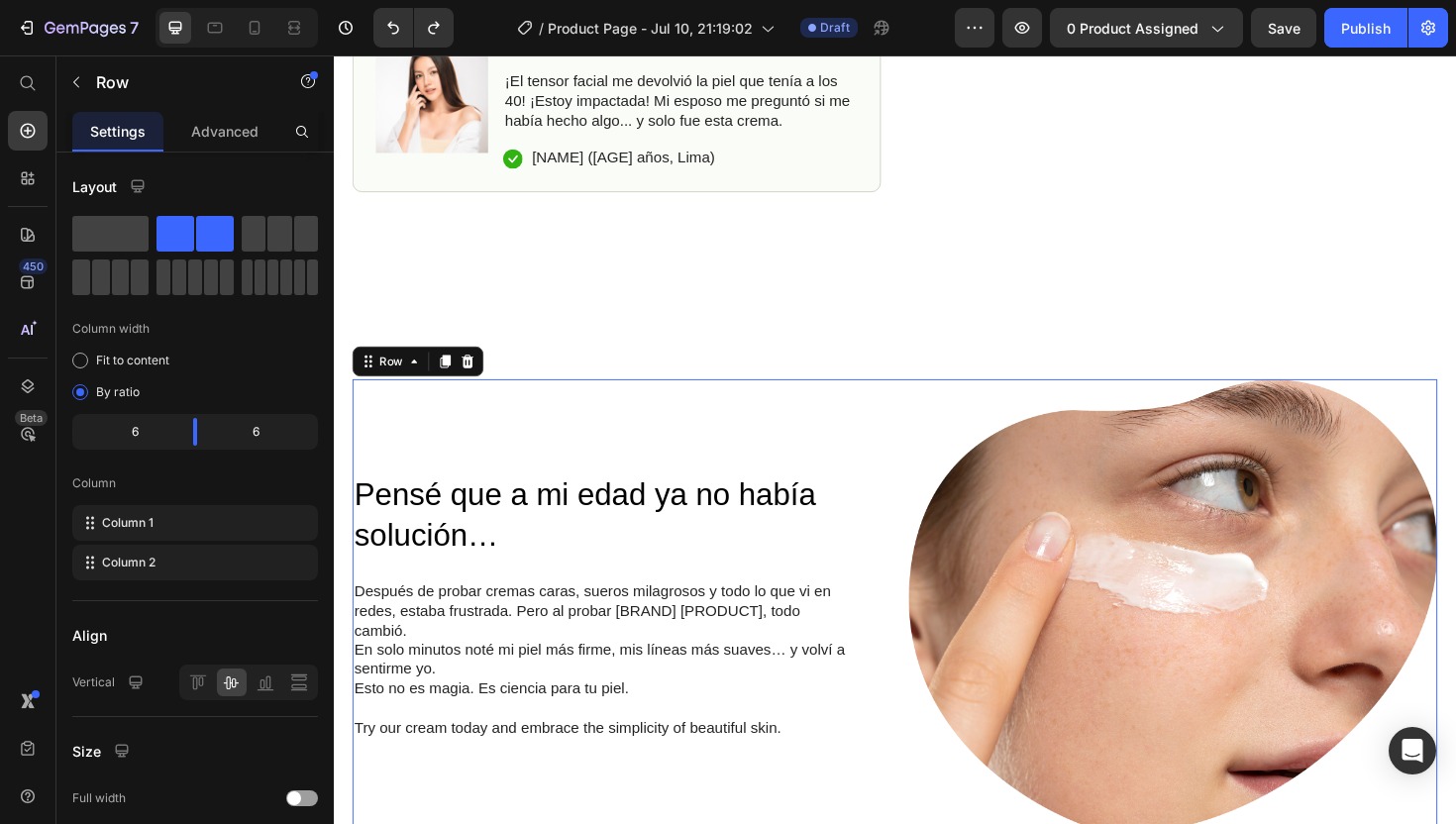 scroll, scrollTop: 1300, scrollLeft: 0, axis: vertical 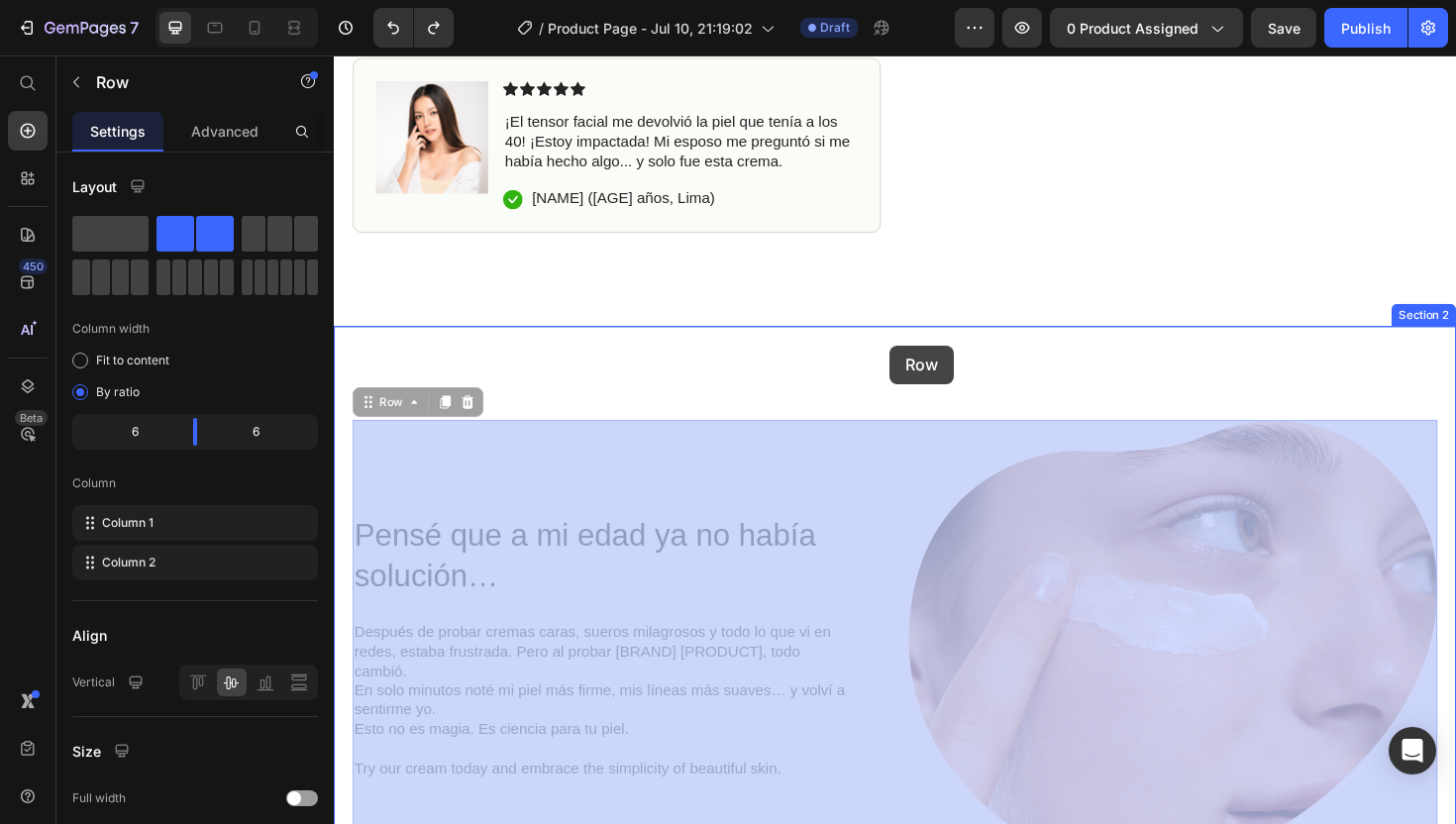 drag, startPoint x: 931, startPoint y: 479, endPoint x: 922, endPoint y: 362, distance: 117.34564 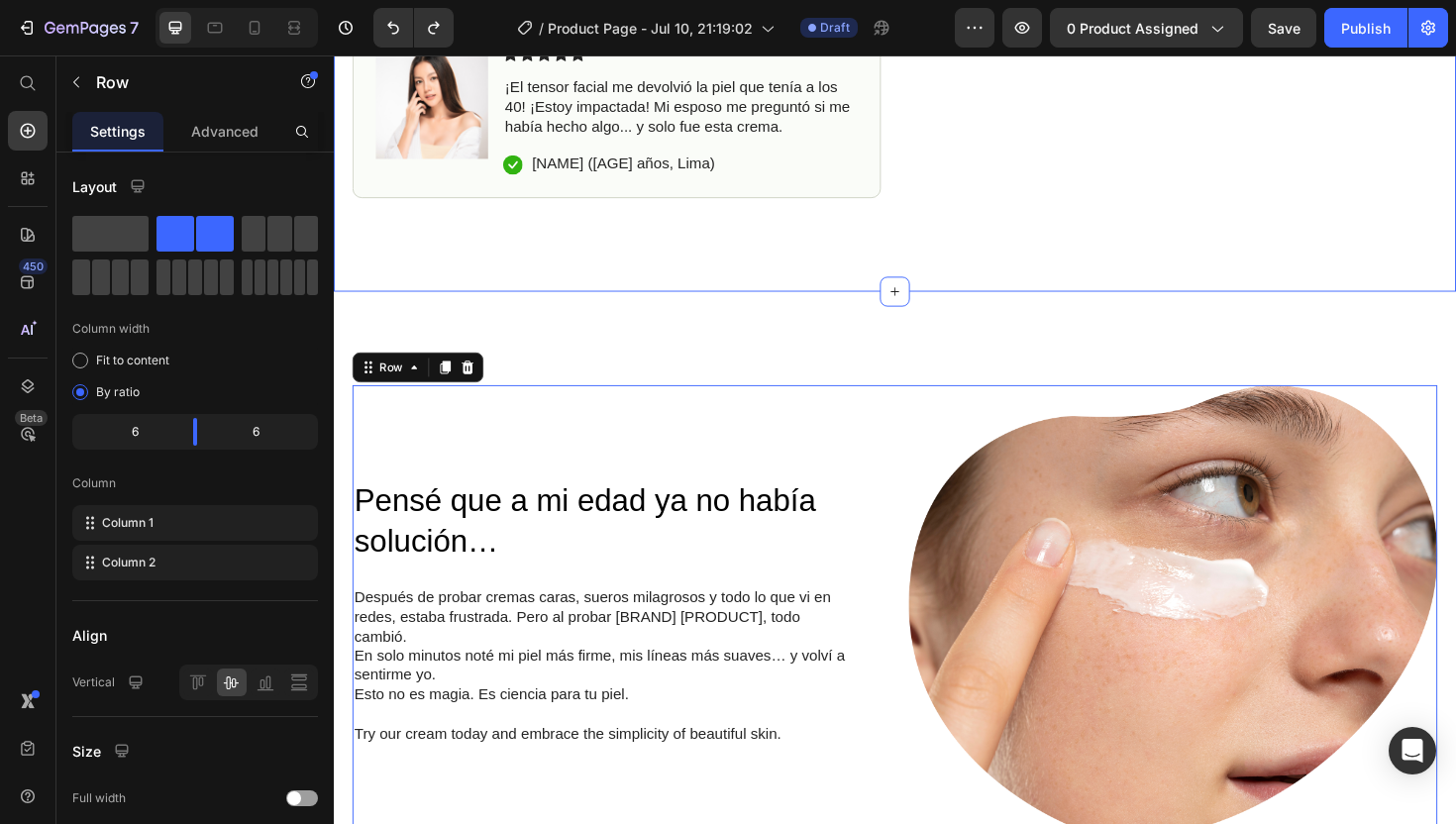 scroll, scrollTop: 1362, scrollLeft: 0, axis: vertical 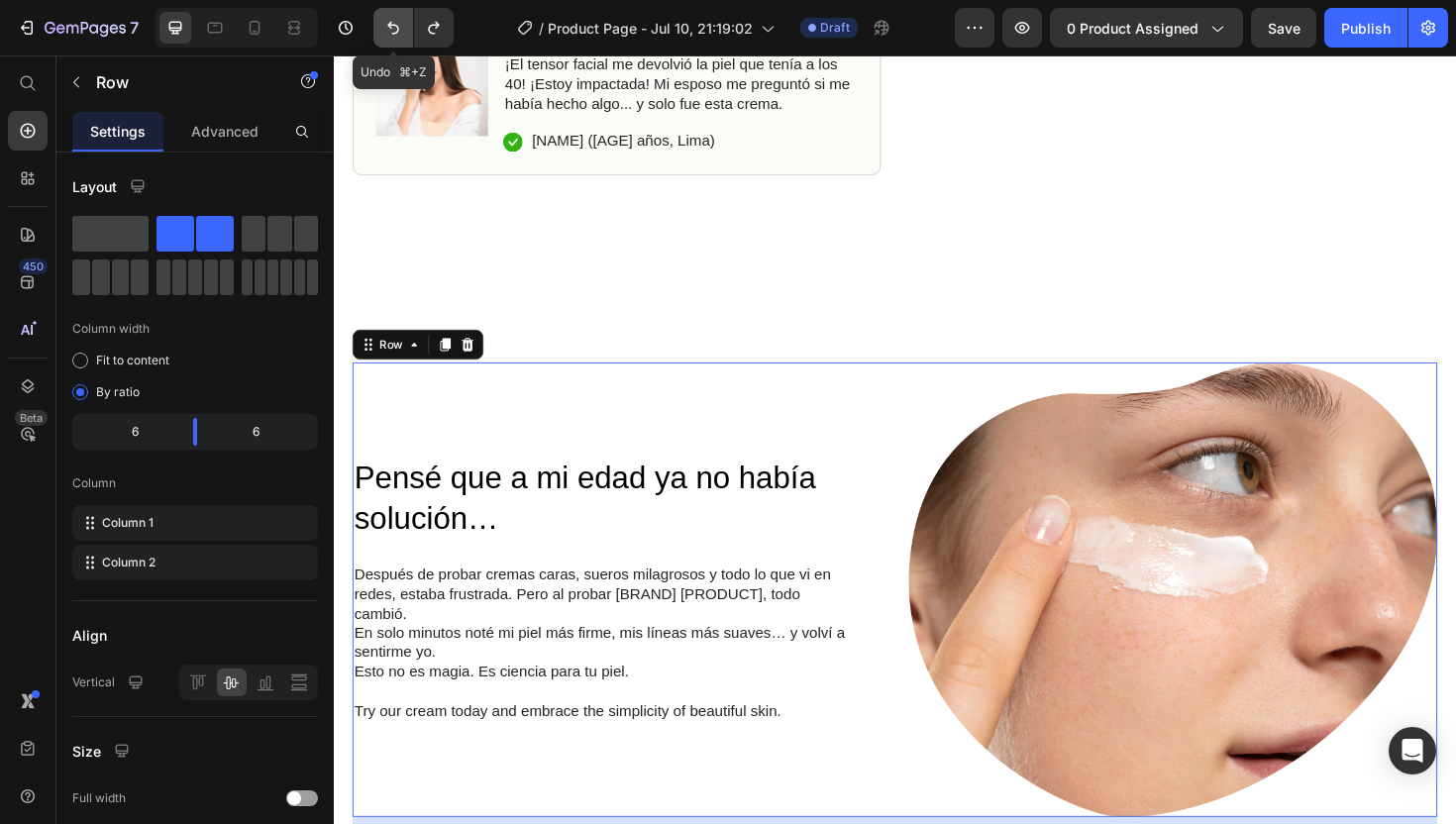 click 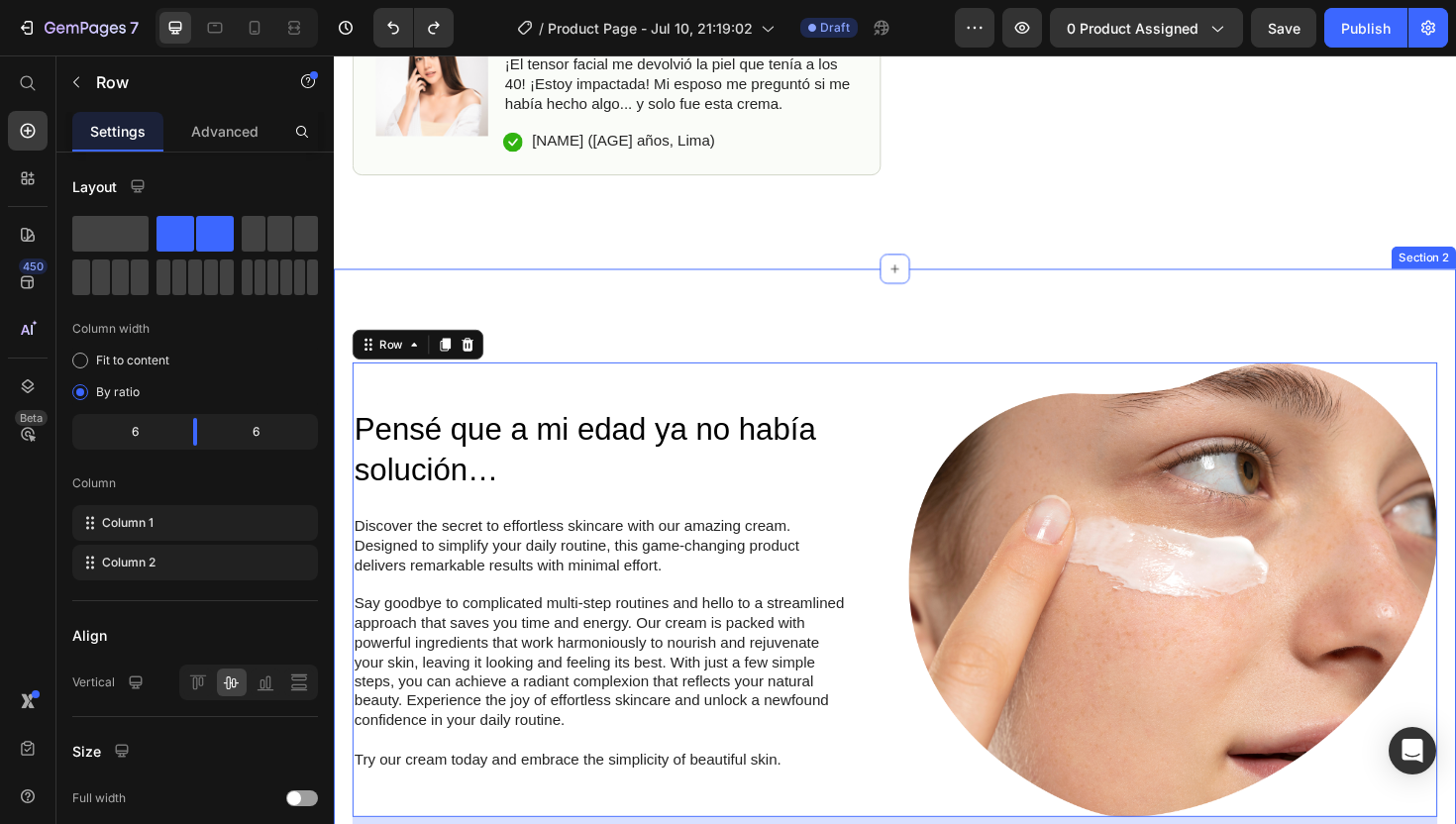 click on "Pensé que a mi edad ya no había solución… Heading Discover the secret to effortless skincare with our amazing cream. Designed to simplify your daily routine, this game-changing product delivers remarkable results with minimal effort.   Say goodbye to complicated multi-step routines and hello to a streamlined approach that saves you time and energy. Our cream is packed with powerful ingredients that work harmoniously to nourish and rejuvenate your skin, leaving it looking and feeling its best. With just a few simple steps, you can achieve a radiant complexion that reflects your natural beauty. Experience the joy of effortless skincare and unlock a newfound confidence in your daily routine.   Try our cream today and embrace the simplicity of beautiful skin. Text Block Row Image Row   48 ...and the best part is, you'll confidently strut the streets with radiant and flawless skin Heading     Text Block Row Image Row Section 2" at bounding box center (928, 824) 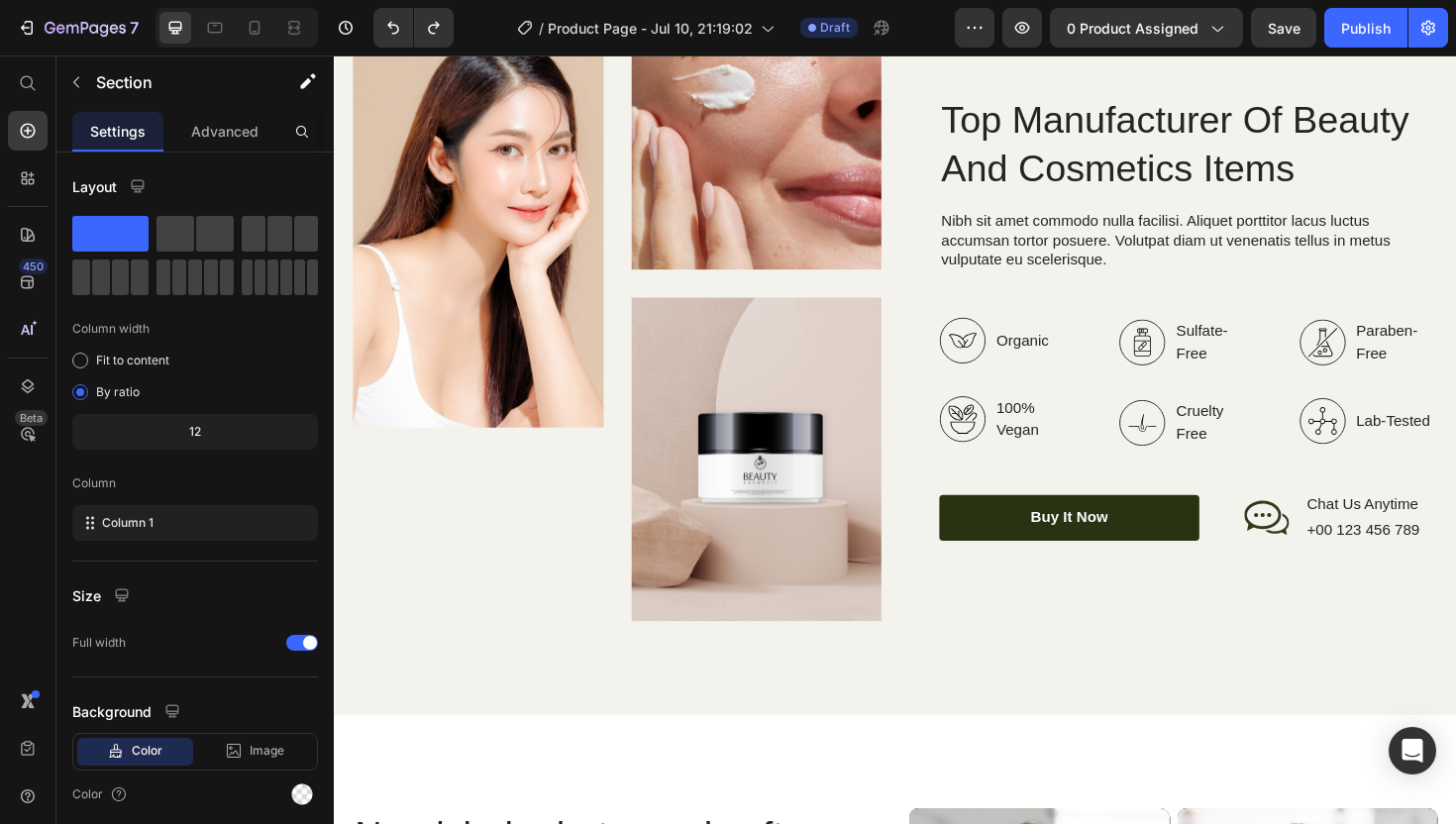 scroll, scrollTop: 2824, scrollLeft: 0, axis: vertical 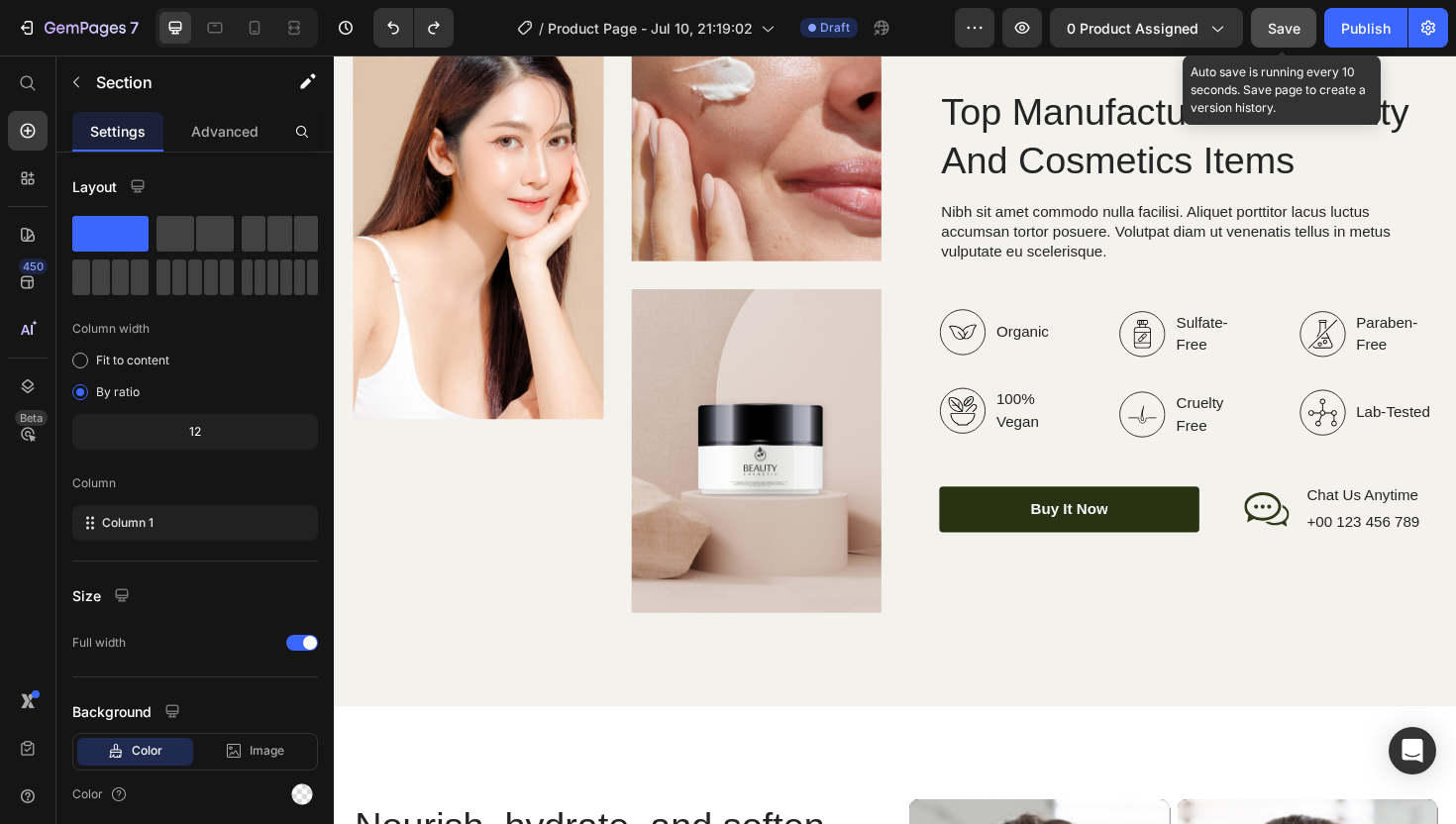 click on "Save" 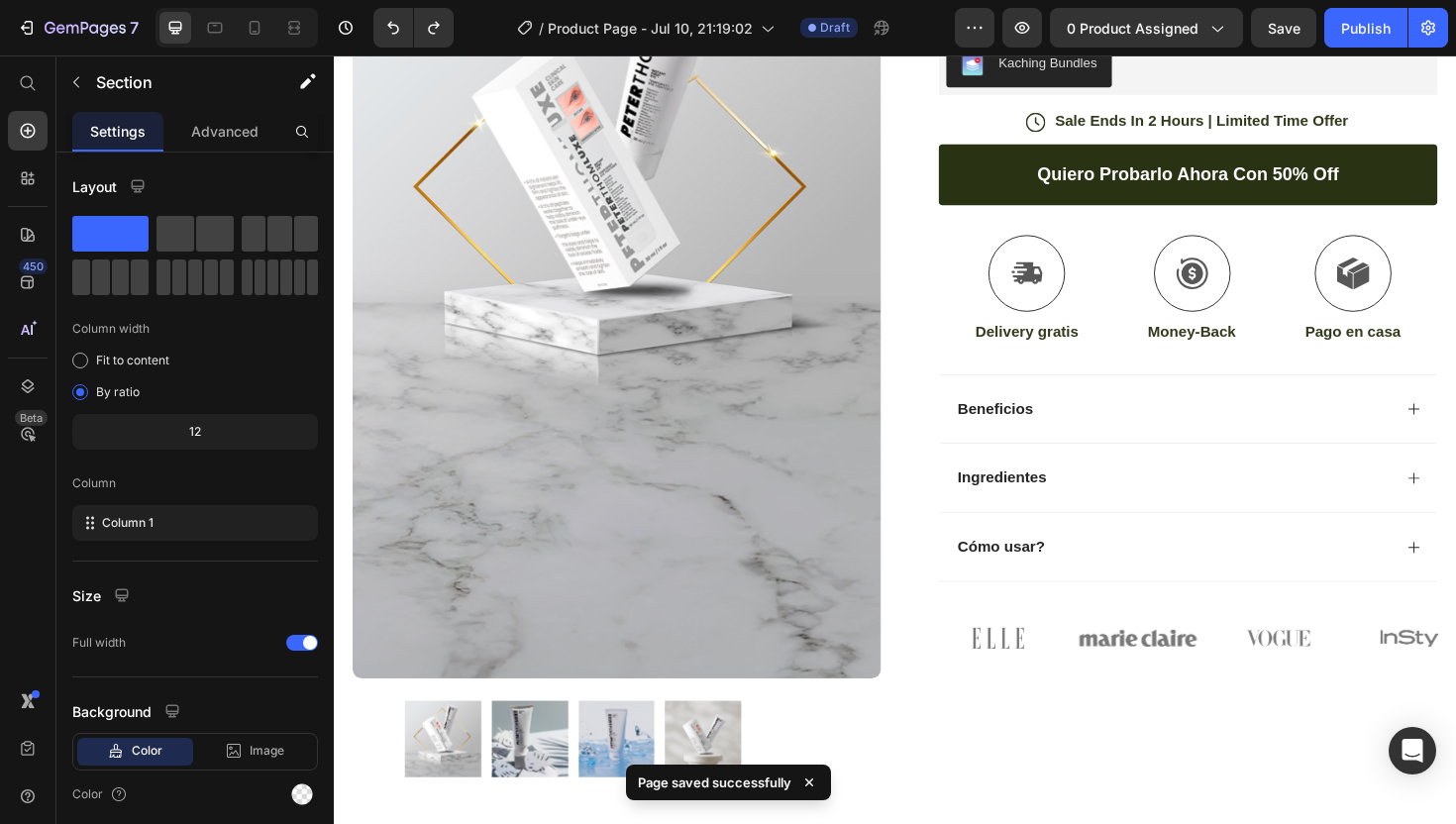 scroll, scrollTop: 0, scrollLeft: 0, axis: both 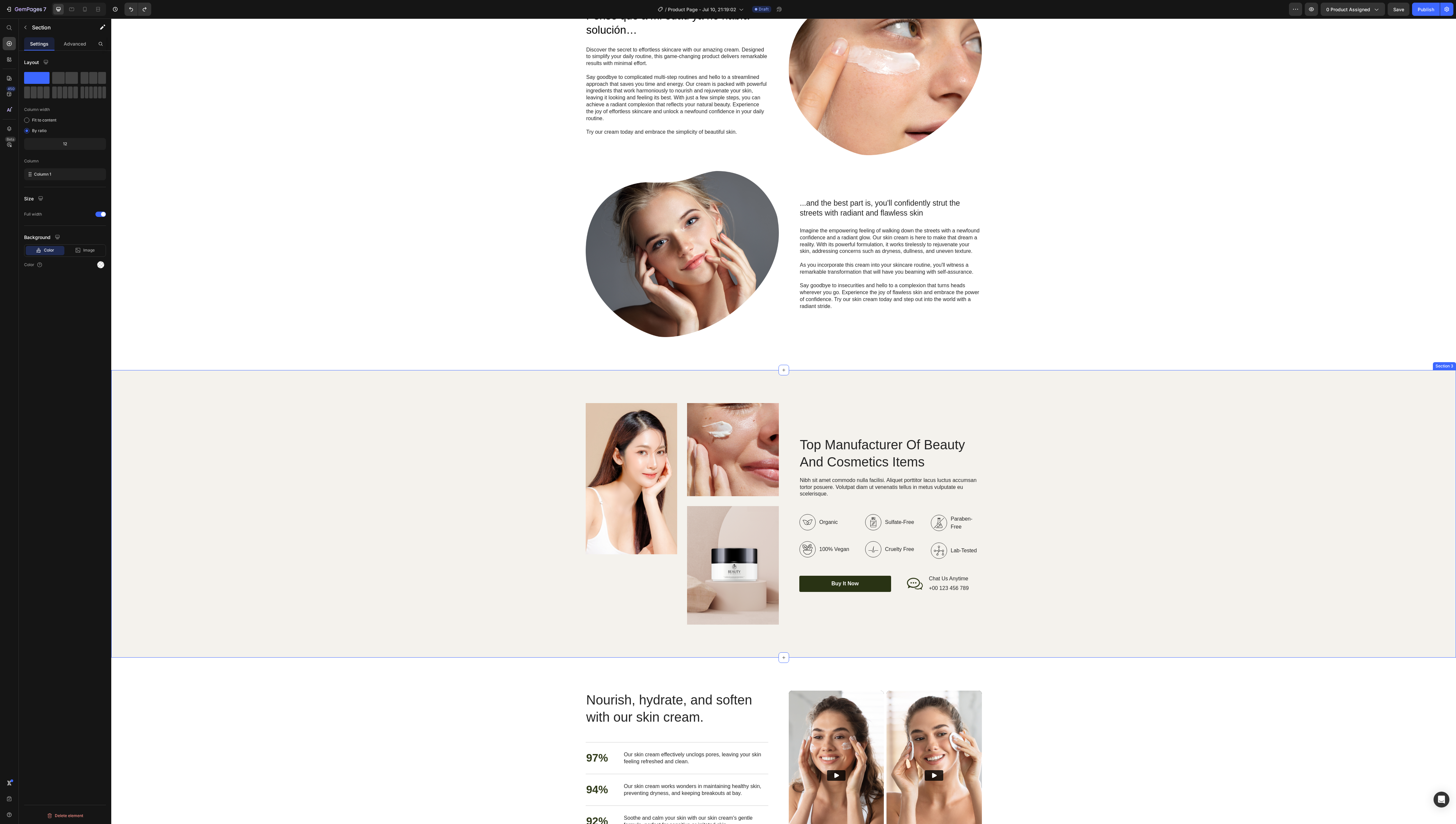 type 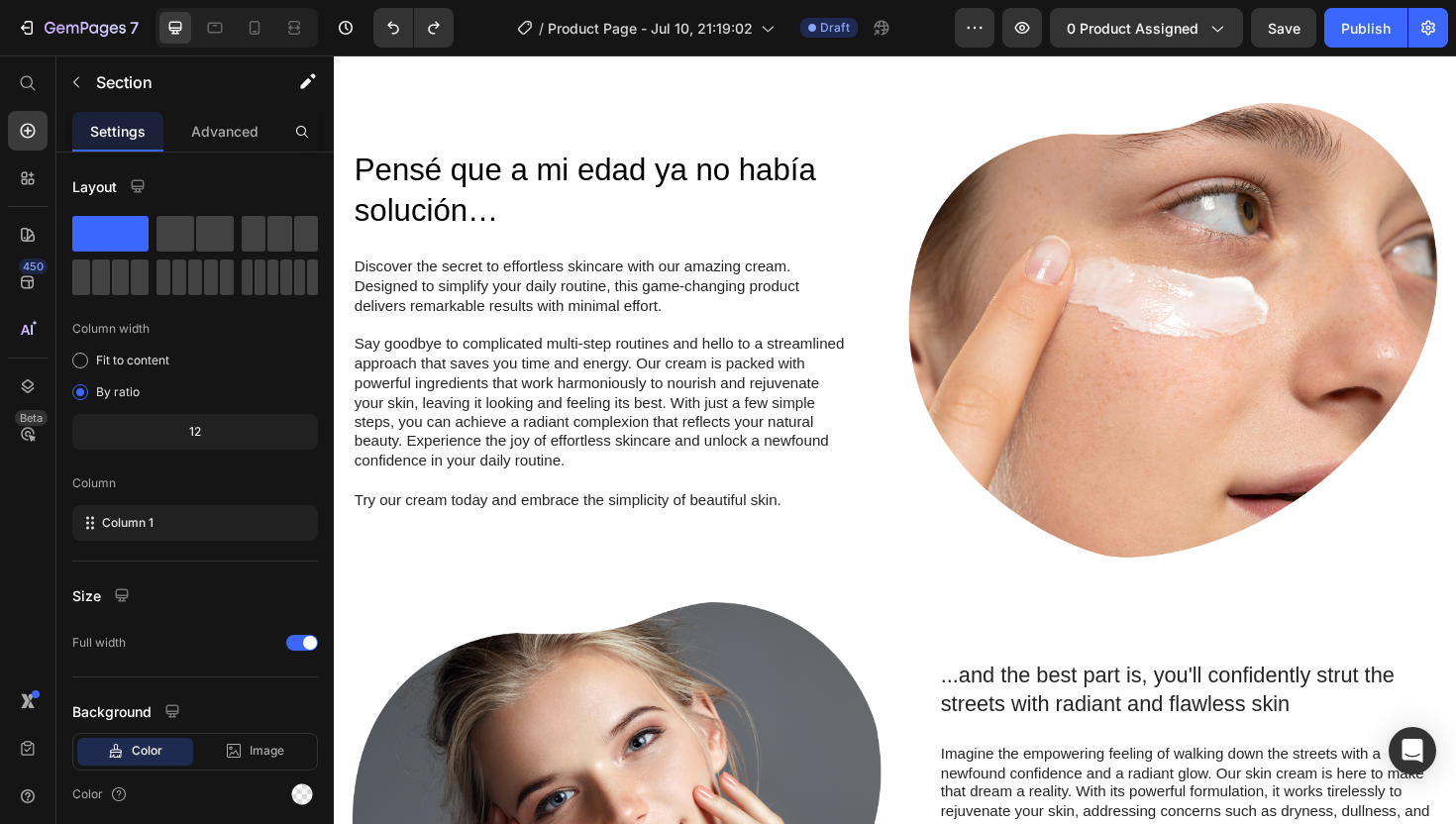 scroll, scrollTop: 1640, scrollLeft: 0, axis: vertical 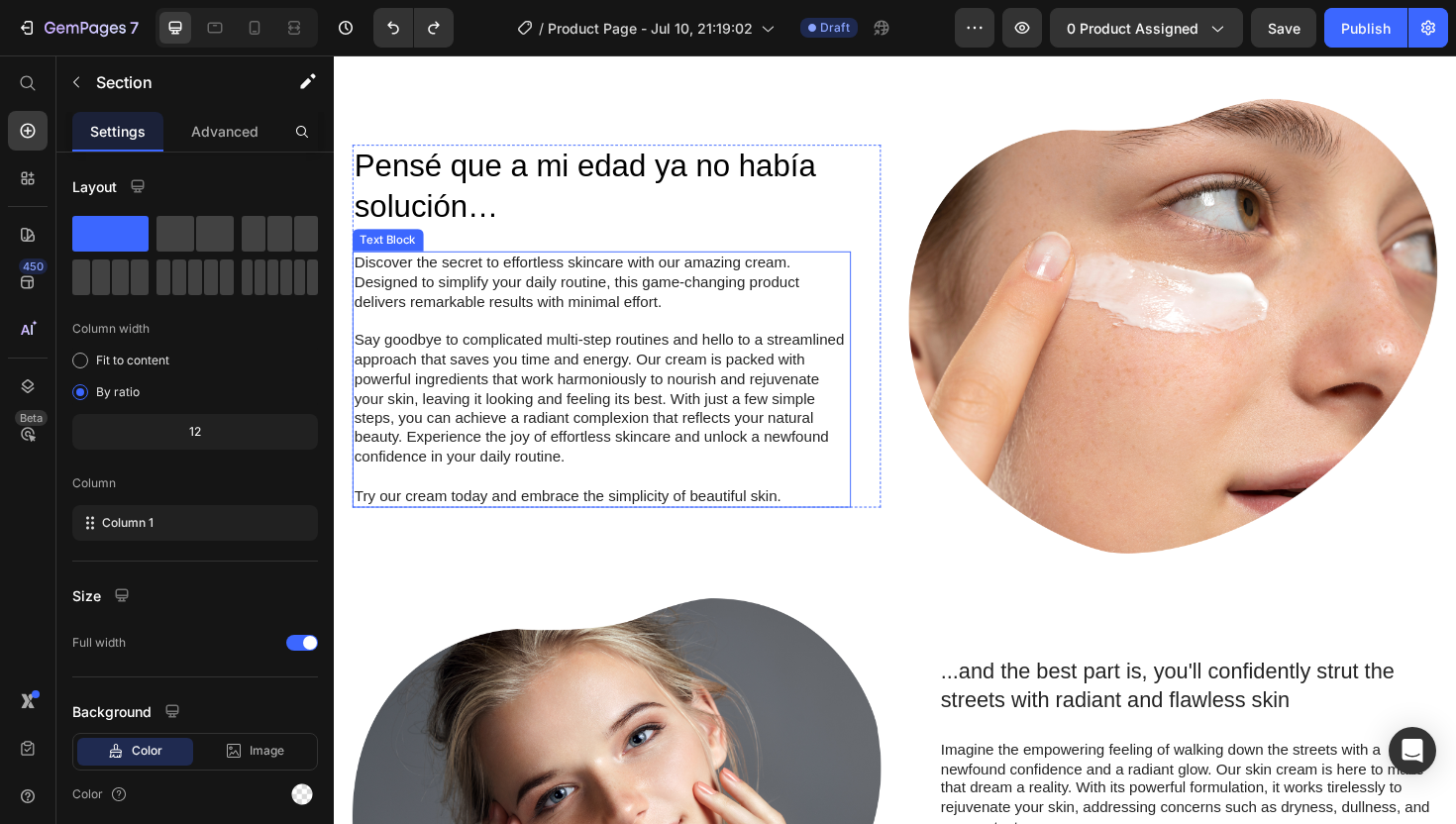 click on "Say goodbye to complicated multi-step routines and hello to a streamlined approach that saves you time and energy. Our cream is packed with powerful ingredients that work harmoniously to nourish and rejuvenate your skin, leaving it looking and feeling its best. With just a few simple steps, you can achieve a radiant complexion that reflects your natural beauty. Experience the joy of effortless skincare and unlock a newfound confidence in your daily routine." at bounding box center [617, 420] 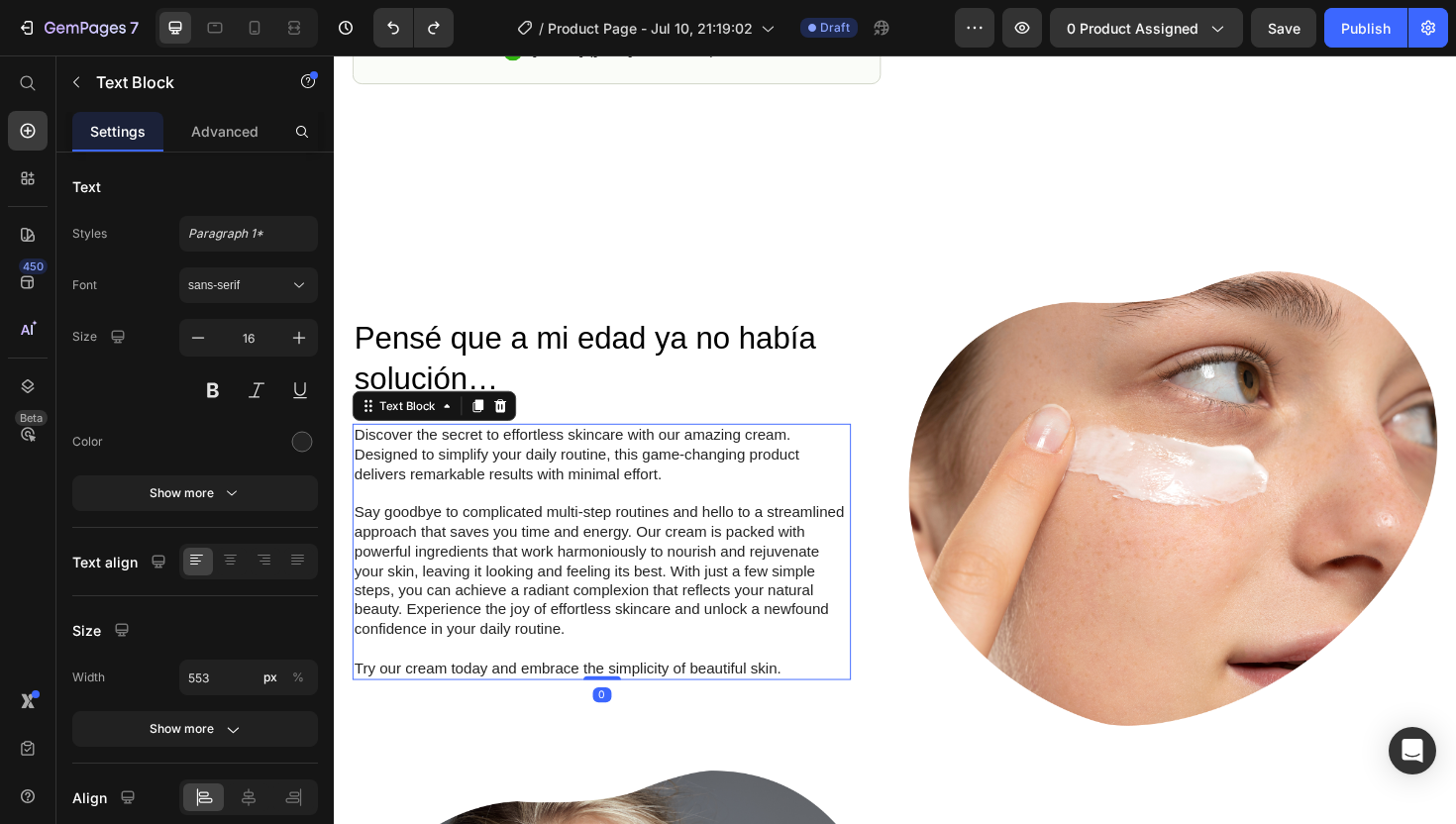 scroll, scrollTop: 1465, scrollLeft: 0, axis: vertical 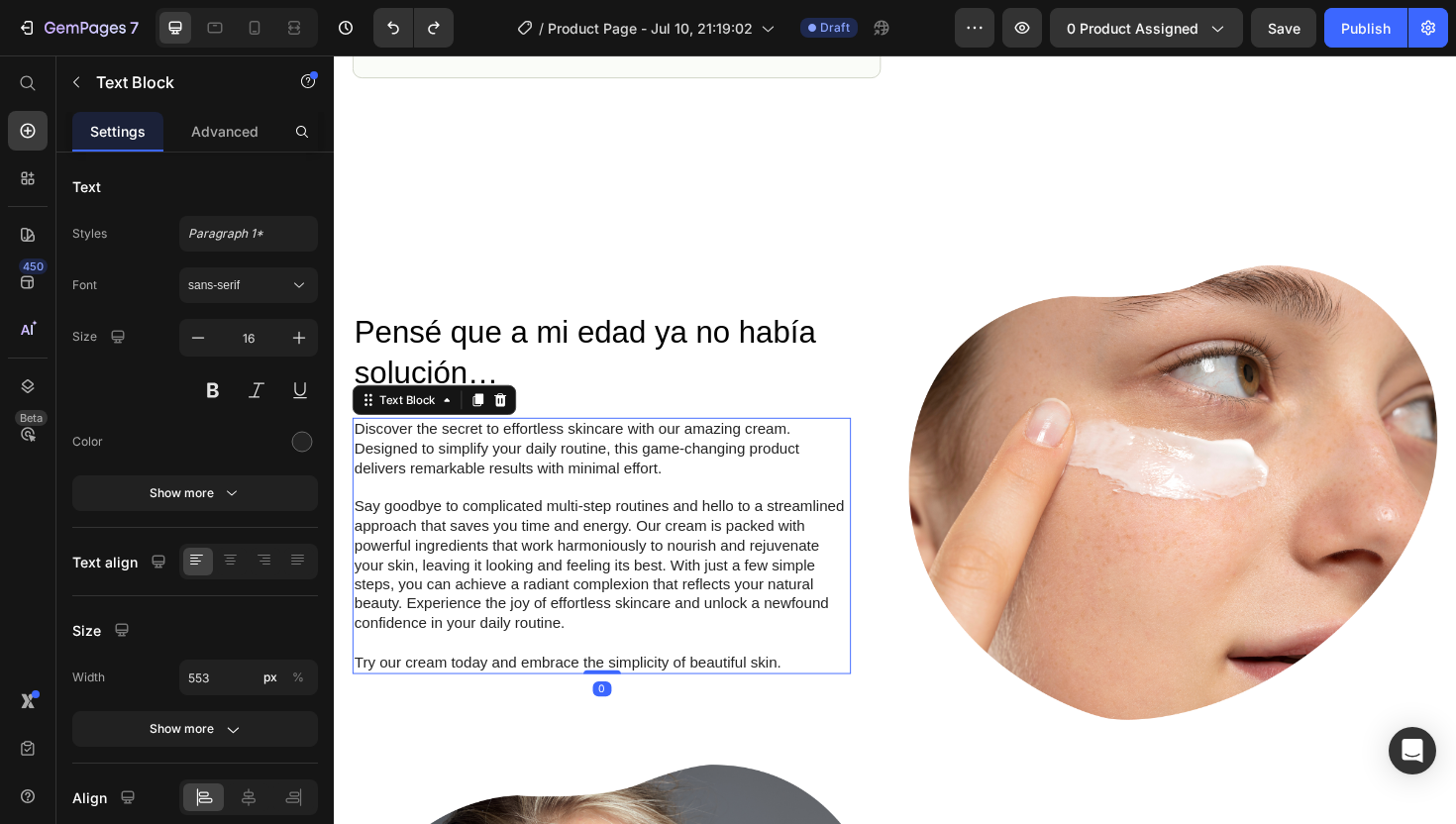 click on "Say goodbye to complicated multi-step routines and hello to a streamlined approach that saves you time and energy. Our cream is packed with powerful ingredients that work harmoniously to nourish and rejuvenate your skin, leaving it looking and feeling its best. With just a few simple steps, you can achieve a radiant complexion that reflects your natural beauty. Experience the joy of effortless skincare and unlock a newfound confidence in your daily routine." at bounding box center [617, 595] 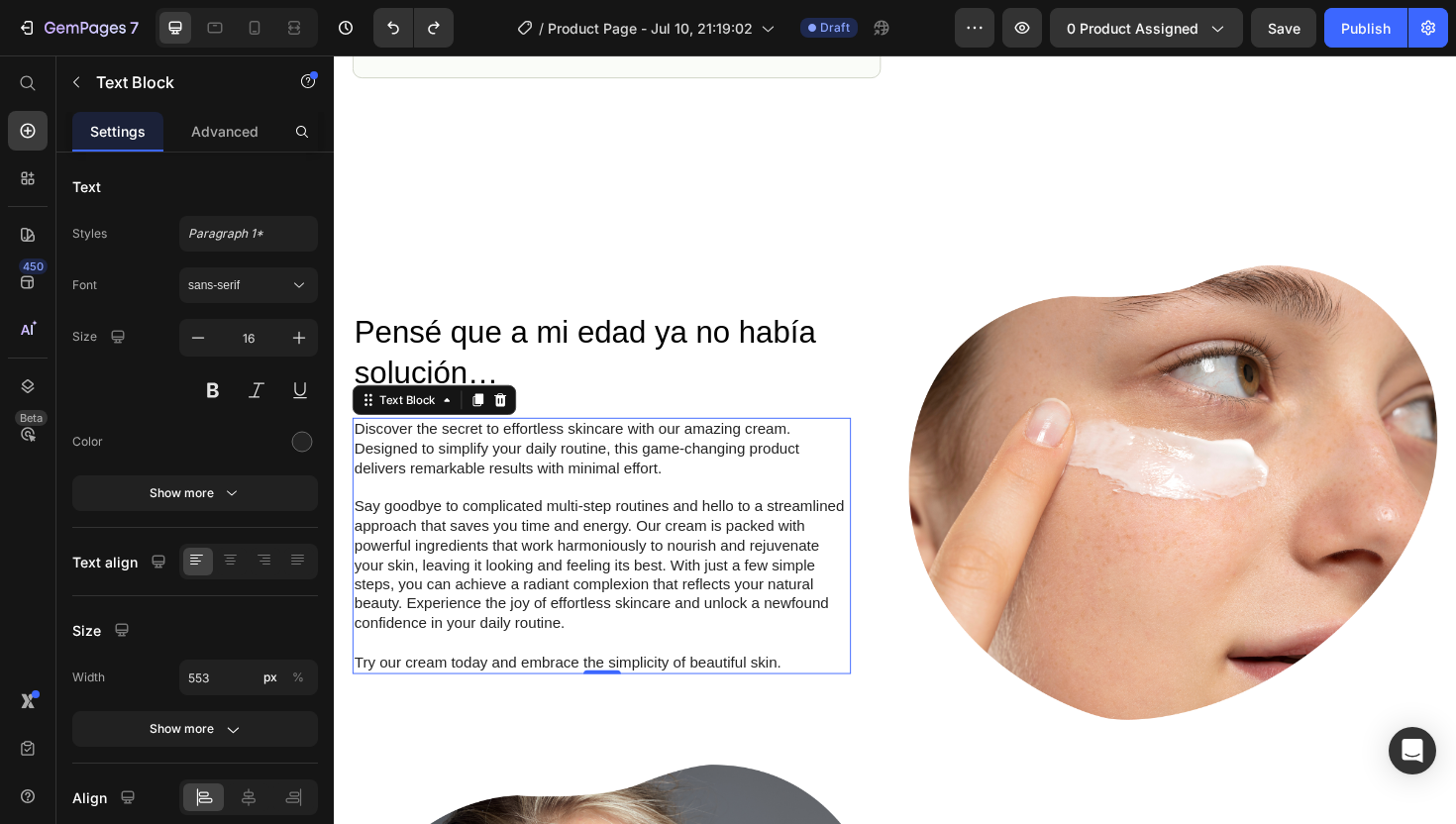 click on "Say goodbye to complicated multi-step routines and hello to a streamlined approach that saves you time and energy. Our cream is packed with powerful ingredients that work harmoniously to nourish and rejuvenate your skin, leaving it looking and feeling its best. With just a few simple steps, you can achieve a radiant complexion that reflects your natural beauty. Experience the joy of effortless skincare and unlock a newfound confidence in your daily routine." at bounding box center (617, 595) 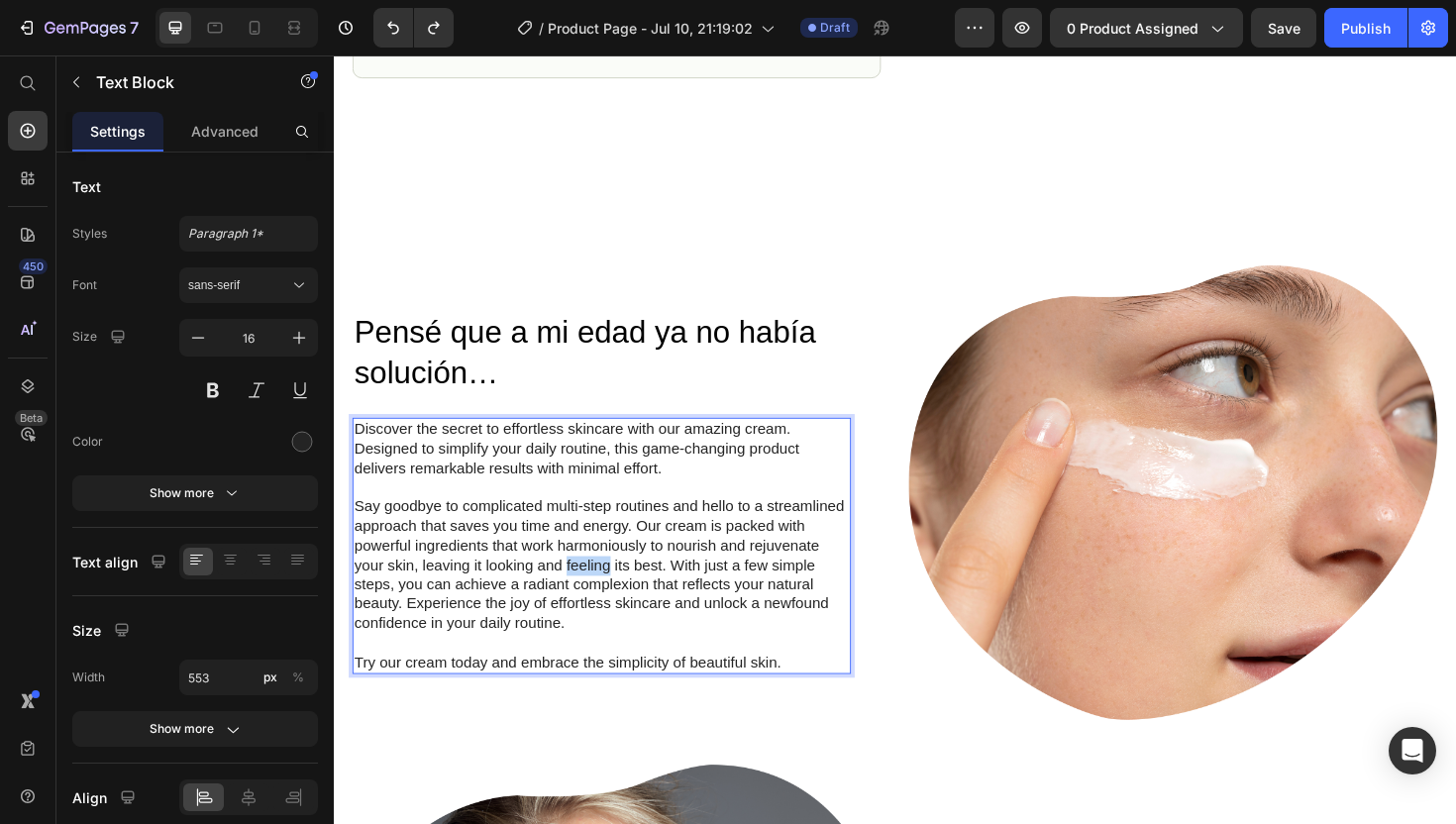 click on "Say goodbye to complicated multi-step routines and hello to a streamlined approach that saves you time and energy. Our cream is packed with powerful ingredients that work harmoniously to nourish and rejuvenate your skin, leaving it looking and feeling its best. With just a few simple steps, you can achieve a radiant complexion that reflects your natural beauty. Experience the joy of effortless skincare and unlock a newfound confidence in your daily routine." at bounding box center [617, 595] 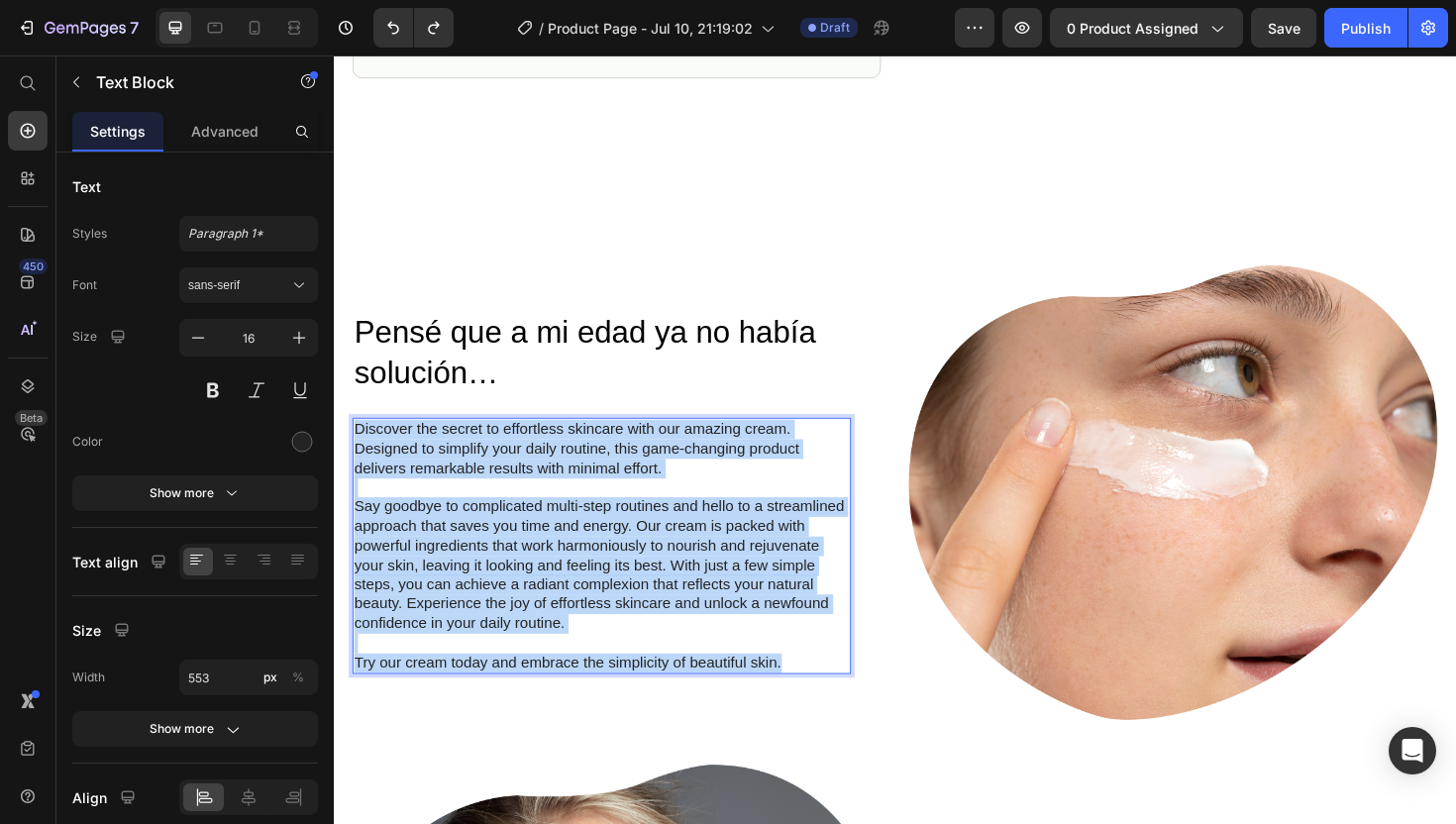drag, startPoint x: 818, startPoint y: 696, endPoint x: 357, endPoint y: 453, distance: 521.1238 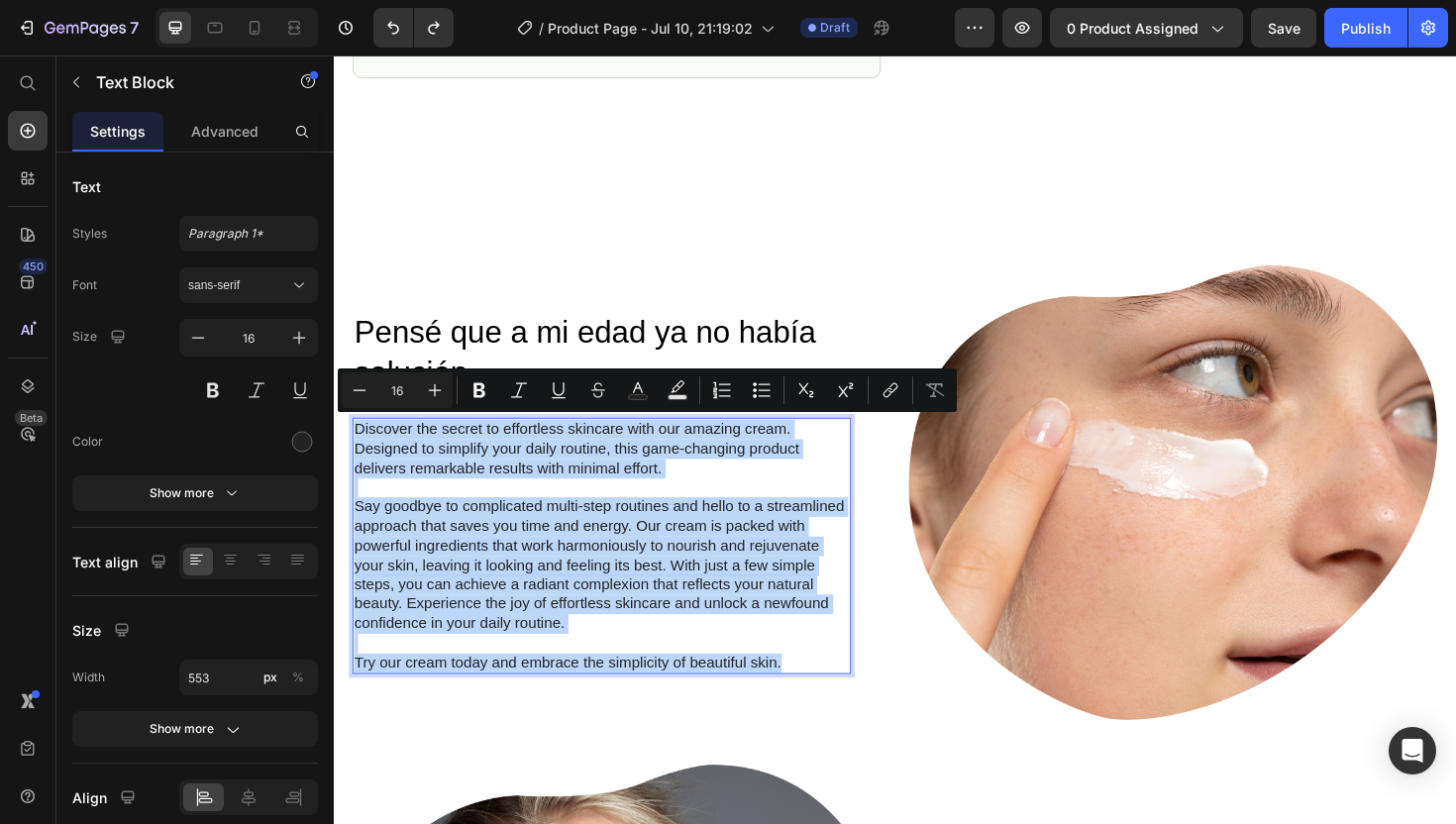 click on "Say goodbye to complicated multi-step routines and hello to a streamlined approach that saves you time and energy. Our cream is packed with powerful ingredients that work harmoniously to nourish and rejuvenate your skin, leaving it looking and feeling its best. With just a few simple steps, you can achieve a radiant complexion that reflects your natural beauty. Experience the joy of effortless skincare and unlock a newfound confidence in your daily routine." at bounding box center (617, 595) 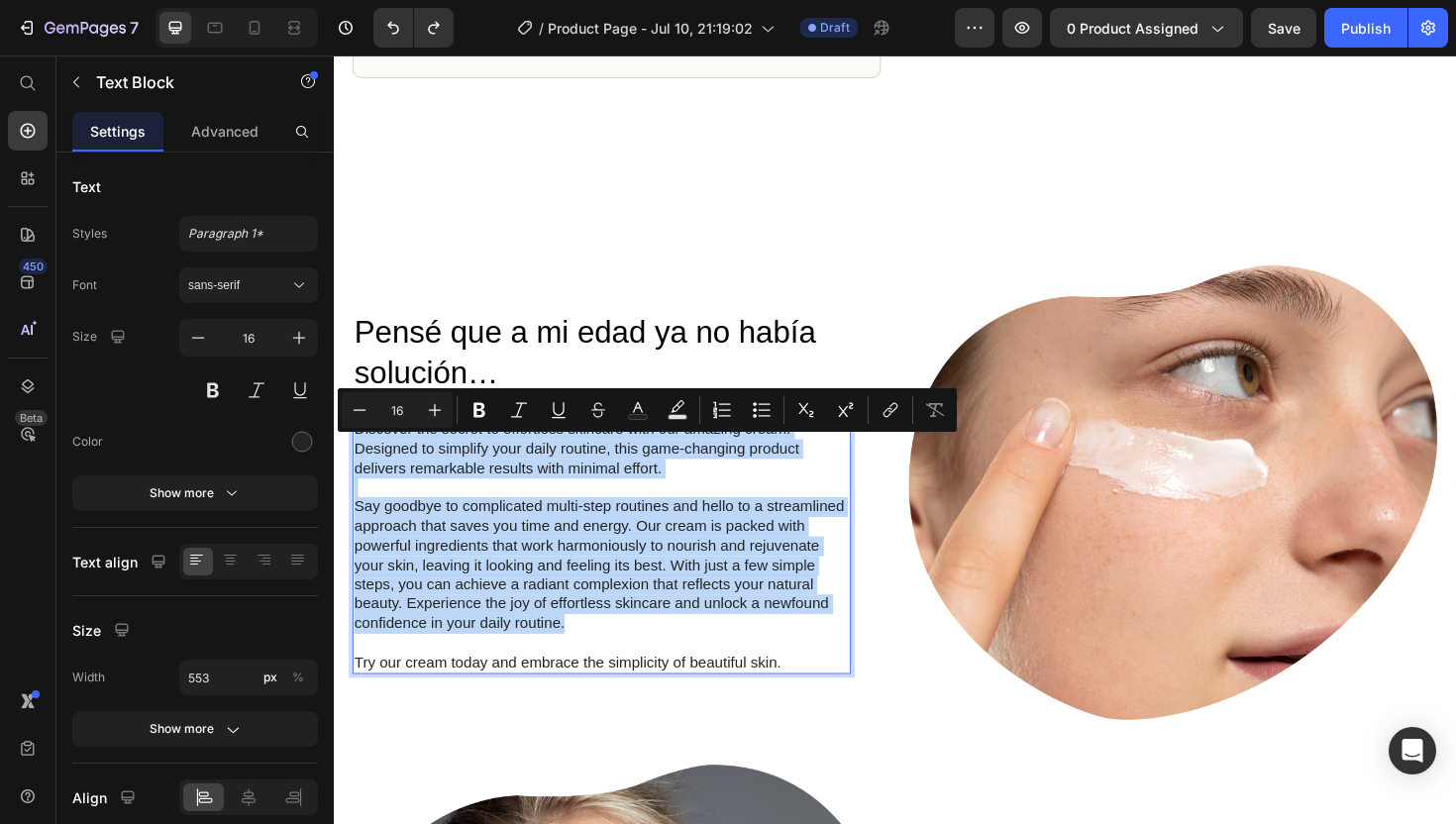 drag, startPoint x: 590, startPoint y: 656, endPoint x: 355, endPoint y: 459, distance: 306.6496 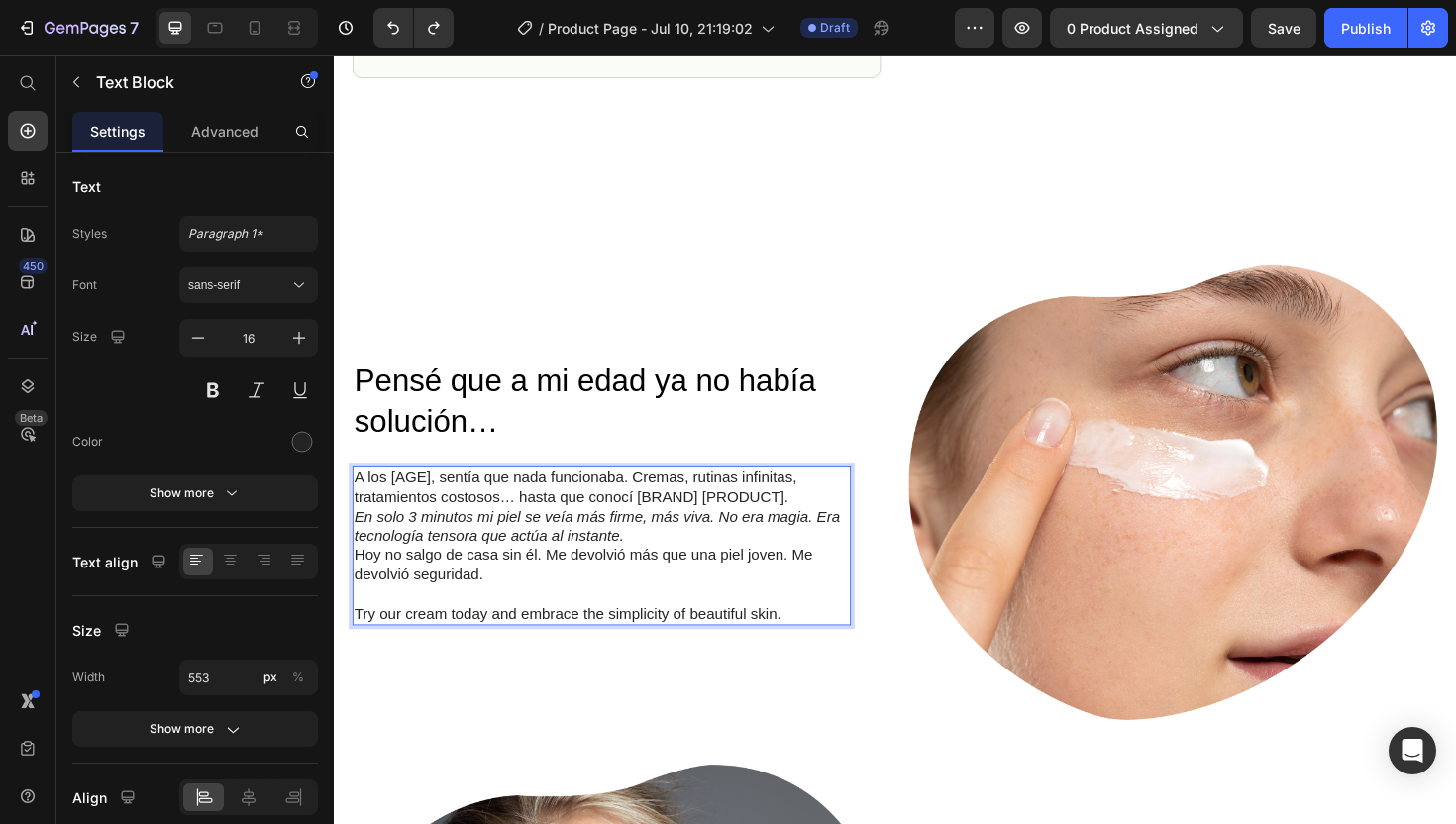scroll, scrollTop: 1516, scrollLeft: 0, axis: vertical 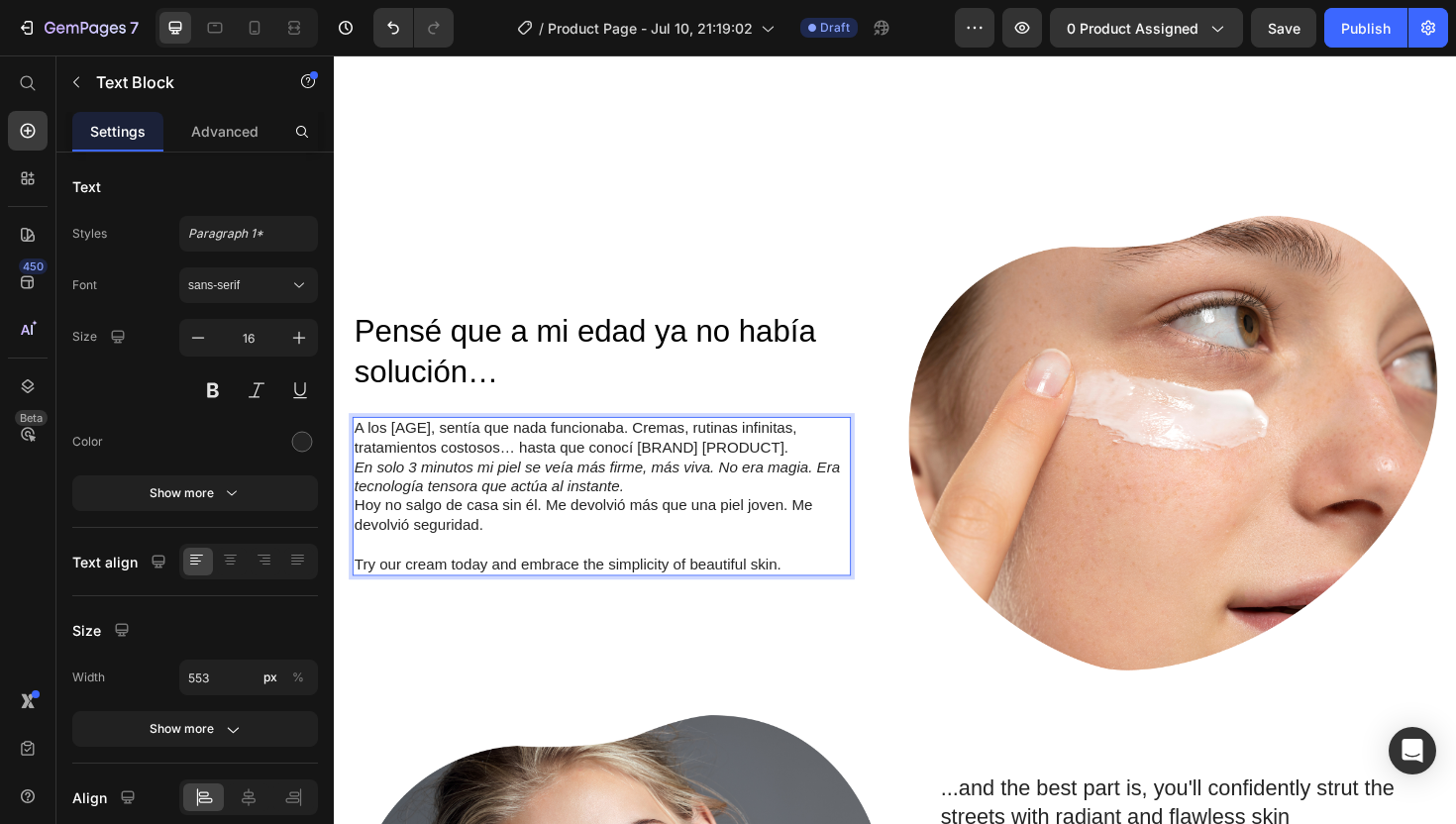 click on "A los [AGE], sentía que nada funcionaba. Cremas, rutinas infinitas, tratamientos costosos… hasta que conocí [BRAND] [PRODUCT]." at bounding box center [617, 462] 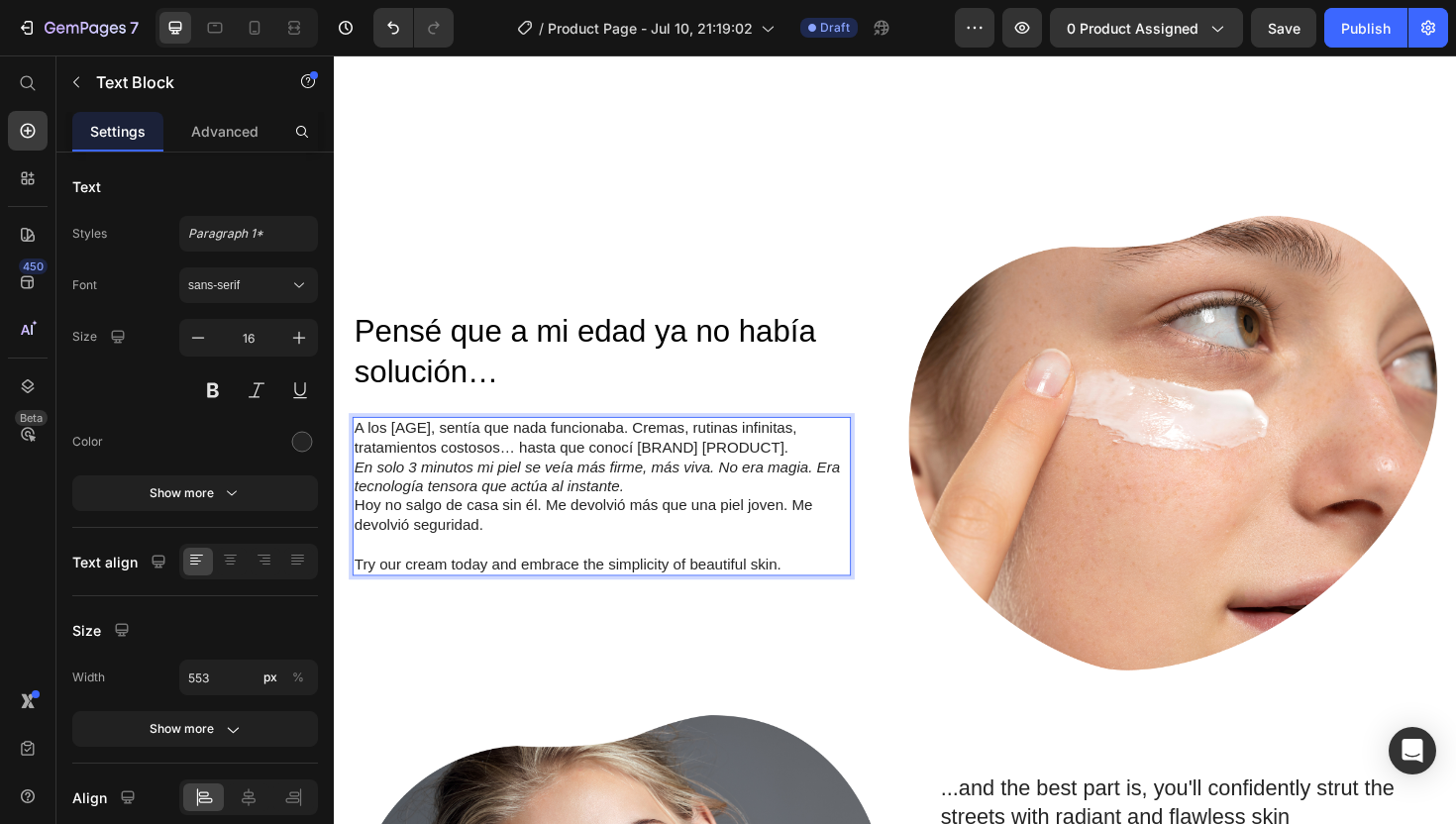 scroll, scrollTop: 1506, scrollLeft: 0, axis: vertical 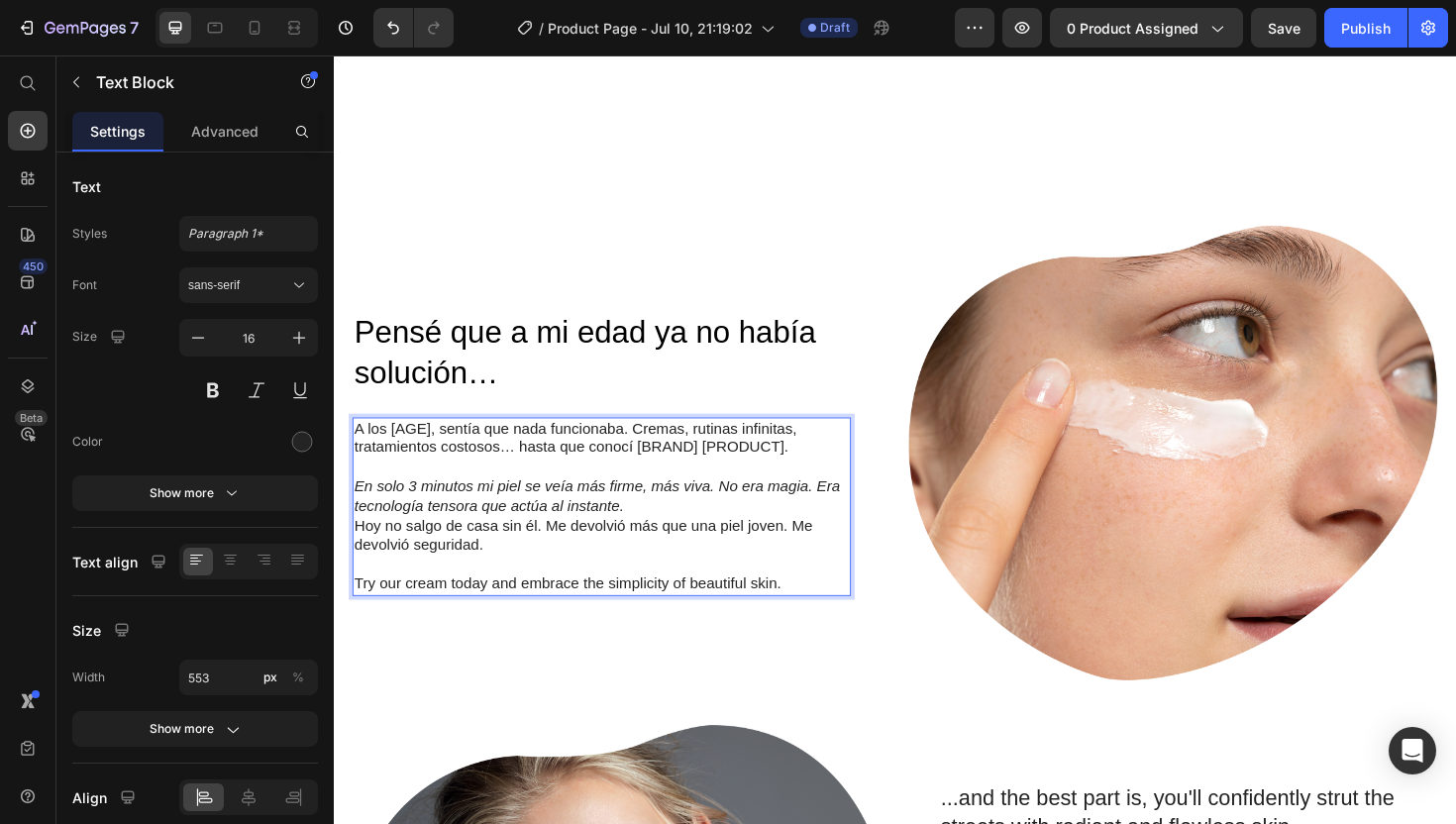 click on "En solo 3 minutos mi piel se veía más firme, más viva. No era magia. Era tecnología tensora que actúa al instante." at bounding box center (617, 523) 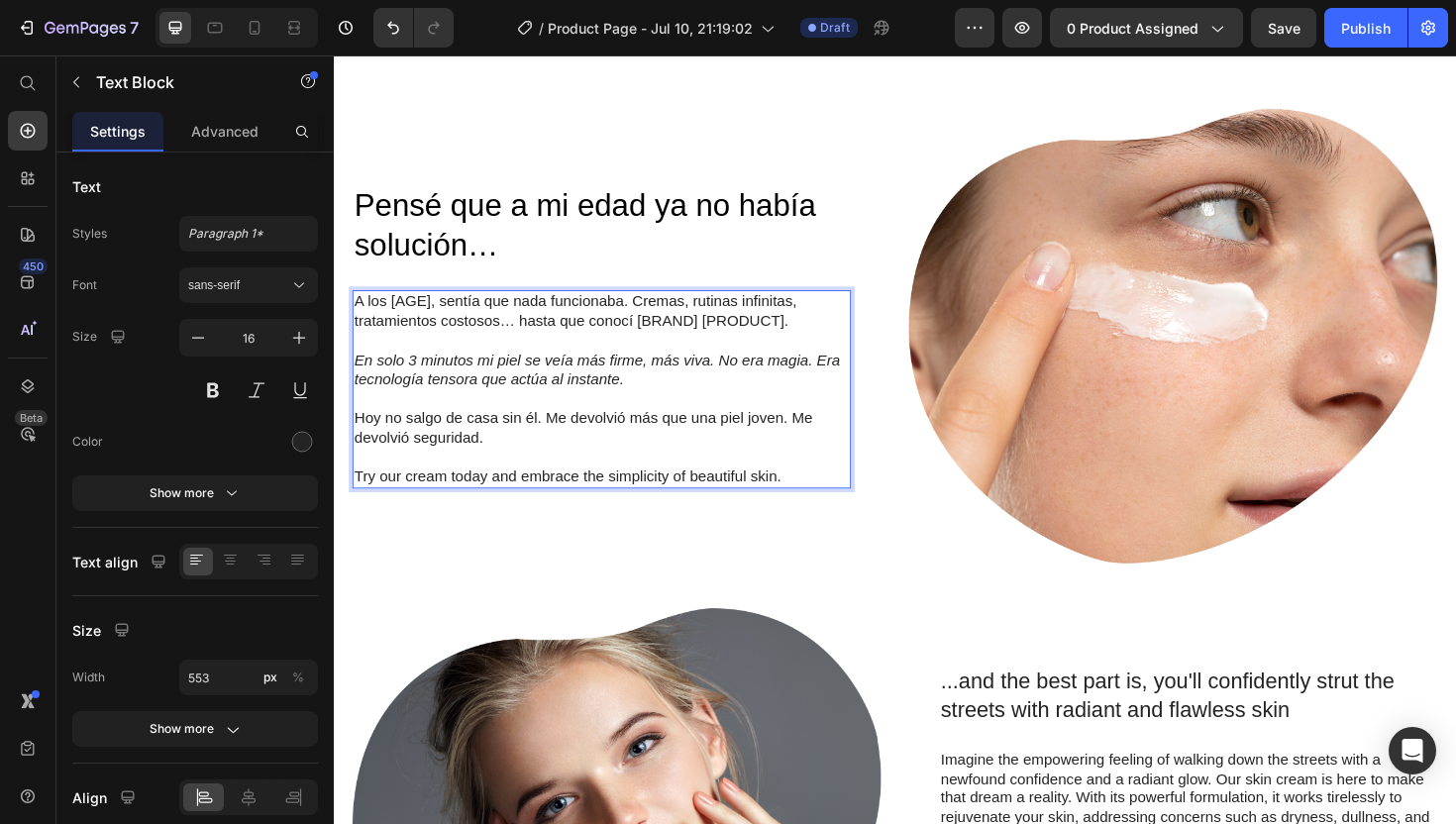 scroll, scrollTop: 1644, scrollLeft: 0, axis: vertical 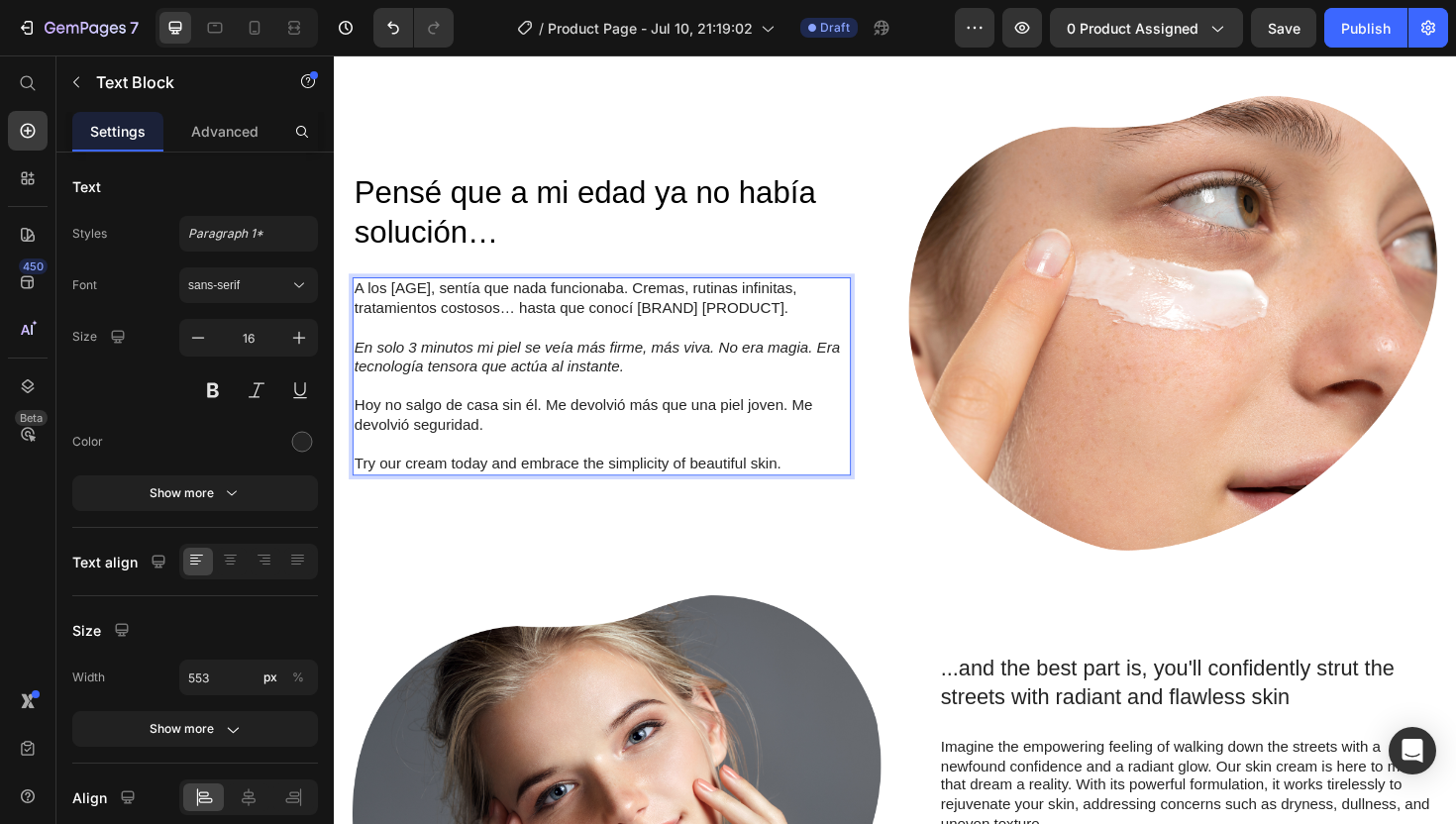 click on "Try our cream today and embrace the simplicity of beautiful skin." at bounding box center [617, 487] 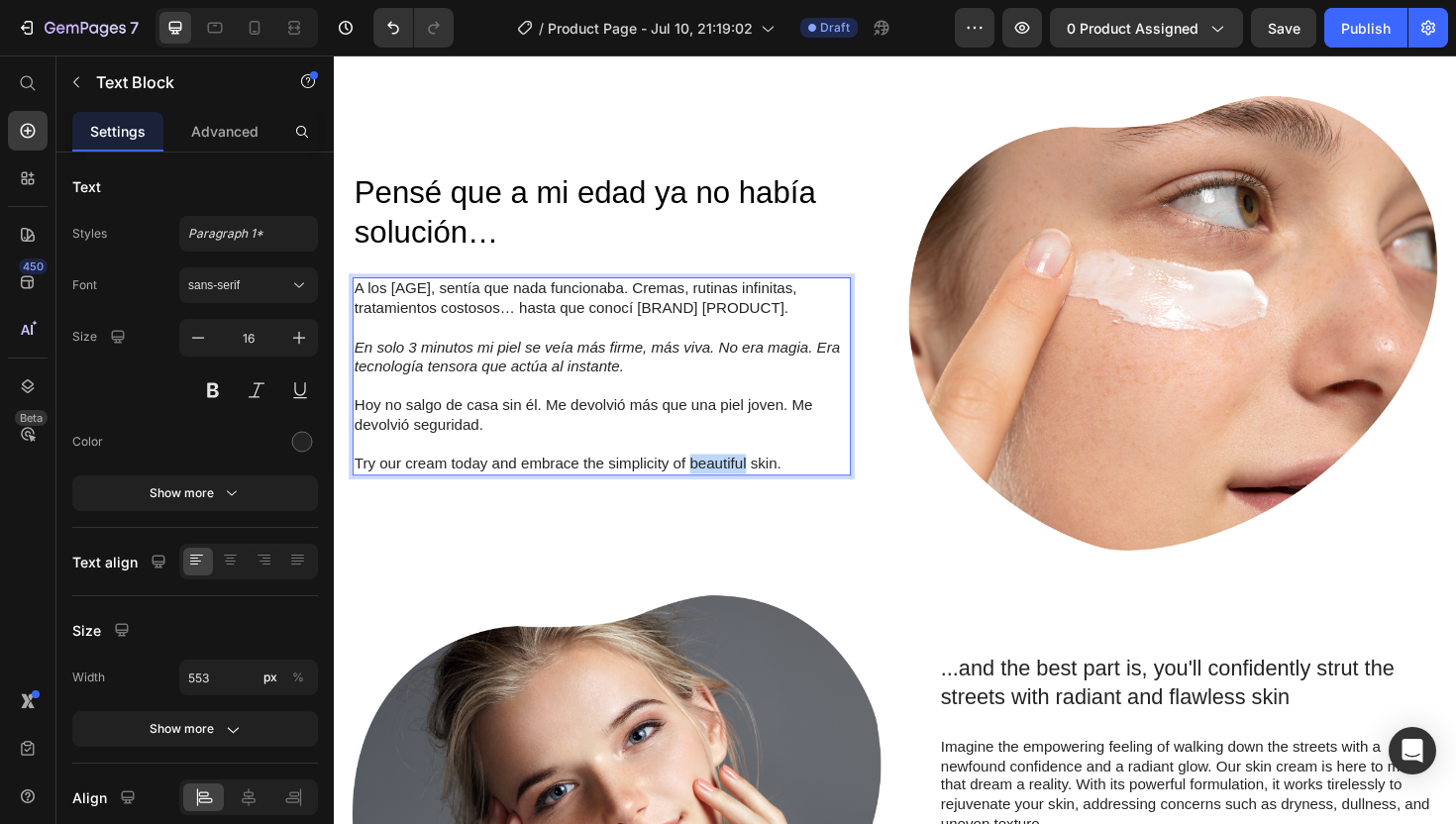click on "Try our cream today and embrace the simplicity of beautiful skin." at bounding box center [617, 487] 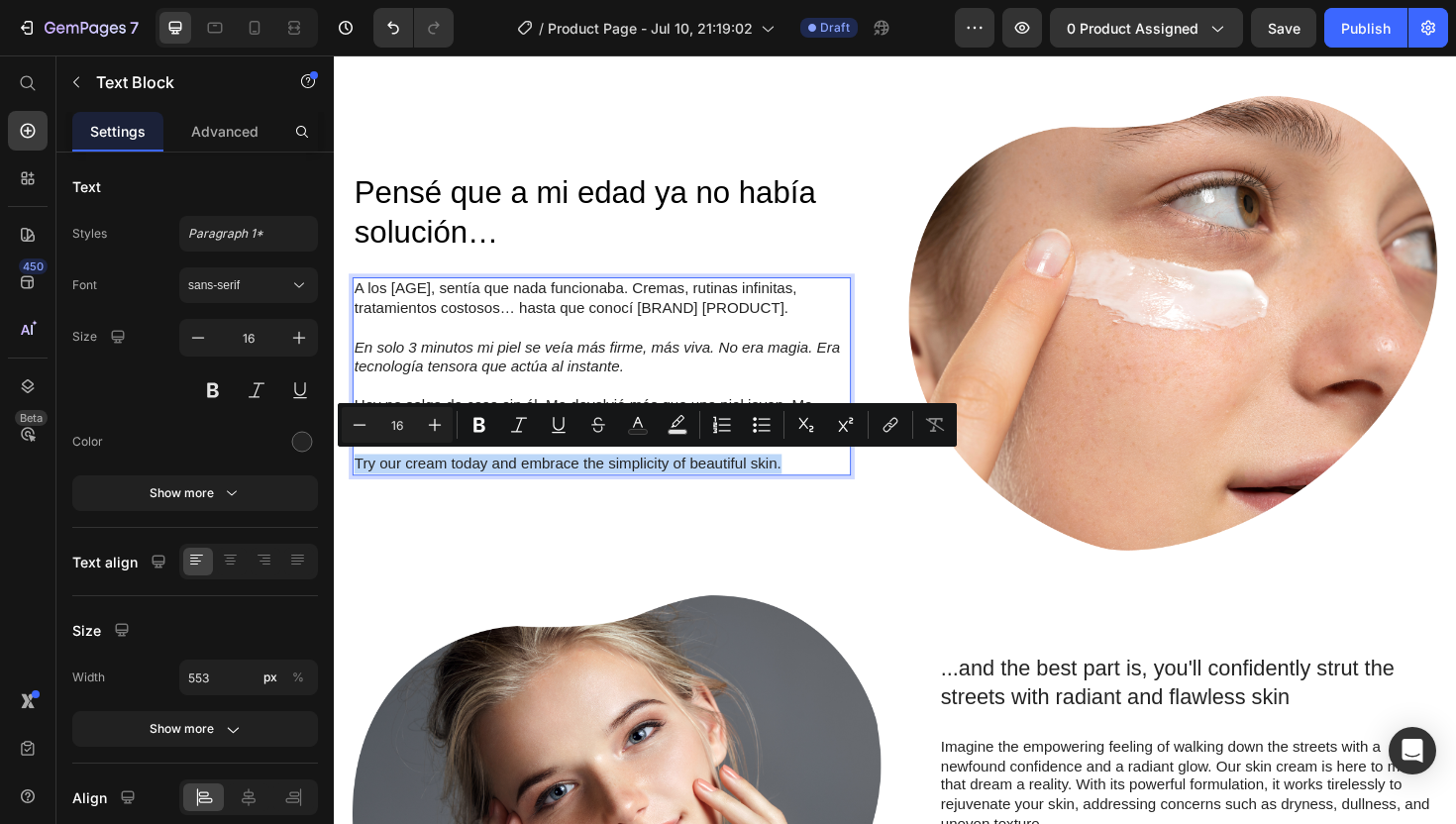 copy on "Try our cream today and embrace the simplicity of beautiful skin." 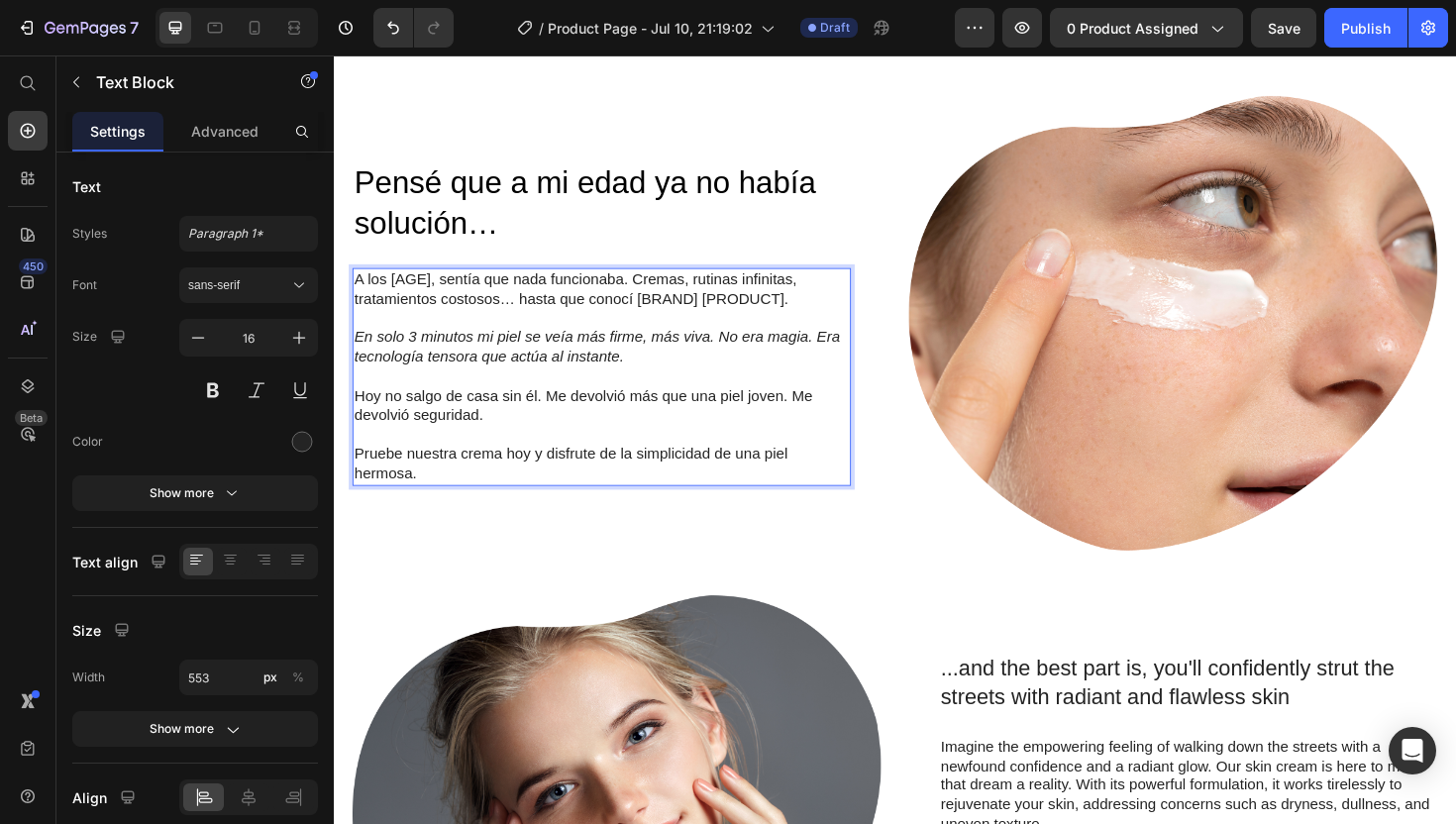 click on "Pruebe nuestra crema hoy y disfrute de la simplicidad de una piel hermosa." at bounding box center [617, 488] 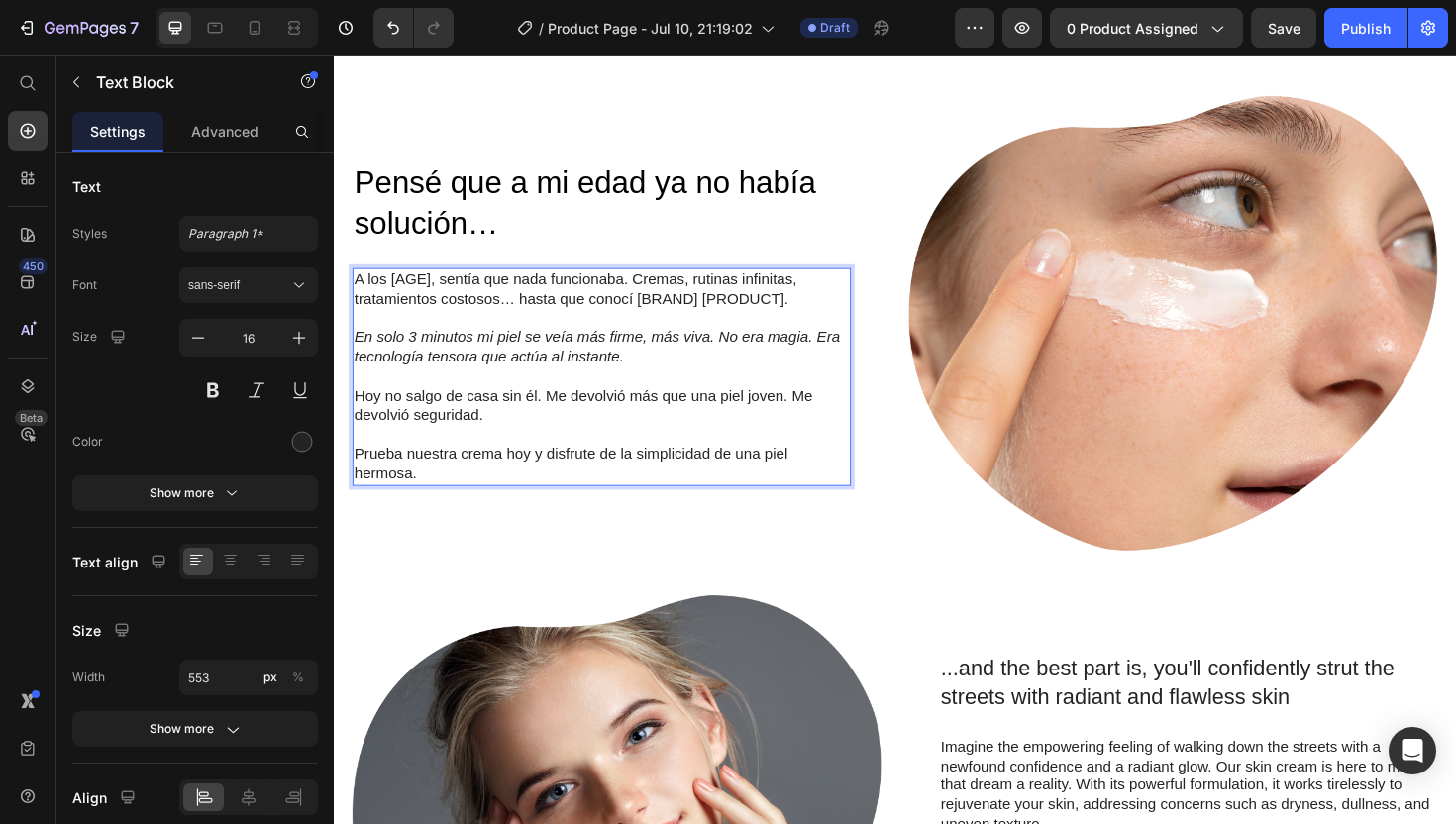 click on "Prueba nuestra crema hoy y disfrute de la simplicidad de una piel hermosa." at bounding box center (617, 488) 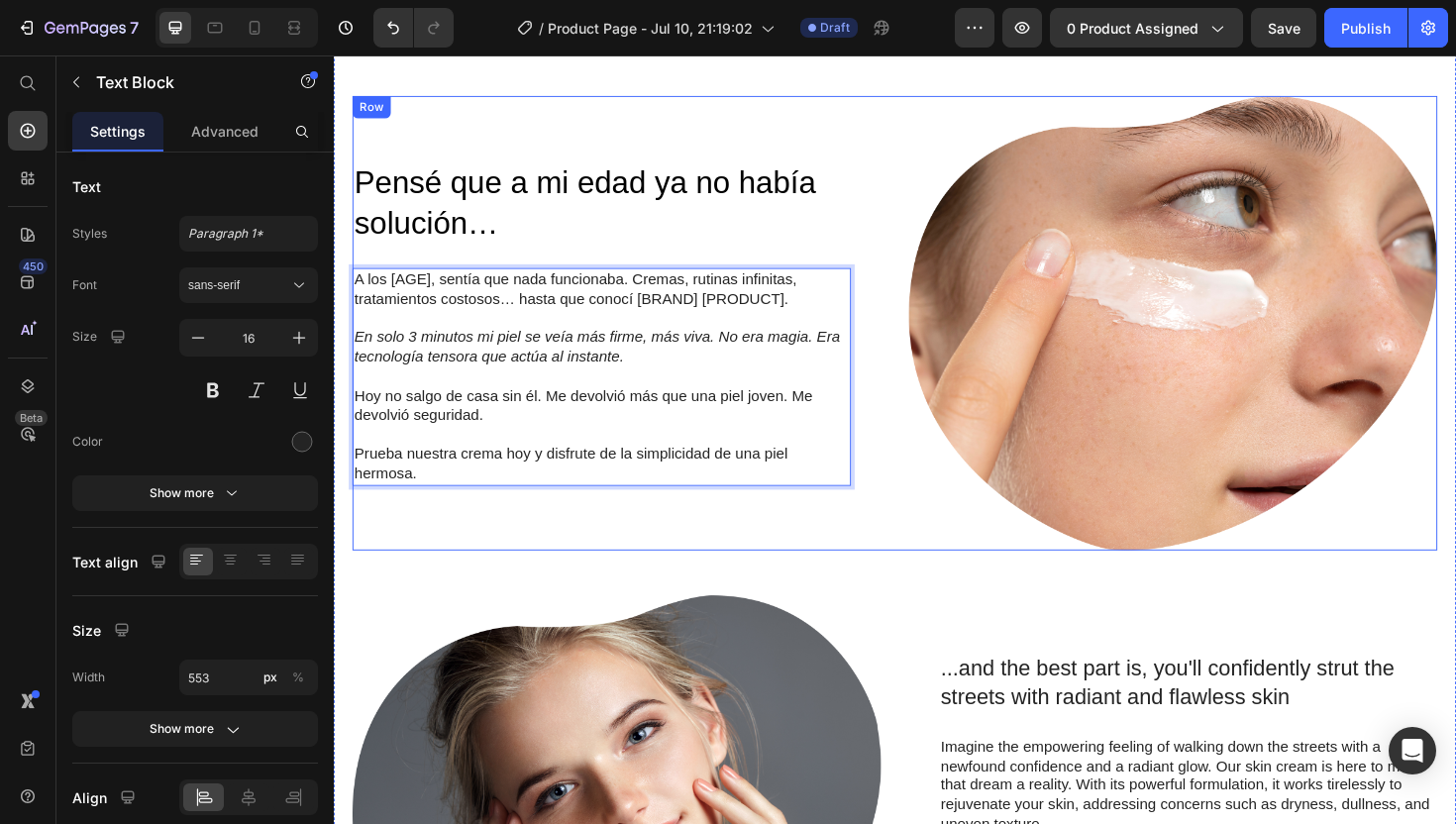 click on "Pensé que a mi edad ya no había solución… Heading A los [AGE] , sentía que nada funcionaba. Cremas, rutinas infinitas, tratamientos costosos… hasta que conocí Peter Thom Luxe. En solo 3 minutos mi piel se veía más firme, más viva. No era magia. Era tecnología tensora que actúa al instante. Hoy no salgo de casa sin él. Me devolvió más que una piel joven. Me devolvió seguridad. Prueba nuestra crema hoy y disfrute de la simplicidad de una piel hermosa. Text Block   0 Row Image Row" at bounding box center (928, 339) 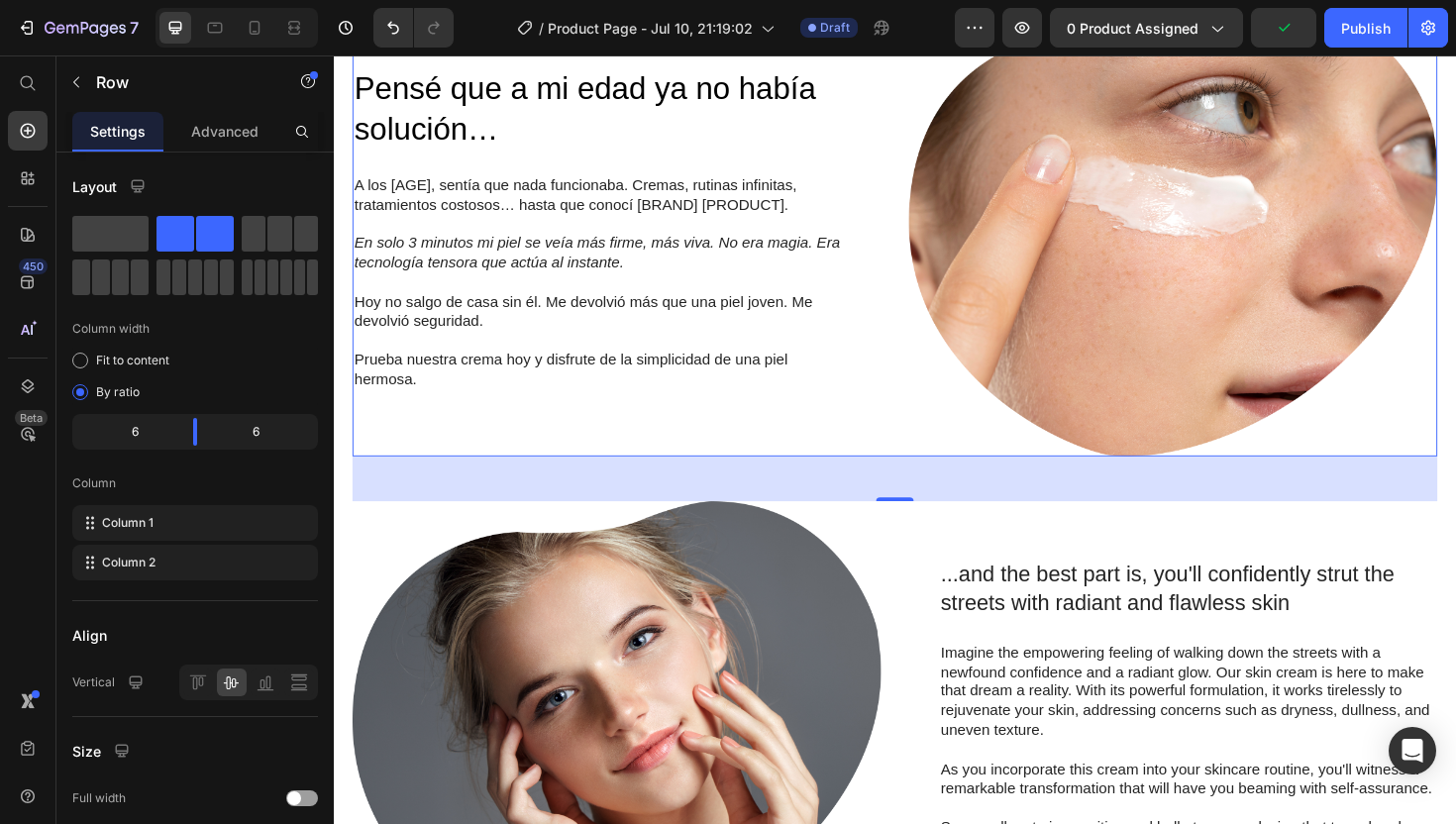 scroll, scrollTop: 1807, scrollLeft: 0, axis: vertical 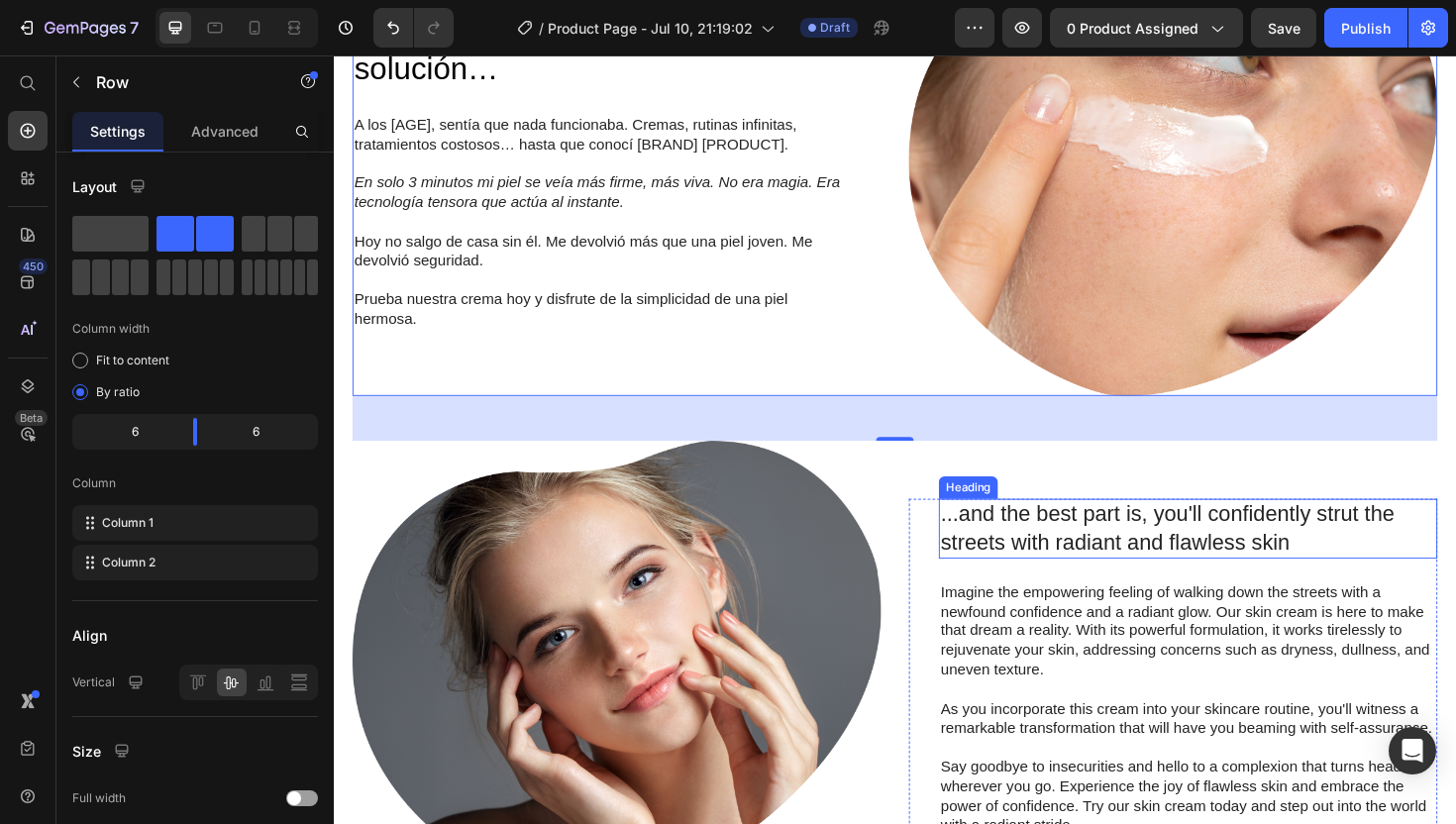 click on "...and the best part is, you'll confidently strut the streets with radiant and flawless skin" at bounding box center (1238, 557) 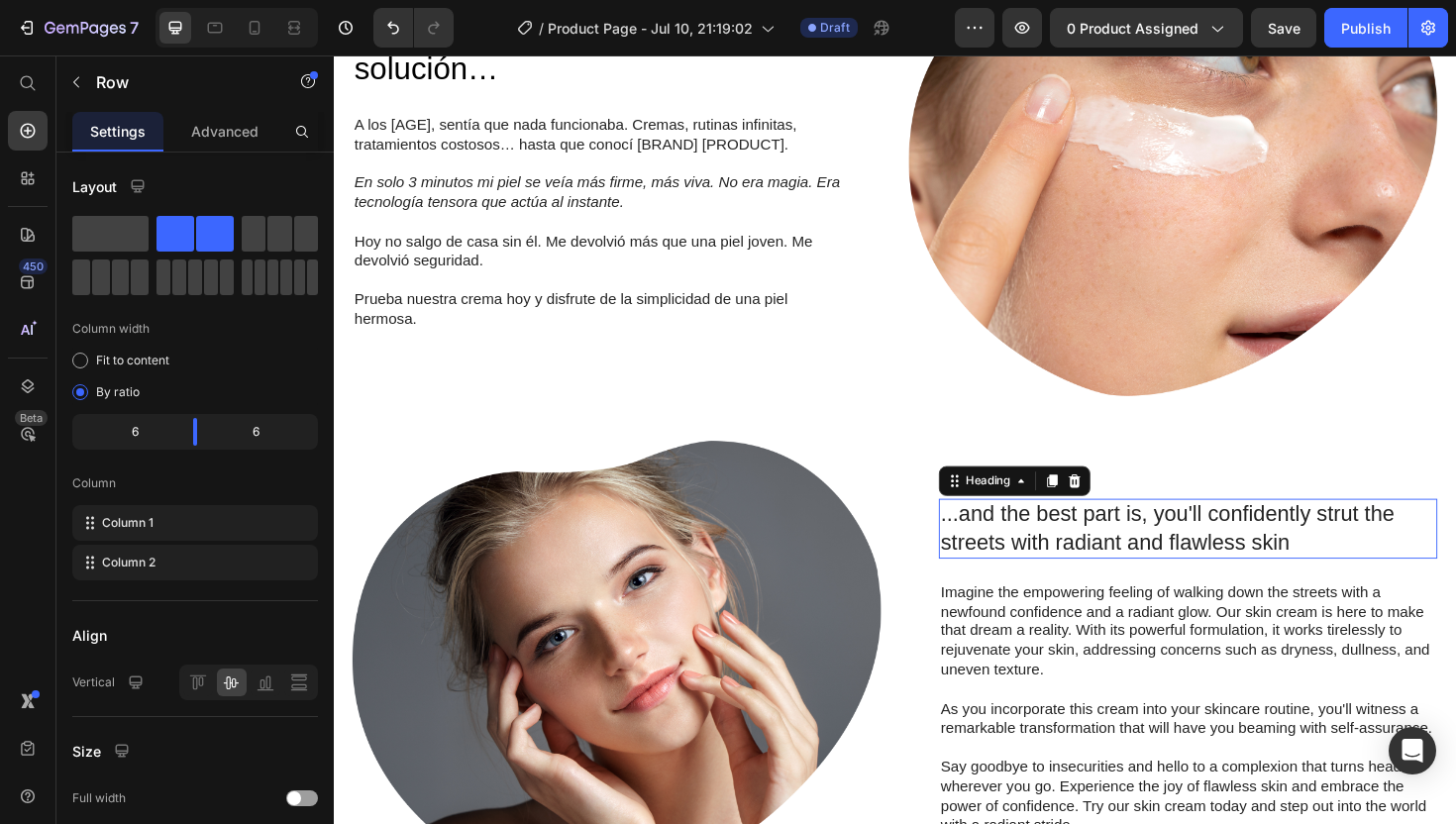 click on "...and the best part is, you'll confidently strut the streets with radiant and flawless skin" at bounding box center [1238, 557] 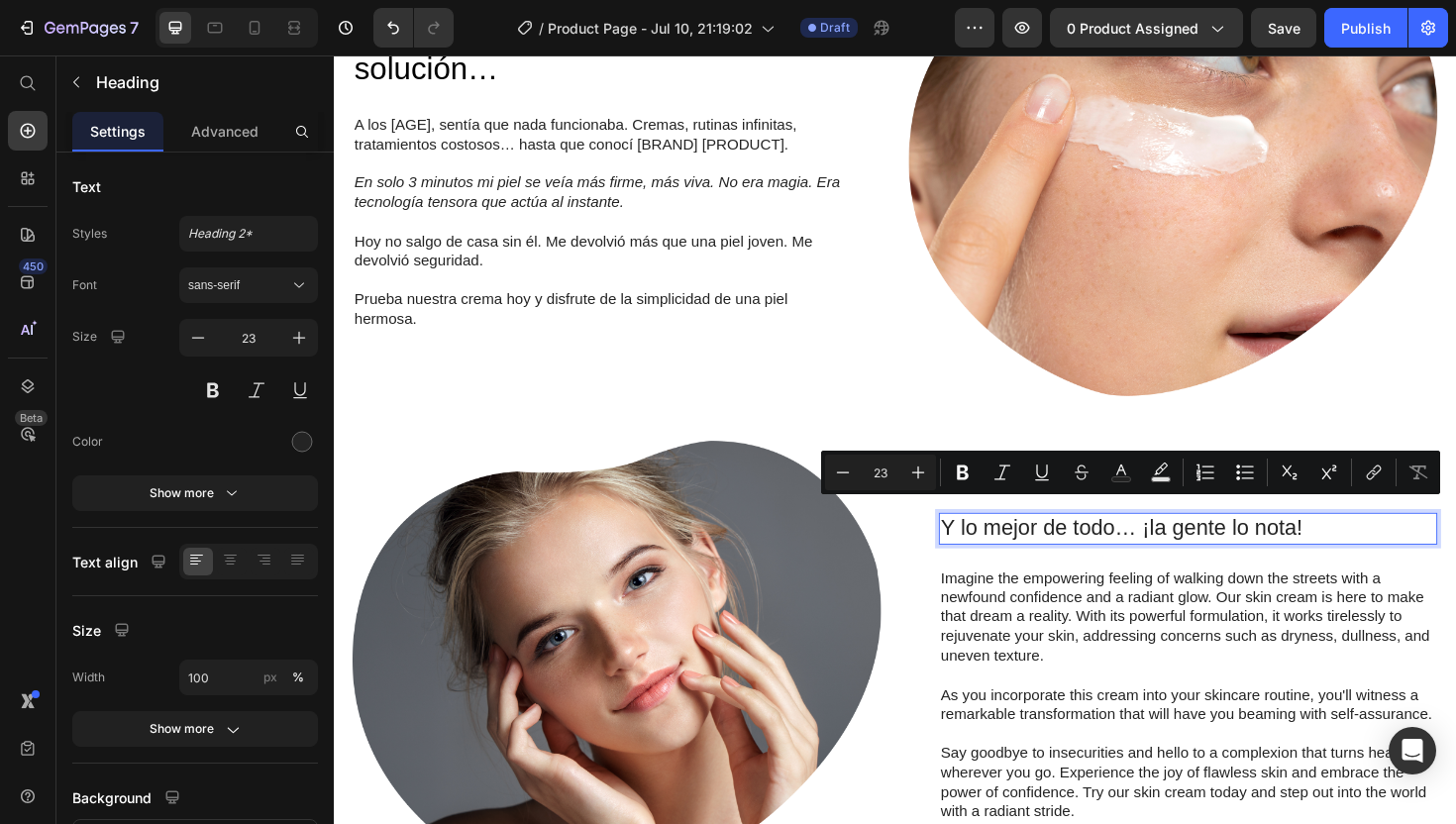 scroll, scrollTop: 1822, scrollLeft: 0, axis: vertical 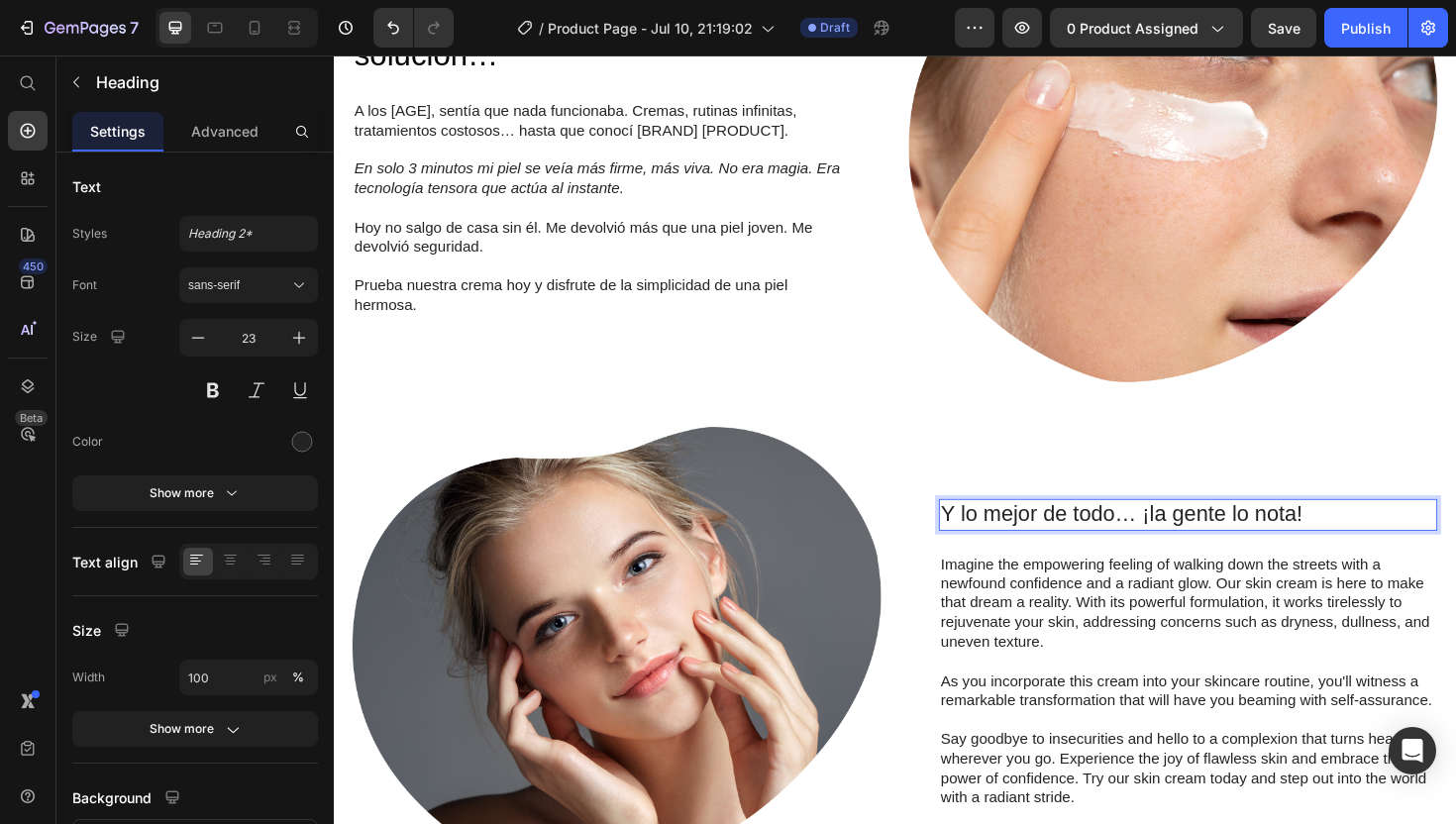 click on "Y lo mejor de todo… ¡la gente lo nota!" at bounding box center (1238, 542) 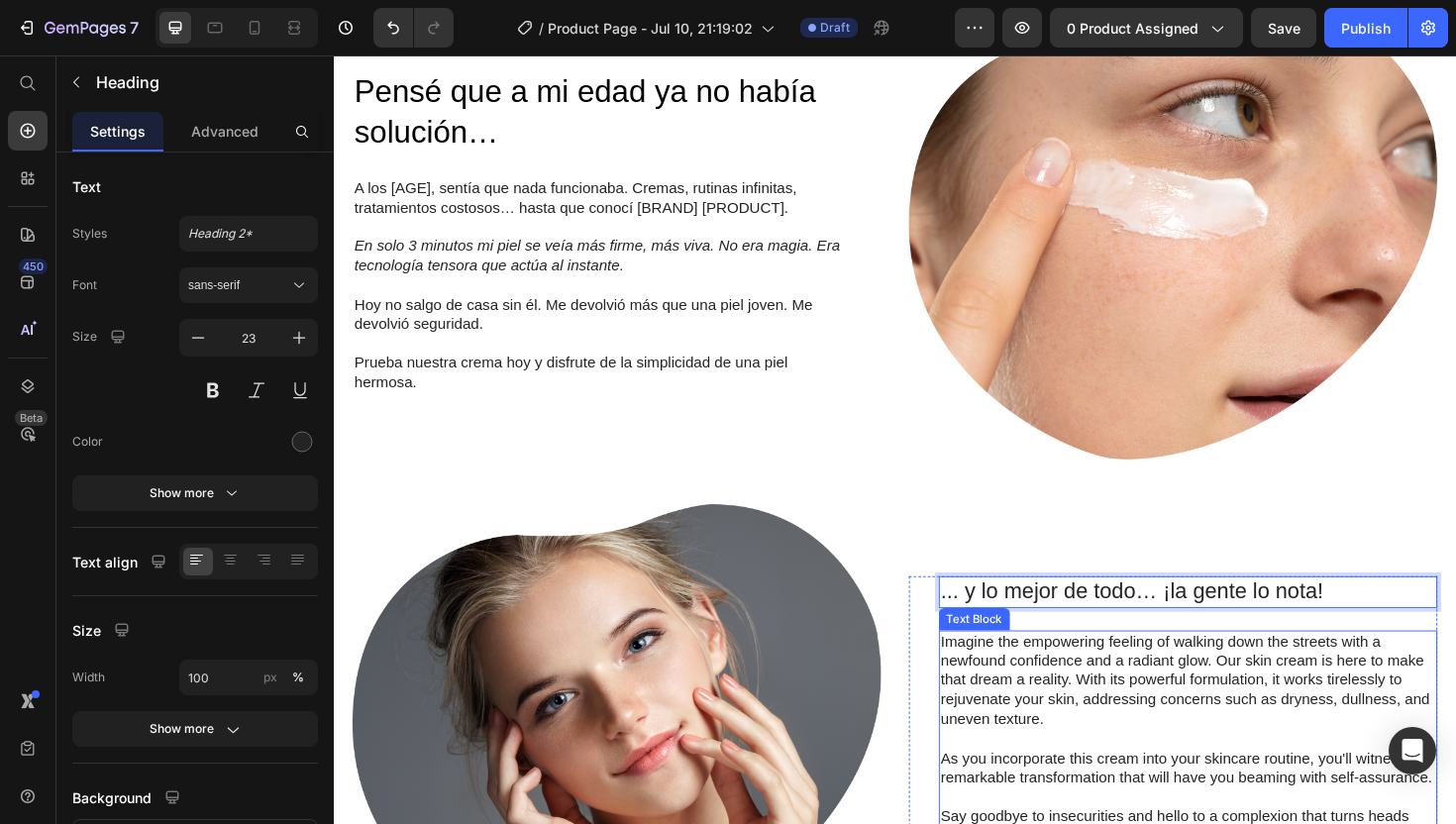 scroll, scrollTop: 1754, scrollLeft: 0, axis: vertical 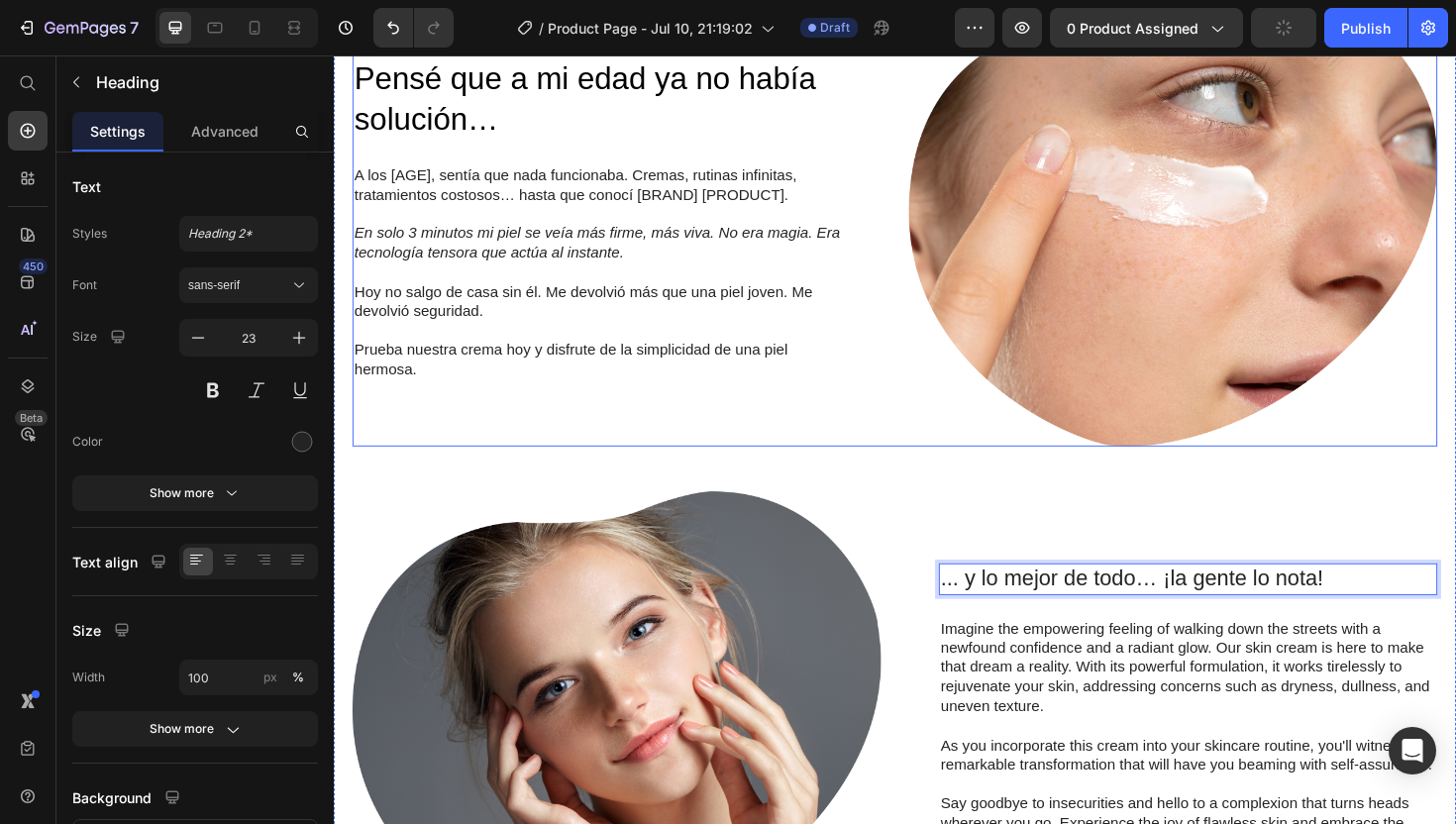 click on "Pensé que a mi edad ya no había solución… Heading A los [AGE] , sentía que nada funcionaba. Cremas, rutinas infinitas, tratamientos costosos… hasta que conocí Peter Thom Luxe. En solo 3 minutos mi piel se veía más firme, más viva. No era magia. Era tecnología tensora que actúa al instante. Hoy no salgo de casa sin él. Me devolvió más que una piel joven. Me devolvió seguridad. Prueba nuestra crema hoy y disfrute de la simplicidad de una piel hermosa. Text Block Row" at bounding box center (633, 229) 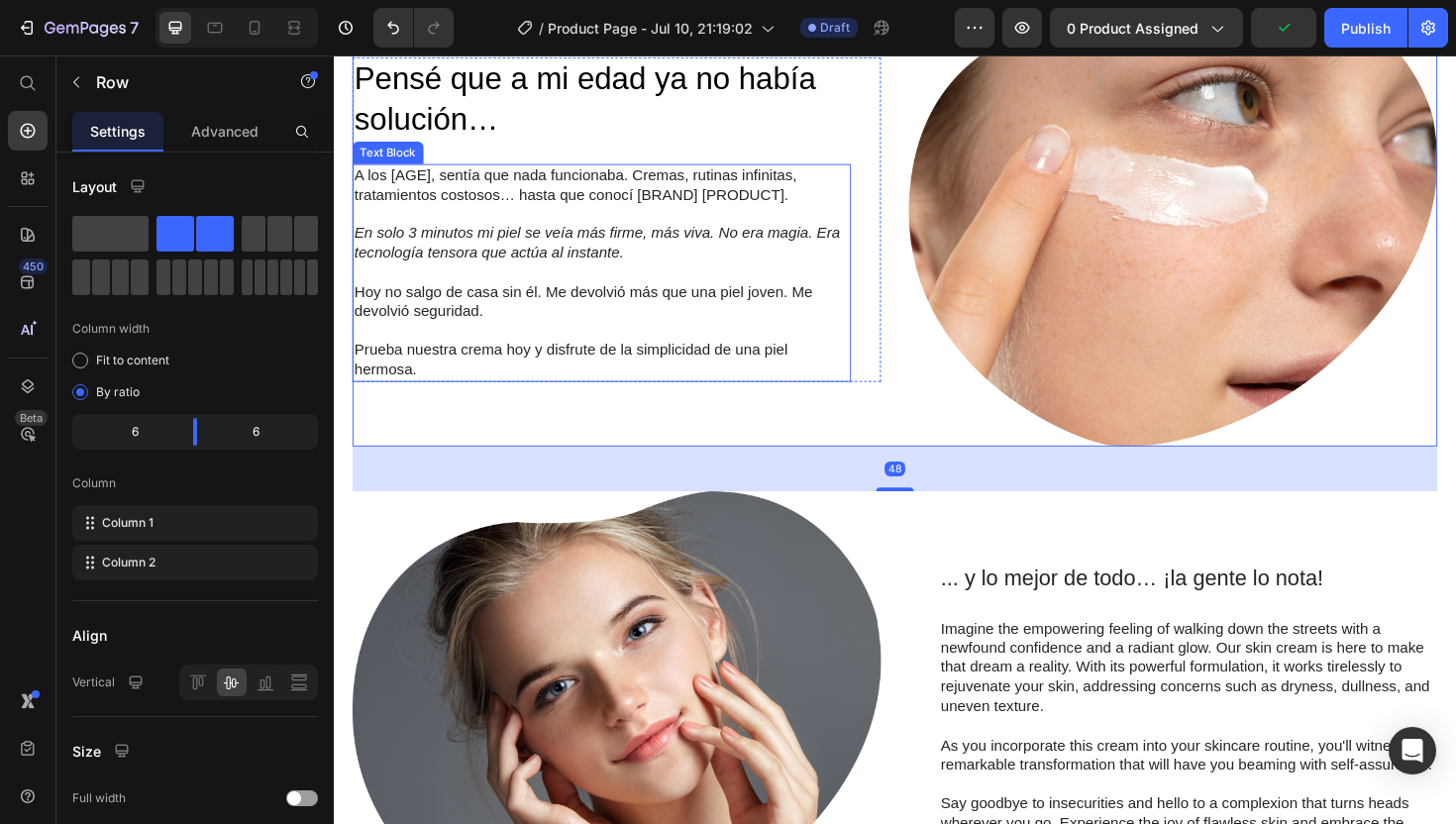 click on "Prueba nuestra crema hoy y disfrute de la simplicidad de una piel hermosa." at bounding box center [617, 378] 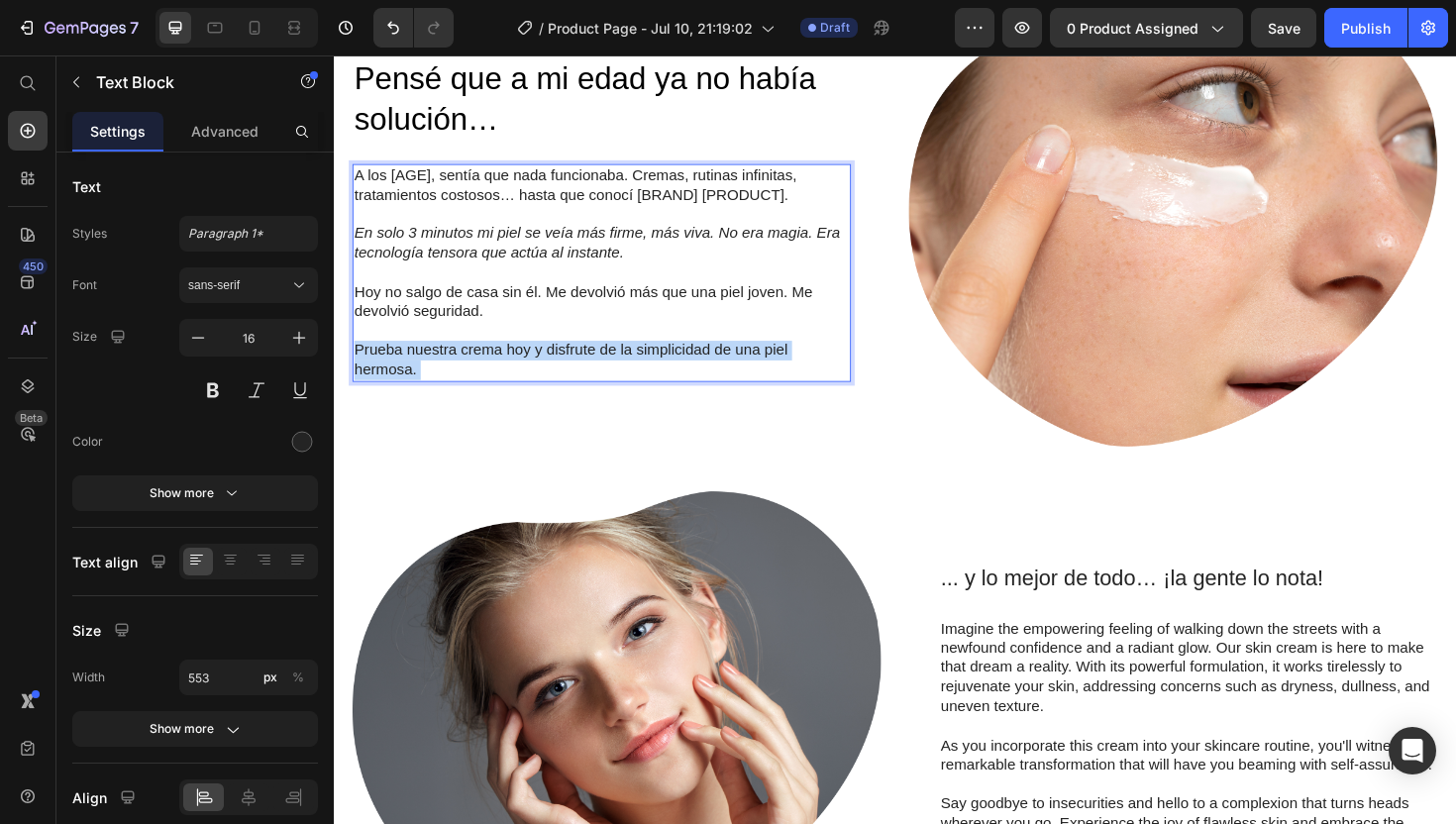 drag, startPoint x: 456, startPoint y: 381, endPoint x: 361, endPoint y: 366, distance: 96.17692 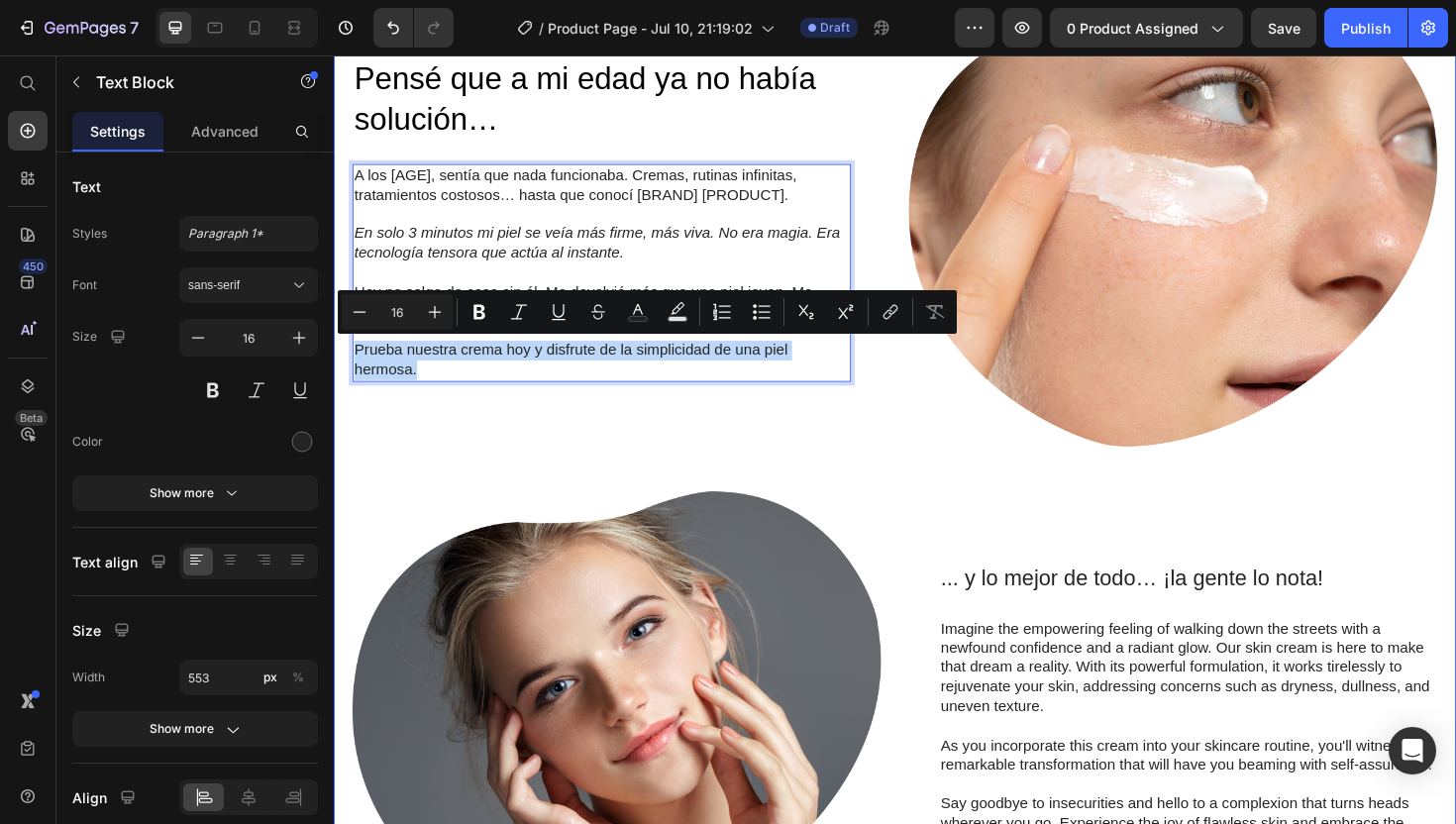 drag, startPoint x: 443, startPoint y: 390, endPoint x: 350, endPoint y: 365, distance: 96.30161 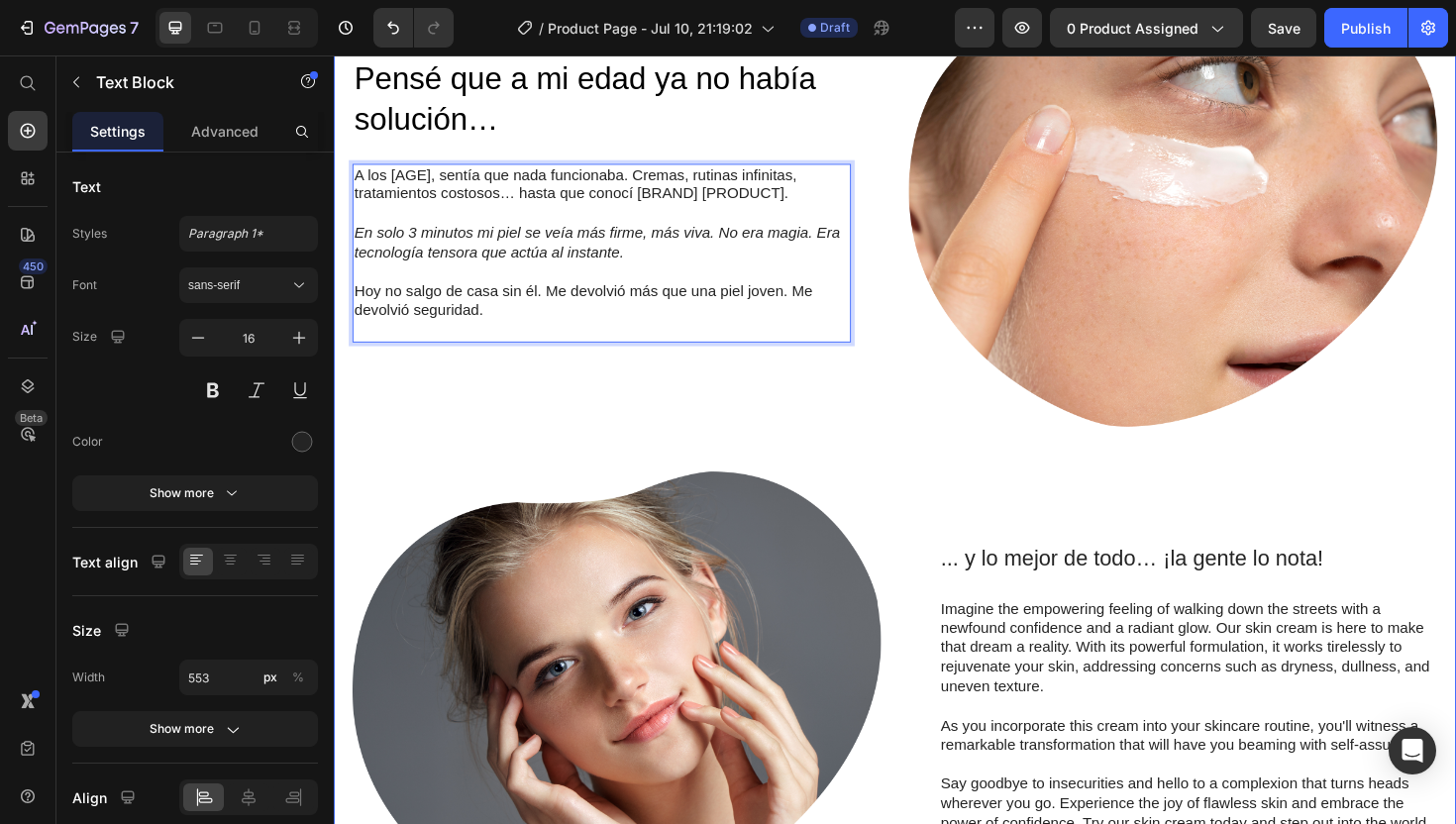 scroll, scrollTop: 1785, scrollLeft: 0, axis: vertical 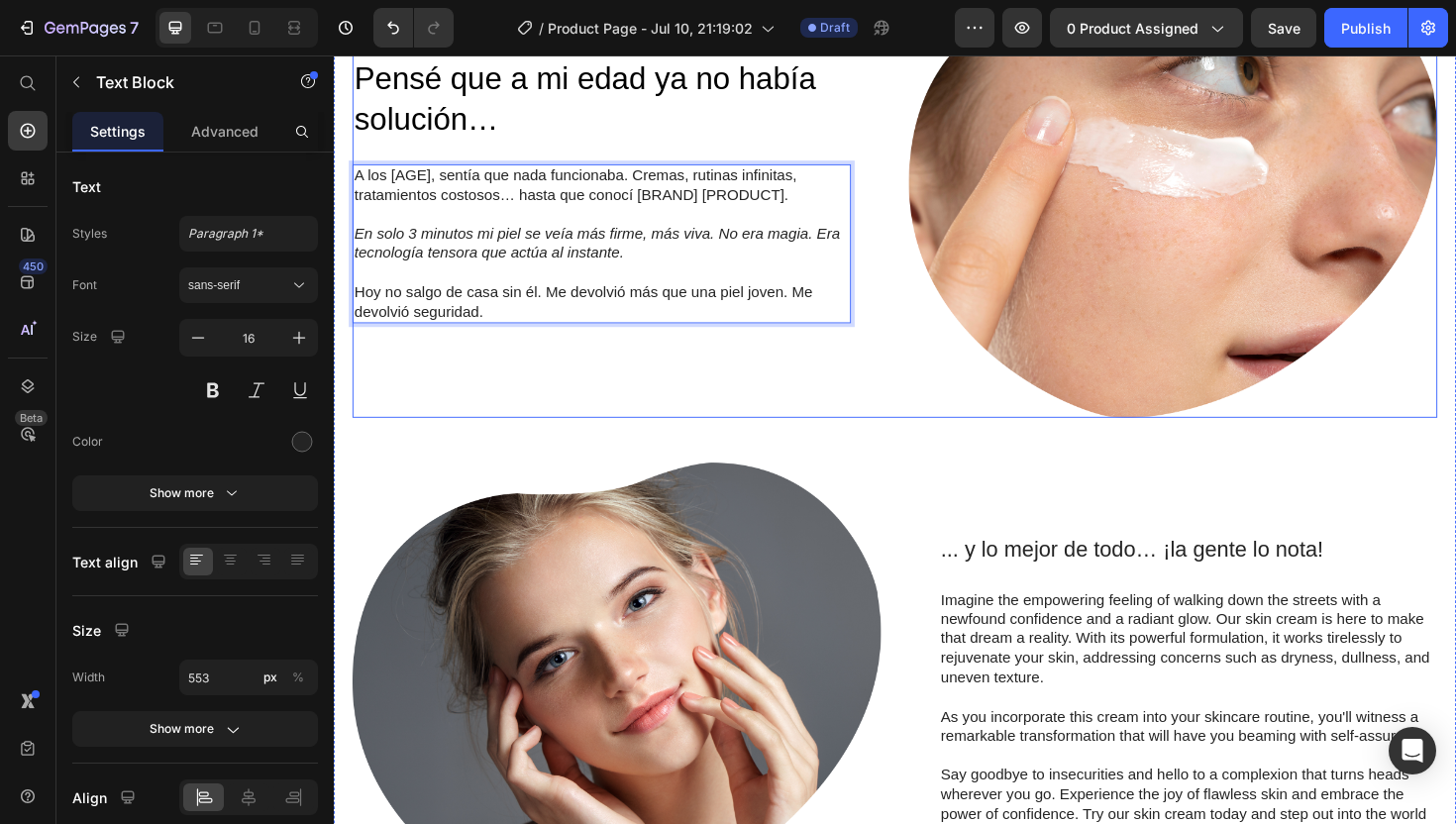 click on "Pensé que a mi edad ya no había solución… Heading A los [AGE] , sentía que nada funcionaba. Cremas, rutinas infinitas, tratamientos costosos… hasta que conocí Peter Thom Luxe. En solo 3 minutos mi piel se veía más firme, más viva. No era magia. Era tecnología tensora que actúa al instante. Hoy no salgo de casa sin él. Me devolvió más que una piel joven. Me devolvió seguridad. Text Block   0 Row" at bounding box center (633, 198) 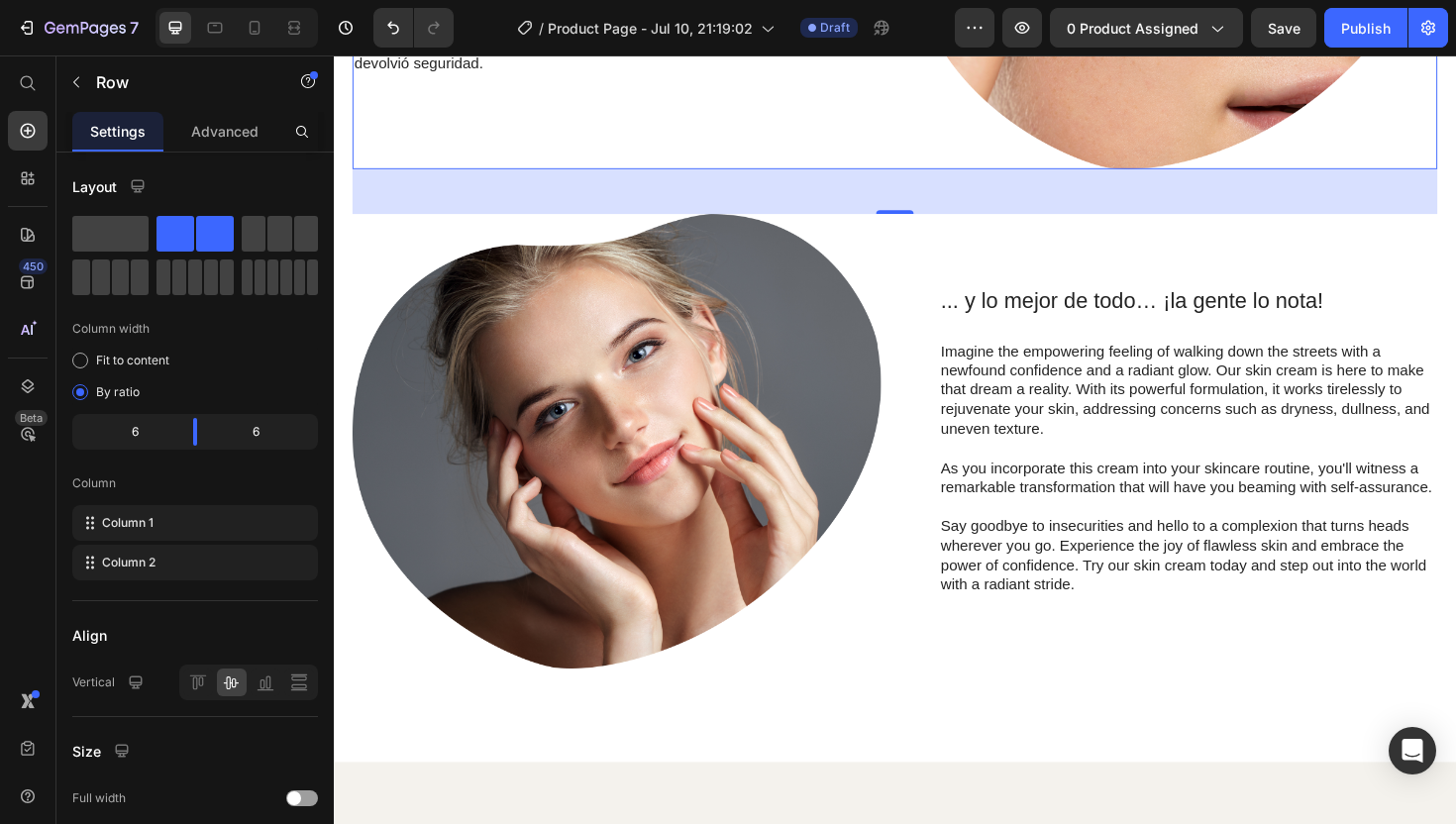 scroll, scrollTop: 2158, scrollLeft: 0, axis: vertical 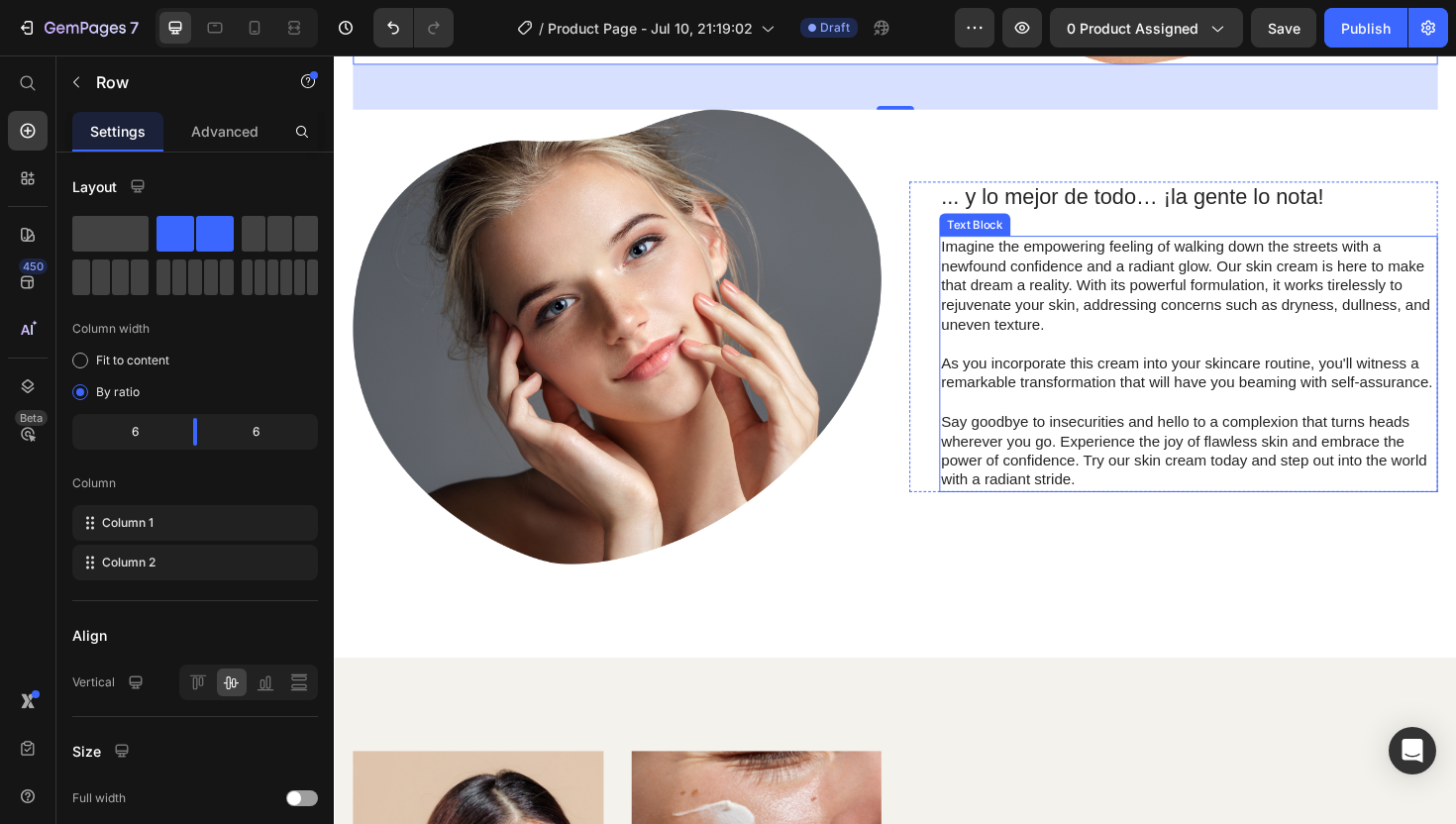 click on "As you incorporate this cream into your skincare routine, you'll witness a remarkable transformation that will have you beaming with self-assurance." at bounding box center [1238, 393] 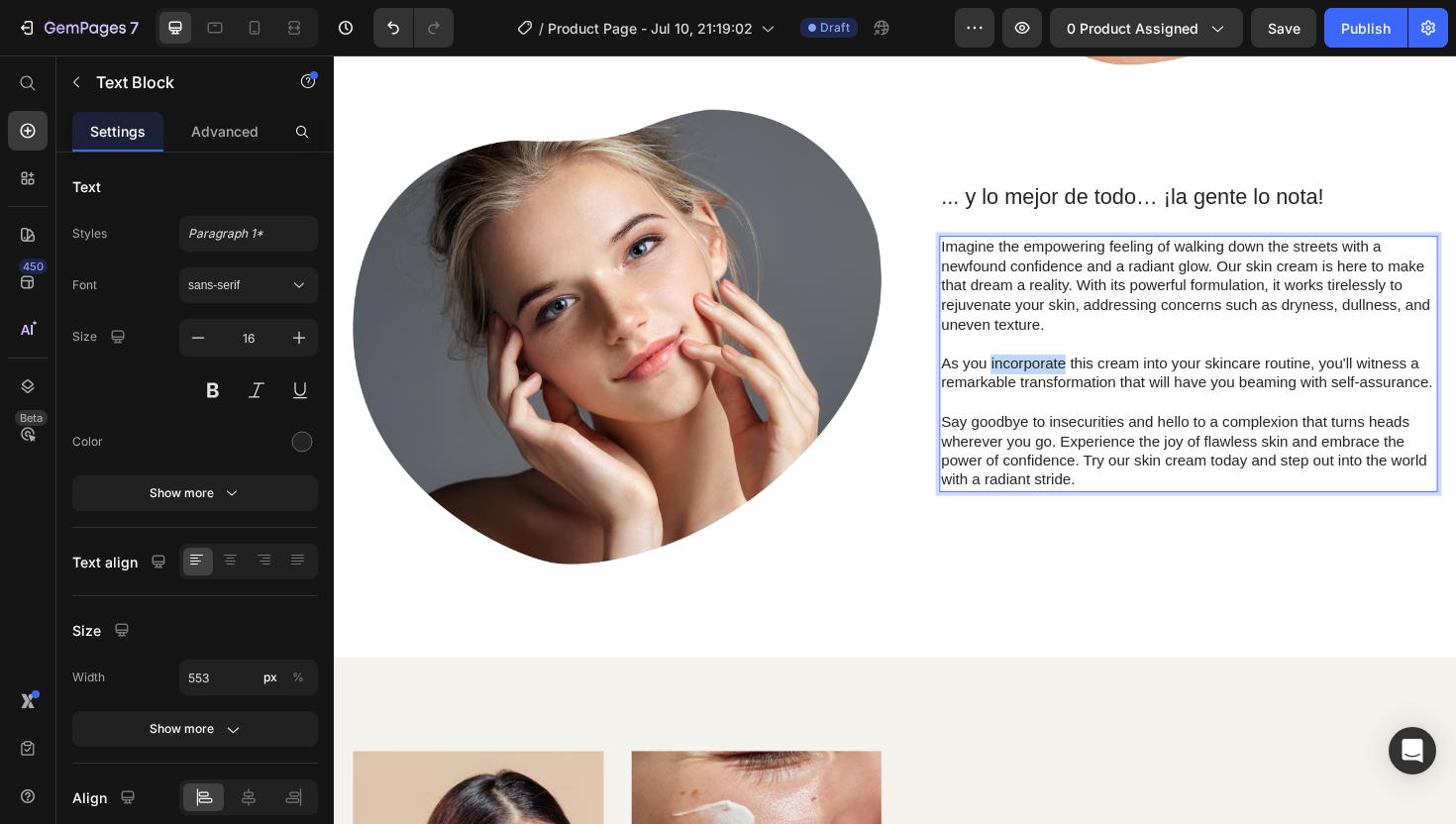 click on "As you incorporate this cream into your skincare routine, you'll witness a remarkable transformation that will have you beaming with self-assurance." at bounding box center (1238, 393) 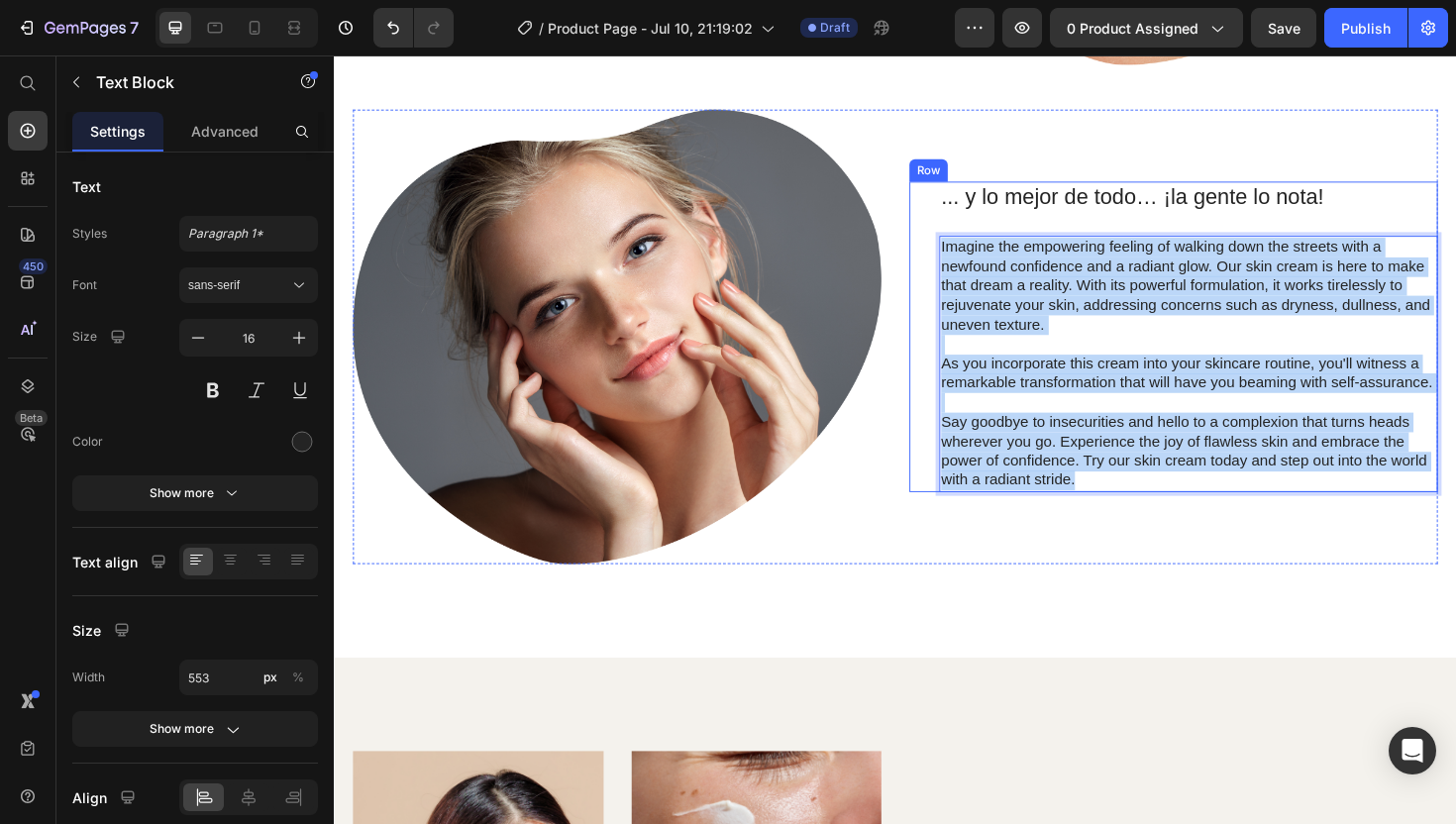 drag, startPoint x: 1137, startPoint y: 501, endPoint x: 972, endPoint y: 255, distance: 296.21107 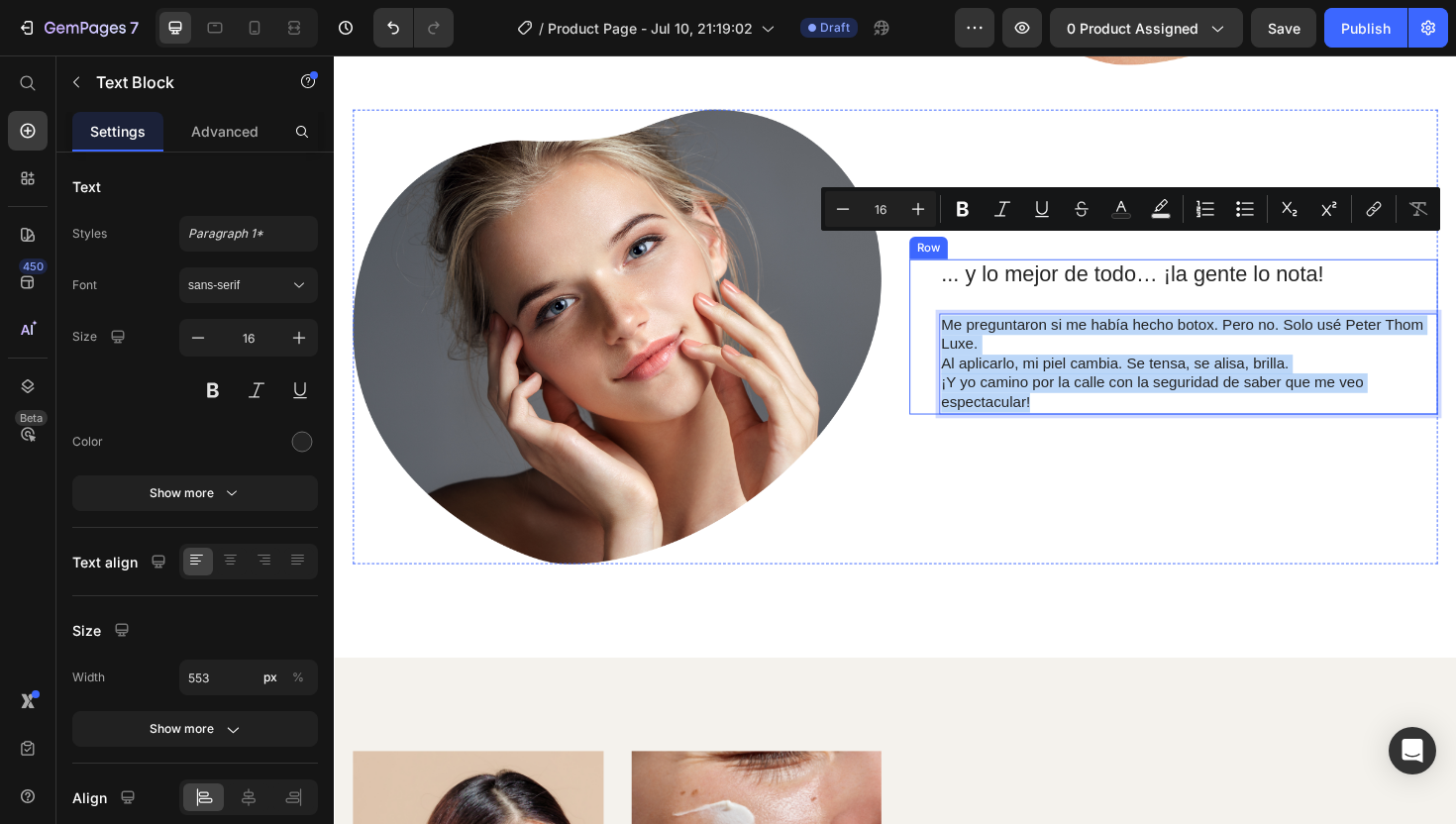scroll, scrollTop: 2240, scrollLeft: 0, axis: vertical 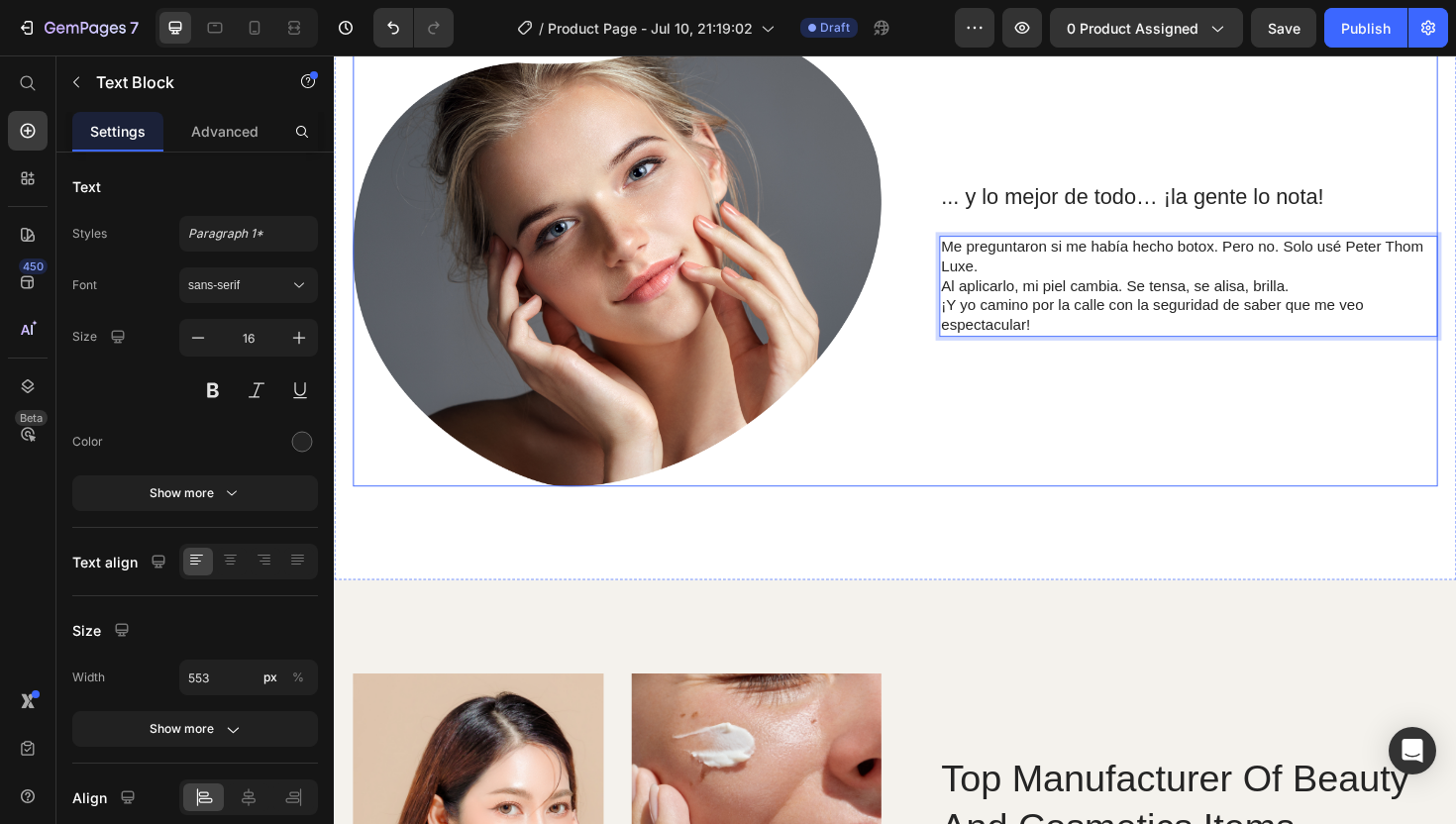 click on "“+¡Estoy IMPACTADA! Mira esto… Heading Me preguntaron si me había hecho botox. Pero no. Solo usé Peter Thom Luxe. Al aplicarlo, mi piel cambia. Se tensa, se alisa, brilla. ¡Y yo camino por la calle con la seguridad de saber que me veo espectacular! Text Block   0 Row" at bounding box center [1222, 271] 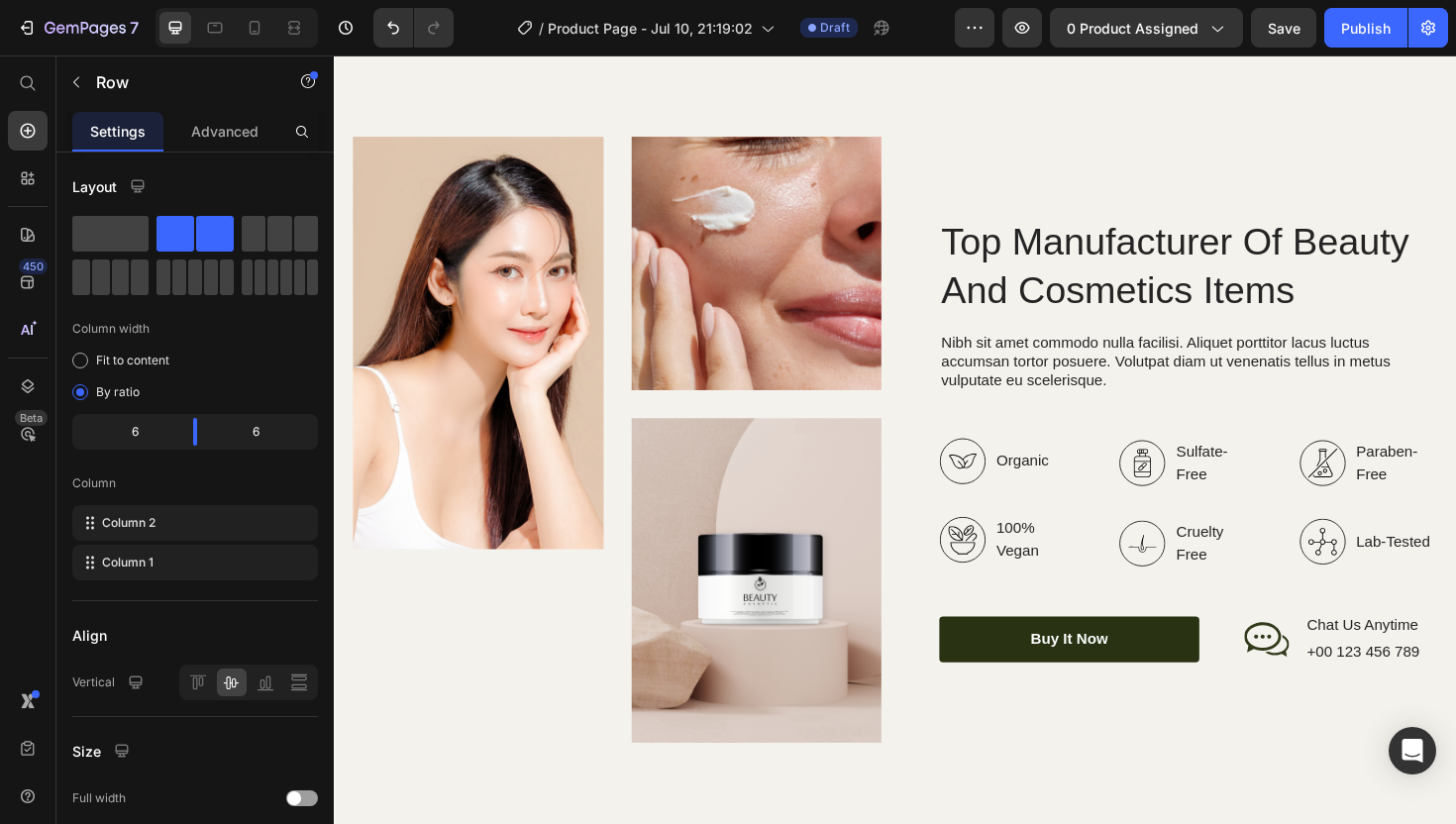 scroll, scrollTop: 2812, scrollLeft: 0, axis: vertical 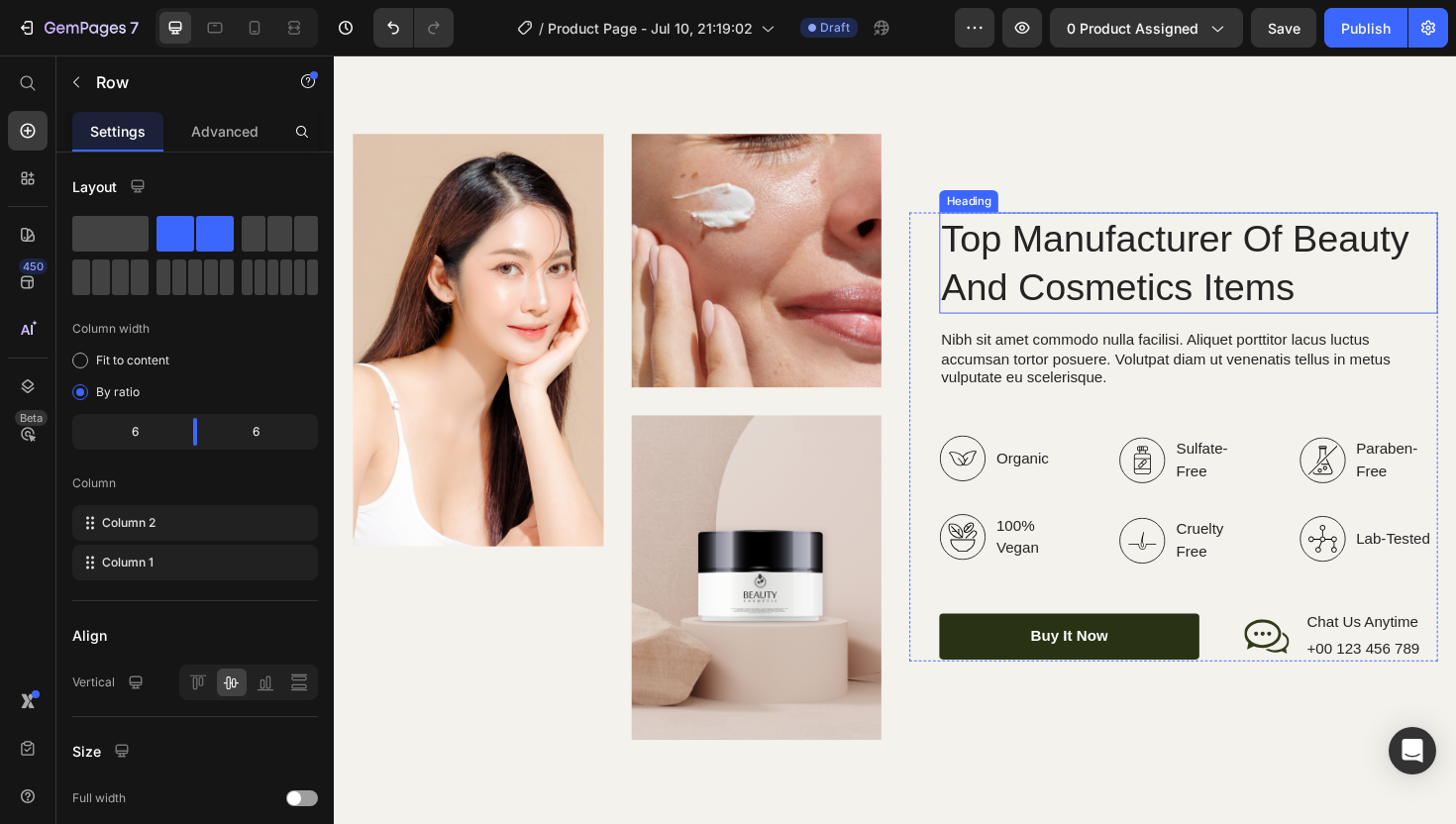click on "Top Manufacturer Of Beauty And Cosmetics Items" at bounding box center (1238, 275) 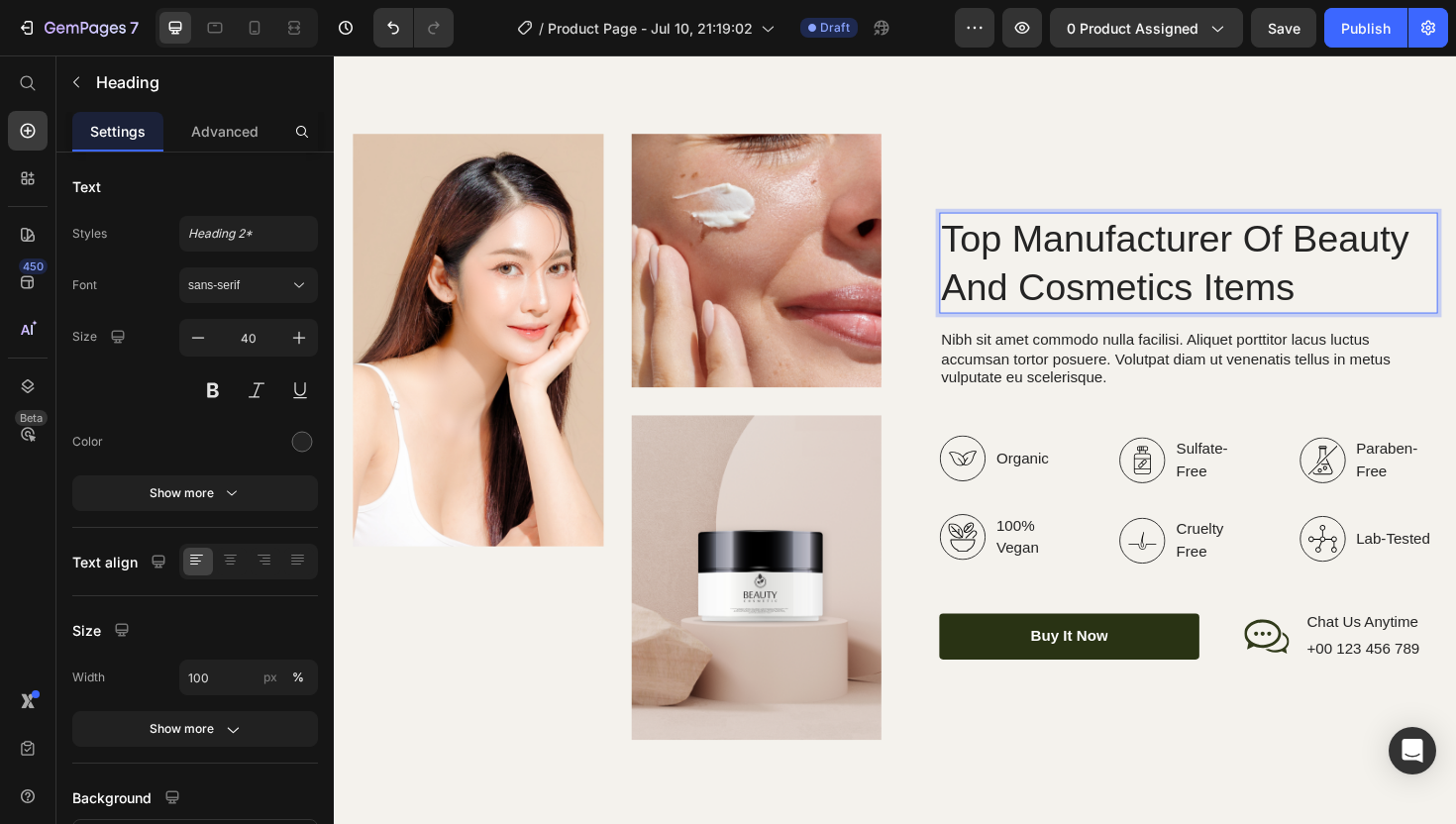 click on "Top Manufacturer Of Beauty And Cosmetics Items" at bounding box center (1238, 275) 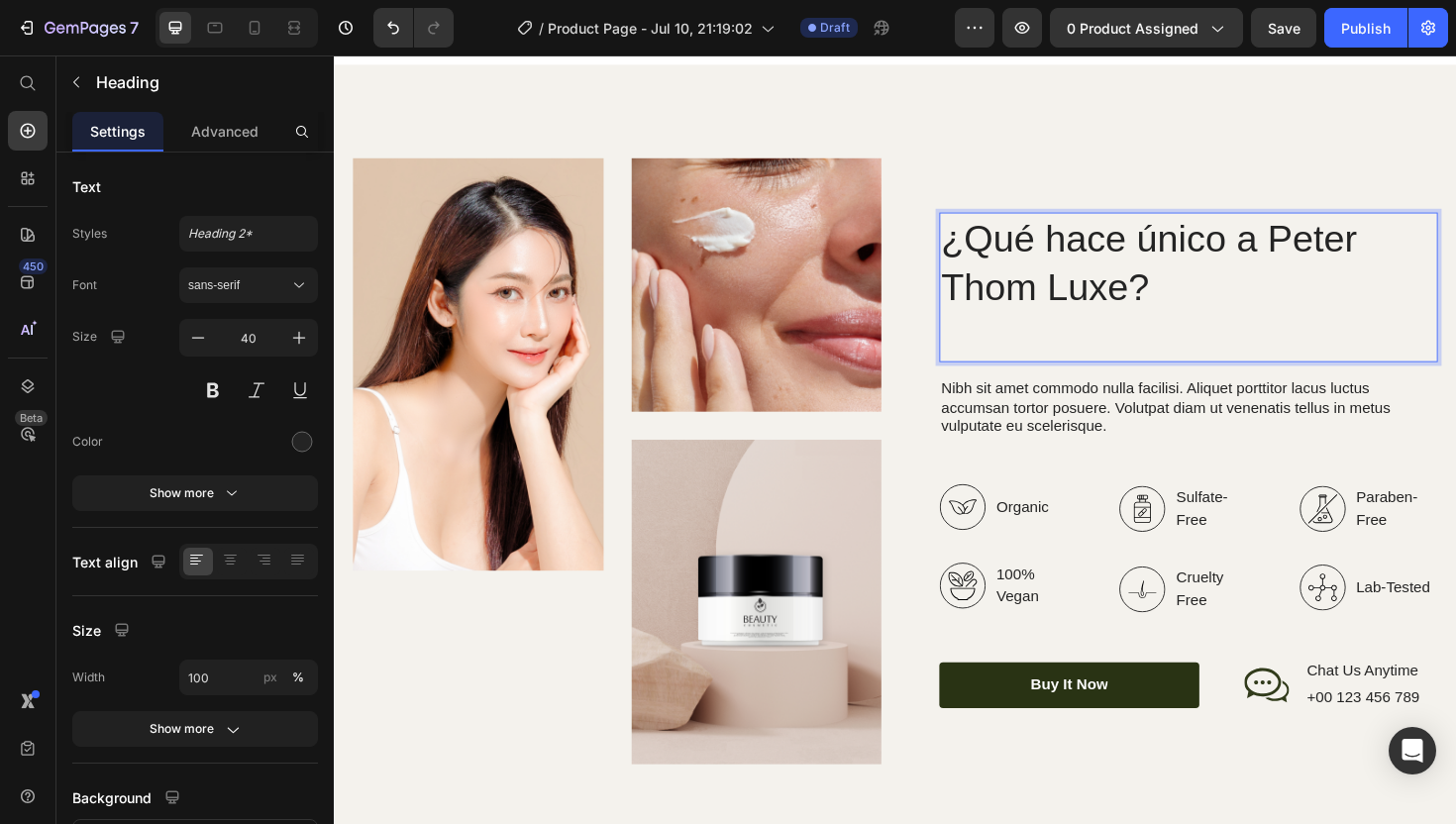 scroll, scrollTop: 2812, scrollLeft: 0, axis: vertical 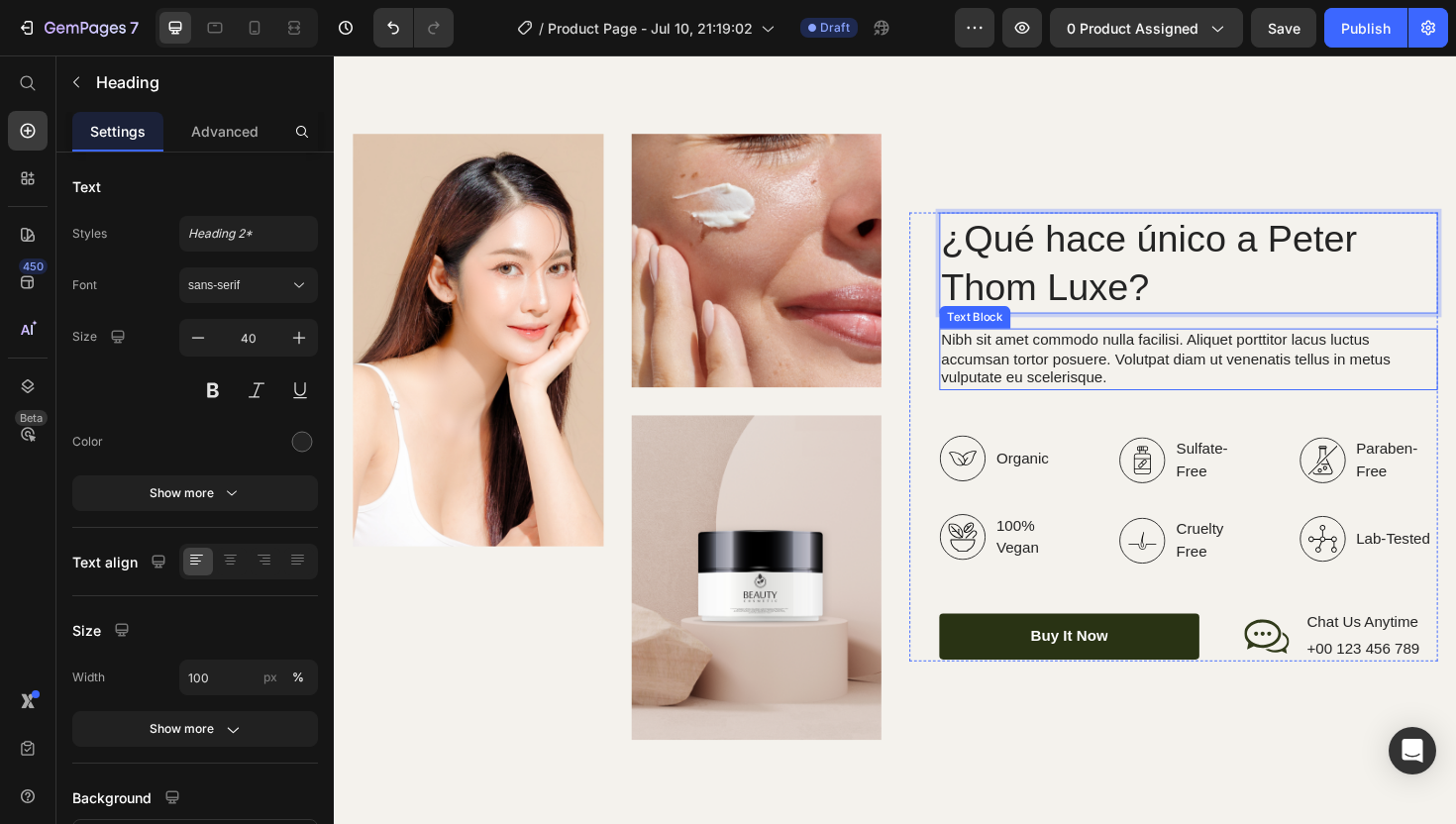 click on "Nibh sit amet commodo nulla facilisi. Aliquet porttitor lacus luctus accumsan tortor posuere. Volutpat diam ut venenatis tellus in metus vulputate eu scelerisque." at bounding box center (1238, 377) 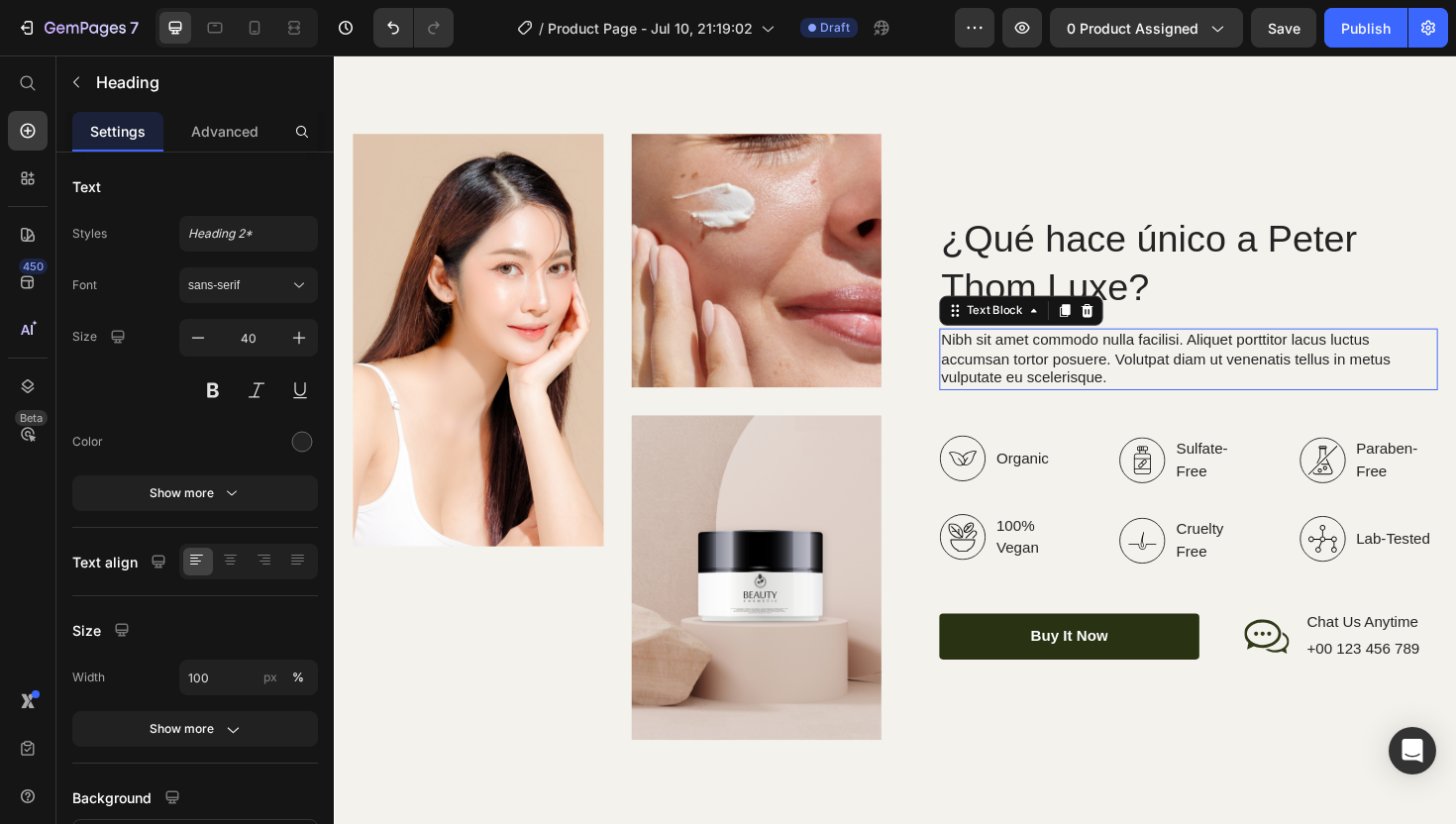 click on "Nibh sit amet commodo nulla facilisi. Aliquet porttitor lacus luctus accumsan tortor posuere. Volutpat diam ut venenatis tellus in metus vulputate eu scelerisque." at bounding box center (1238, 377) 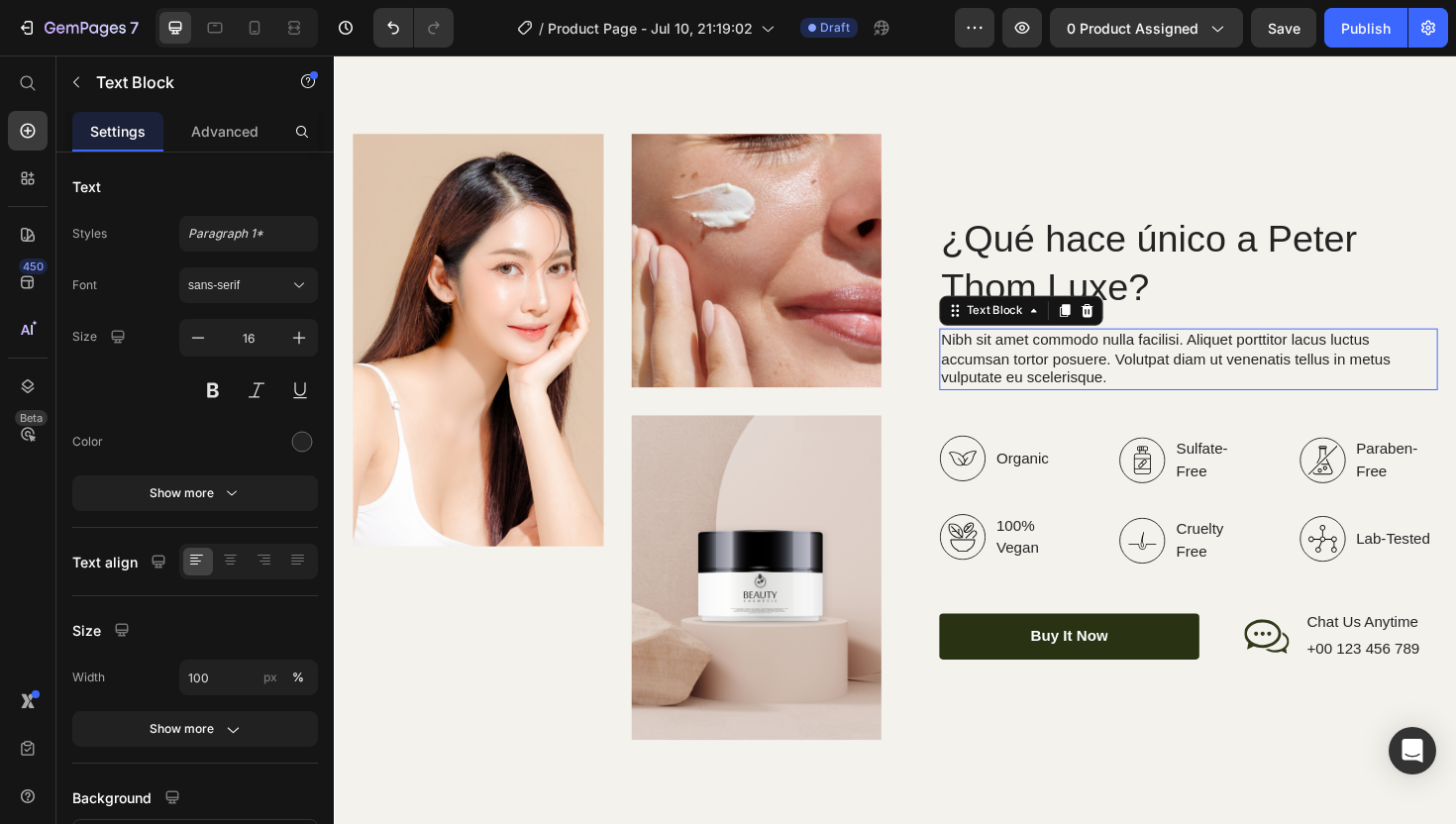 click on "Nibh sit amet commodo nulla facilisi. Aliquet porttitor lacus luctus accumsan tortor posuere. Volutpat diam ut venenatis tellus in metus vulputate eu scelerisque." at bounding box center [1238, 377] 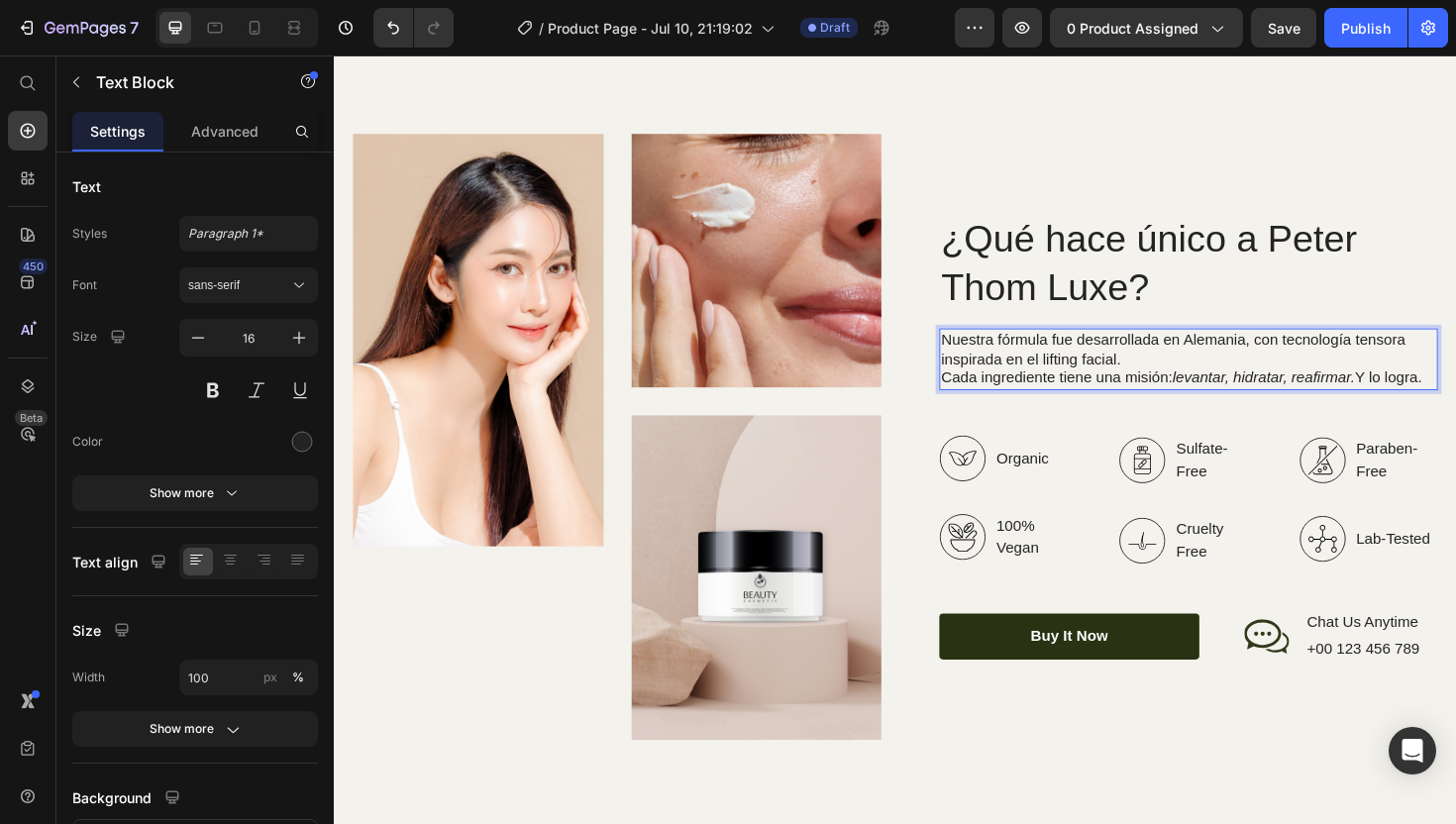 click on "levantar, hidratar, reafirmar." at bounding box center (1317, 396) 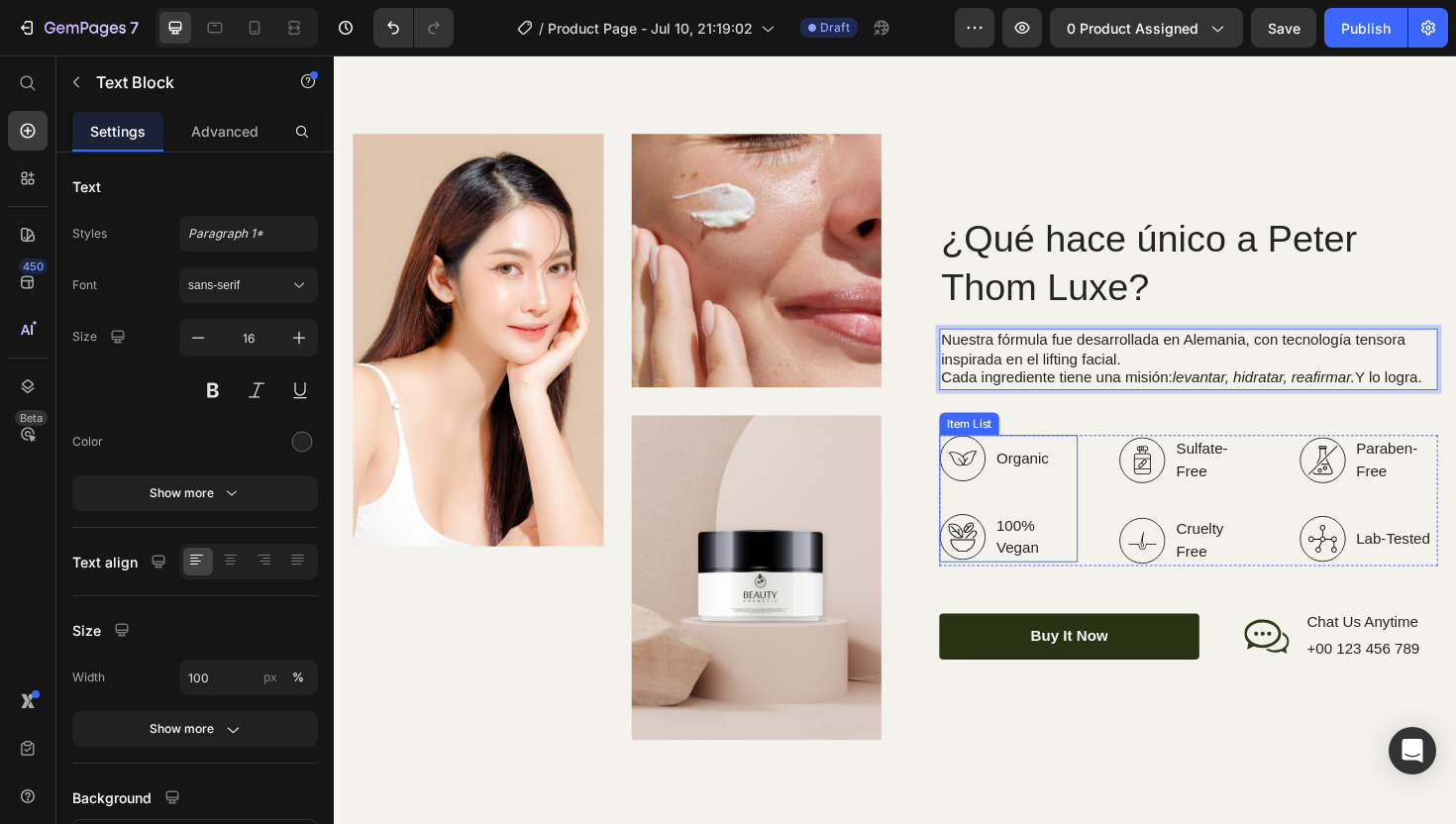 click on "100% Vegan" at bounding box center (1077, 566) 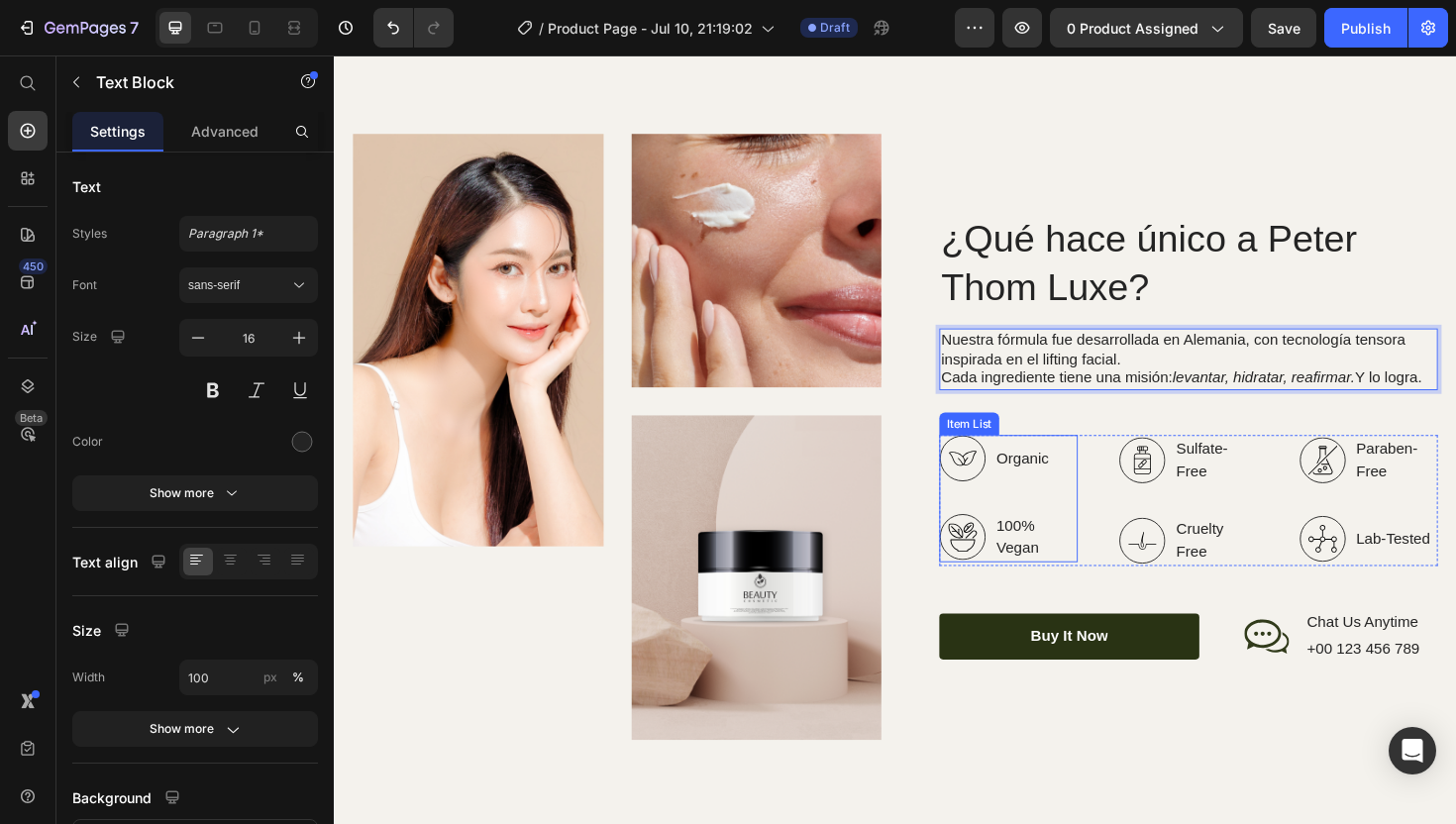 click on "100% Vegan" at bounding box center [1077, 566] 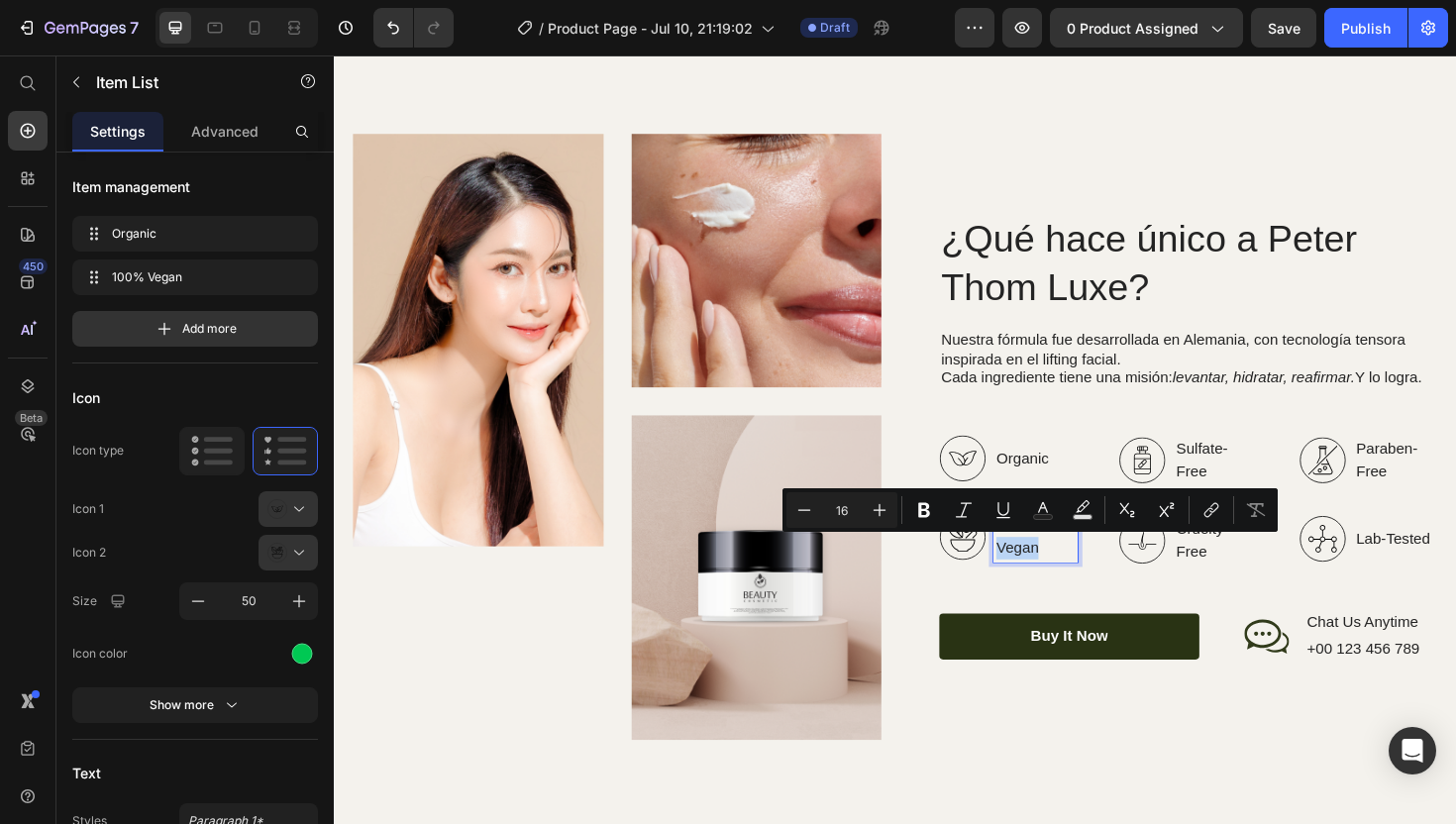 click on "100% Vegan" at bounding box center [1077, 566] 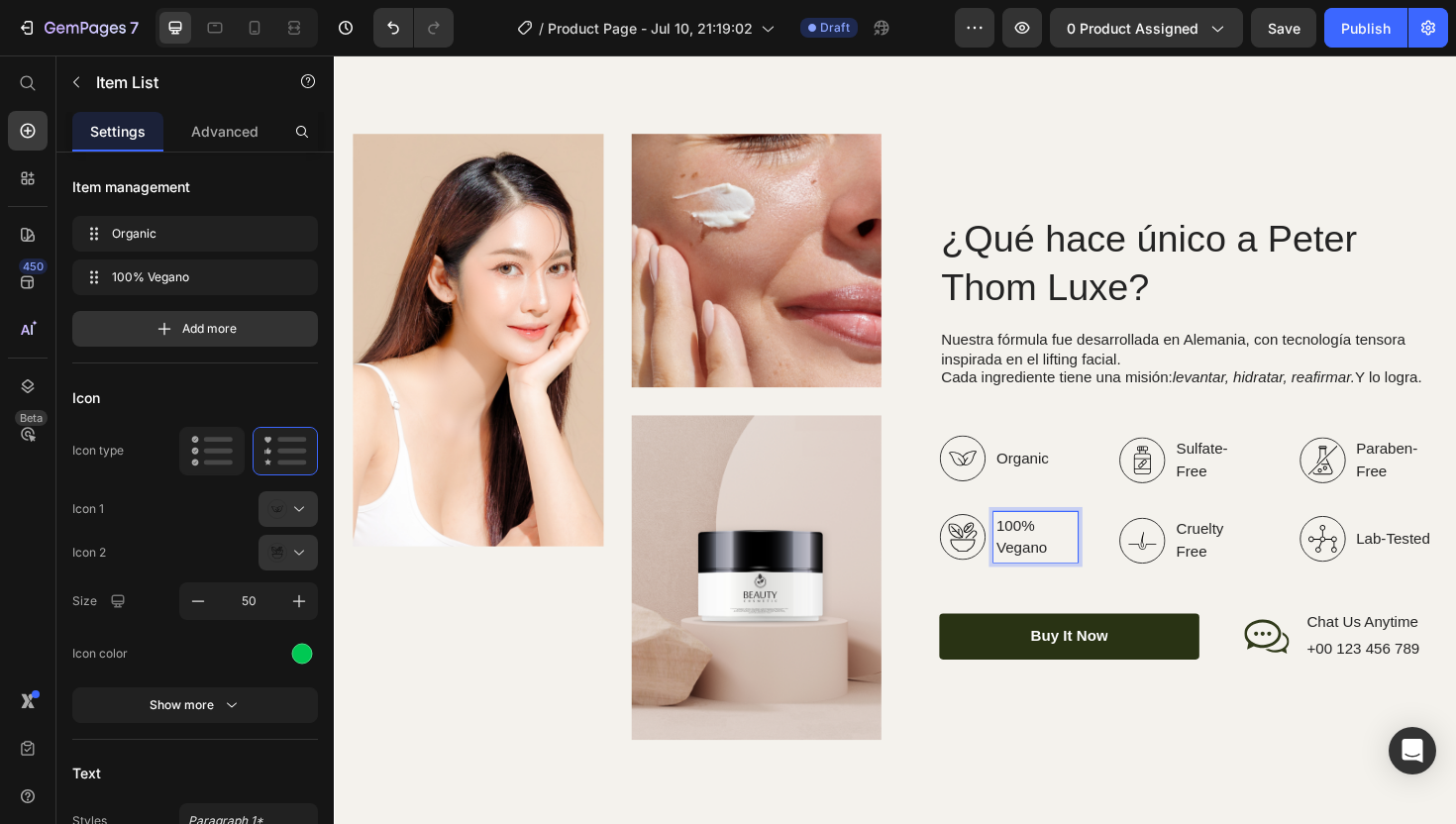 click on "Organic" at bounding box center [1077, 482] 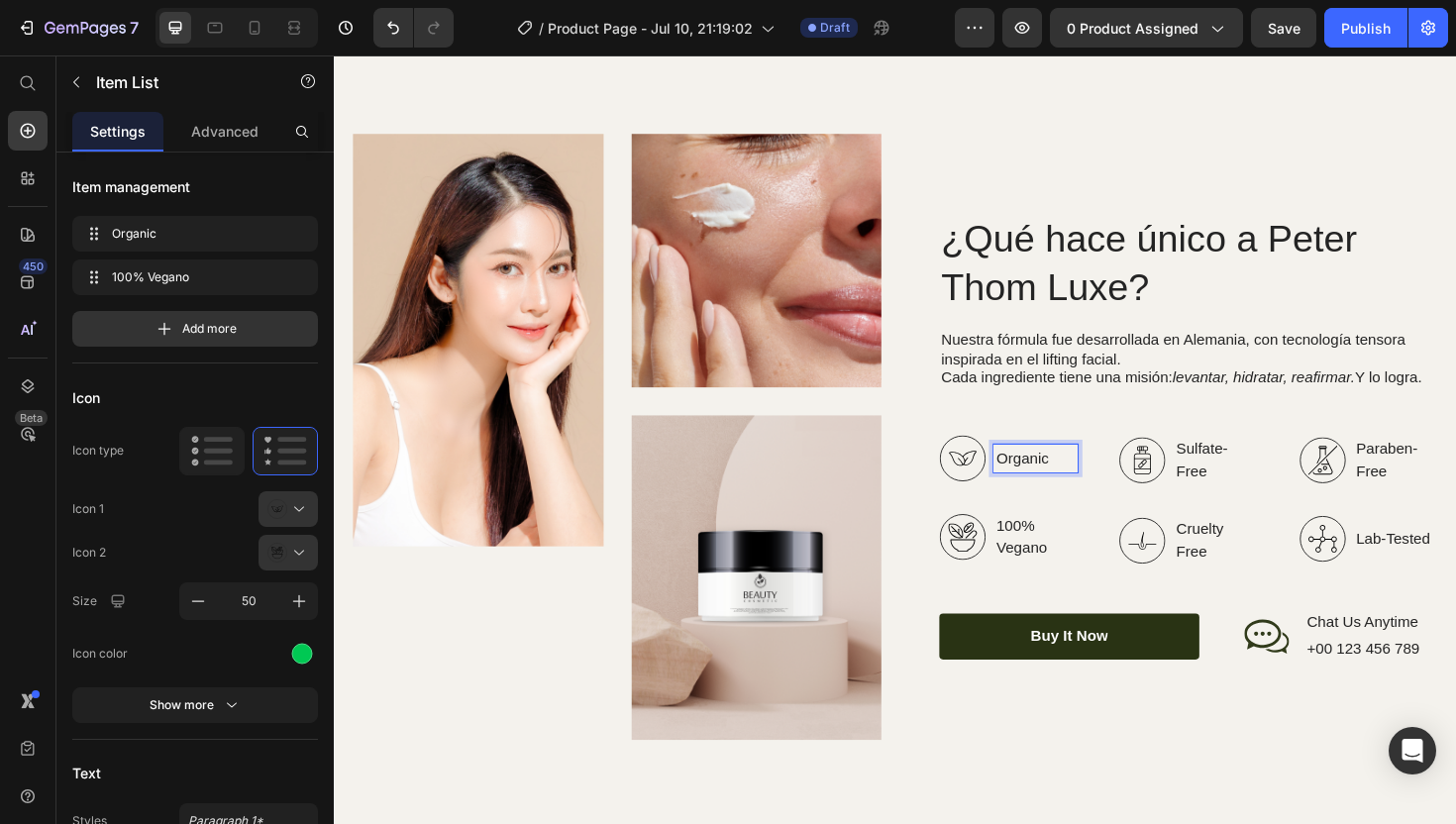 click on "Organic" at bounding box center [1077, 482] 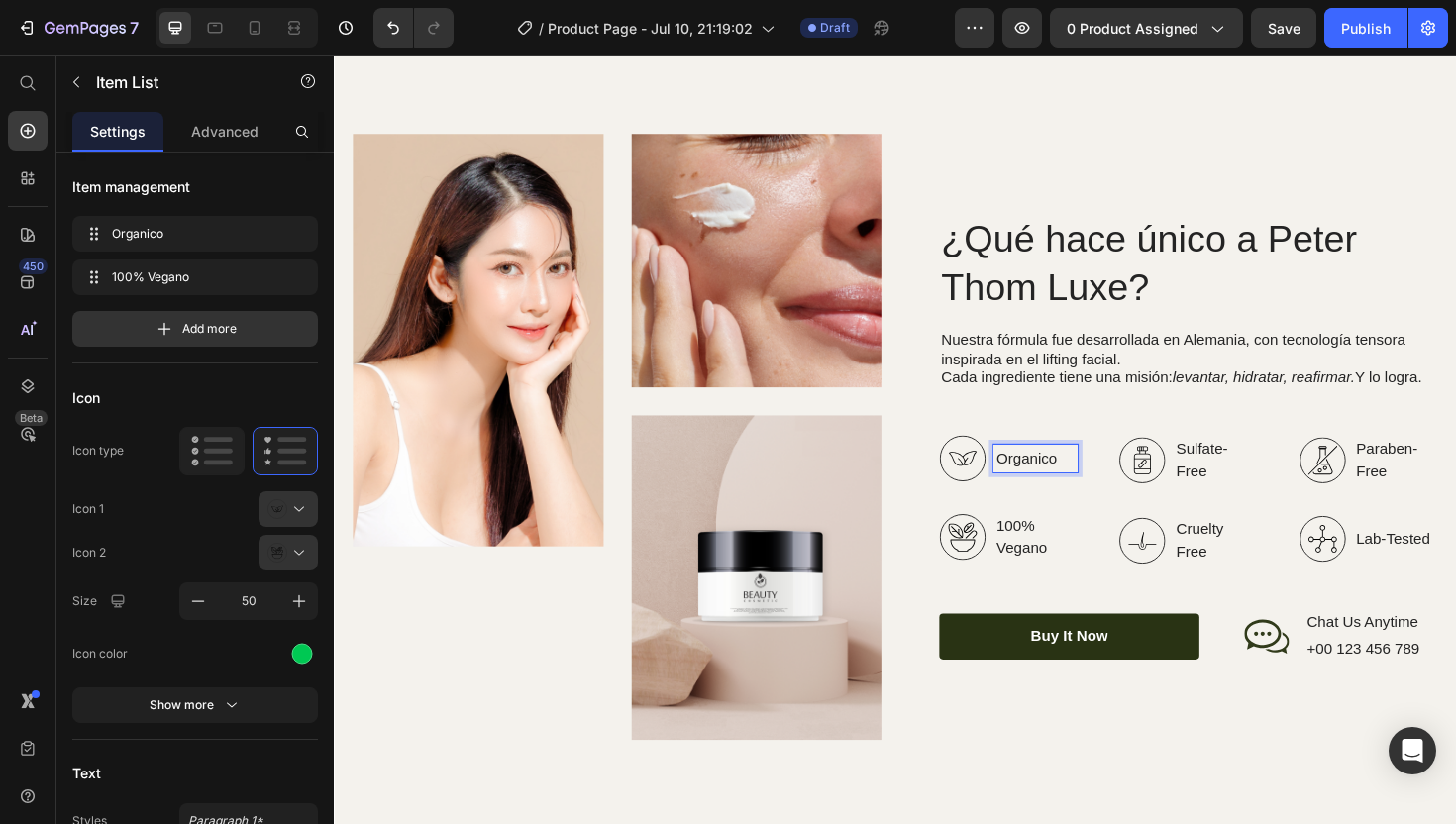 click on "Organico" at bounding box center [1077, 482] 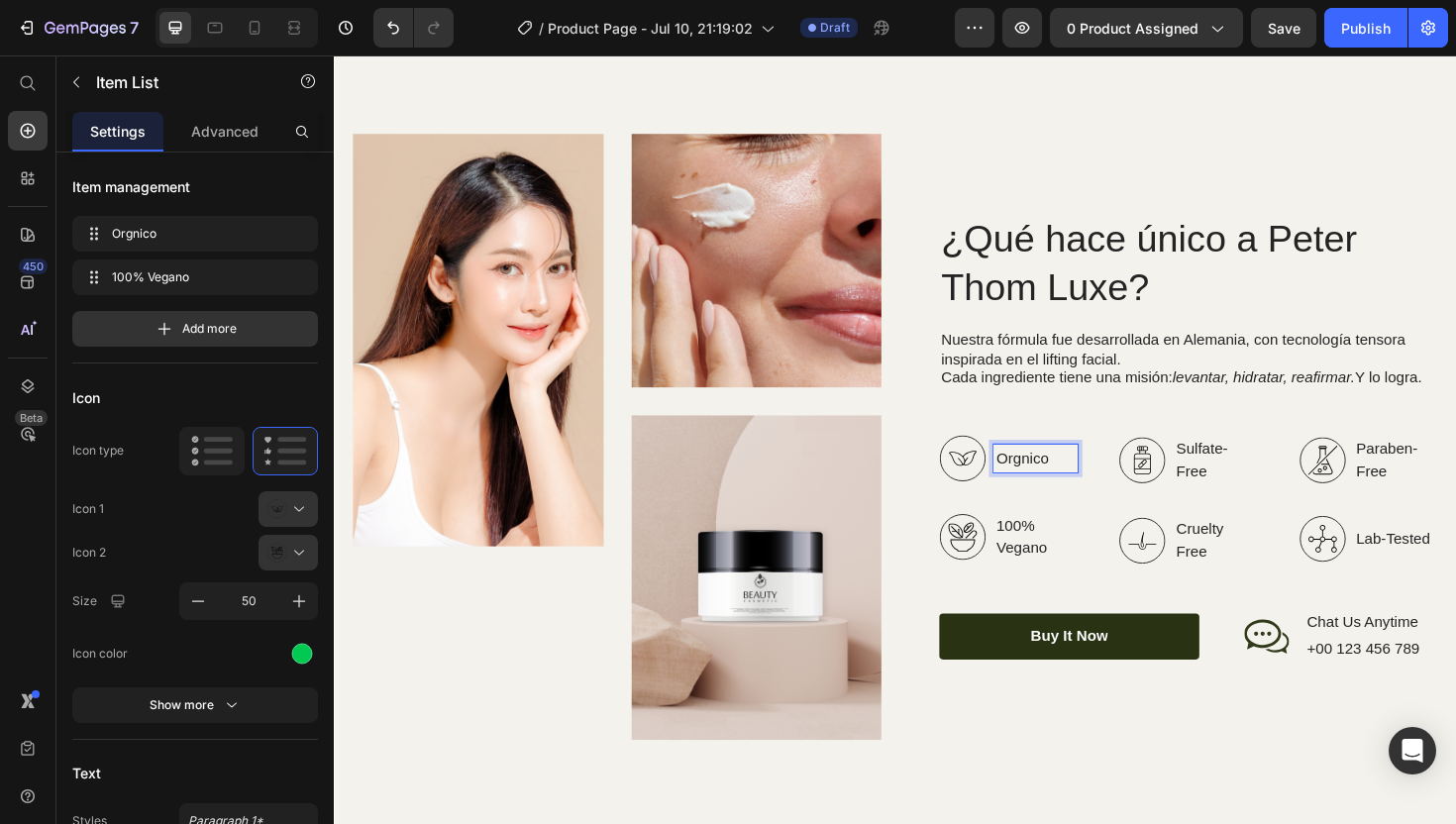 type 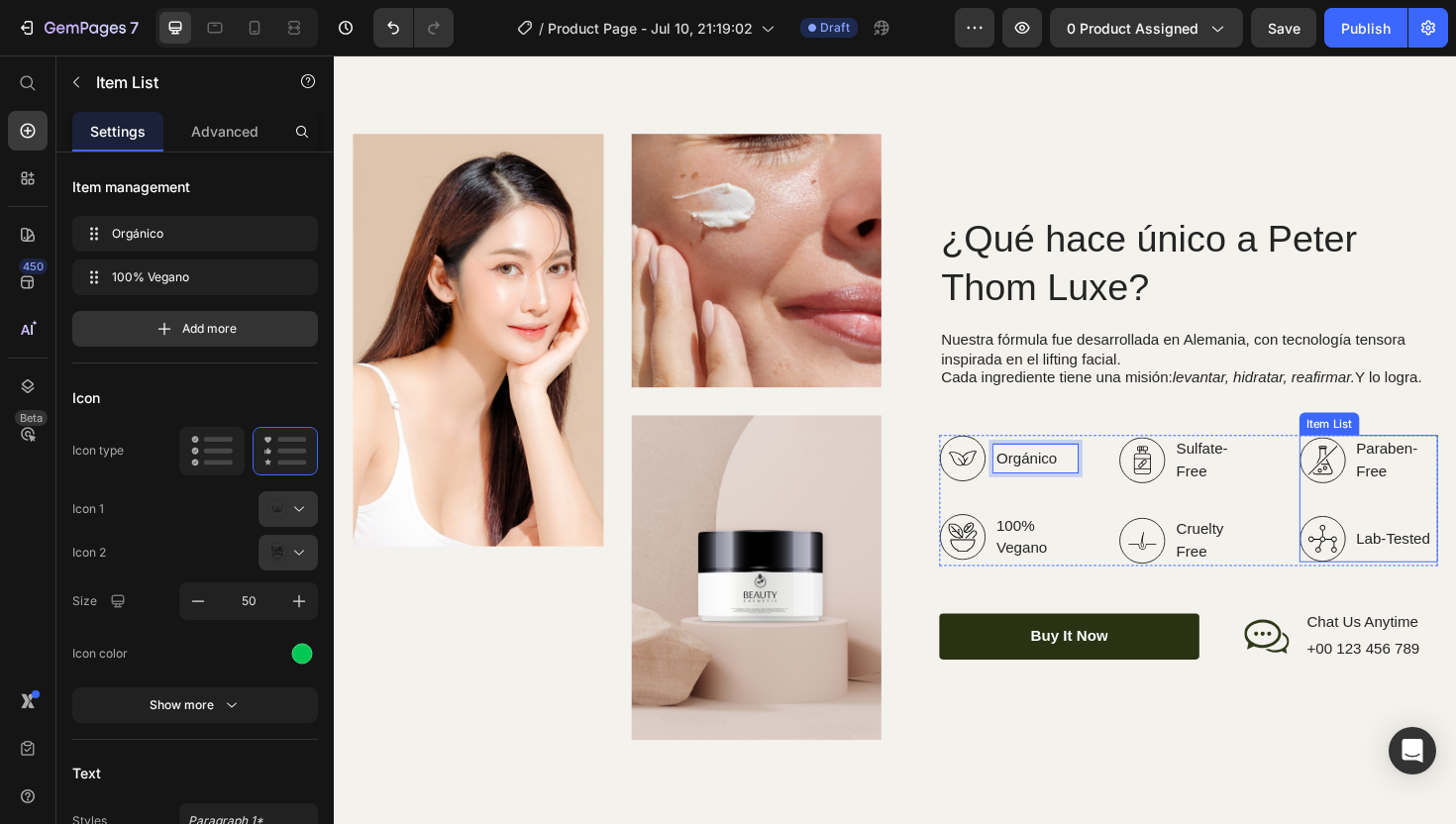 click on "Paraben-Free" at bounding box center (1458, 484) 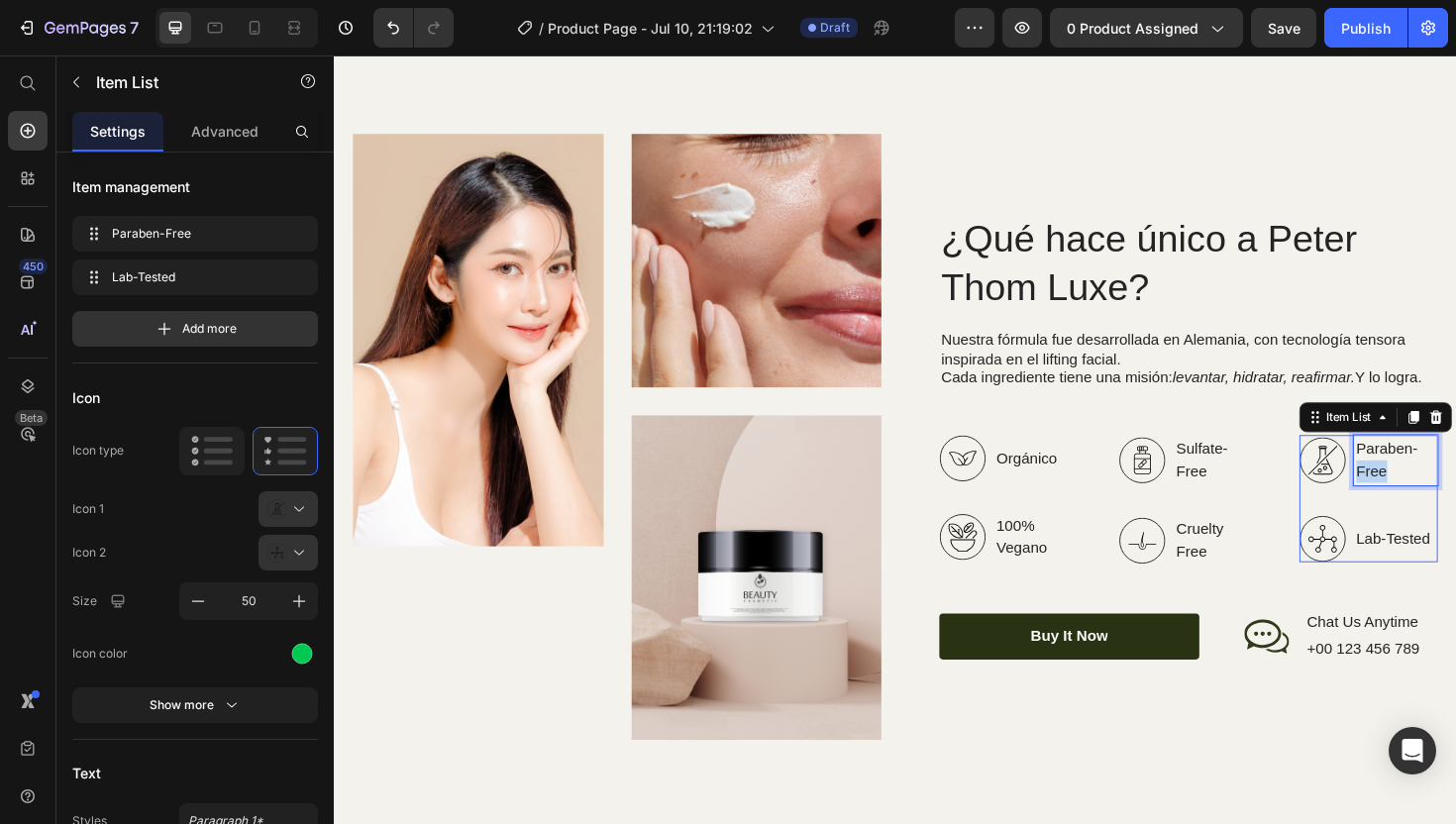 click on "Paraben-Free" at bounding box center (1458, 484) 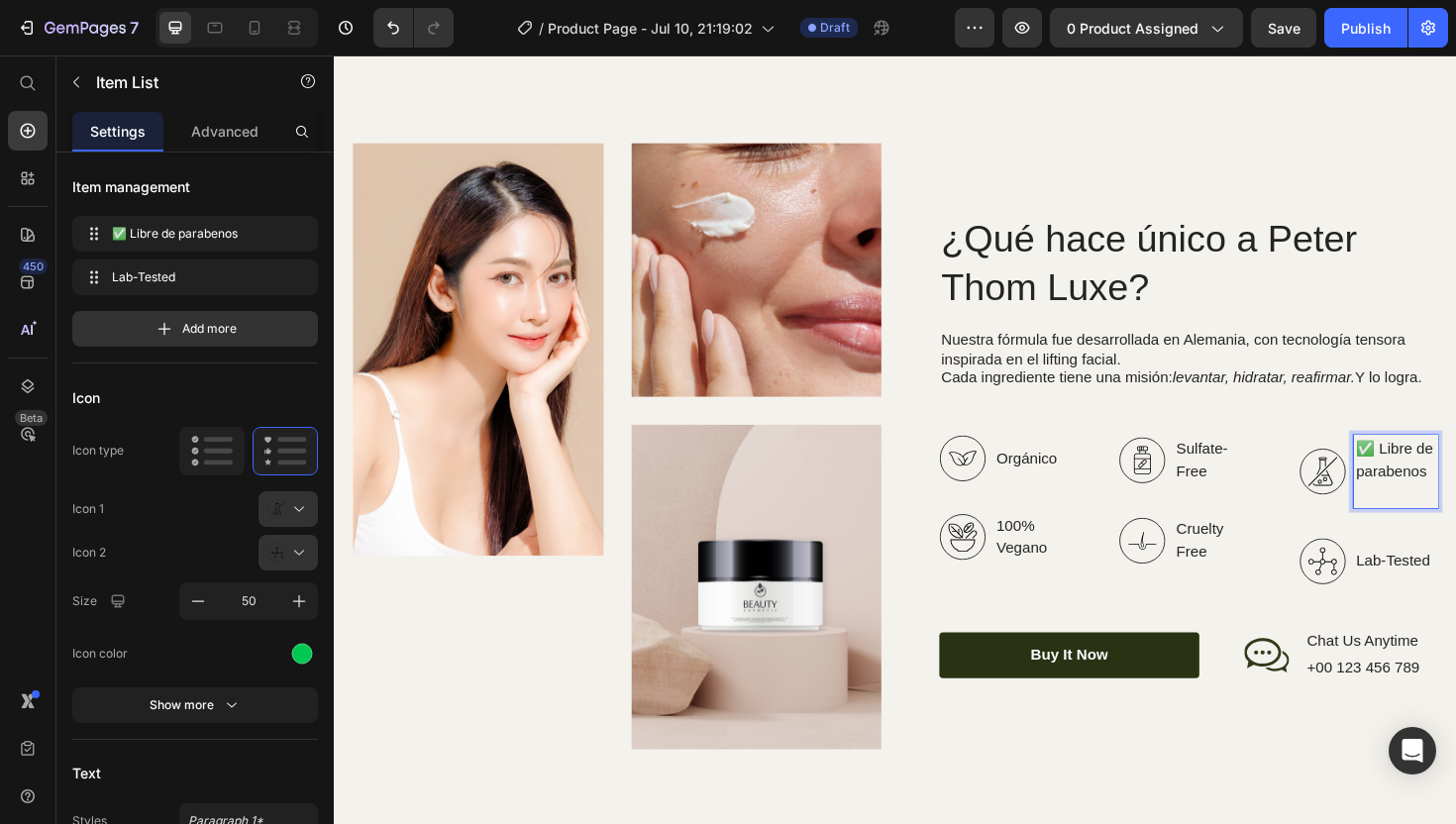scroll, scrollTop: 2812, scrollLeft: 0, axis: vertical 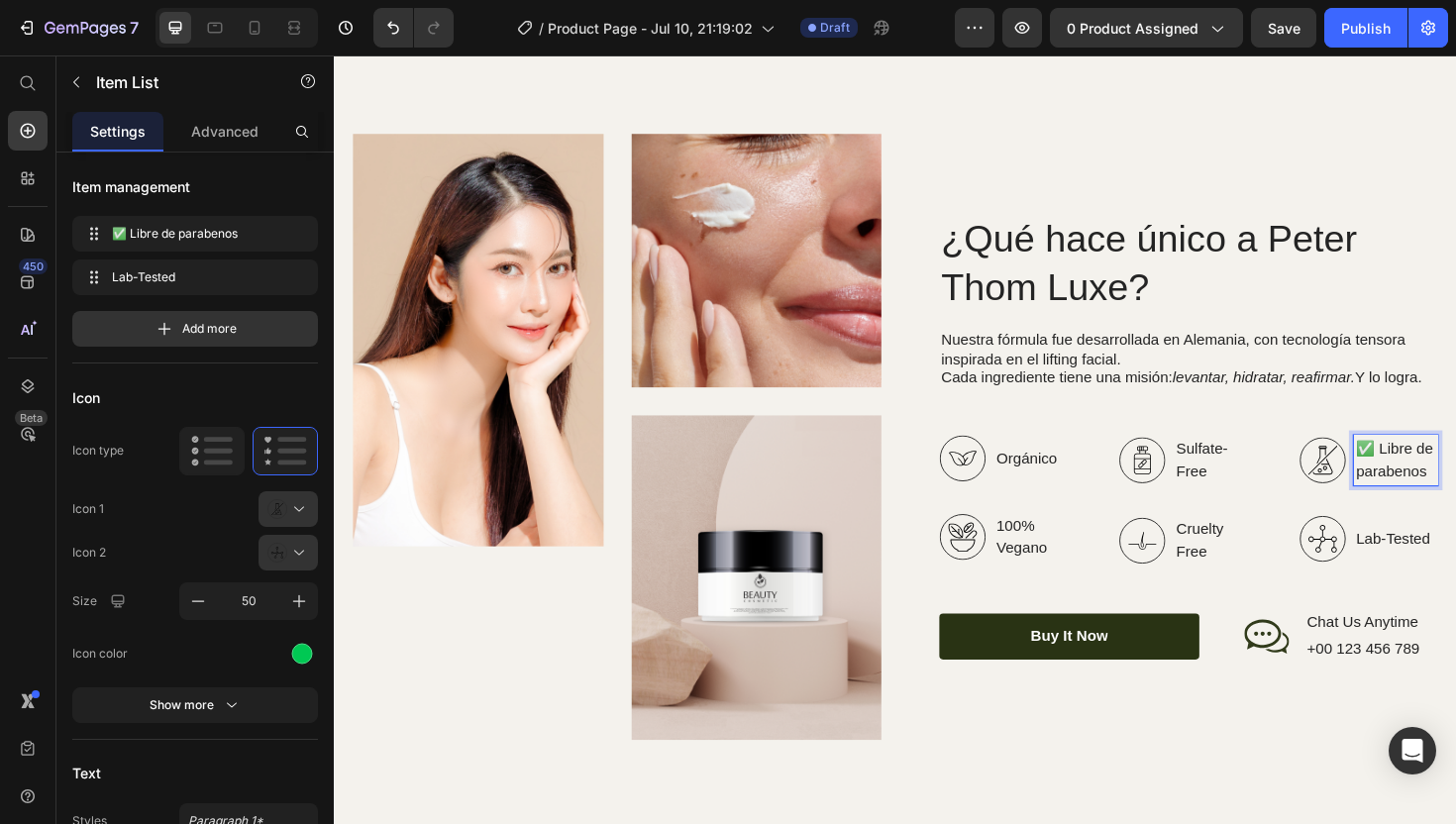 click on "✅ Libre de parabenos" at bounding box center (1458, 484) 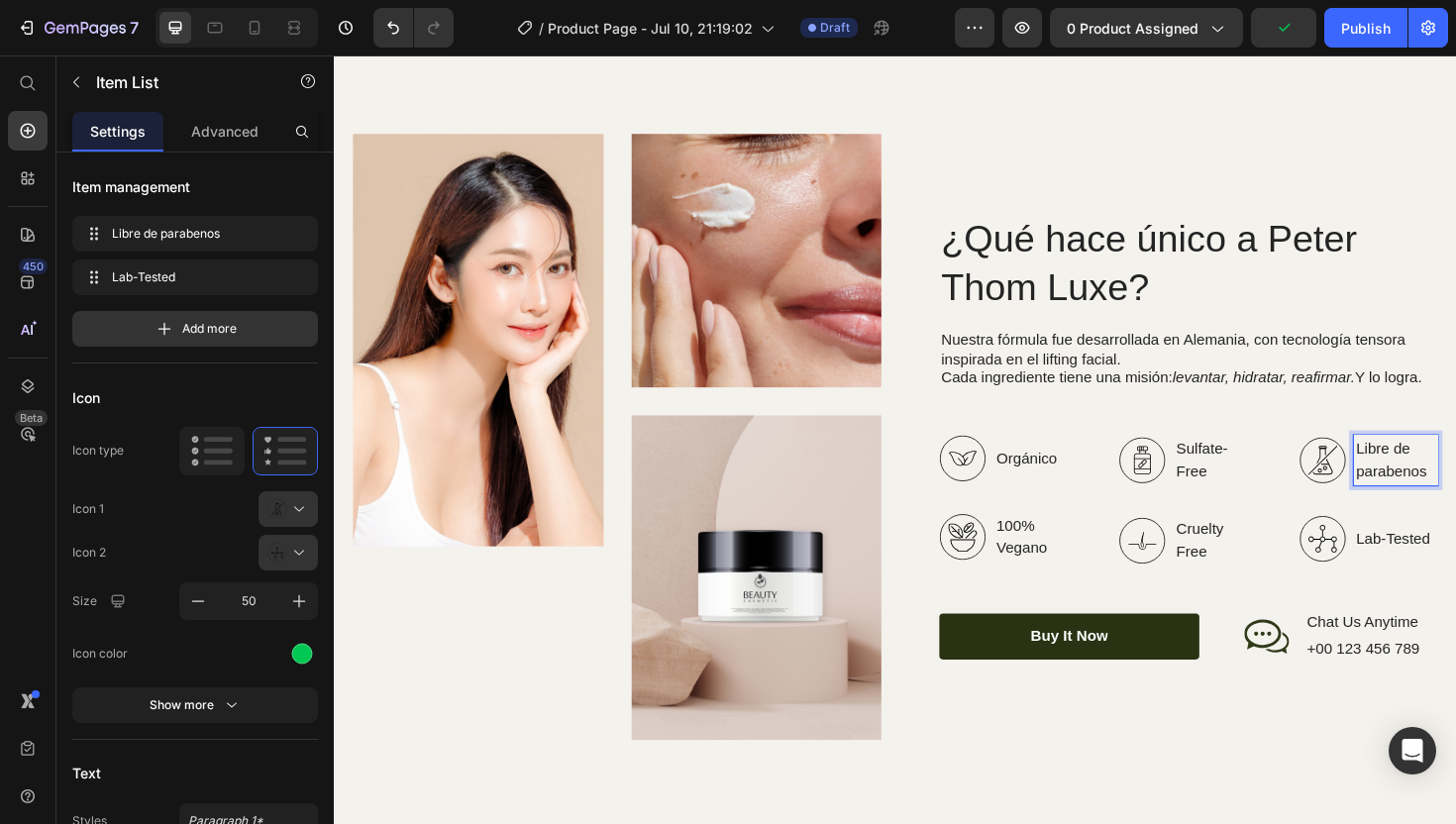 click on "Lab-Tested" at bounding box center (1458, 567) 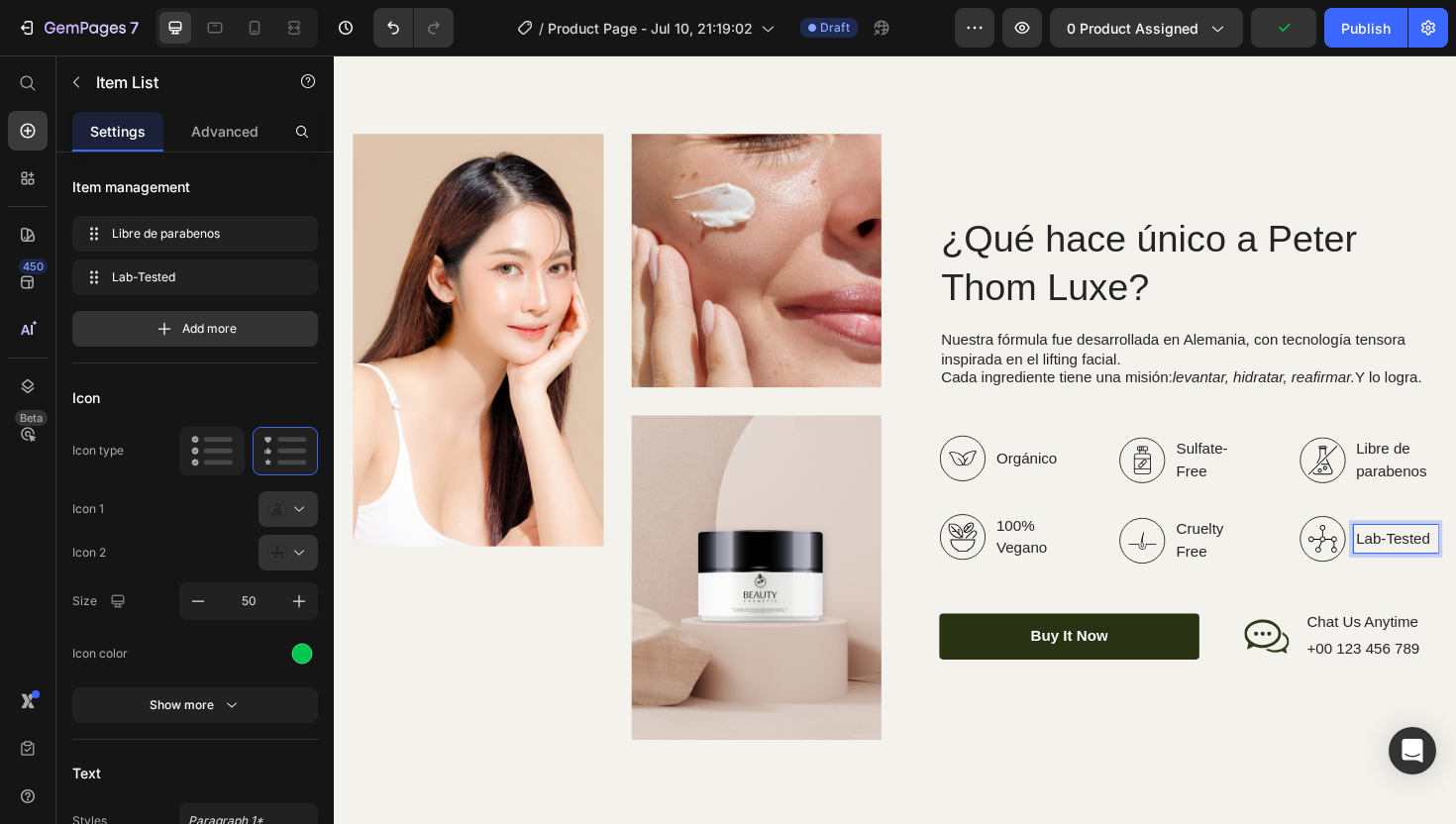 click on "Lab-Tested" at bounding box center [1458, 567] 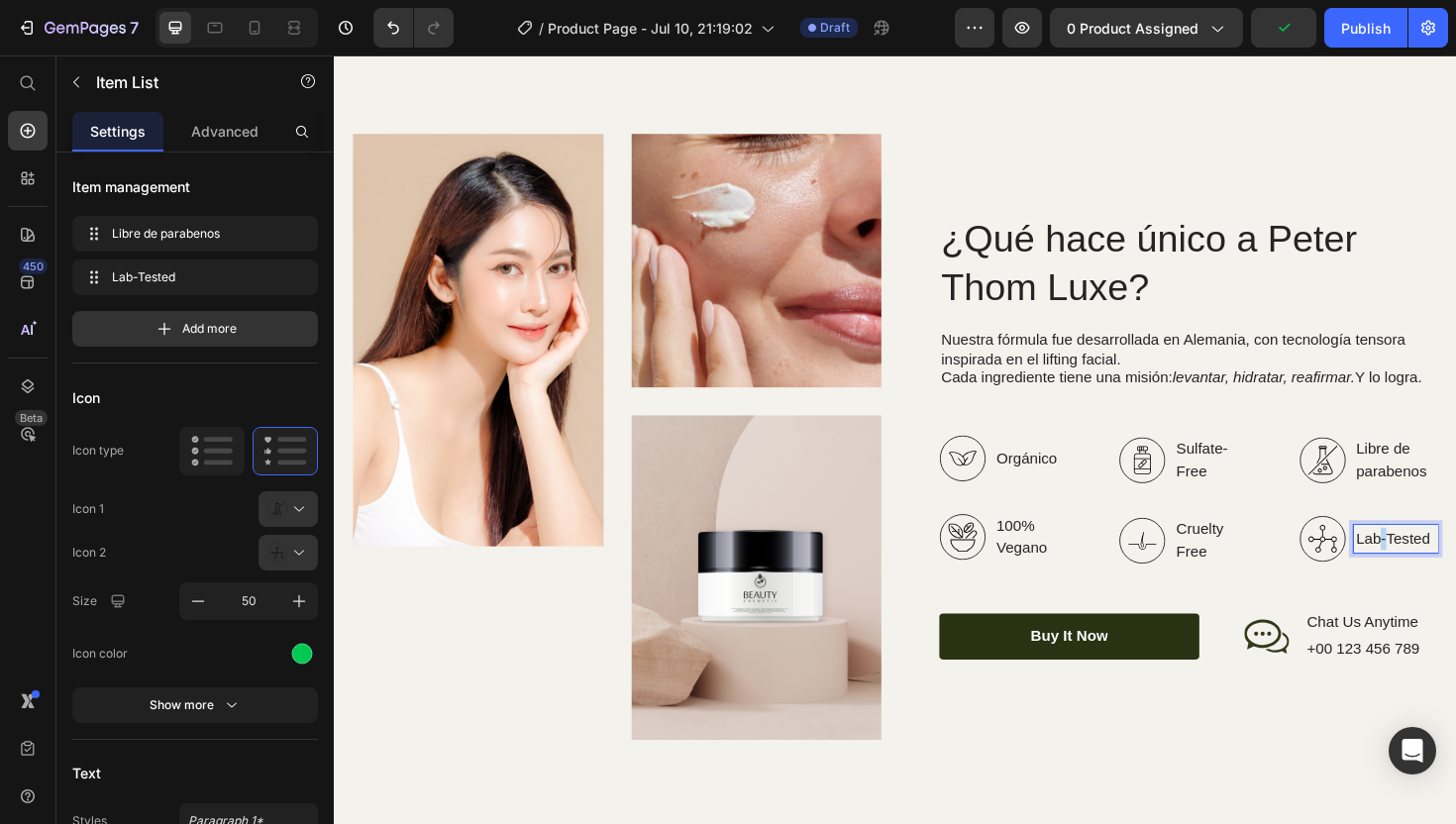 click on "Lab-Tested" at bounding box center (1458, 567) 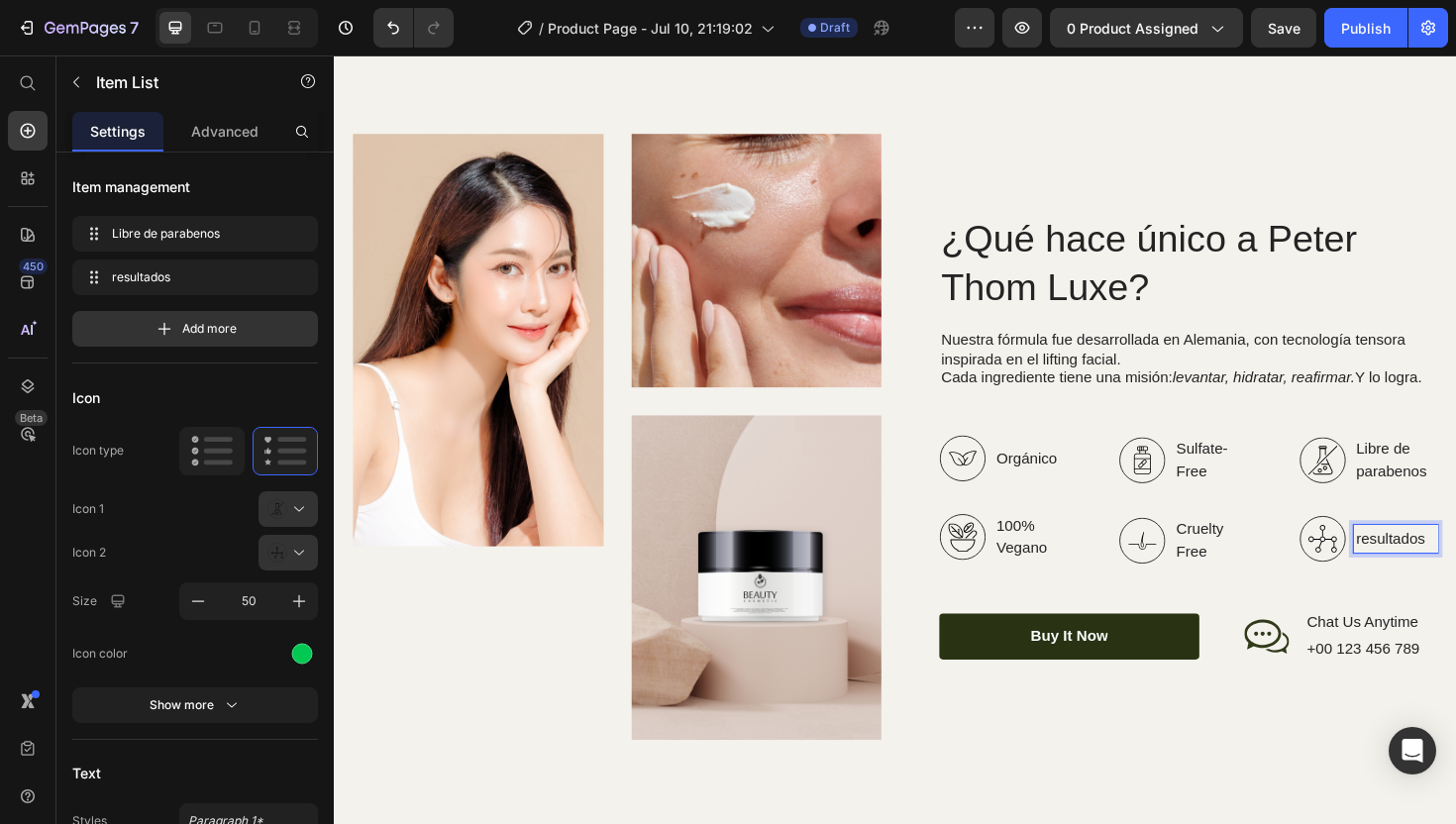 scroll, scrollTop: 2802, scrollLeft: 0, axis: vertical 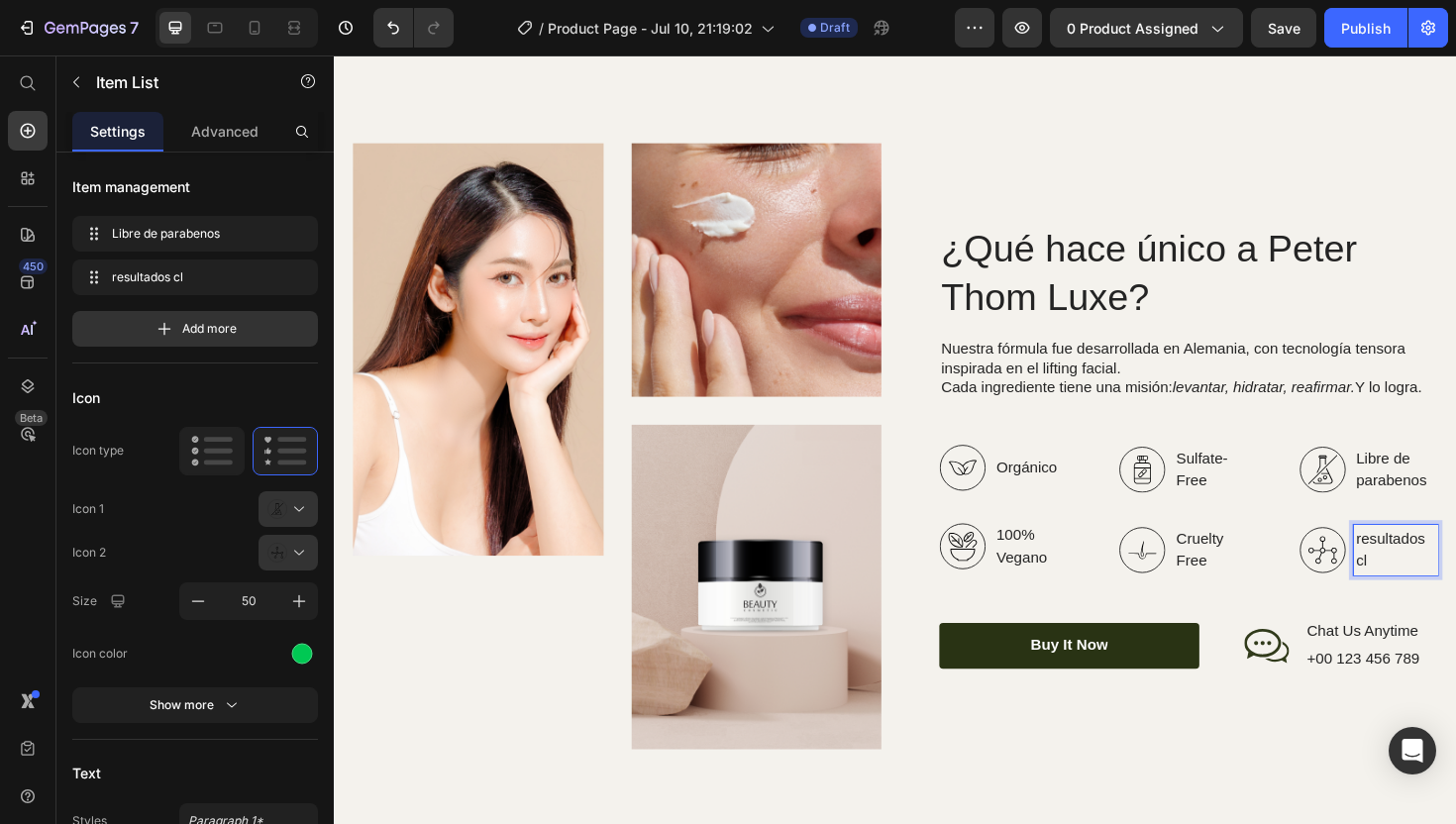 type 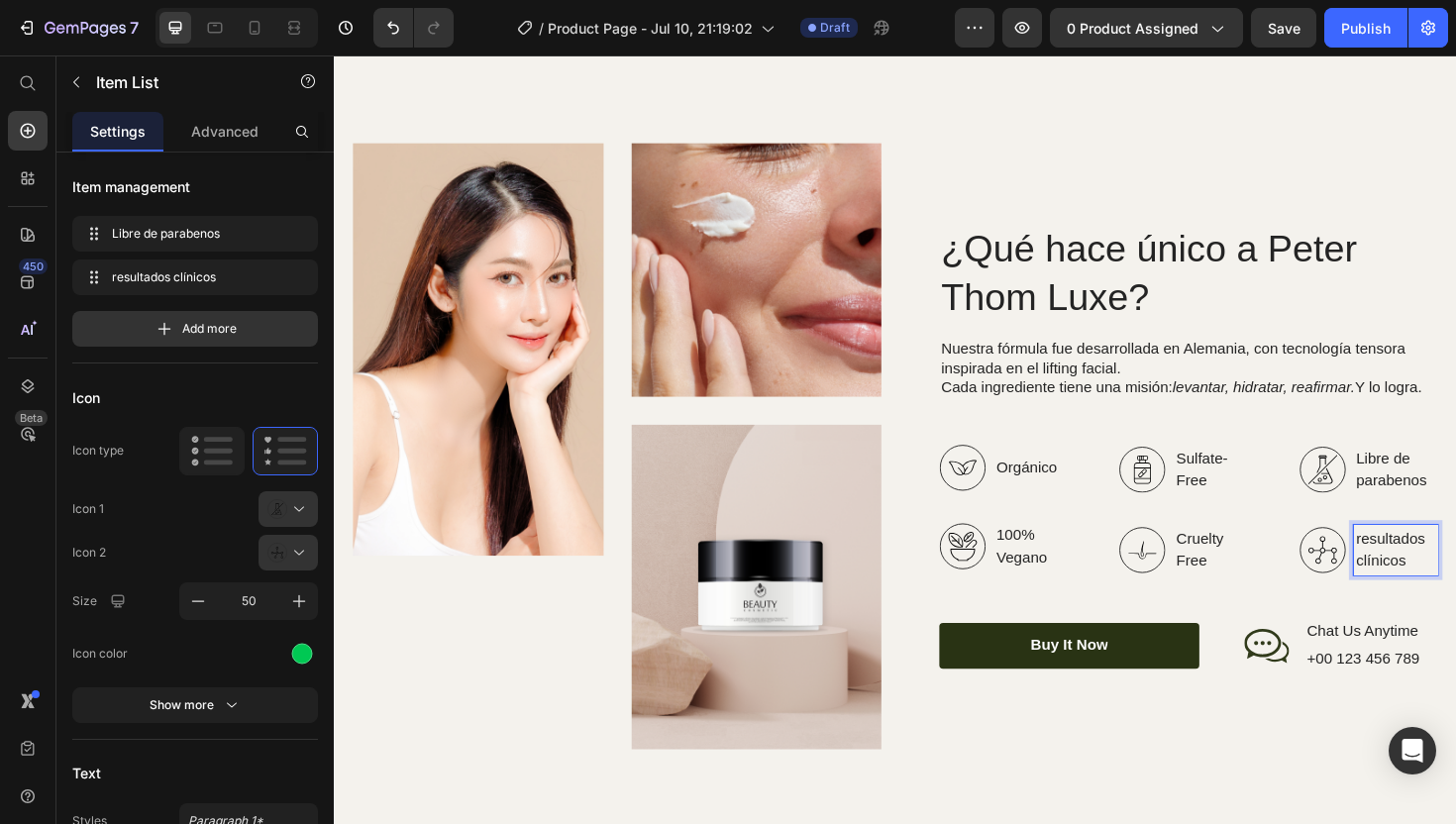 click on "resultados clínicos" at bounding box center [1458, 579] 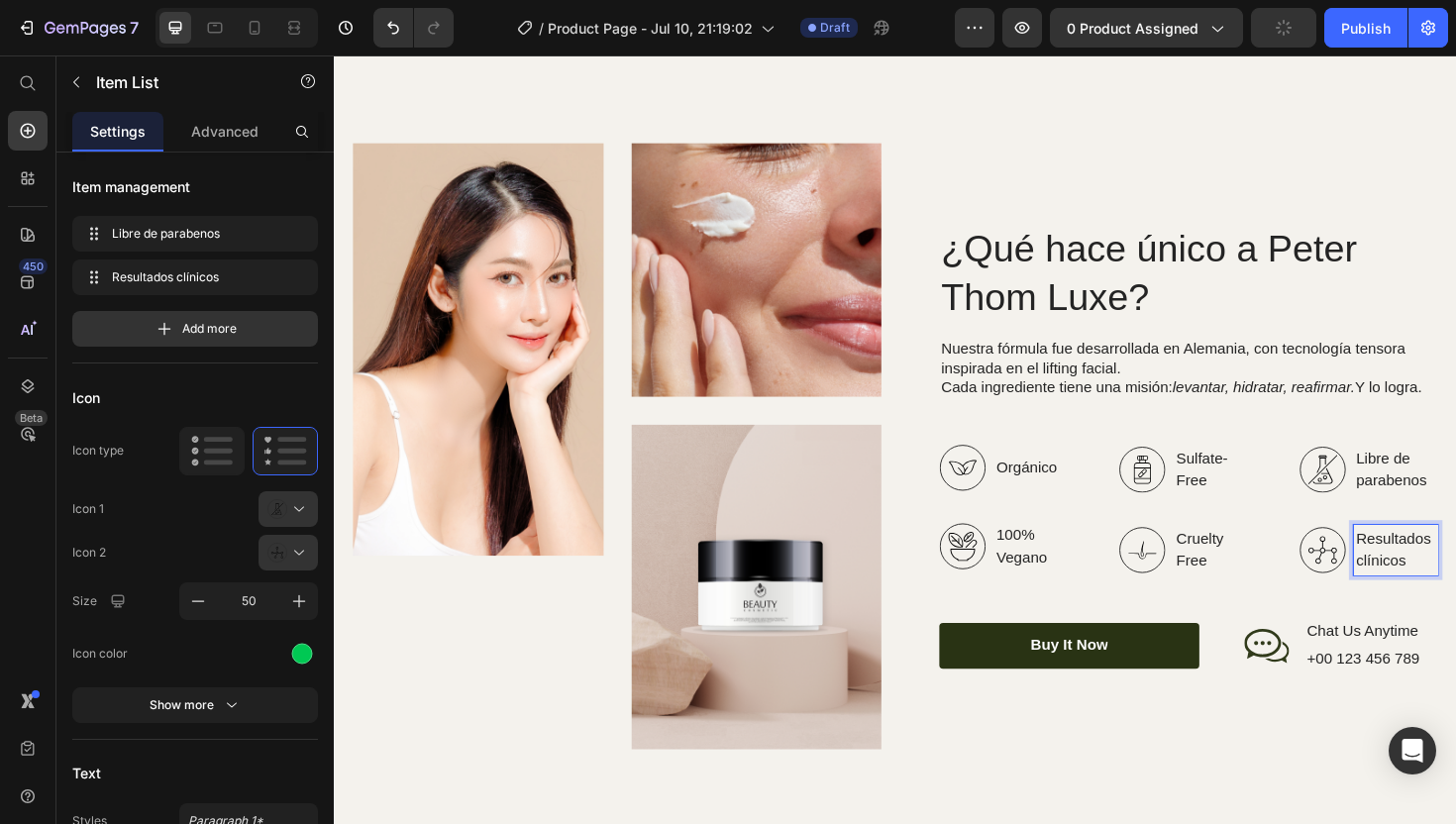 click on "Libre de parabenos" at bounding box center [1458, 494] 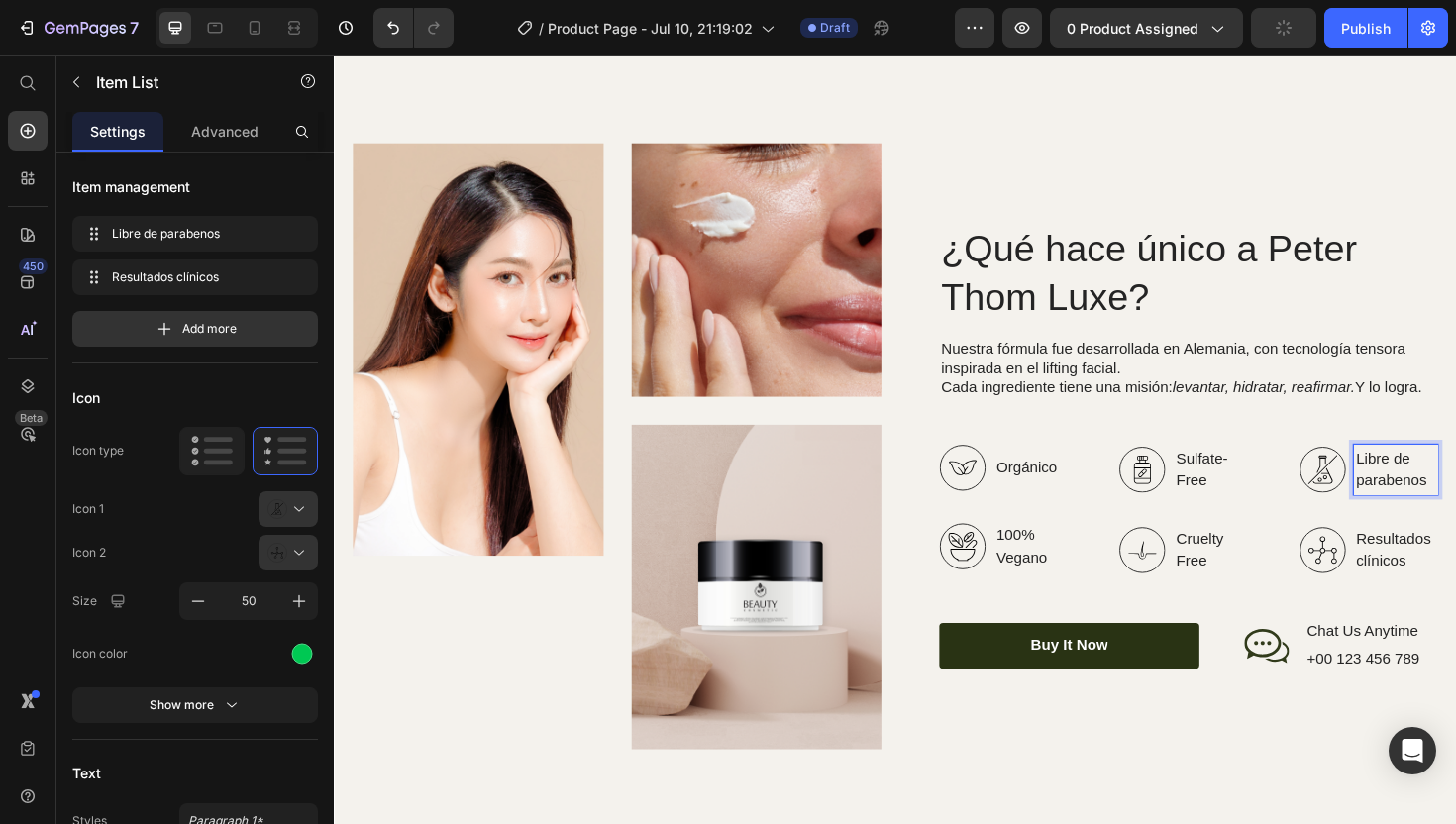 click on "Libre de parabenos" at bounding box center (1458, 494) 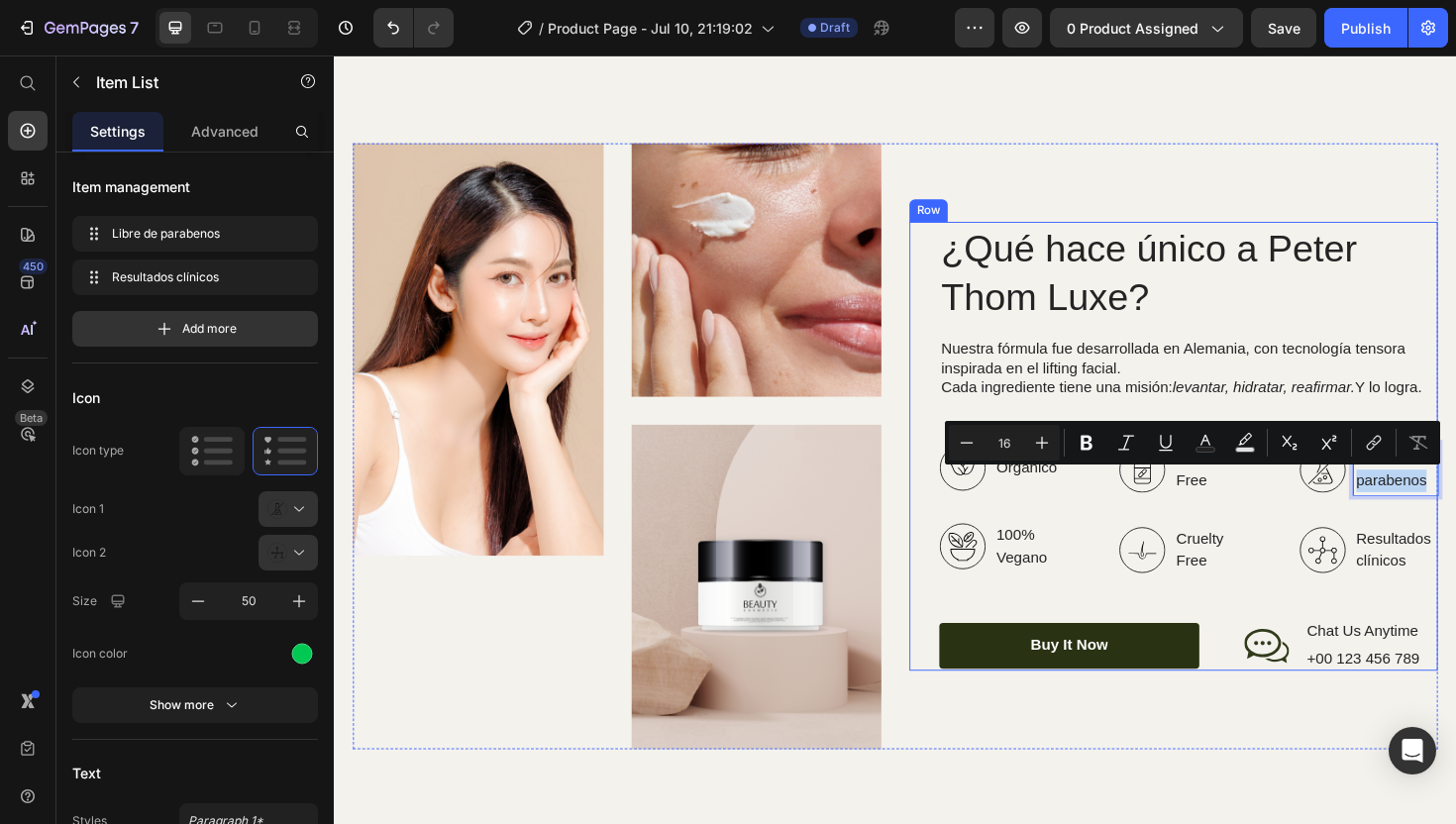 click on "¿Qué hace único a [BRAND] [PRODUCT]? Heading Nuestra fórmula fue desarrollada en Alemania, con tecnología tensora inspirada en el lifting facial. Cada ingrediente tiene una misión:  levantar, hidratar, reafirmar.  Y lo logra. Text Block
Organic
Sulfate-Free
Paraben-Free Item List
100% Vegan
Cruelty Free
Lab-Tested Item List Row
Orgánico
100% Vegano Item List
Sulfate-Free
Cruelty Free Item List
Libre de parabenos
Resultados clínicos Item List   0 Row buy it now Button
Icon Chat Us Anytime Text Block +00 [PHONE] Text Block Row" at bounding box center (1238, 469) 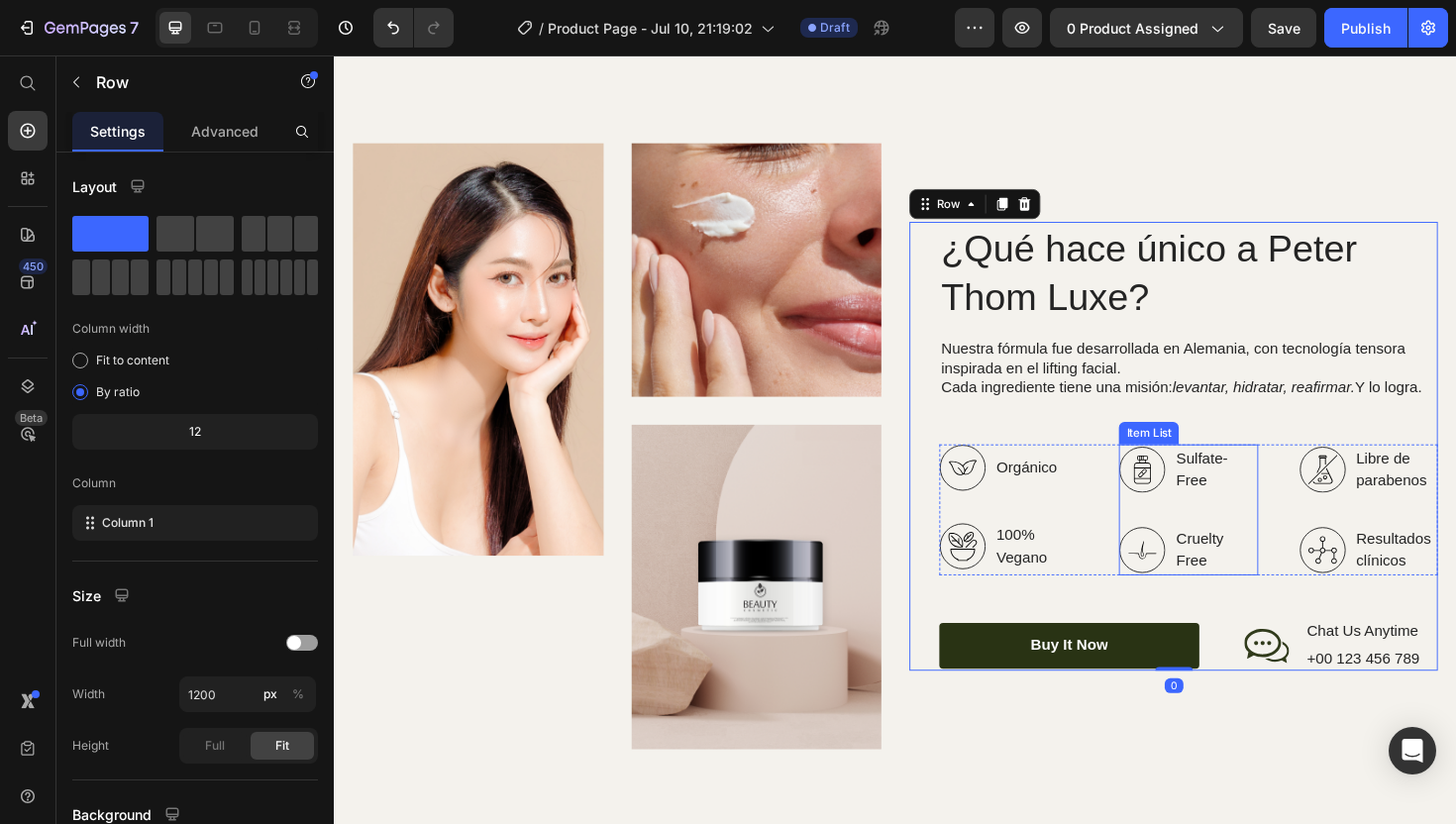 click on "Sulfate-Free" at bounding box center [1267, 494] 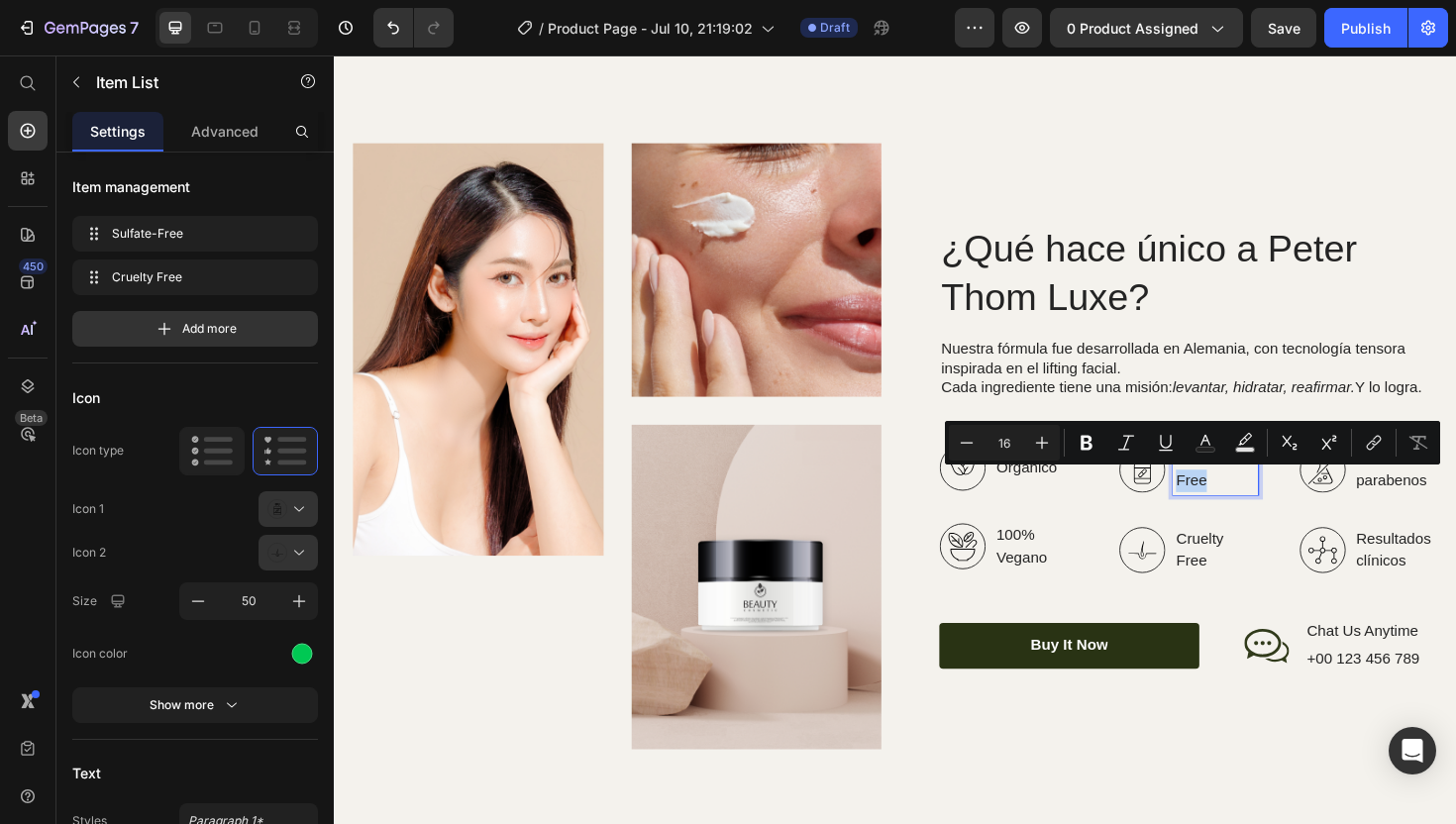 click on "Sulfate-Free" at bounding box center (1267, 494) 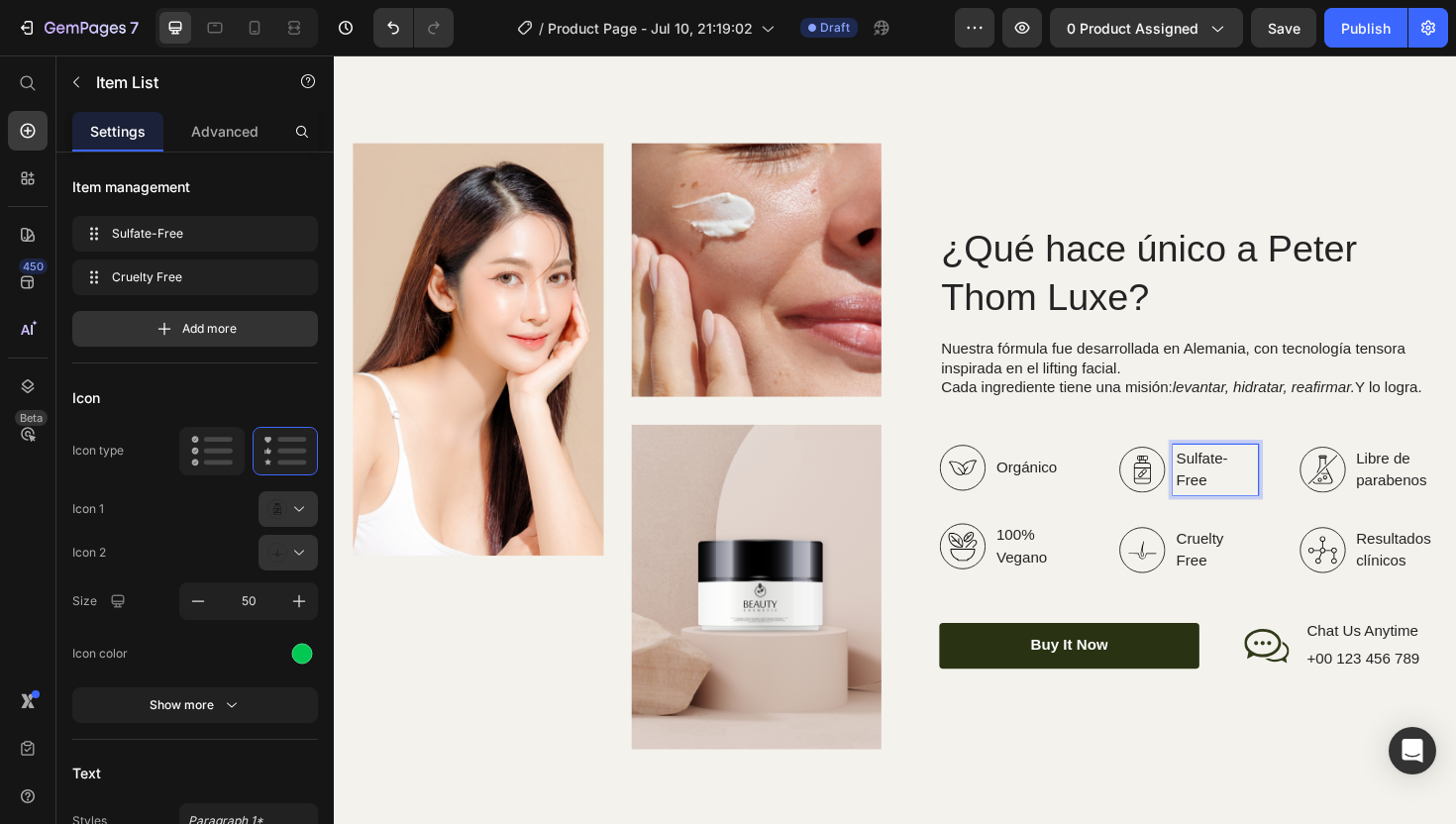 click on "Sulfate-Free" at bounding box center [1267, 494] 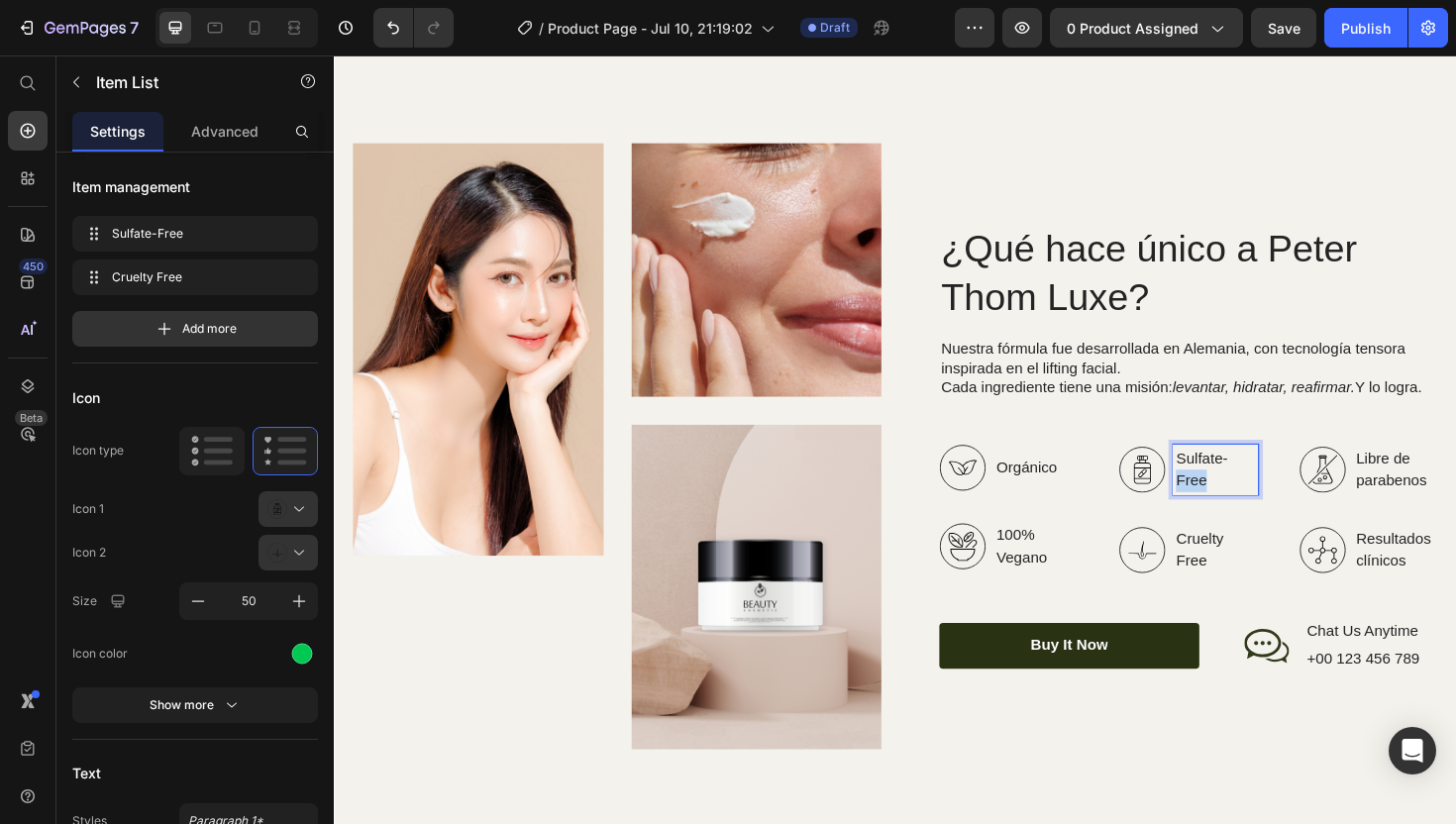 click on "Sulfate-Free" at bounding box center [1267, 494] 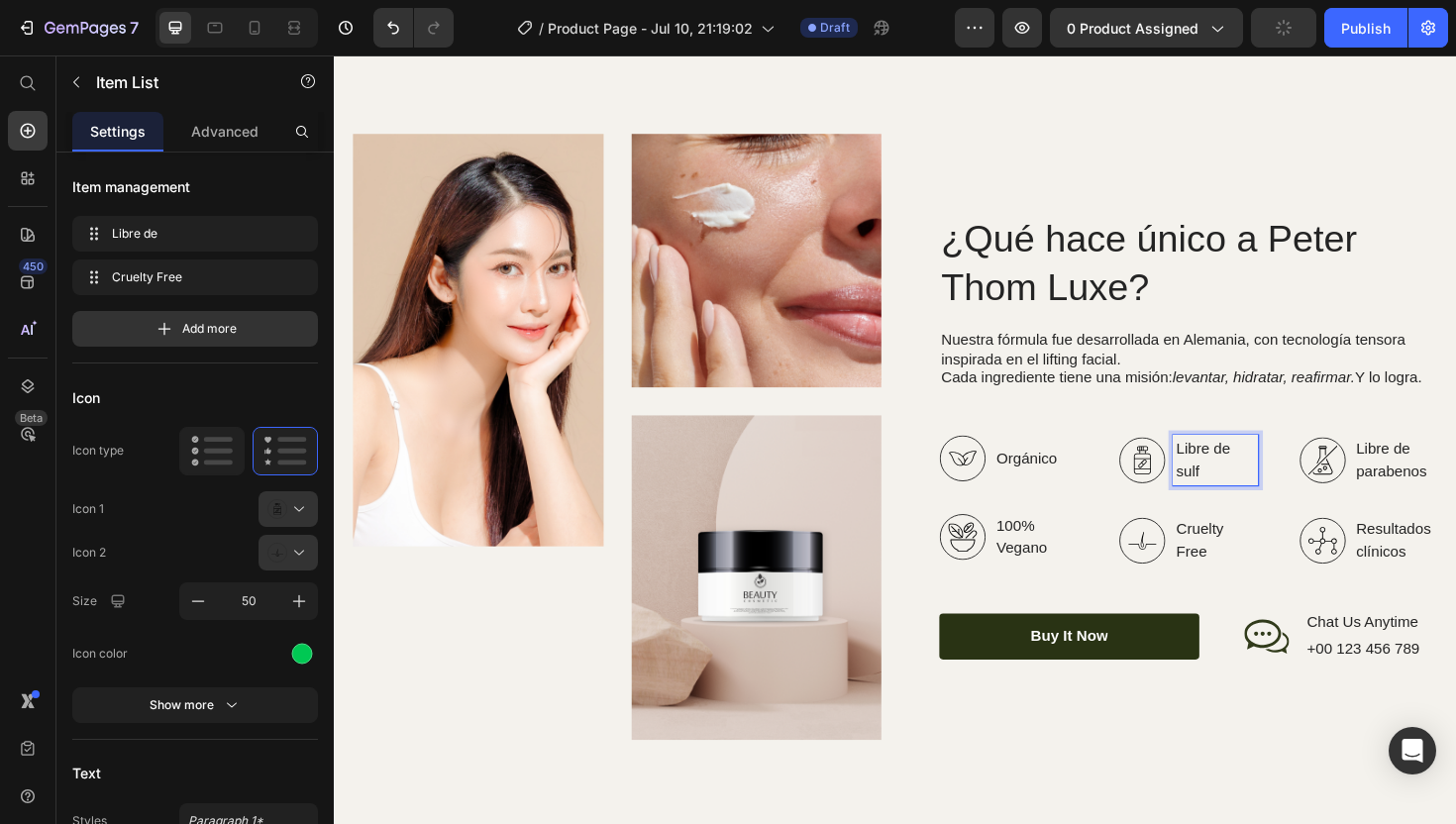 scroll, scrollTop: 2802, scrollLeft: 0, axis: vertical 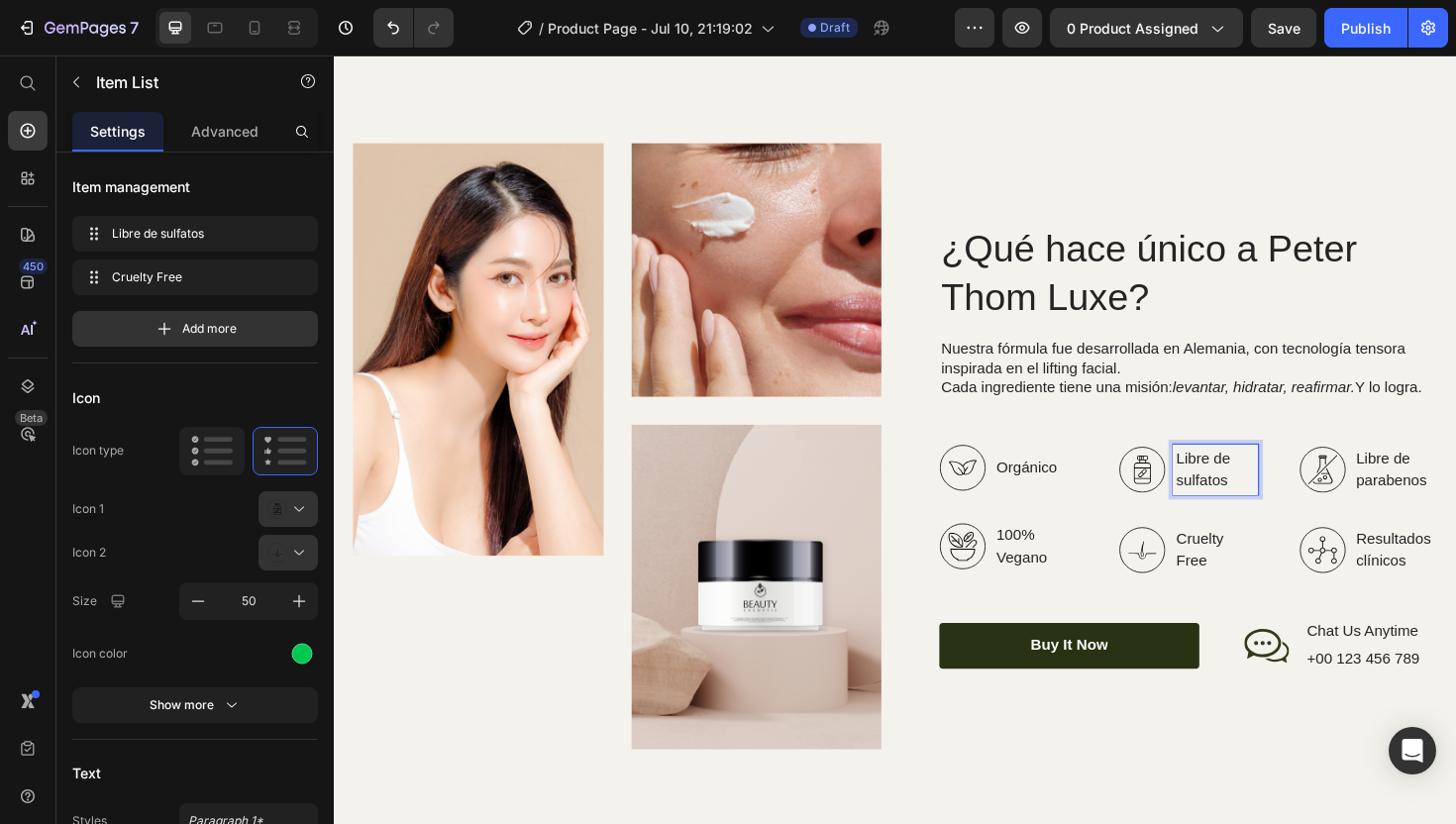 click on "Cruelty Free" at bounding box center (1267, 579) 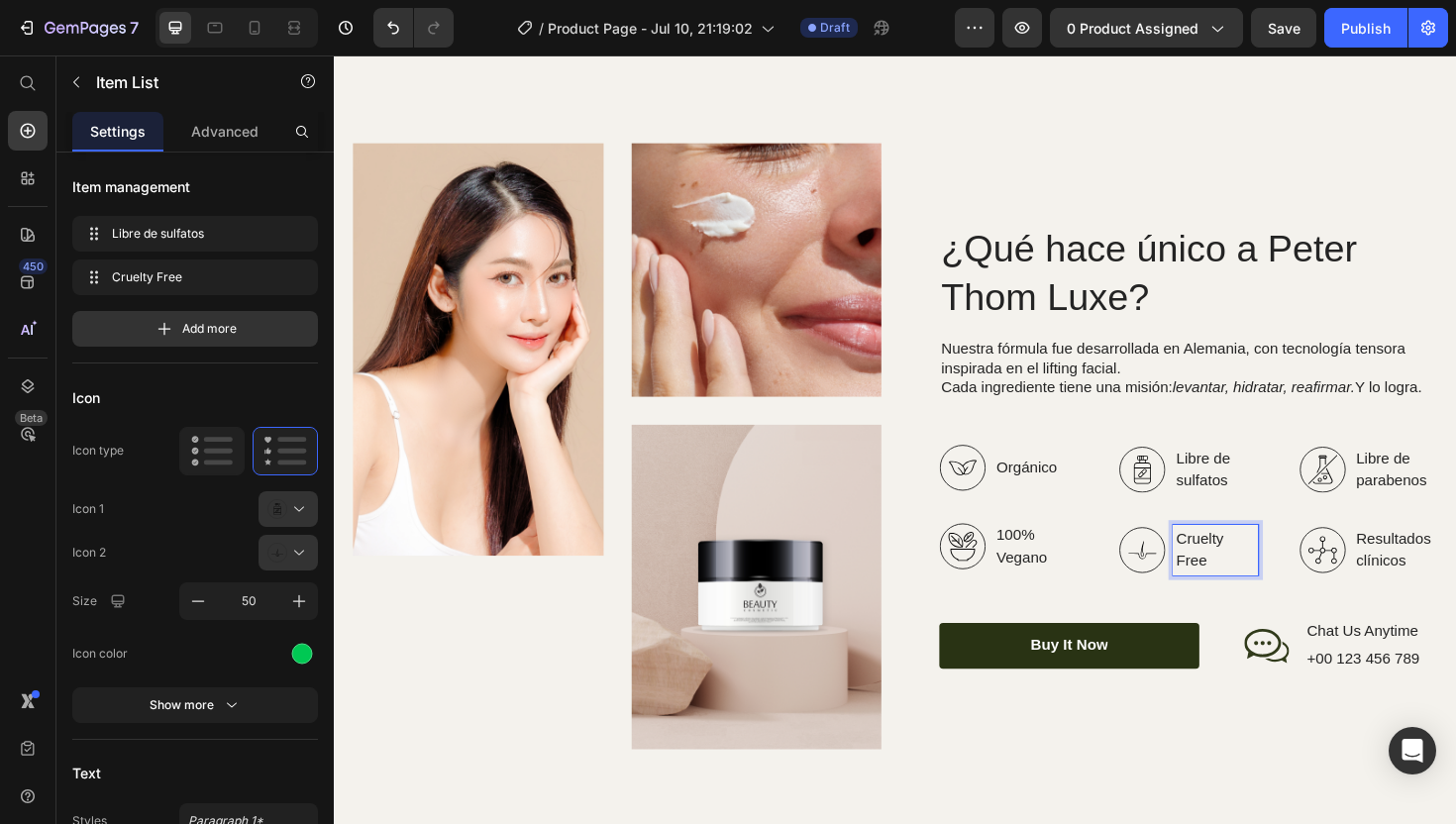 click on "Cruelty Free" at bounding box center (1267, 579) 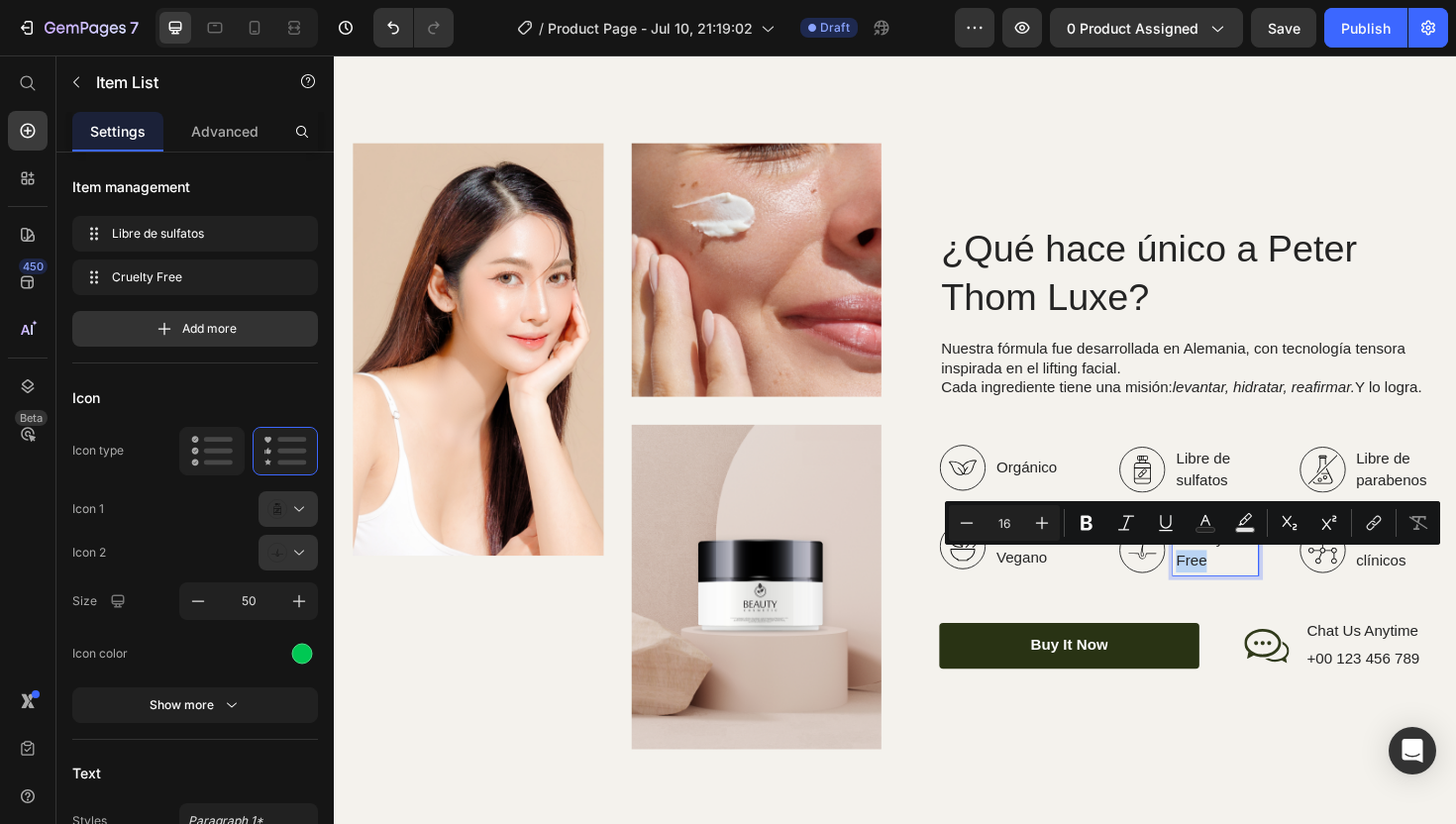 click on "Cruelty Free" at bounding box center [1267, 579] 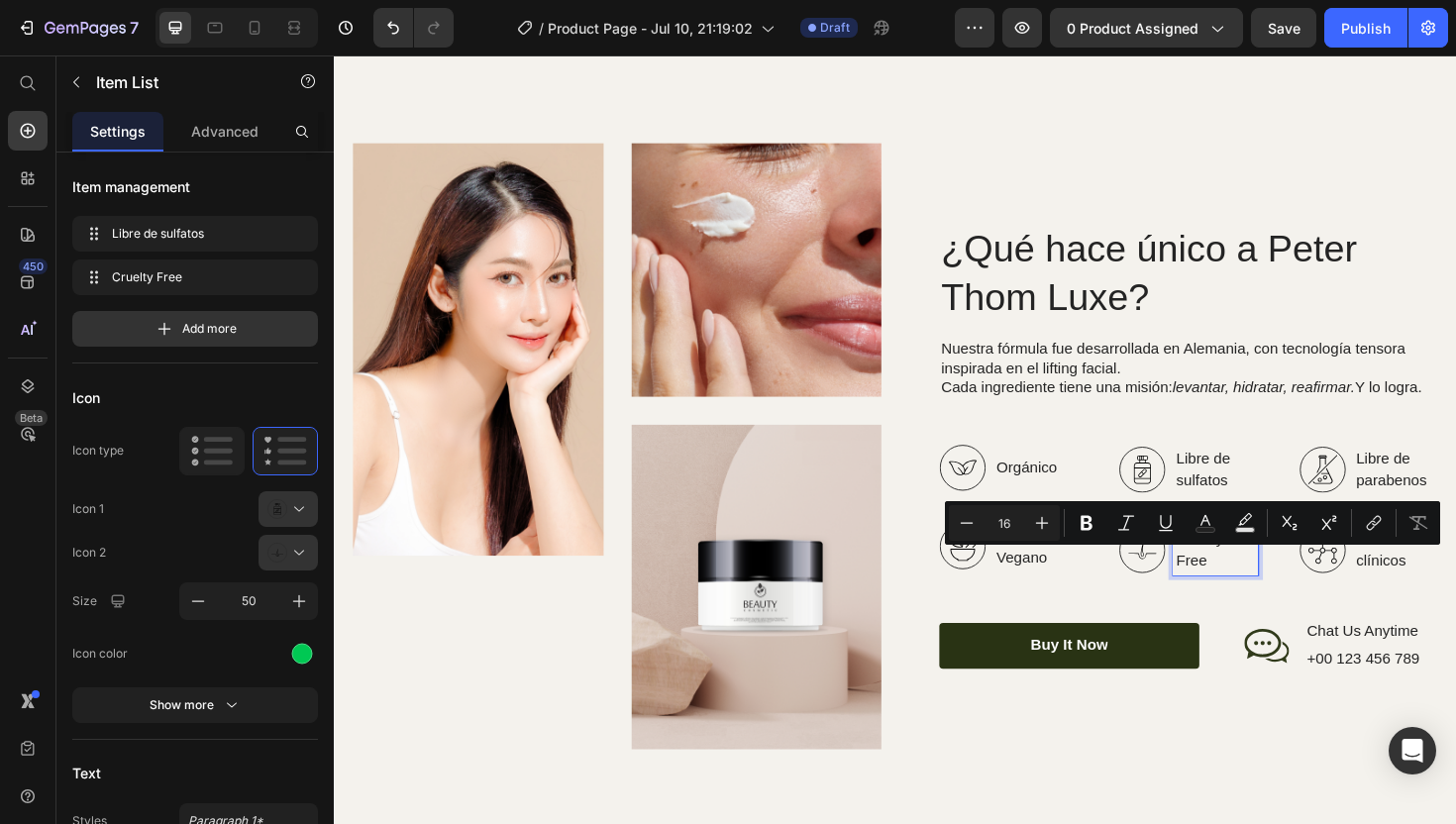 click on "Cruelty Free" at bounding box center (1267, 579) 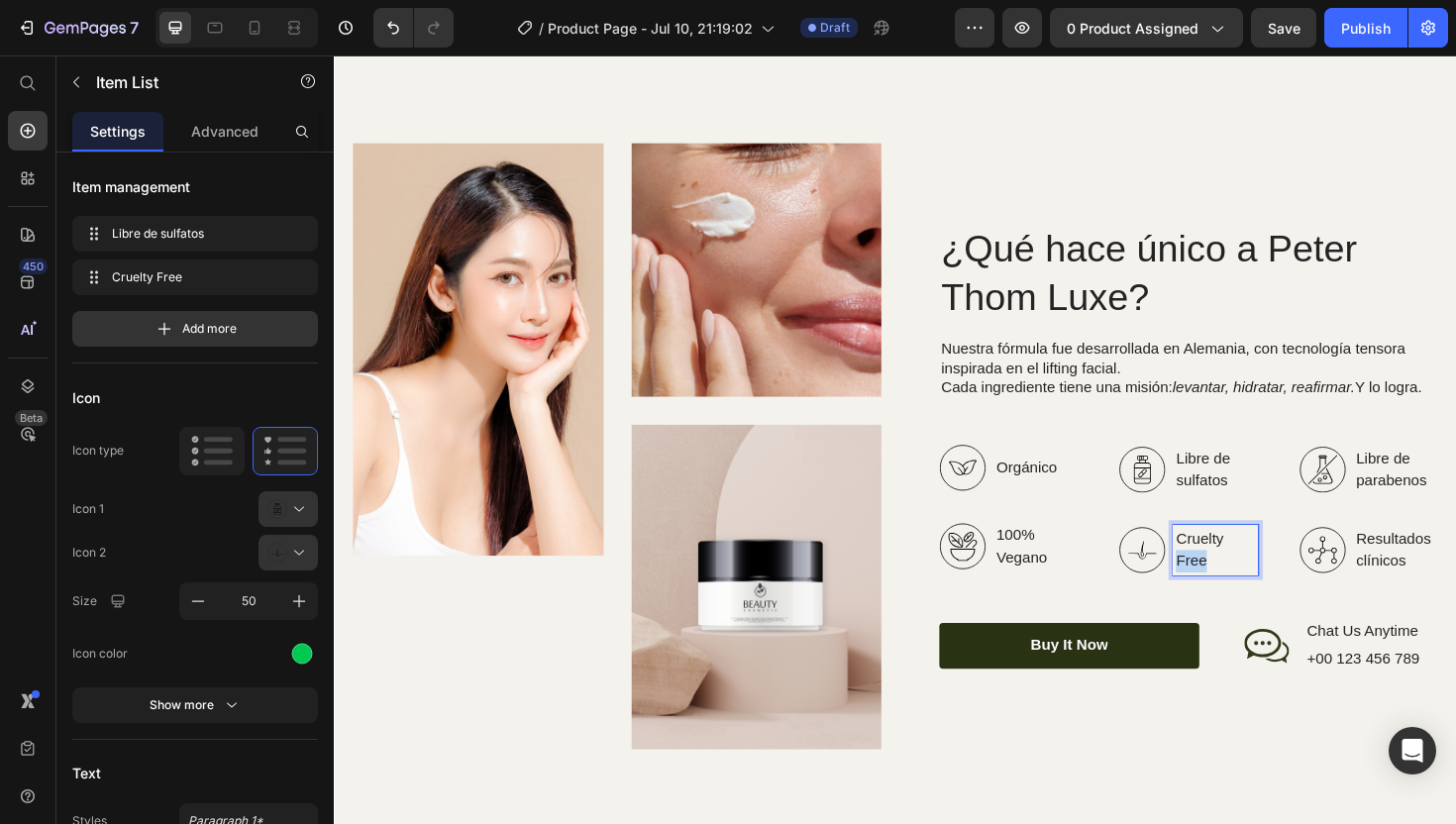 click on "Cruelty Free" at bounding box center [1267, 579] 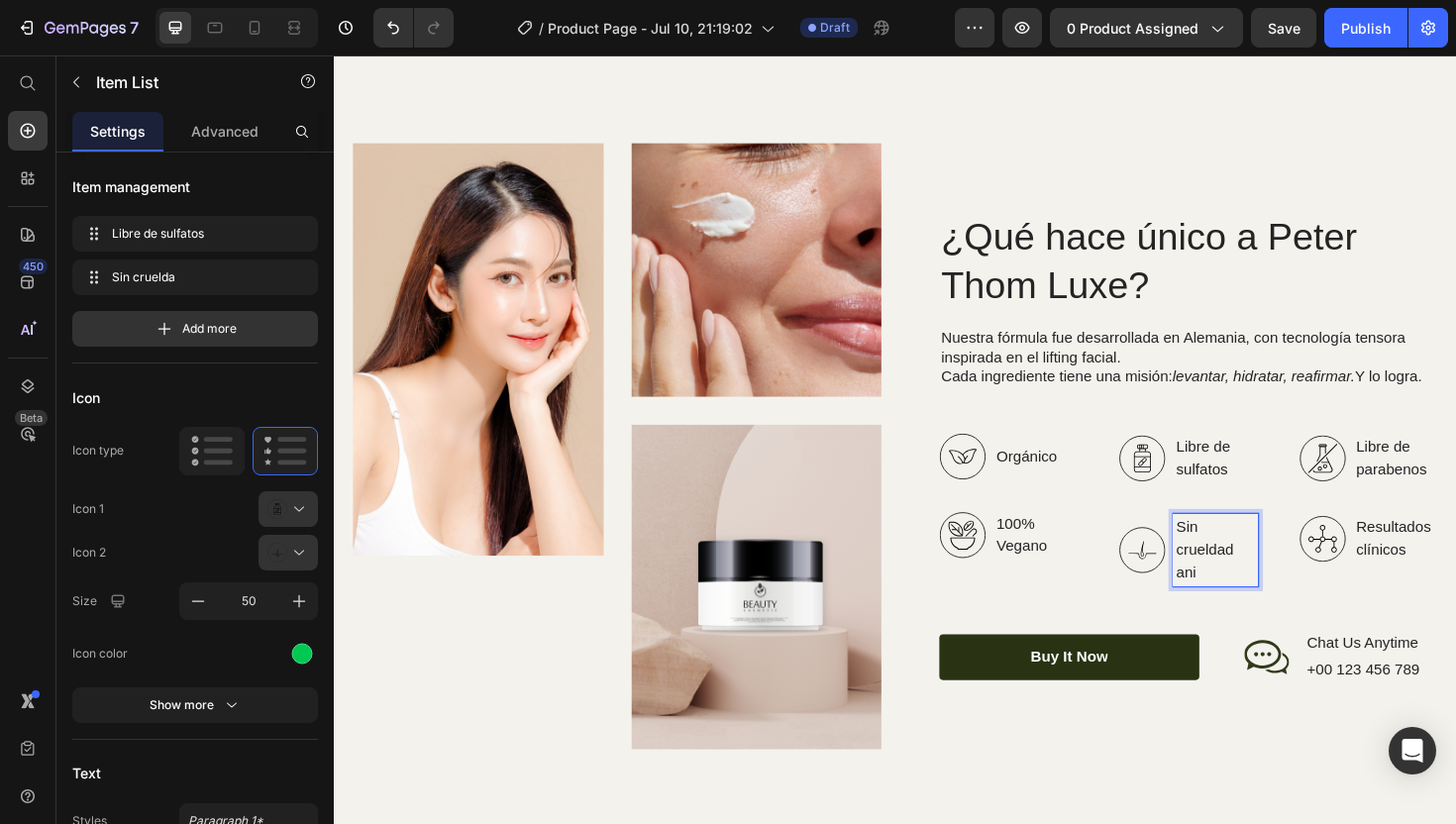 scroll, scrollTop: 2790, scrollLeft: 0, axis: vertical 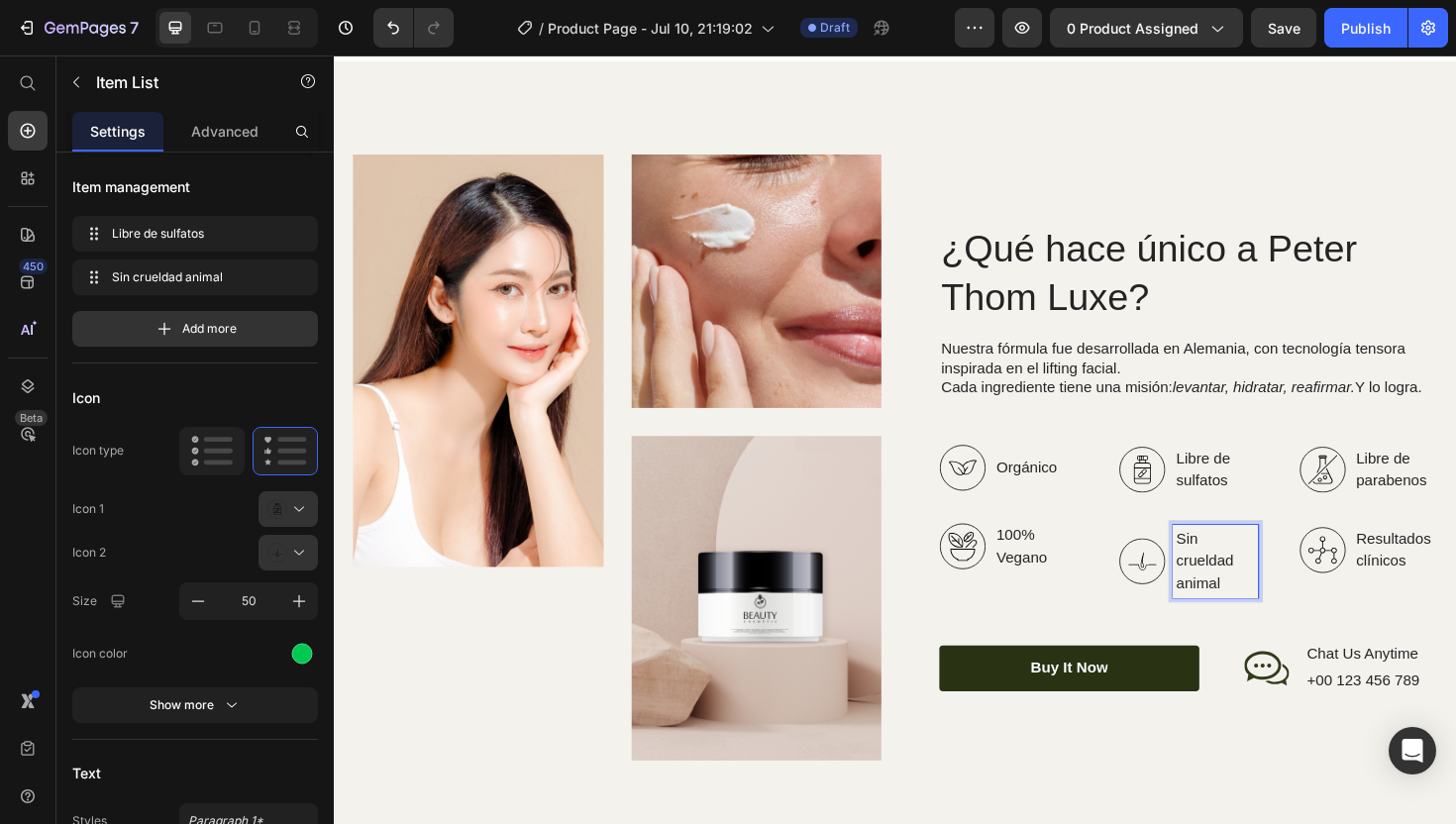 click on "Sin crueldad animal" at bounding box center [1267, 591] 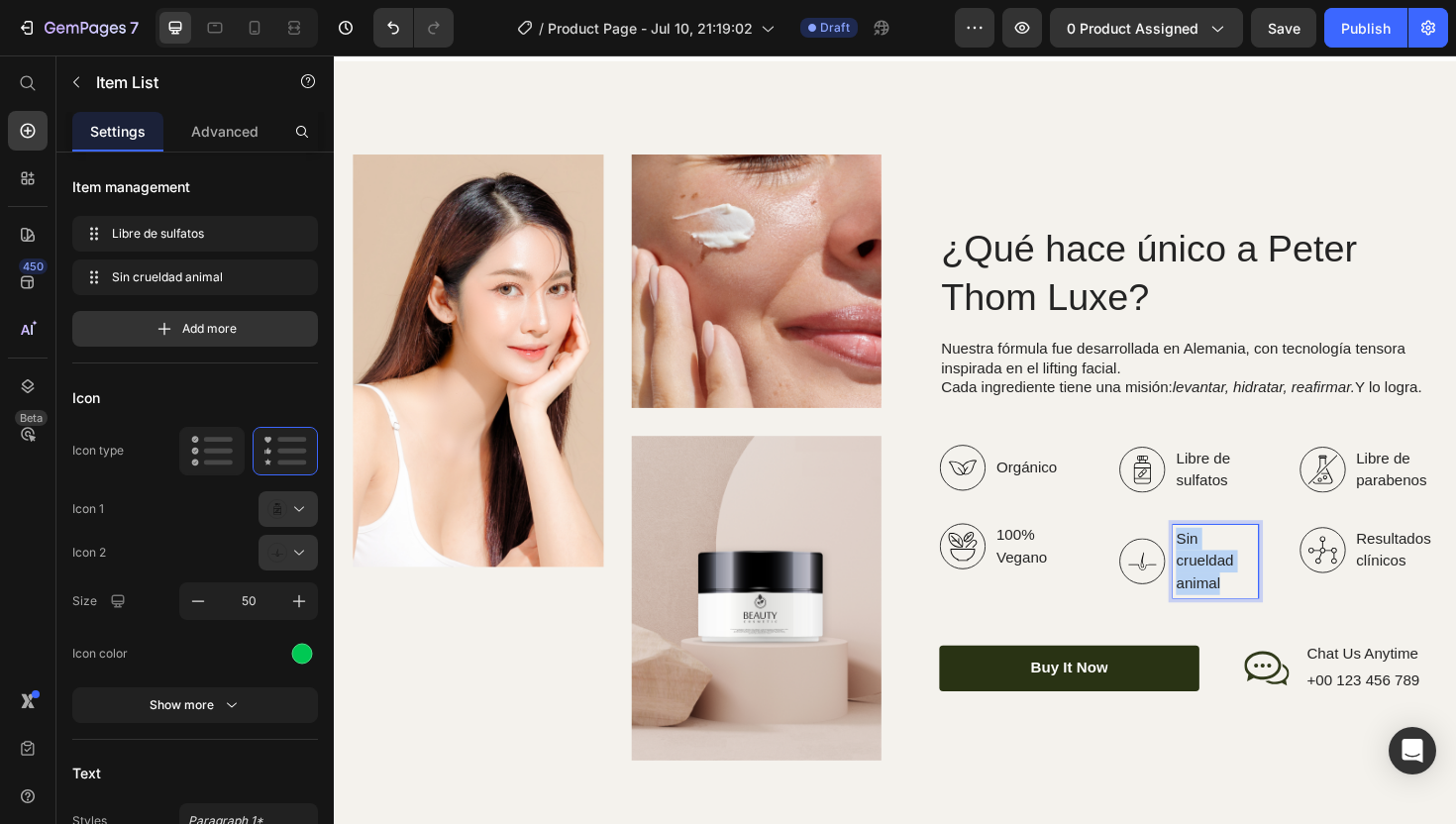 click on "Sin crueldad animal" at bounding box center (1267, 591) 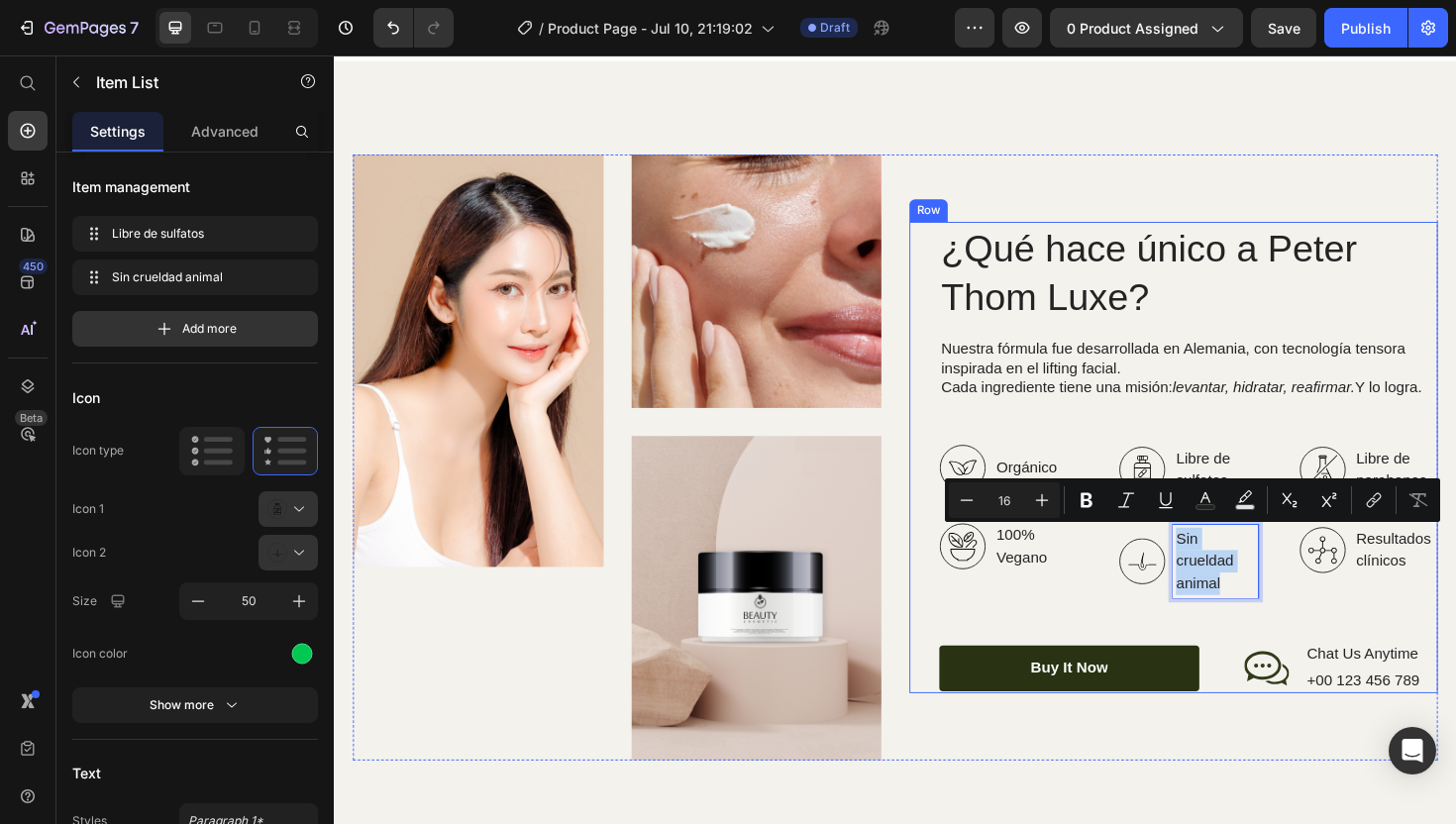 click on "¿Qué hace único a [BRAND] [PRODUCT]? Heading Nuestra fórmula fue desarrollada en Alemania, con tecnología tensora inspirada en el lifting facial. Cada ingrediente tiene una misión:  levantar, hidratar, reafirmar.  Y lo logra. Text Block
Organic
Sulfate-Free
Paraben-Free Item List
100% Vegan
Cruelty Free
Lab-Tested Item List Row
Orgánico
100% Vegano Item List
Libre de sulfatos
Sin crueldad animal Item List   0
Libre de parabenos
Resultados clínicos Item List Row buy it now Button
Icon Chat Us Anytime Text Block +00 [PHONE] Text Block Row Row" at bounding box center [1238, 481] 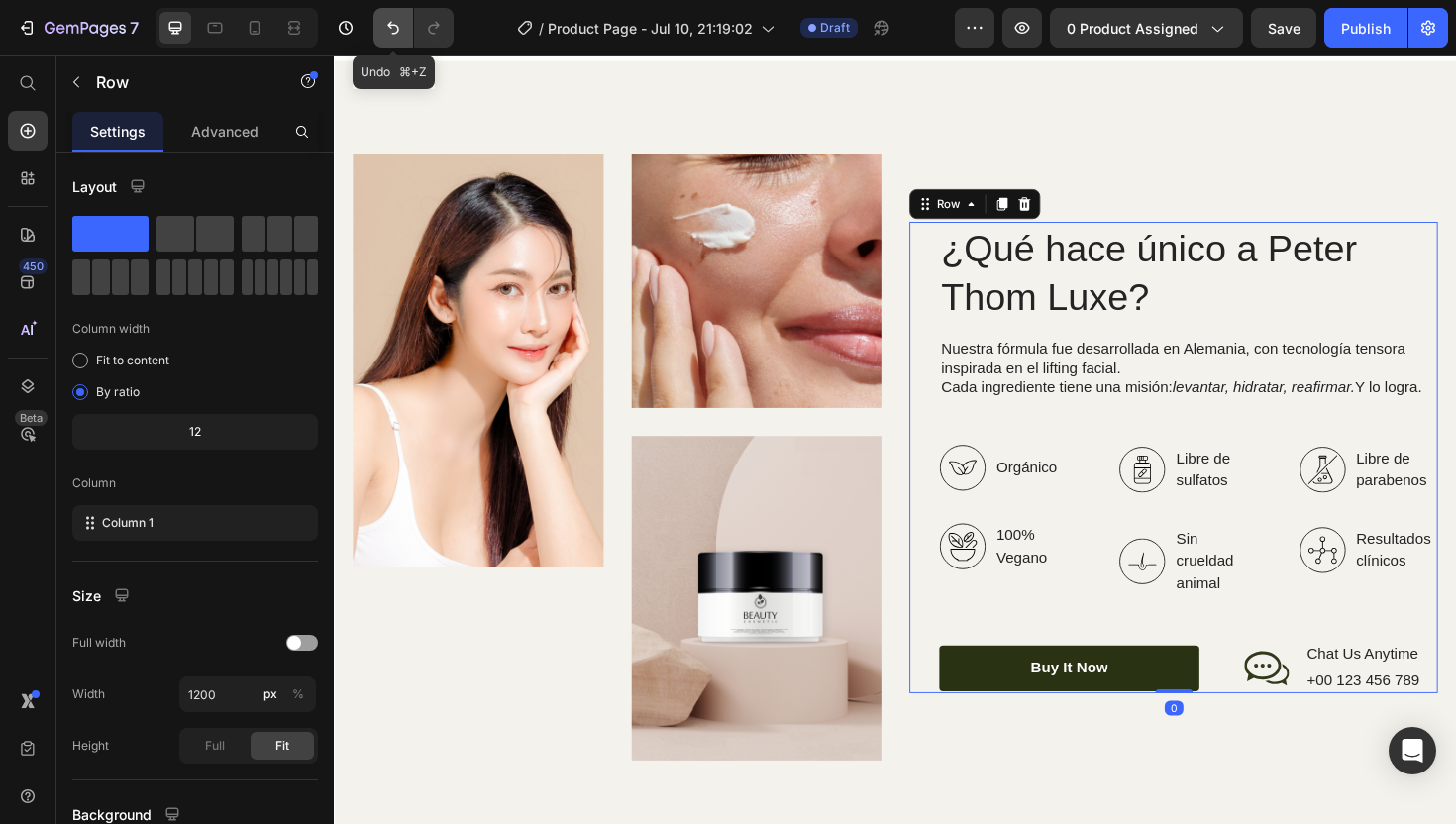 click 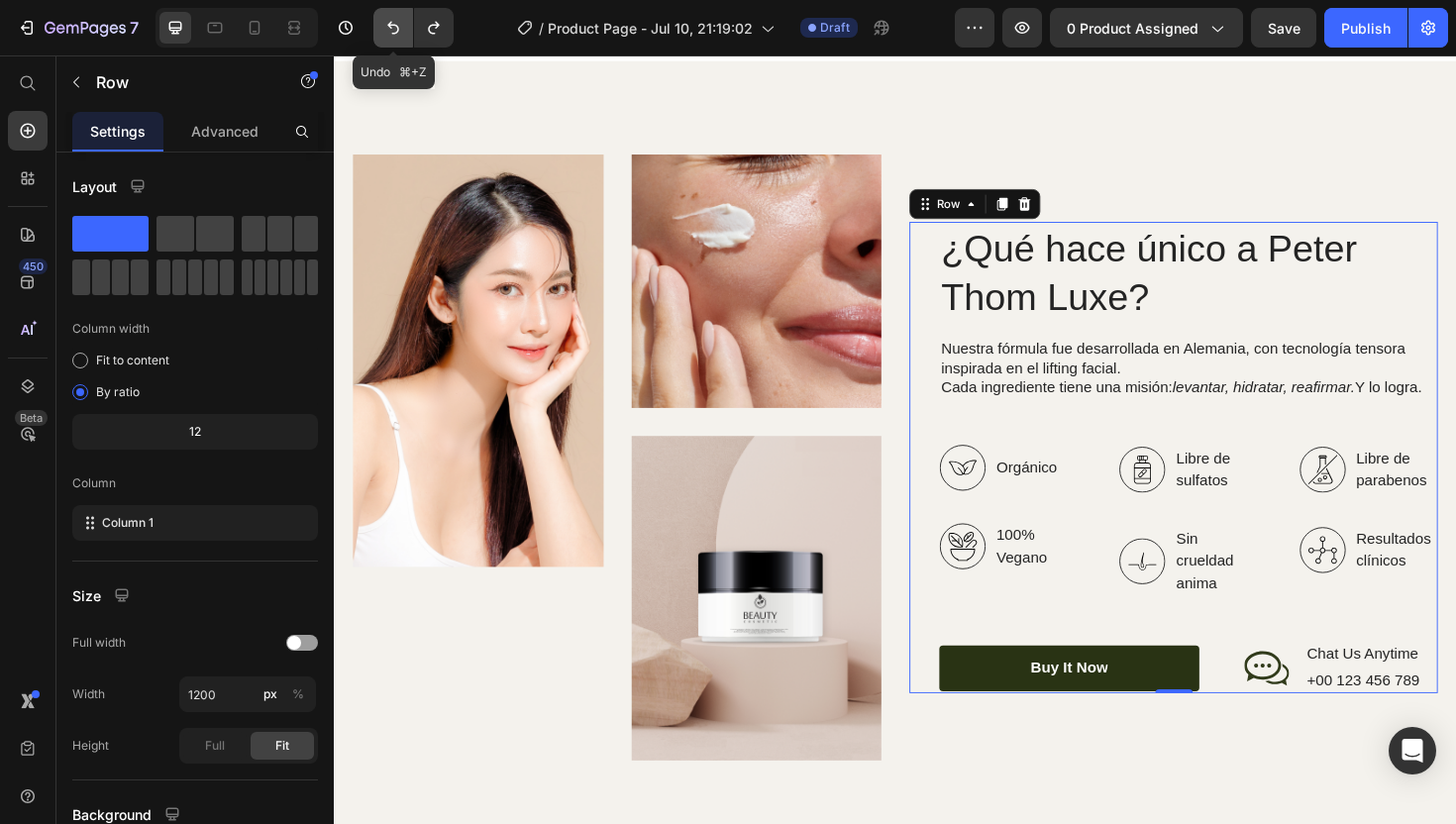 click 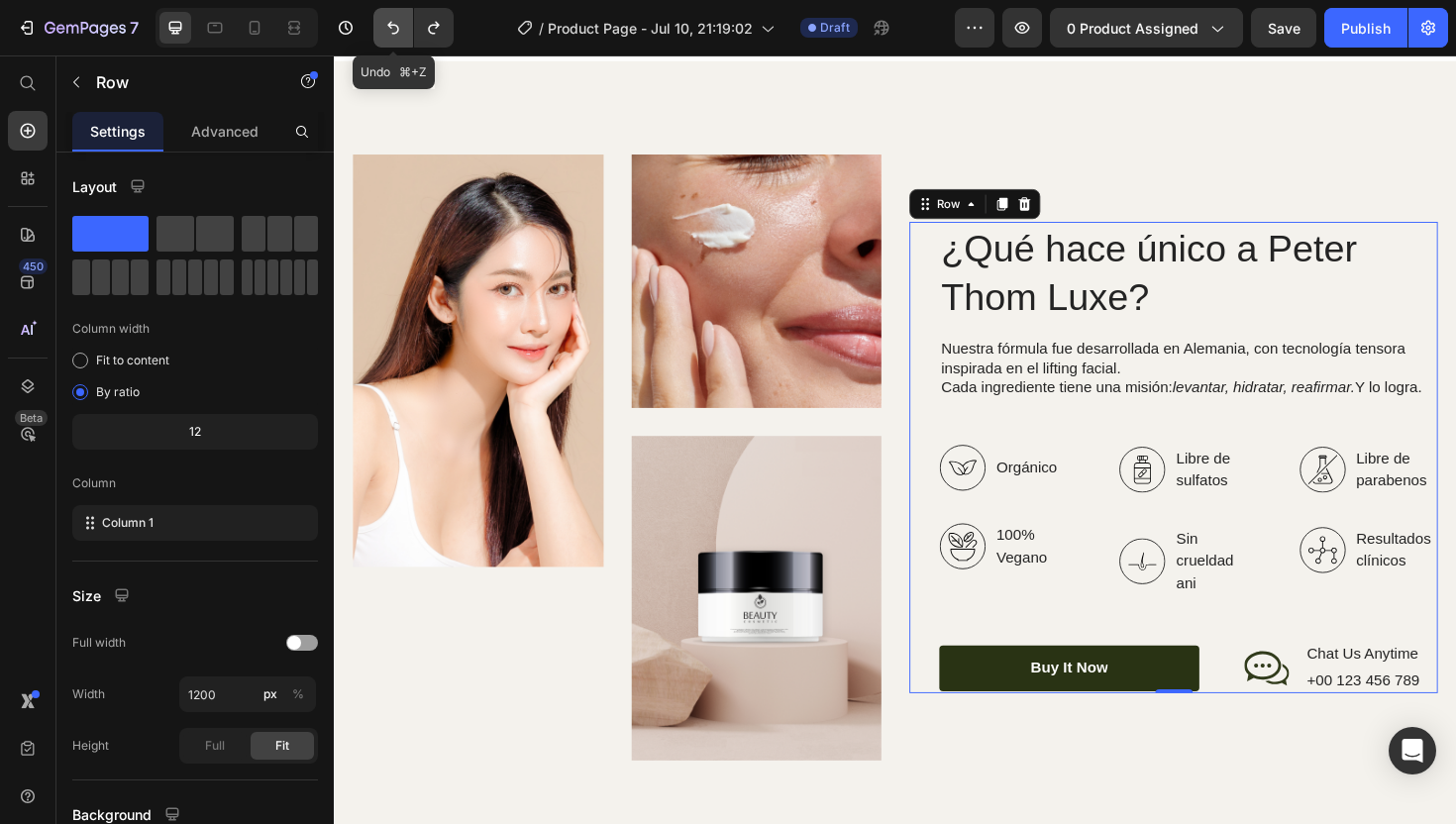 click 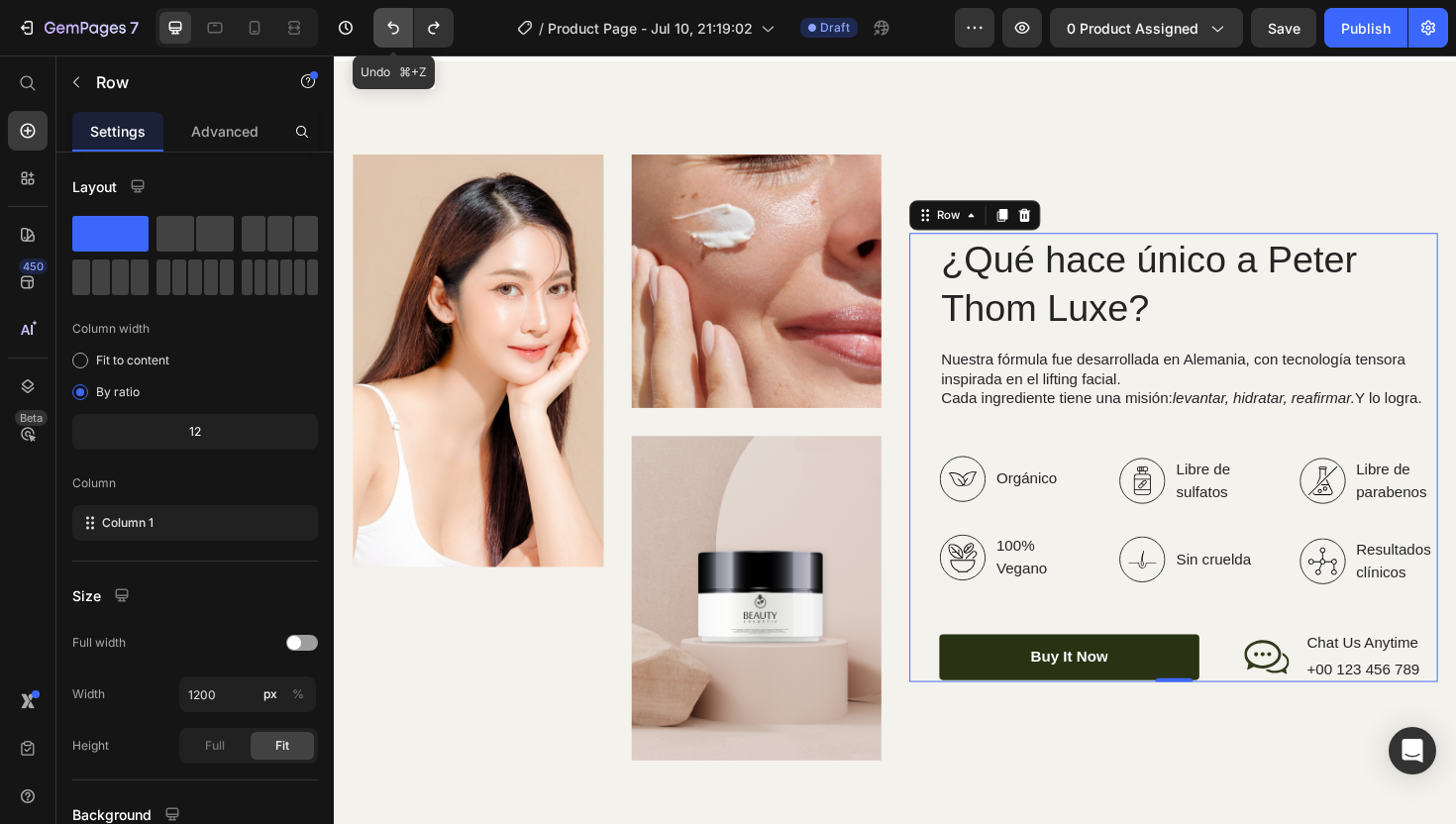 click 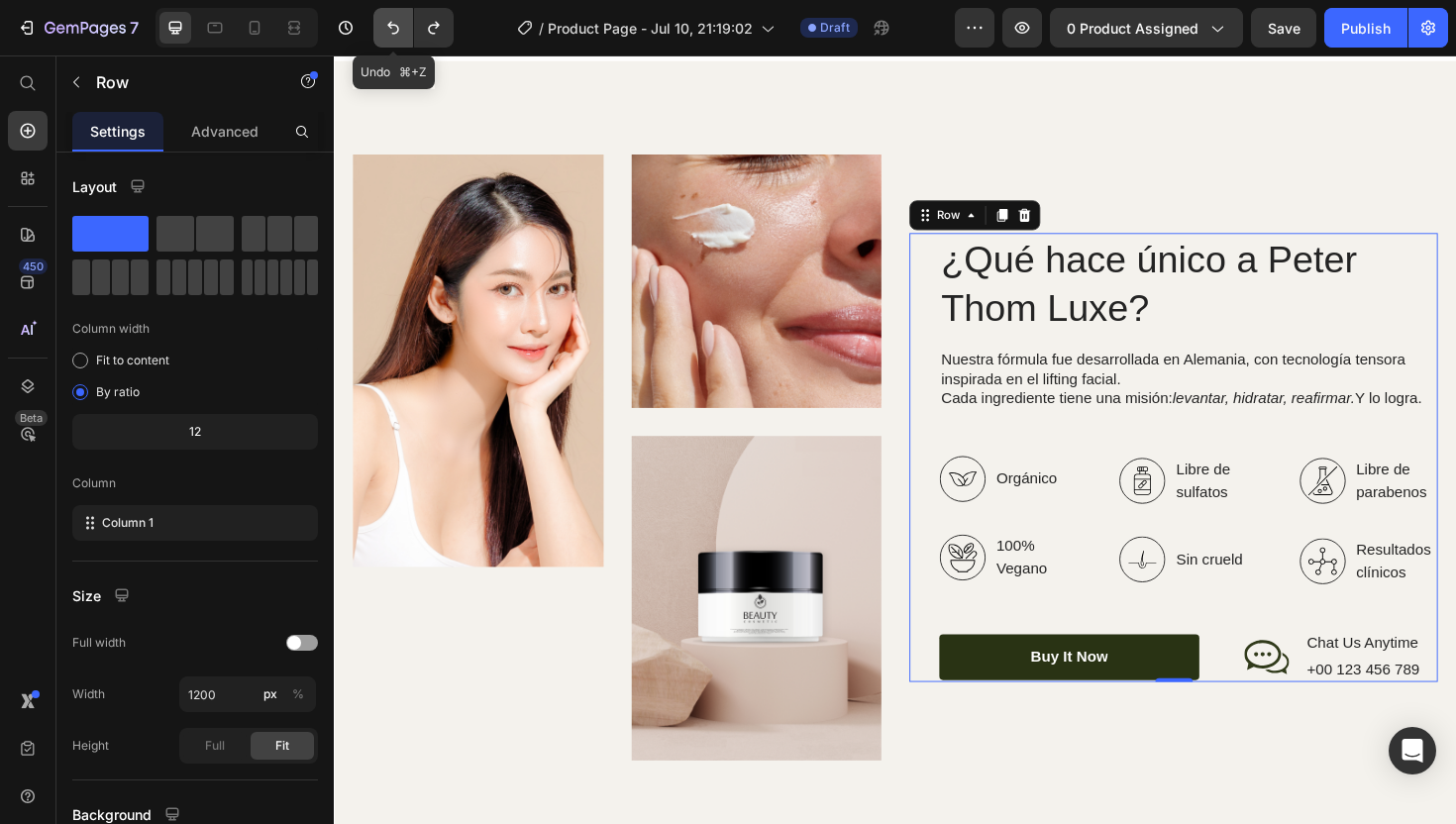 click 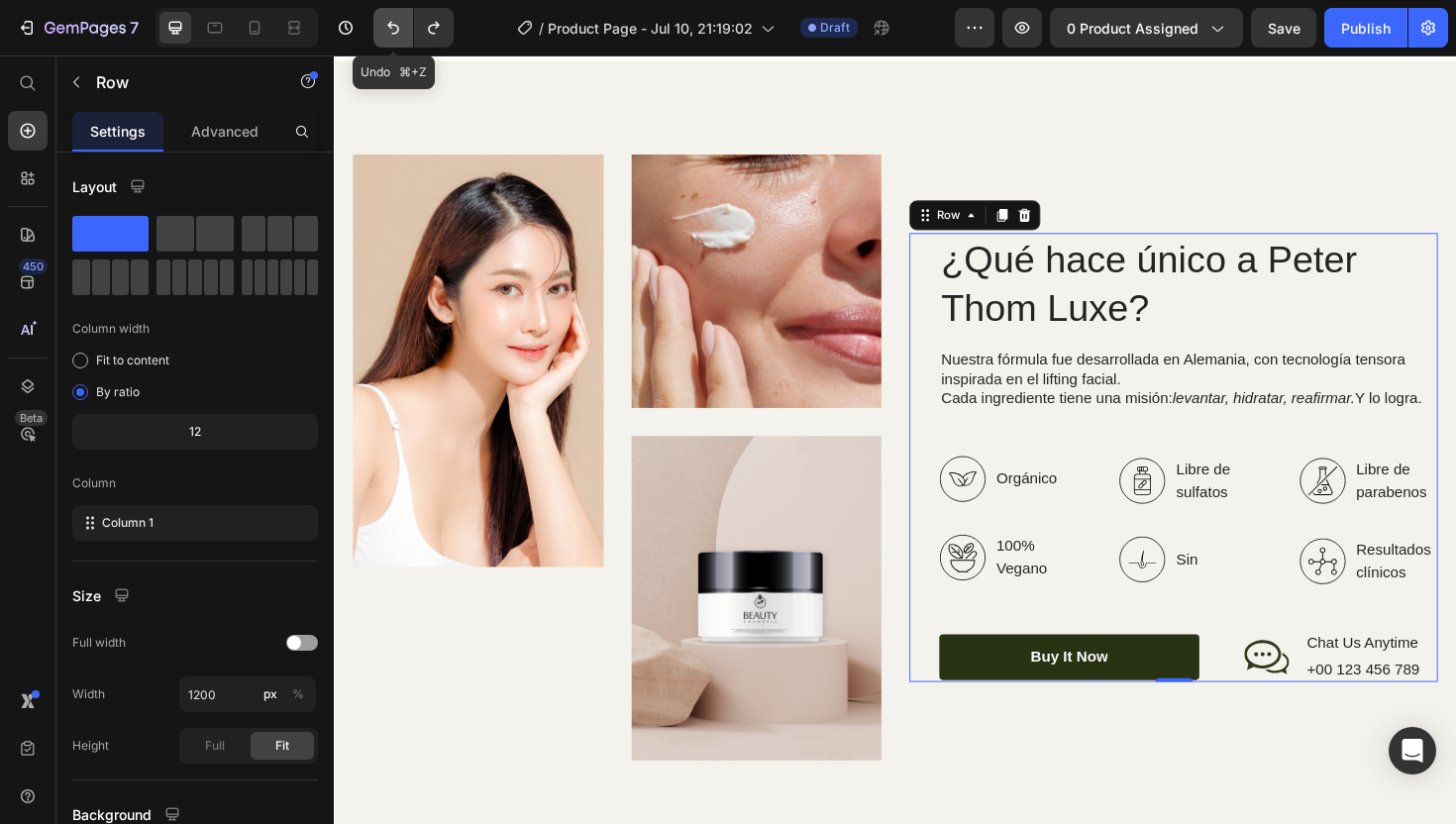 click 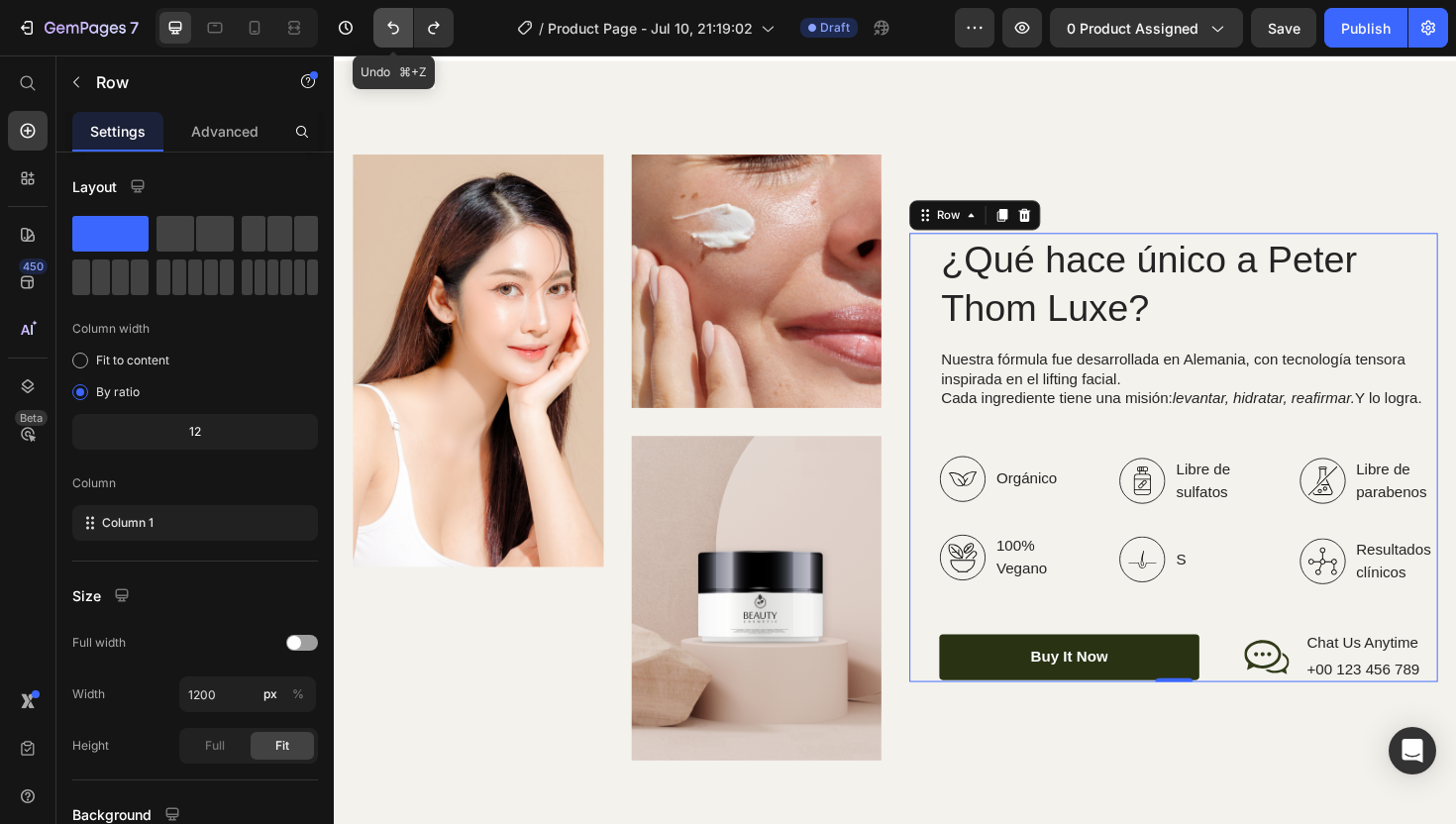 click 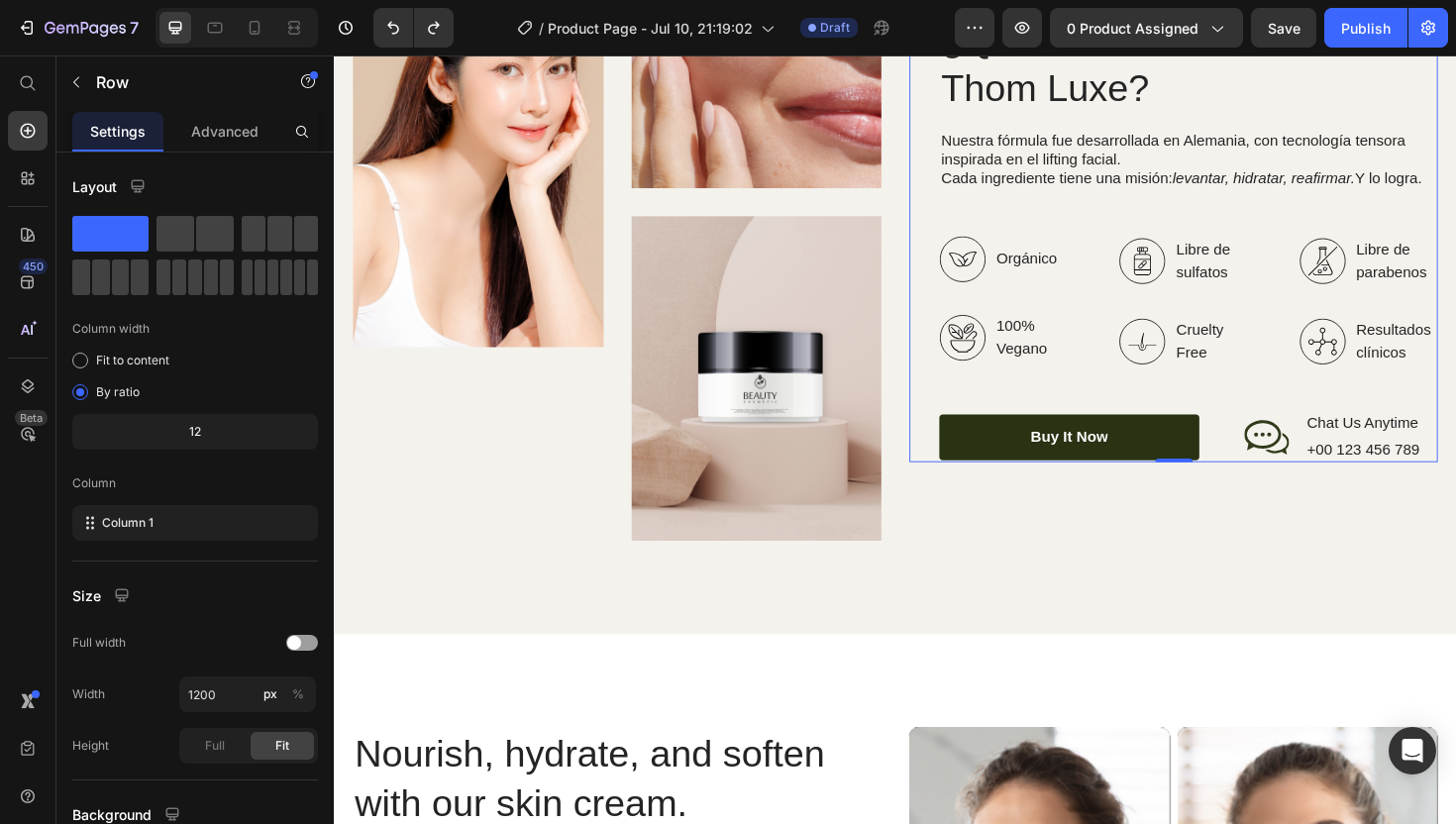 scroll, scrollTop: 3045, scrollLeft: 0, axis: vertical 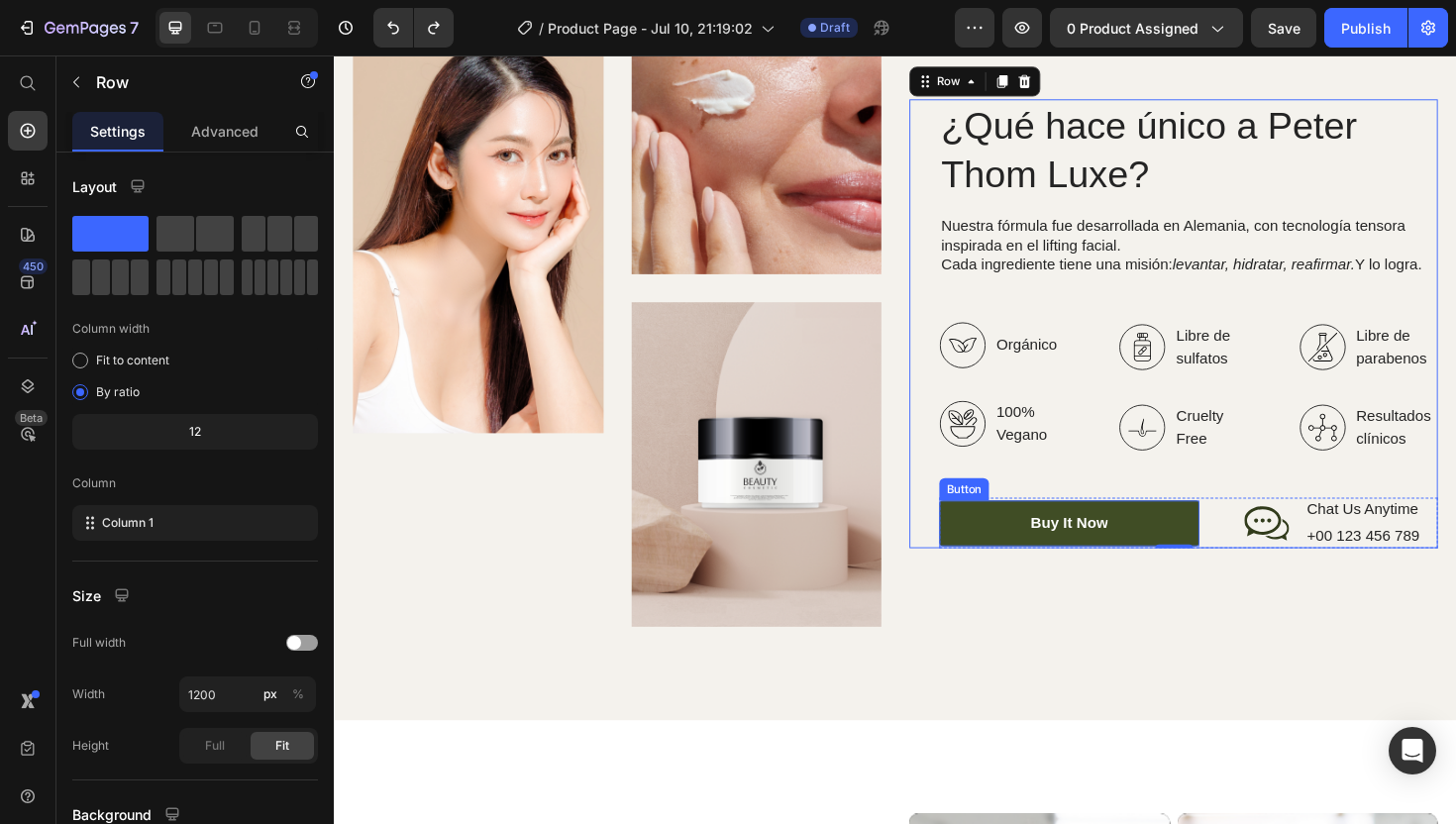 click on "buy it now" at bounding box center [1112, 551] 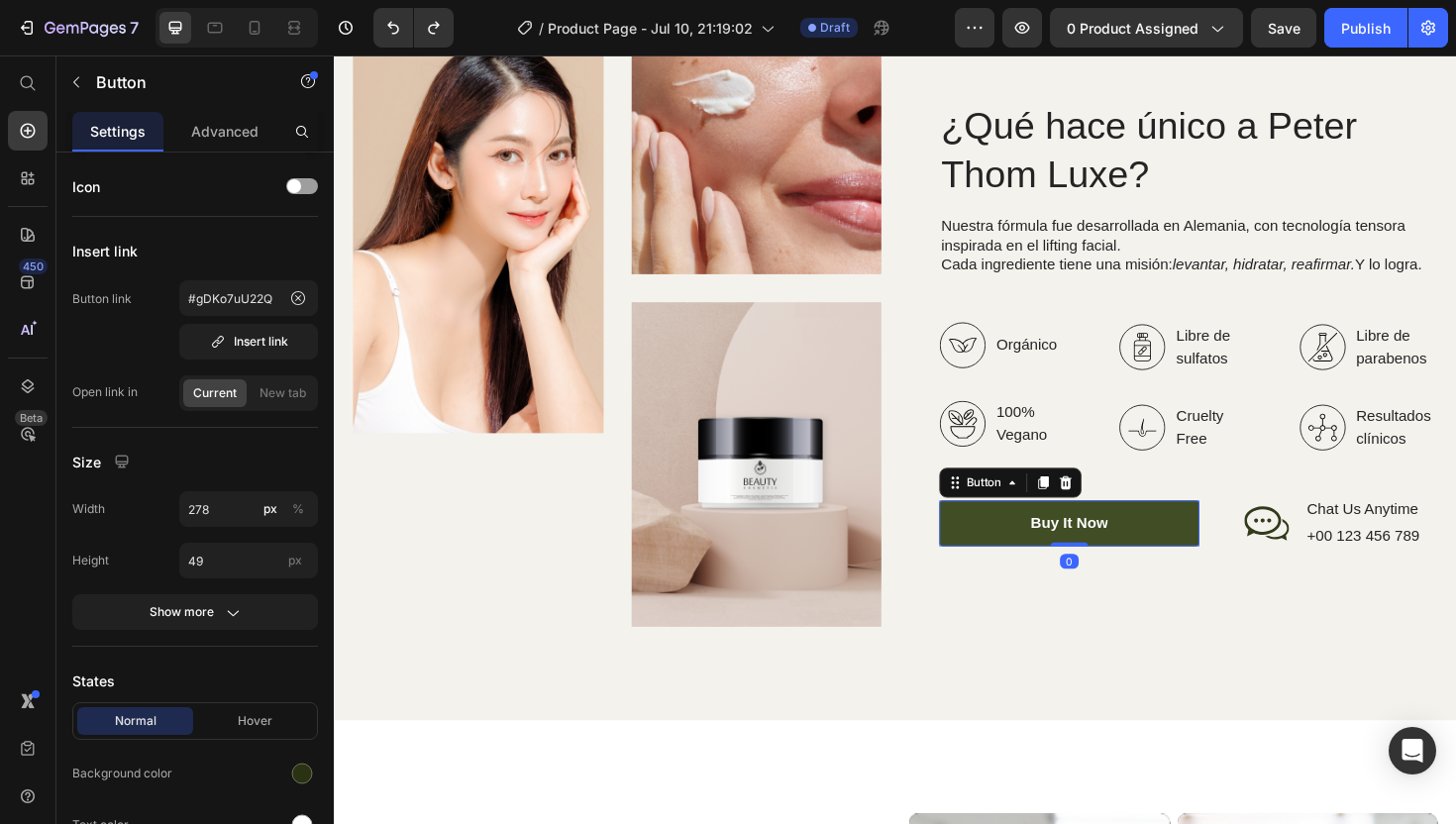 click on "buy it now" at bounding box center [1112, 551] 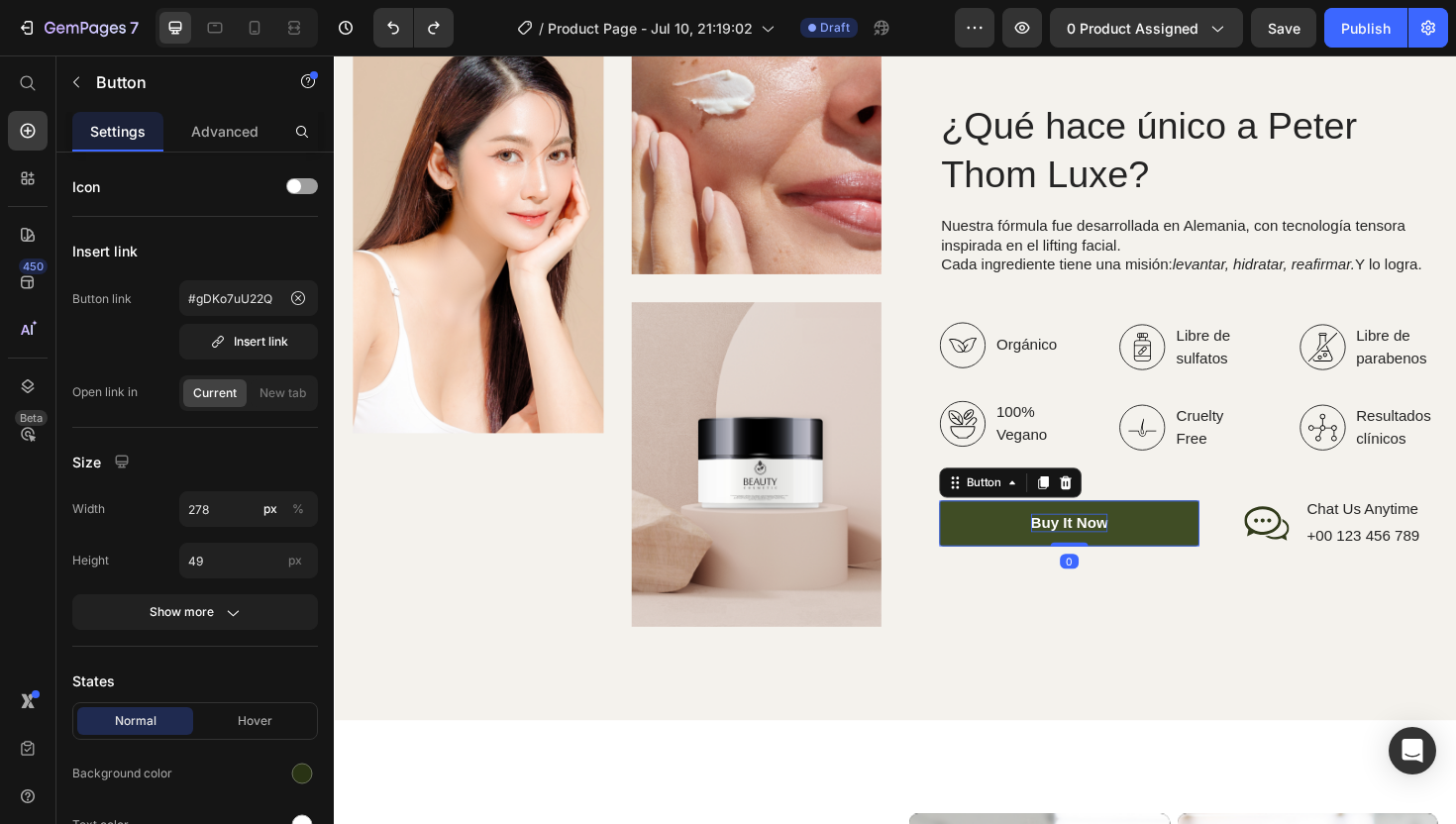 click on "buy it now" at bounding box center (1112, 551) 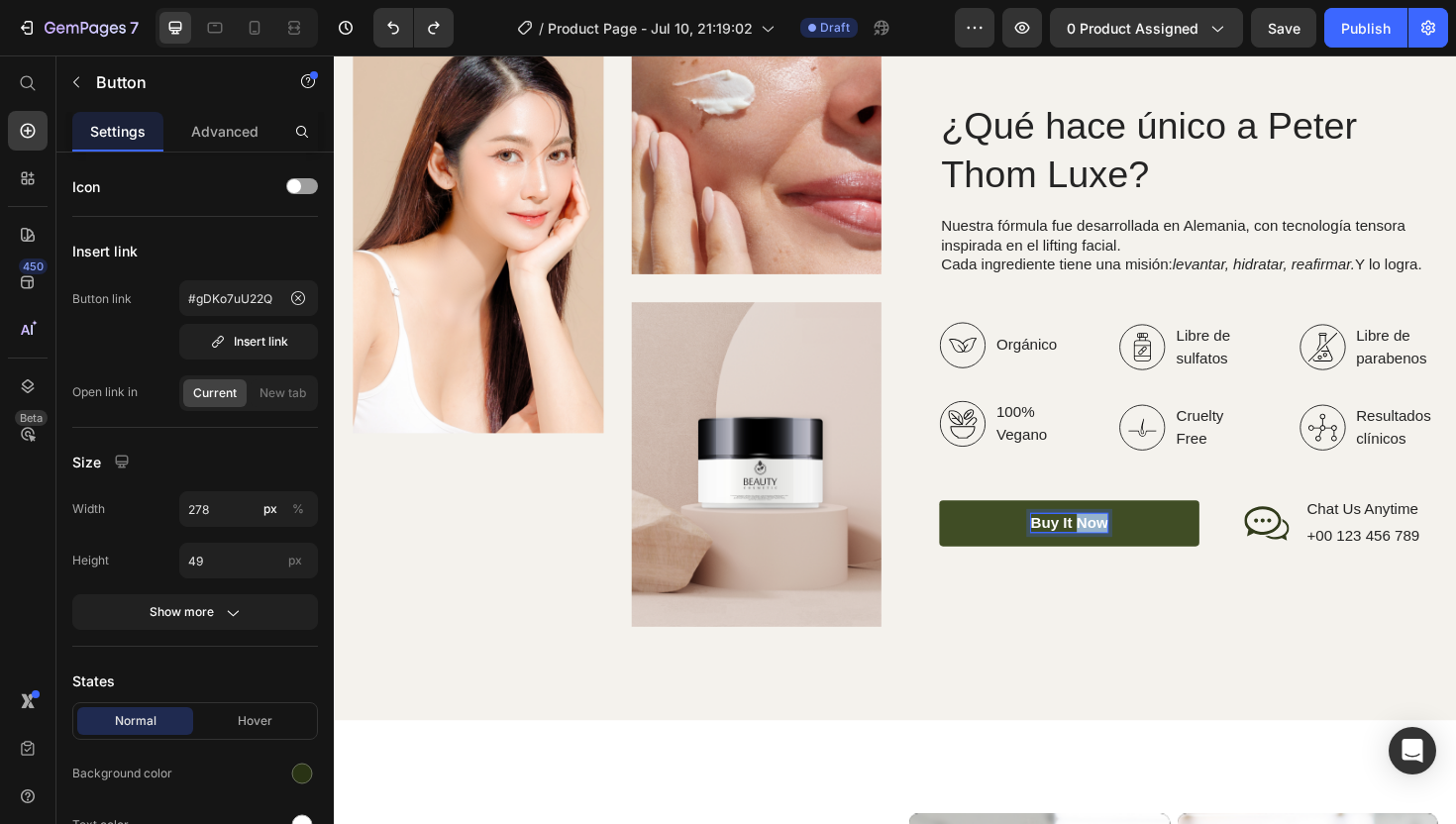 click on "buy it now" at bounding box center [1112, 551] 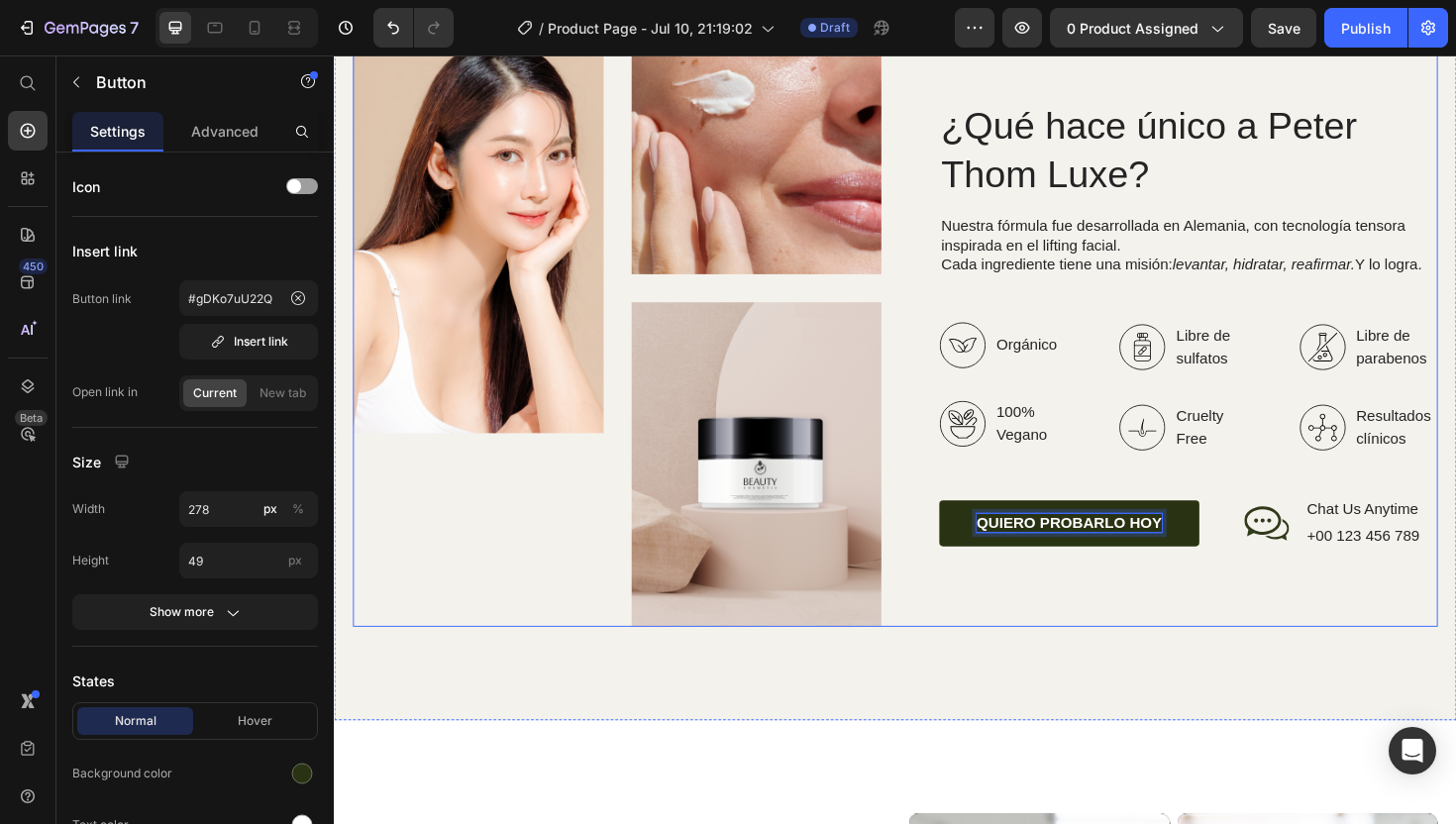 click on "¿Qué hace único a Peter Thom Luxe? Heading Nuestra fórmula fue desarrollada en Alemania, con tecnología tensora inspirada en el lifting facial. Cada ingrediente tiene una misión:  levantar, hidratar, reafirmar.  Y lo logra. Text Block
Organic
Sulfate-Free
Paraben-Free Item List
100% Vegan
Cruelty Free
Lab-Tested Item List Row
Orgánico
100% Vegano Item List
Libre de sulfatos
Cruelty Free Item List
Libre de parabenos
Resultados clínicos Item List Row QUIERO PROBARLO HOY Button   0
Icon Chat Us Anytime Text Block +00 [PHONE] Text Block Row Row Row" at bounding box center [1222, 340] 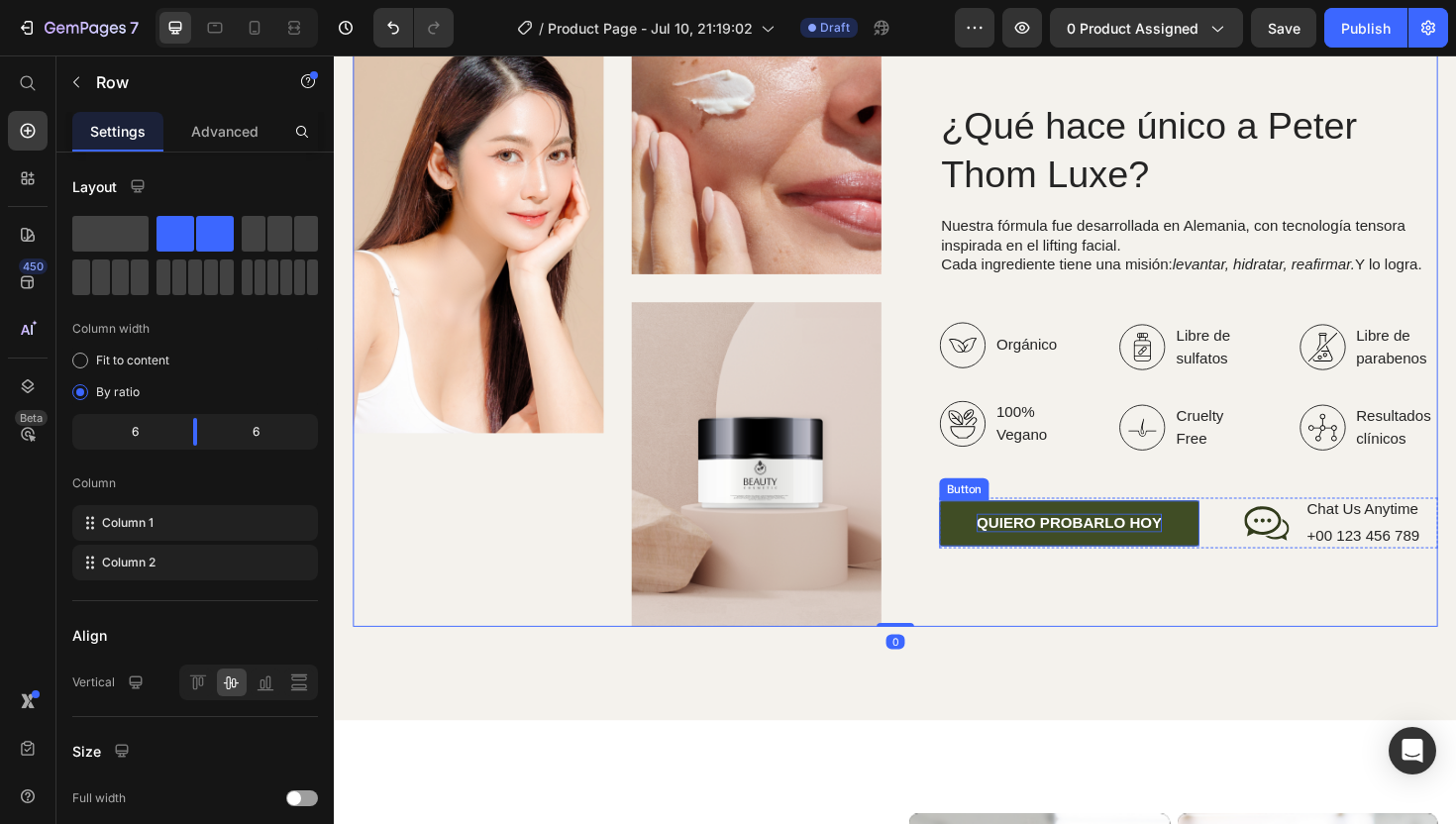 click on "QUIERO PROBARLO HOY" at bounding box center (1112, 551) 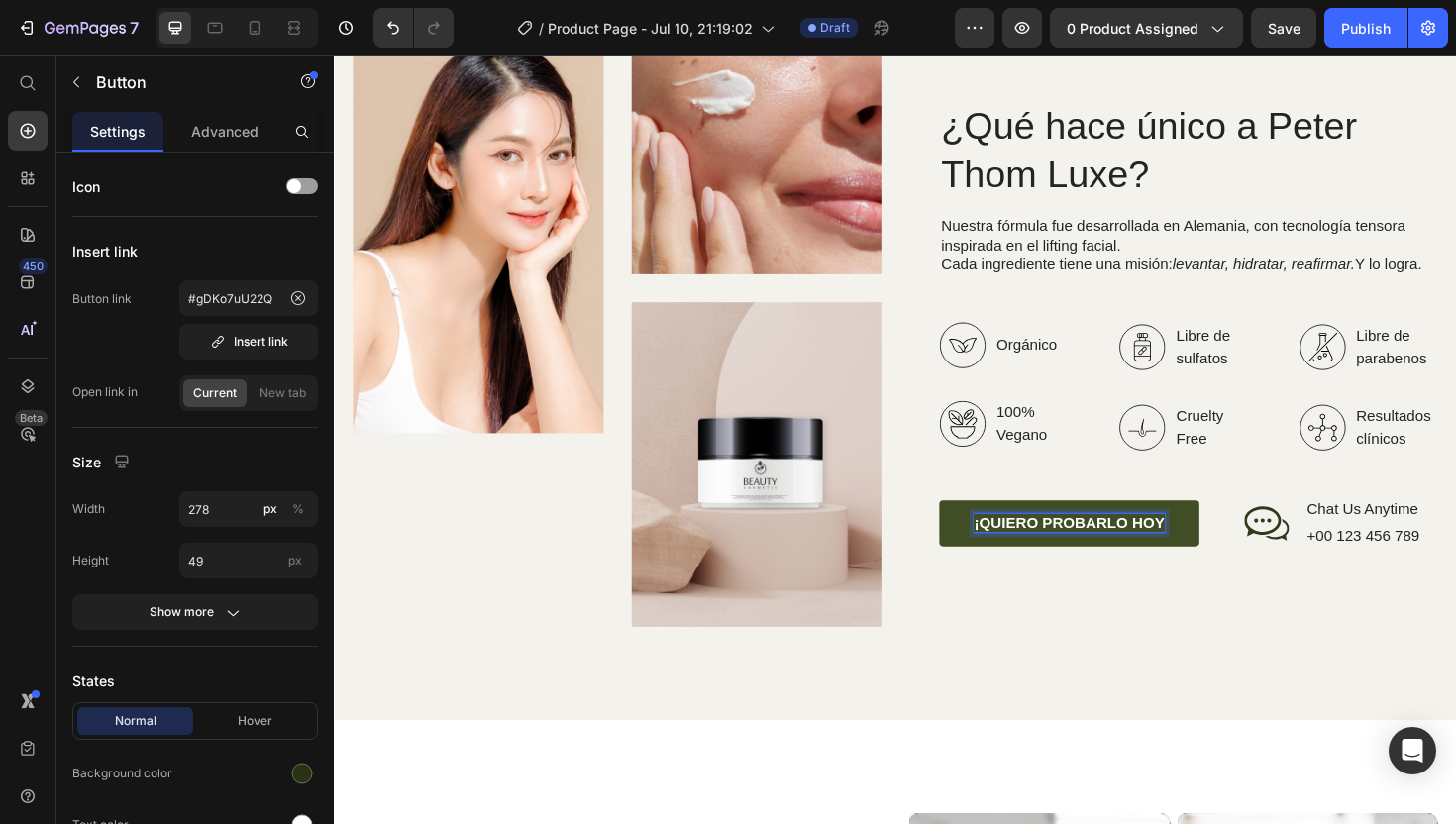 click on "¡QUIERO PROBARLO HOY" at bounding box center [1112, 551] 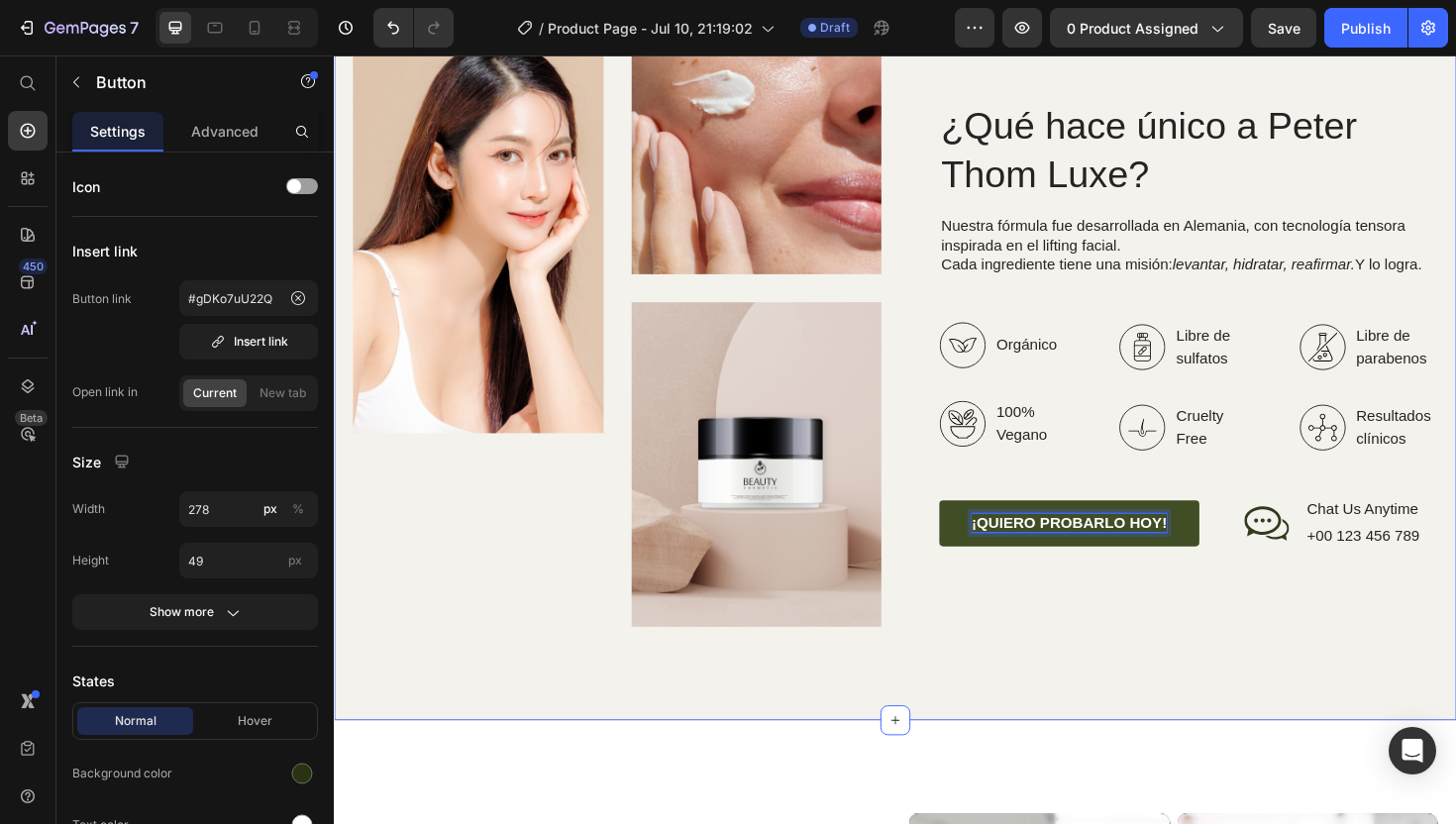 click on "Image Image Image Row ¿Qué hace único a [BRAND] [PRODUCT]? Heading Nuestra fórmula fue desarrollada en Alemania, con tecnología tensora inspirada en el lifting facial. Cada ingrediente tiene una misión:  levantar, hidratar, reafirmar.  Y lo logra. Text Block
Organic
Sulfate-Free
Paraben-Free Item List
100% Vegan
Cruelty Free
Lab-Tested Item List Row
Orgánico
100% Vegano Item List
Libre de sulfatos
Cruelty Free Item List
Libre de parabenos
Resultados clínicos Item List Row ¡QUIERO PROBARLO HOY! Button   0
Icon Chat Us Anytime Text Block +00 [PHONE] Text Block Row Row Row Row Section 3" at bounding box center (928, 340) 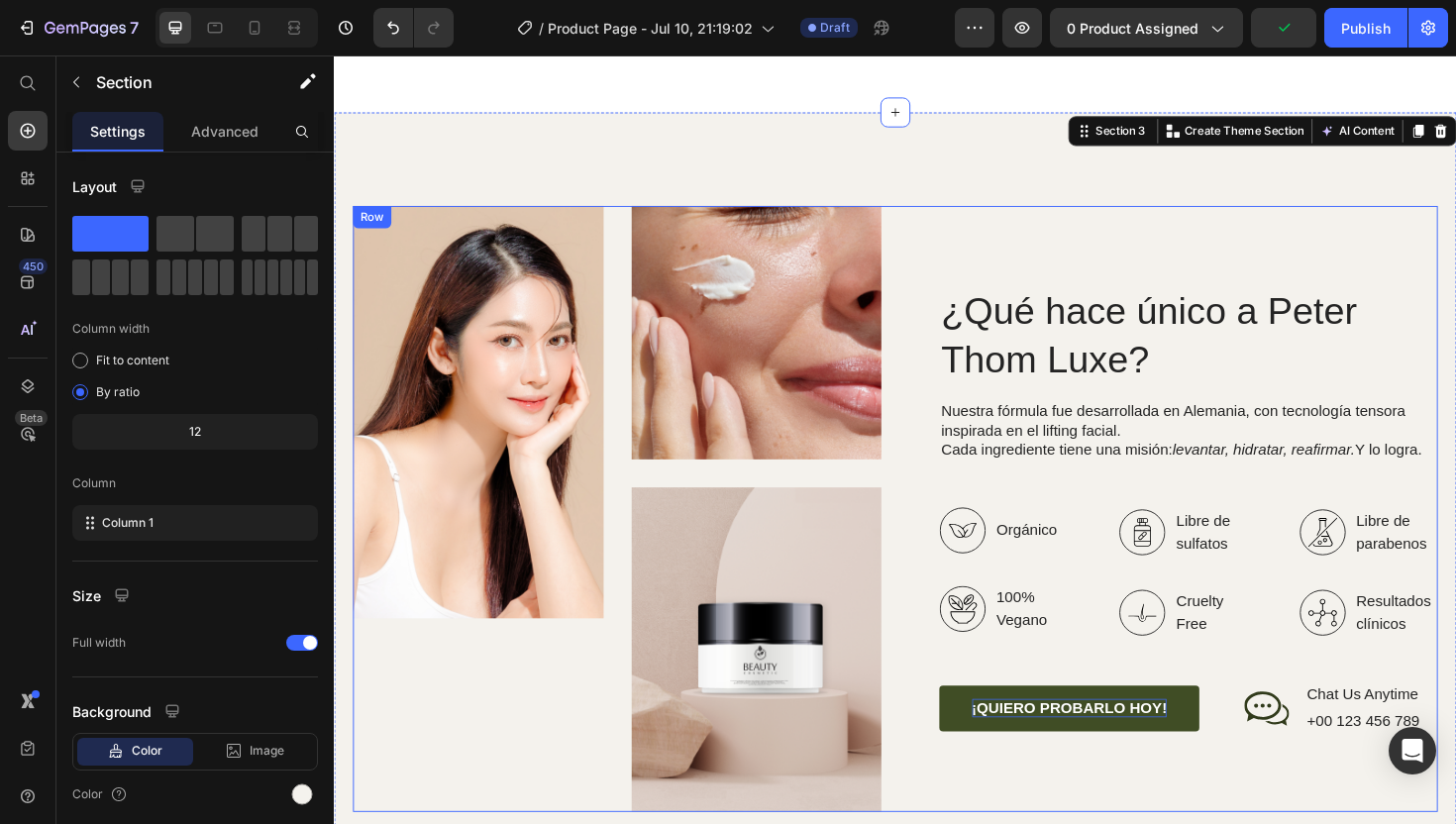 scroll, scrollTop: 2805, scrollLeft: 0, axis: vertical 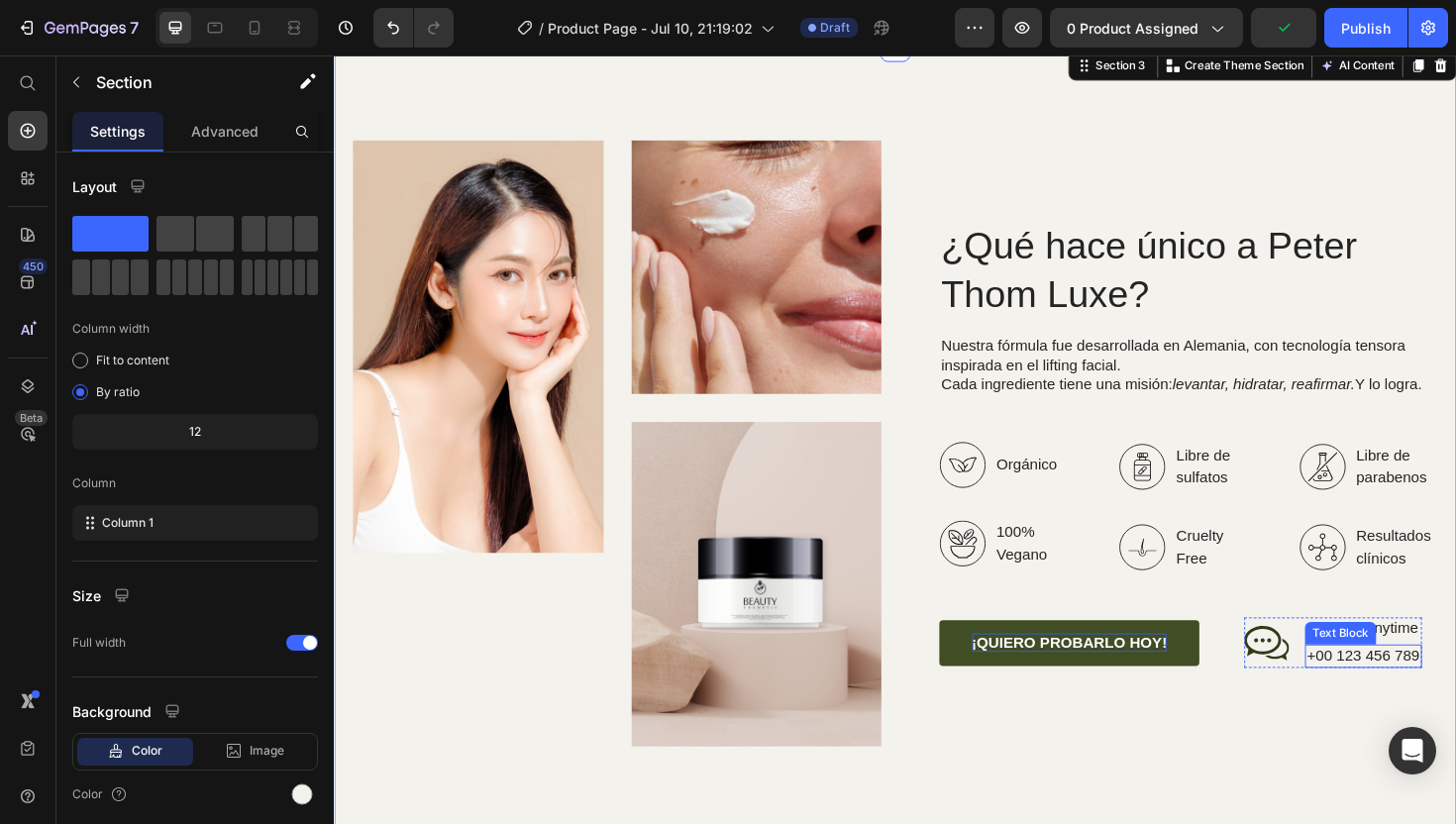 click on "+00 [PHONE] Text Block" at bounding box center (1423, 691) 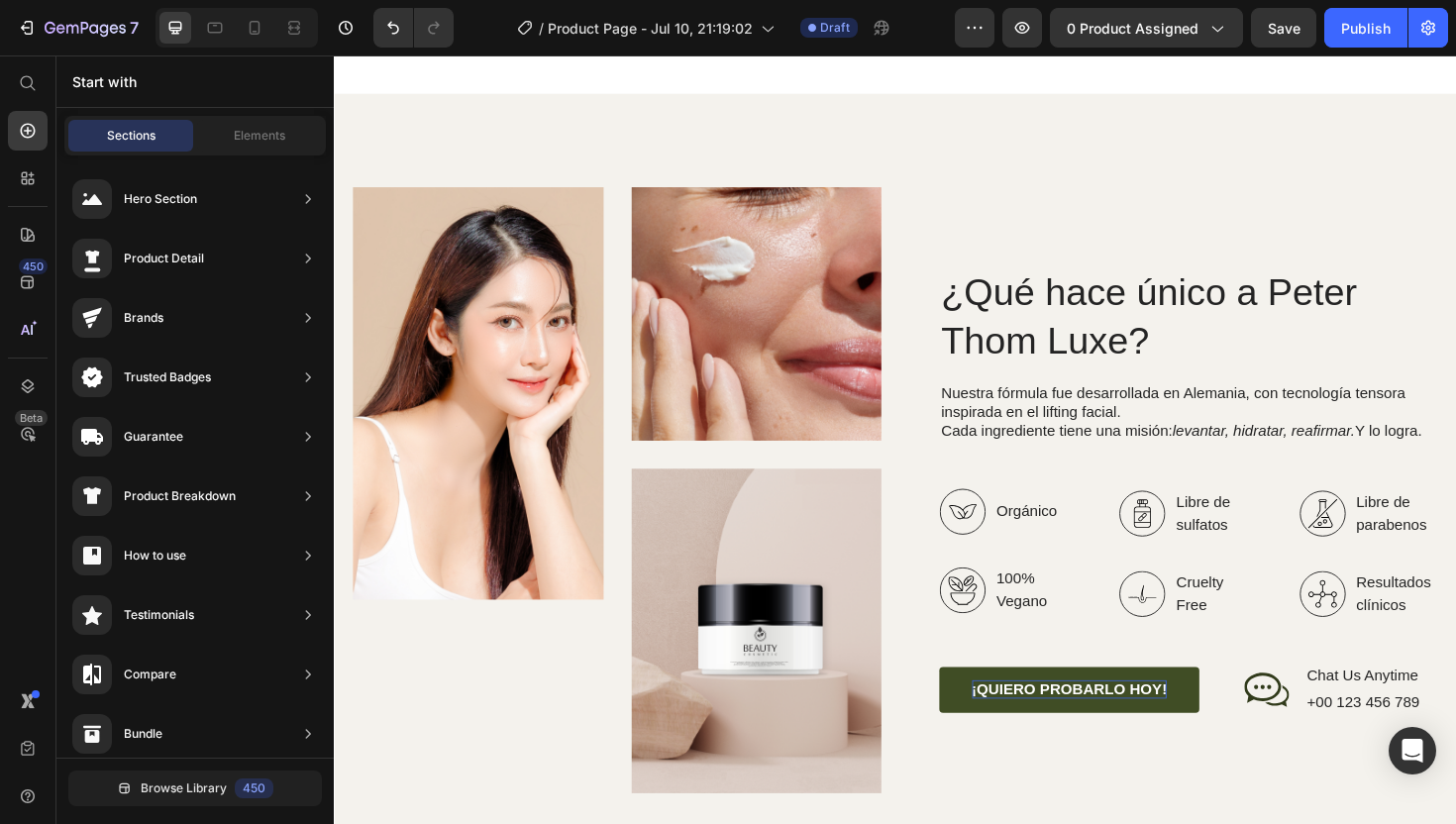 scroll, scrollTop: 2748, scrollLeft: 0, axis: vertical 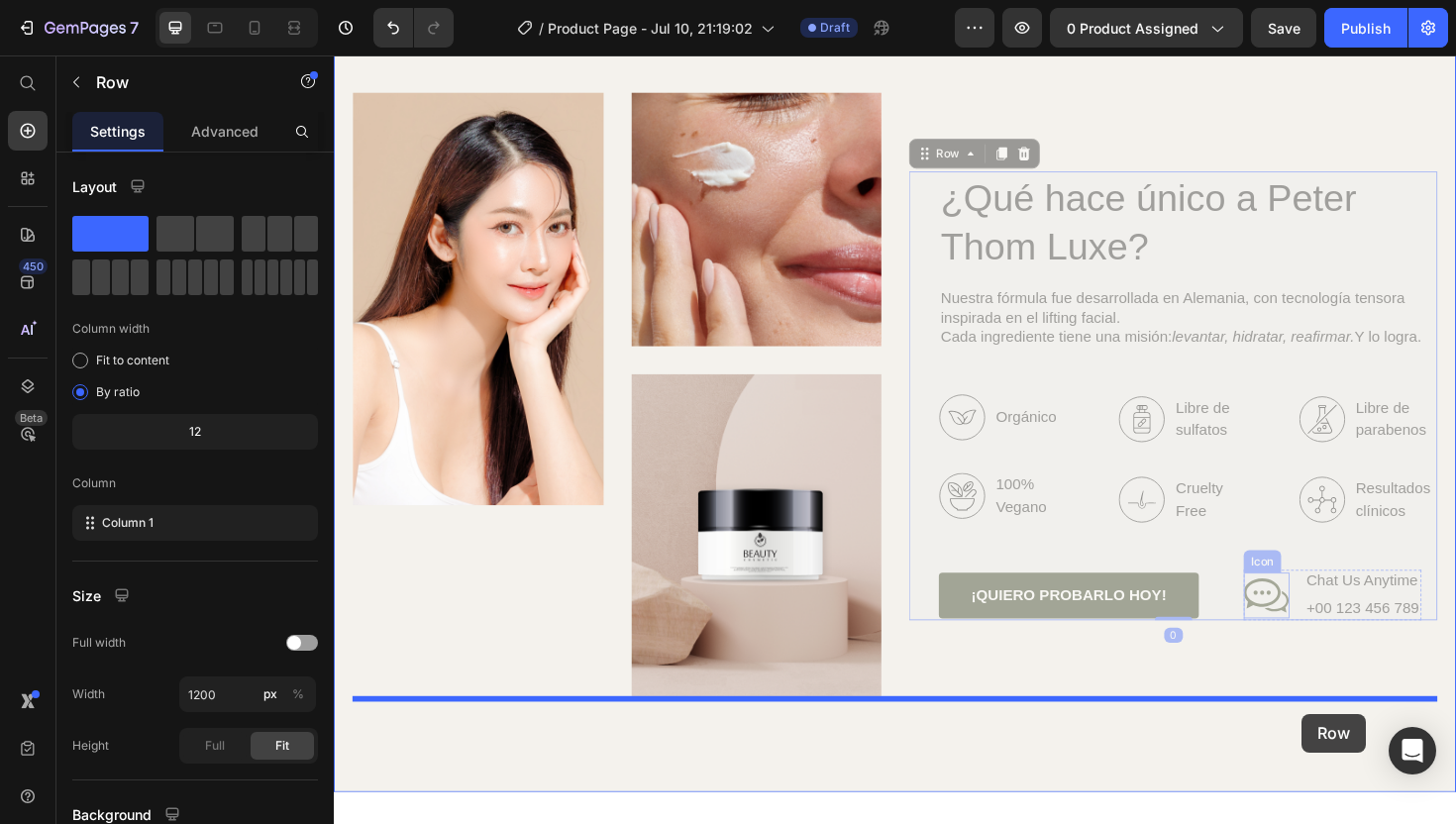 drag, startPoint x: 1323, startPoint y: 713, endPoint x: 1358, endPoint y: 752, distance: 52.40229 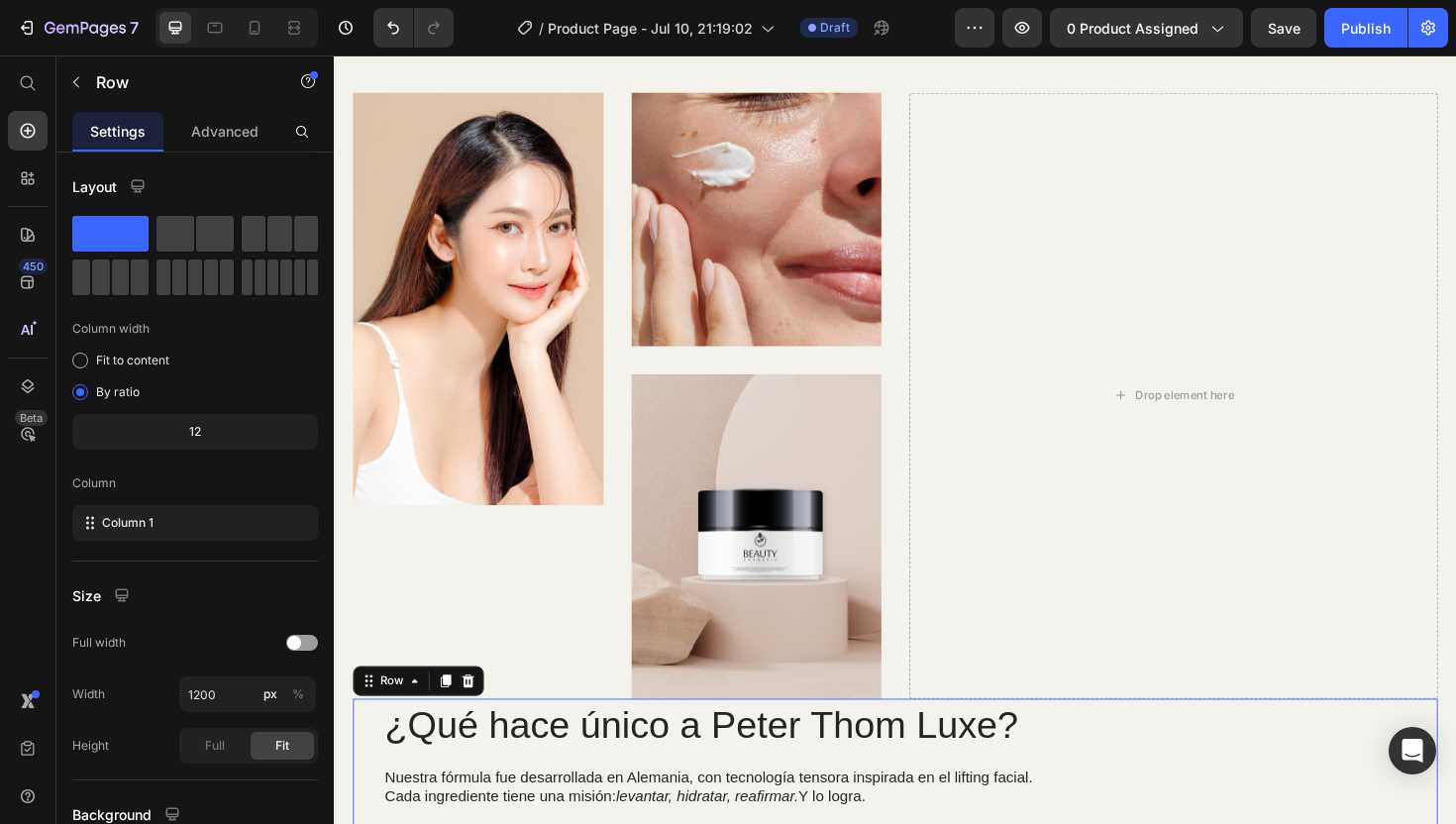 scroll, scrollTop: 2861, scrollLeft: 0, axis: vertical 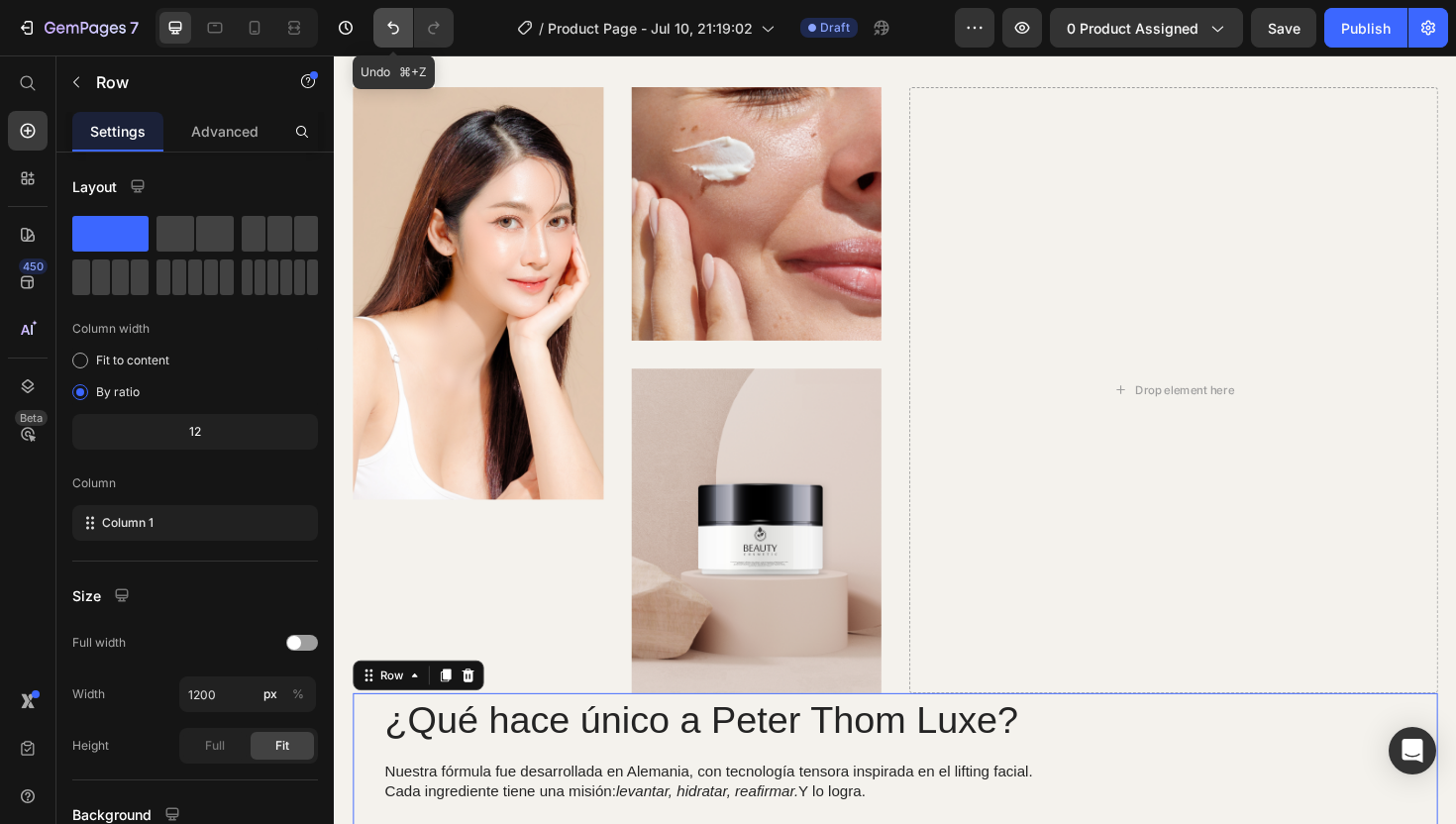 click 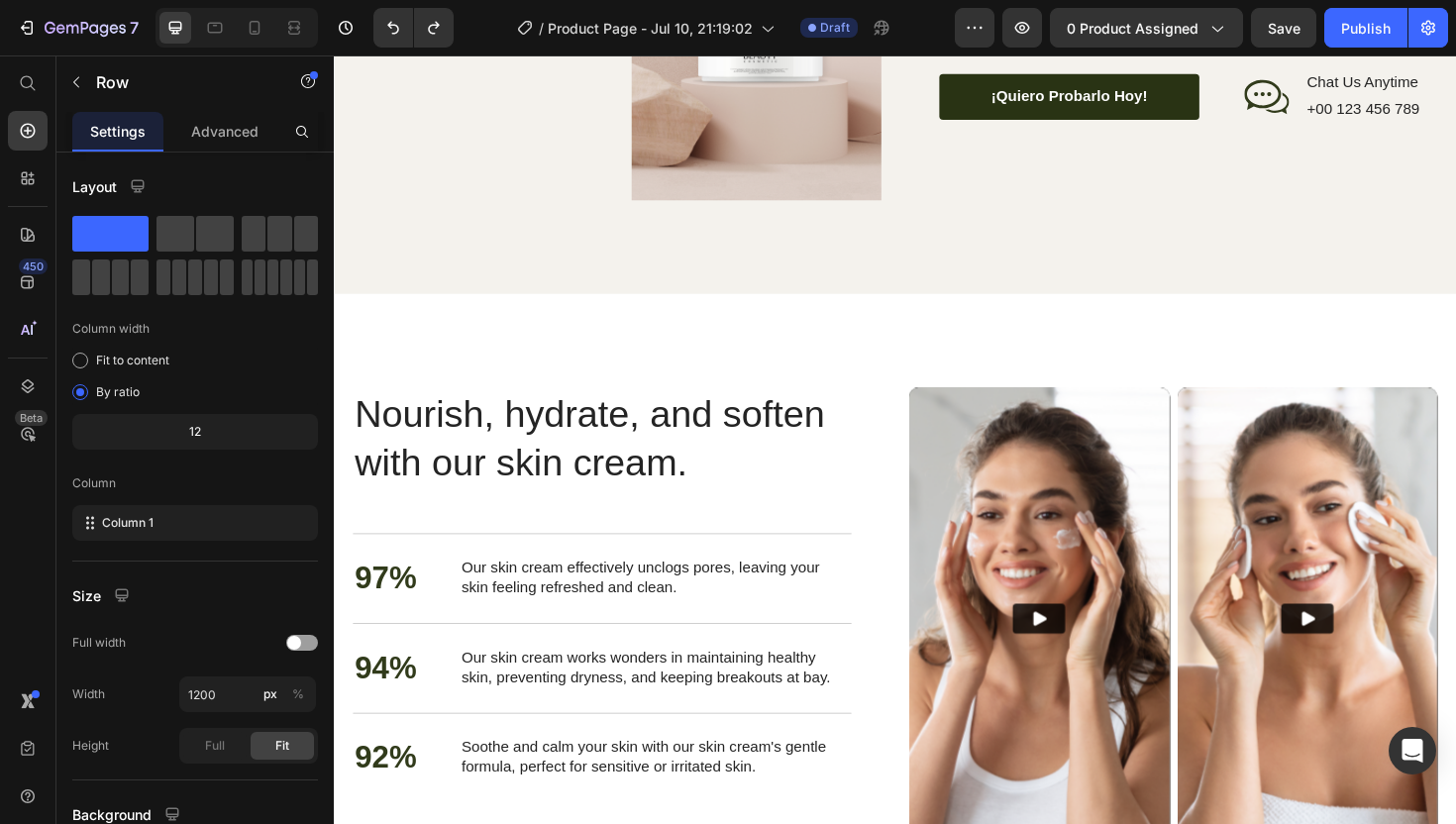 scroll, scrollTop: 3444, scrollLeft: 0, axis: vertical 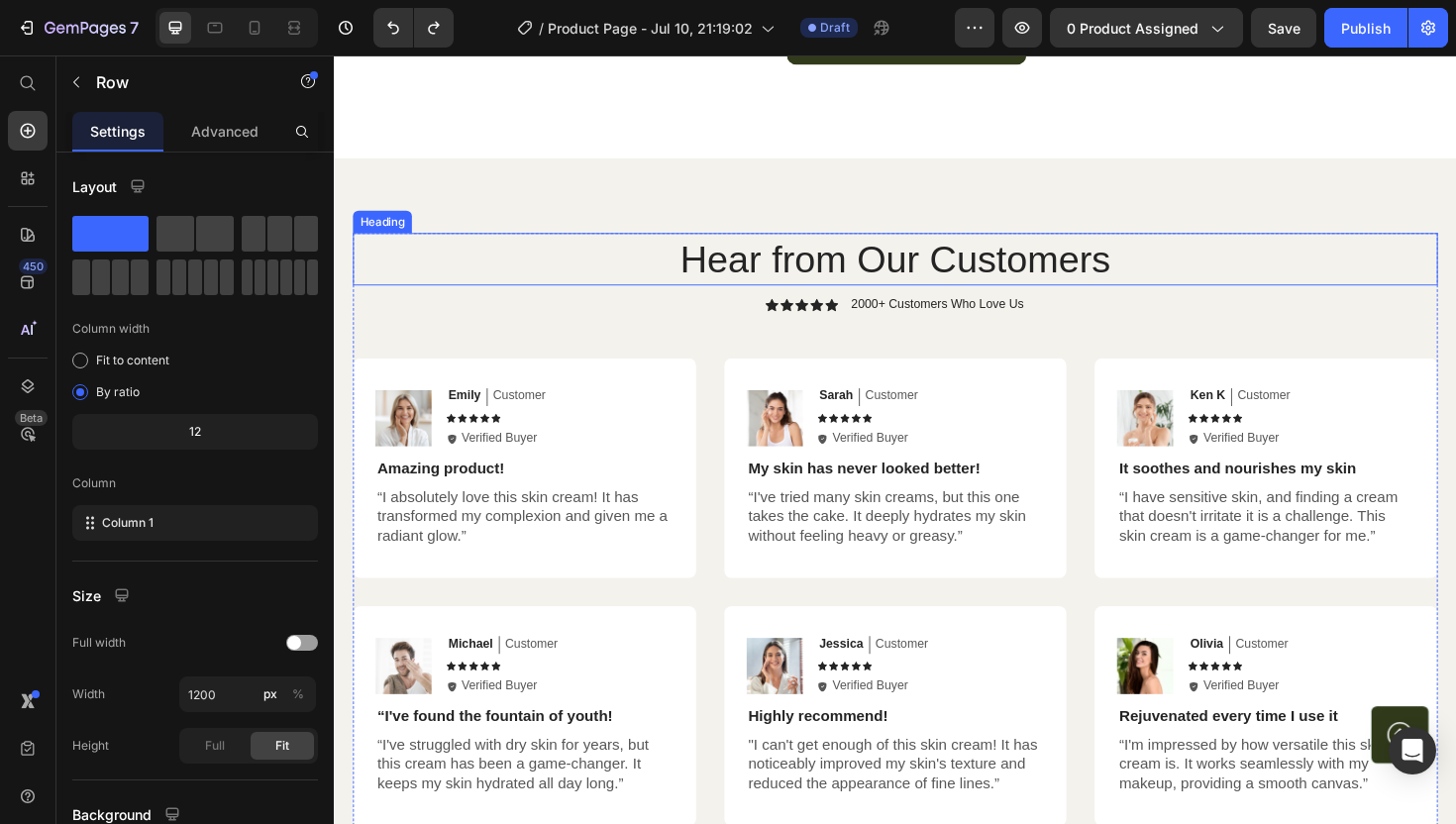 click on "Hear from Our Customers" at bounding box center [928, 271] 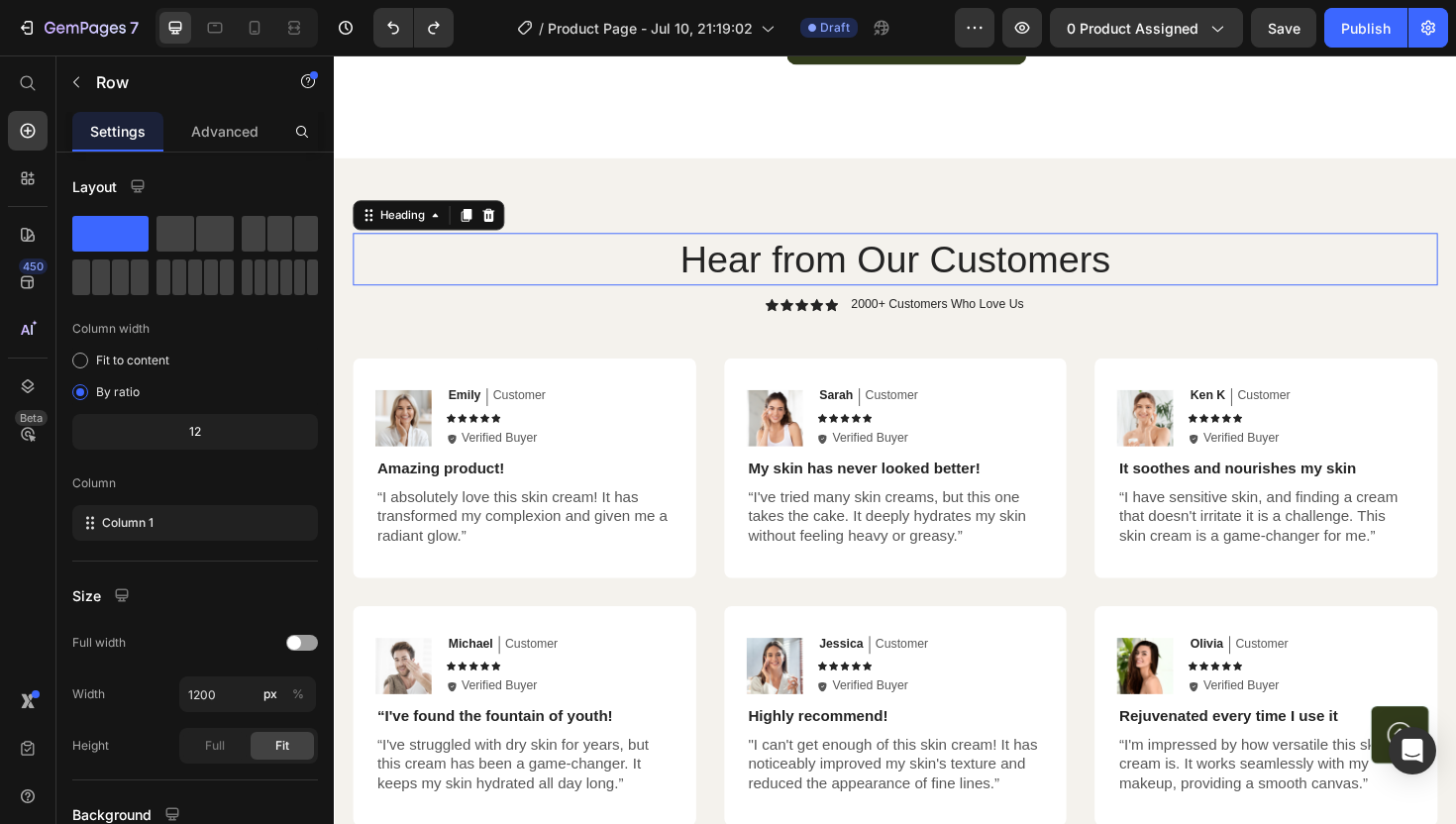 click on "Hear from Our Customers" at bounding box center [928, 271] 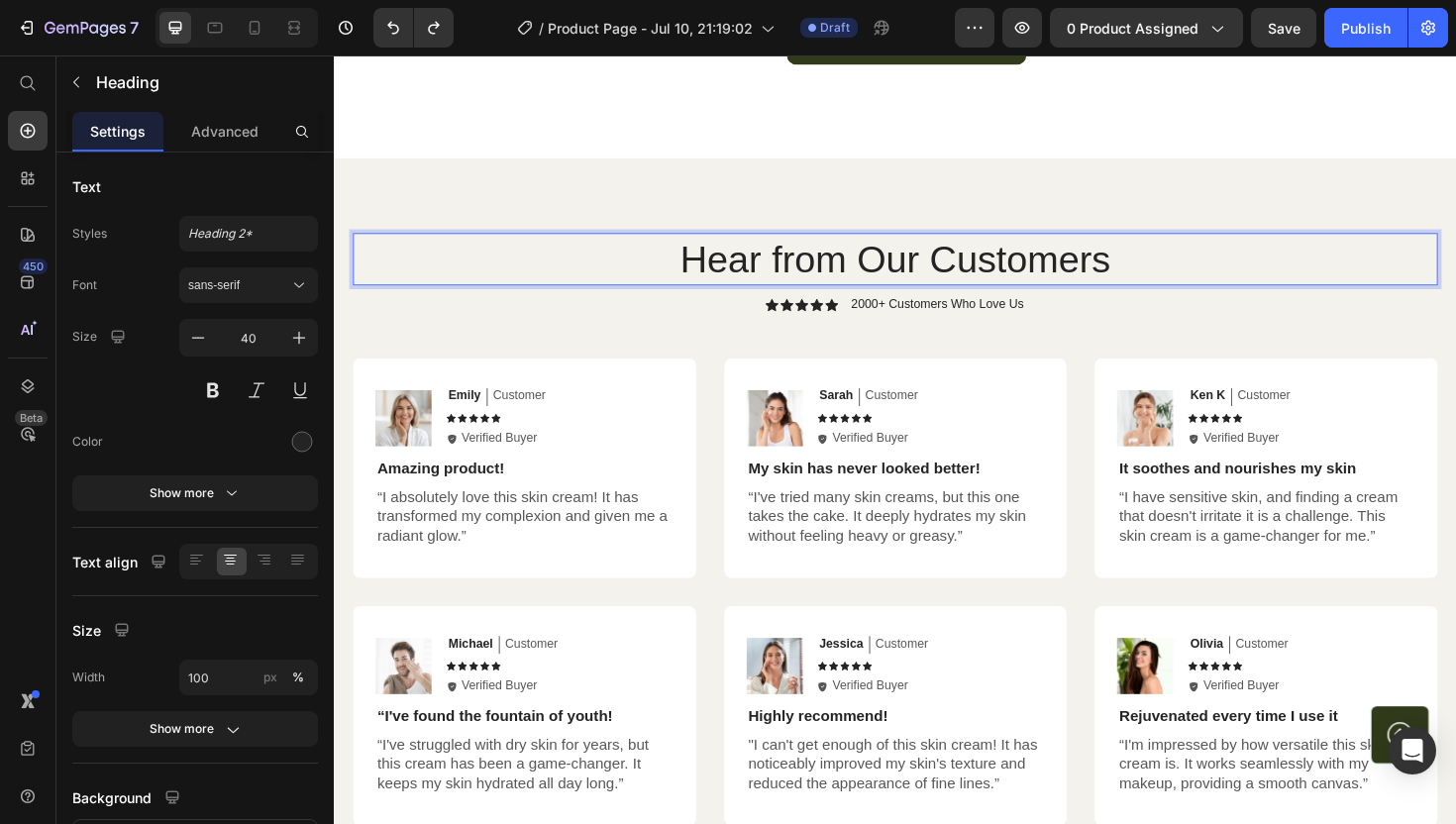 click on "Hear from Our Customers" at bounding box center (928, 271) 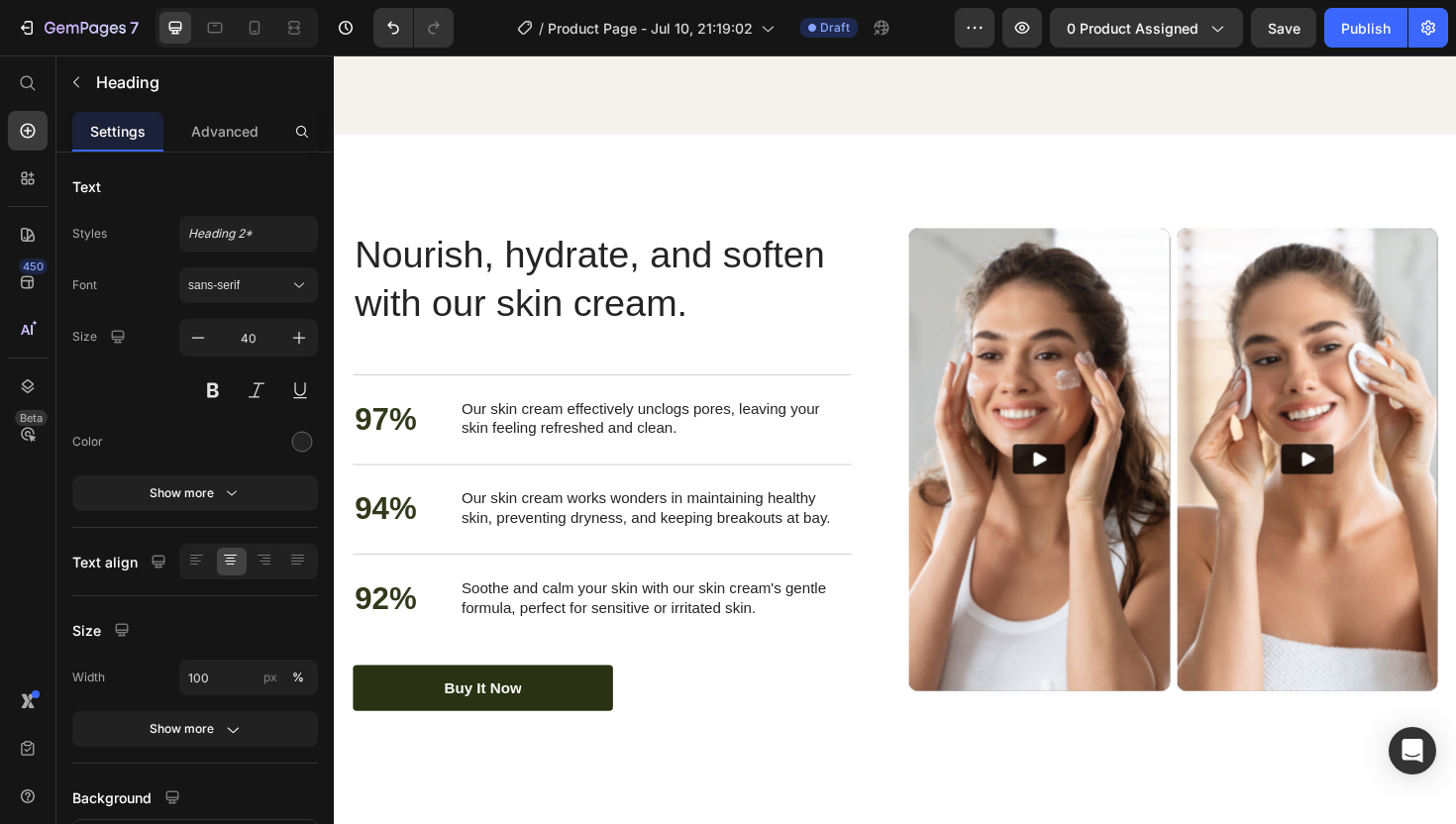 scroll, scrollTop: 3544, scrollLeft: 0, axis: vertical 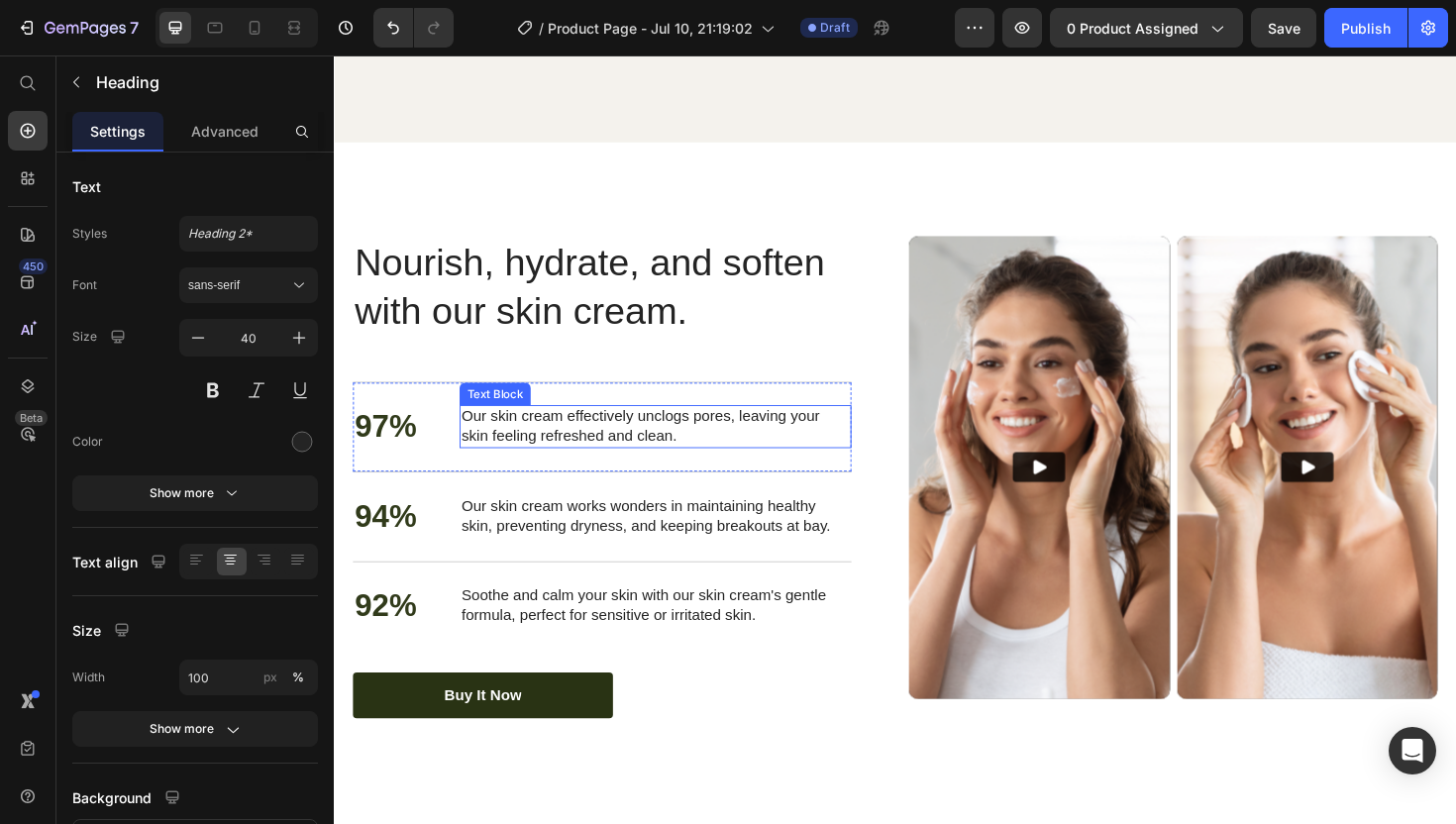 click on "Our skin cream effectively unclogs pores, leaving your skin feeling refreshed and clean." at bounding box center (674, 449) 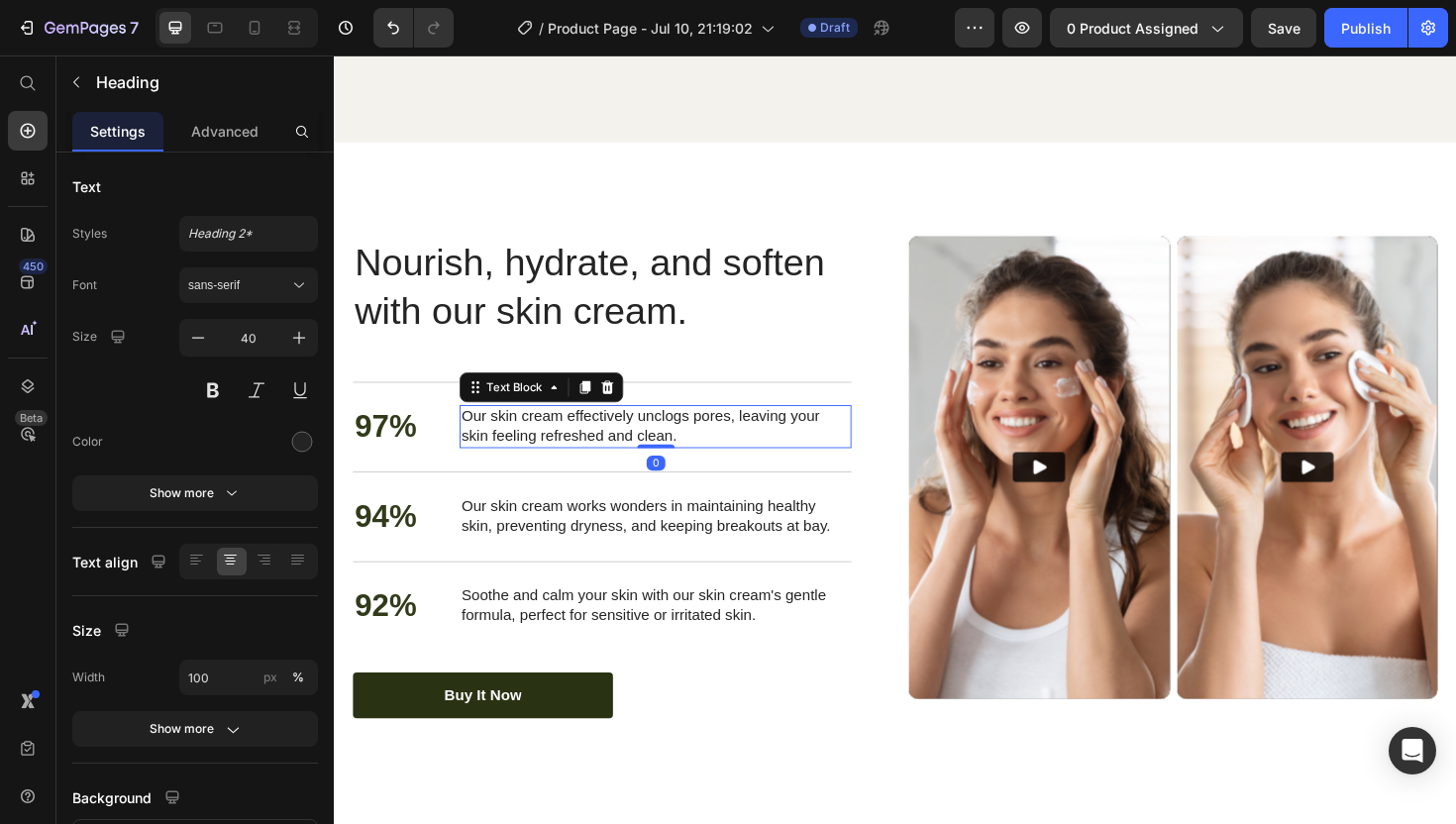 click on "Our skin cream effectively unclogs pores, leaving your skin feeling refreshed and clean." at bounding box center [674, 449] 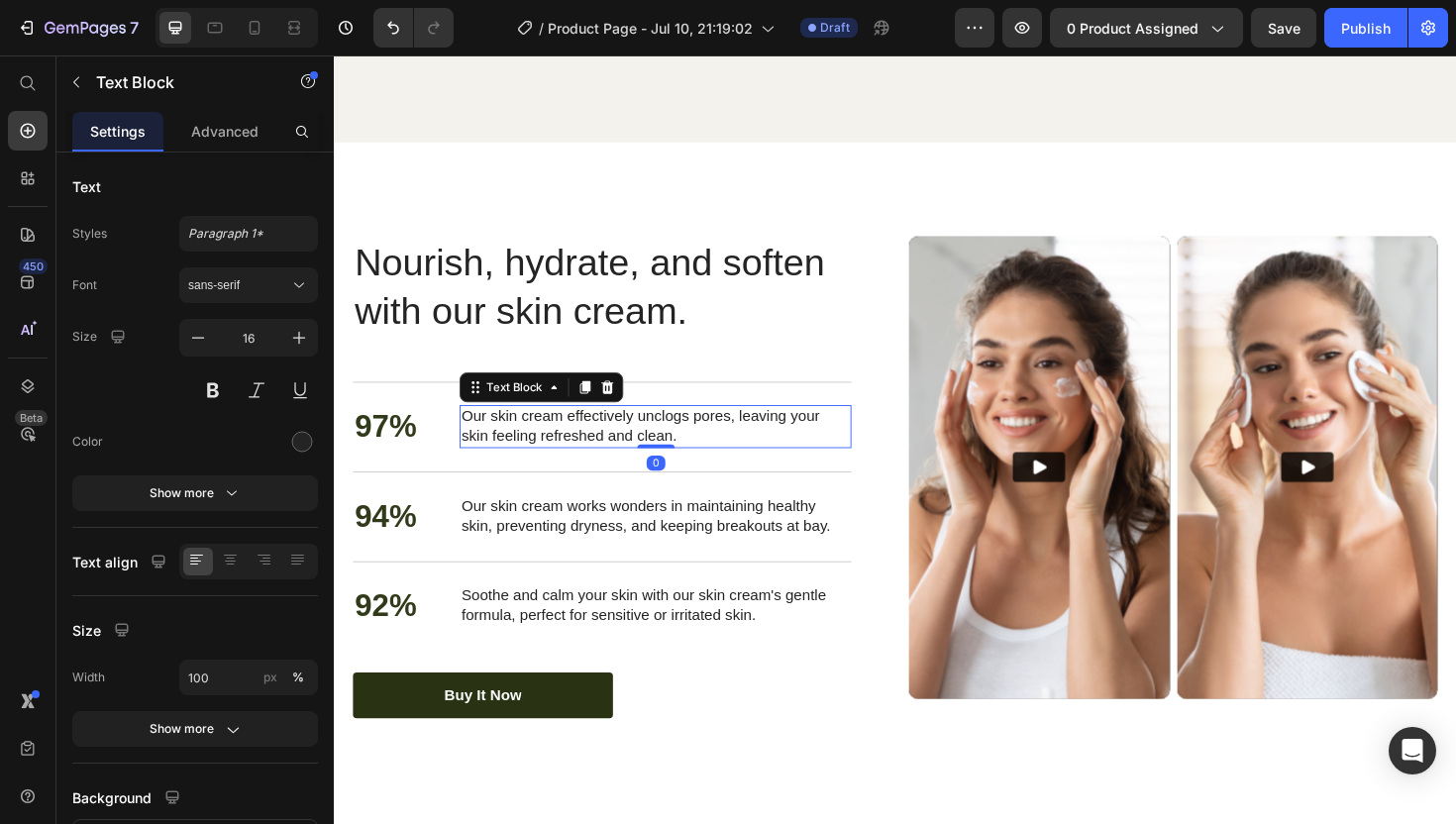 click on "Our skin cream effectively unclogs pores, leaving your skin feeling refreshed and clean." at bounding box center [674, 449] 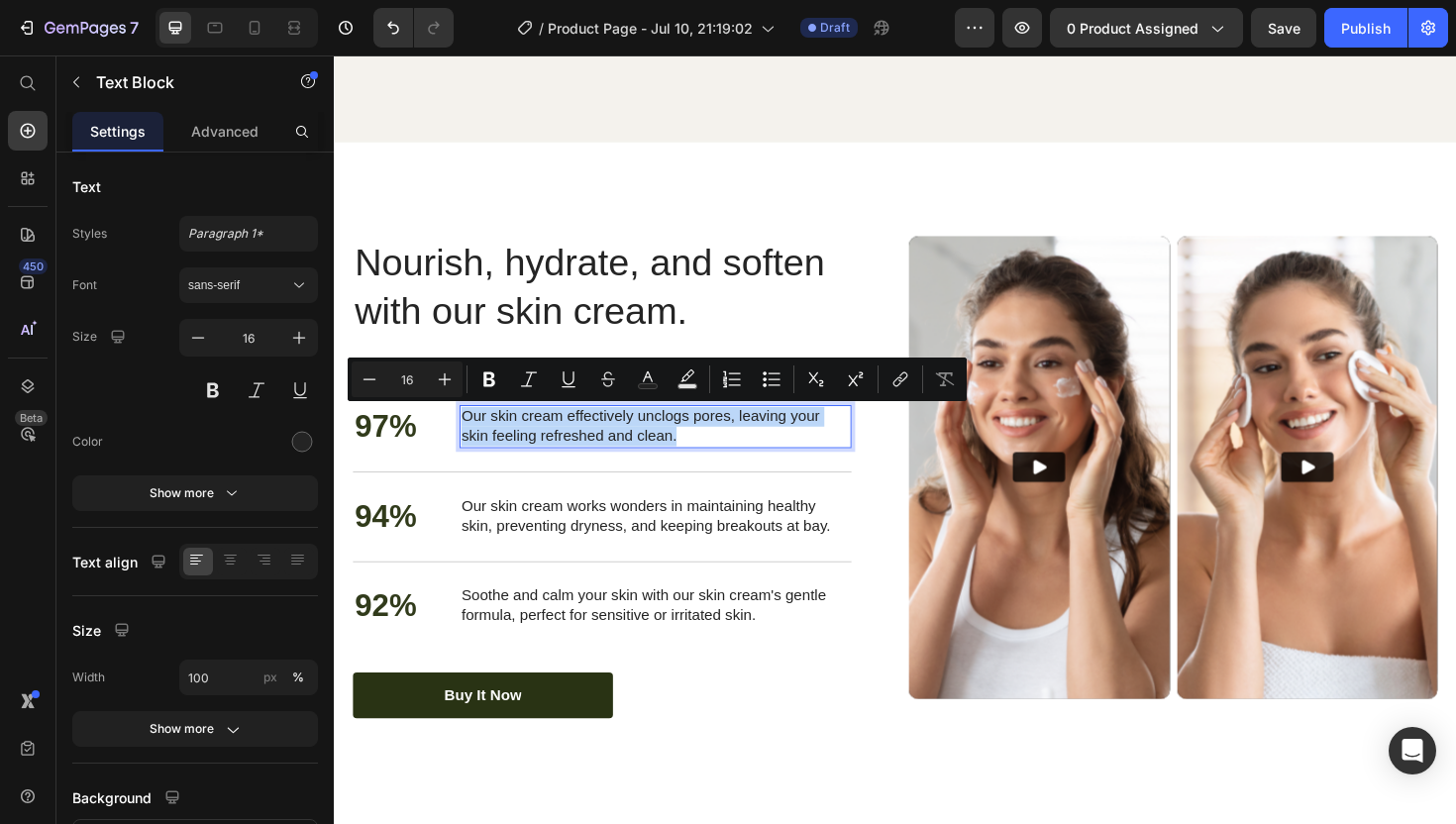 scroll, scrollTop: 3554, scrollLeft: 0, axis: vertical 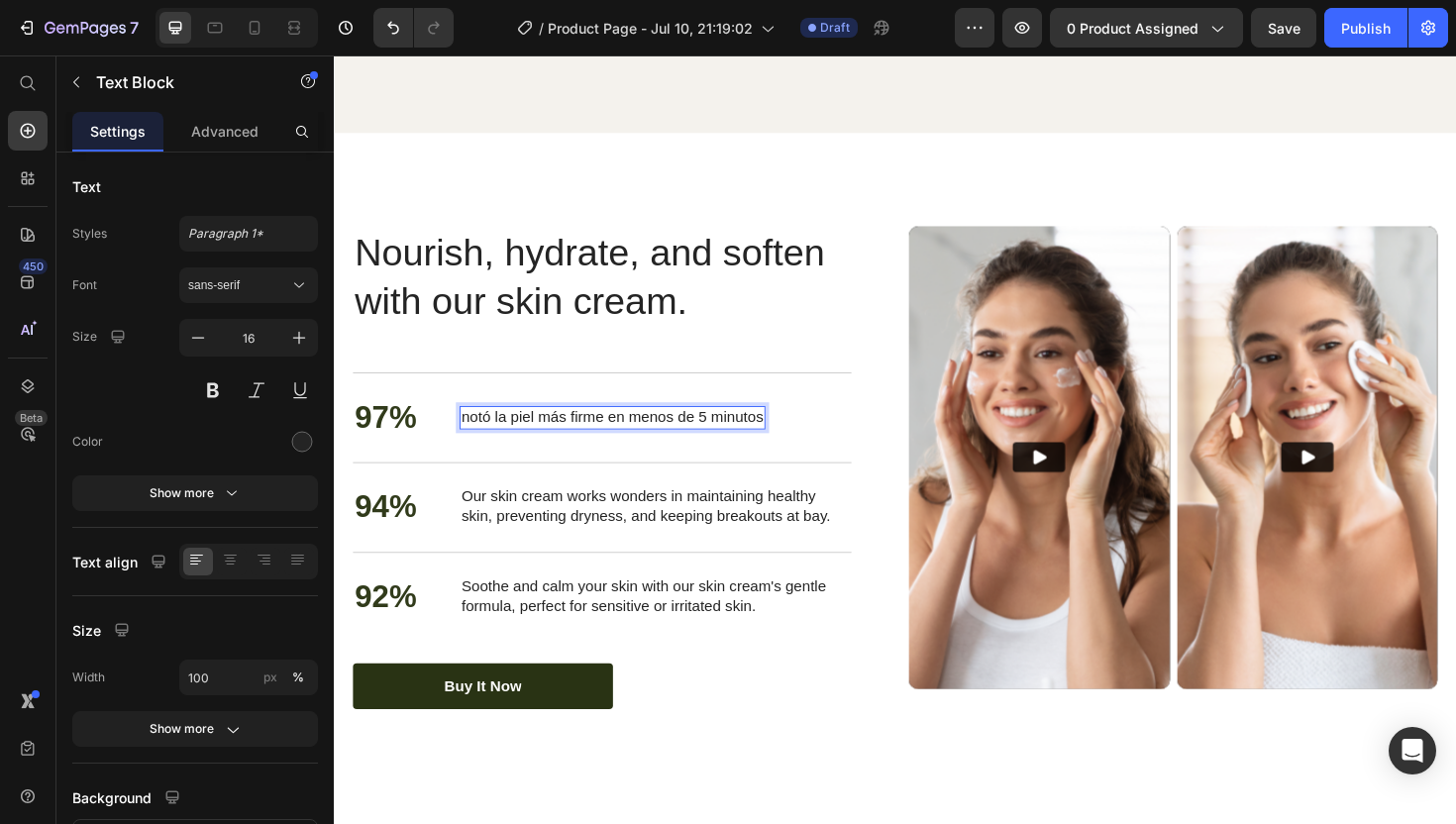 click on "notó la piel más firme en menos de 5 minutos" at bounding box center (628, 439) 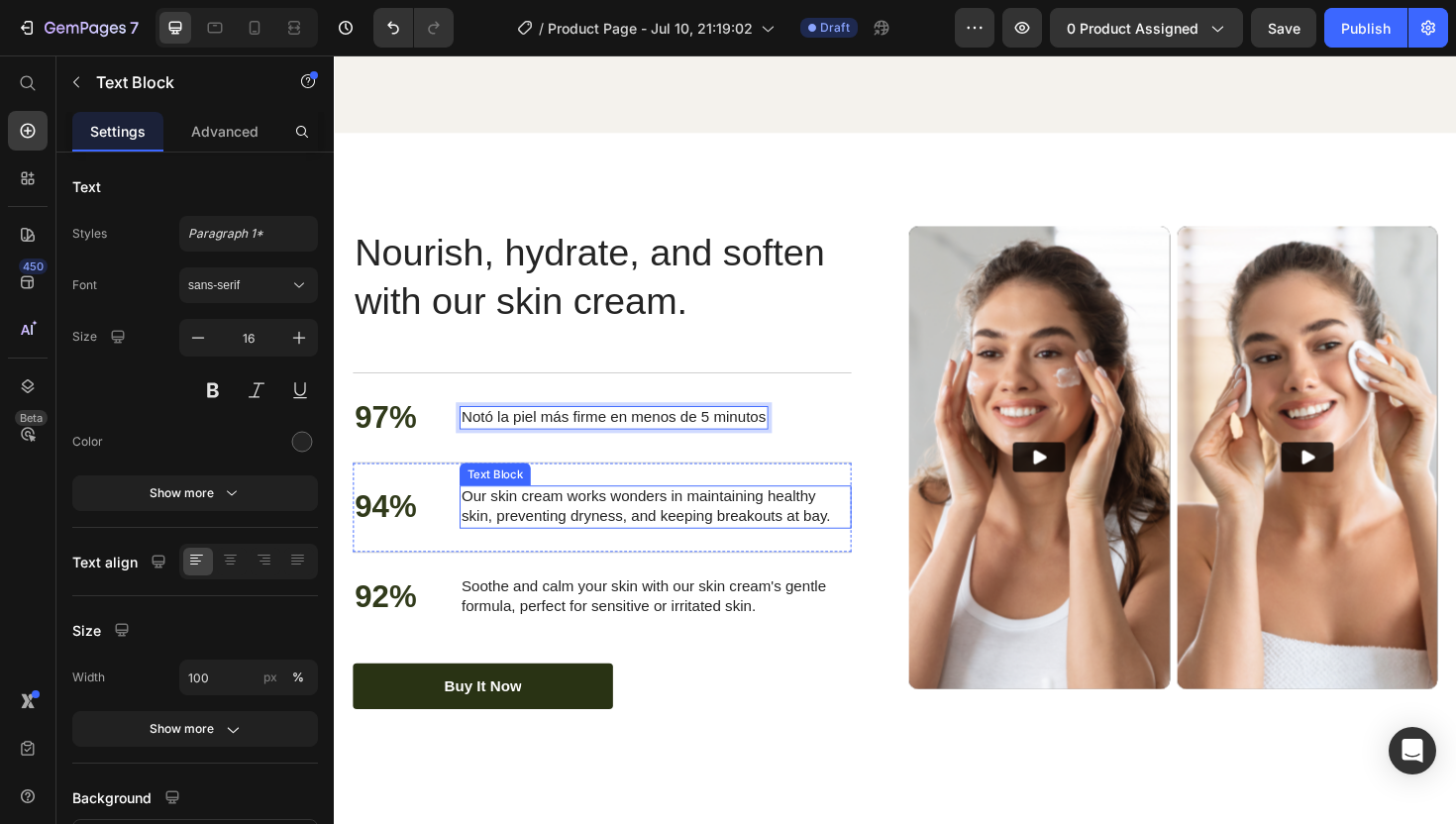 click on "Our skin cream works wonders in maintaining healthy skin, preventing dryness, and keeping breakouts at bay." at bounding box center (674, 534) 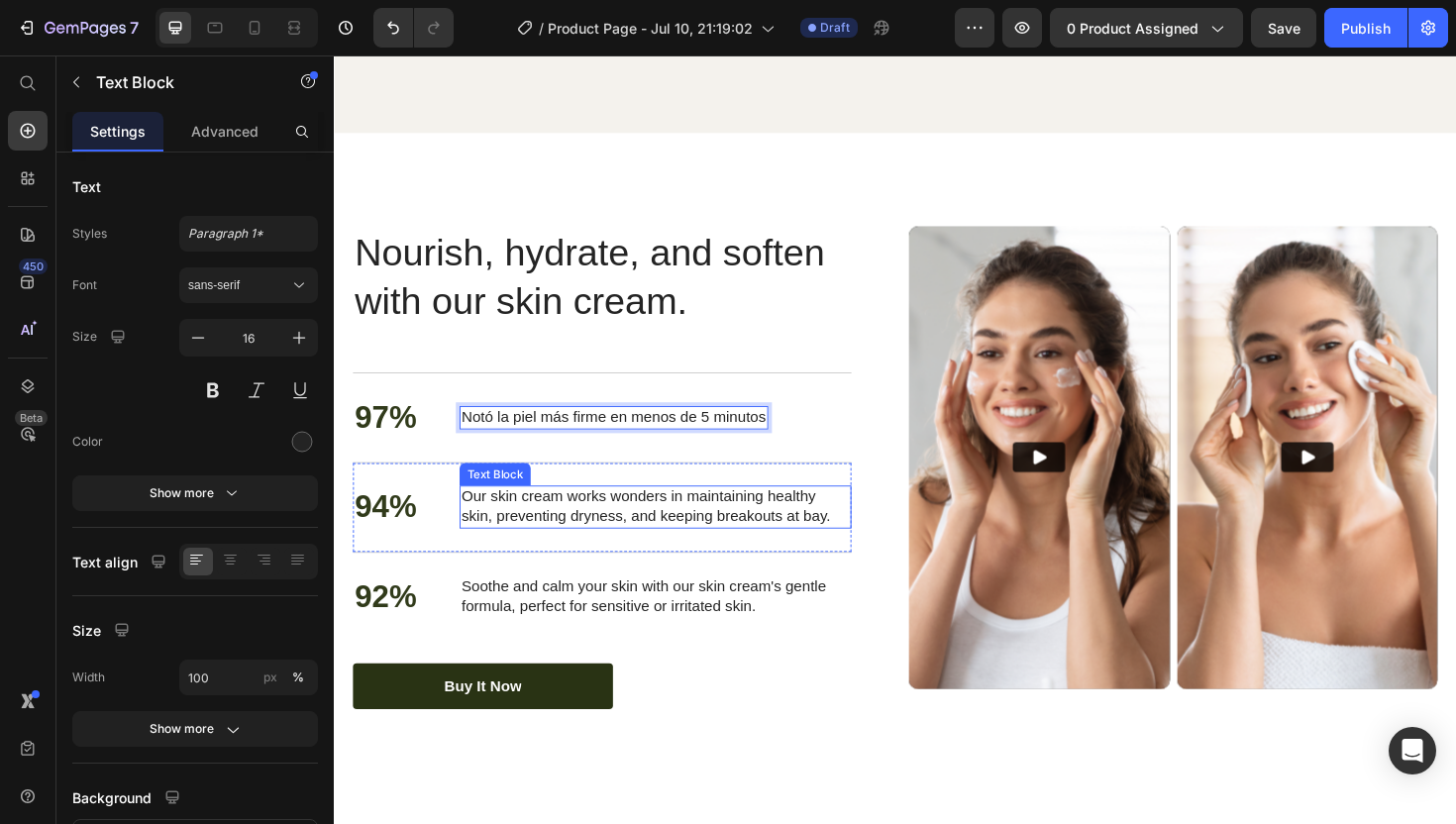 click on "Our skin cream works wonders in maintaining healthy skin, preventing dryness, and keeping breakouts at bay." at bounding box center (674, 534) 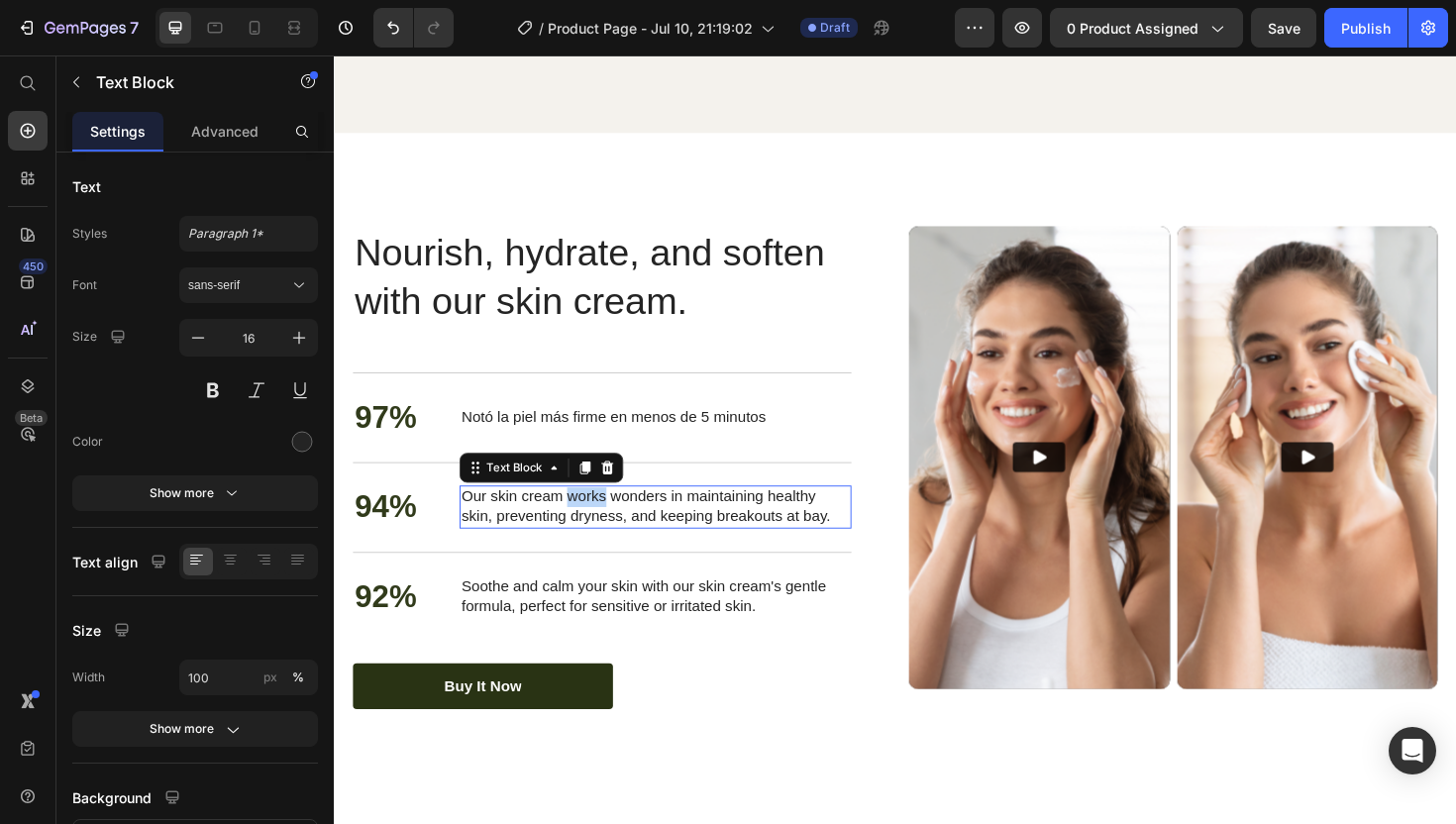 click on "Our skin cream works wonders in maintaining healthy skin, preventing dryness, and keeping breakouts at bay." at bounding box center (674, 534) 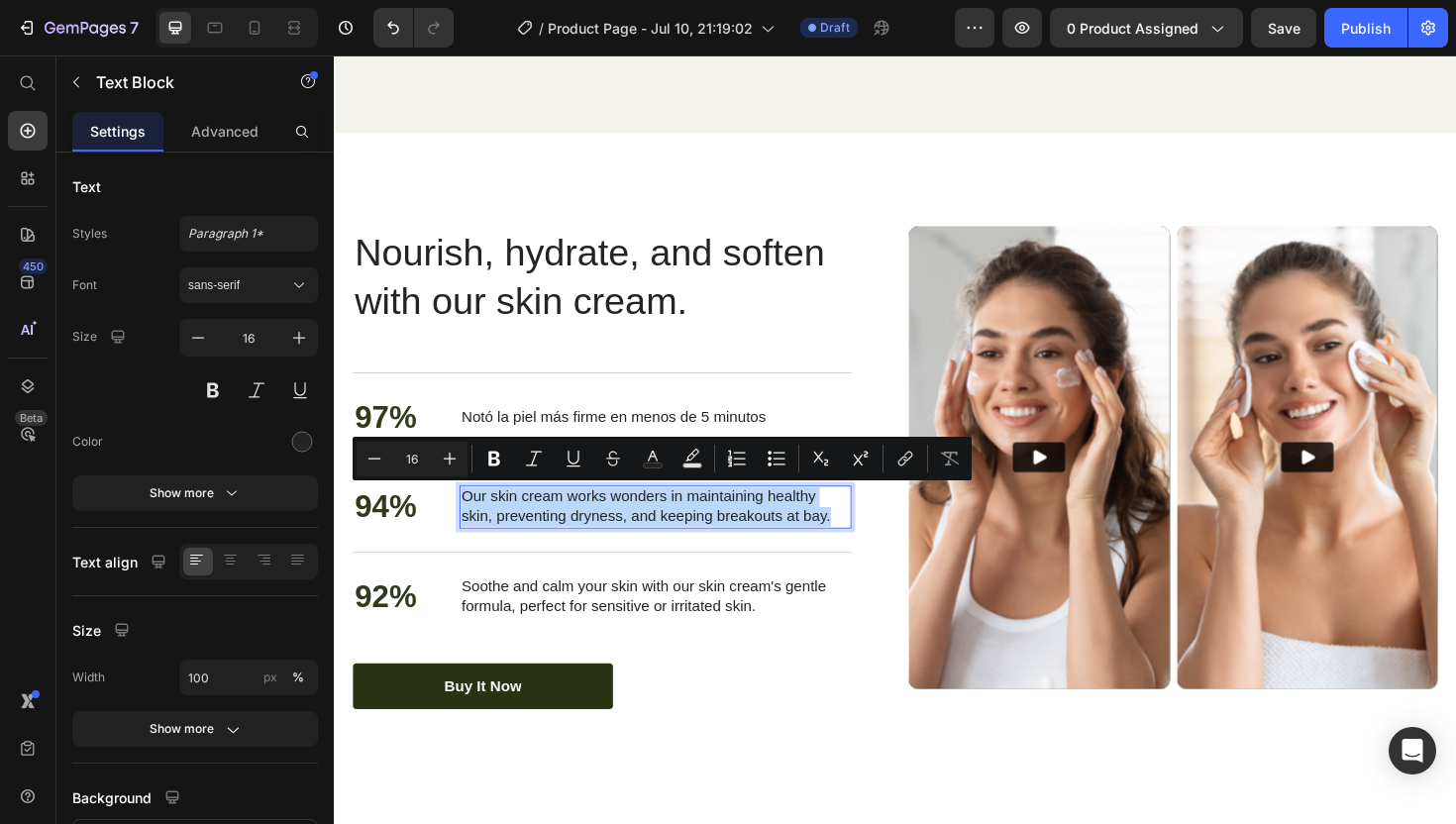 scroll, scrollTop: 3563, scrollLeft: 0, axis: vertical 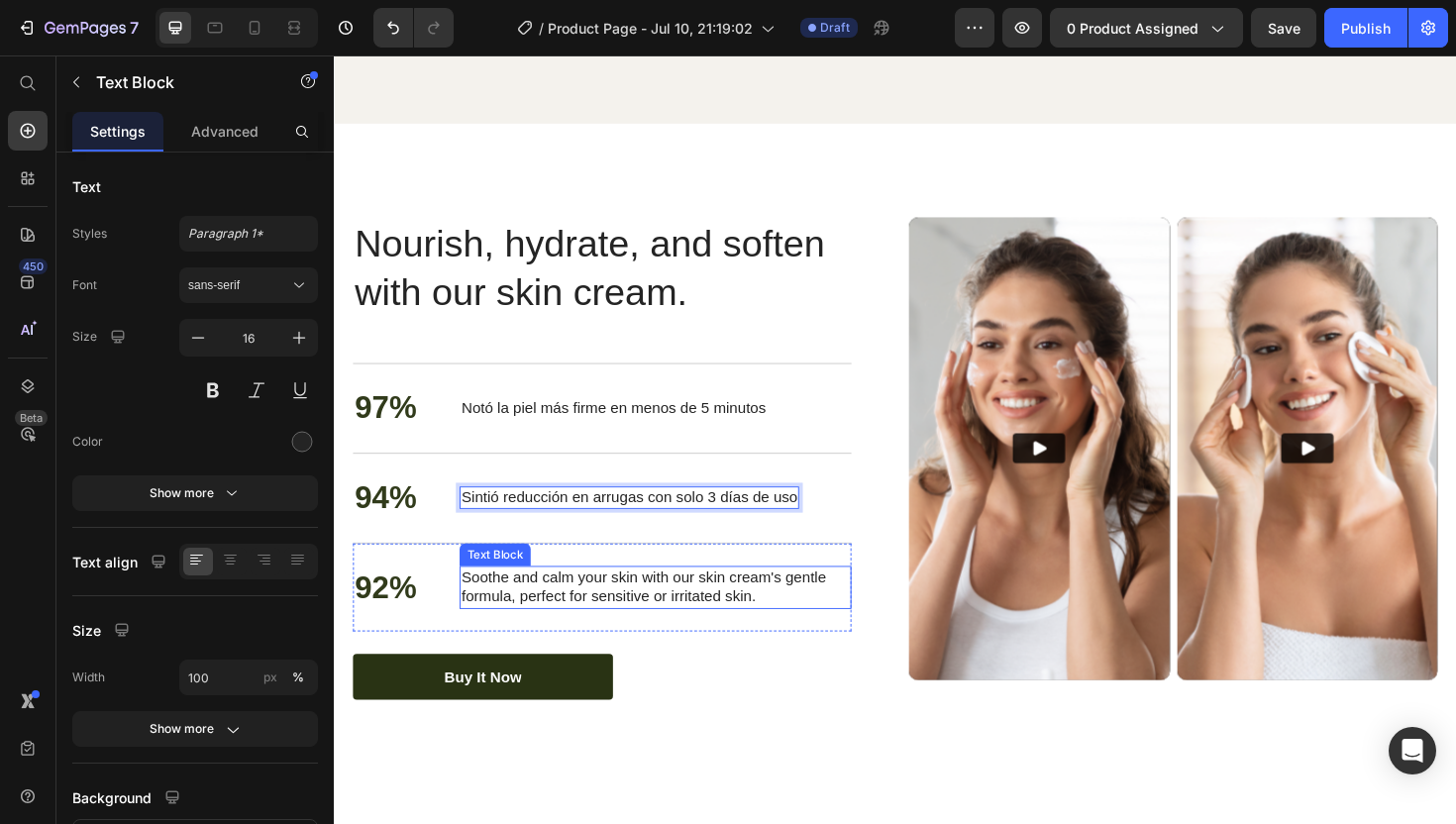 click on "Soothe and calm your skin with our skin cream's gentle formula, perfect for sensitive or irritated skin." at bounding box center (674, 619) 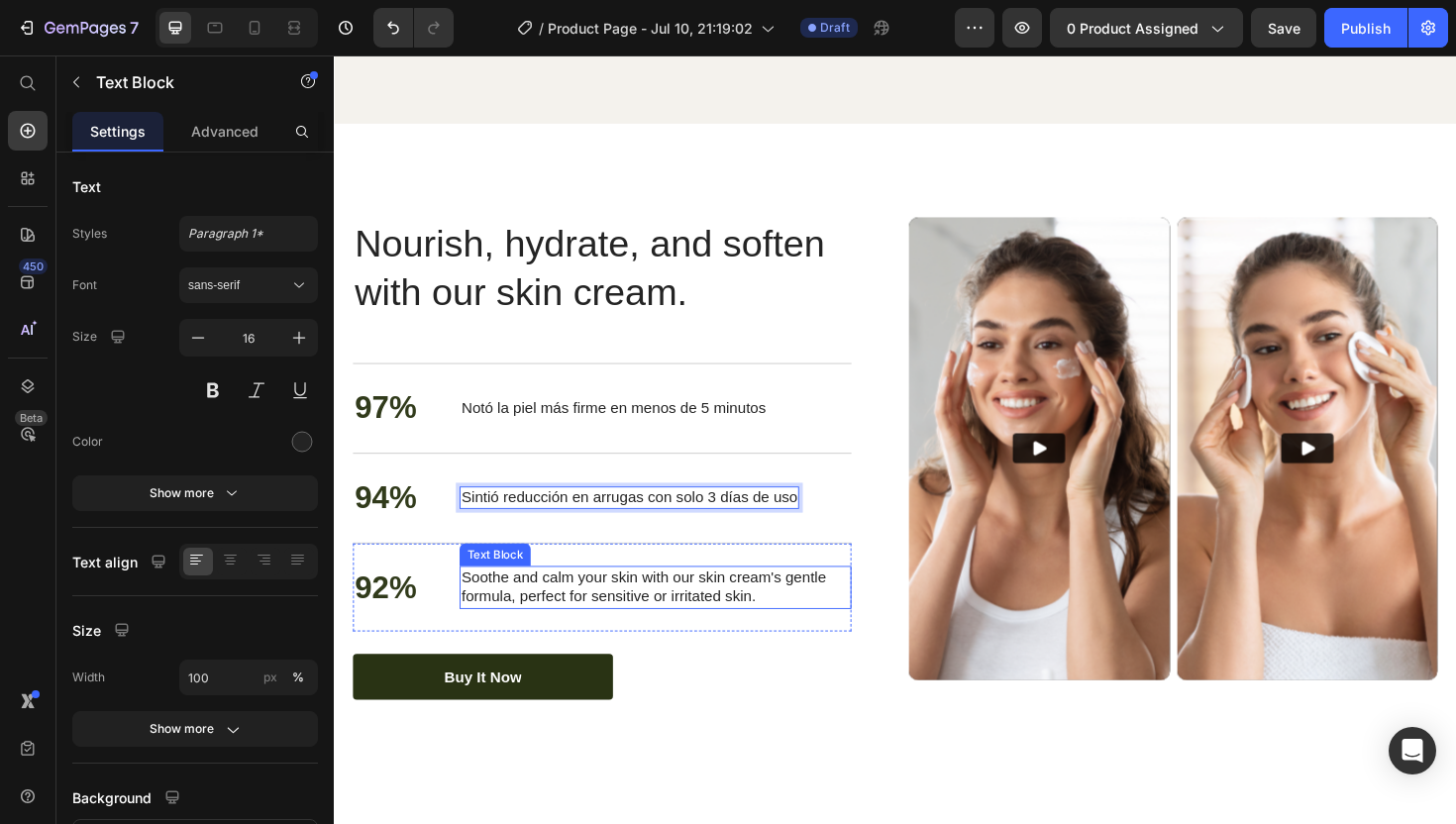 click on "Soothe and calm your skin with our skin cream's gentle formula, perfect for sensitive or irritated skin." at bounding box center (674, 619) 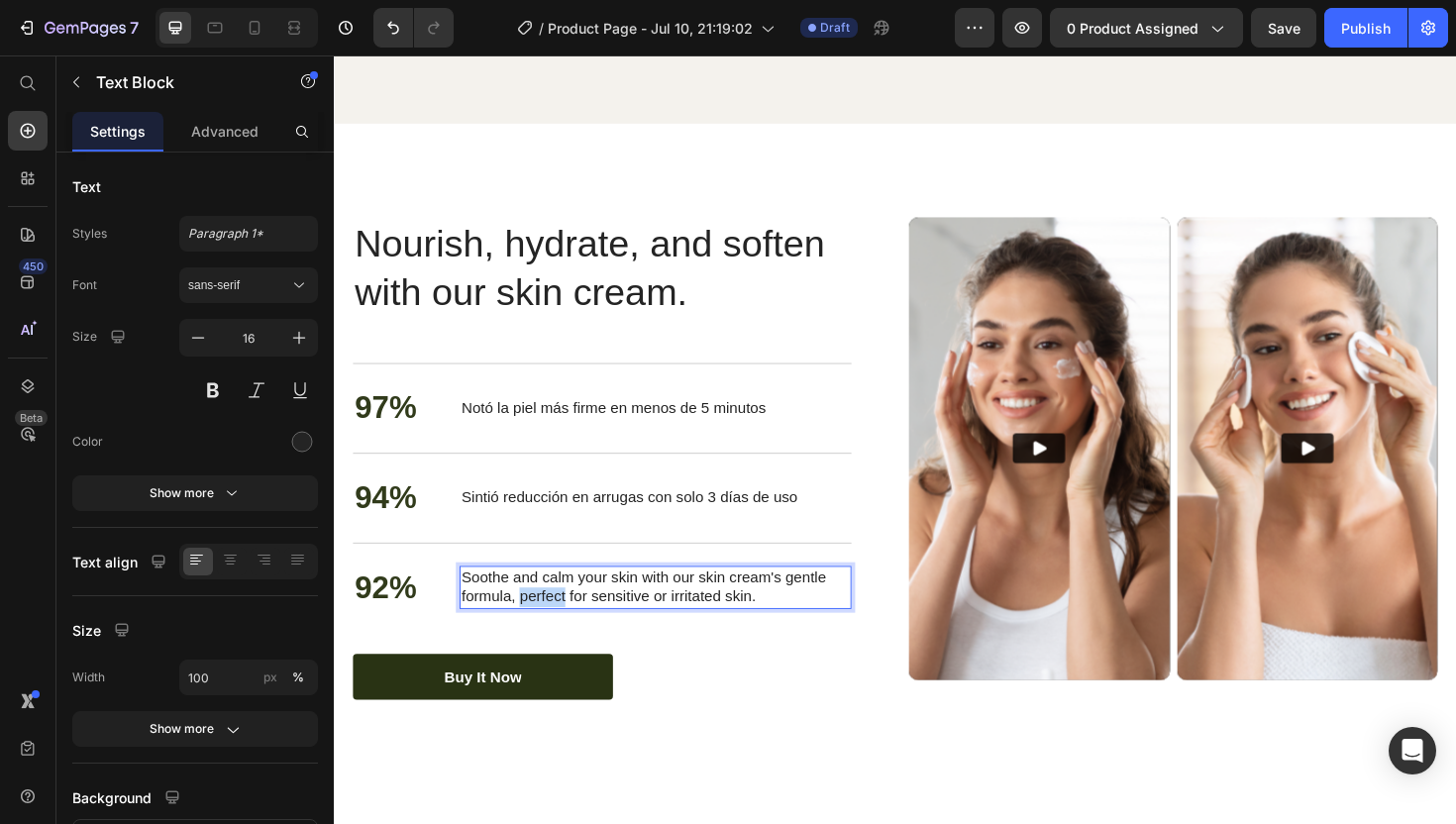 click on "Soothe and calm your skin with our skin cream's gentle formula, perfect for sensitive or irritated skin." at bounding box center [674, 619] 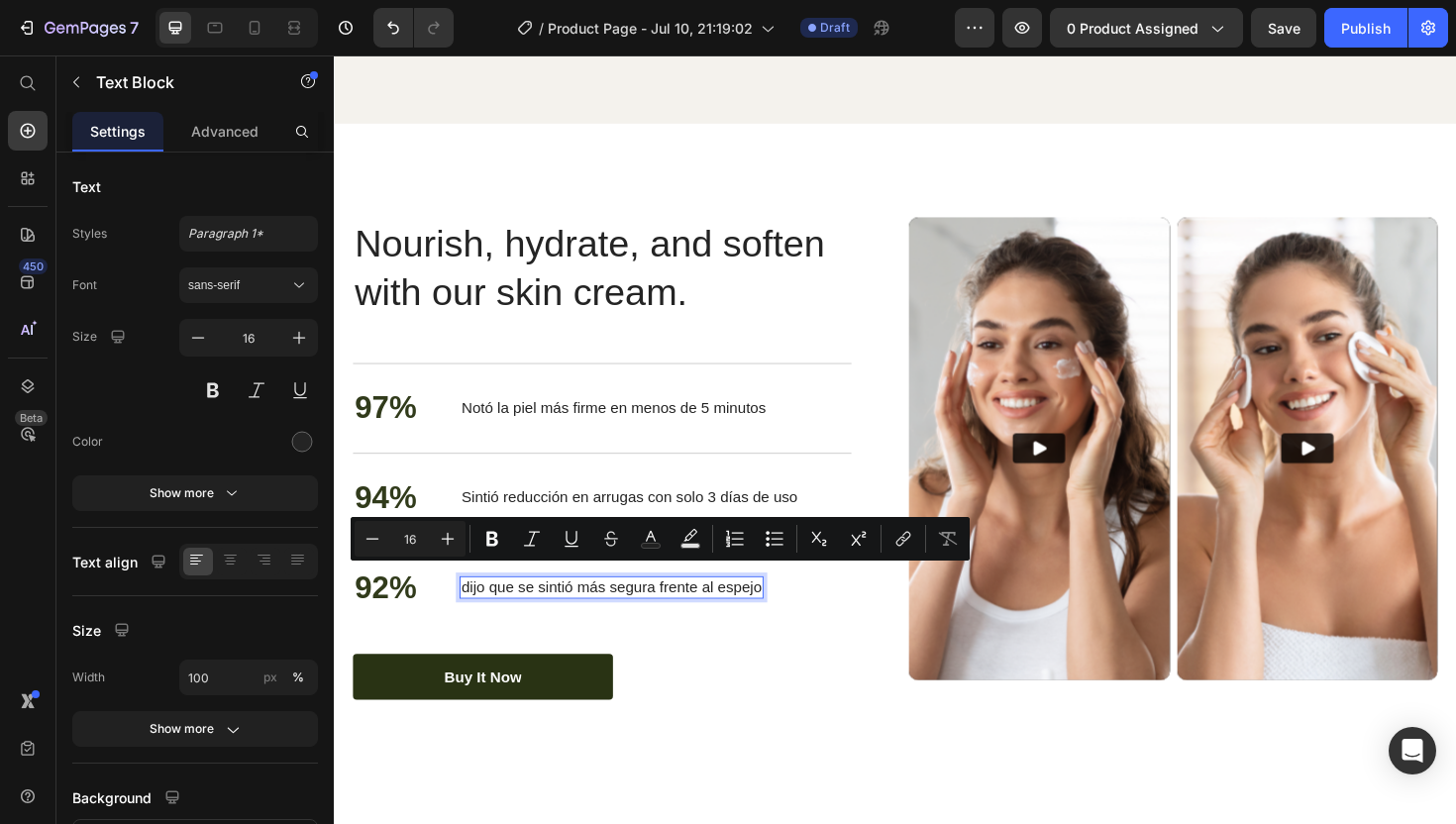 scroll, scrollTop: 3574, scrollLeft: 0, axis: vertical 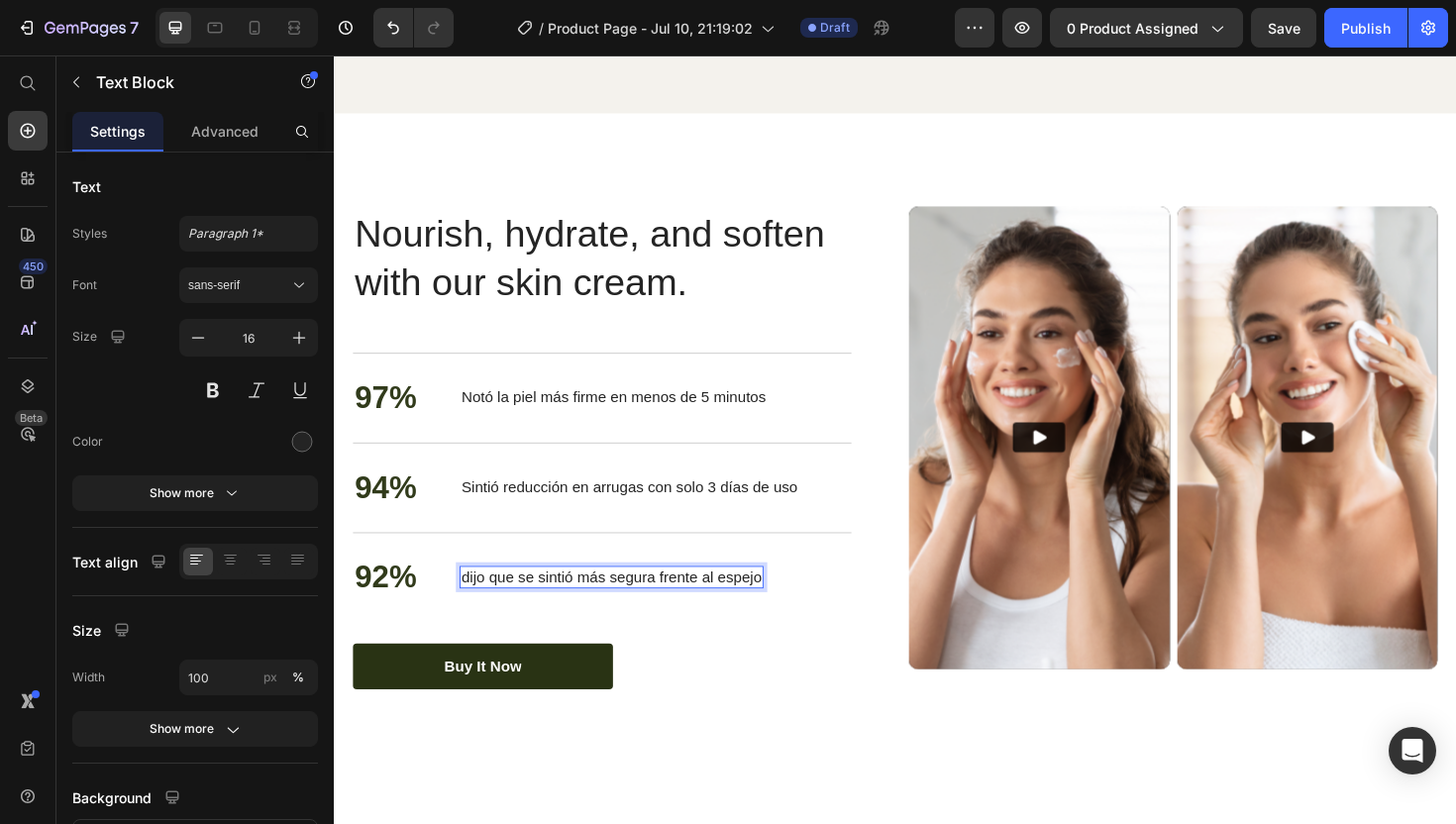 click on "dijo que se sintió más segura frente al espejo" at bounding box center (627, 608) 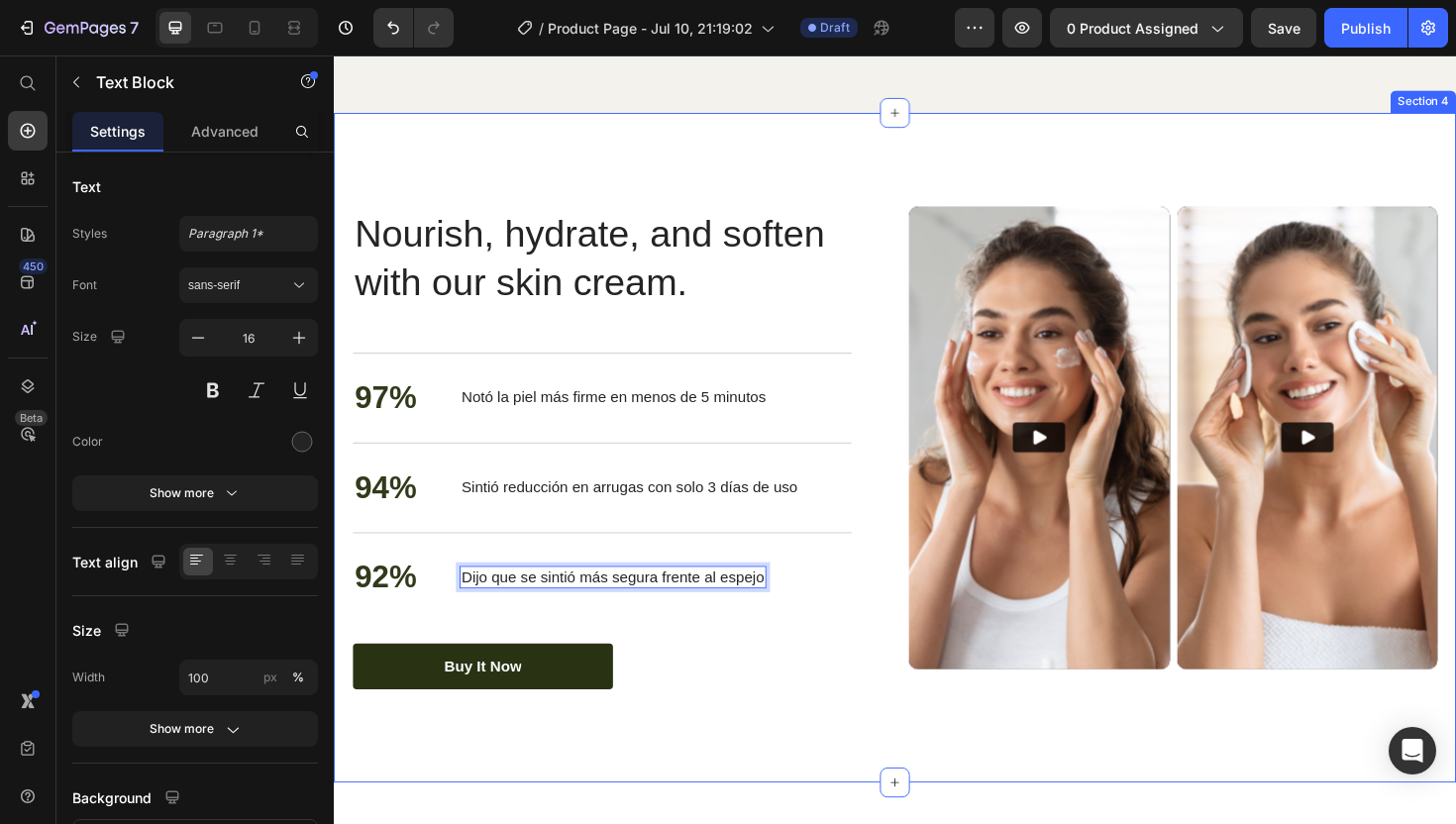 click on "Nourish, hydrate, and soften with our skin cream. Heading Nourish, hydrate, and soften with our skin cream. Heading 97% Text Block Notó la piel más firme en menos de 5 minutos Text Block Row 94% Text Block Sintió reducción en arrugas con solo 3 días de uso Text Block Row 92% Text Block Dijo que se sintió más segura frente al espejo Text Block   0 Row buy it now Button Row Video Video Carousel Row Section 4" at bounding box center [928, 471] 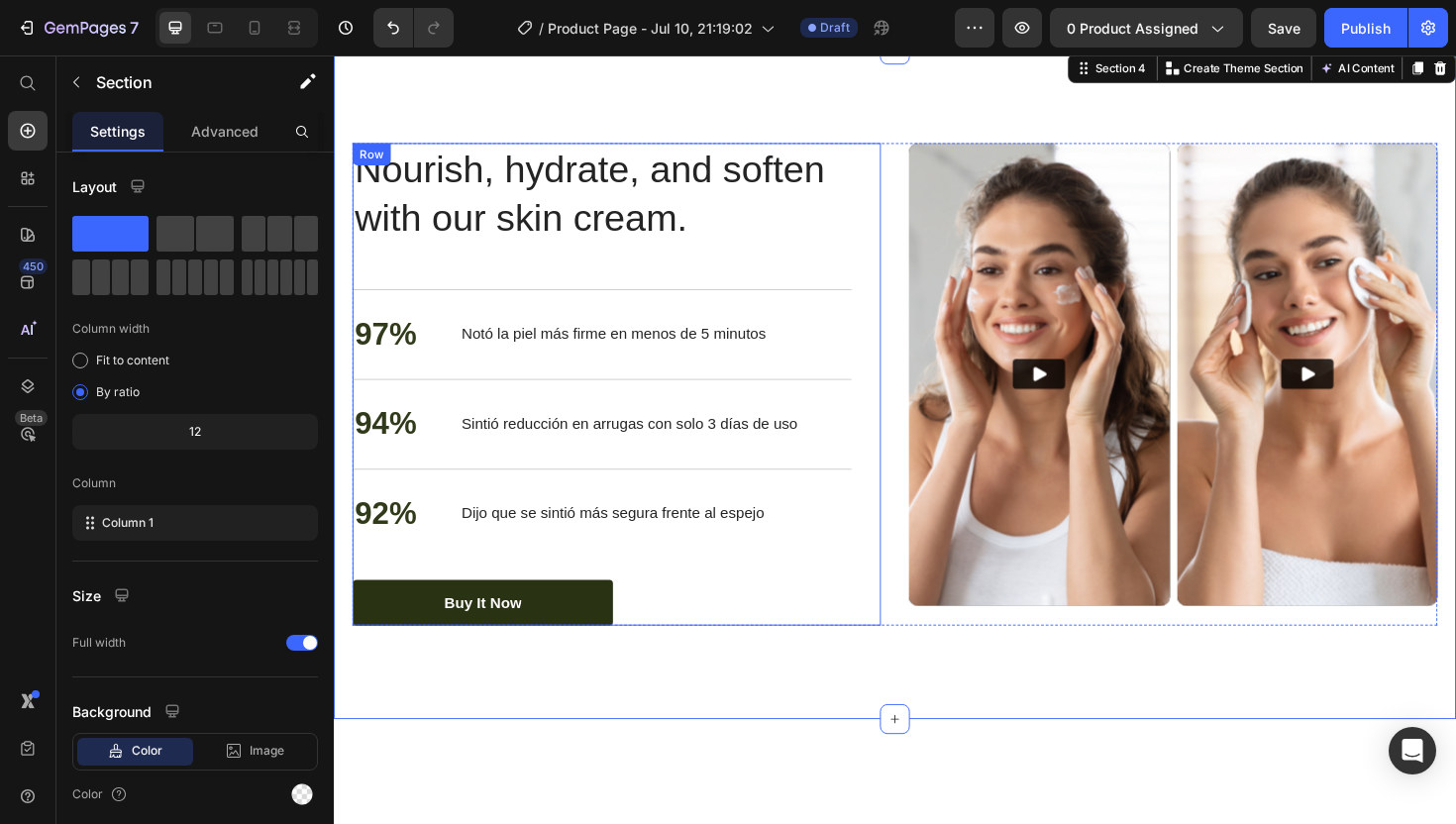 scroll, scrollTop: 3660, scrollLeft: 0, axis: vertical 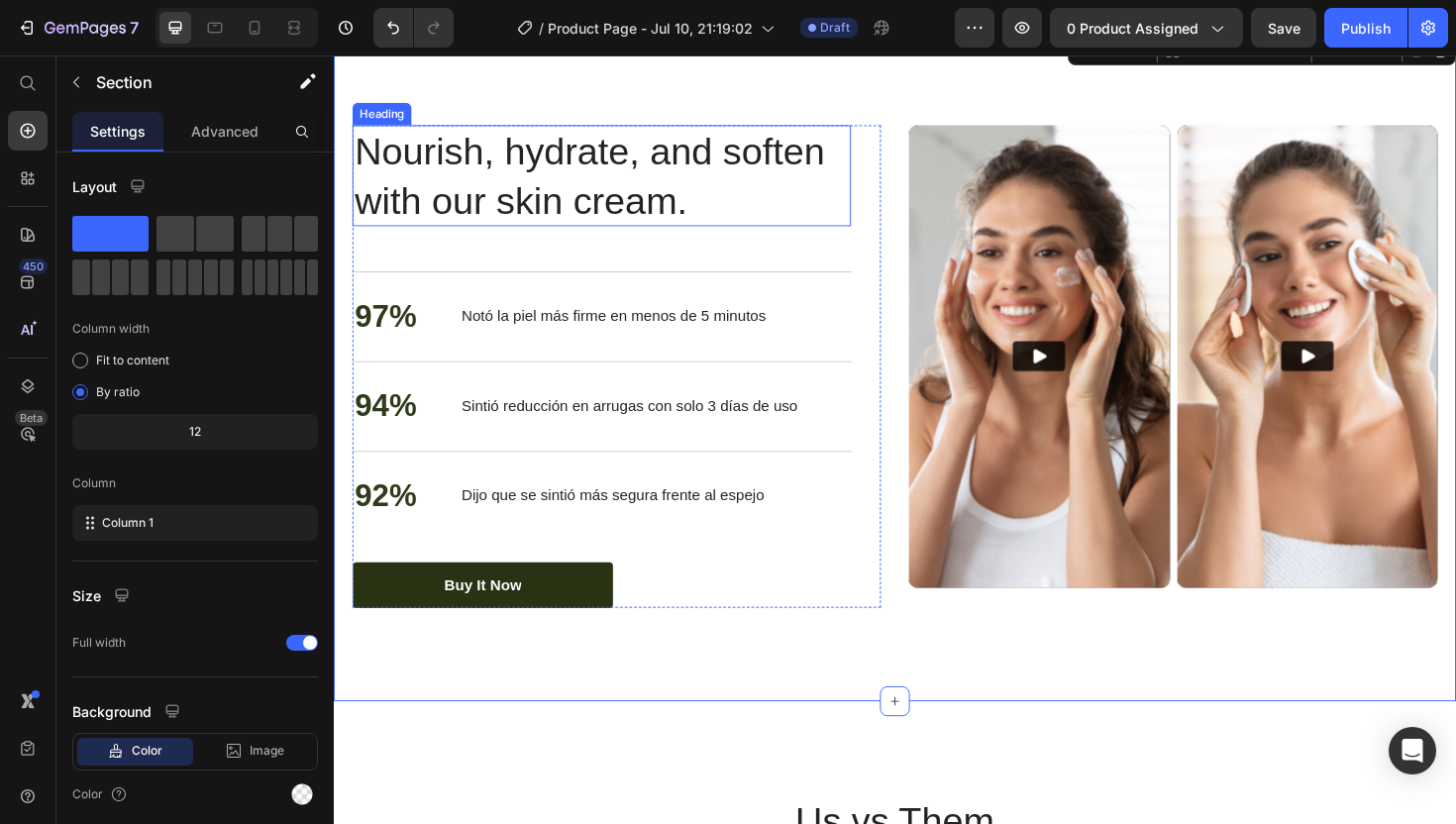click on "Nourish, hydrate, and soften with our skin cream." at bounding box center (617, 183) 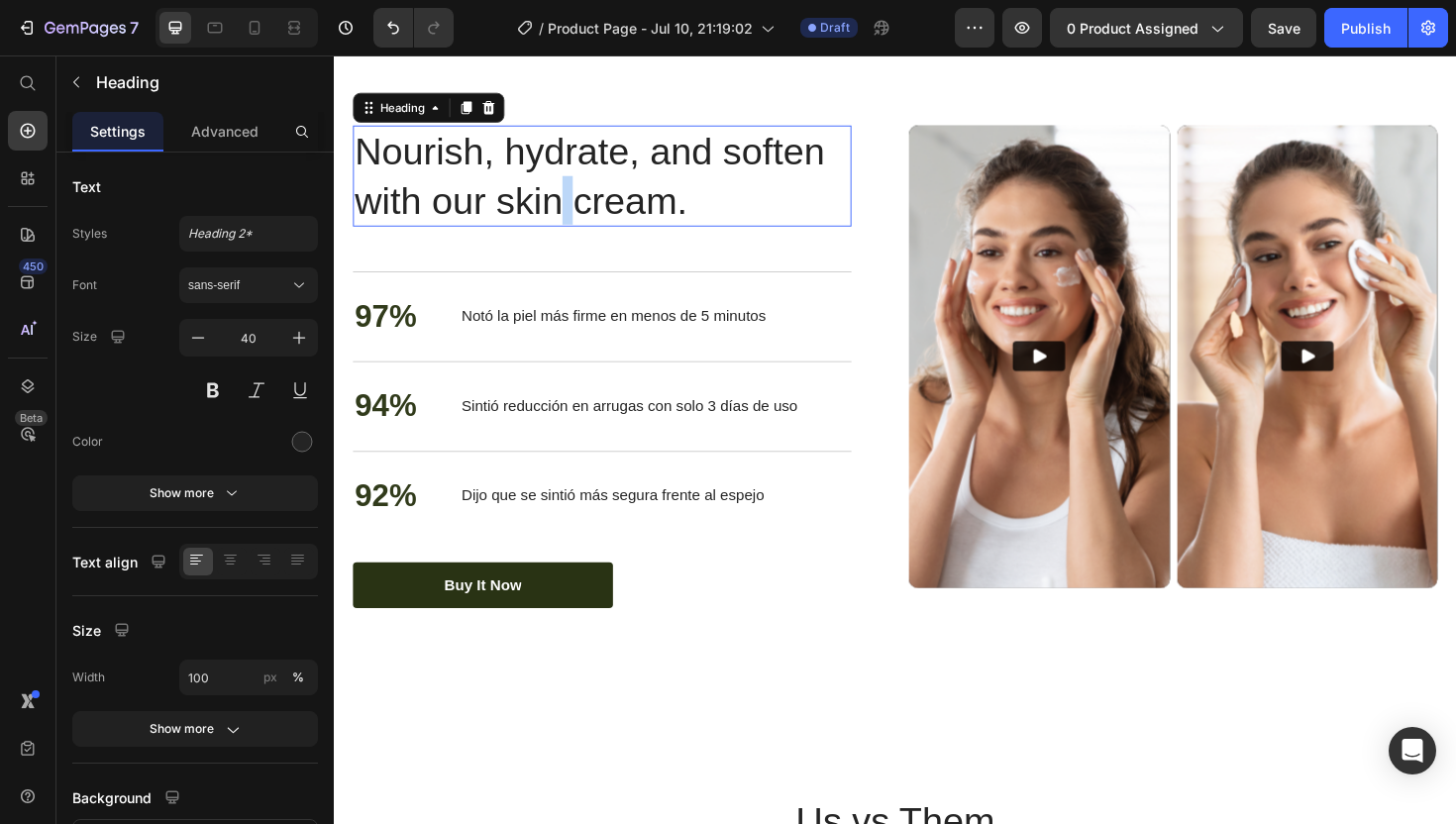 click on "Nourish, hydrate, and soften with our skin cream." at bounding box center [617, 183] 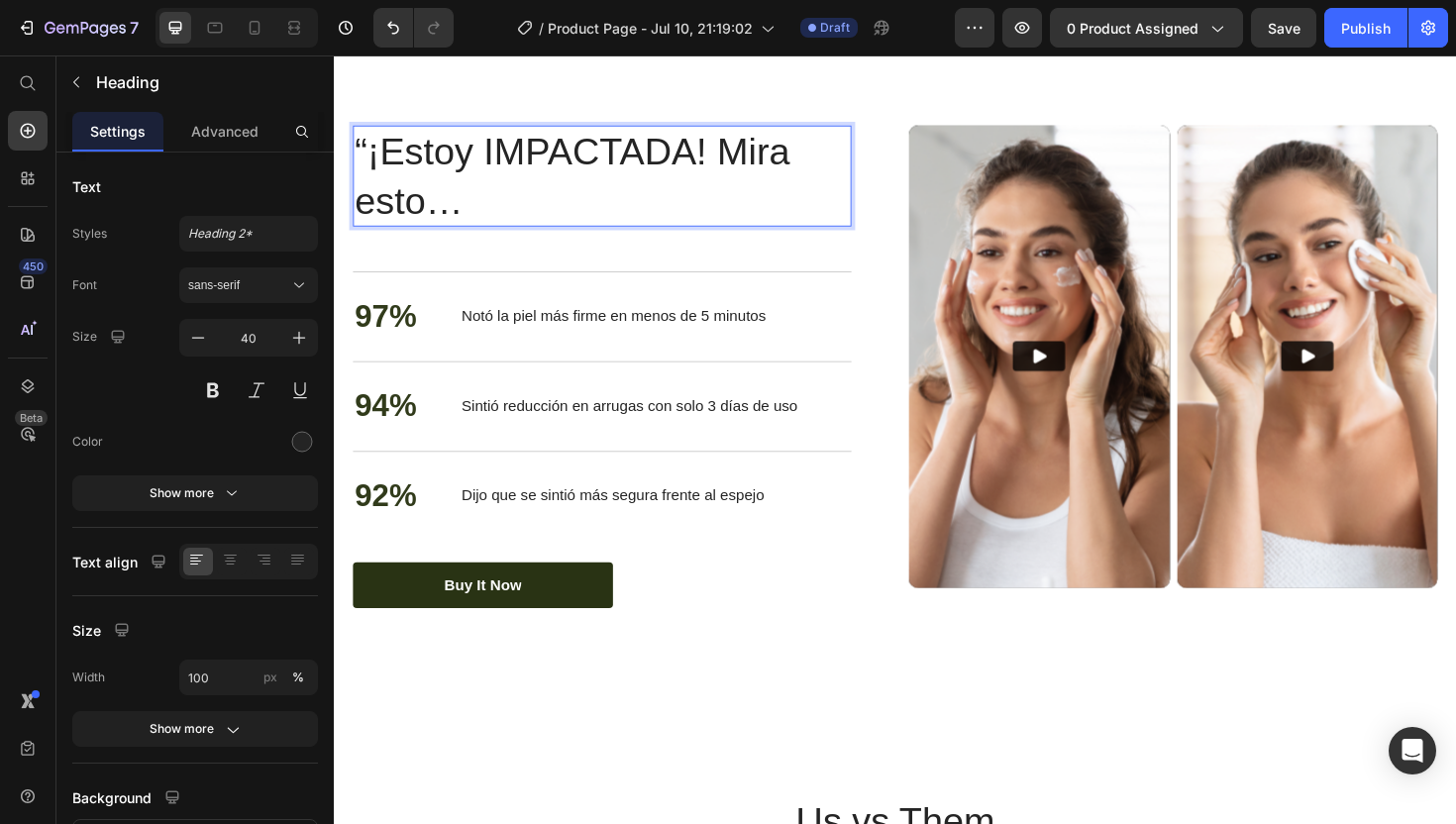 click on "“¡Estoy IMPACTADA! Mira esto…" at bounding box center [617, 183] 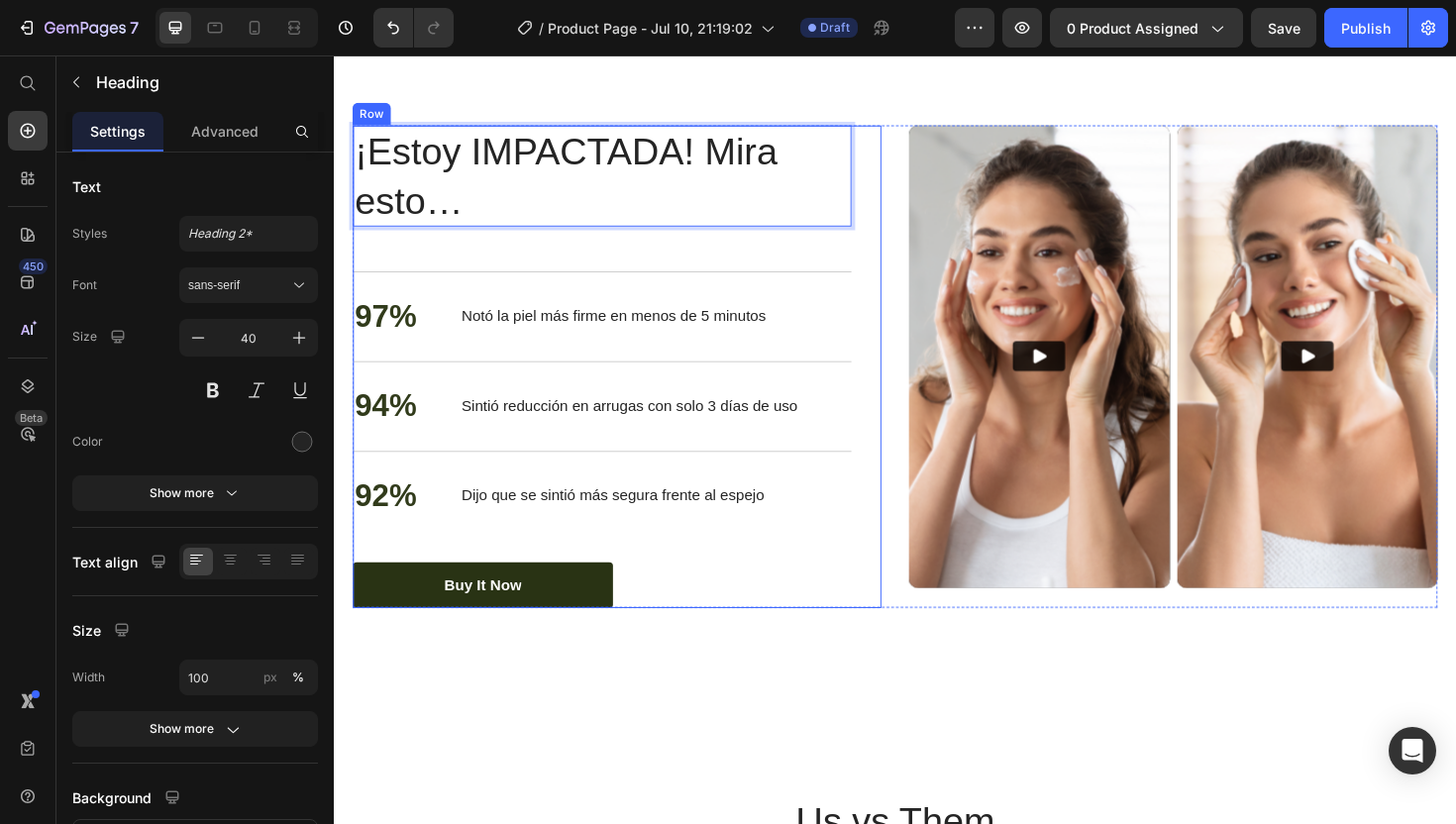 click on "Nourish, hydrate, and soften with our skin cream. Heading ¡Estoy IMPACTADA! Mira esto… Heading   48 97% Text Block Notó la piel más firme en menos de 5 minutos Text Block Row 94% Text Block Sintió reducción en arrugas con solo 3 días de uso Text Block Row 92% Text Block Dijo que se sintió más segura frente al espejo Text Block Row buy it now Button Row Video Video Carousel Row Section 4" at bounding box center [928, 385] 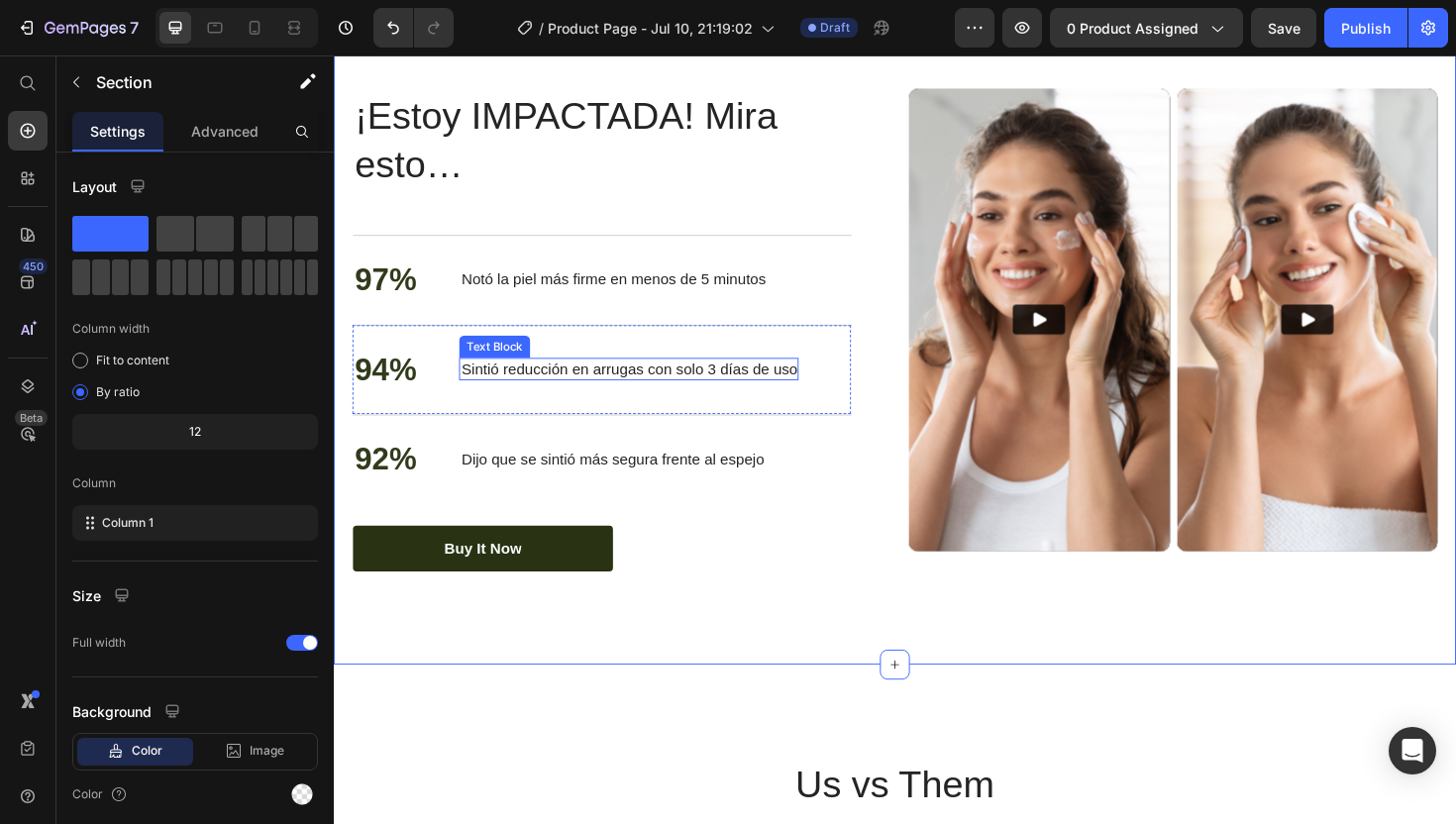 scroll, scrollTop: 3727, scrollLeft: 0, axis: vertical 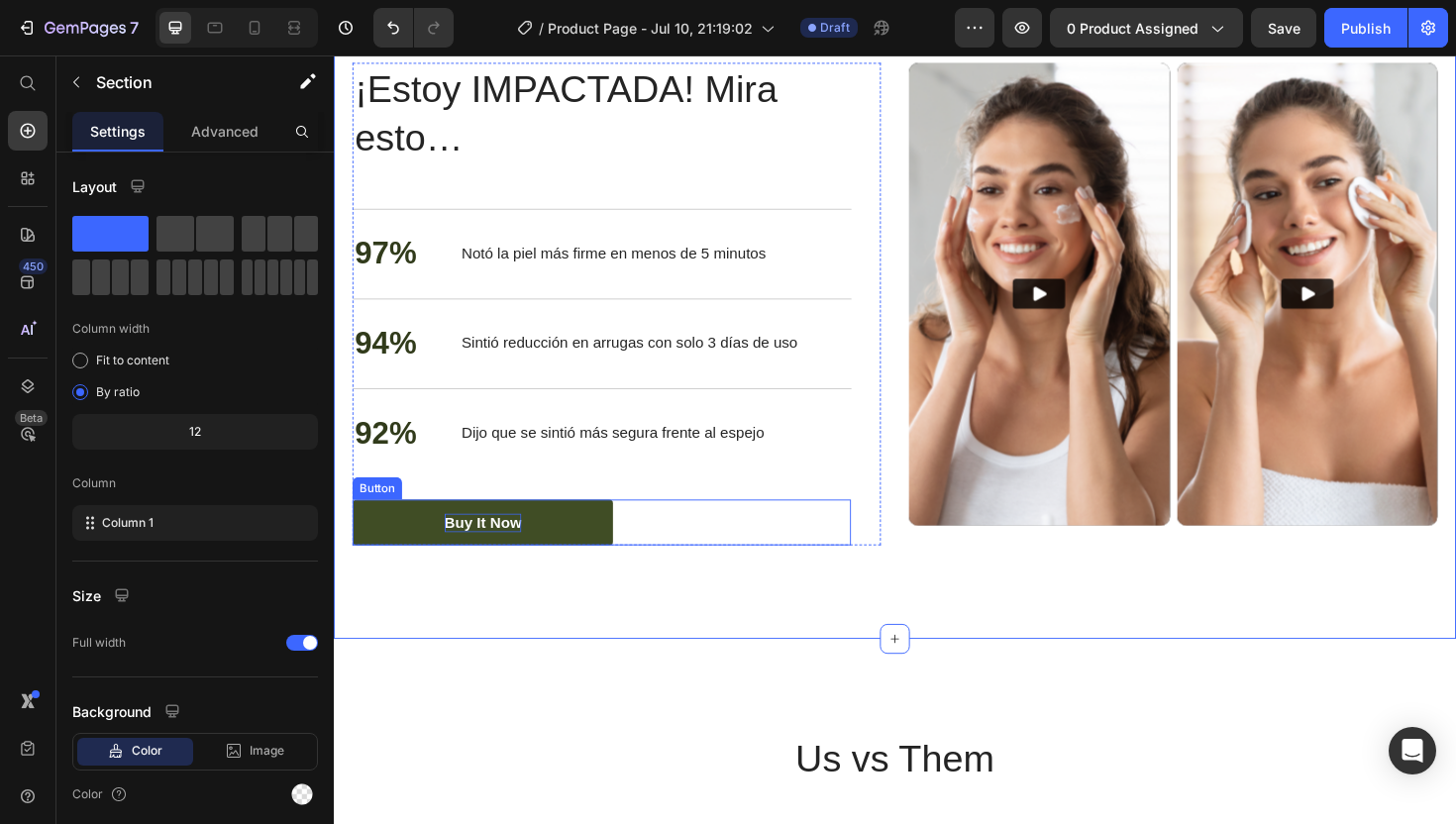 click on "buy it now" at bounding box center (491, 551) 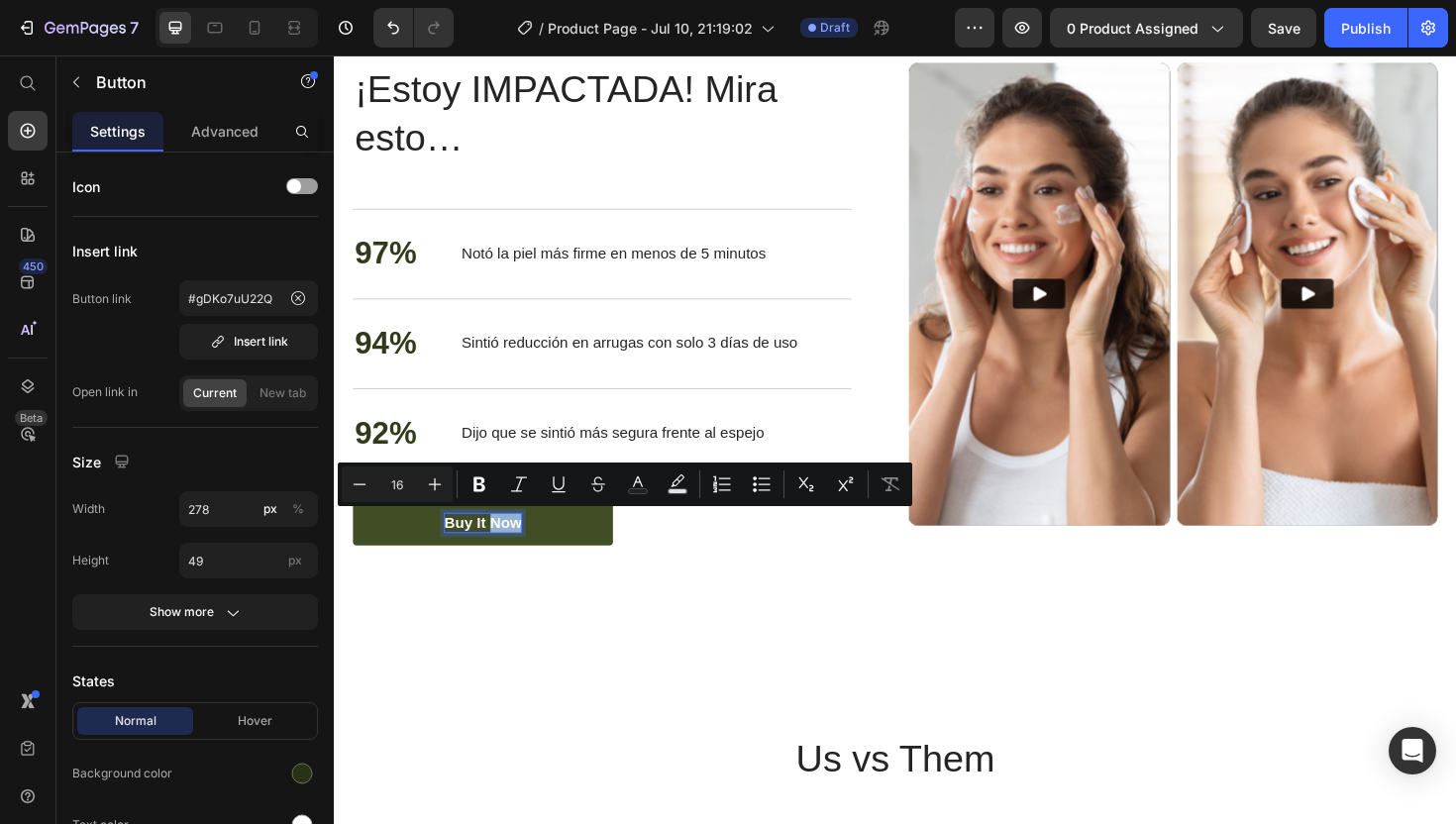 click on "buy it now" at bounding box center [491, 551] 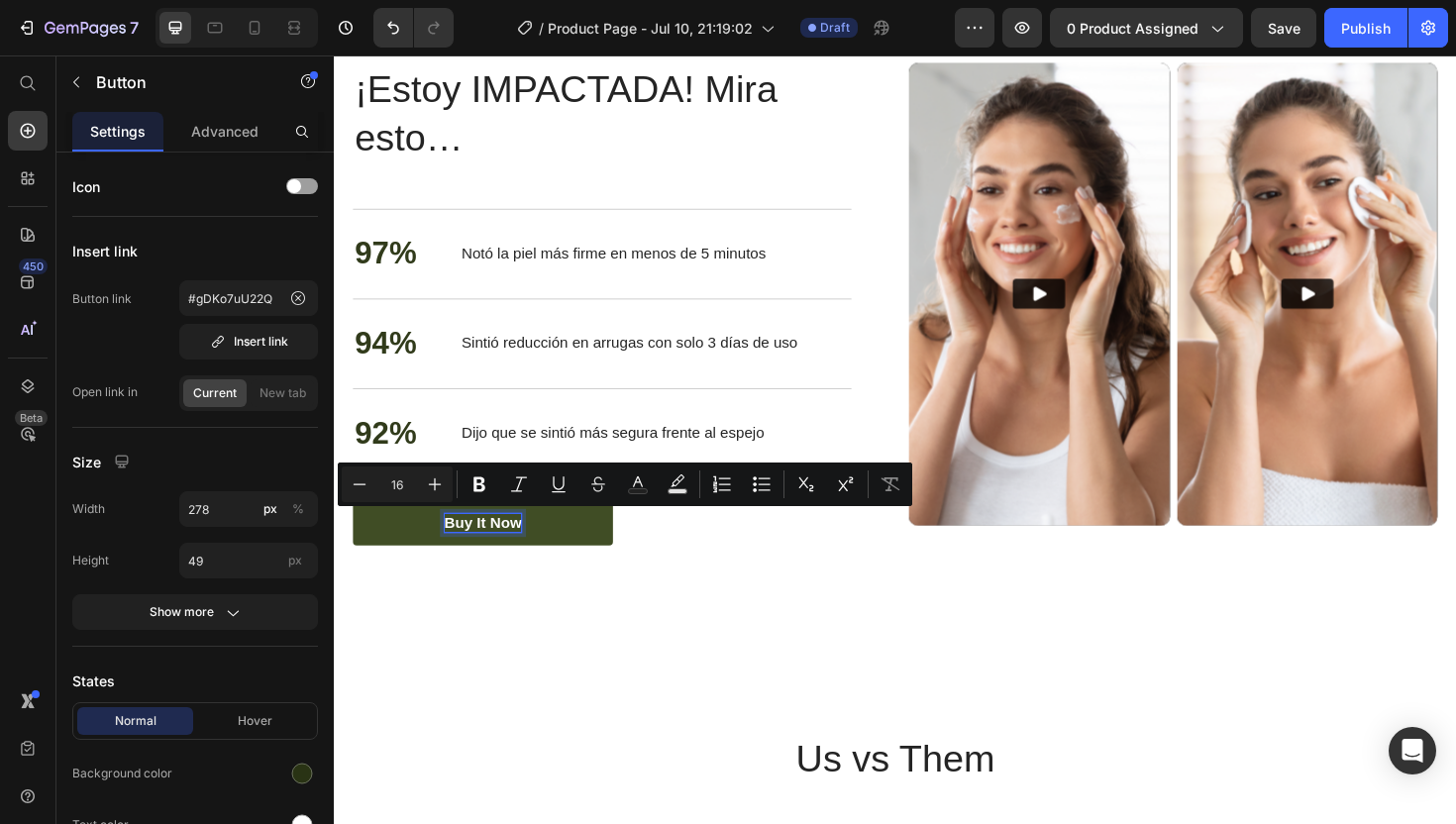 click on "buy it now" at bounding box center (491, 551) 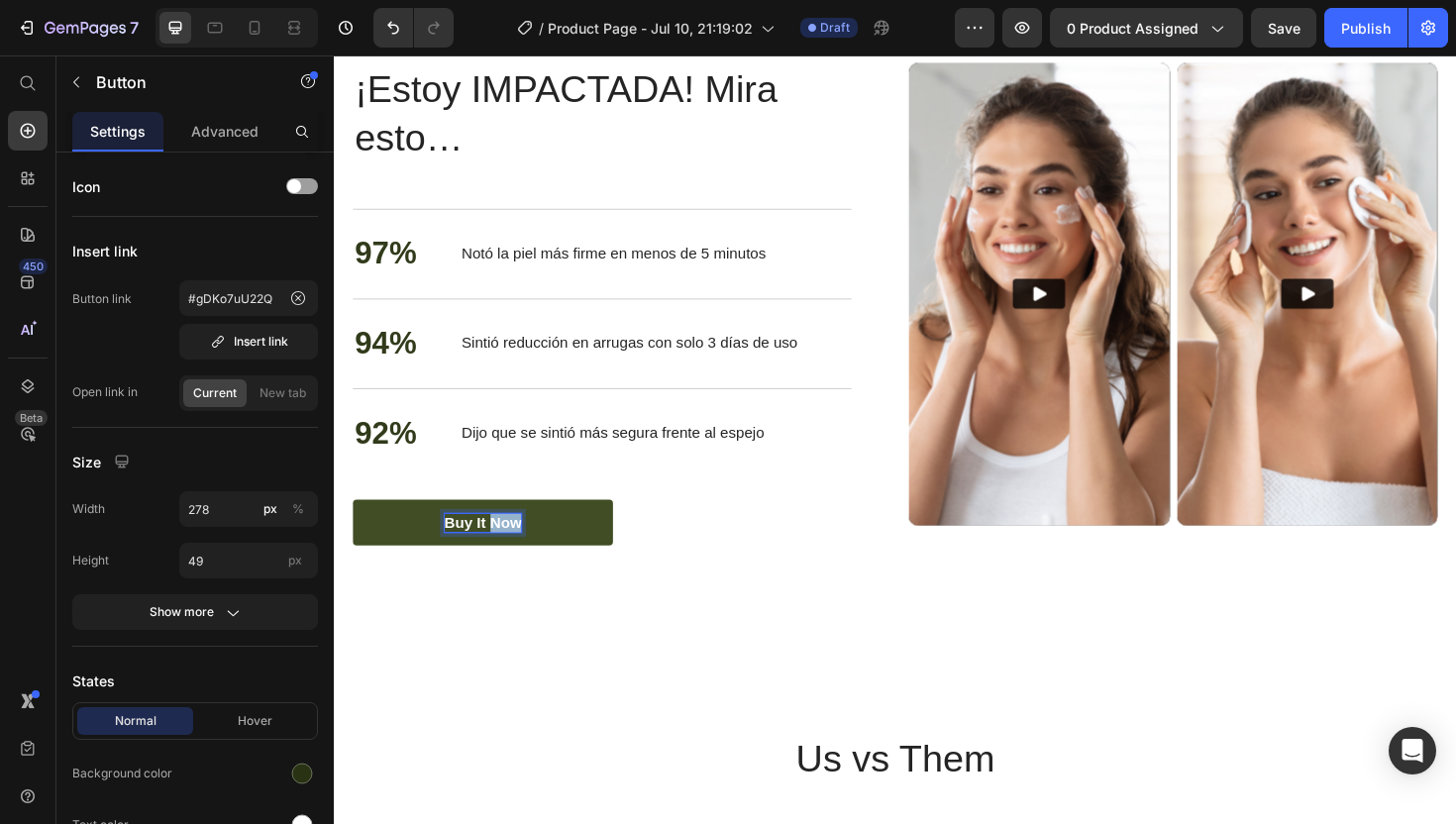 click on "buy it now" at bounding box center (491, 551) 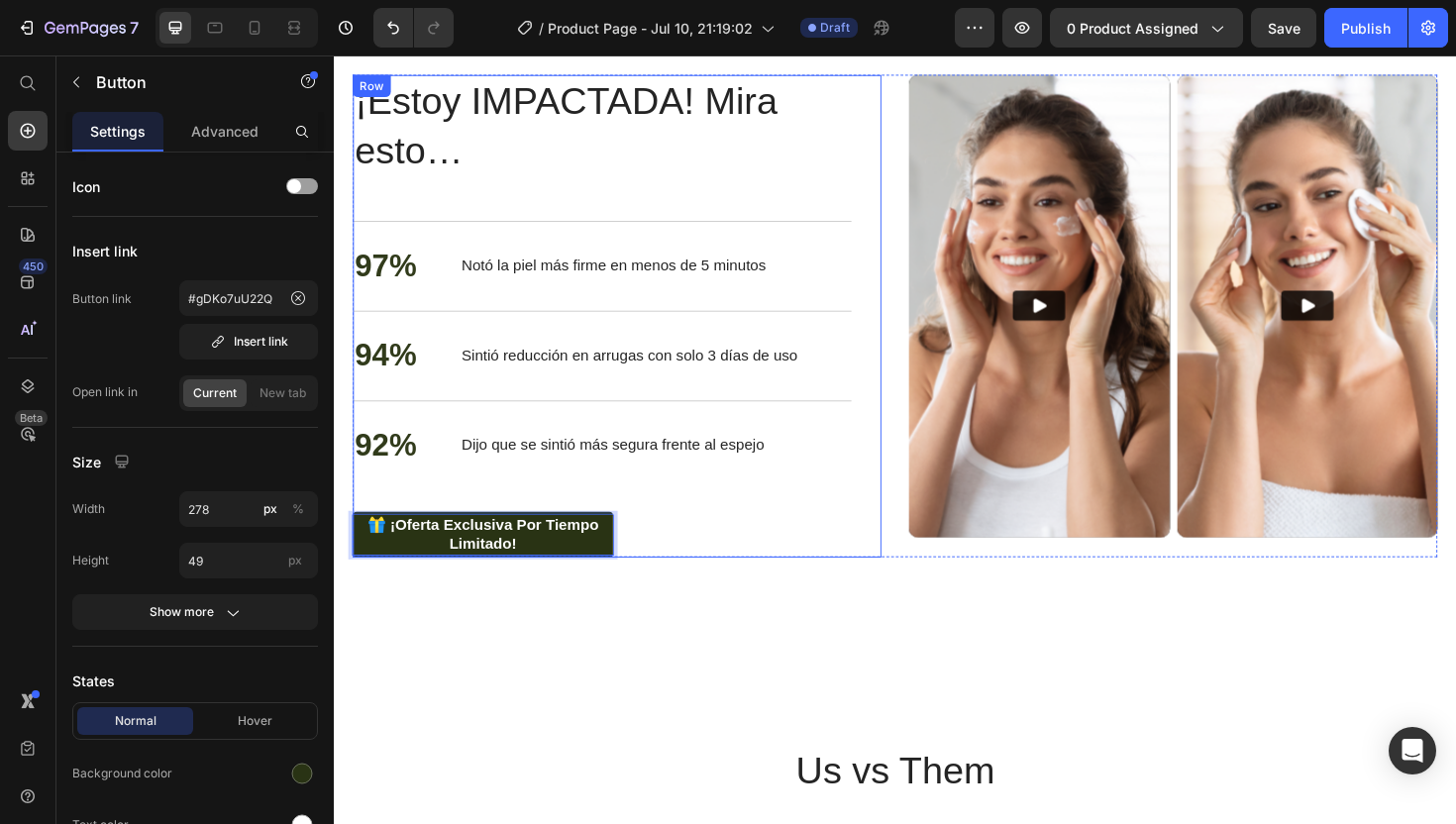 scroll, scrollTop: 3716, scrollLeft: 0, axis: vertical 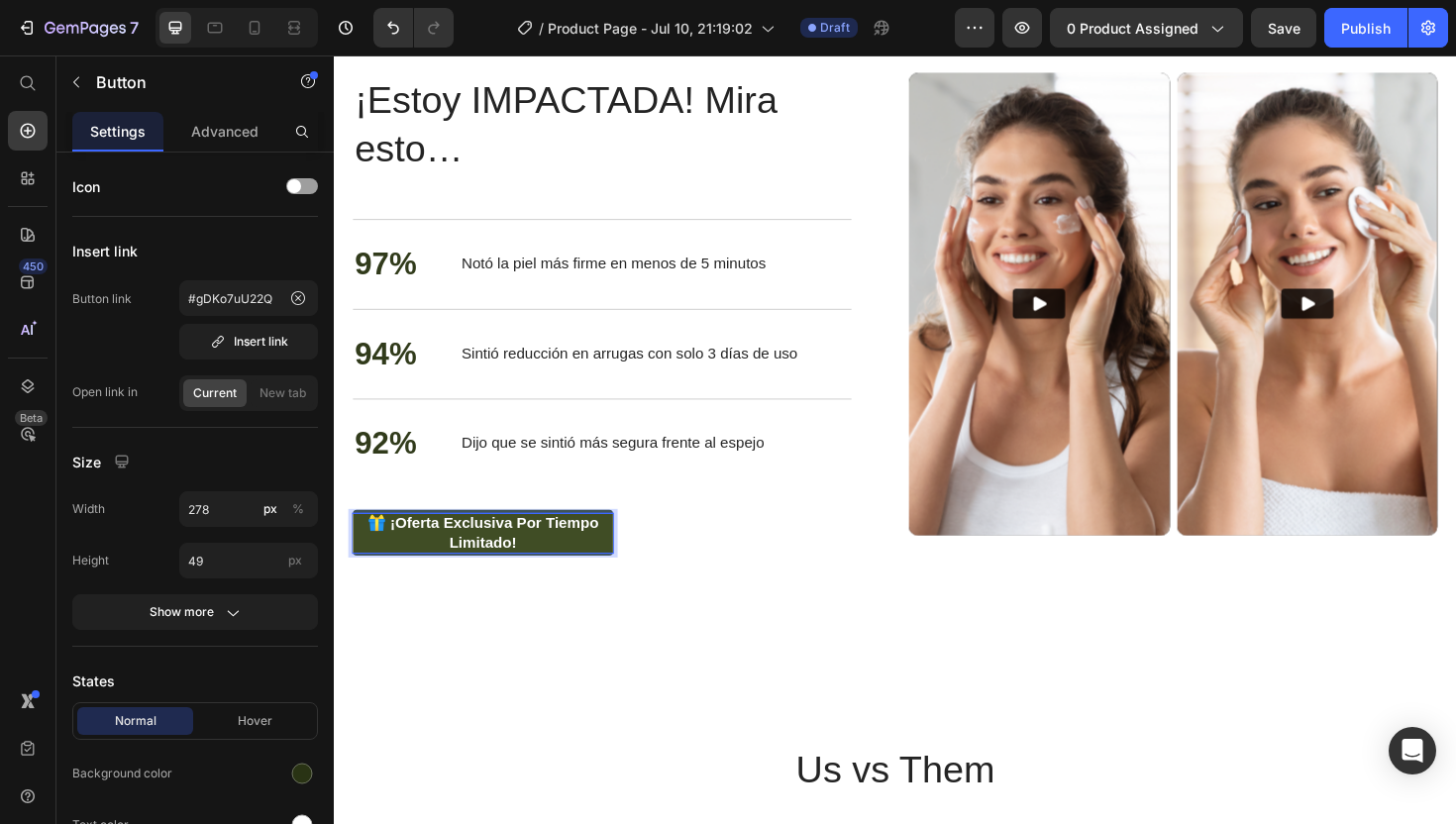 click on "🎁 ¡Oferta exclusiva por tiempo limitado!" at bounding box center [491, 562] 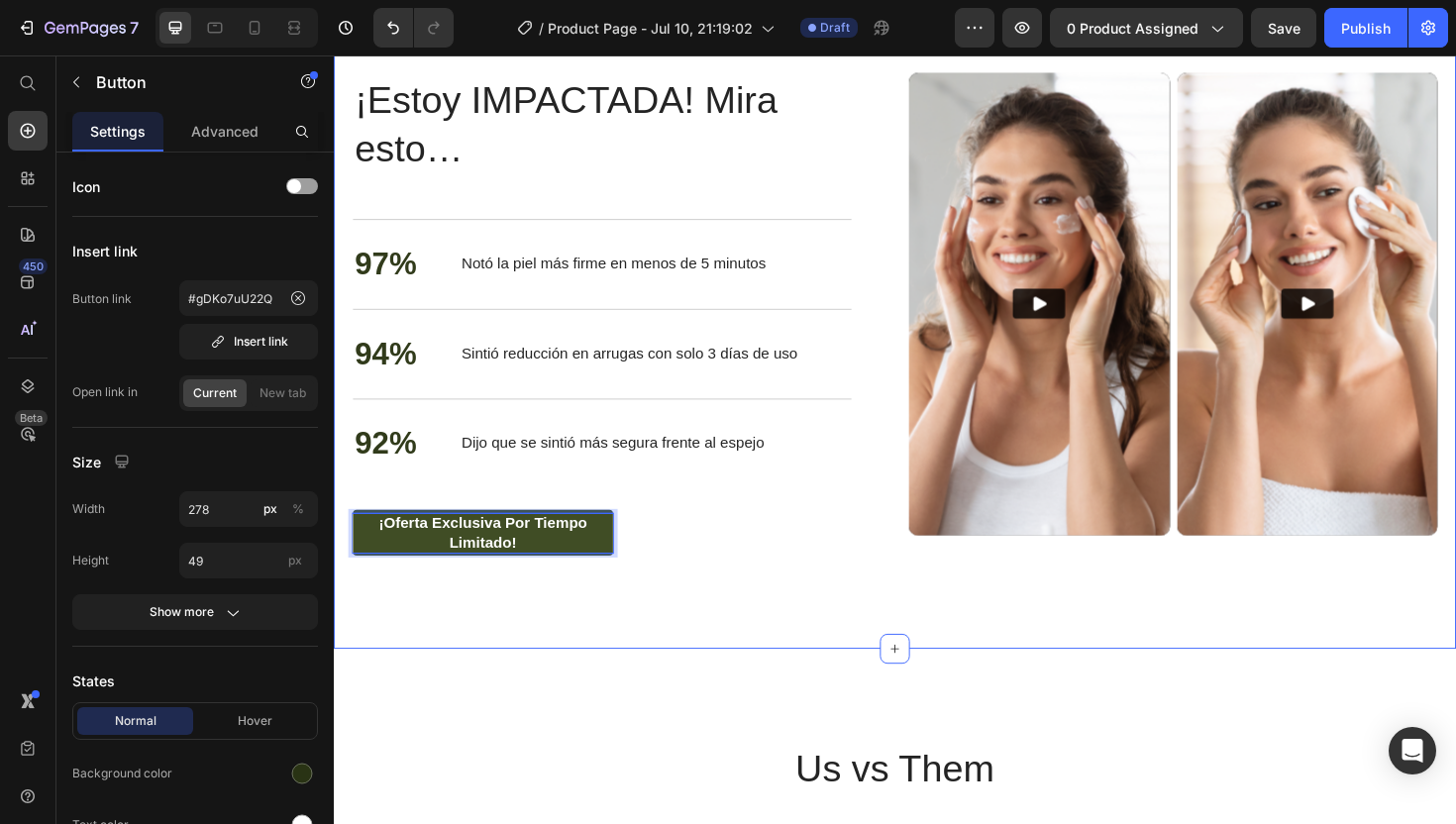 click on "Nourish, hydrate, and soften with our skin cream. Heading ¡Estoy IMPACTADA! Mira esto… Heading 97% Text Block Notó la piel más firme en menos de 5 minutos Text Block Row 94% Text Block Sintió reducción en arrugas con solo 3 días de uso Text Block Row 92% Text Block Dijo que se sintió más segura frente al espejo Text Block Row ¡Oferta exclusiva por tiempo limitado! Button   0 Row Video Video Carousel Row Section 4" at bounding box center [928, 330] 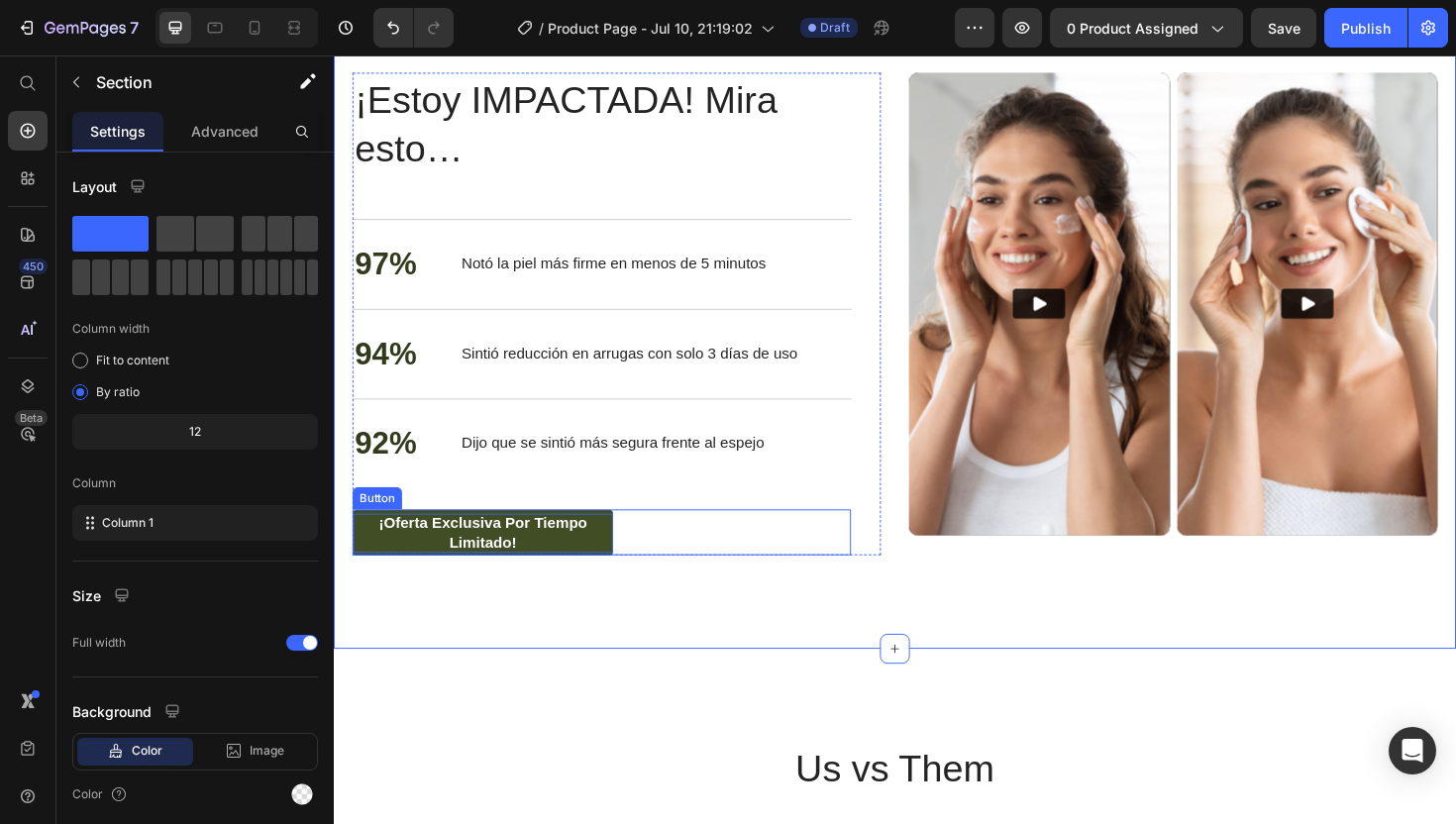 click on "¡Oferta exclusiva por tiempo limitado!" at bounding box center (491, 562) 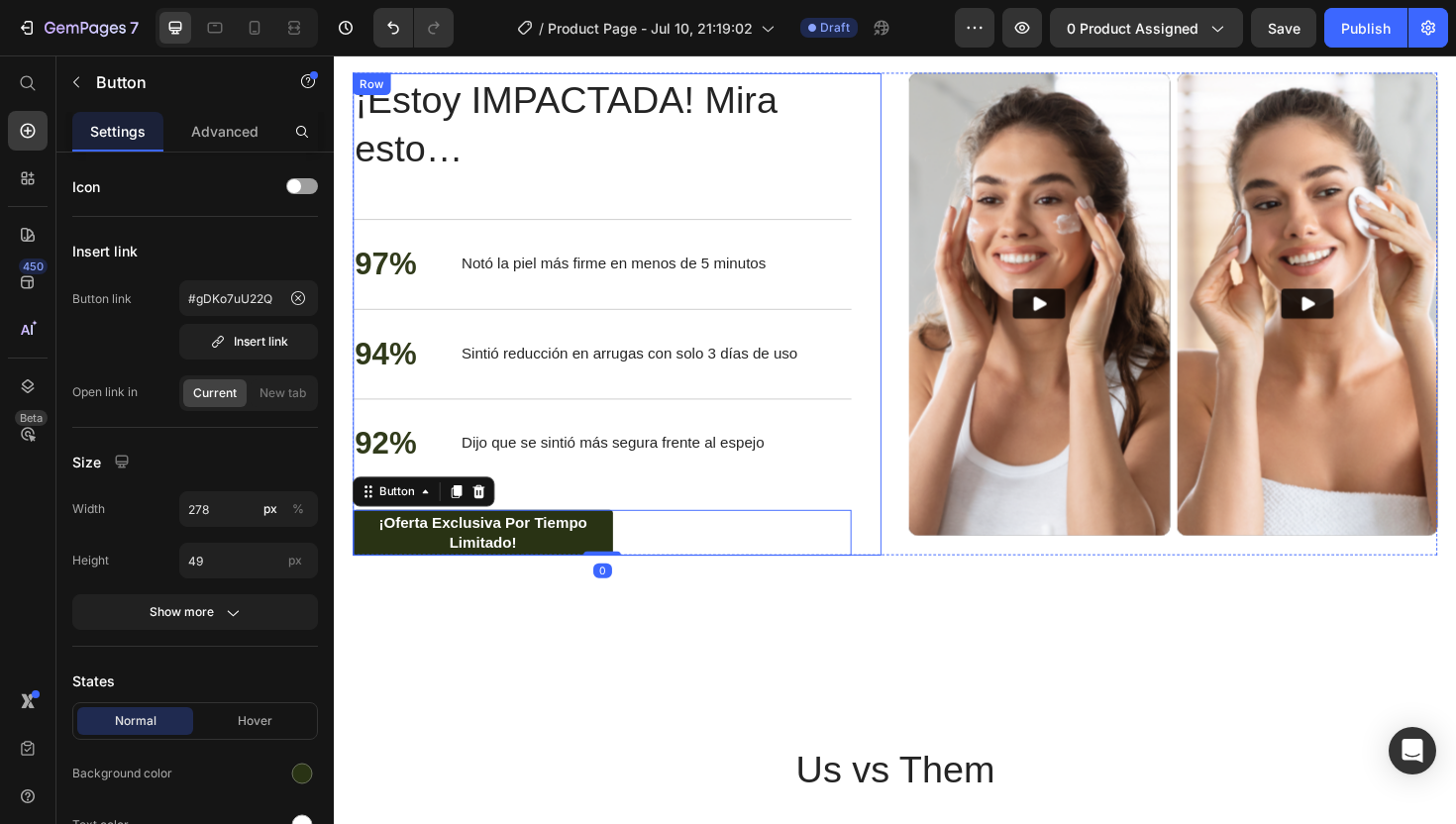 click on "¡Estoy IMPACTADA! Mira esto… Heading 97% Text Block Notó la piel más firme en menos de 5 minutos Text Block Row 94% Text Block Sintió reducción en arrugas con solo 3 días de uso Text Block Row 92% Text Block Dijo que se sintió más segura frente al espejo Text Block Row ¡Oferta exclusiva por tiempo limitado! Button   0" at bounding box center (617, 330) 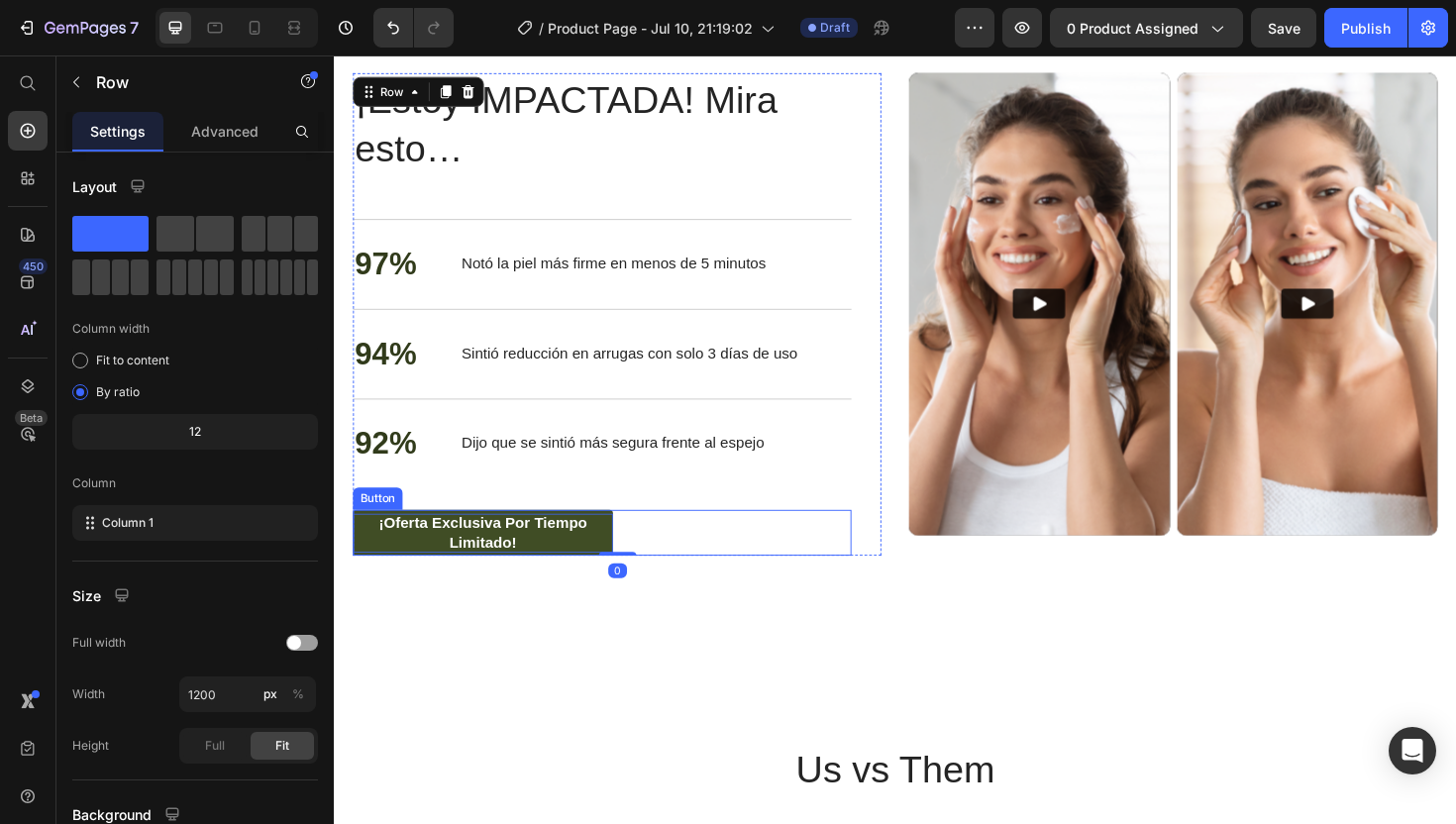 click on "¡Oferta exclusiva por tiempo limitado!" at bounding box center [491, 562] 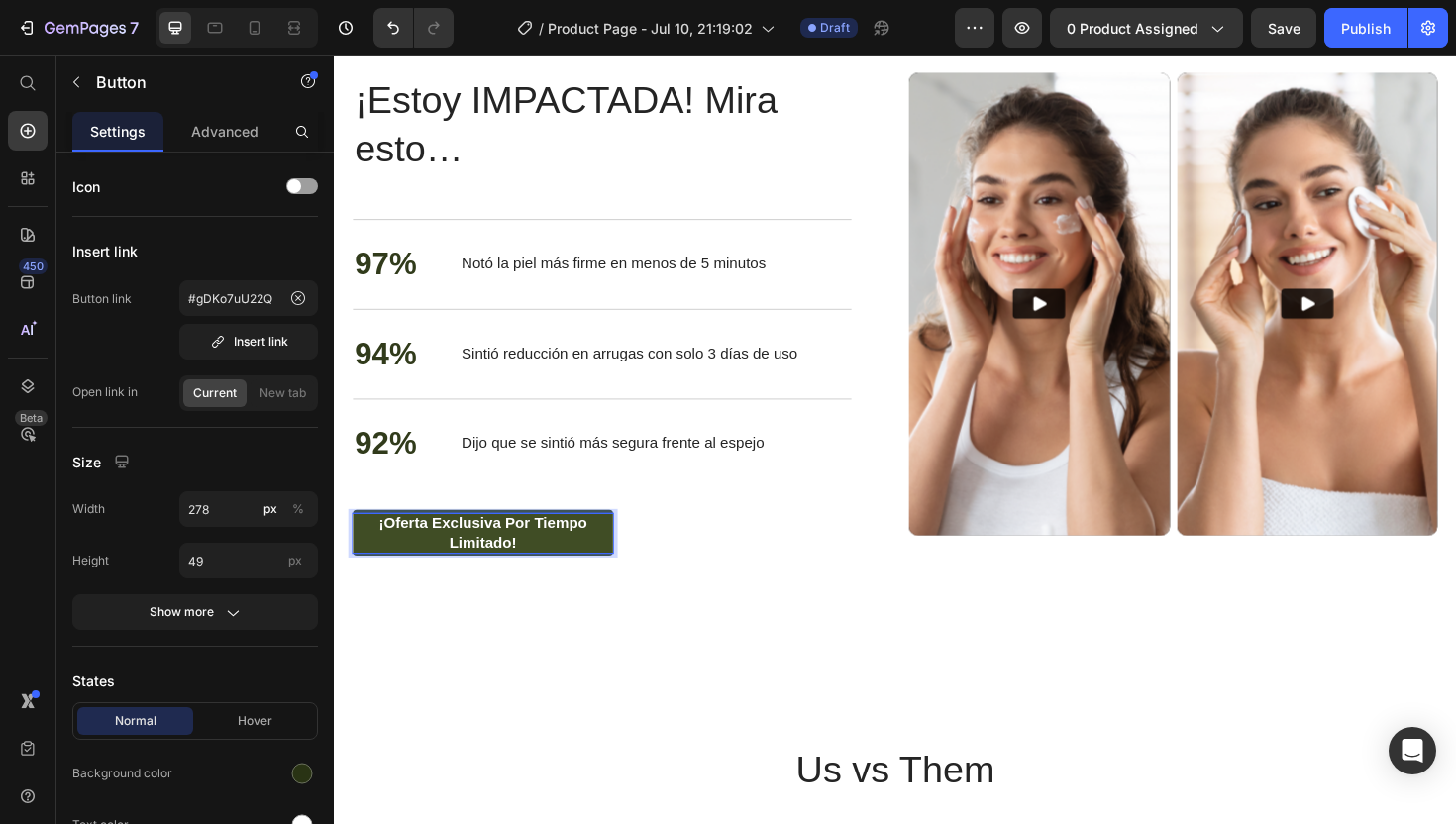 click on "¡Oferta exclusiva por tiempo limitado!" at bounding box center [491, 562] 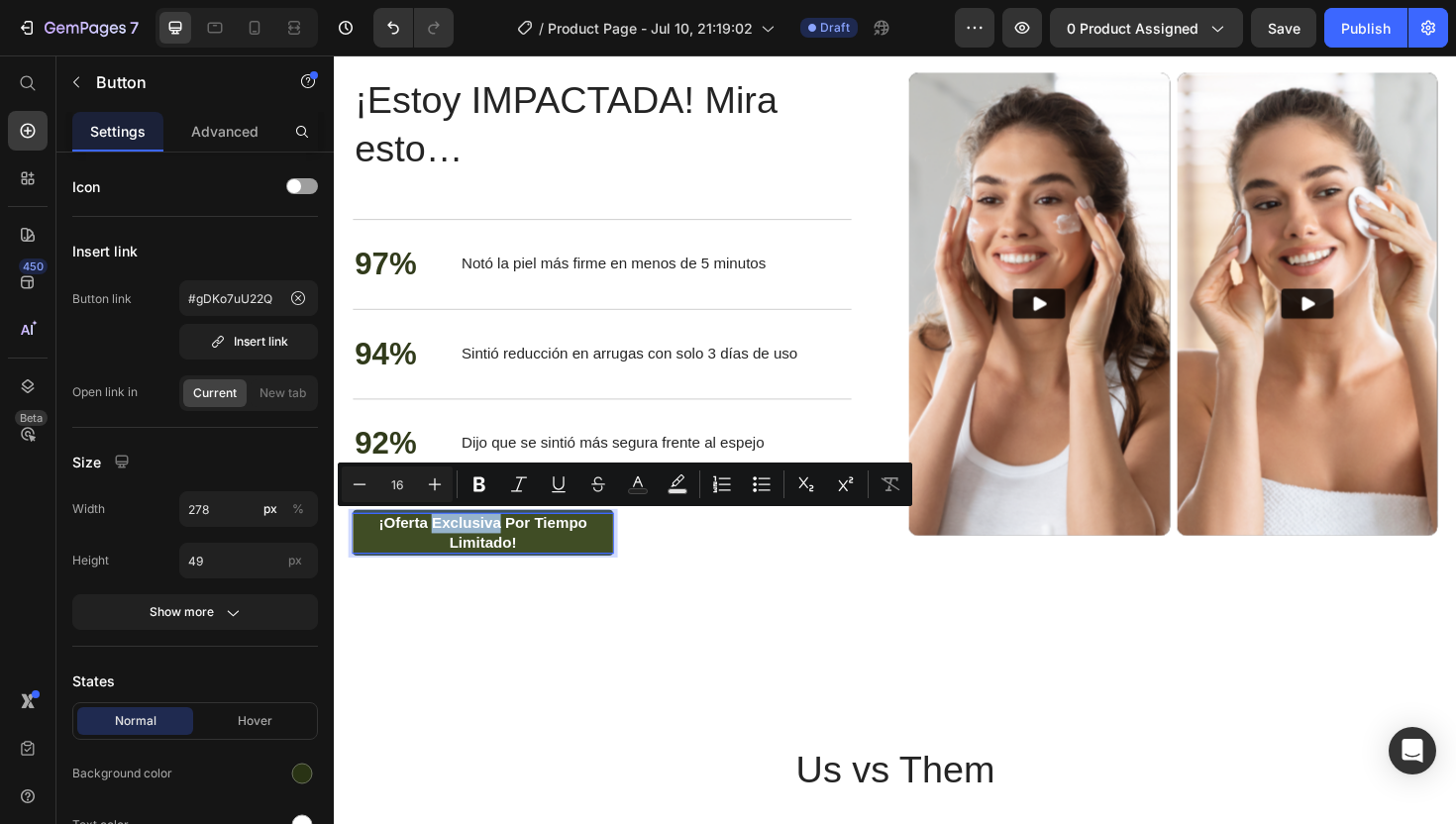drag, startPoint x: 512, startPoint y: 553, endPoint x: 436, endPoint y: 557, distance: 76.10519 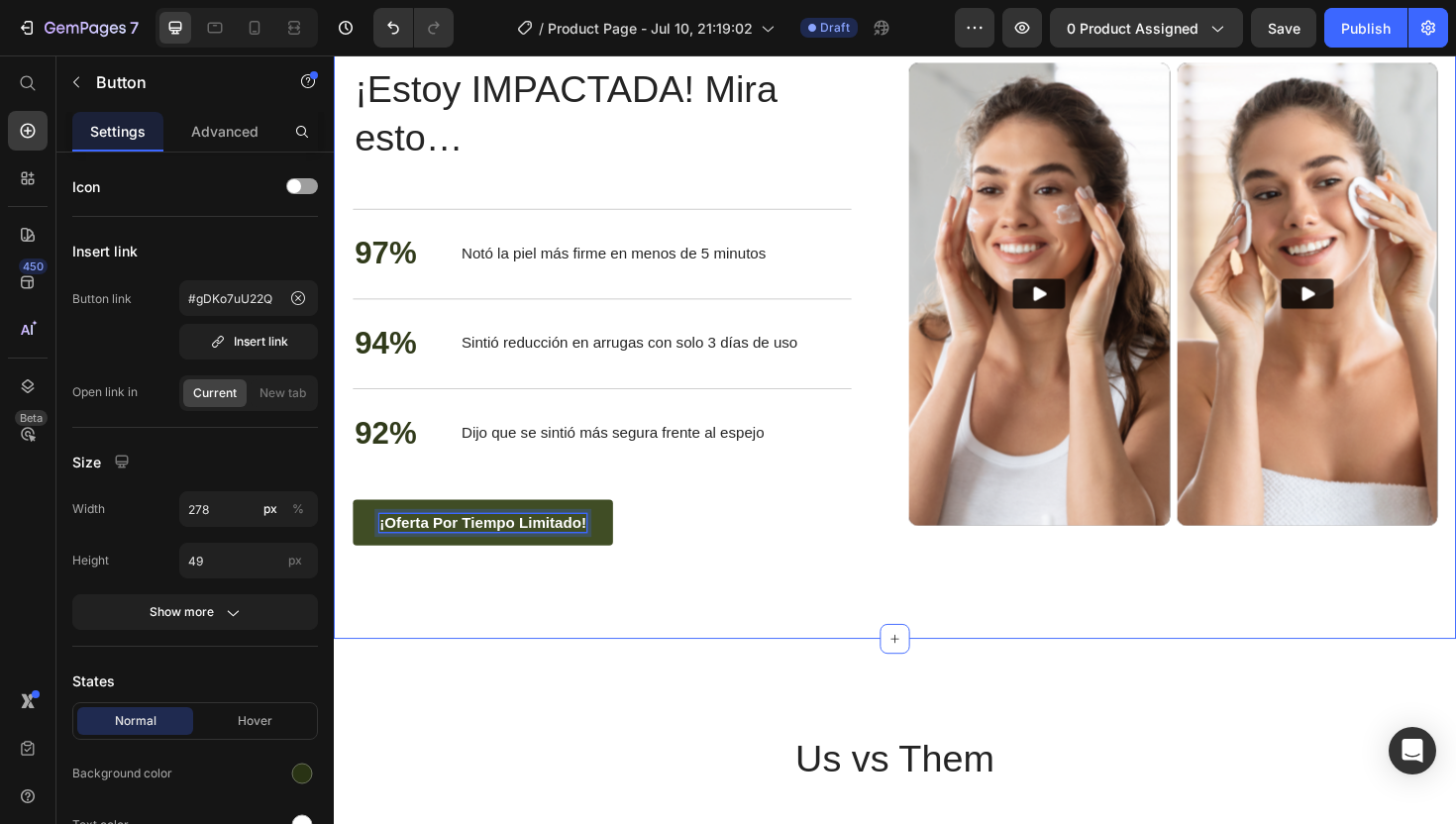 click on "Nourish, hydrate, and soften with our skin cream. Heading ¡Estoy IMPACTADA! Mira esto… Heading 97% Text Block Notó la piel más firme en menos de 5 minutos Text Block Row 94% Text Block Sintió reducción en arrugas con solo 3 días de uso Text Block Row 92% Text Block Dijo que se sintió más segura frente al espejo Text Block Row ¡Oferta por tiempo limitado! Button   0 Row Video Video Carousel Row Section 4" at bounding box center (928, 319) 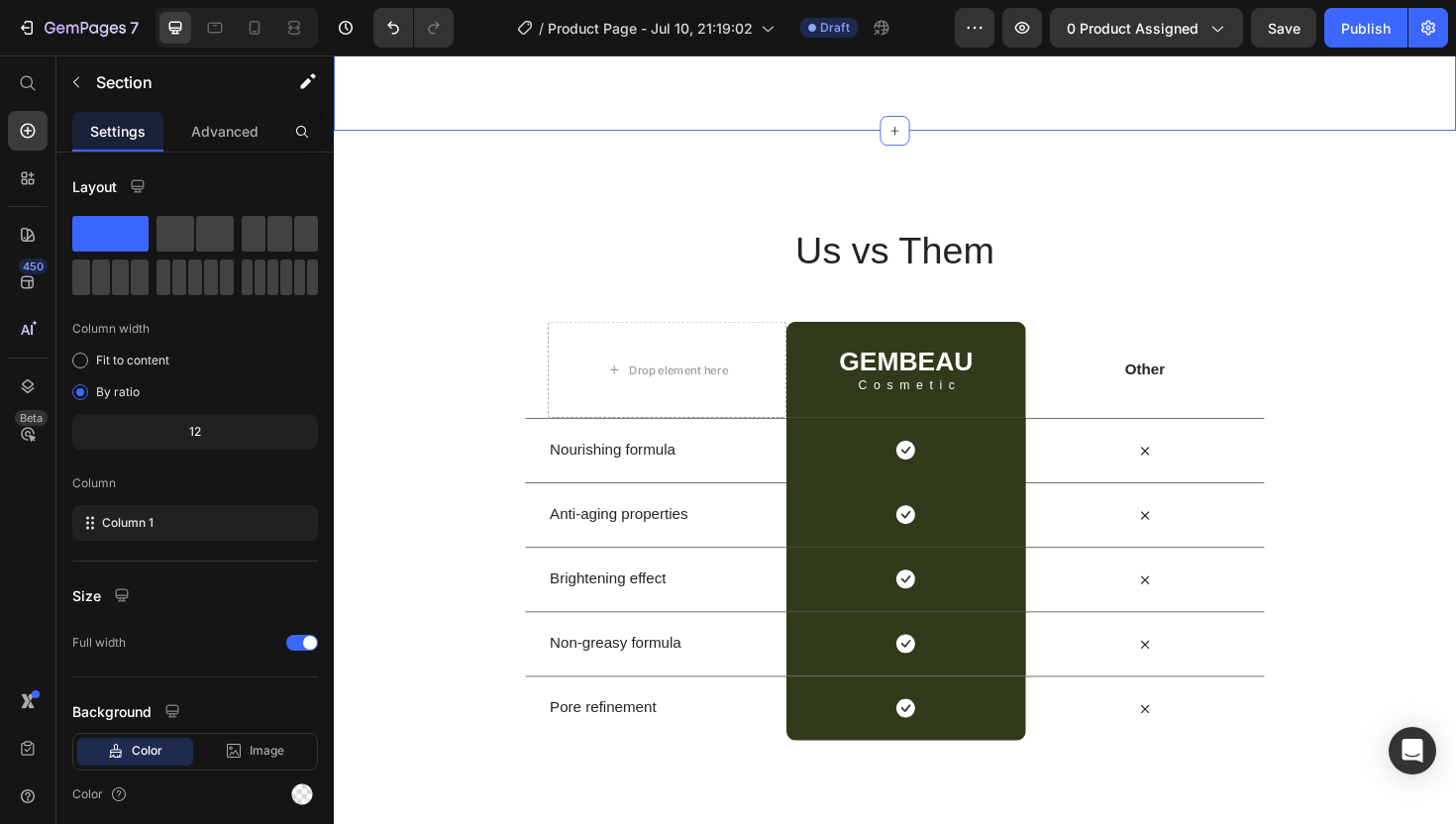 scroll, scrollTop: 4267, scrollLeft: 0, axis: vertical 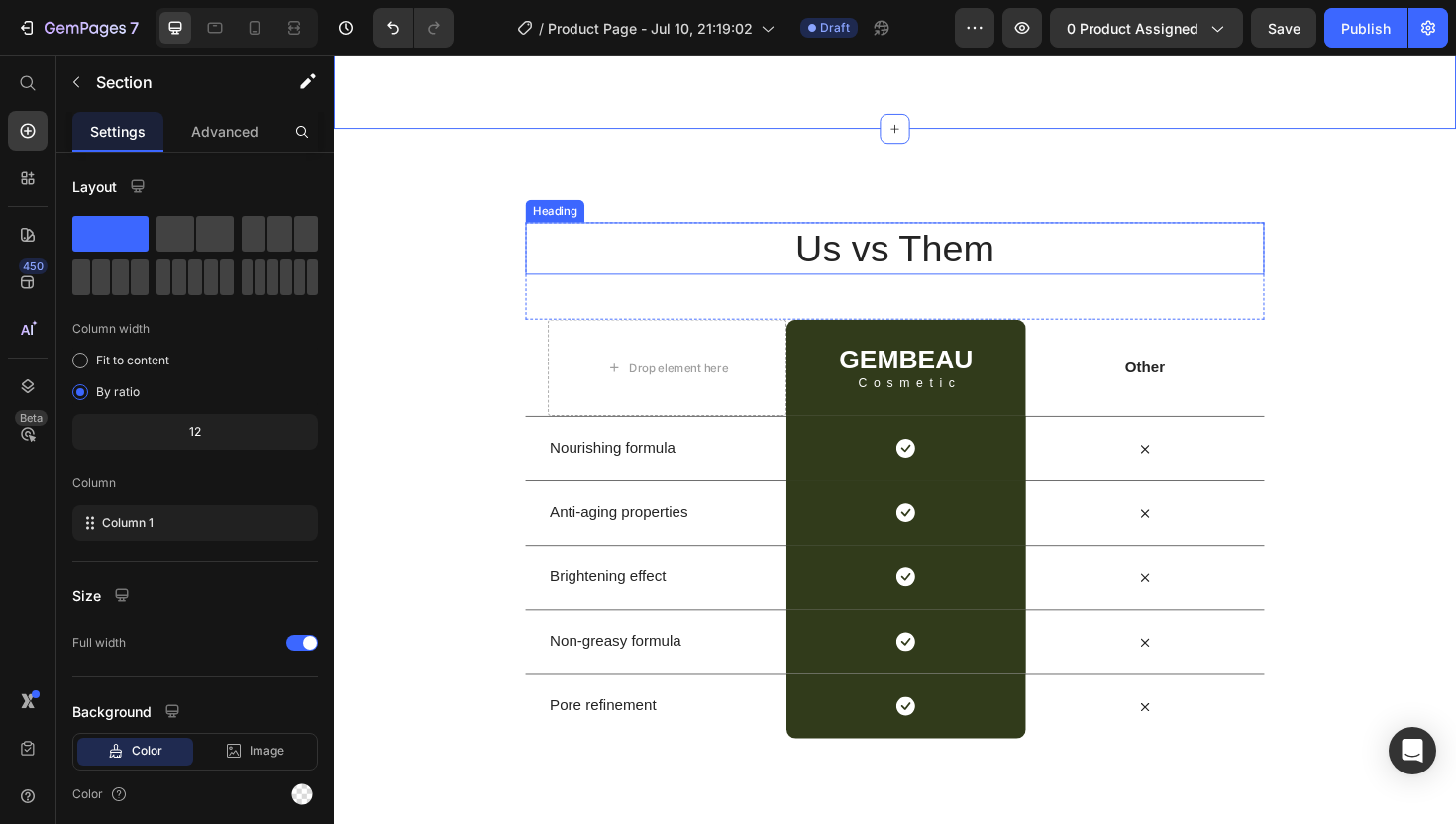 click on "Us vs Them" at bounding box center (928, 260) 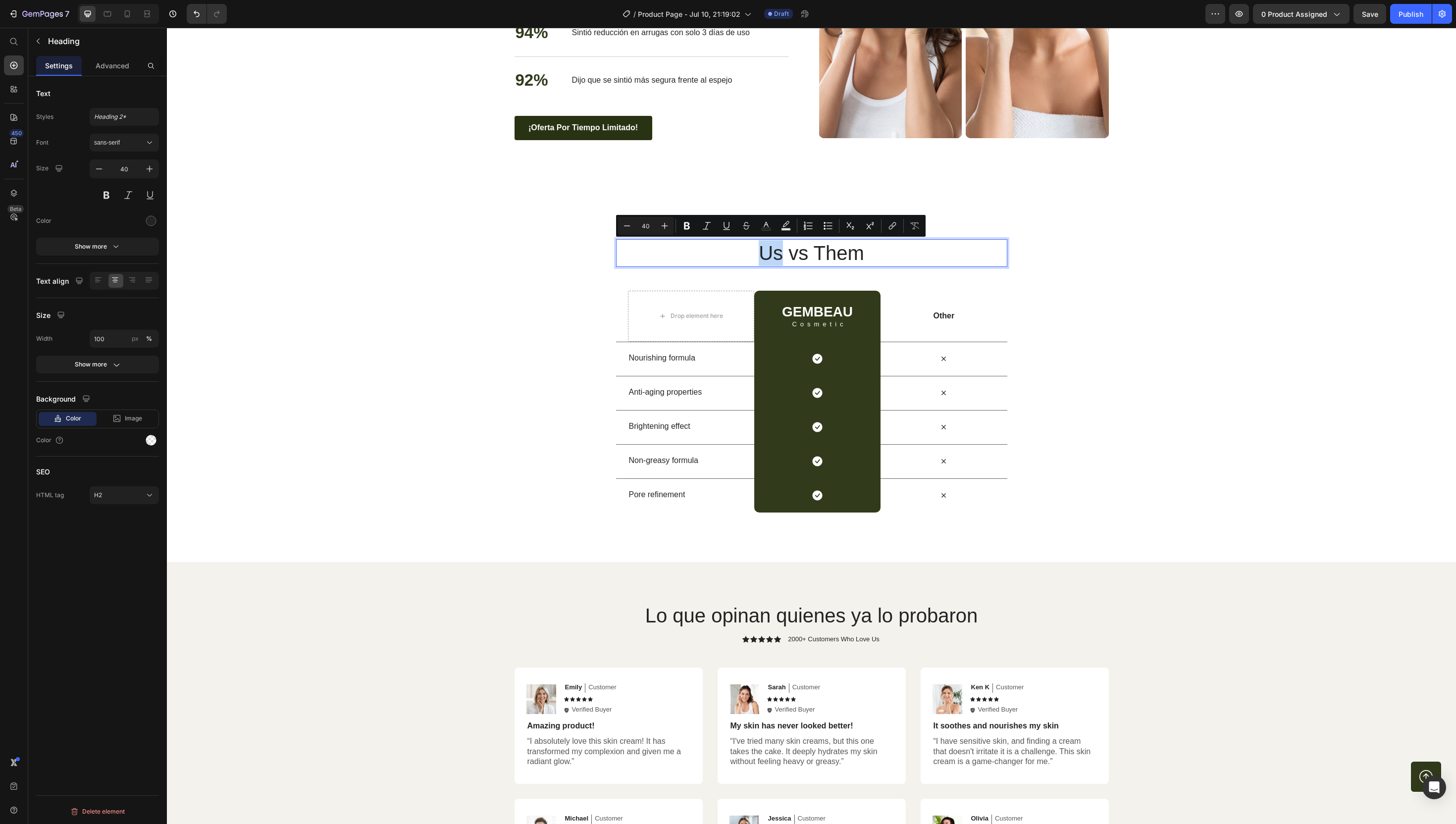 scroll, scrollTop: 2023, scrollLeft: 0, axis: vertical 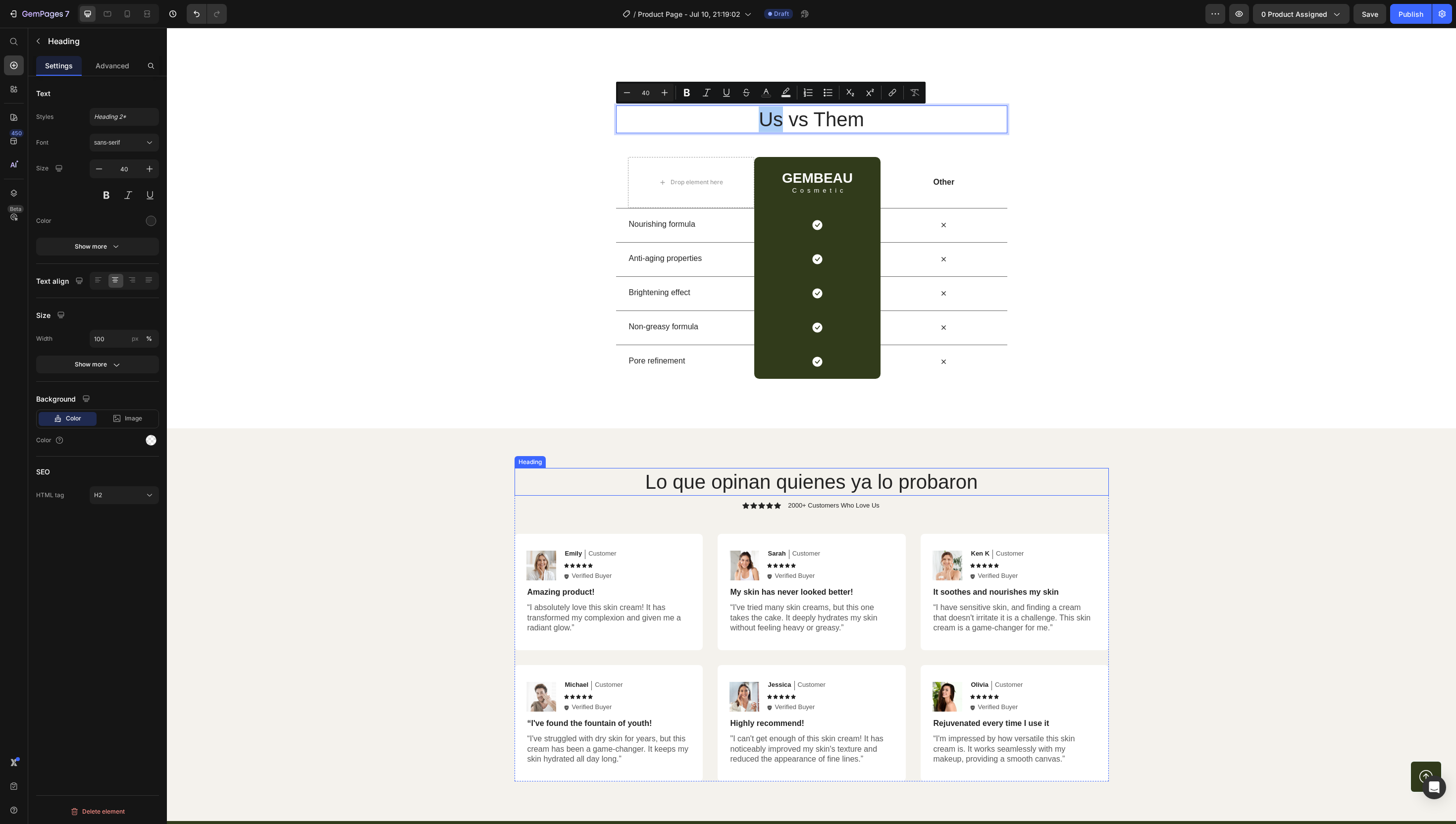 click on "Lo que opinan quienes ya lo probaron" at bounding box center (812, 482) 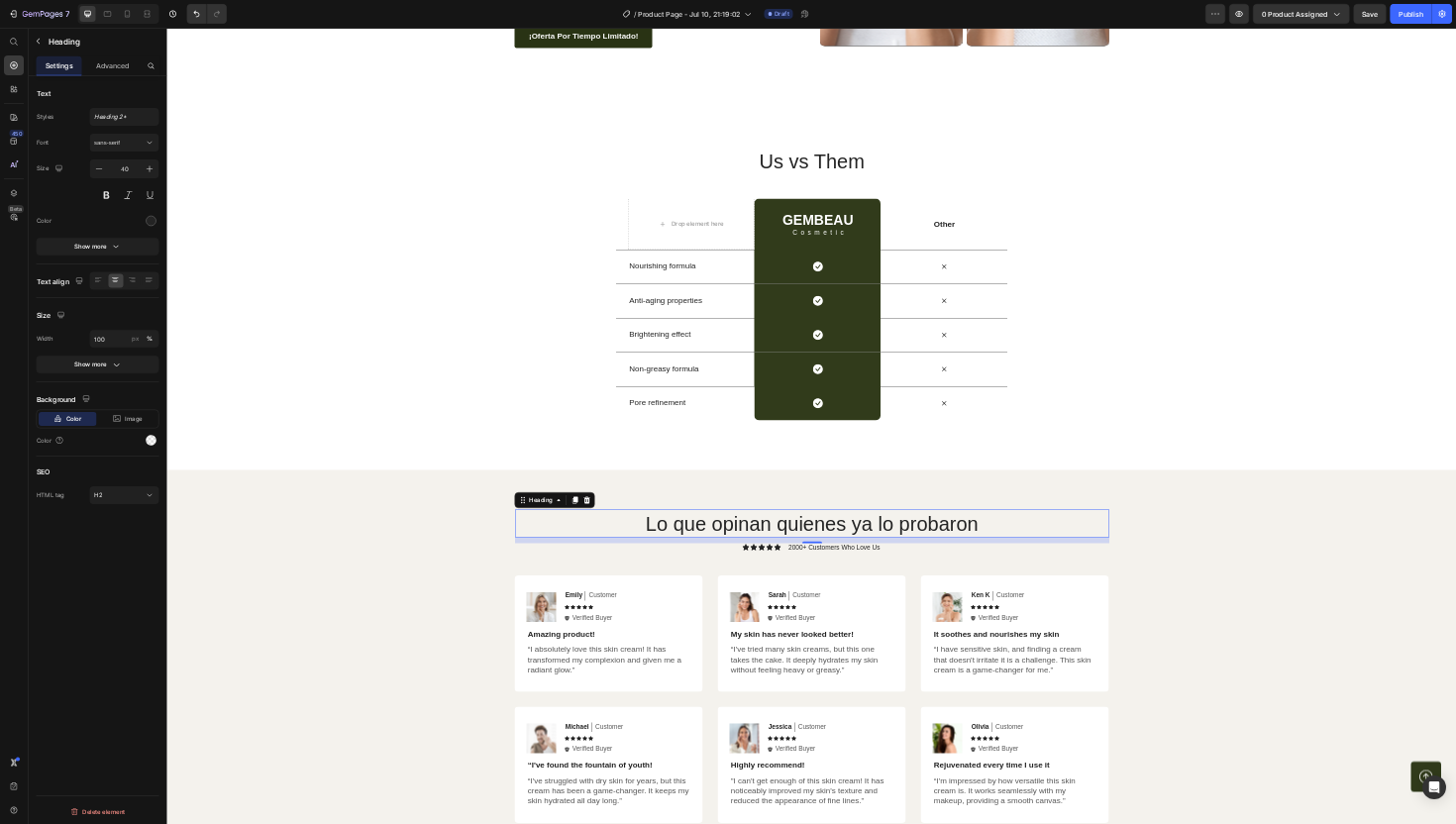 scroll, scrollTop: 4219, scrollLeft: 0, axis: vertical 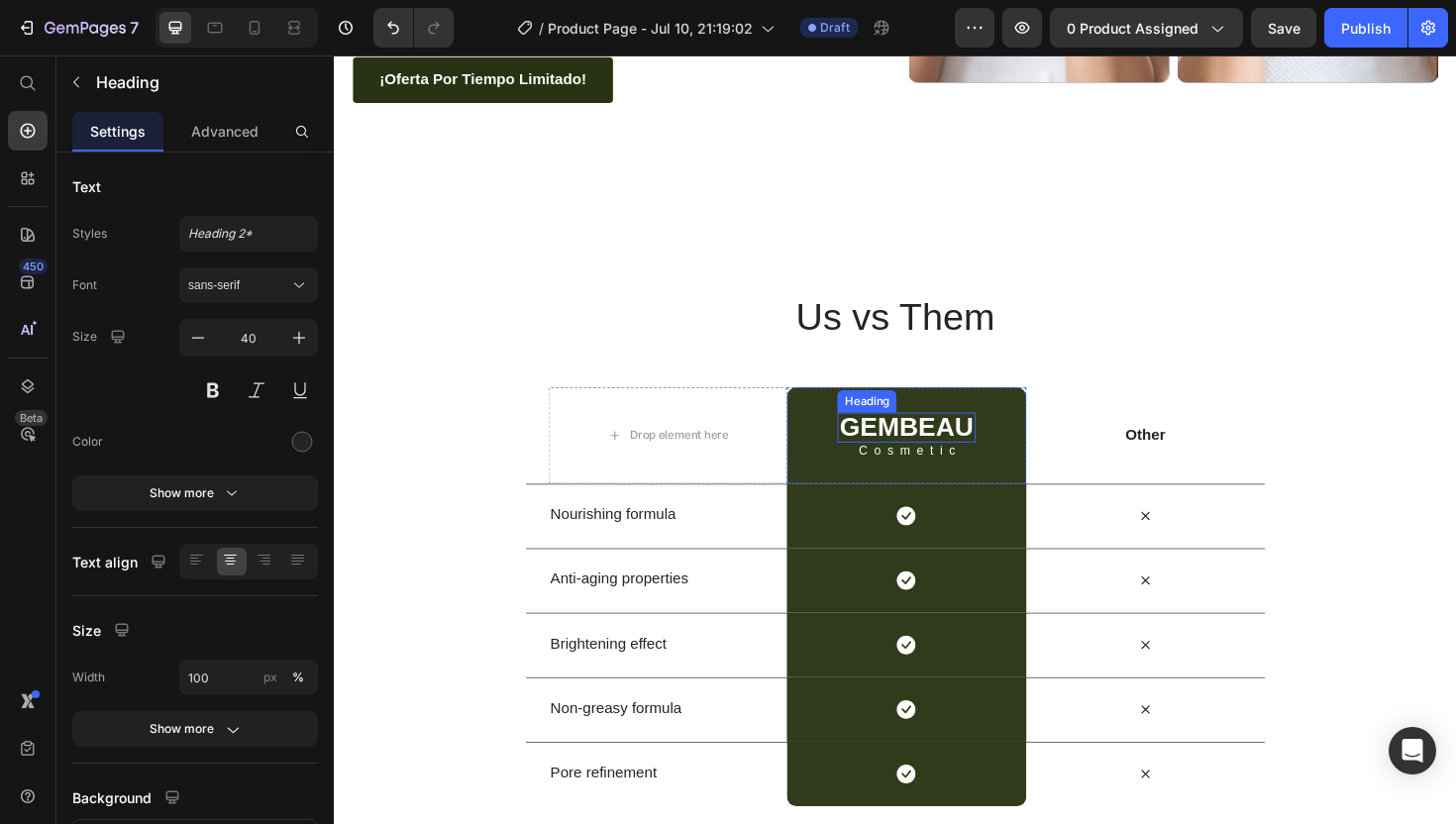 click on "GEMBEAU" at bounding box center (939, 450) 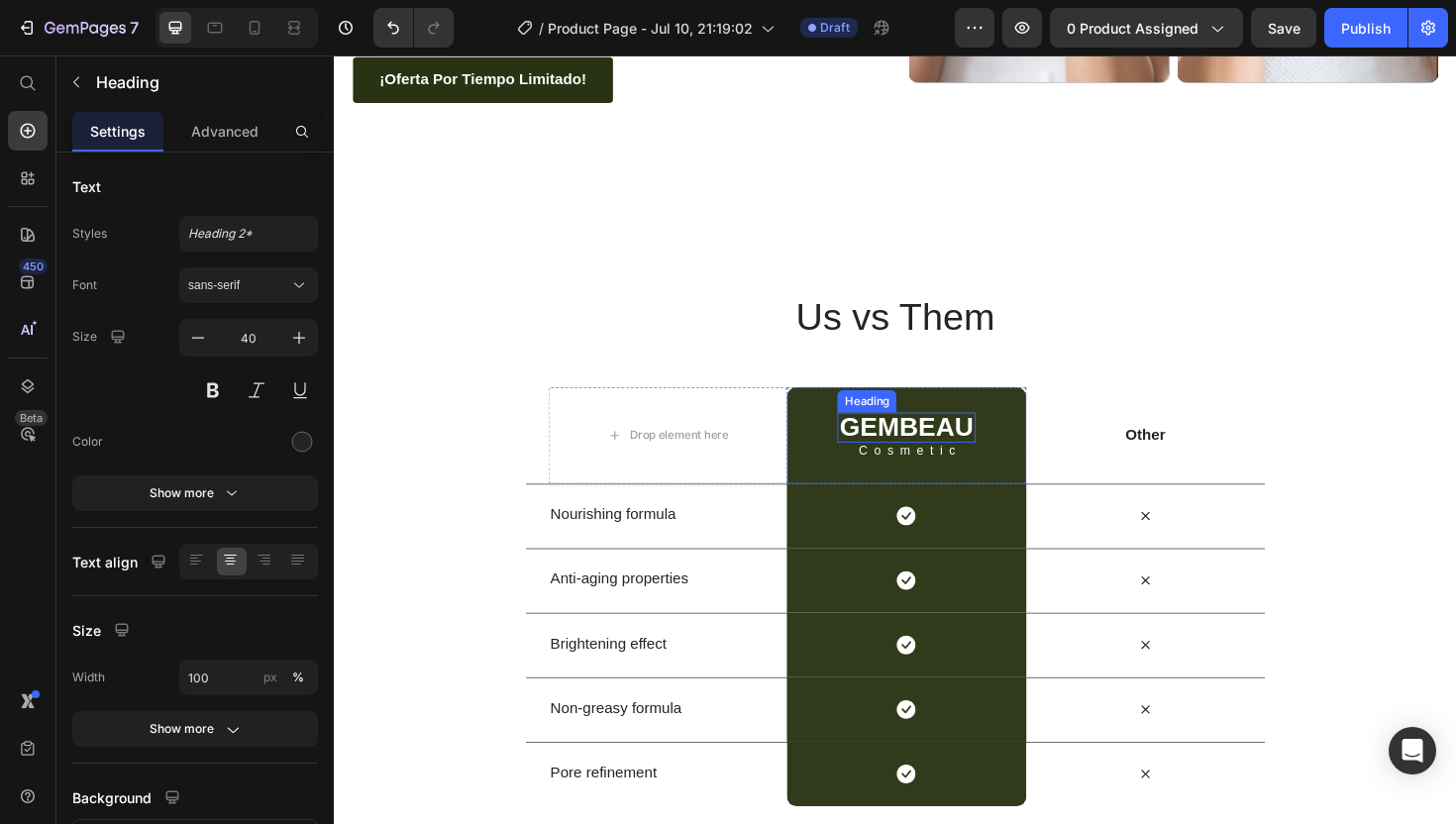 click on "GEMBEAU" at bounding box center (939, 450) 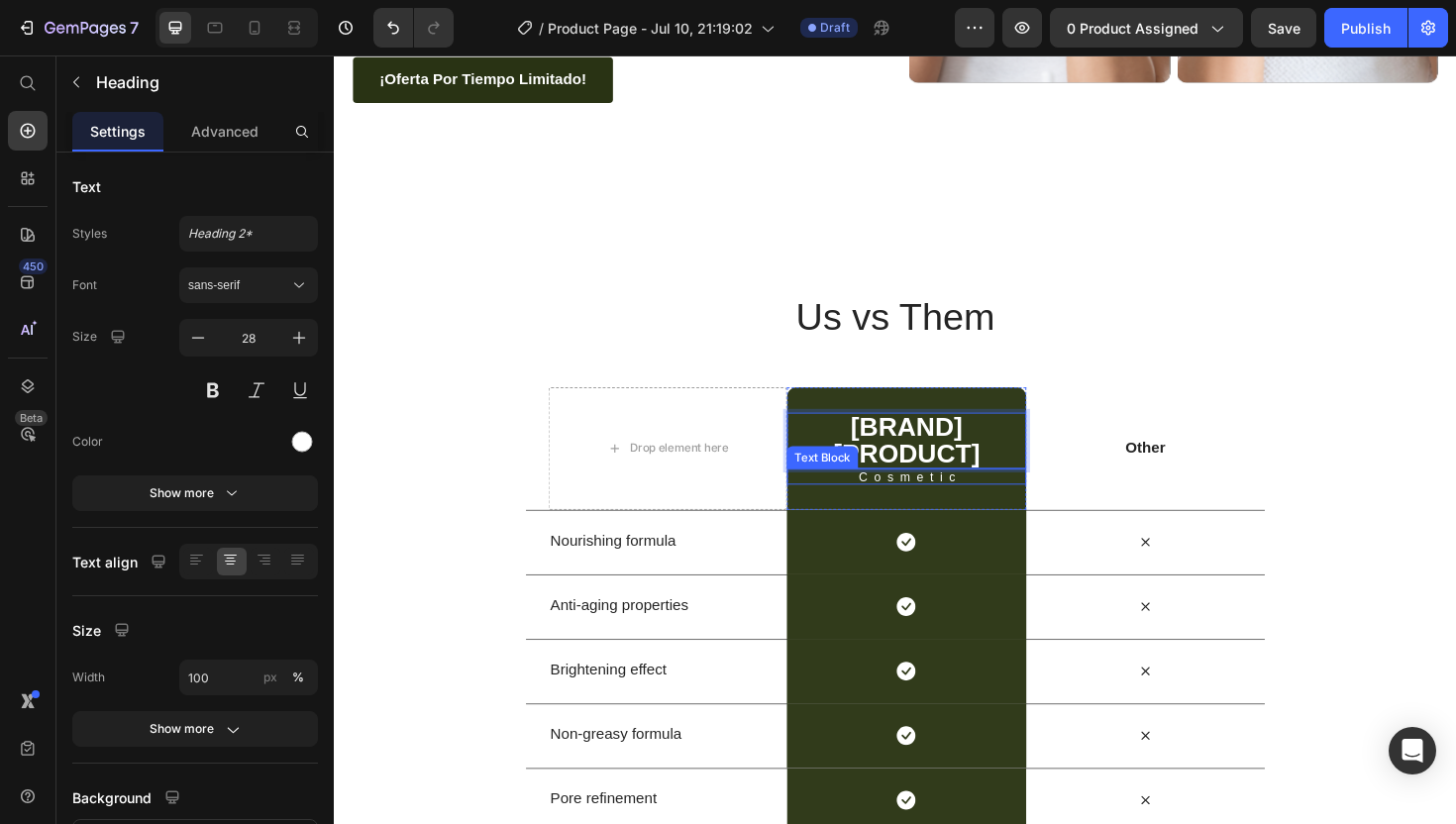 click on "Cosmetic" at bounding box center (943, 501) 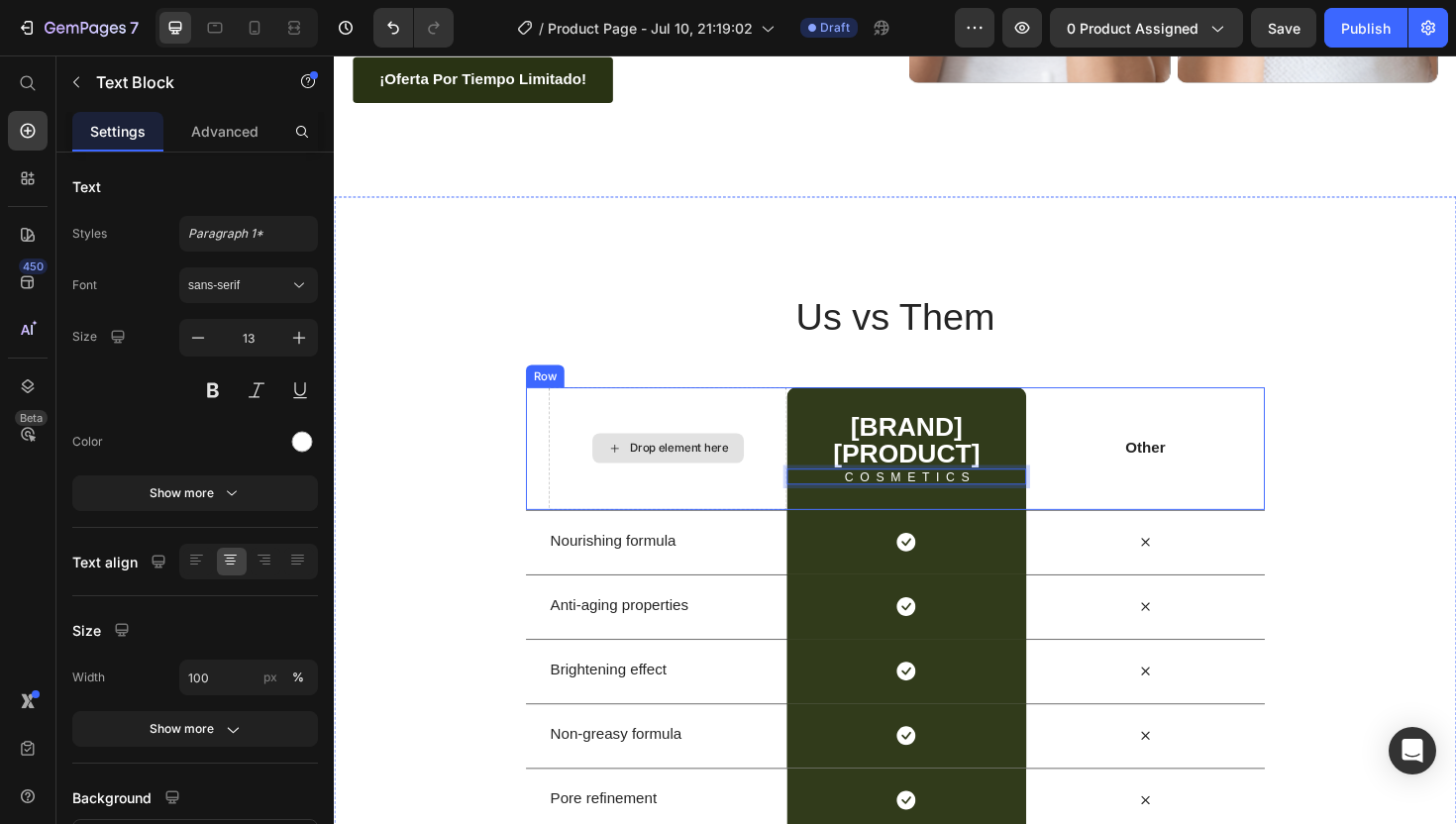click on "Drop element here" at bounding box center [699, 471] 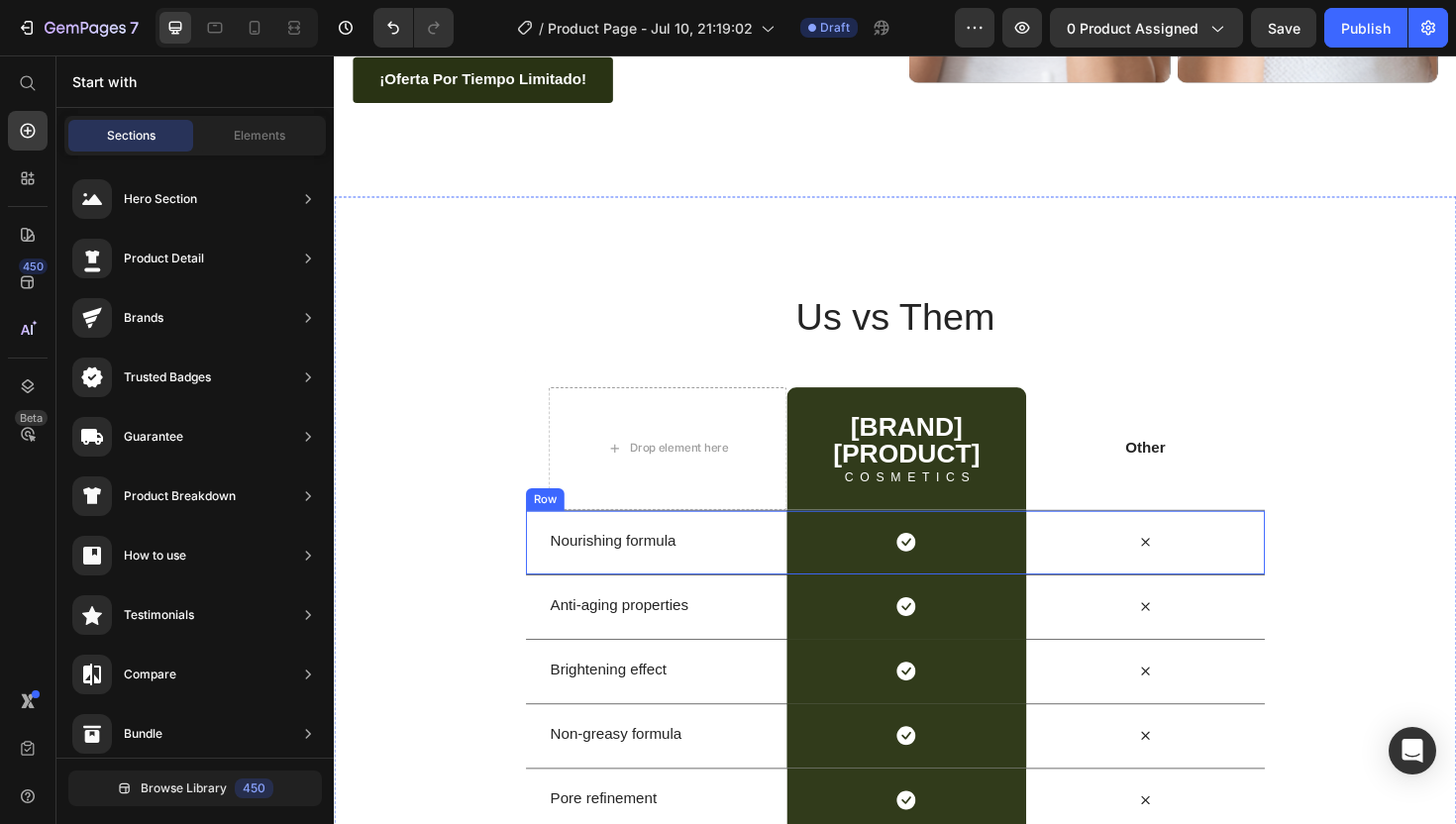 click on "Nourishing formula Text Block" at bounding box center (686, 571) 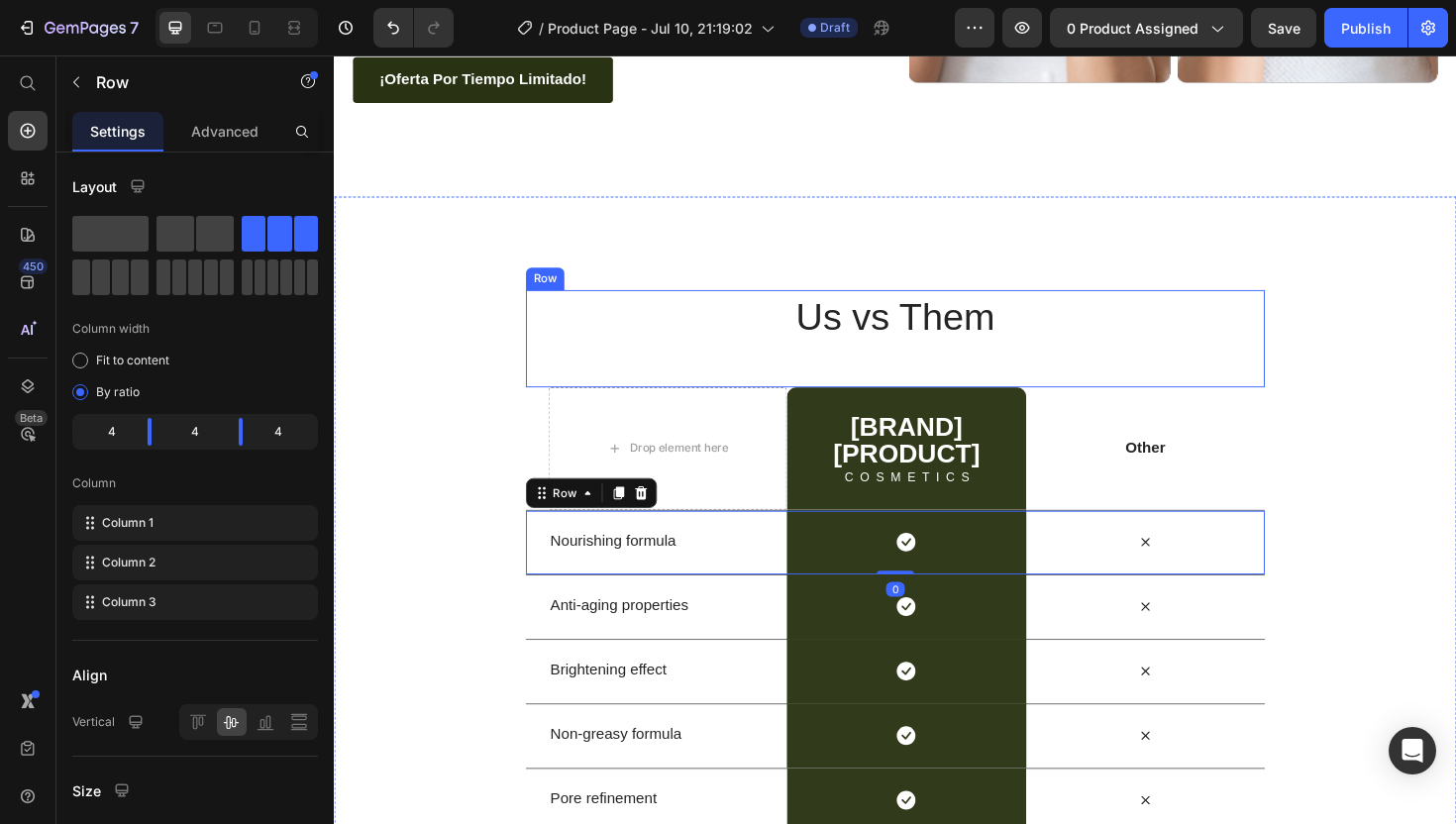 click on "Us vs Them Heading" at bounding box center (928, 356) 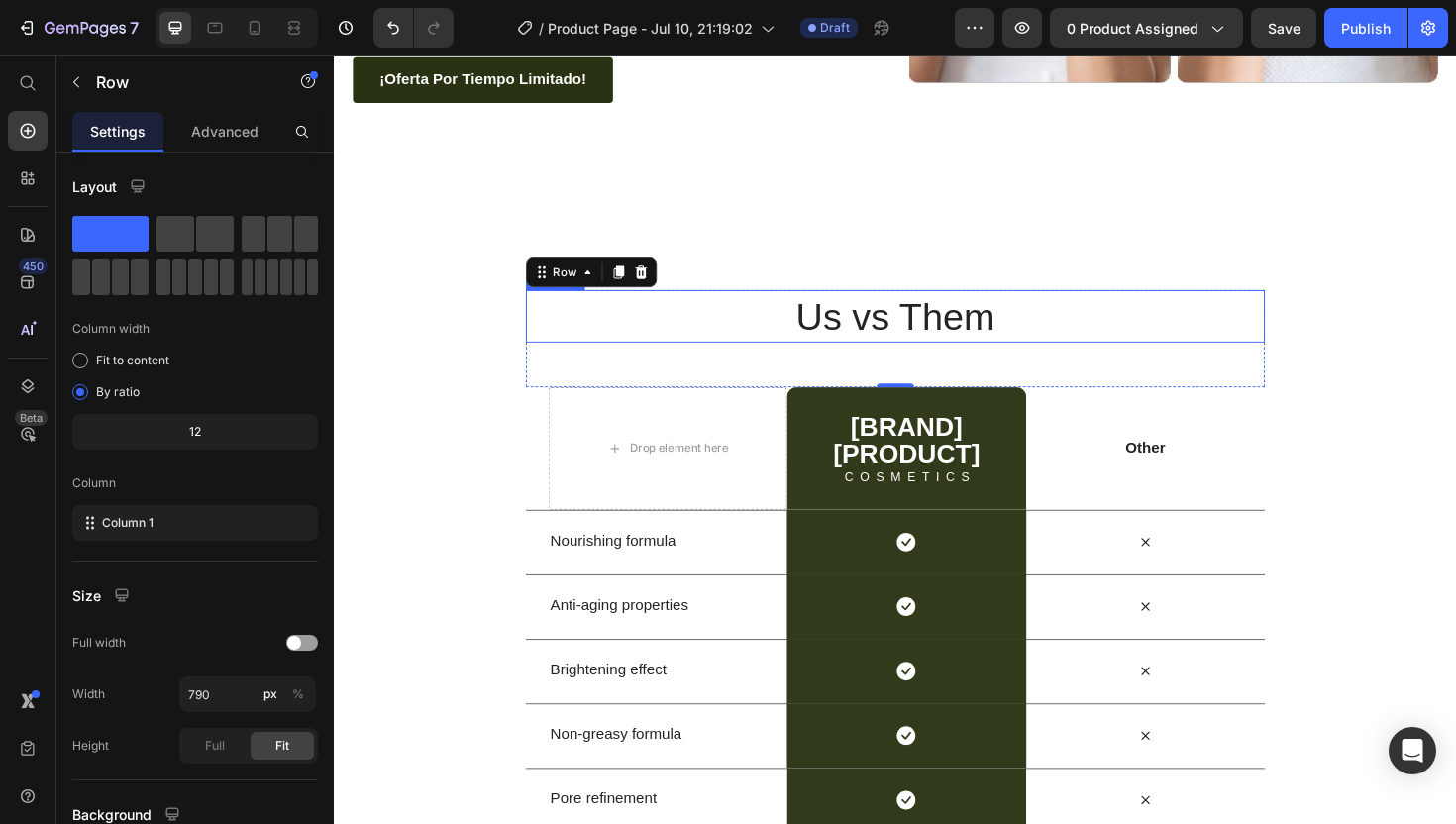 click on "Us vs Them" at bounding box center [928, 332] 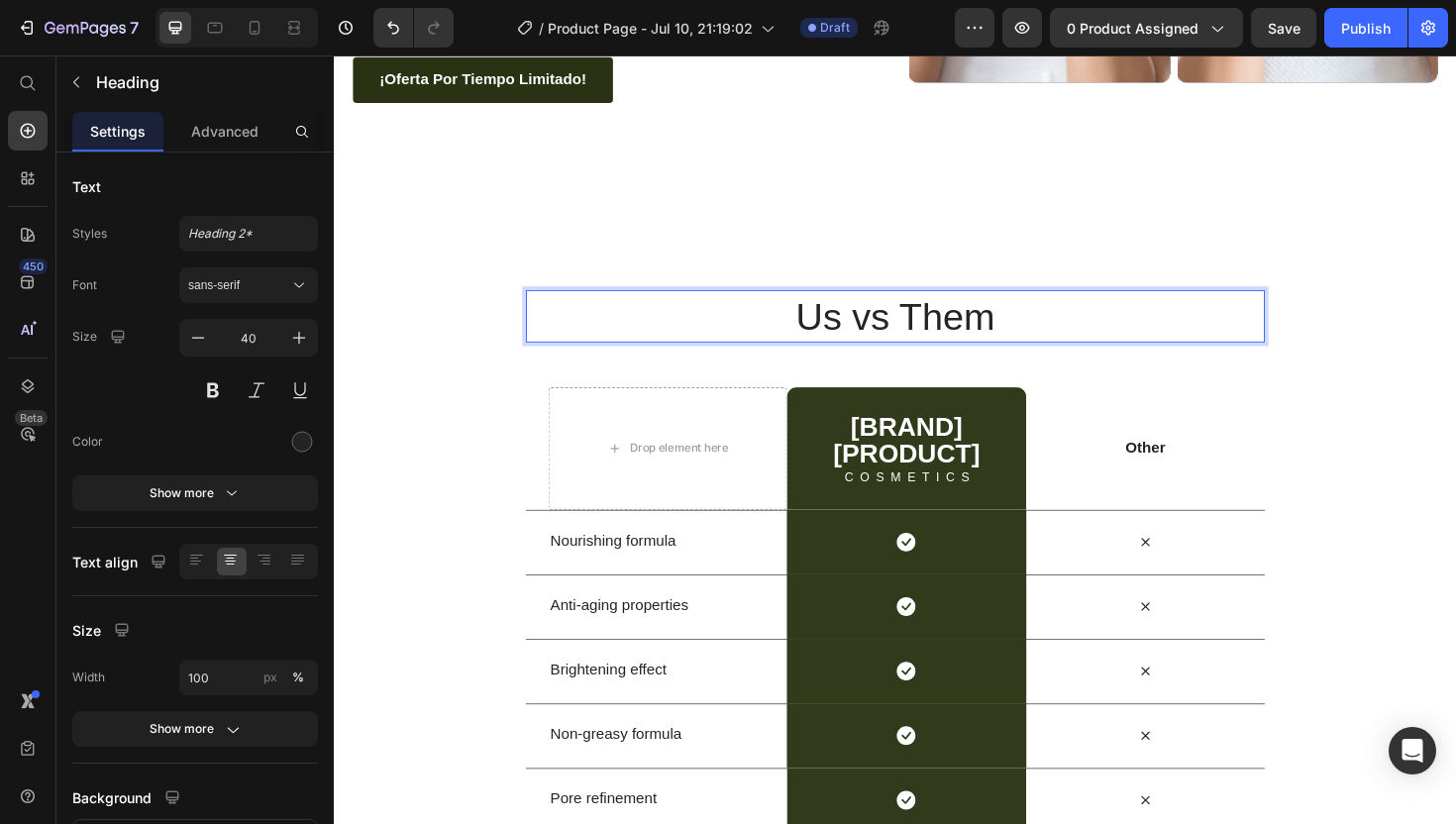 click on "Us vs Them" at bounding box center [928, 332] 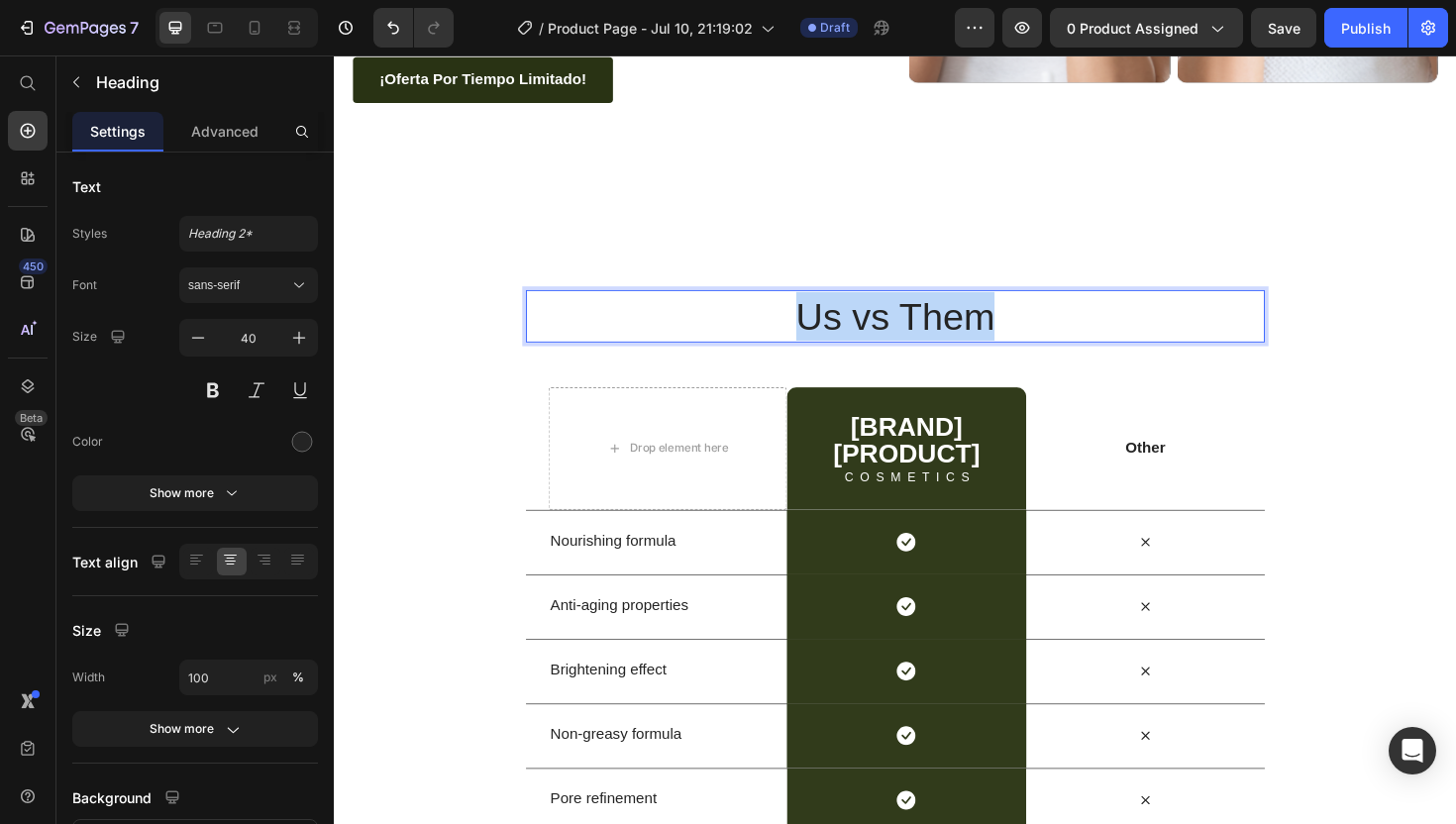 click on "Us vs Them" at bounding box center (928, 332) 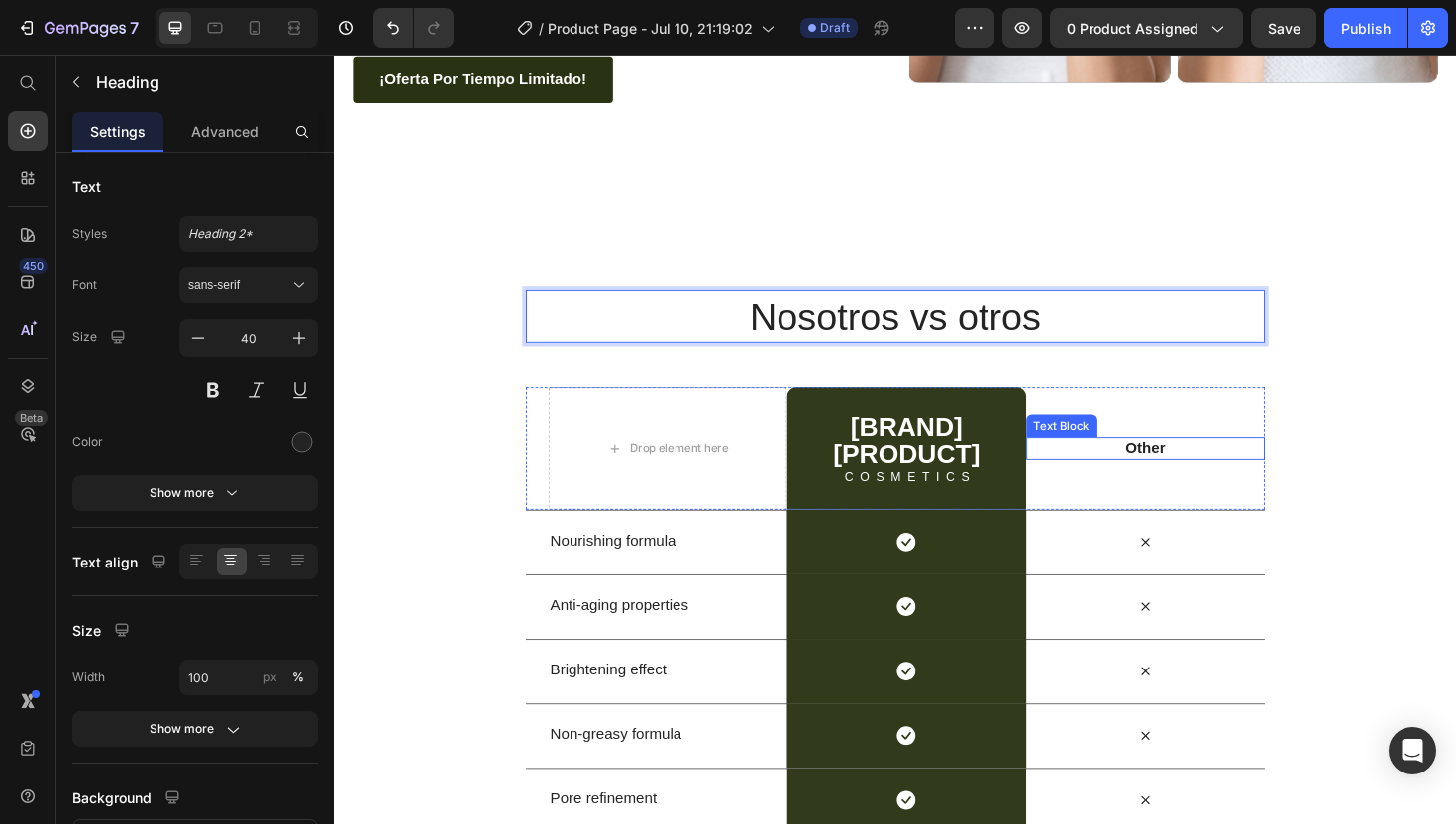 click on "Other" at bounding box center (1193, 471) 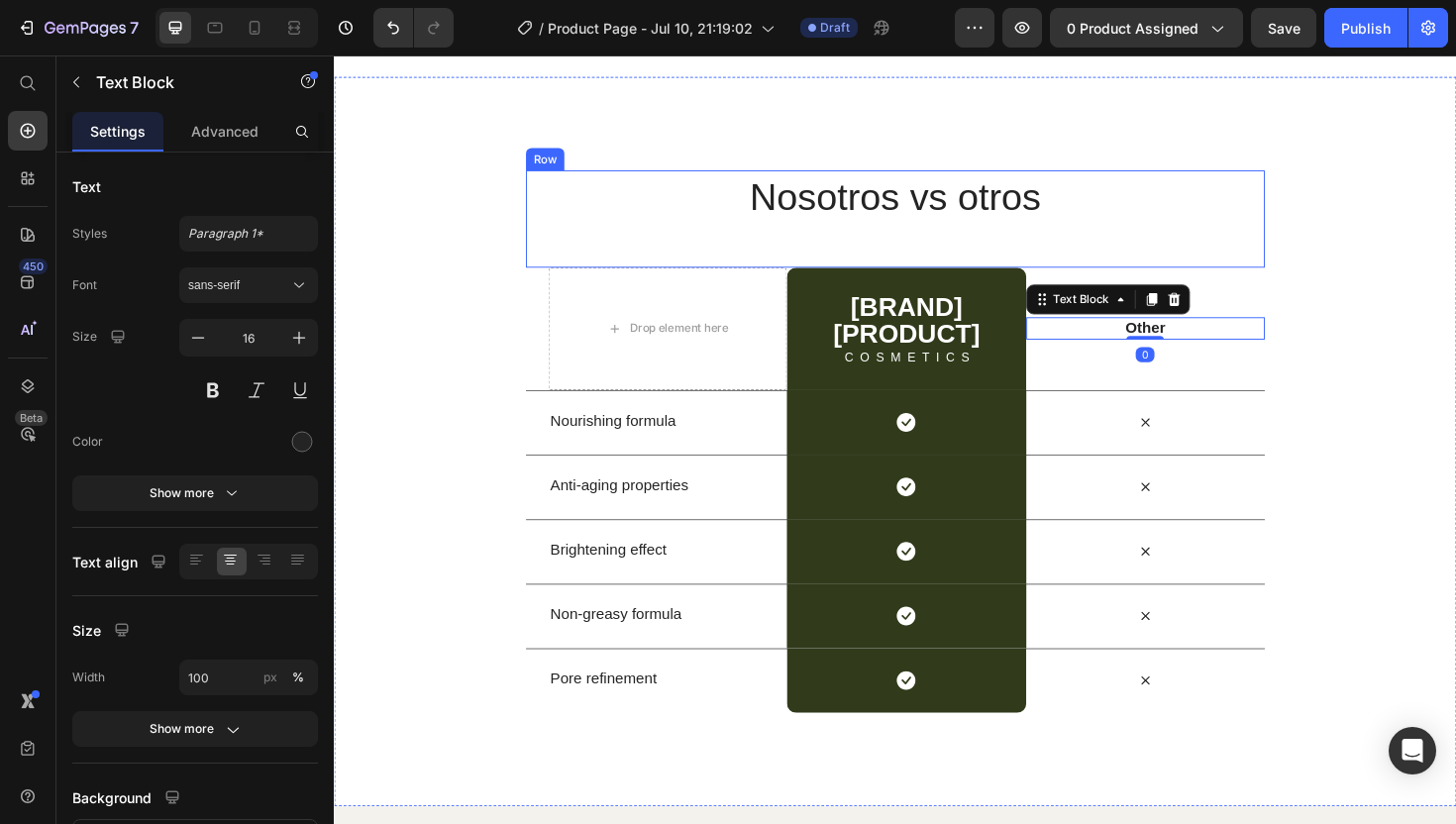 scroll, scrollTop: 4400, scrollLeft: 0, axis: vertical 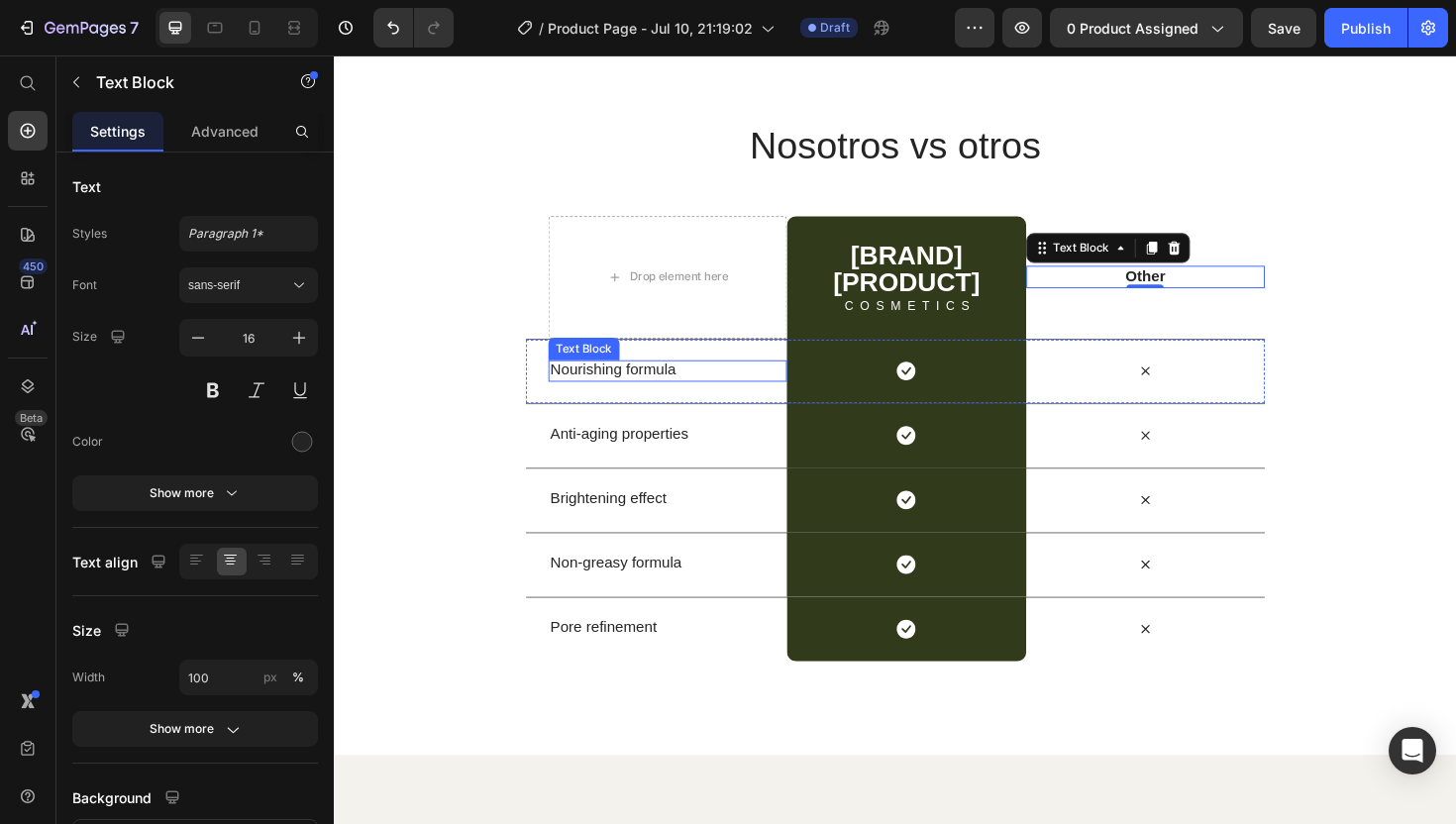 click on "Nourishing formula" at bounding box center [686, 389] 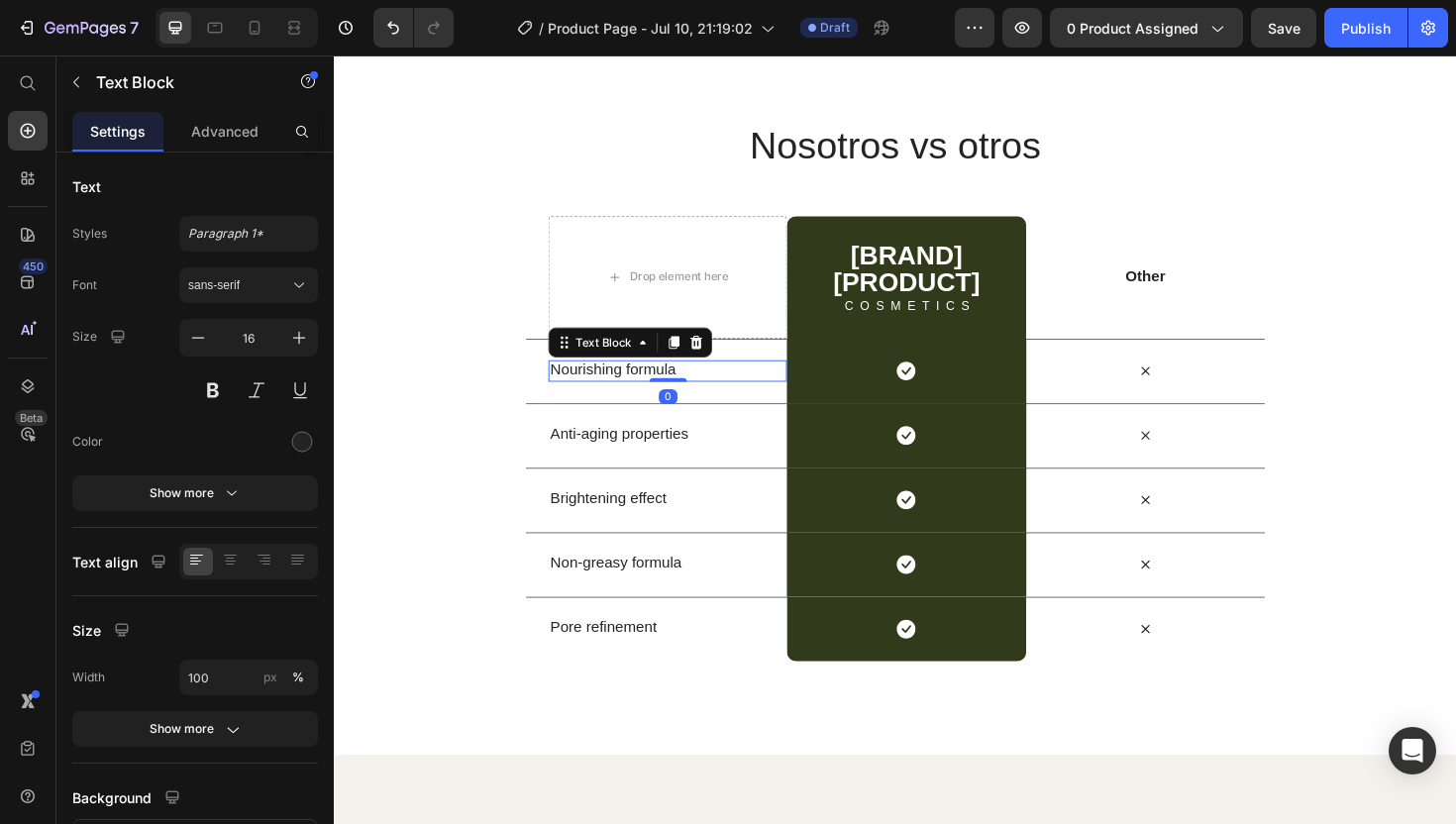 click on "Nourishing formula" at bounding box center [686, 388] 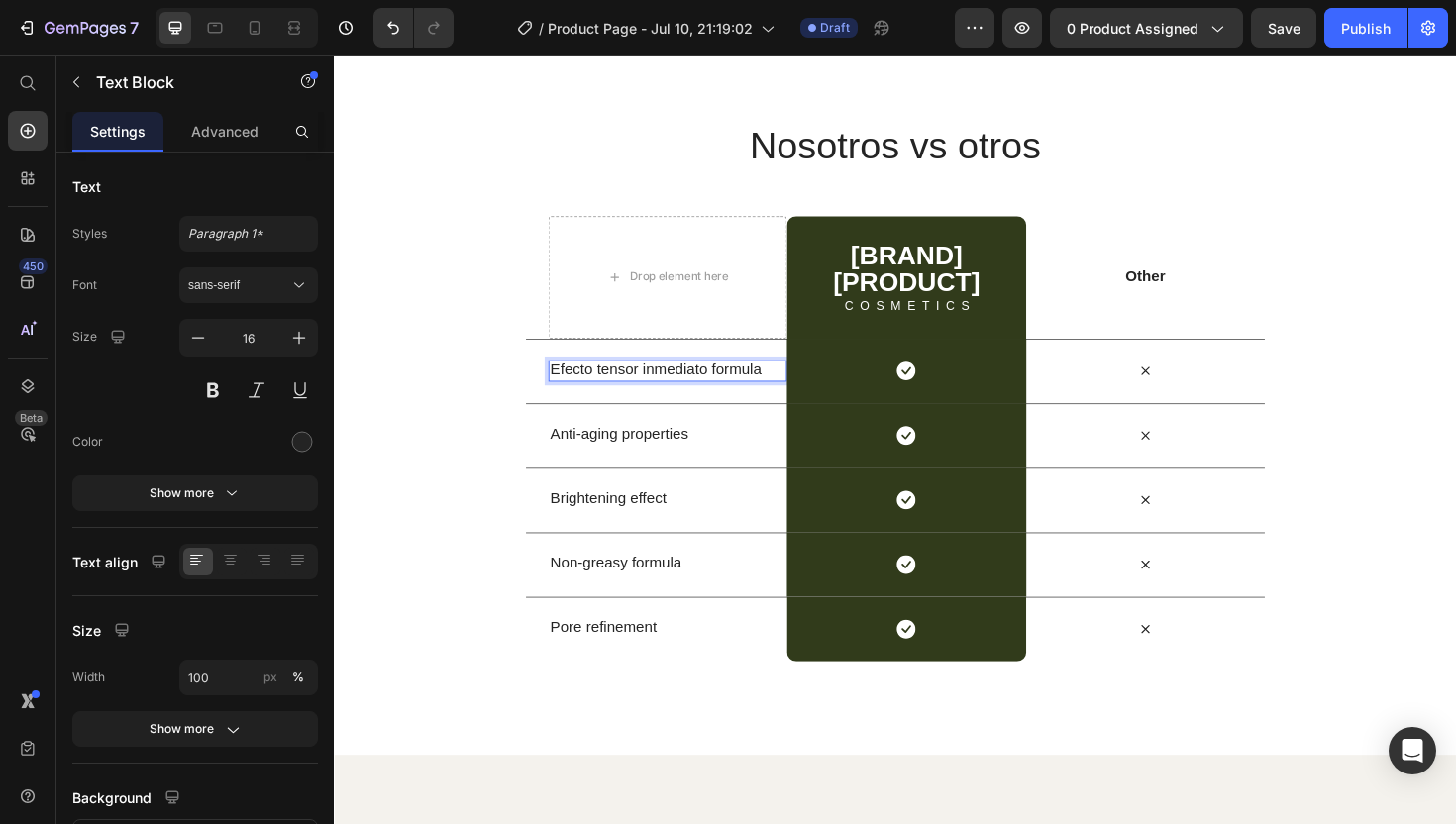 click on "Efecto tensor inmediato formula" at bounding box center (686, 388) 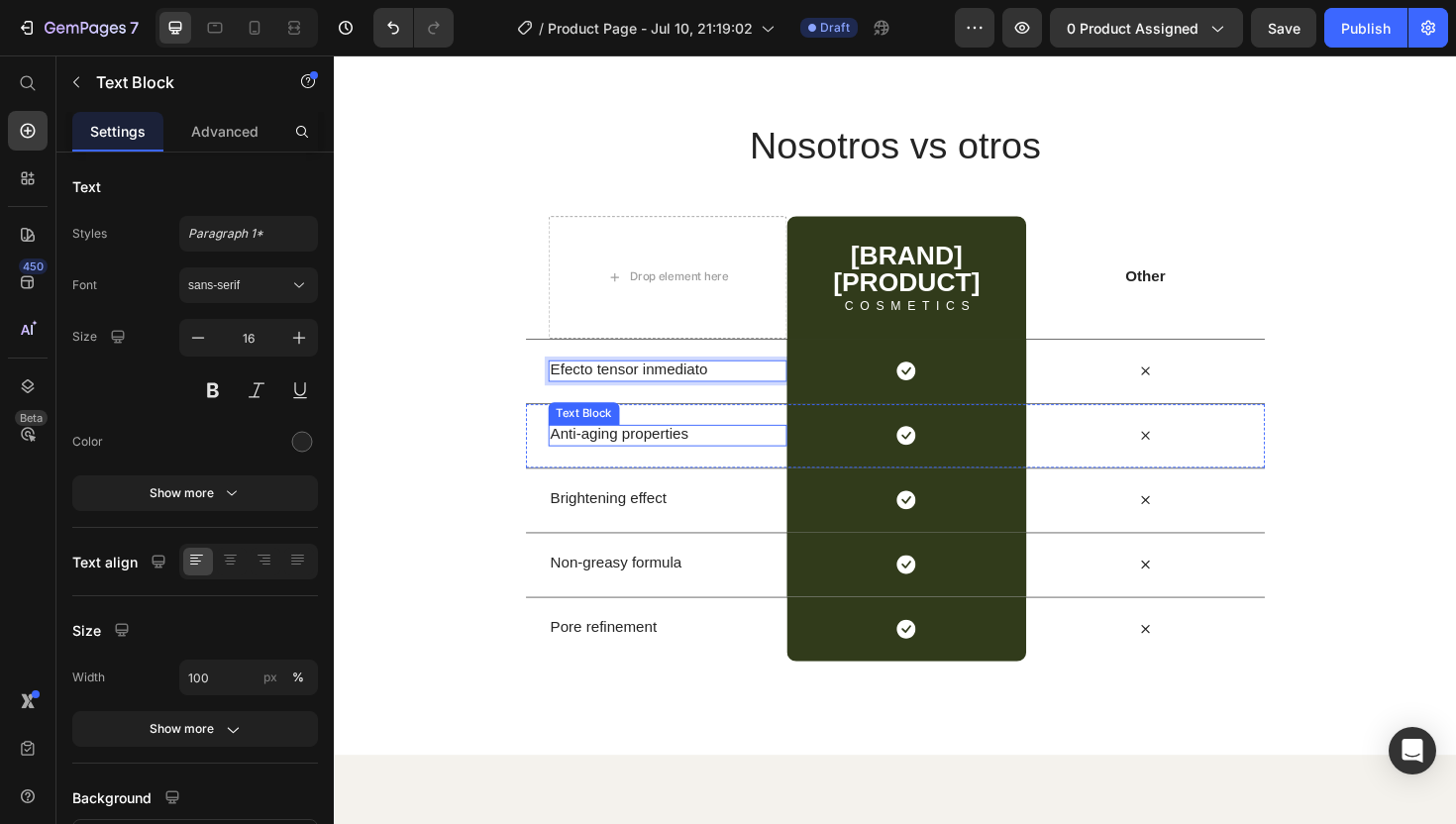 click on "Anti-aging properties" at bounding box center [686, 457] 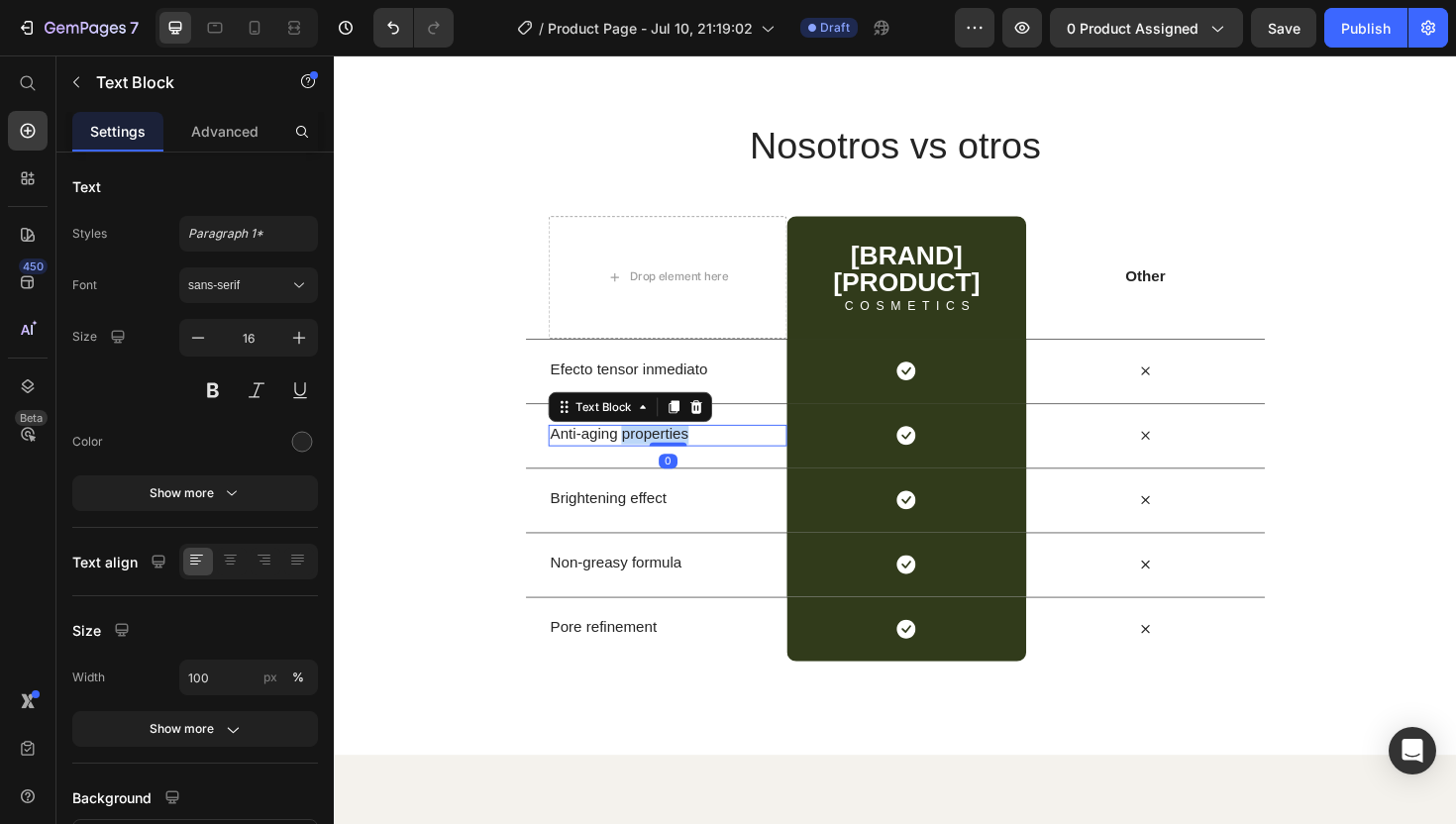click on "Anti-aging properties" at bounding box center (686, 457) 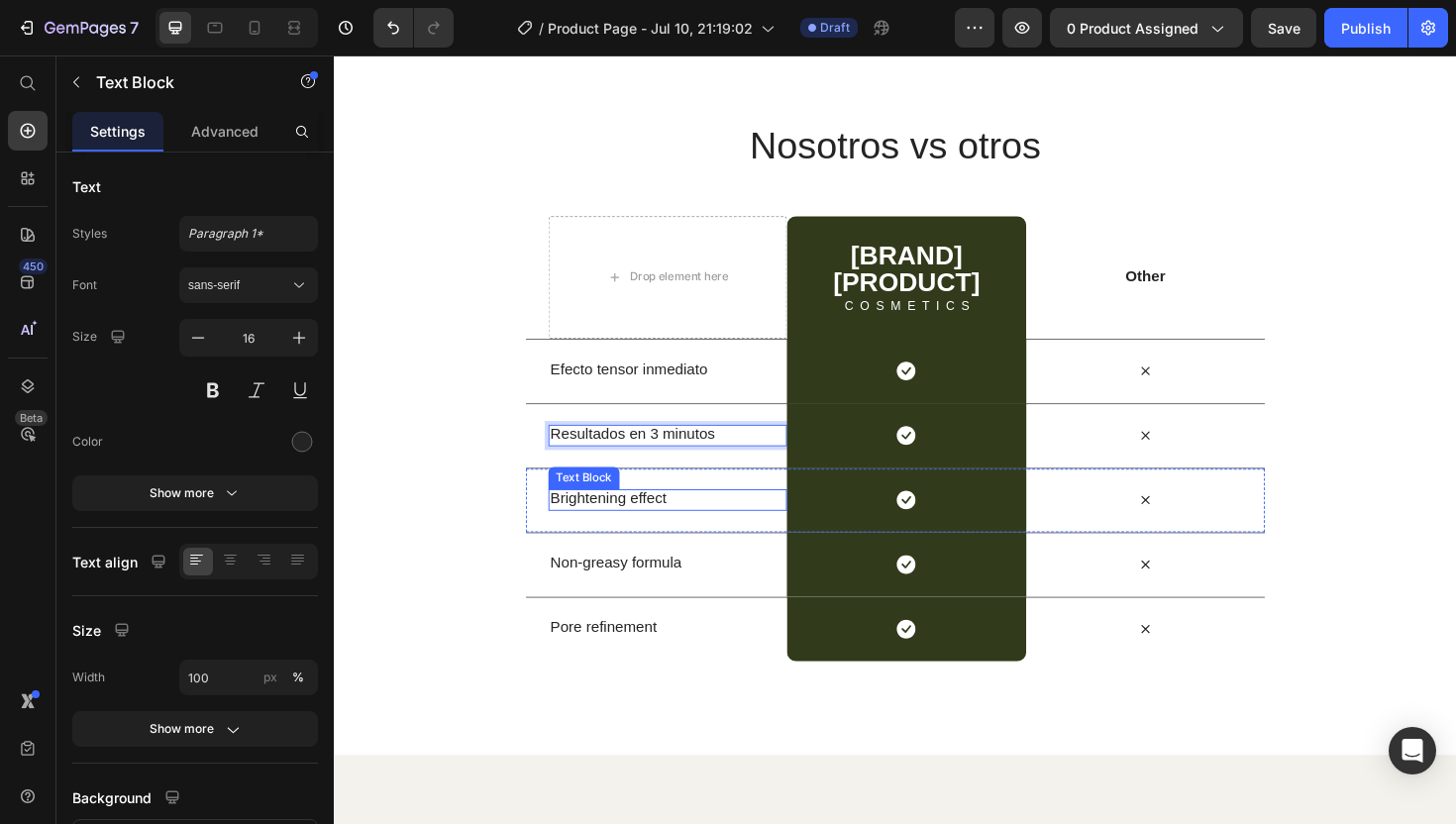 click on "Brightening effect" at bounding box center (686, 525) 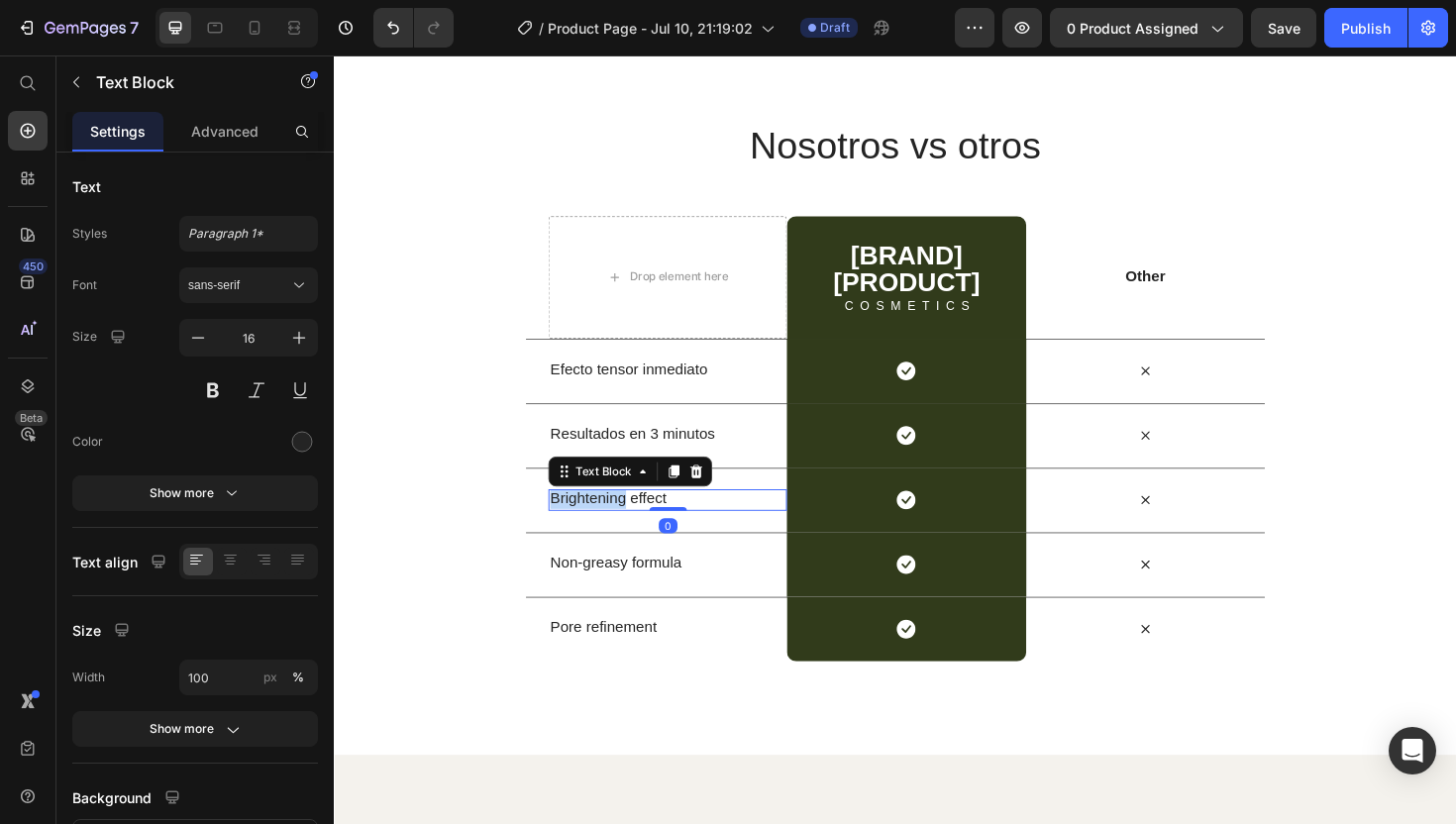 click on "Brightening effect" at bounding box center (686, 525) 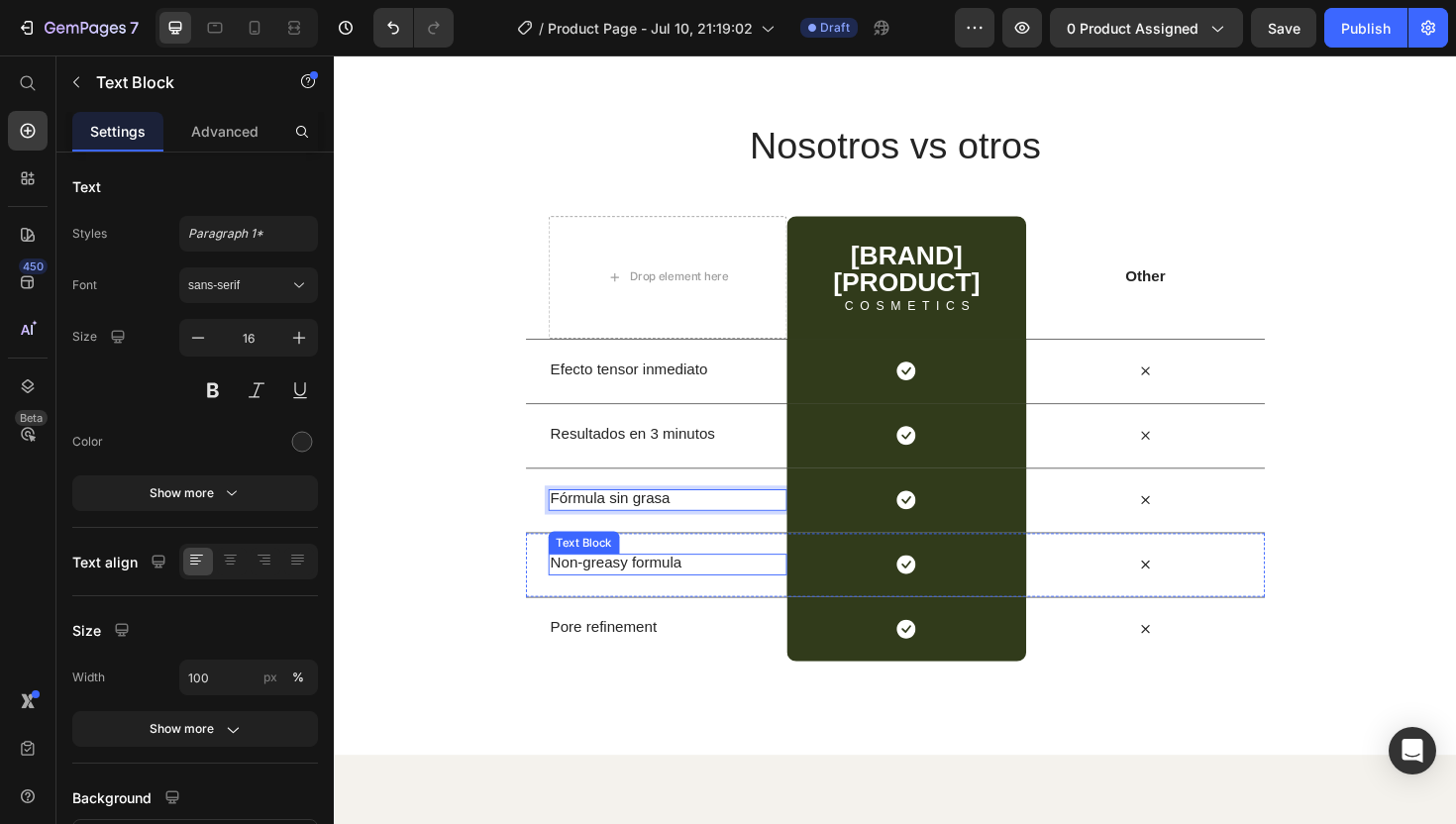 click on "Non-greasy formula" at bounding box center (686, 593) 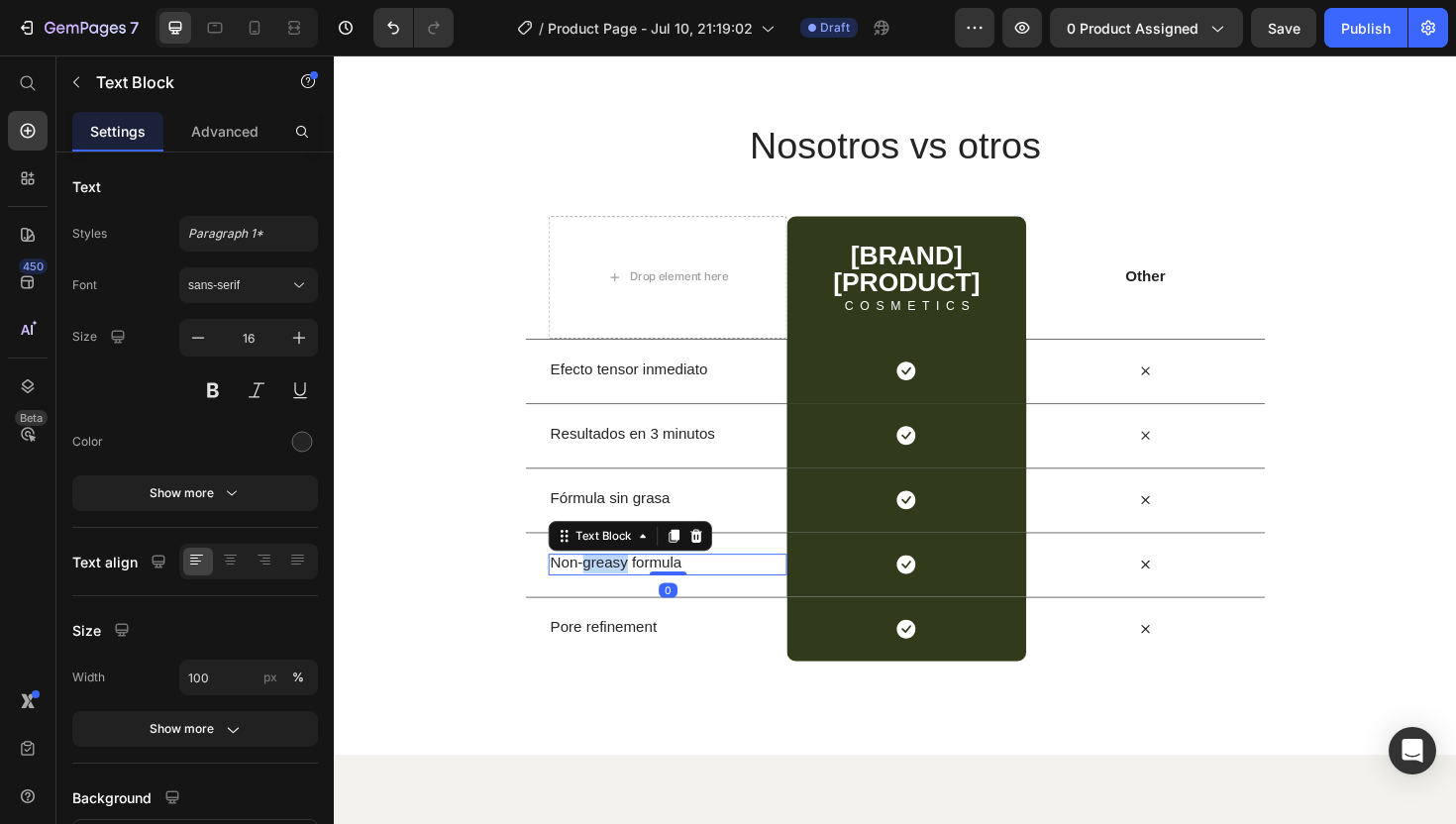click on "Non-greasy formula" at bounding box center [686, 593] 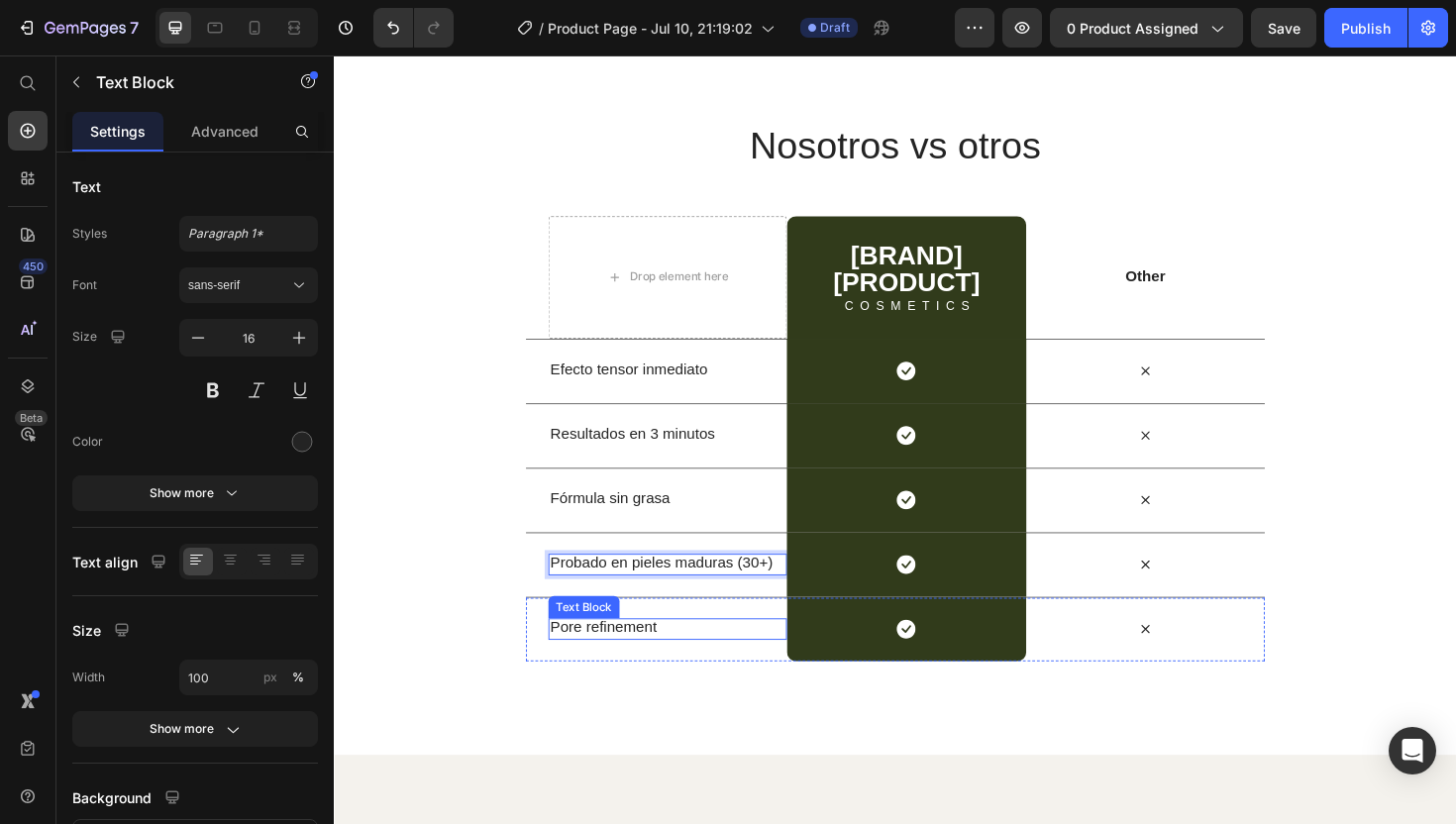 click on "Pore refinement" at bounding box center [686, 662] 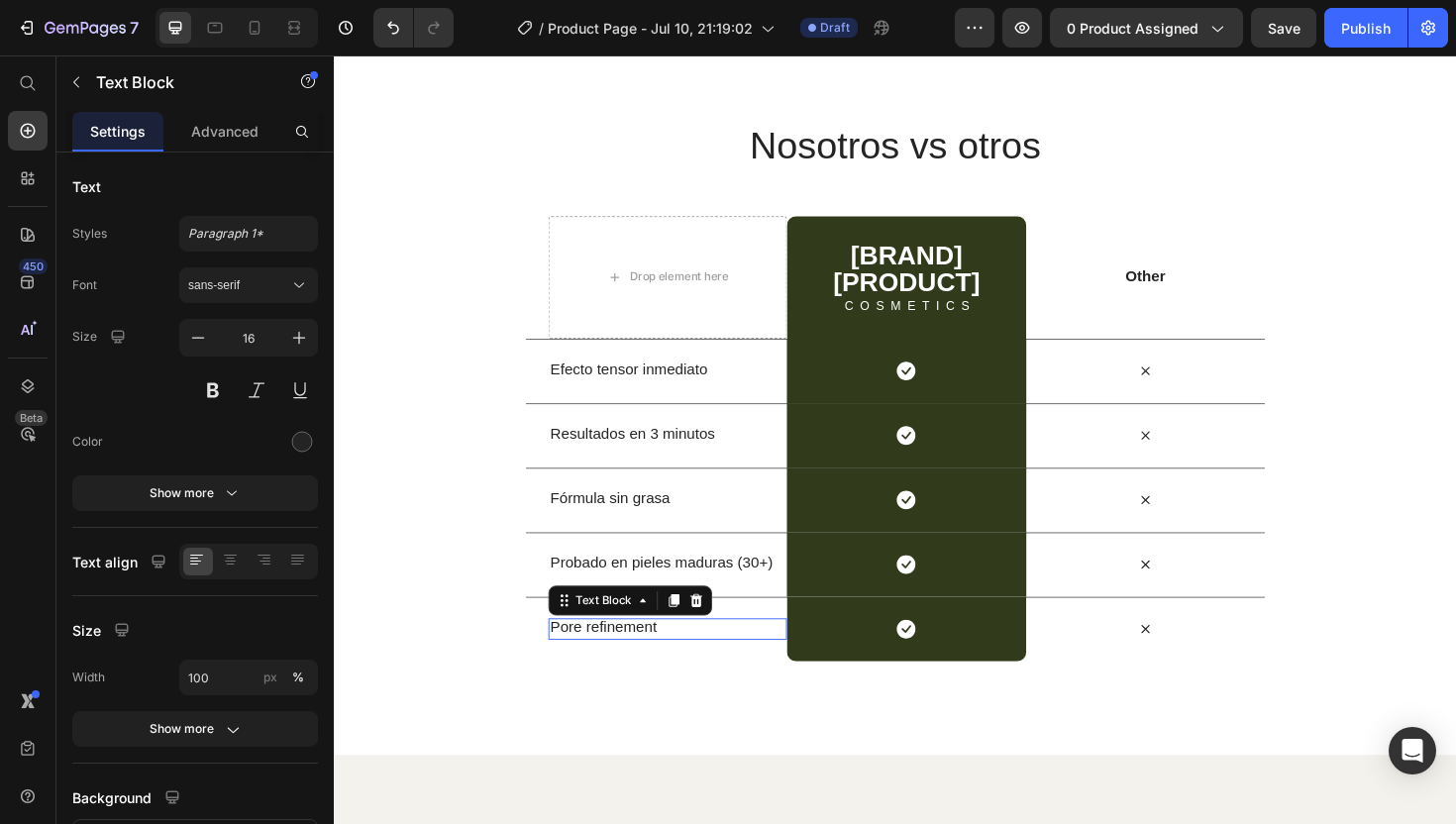 click on "Pore refinement" at bounding box center (686, 662) 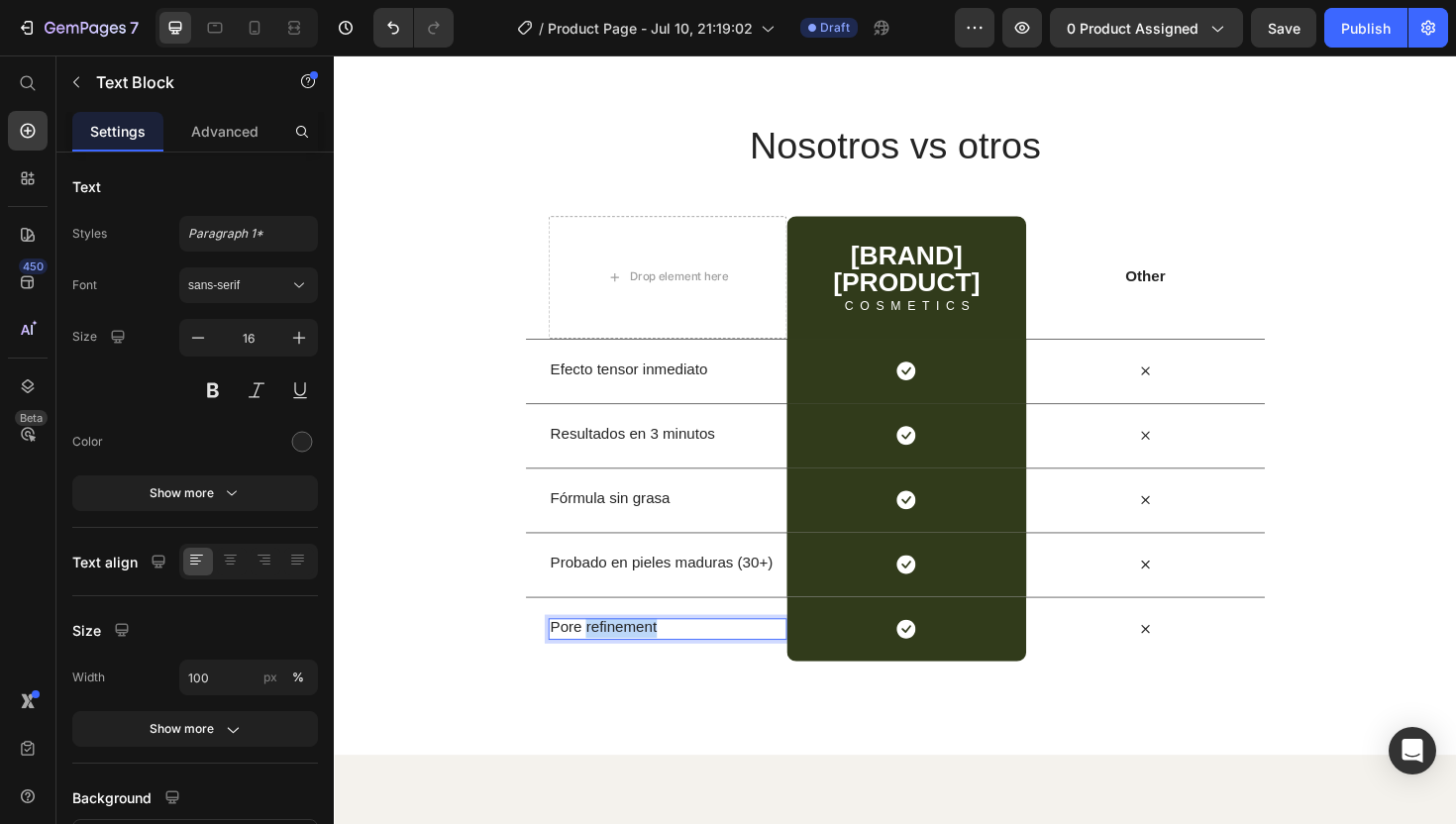 click on "Pore refinement" at bounding box center (686, 662) 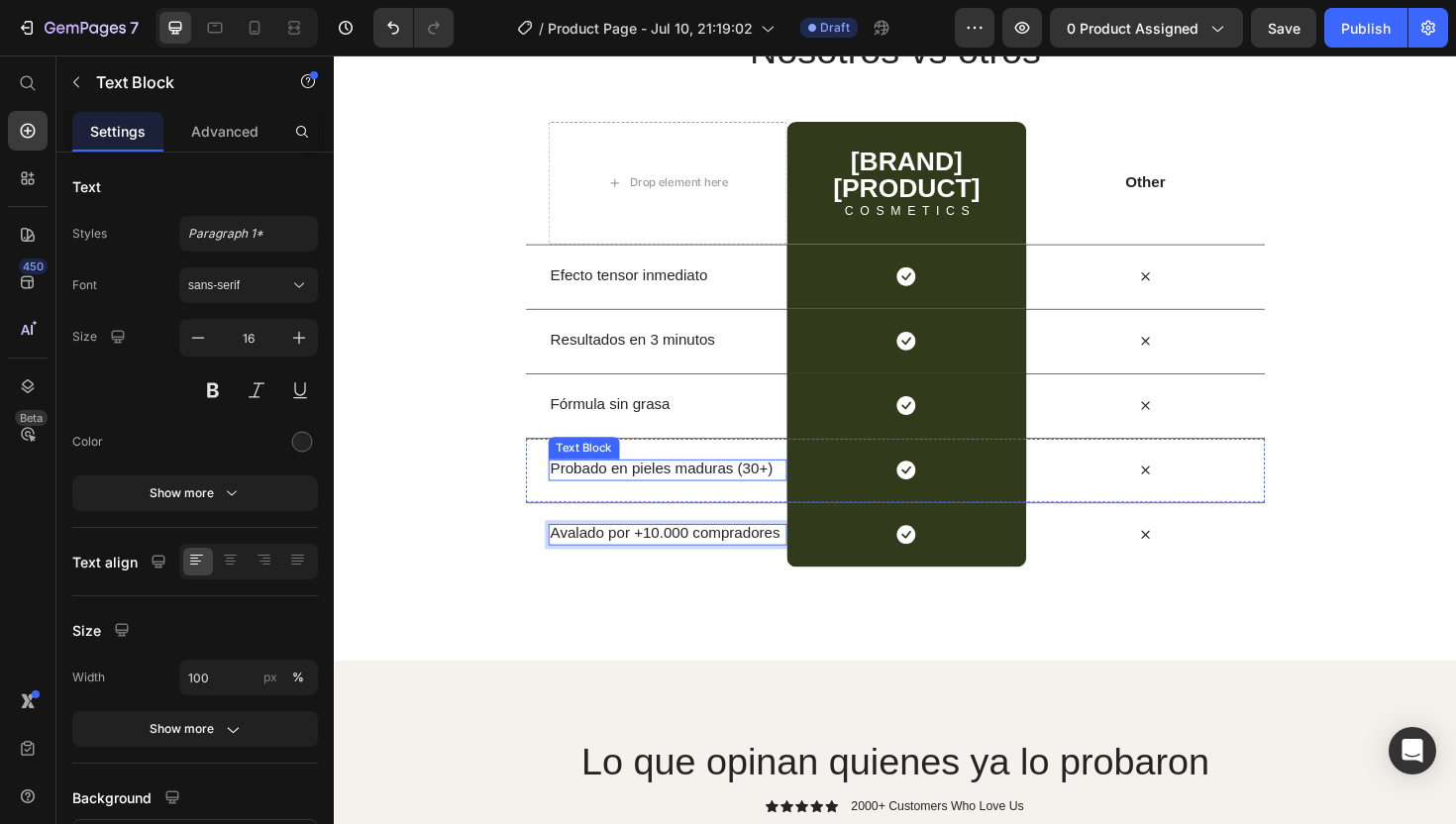 scroll, scrollTop: 4499, scrollLeft: 0, axis: vertical 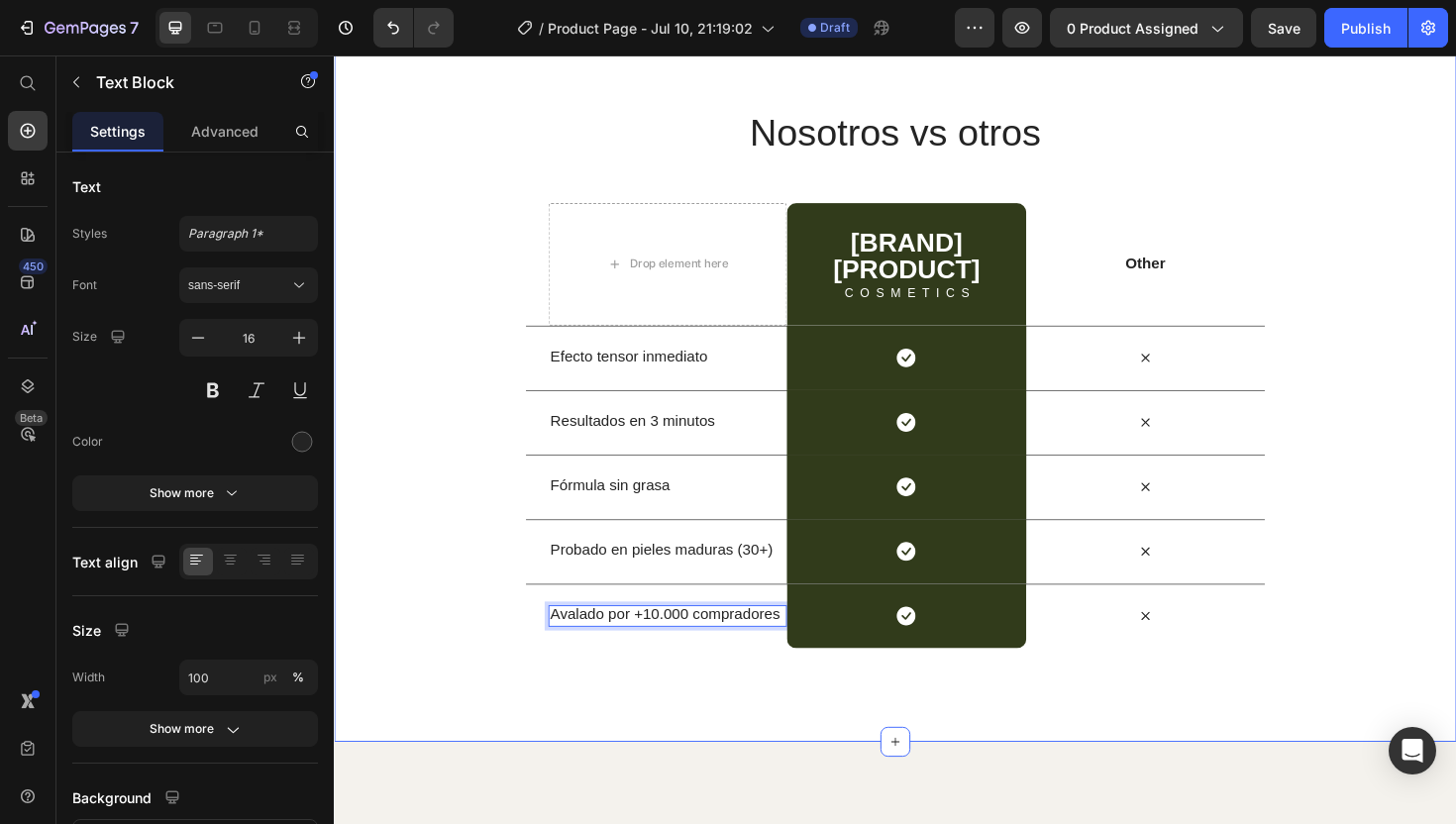 click on "Nosotros vs otros Heading Row
Drop element here PETER THOM Heading COSMETICS Text Block Row Other Text Block Row Efecto tensor inmediato  Text Block
Icon Row
Icon Row Resultados en 3 minutos Text Block
Icon Row
Icon Row Fórmula sin grasa Text Block
Icon Row
Icon Row Probado en pieles maduras (30+) Text Block
Icon Row
Icon Row Avalado por +10.000 compradores Text Block   0
Icon Row
Icon Row" at bounding box center (928, 396) 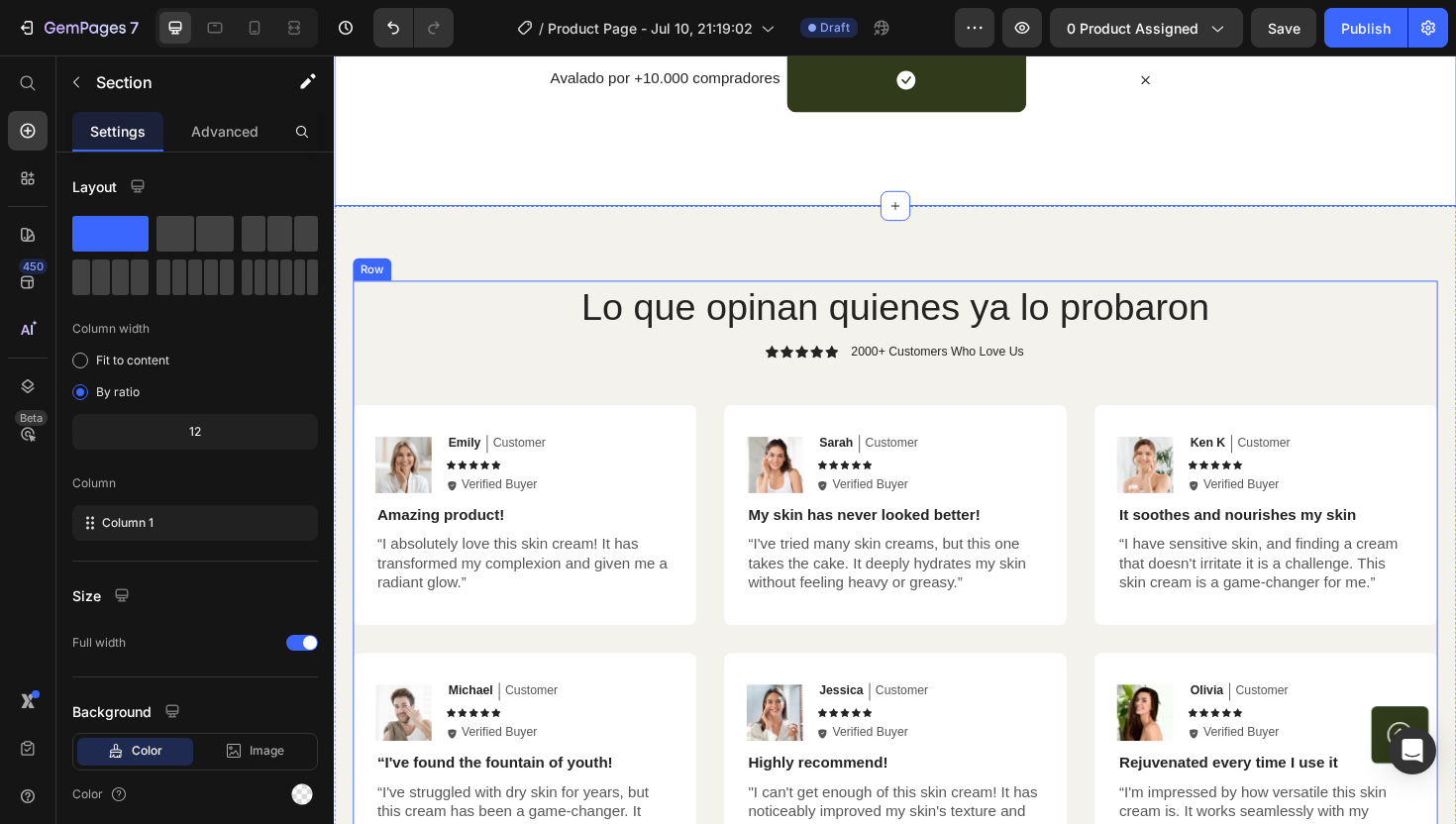 scroll, scrollTop: 4991, scrollLeft: 0, axis: vertical 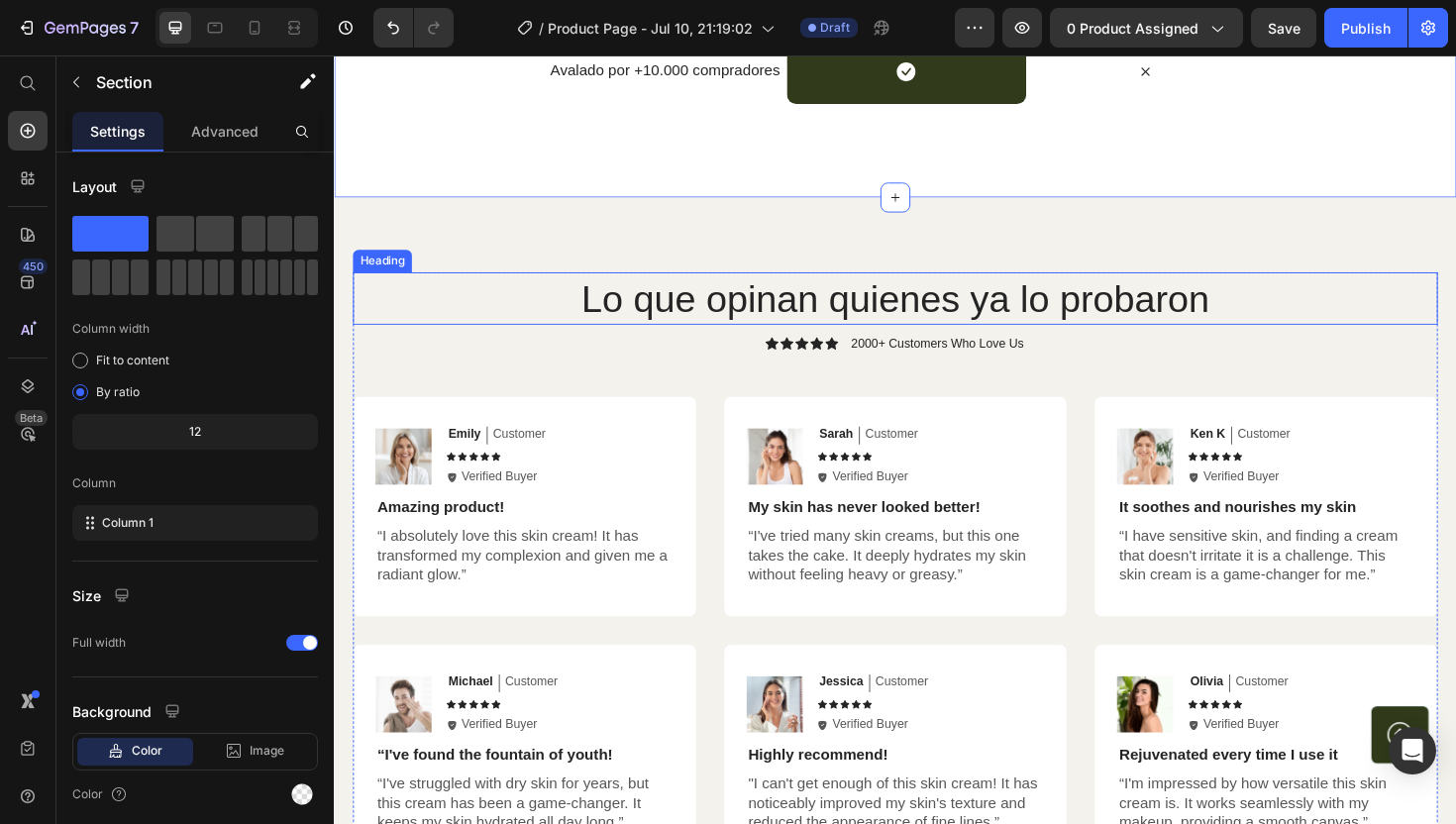 click on "Lo que opinan quienes ya lo probaron" at bounding box center (928, 313) 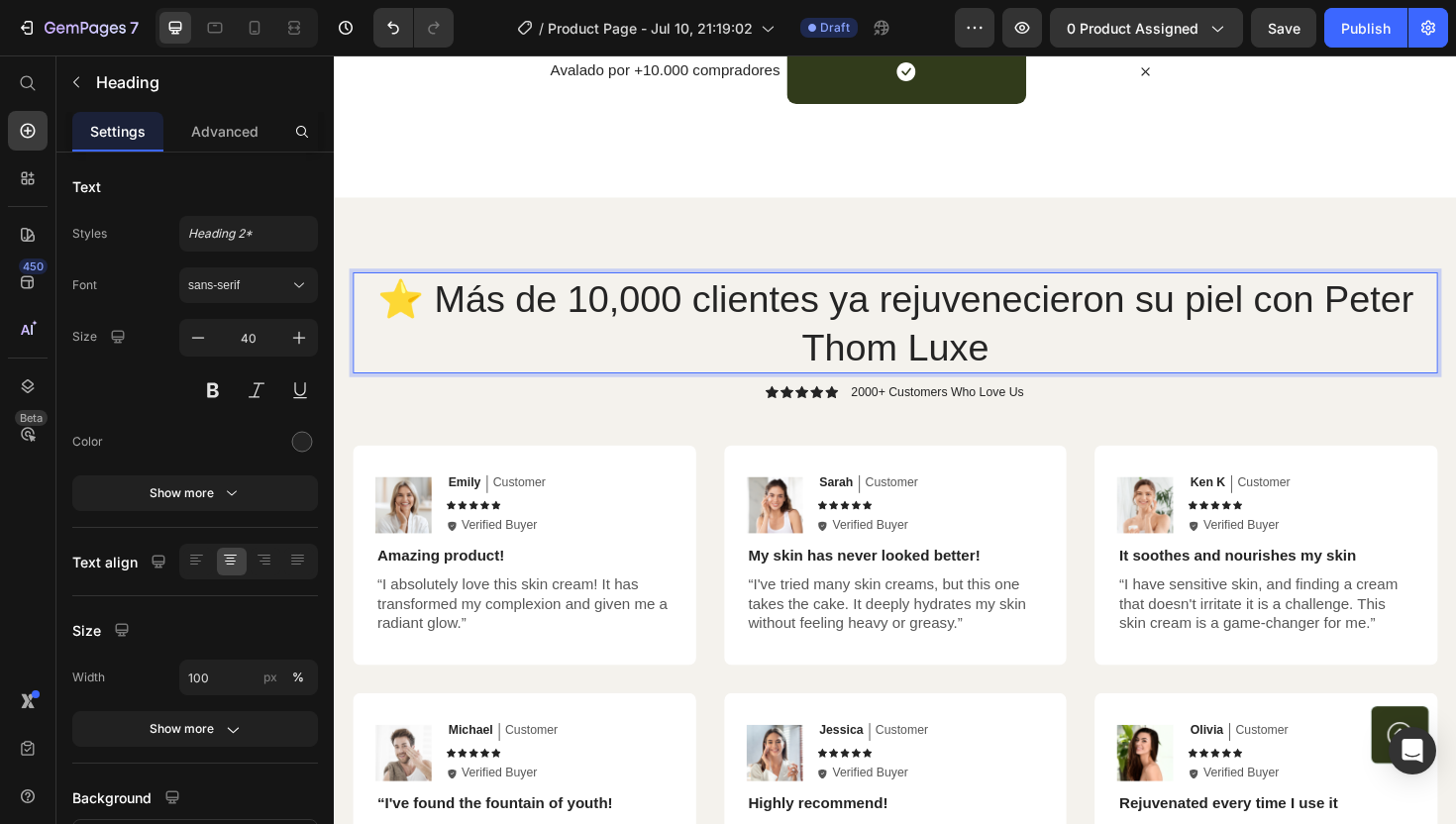 click on "⭐ Más de 10,000 clientes ya rejuvenecieron su piel con Peter Thom Luxe" at bounding box center (928, 339) 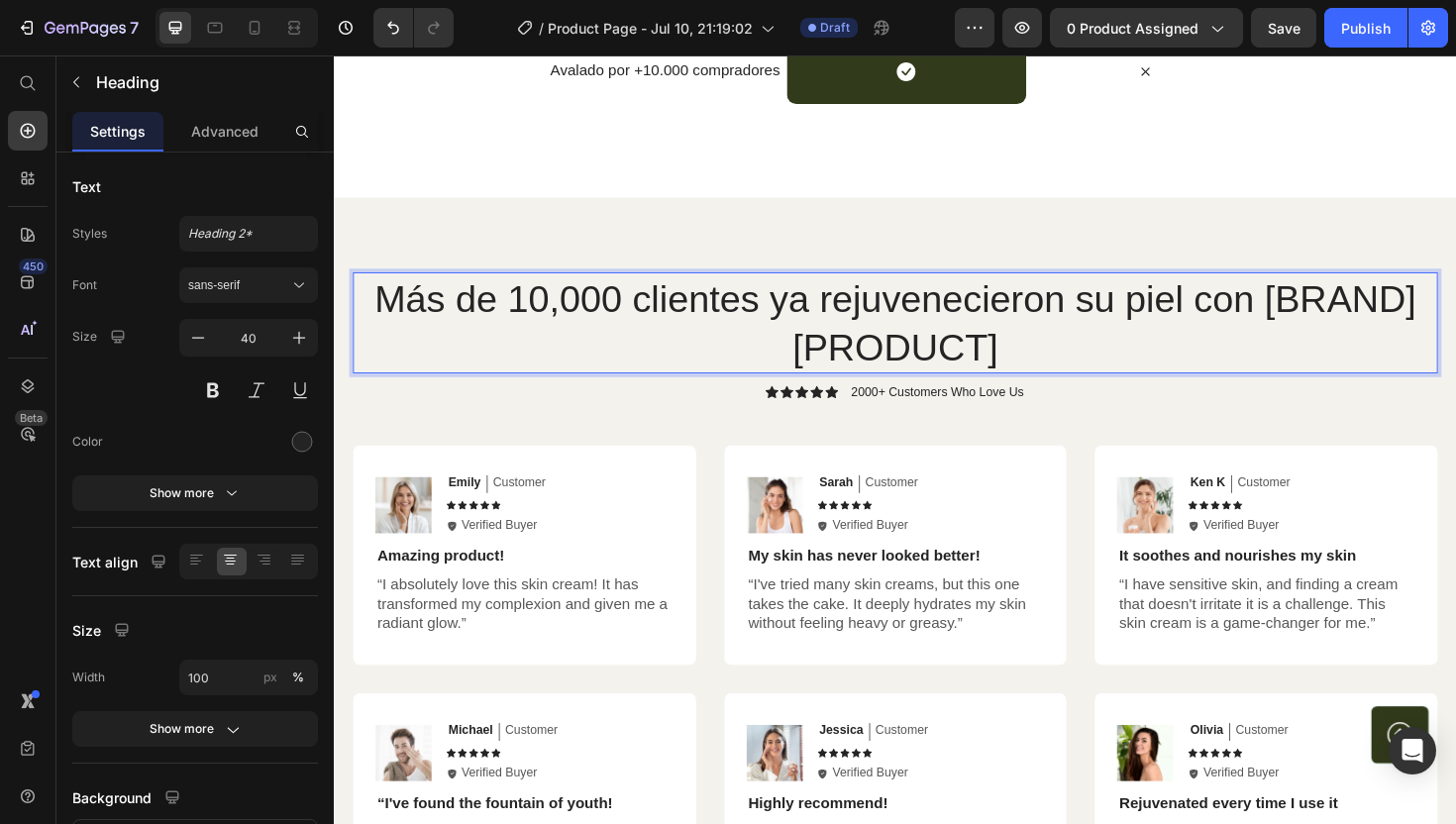 click on "Más de 10,000 clientes ya rejuvenecieron su piel con [BRAND] [PRODUCT]" at bounding box center [928, 339] 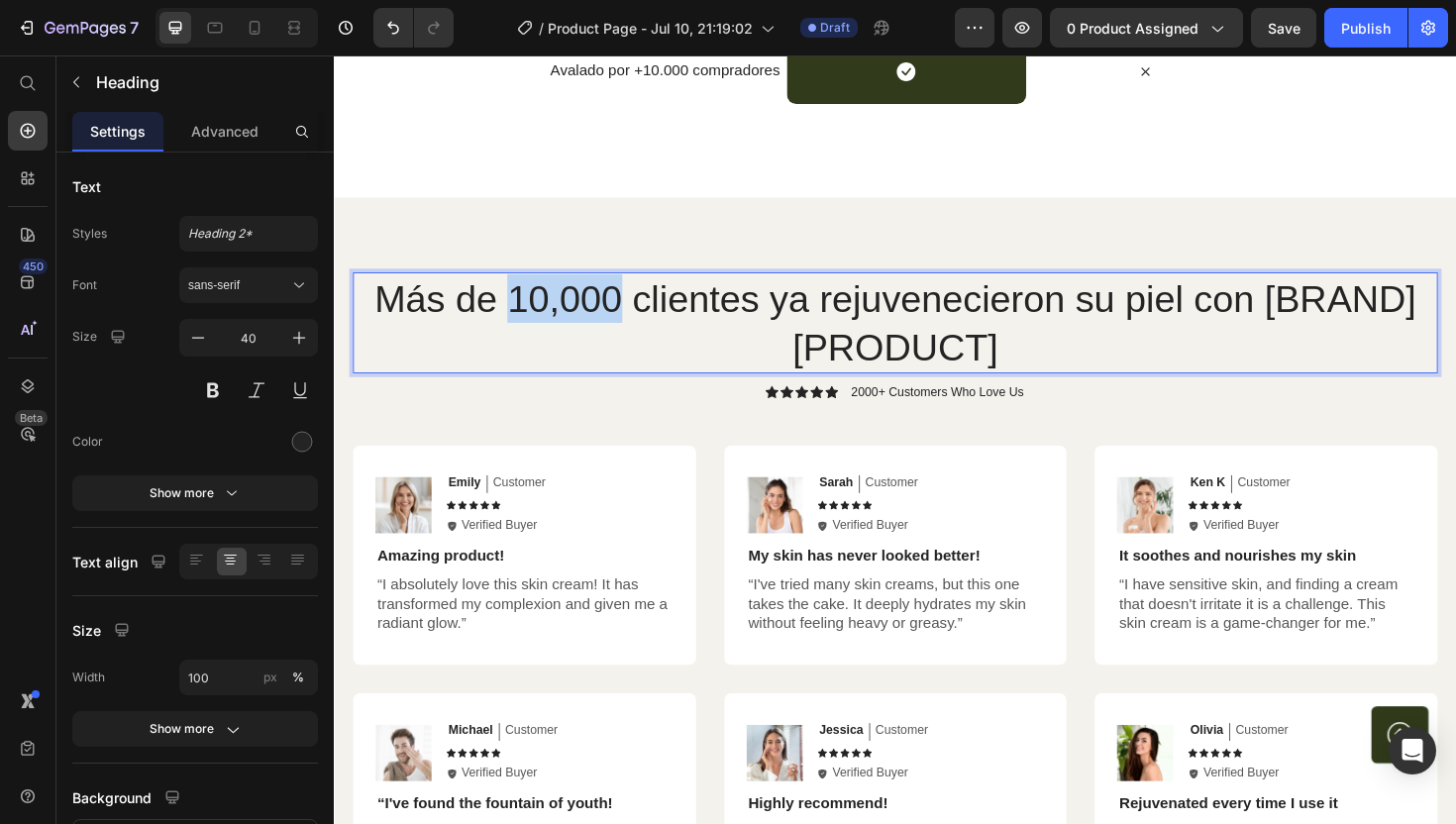 click on "Más de 10,000 clientes ya rejuvenecieron su piel con [BRAND] [PRODUCT]" at bounding box center [928, 339] 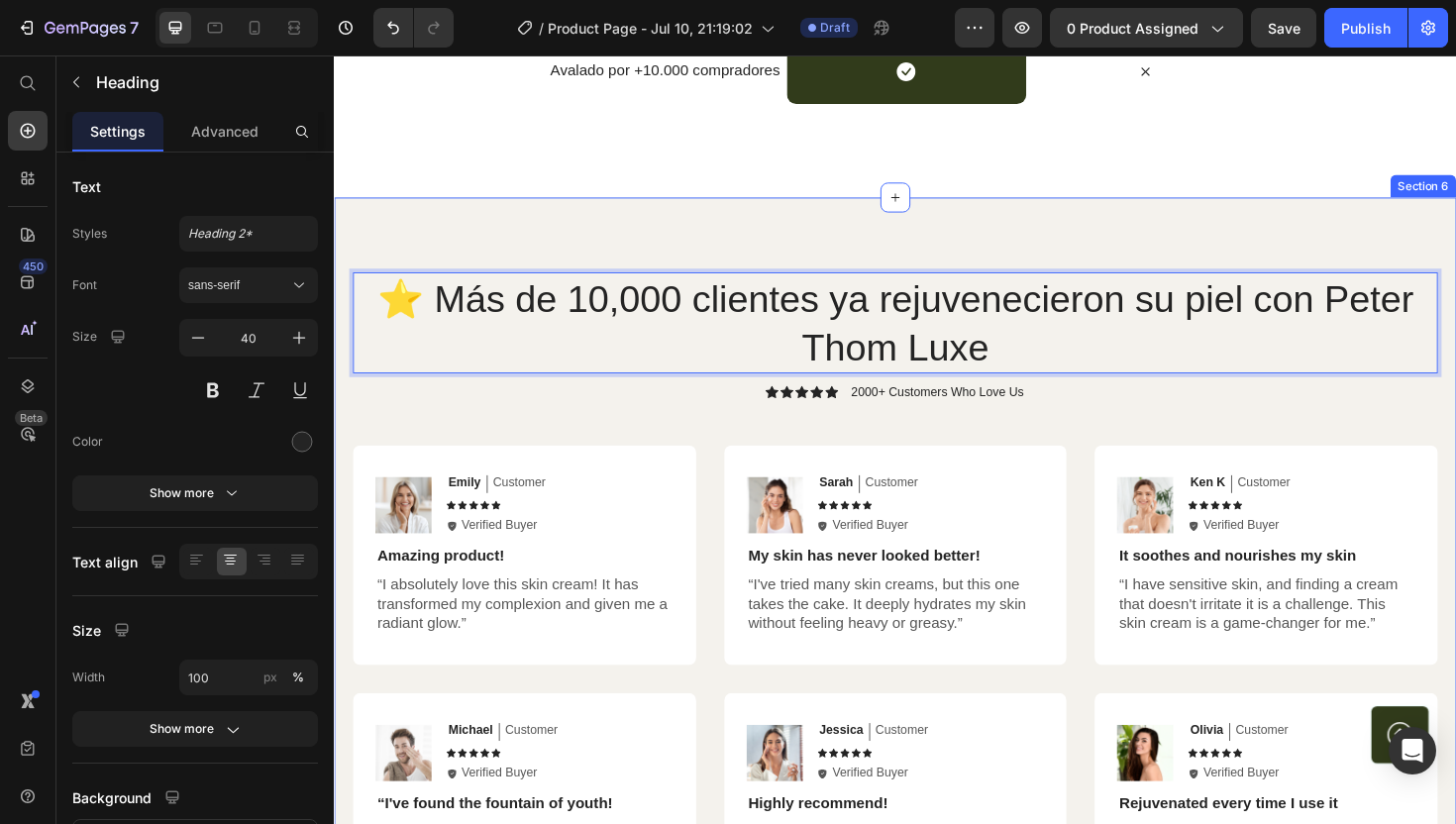 click on "⭐ Más de 10,000 clientes ya rejuvenecieron su piel con Peter Thom Luxe Heading   12 Icon Icon Icon Icon Icon Icon List 2000+ Customers Who Love Us Text Block Row Image Emily Text Block Customer  Text Block Row Icon Icon Icon Icon Icon Icon List
Icon Verified Buyer Text Block Row Row Amazing product! Text Block “I absolutely love this skin cream! It has transformed my complexion and given me a radiant glow.” Text Block Row Image Sarah Text Block Customer  Text Block Row Icon Icon Icon Icon Icon Icon List
Icon Verified Buyer Text Block Row Row My skin has never looked better! Text Block “I've tried many skin creams, but this one takes the cake. It deeply hydrates my skin without feeling heavy or greasy.” Text Block Row Image Ken K Text Block Customer  Text Block Row Icon Icon Icon Icon Icon Icon List
Icon Verified Buyer Text Block Row Row It soothes and nourishes my skin Text Block Text Block Row Row Image Michael Text Block Customer  Row Icon" at bounding box center [928, 625] 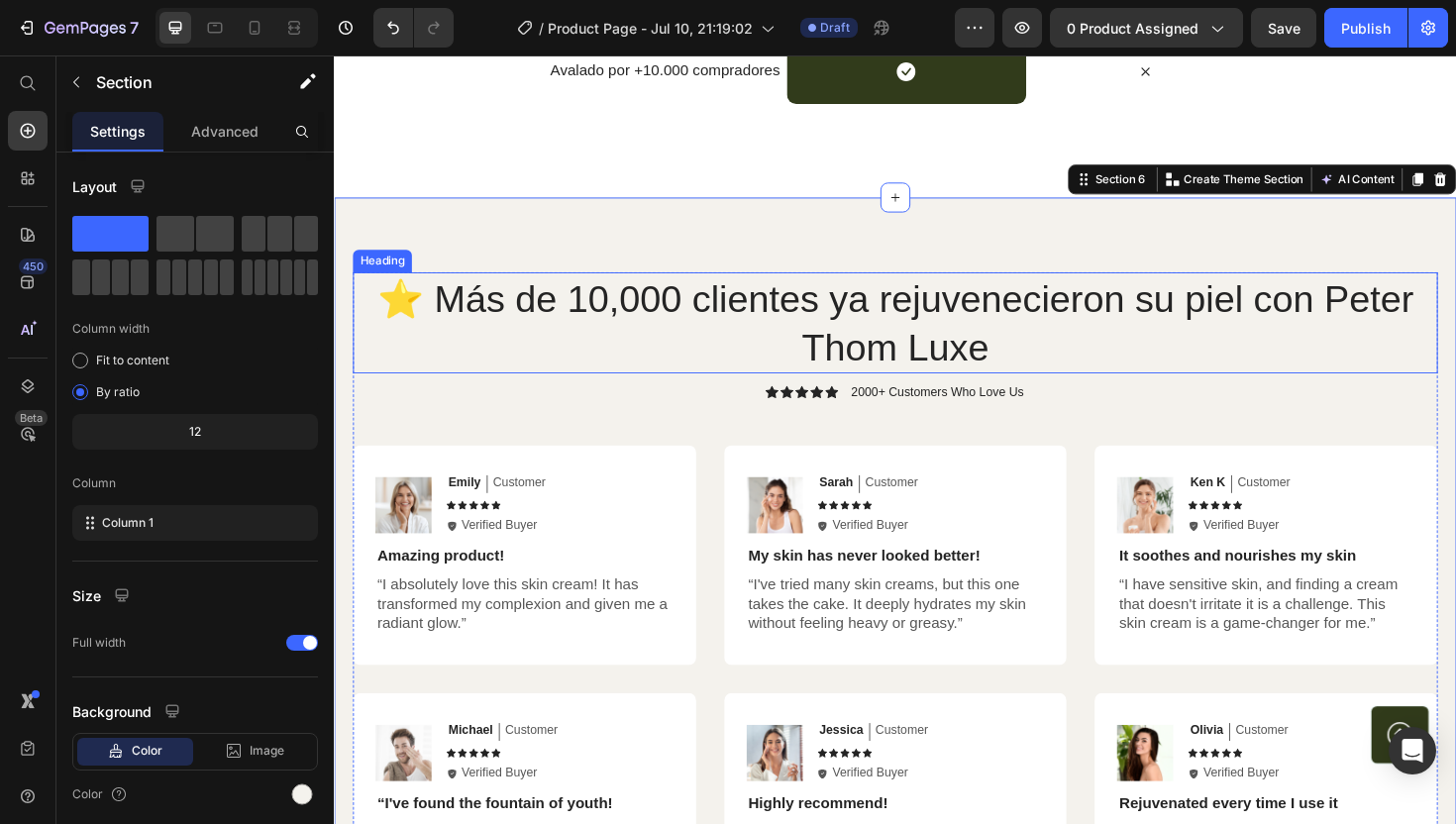click on "⭐ Más de 10,000 clientes ya rejuvenecieron su piel con Peter Thom Luxe" at bounding box center (928, 339) 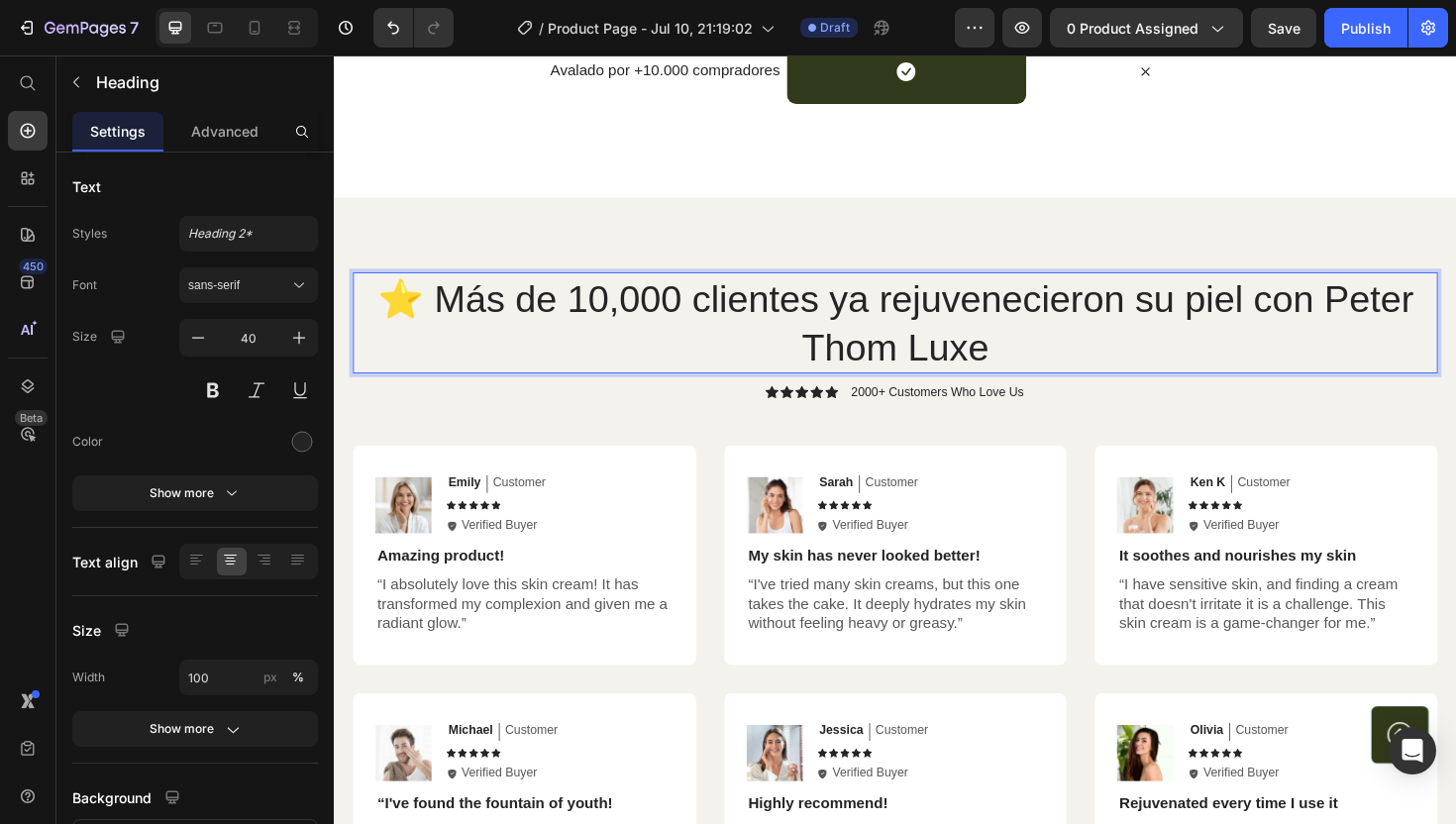 click on "⭐ Más de 10,000 clientes ya rejuvenecieron su piel con Peter Thom Luxe" at bounding box center (928, 339) 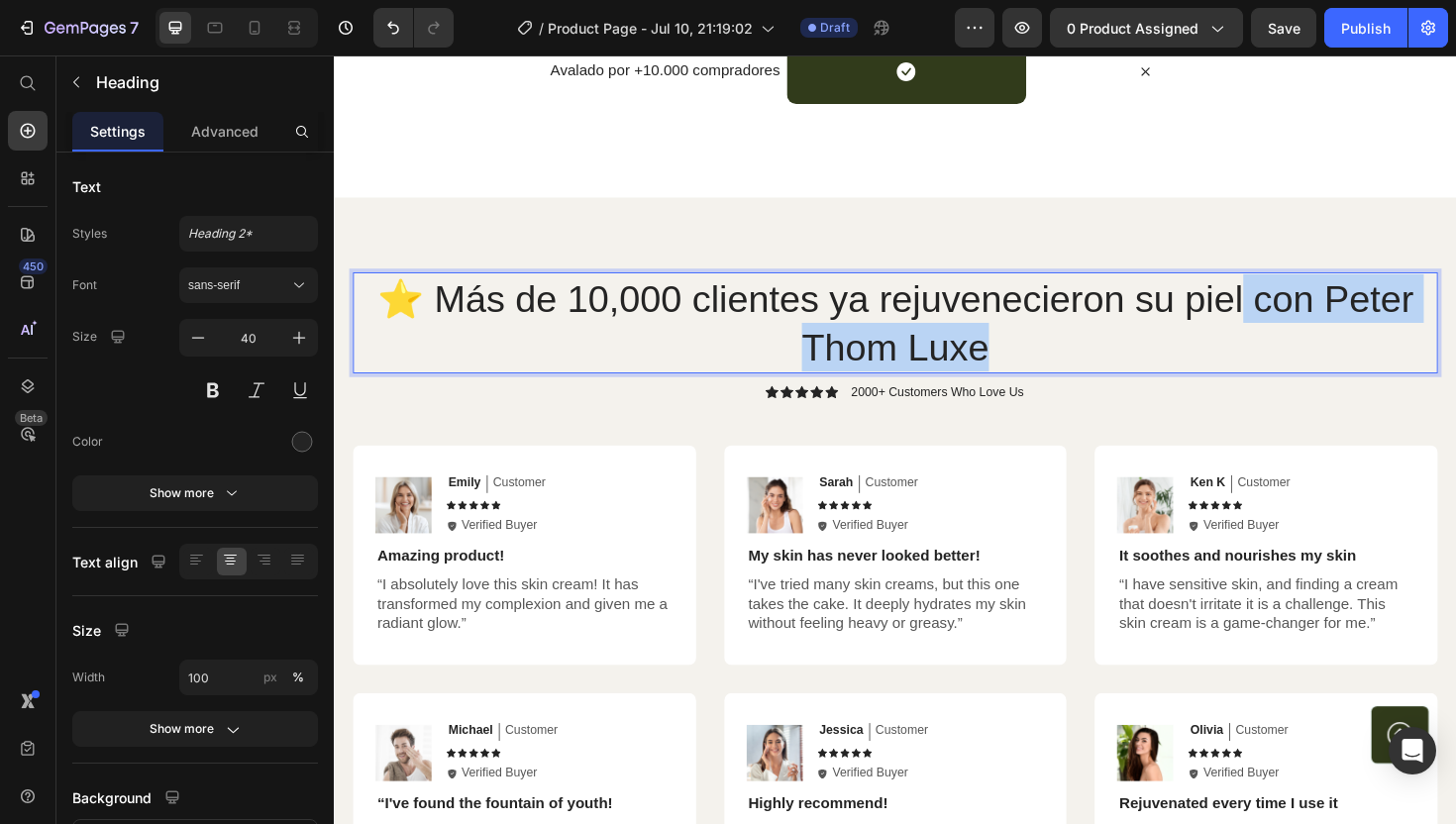 drag, startPoint x: 1031, startPoint y: 338, endPoint x: 1293, endPoint y: 299, distance: 264.88677 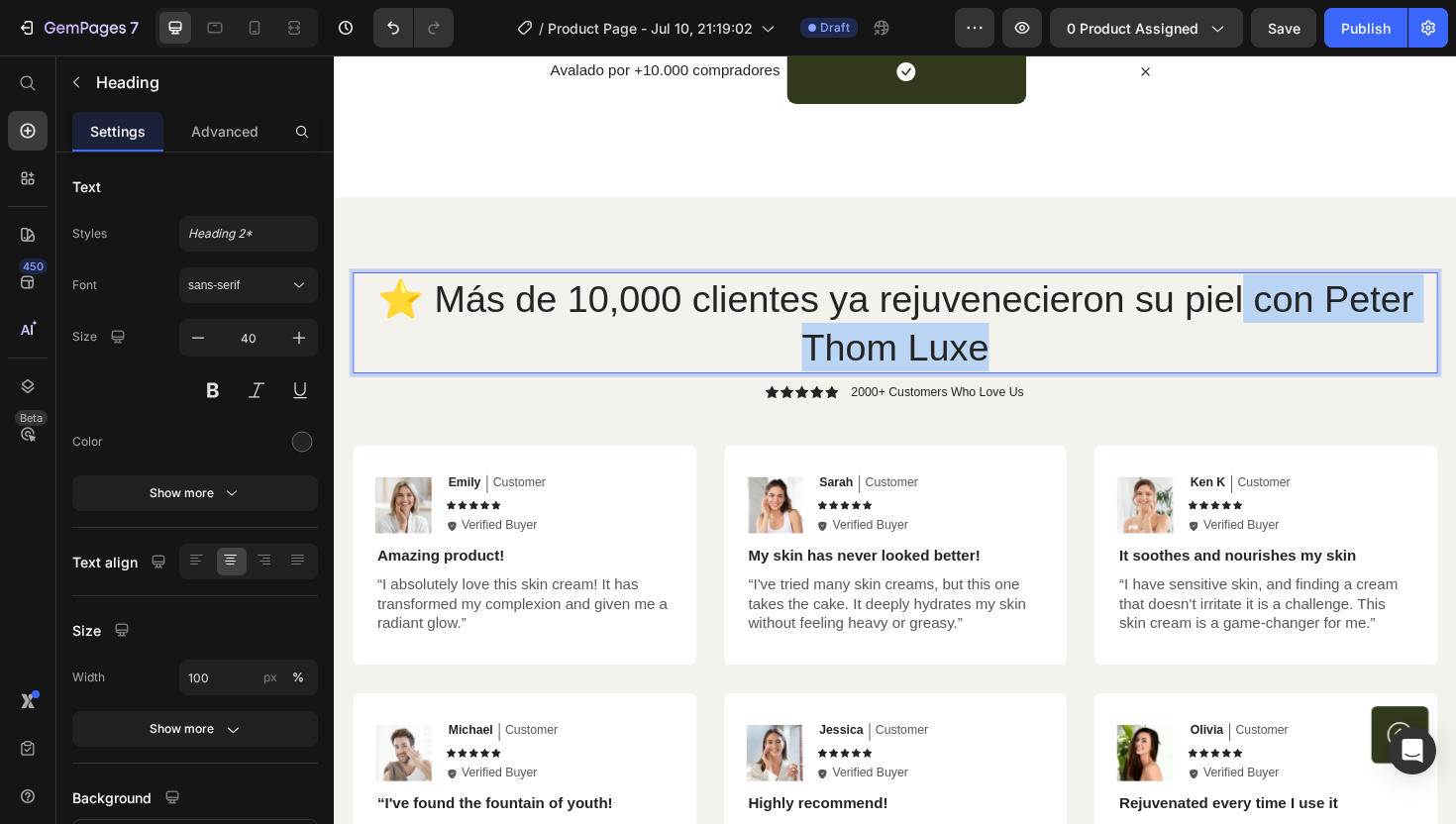 click on "⭐ Más de 10,000 clientes ya rejuvenecieron su piel con Peter Thom Luxe" at bounding box center (928, 339) 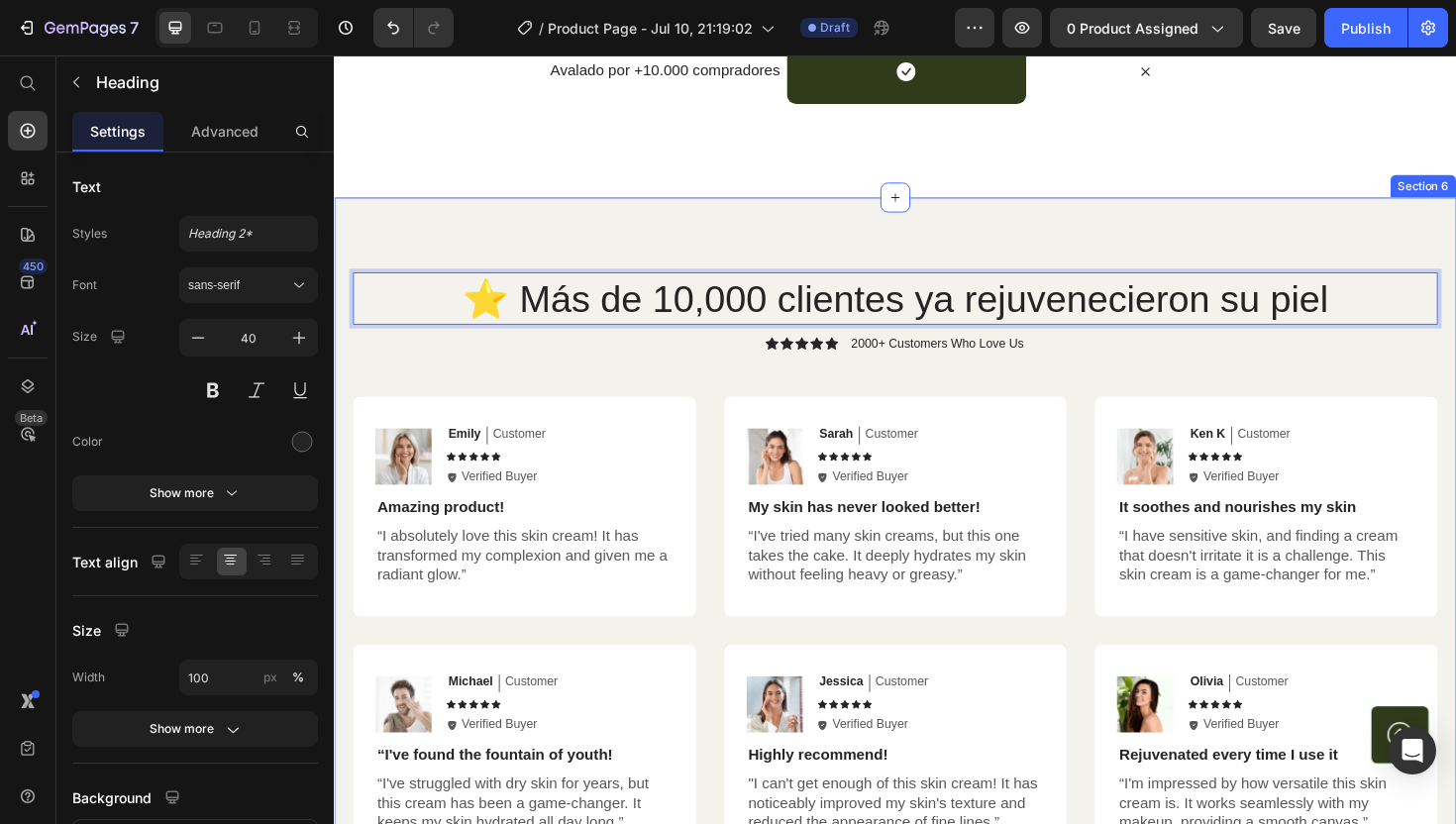 click on "⭐ Más de 10,000 clientes ya rejuvenecieron su piel Heading   12 Icon Icon Icon Icon Icon Icon List 2000+ Customers Who Love Us Text Block Row Image Emily Text Block Customer  Text Block Row Icon Icon Icon Icon Icon Icon List
Icon Verified Buyer Text Block Row Row Amazing product! Text Block “I absolutely love this skin cream! It has transformed my complexion and given me a radiant glow.” Text Block Row Image Sarah Text Block Customer  Text Block Row Icon Icon Icon Icon Icon Icon List
Icon Verified Buyer Text Block Row Row My skin has never looked better! Text Block “I've tried many skin creams, but this one takes the cake. It deeply hydrates my skin without feeling heavy or greasy.” Text Block Row Image Ken K Text Block Customer  Text Block Row Icon Icon Icon Icon Icon Icon List
Icon Verified Buyer Text Block Row Row It soothes and nourishes my skin Text Block Text Block Row Row Image Michael Text Block Customer  Text Block Row Icon" at bounding box center (928, 599) 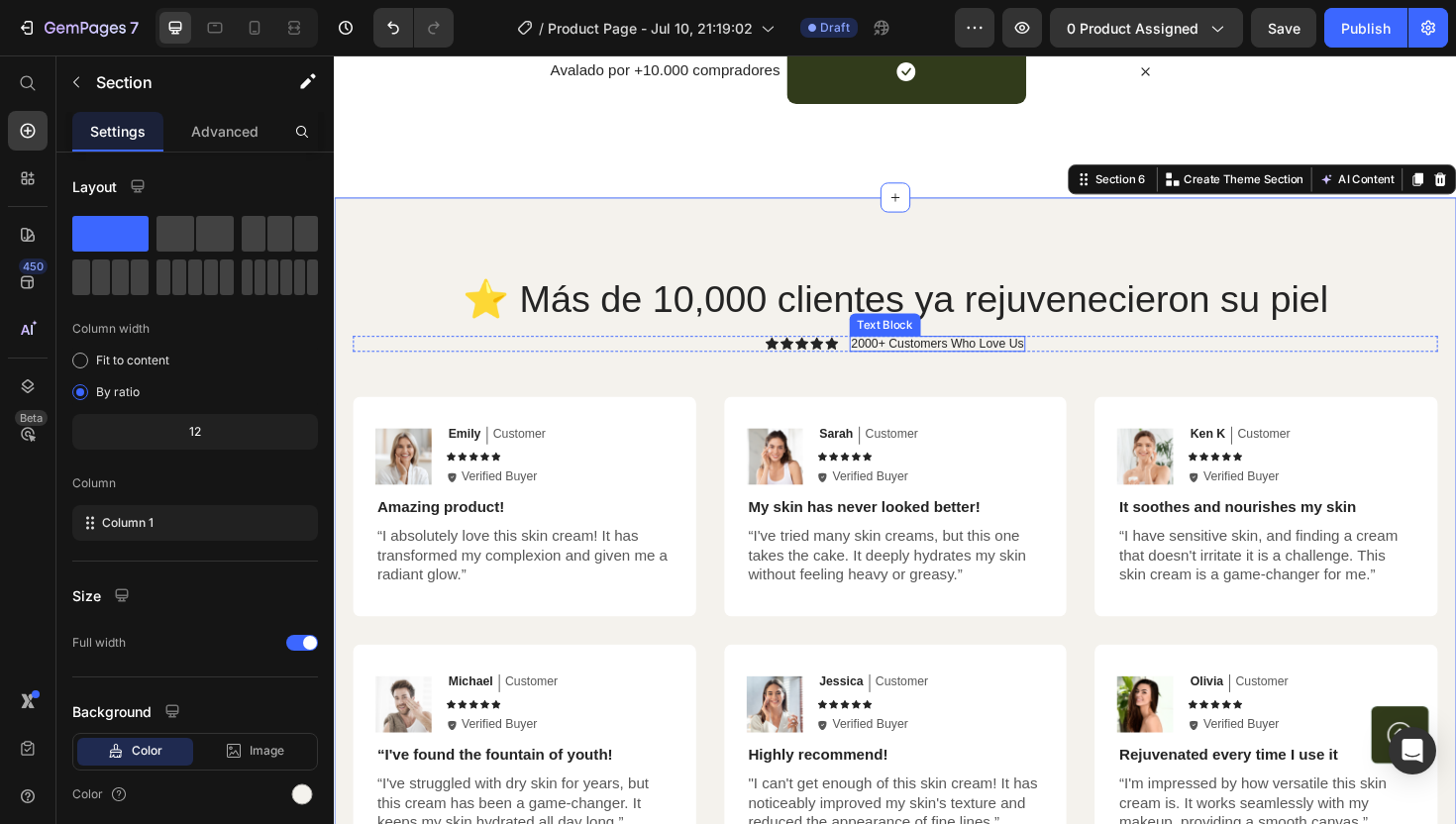 click on "2000+ Customers Who Love Us" at bounding box center [973, 360] 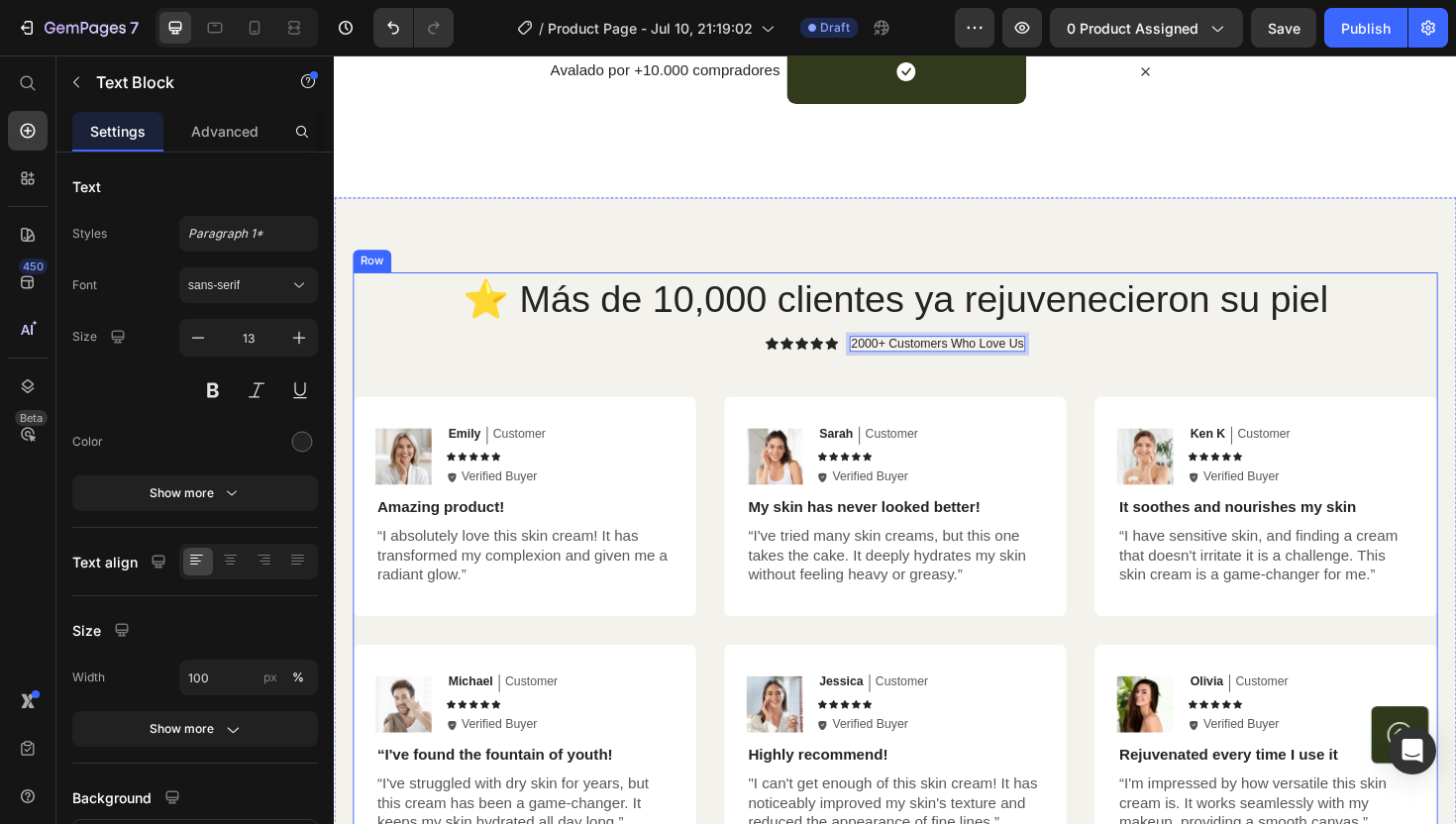 drag, startPoint x: 919, startPoint y: 330, endPoint x: 1104, endPoint y: 348, distance: 185.87361 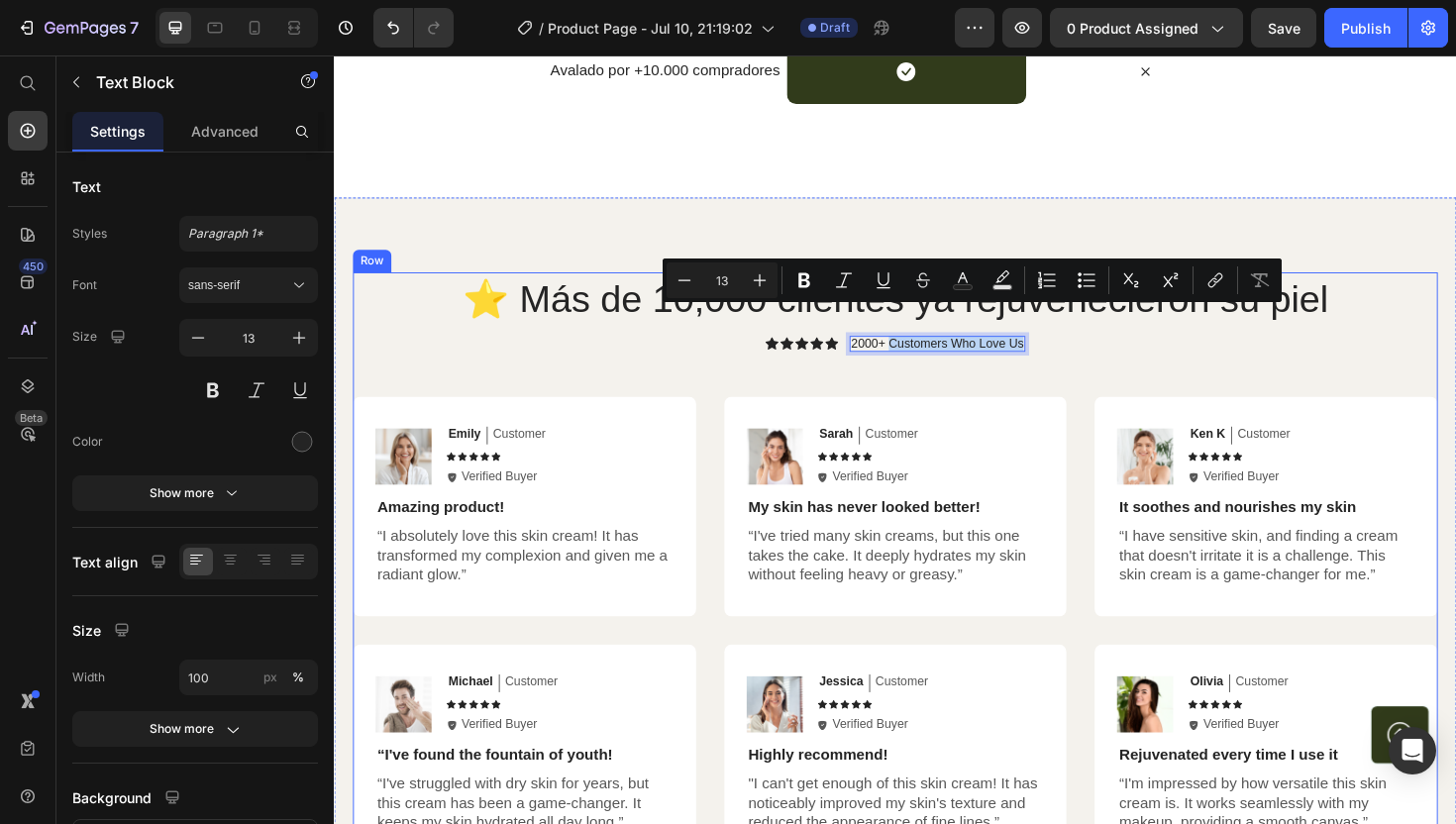 drag, startPoint x: 920, startPoint y: 330, endPoint x: 1074, endPoint y: 351, distance: 155.4252 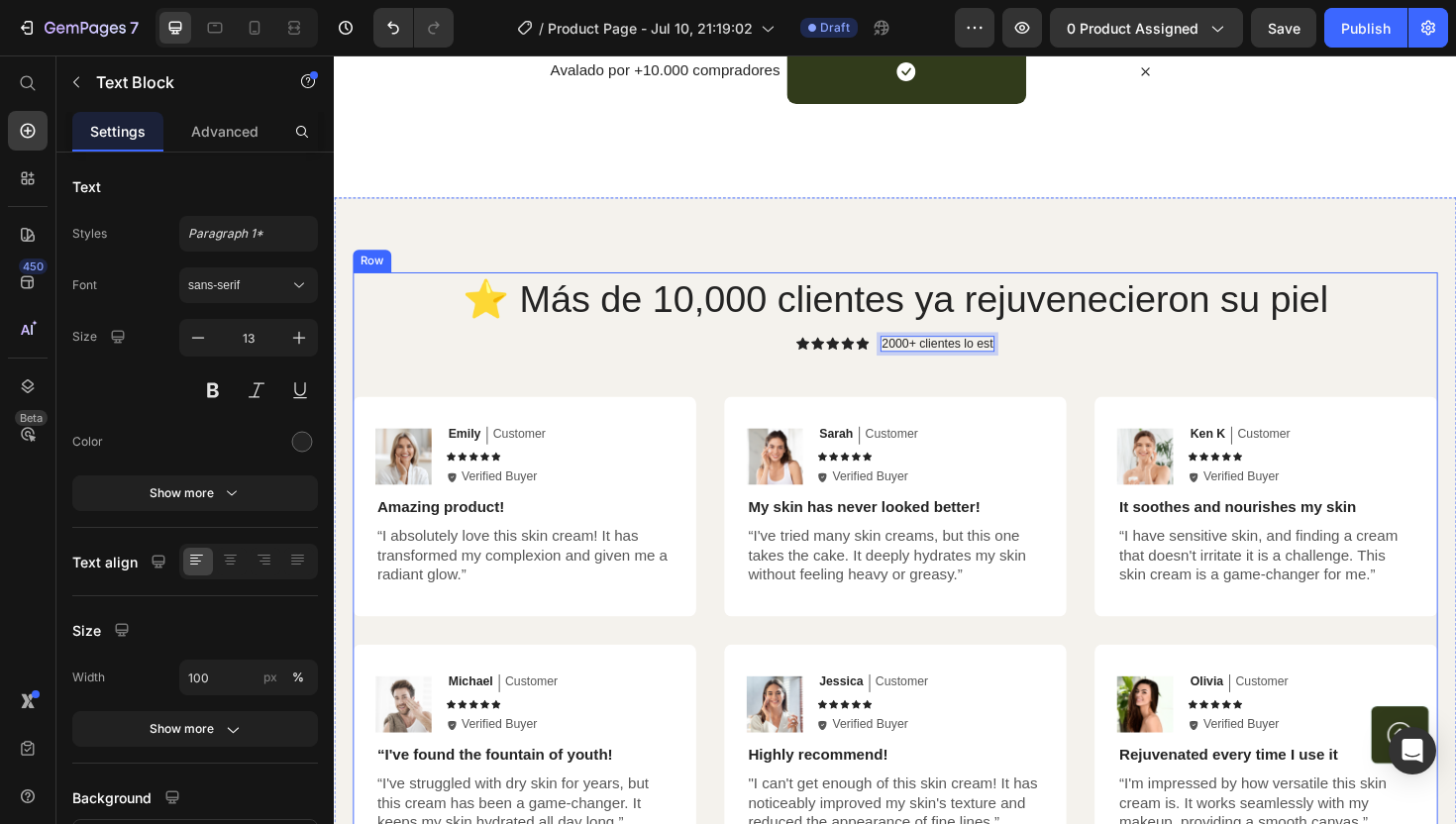 type 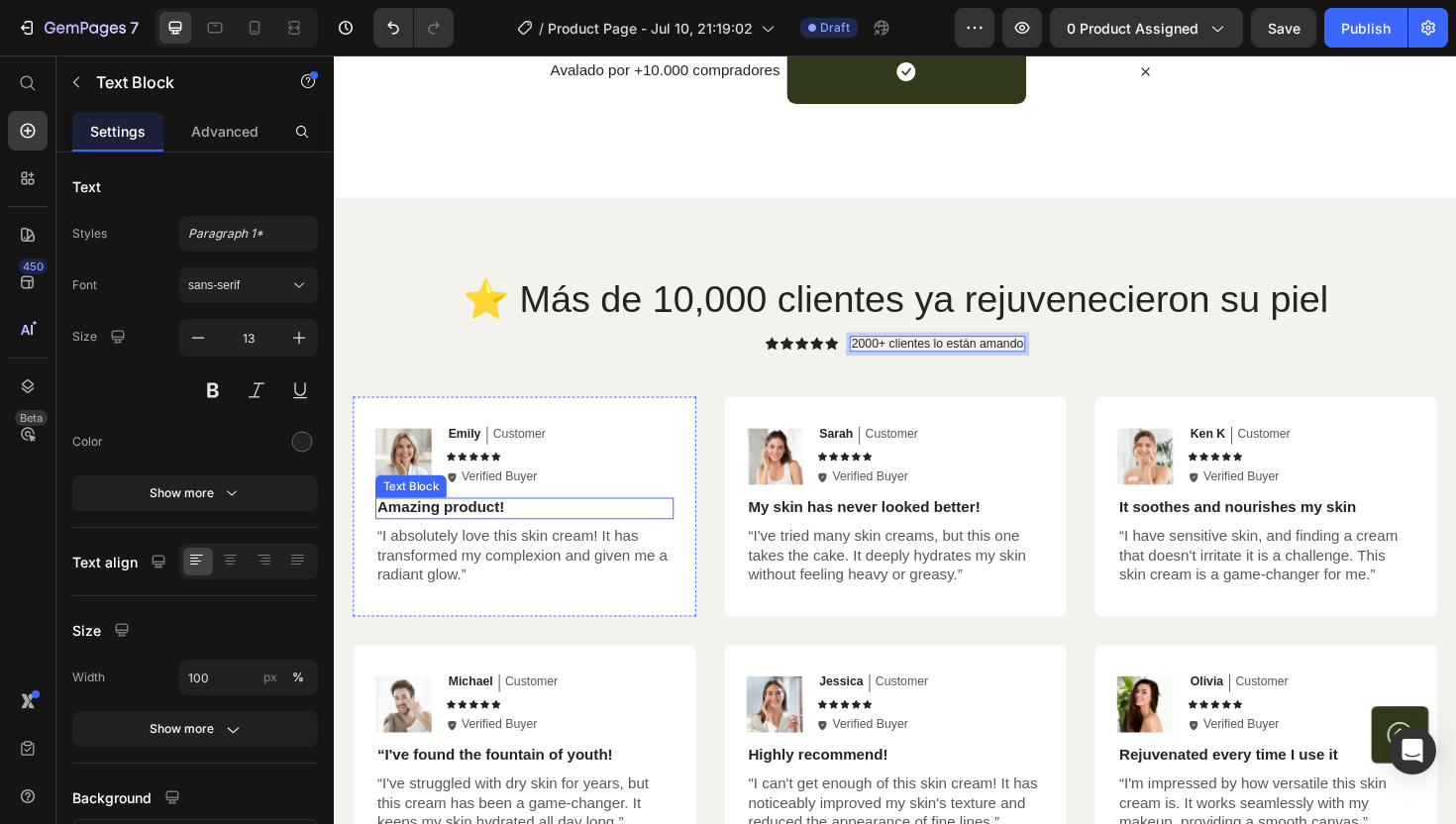 click on "Amazing product!" at bounding box center [535, 534] 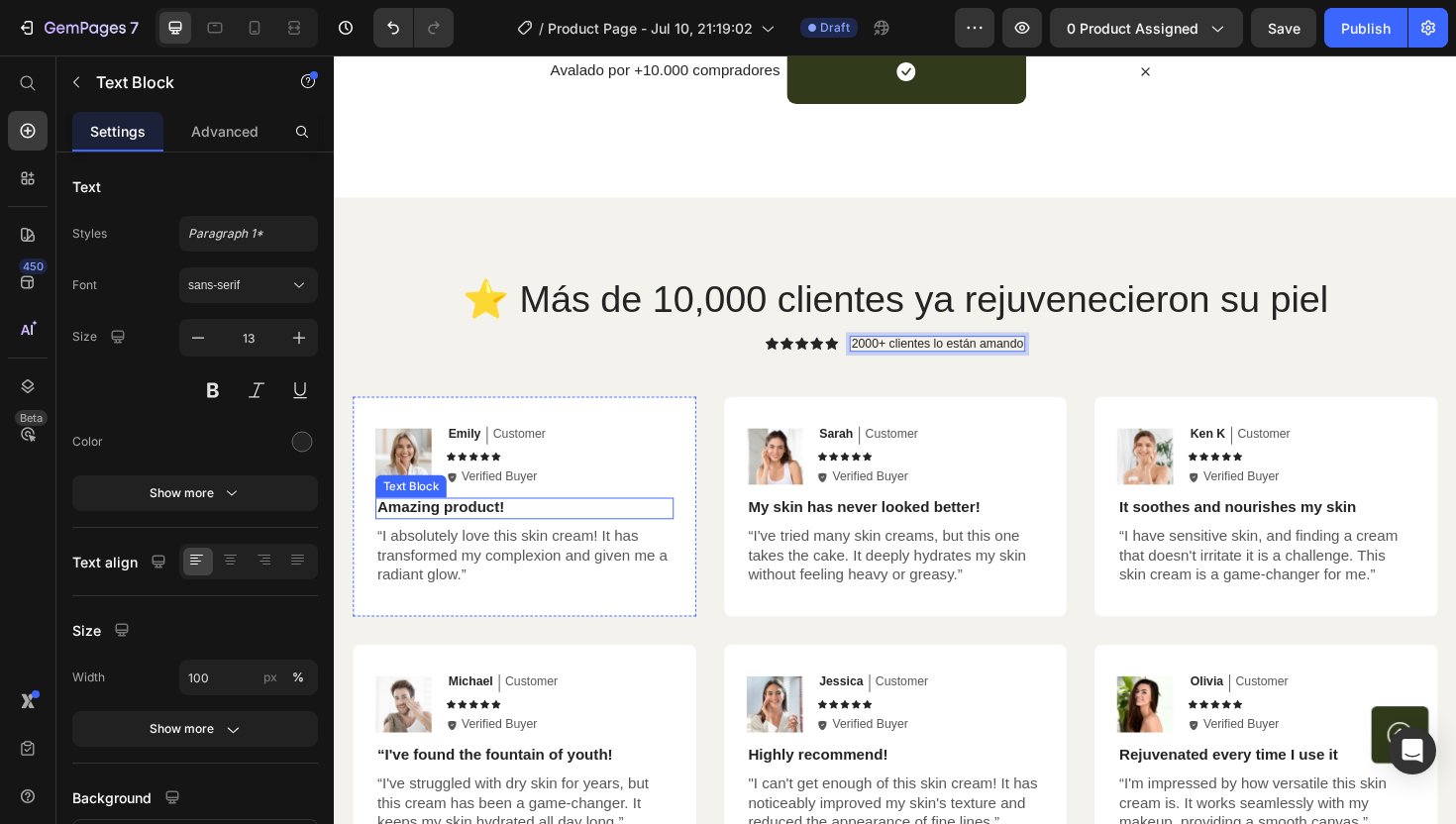 click on "Amazing product!" at bounding box center [535, 534] 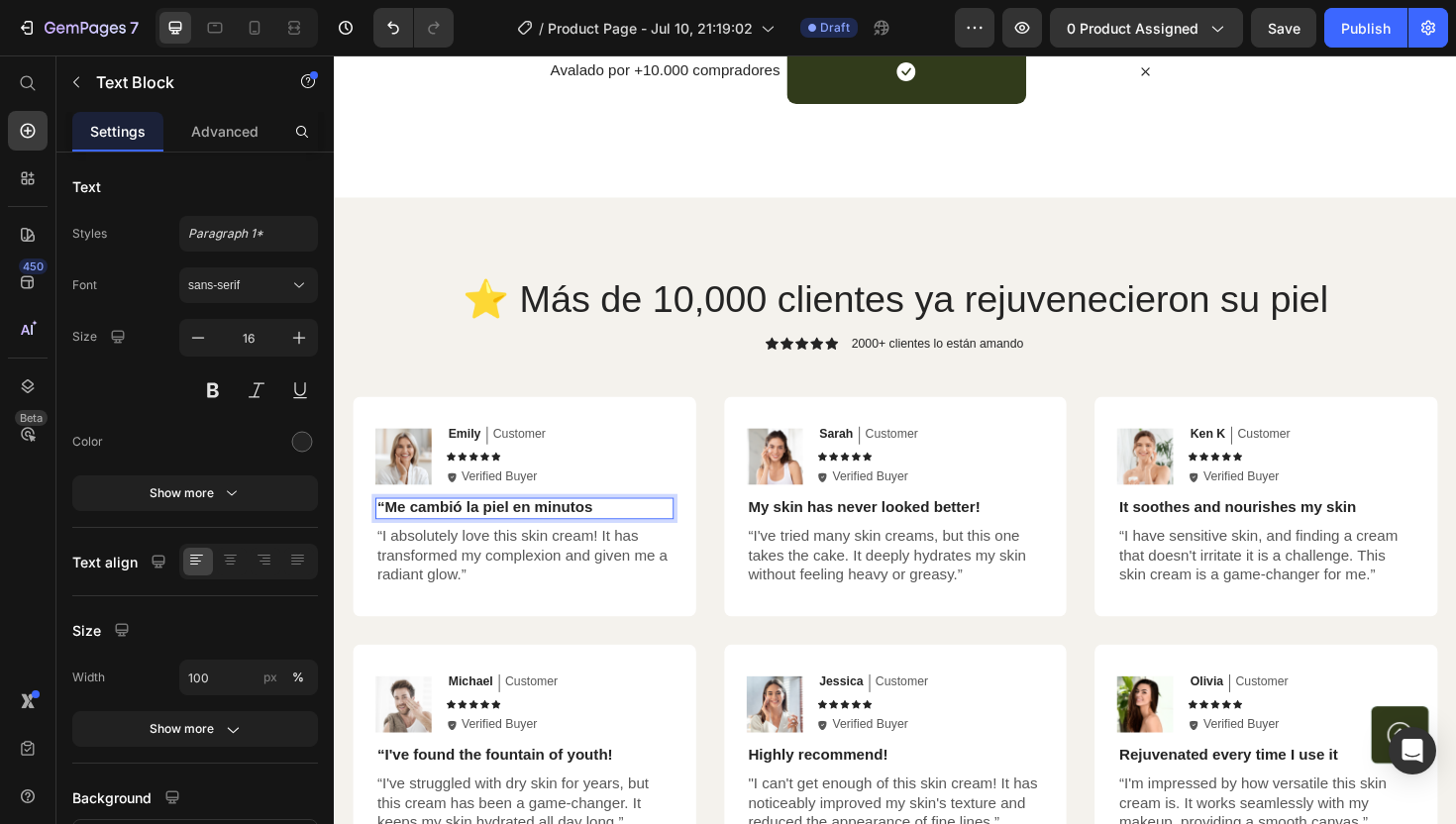 click on "“Me cambió la piel en minutos" at bounding box center [493, 533] 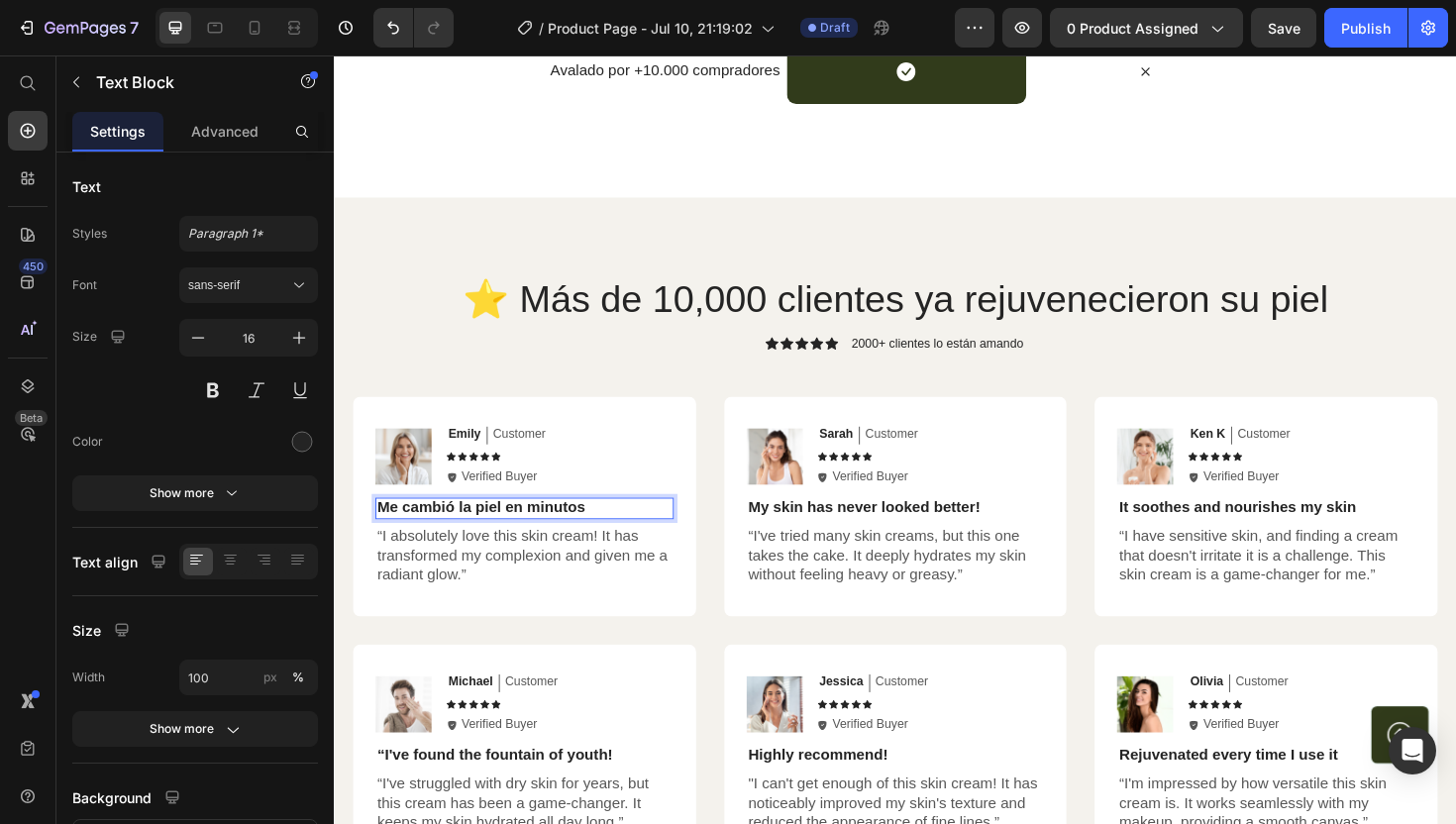 click on "Me cambió la piel en minutos" at bounding box center [535, 534] 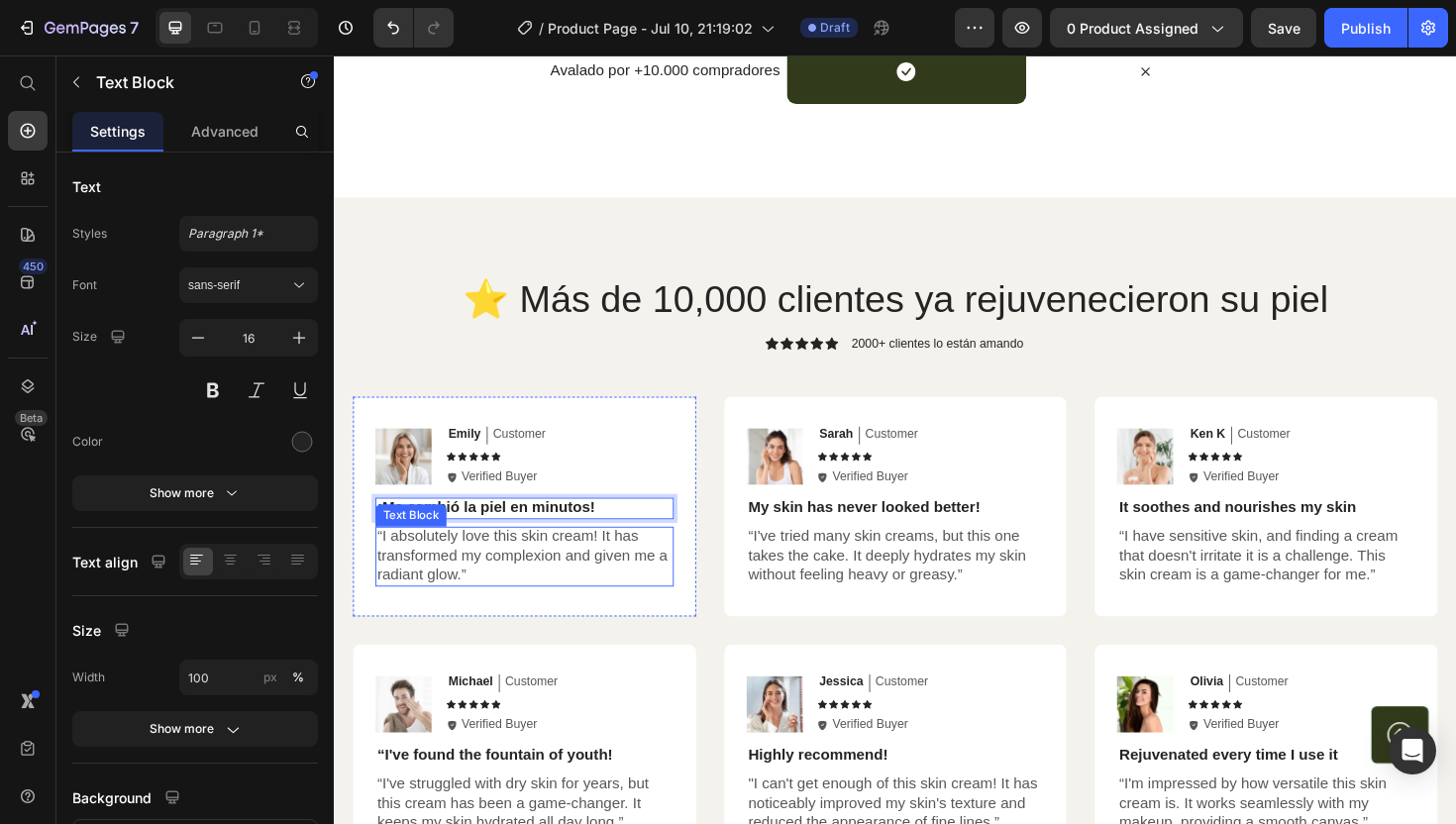 click on "“I absolutely love this skin cream! It has transformed my complexion and given me a radiant glow.”" at bounding box center (535, 585) 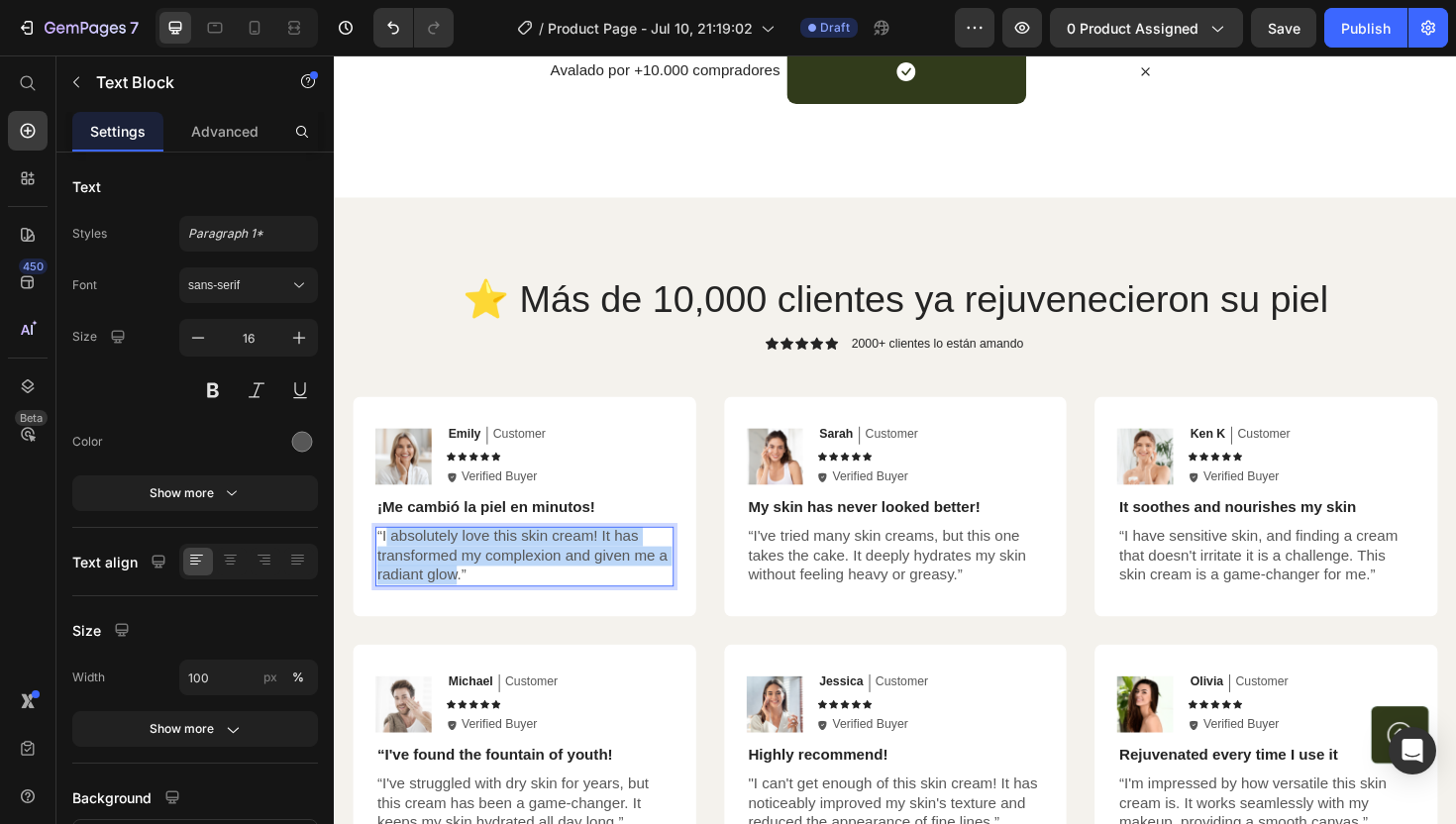 drag, startPoint x: 465, startPoint y: 576, endPoint x: 388, endPoint y: 545, distance: 83.00602 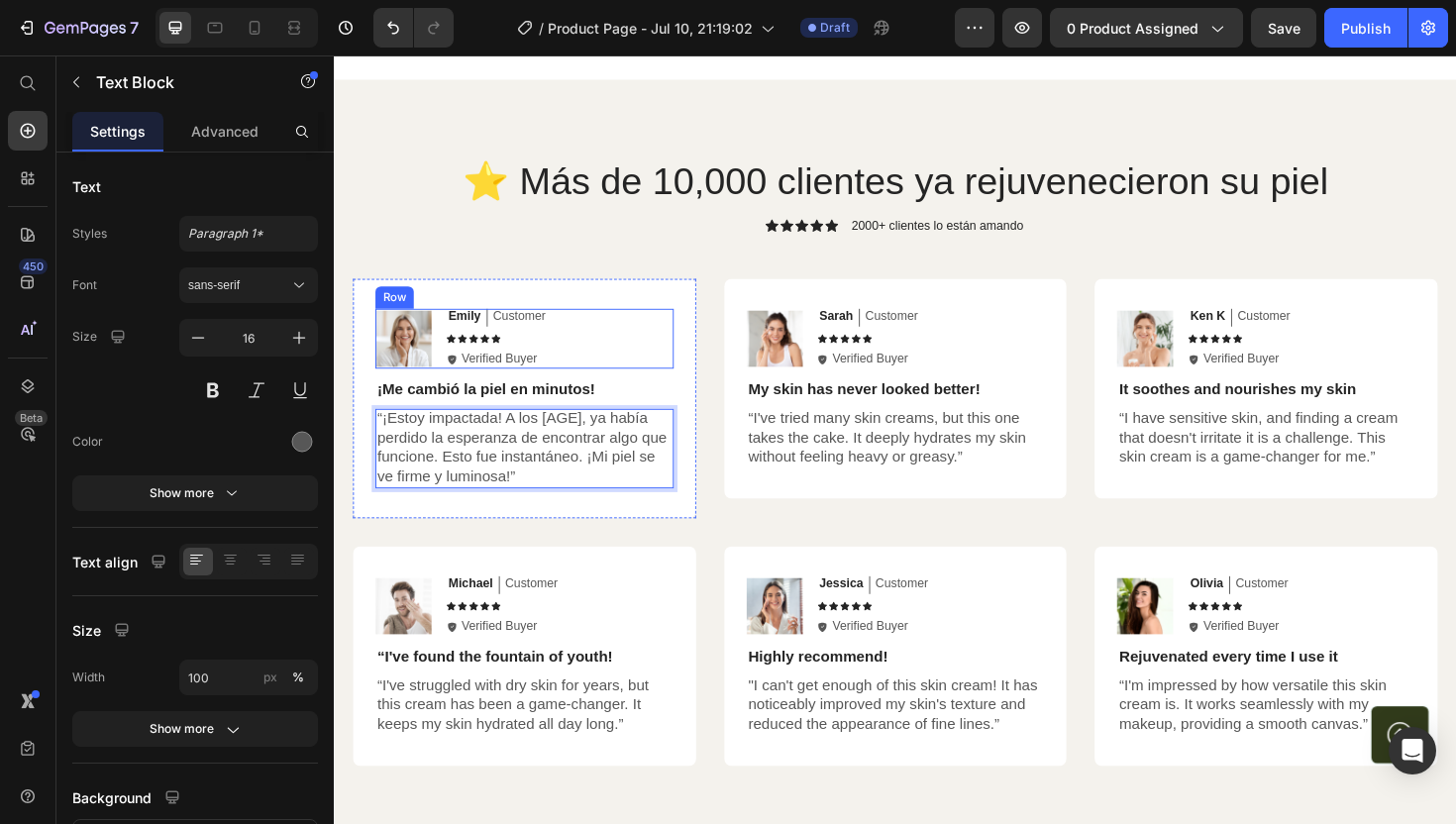 scroll, scrollTop: 5116, scrollLeft: 0, axis: vertical 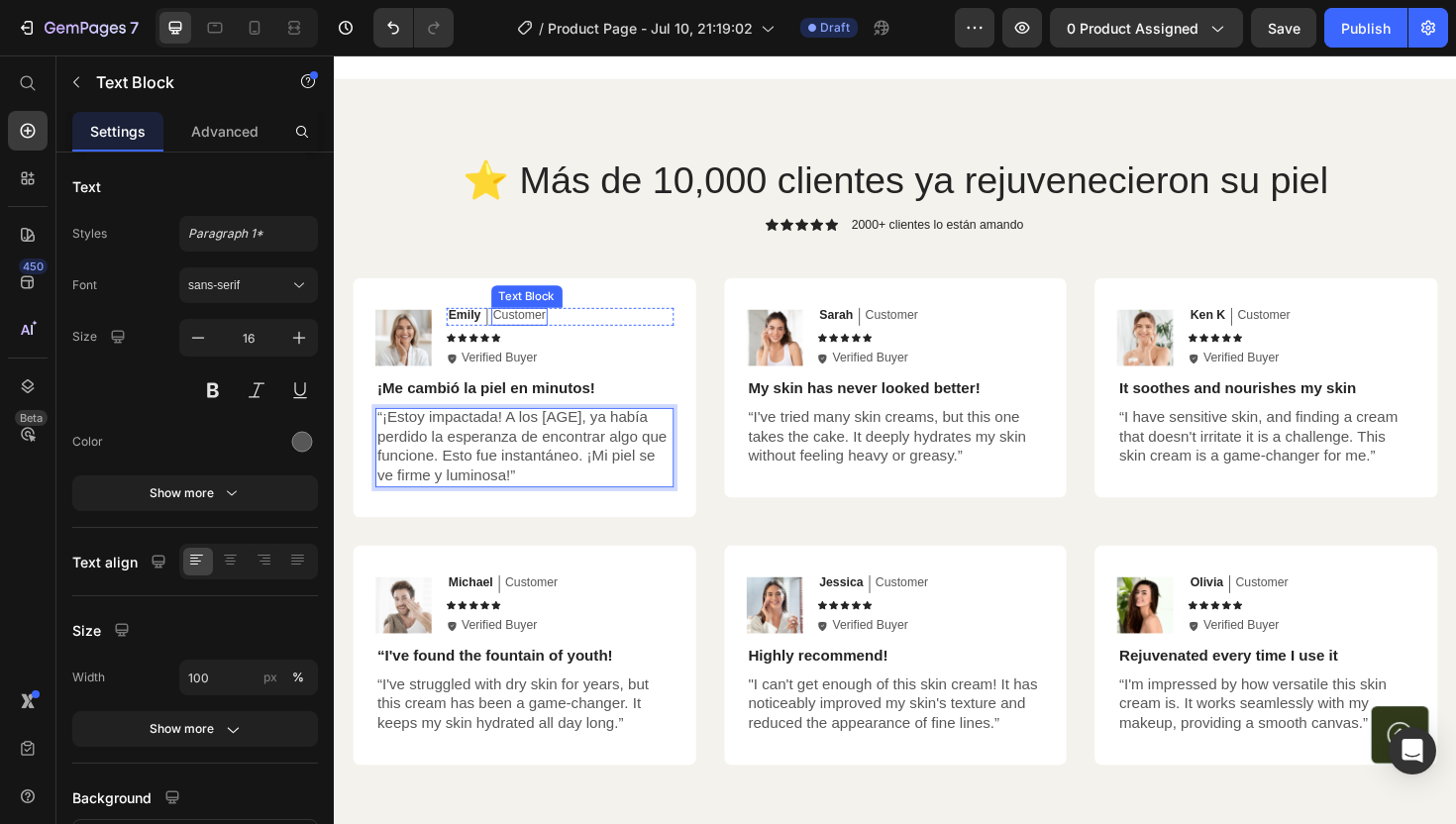 click on "Customer" at bounding box center [530, 331] 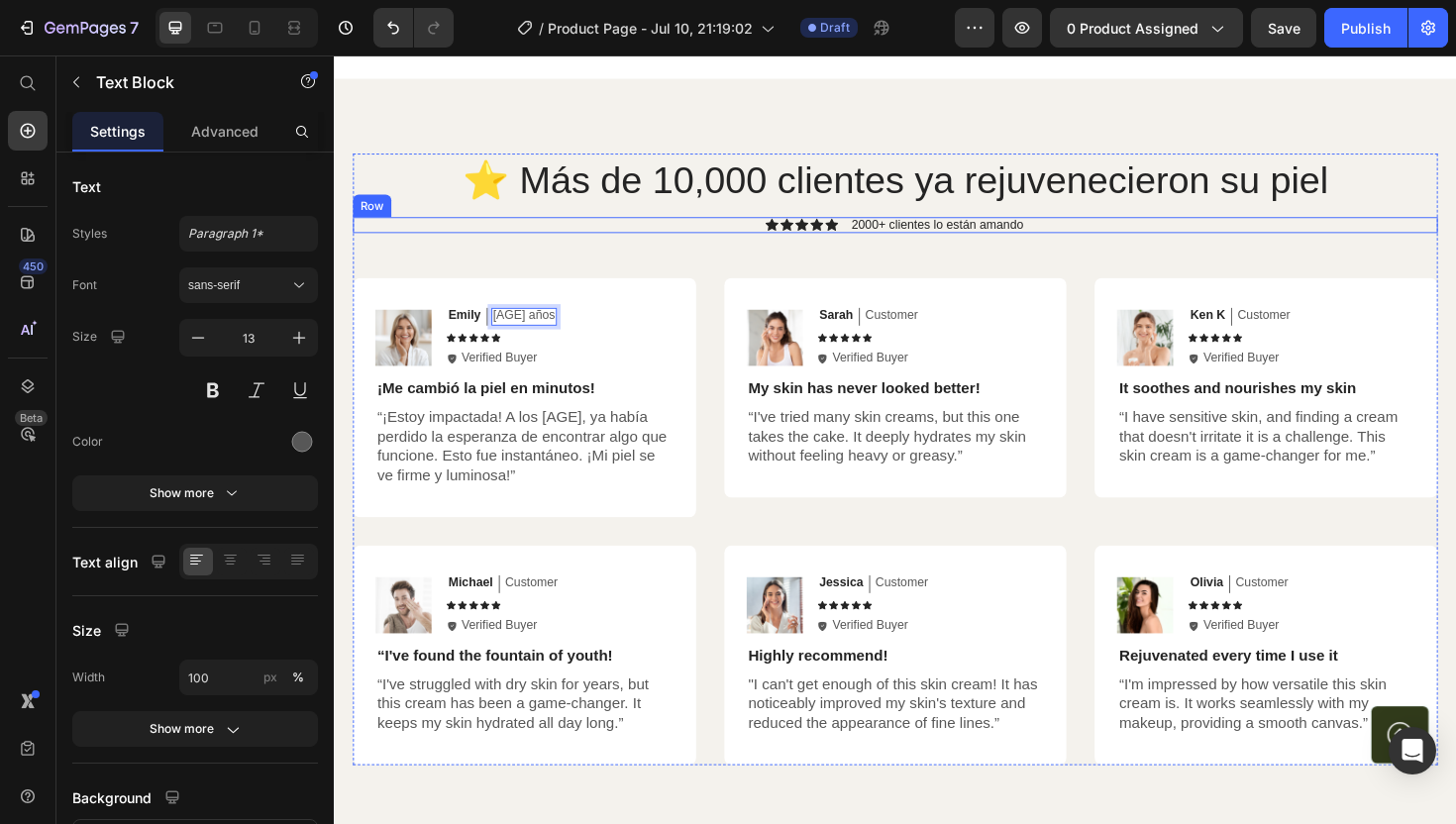click on "Icon Icon Icon Icon Icon Icon List 2000+ clientes lo están amando Text Block Row" at bounding box center (928, 236) 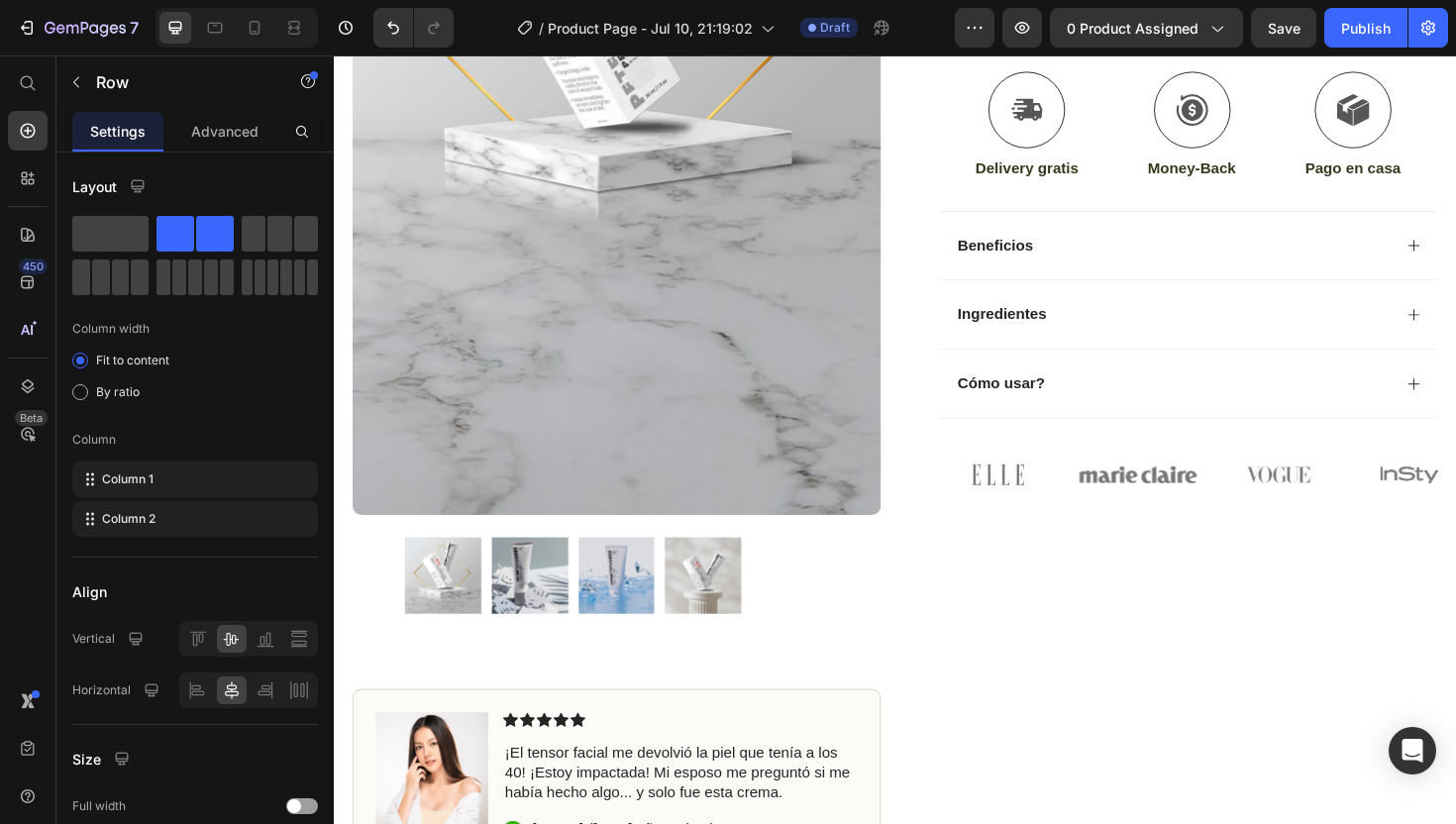 scroll, scrollTop: 0, scrollLeft: 0, axis: both 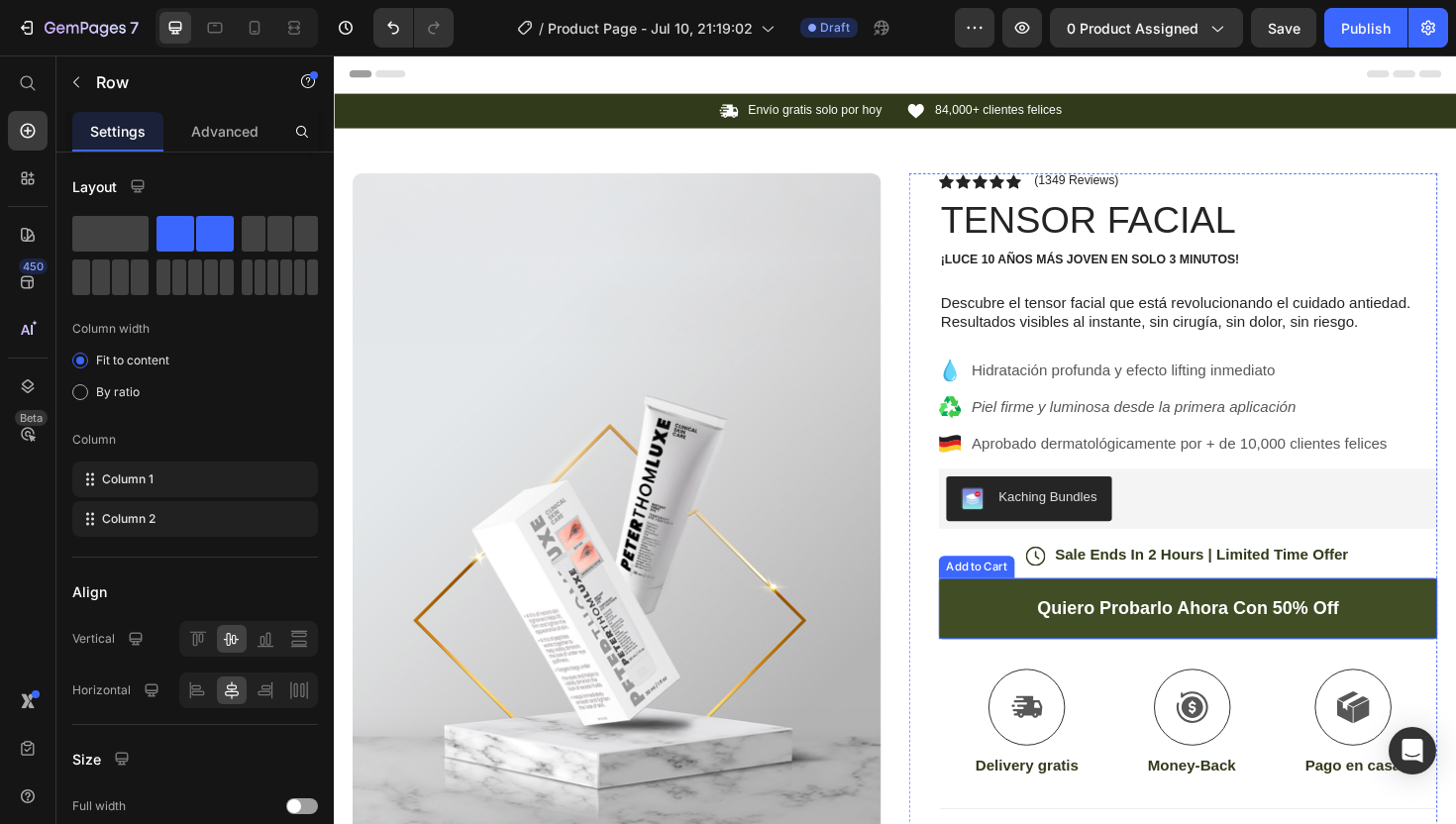 click on "quiero probarlo ahora con 50% off" at bounding box center (1238, 641) 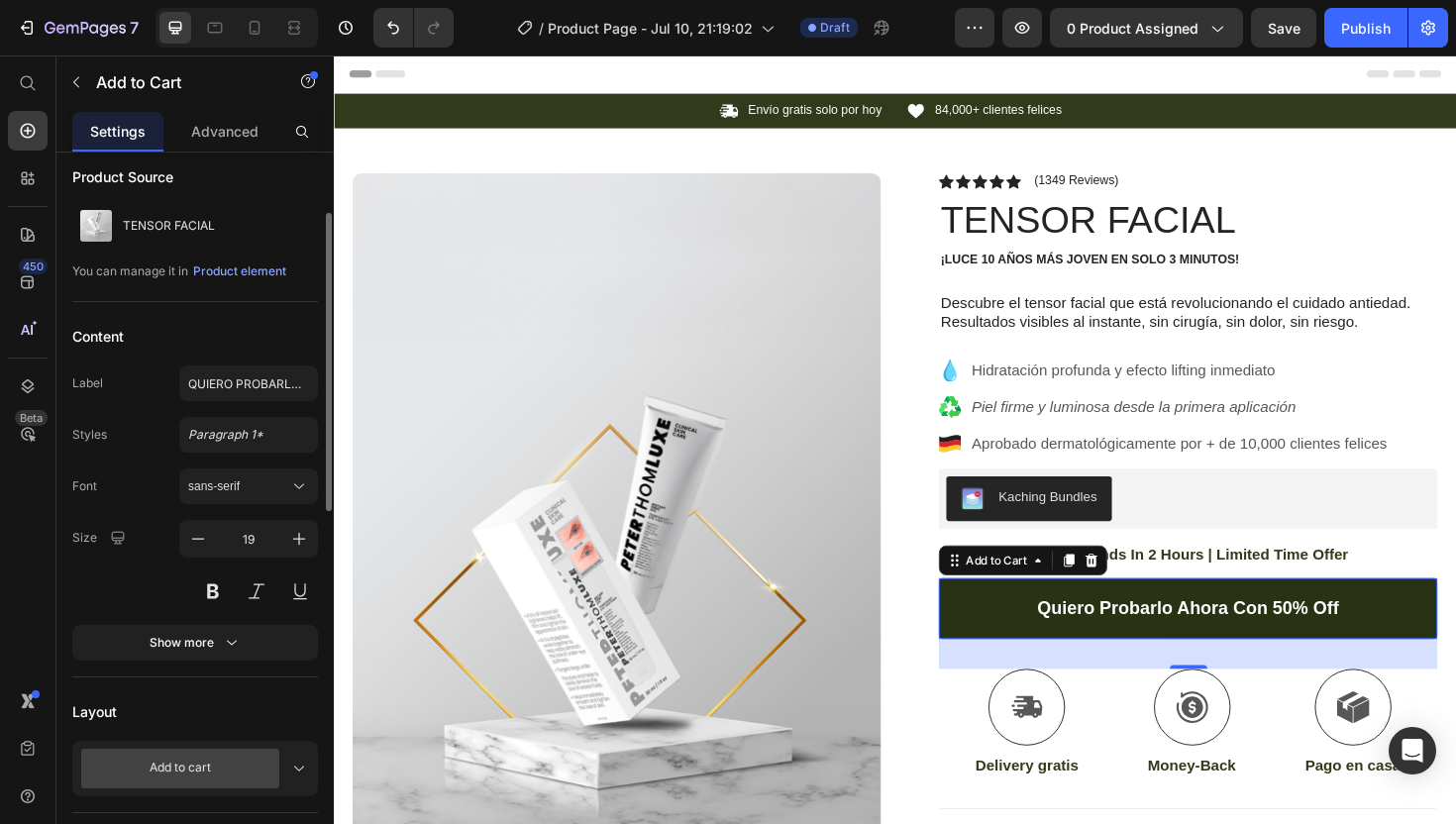 scroll, scrollTop: 0, scrollLeft: 0, axis: both 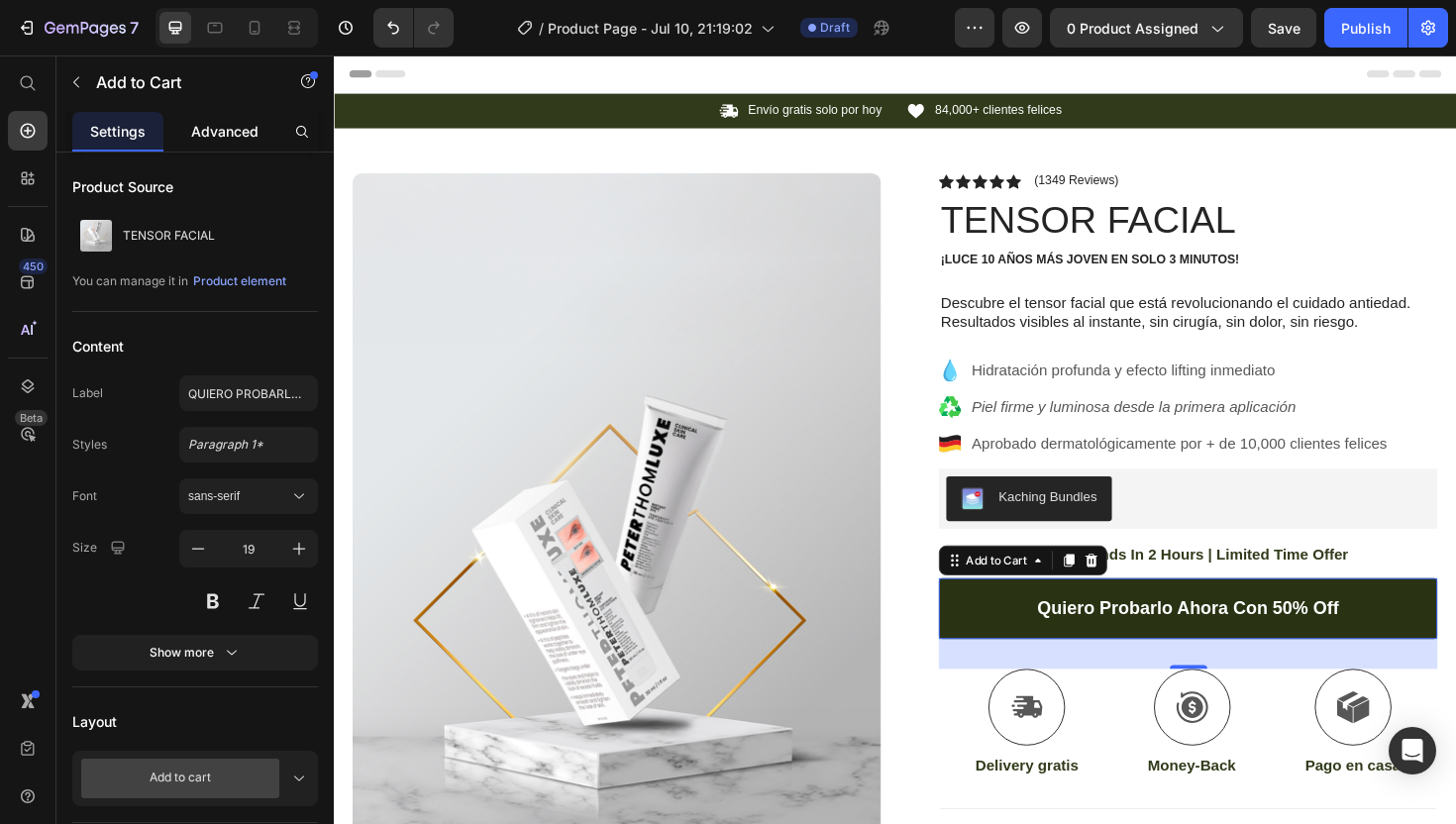 click on "Advanced" at bounding box center [225, 131] 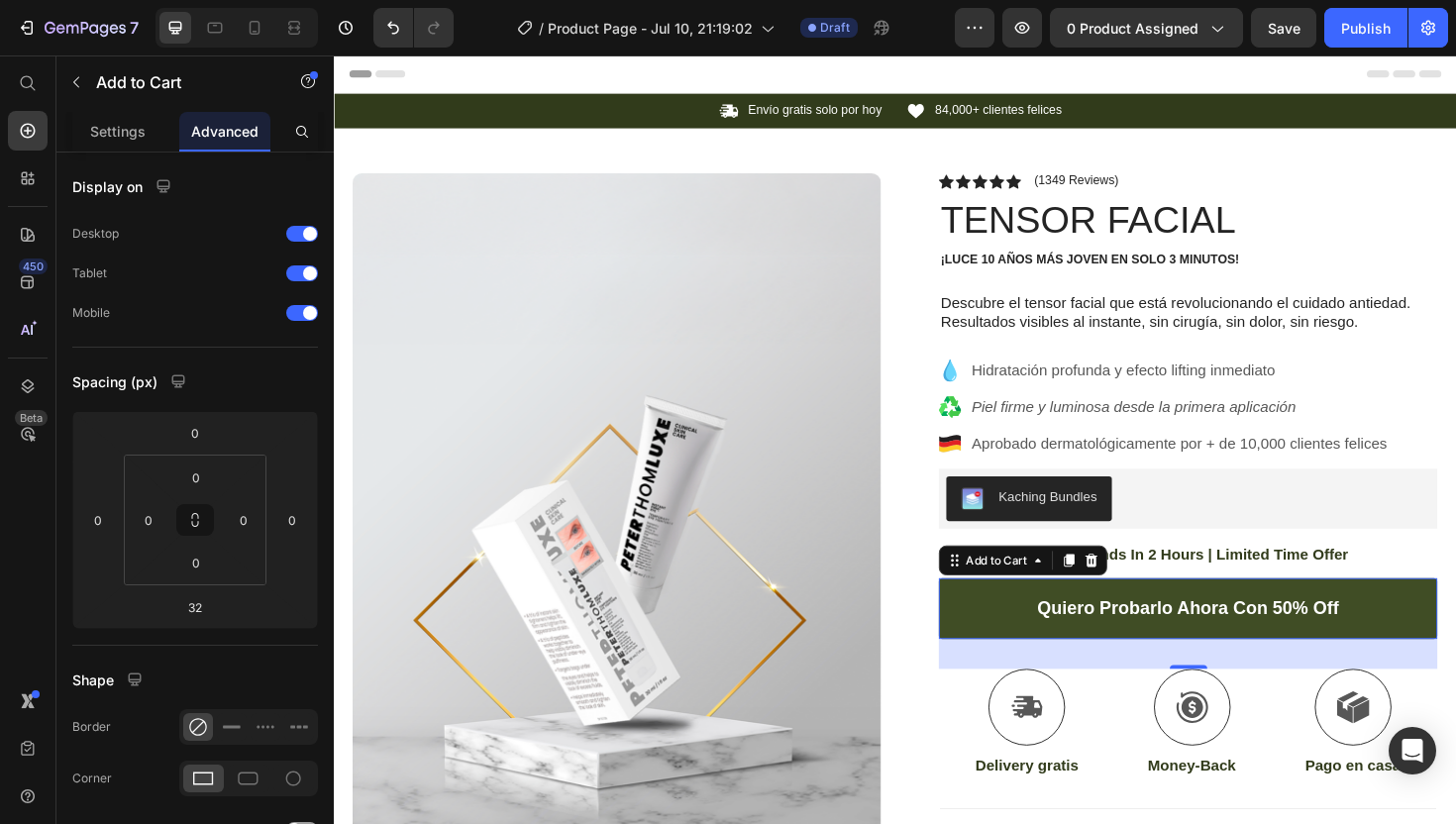 click on "quiero probarlo ahora con 50% off" at bounding box center [1238, 641] 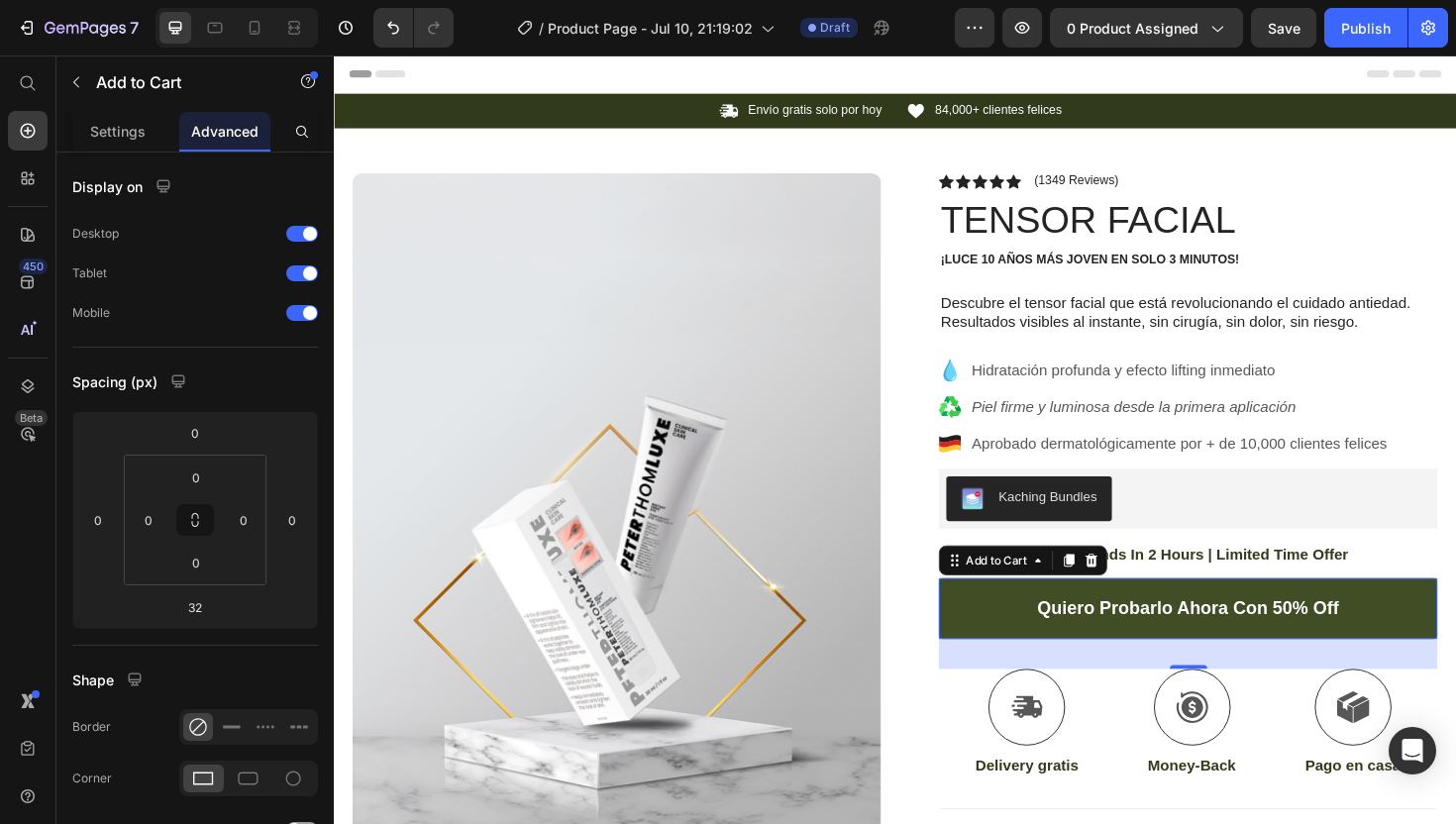click on "quiero probarlo ahora con 50% off" at bounding box center [1238, 641] 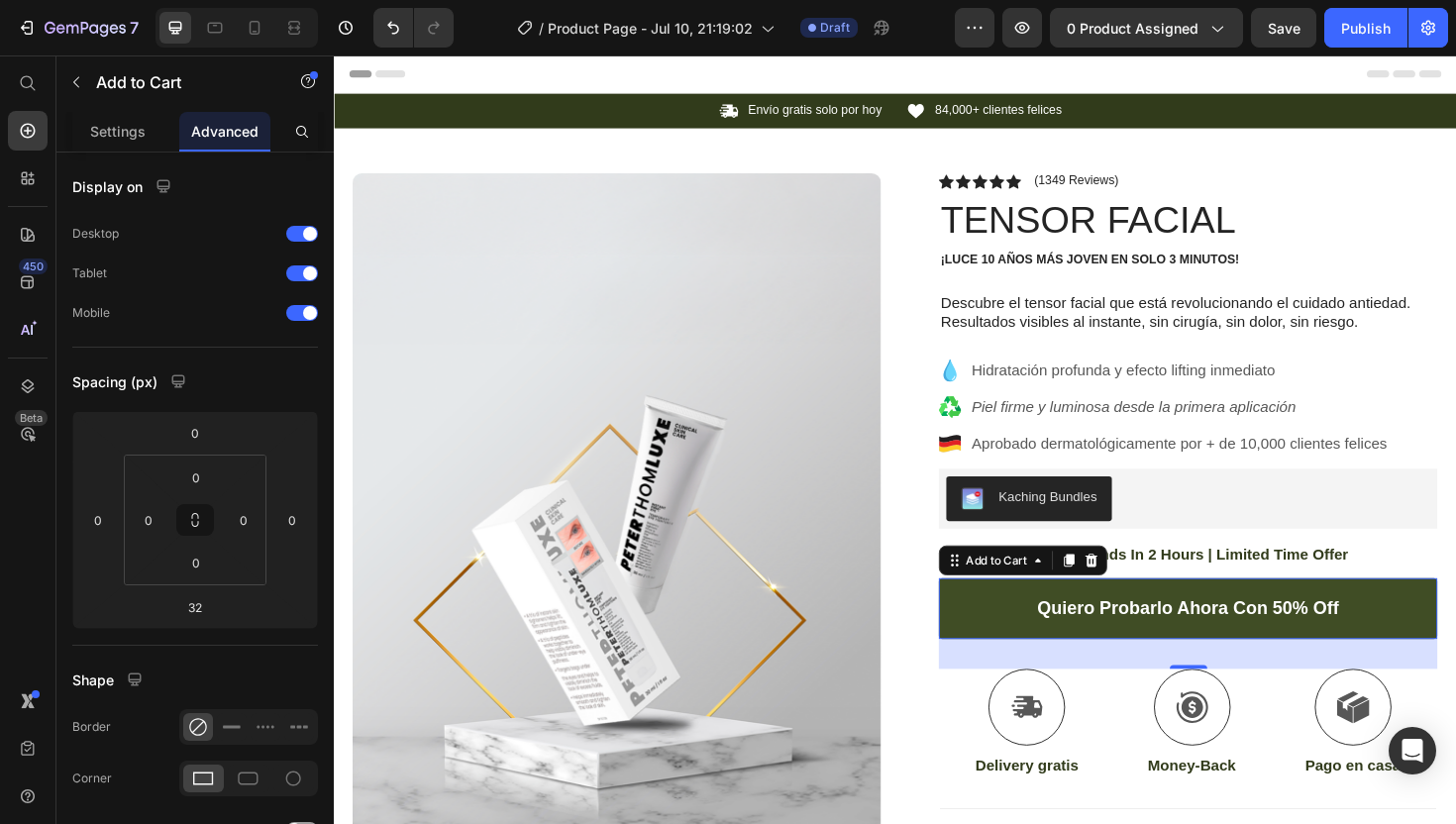 click on "quiero probarlo ahora con 50% off" at bounding box center (1238, 641) 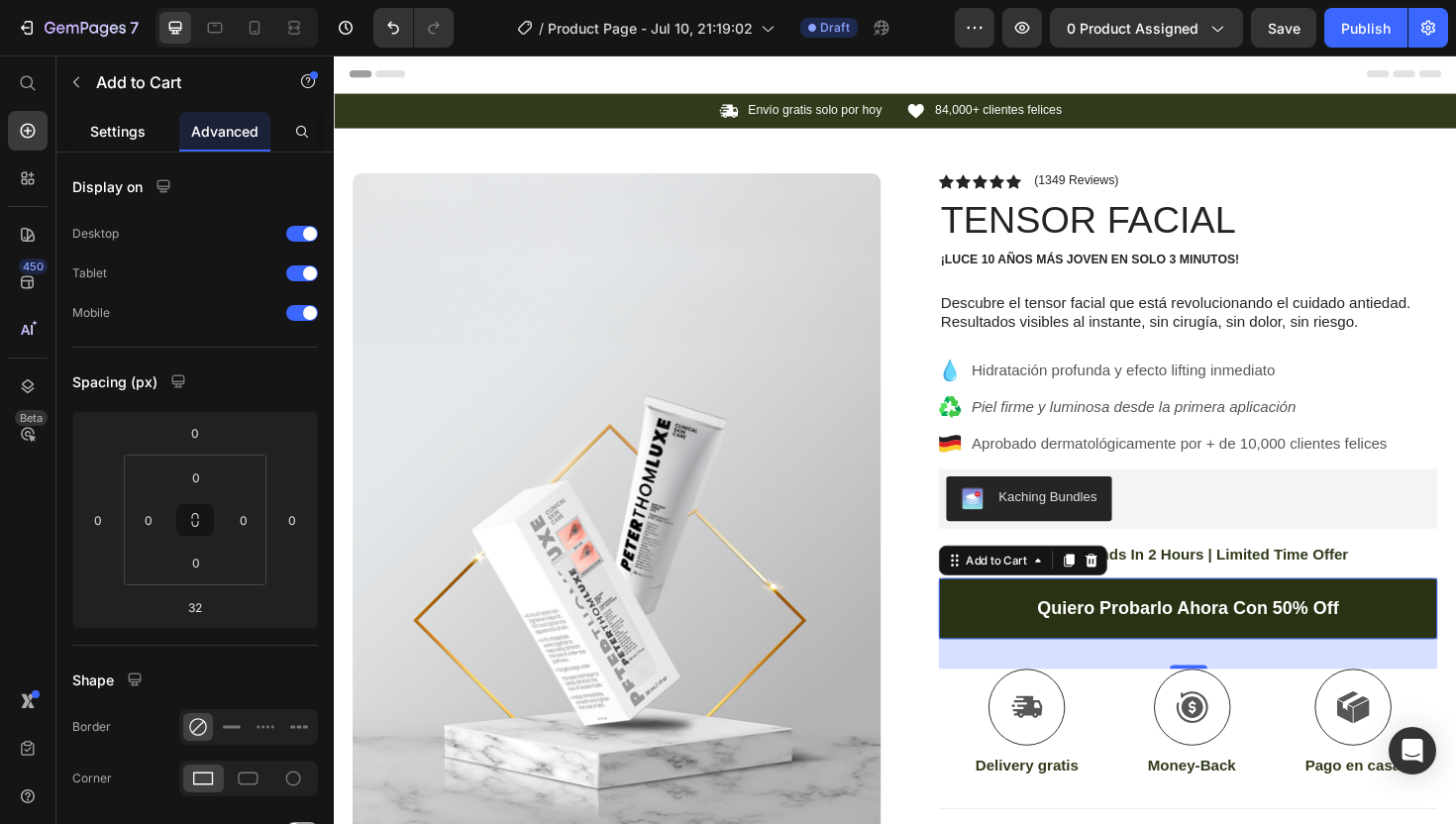 click on "Settings" at bounding box center [118, 131] 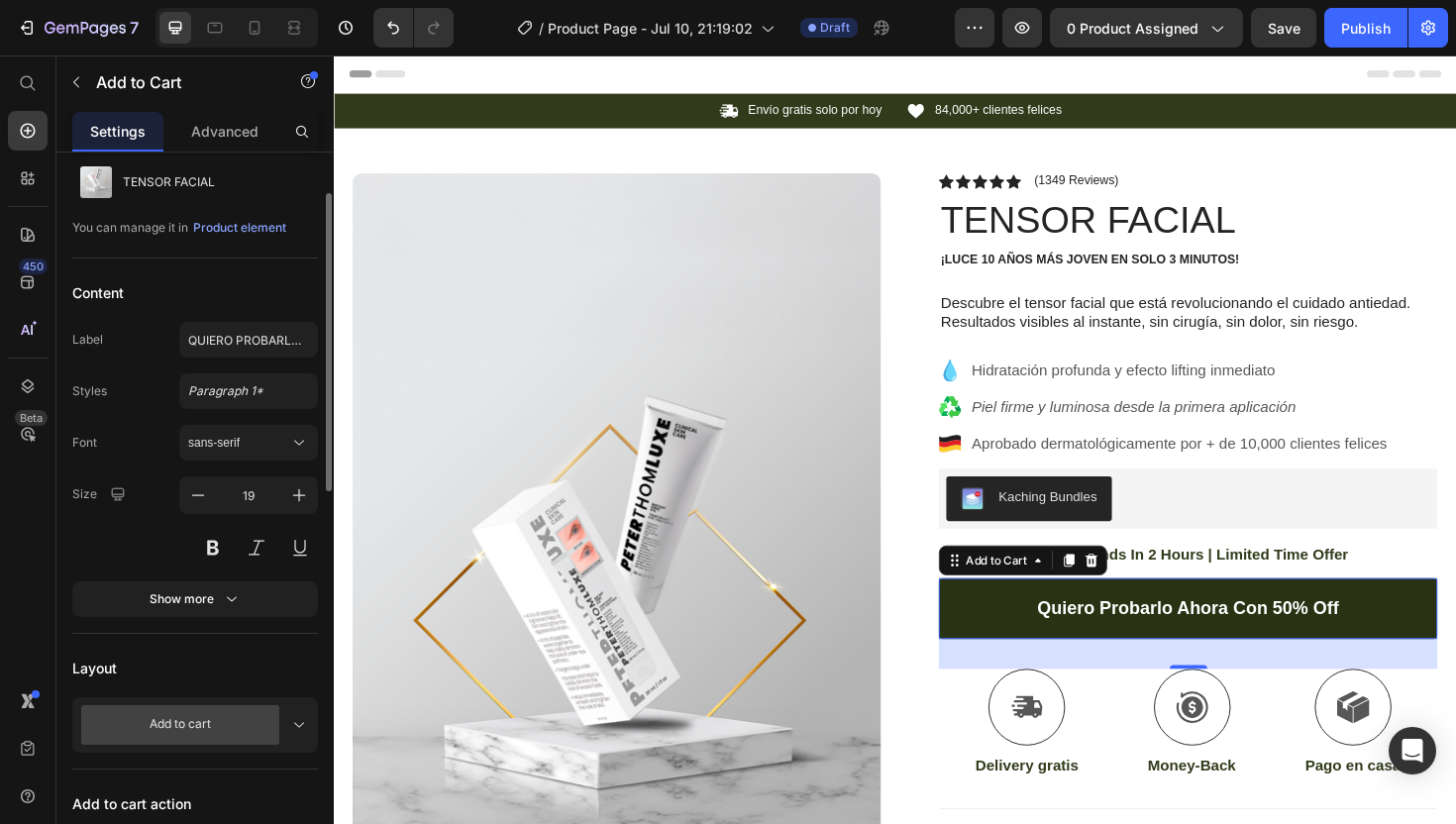 scroll, scrollTop: 69, scrollLeft: 0, axis: vertical 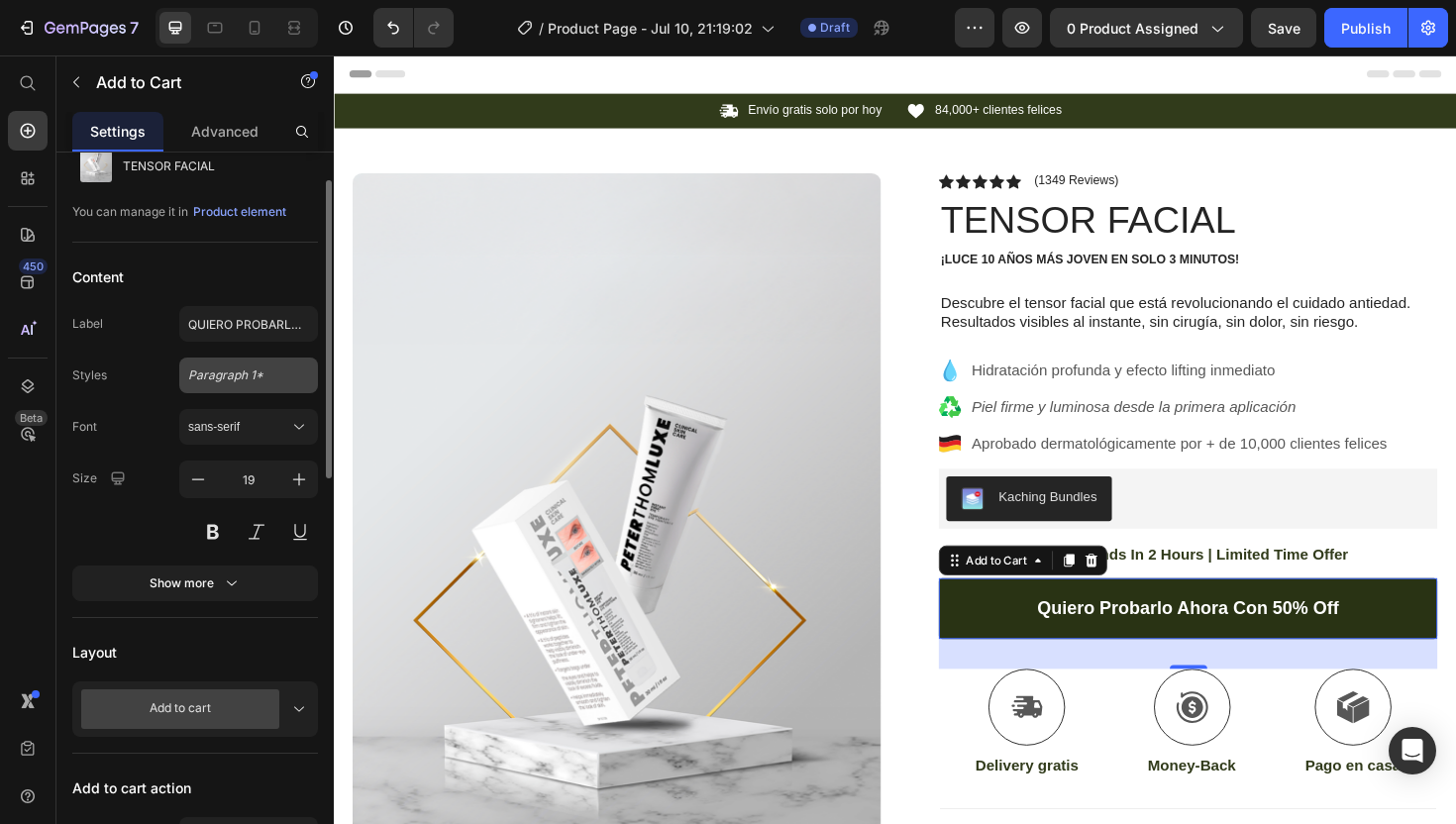 click on "Paragraph 1*" at bounding box center [249, 375] 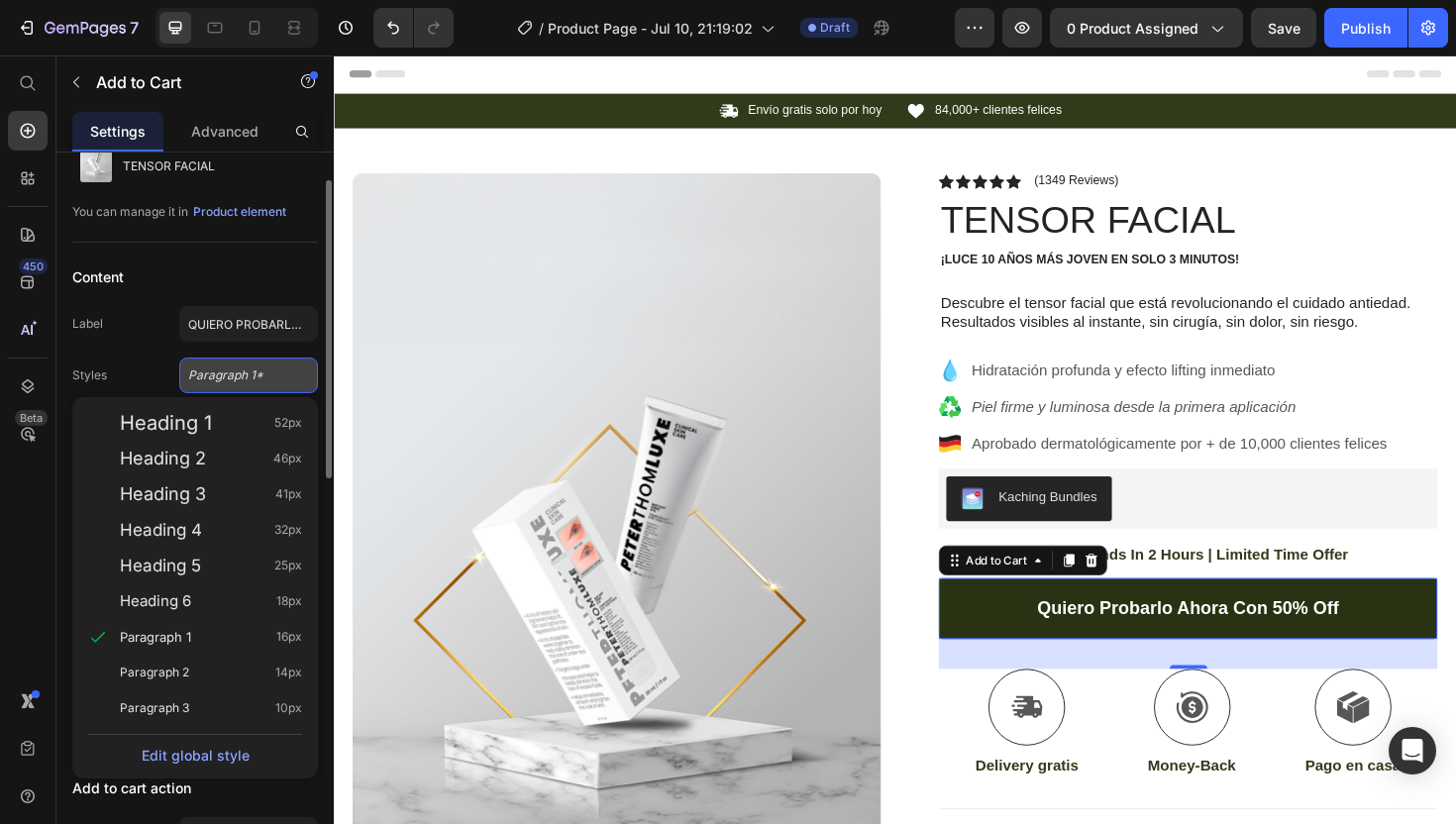 click on "Paragraph 1*" at bounding box center [249, 375] 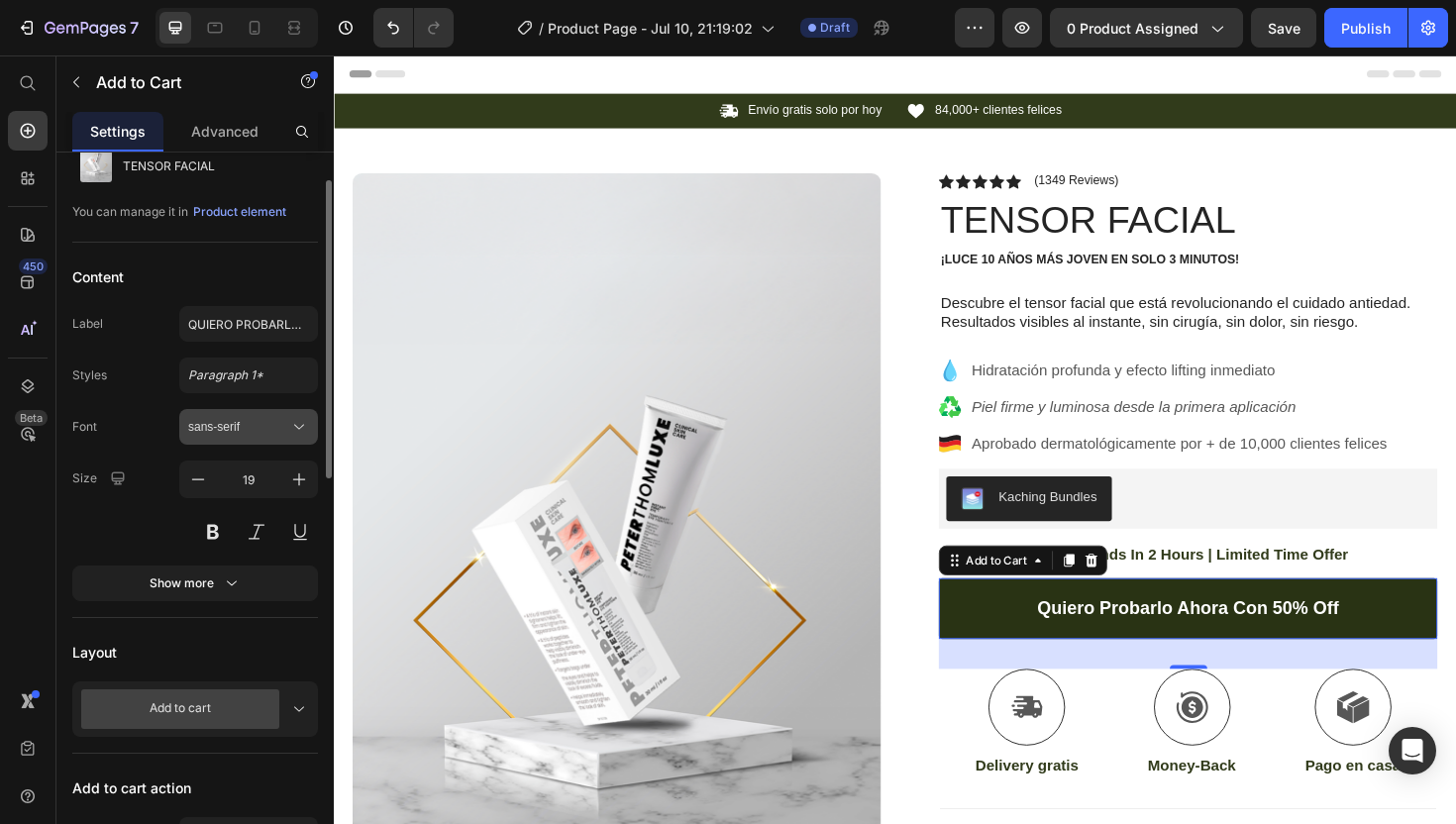 click on "sans-serif" at bounding box center (239, 427) 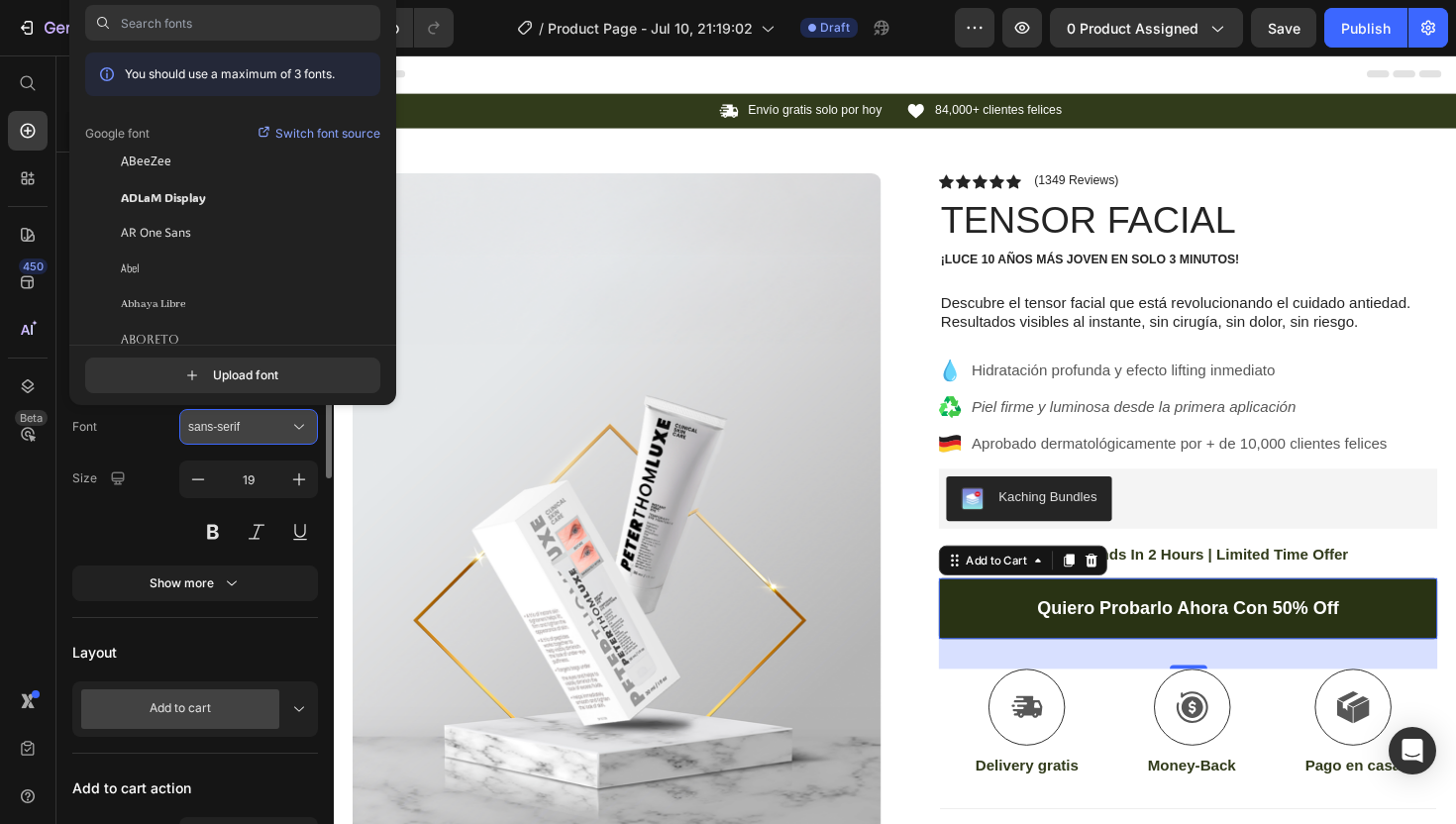 click on "sans-serif" at bounding box center (239, 427) 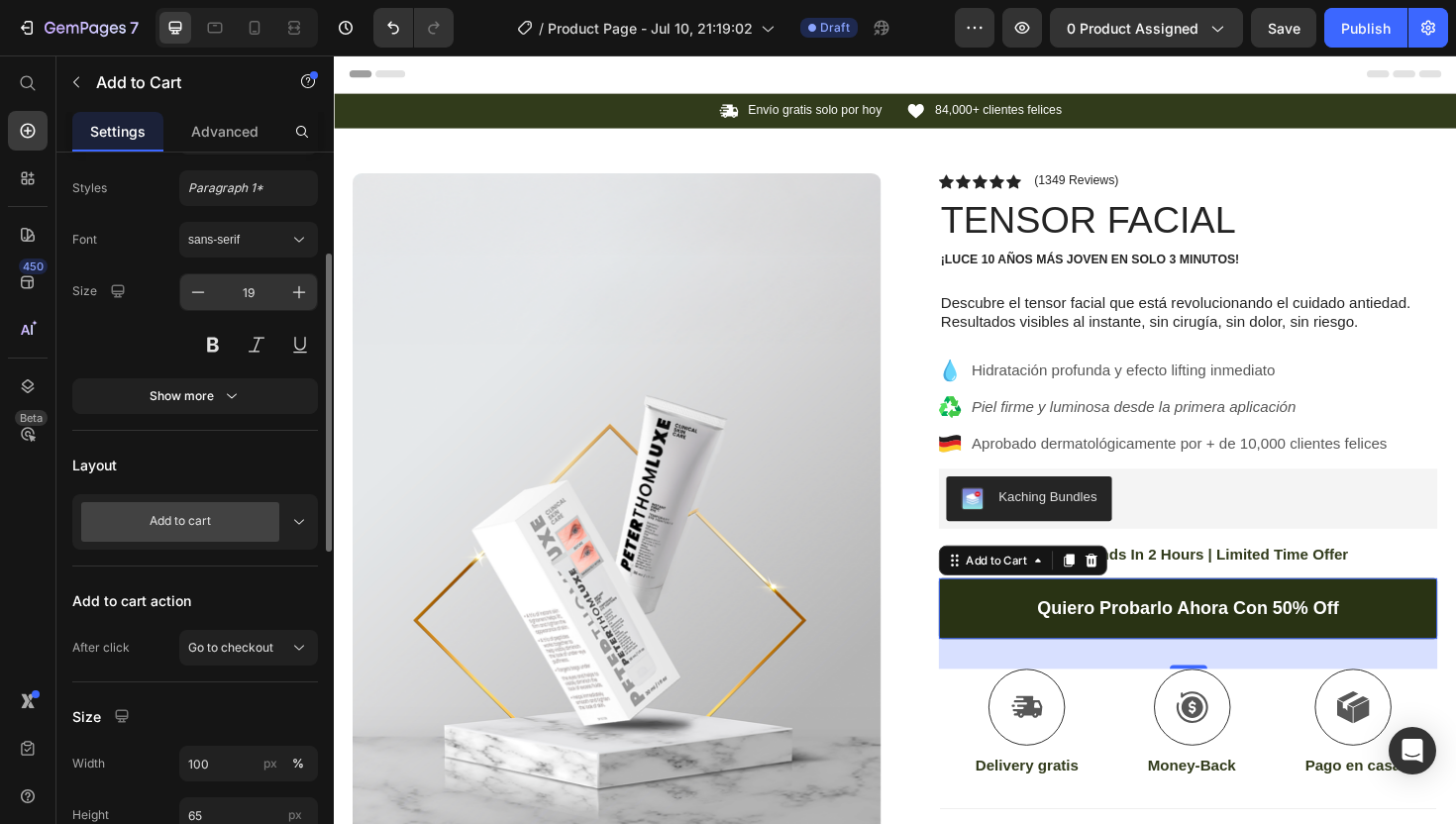 scroll, scrollTop: 258, scrollLeft: 0, axis: vertical 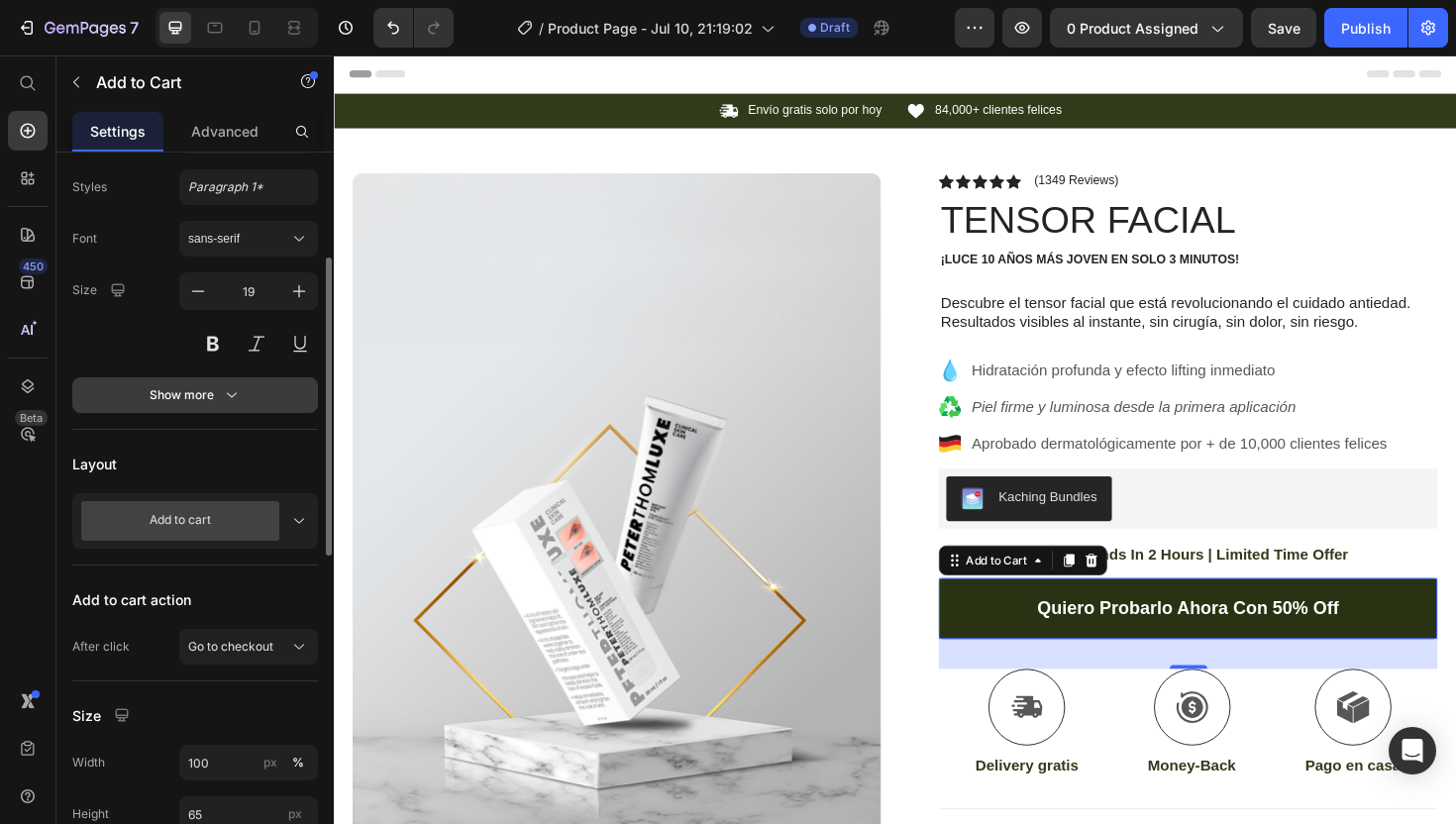 click 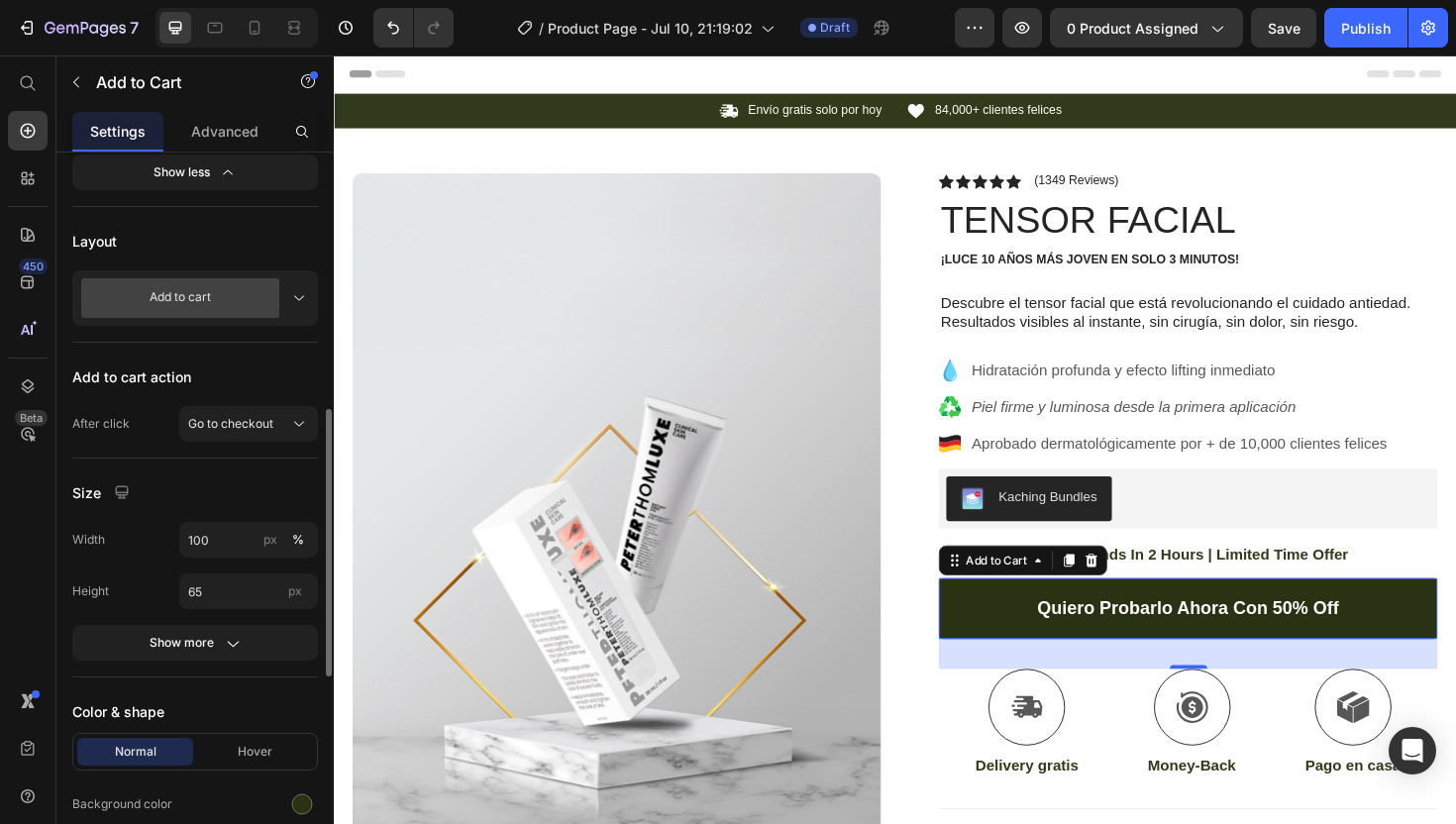 scroll, scrollTop: 689, scrollLeft: 0, axis: vertical 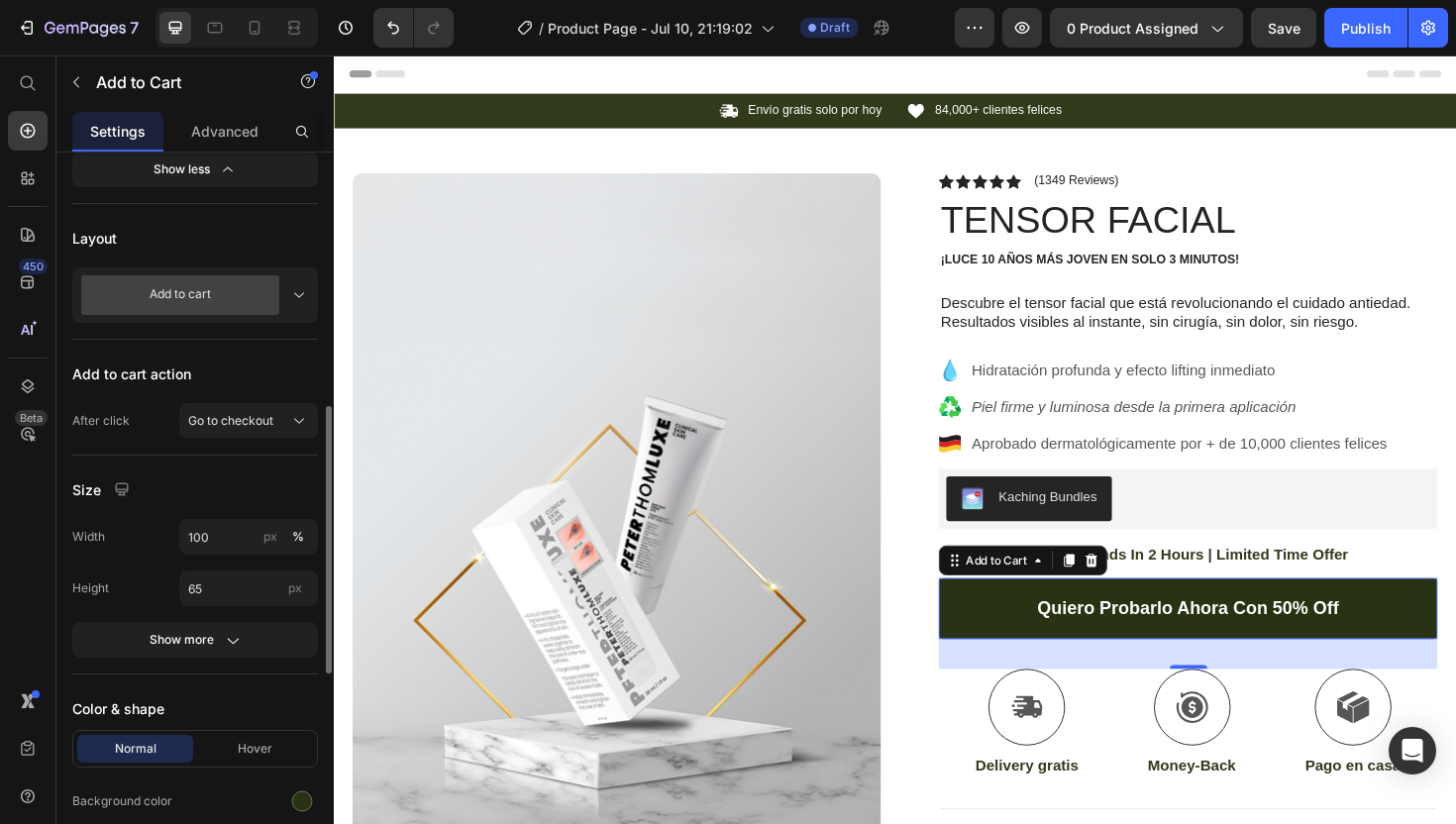 click 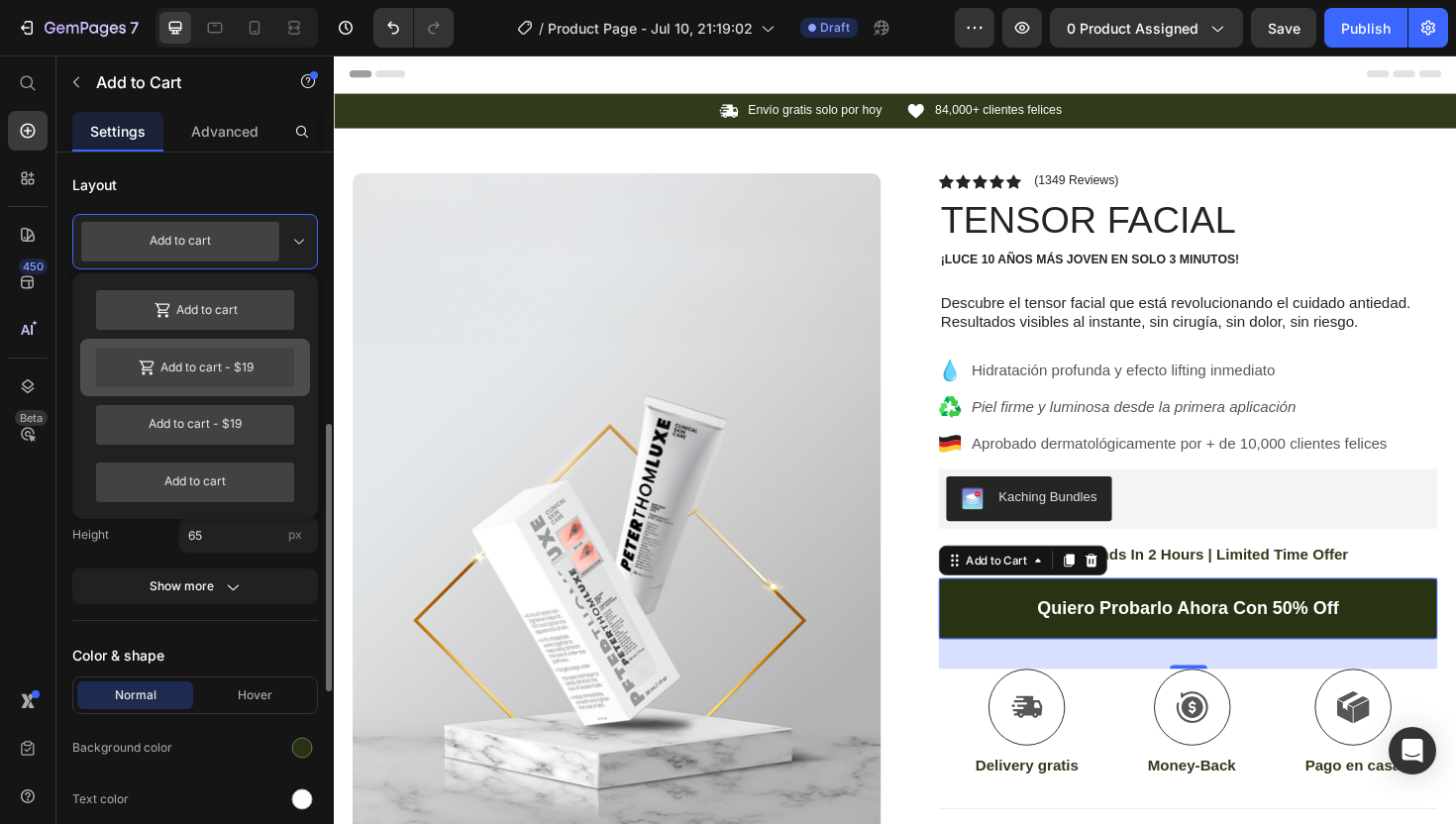 scroll, scrollTop: 742, scrollLeft: 0, axis: vertical 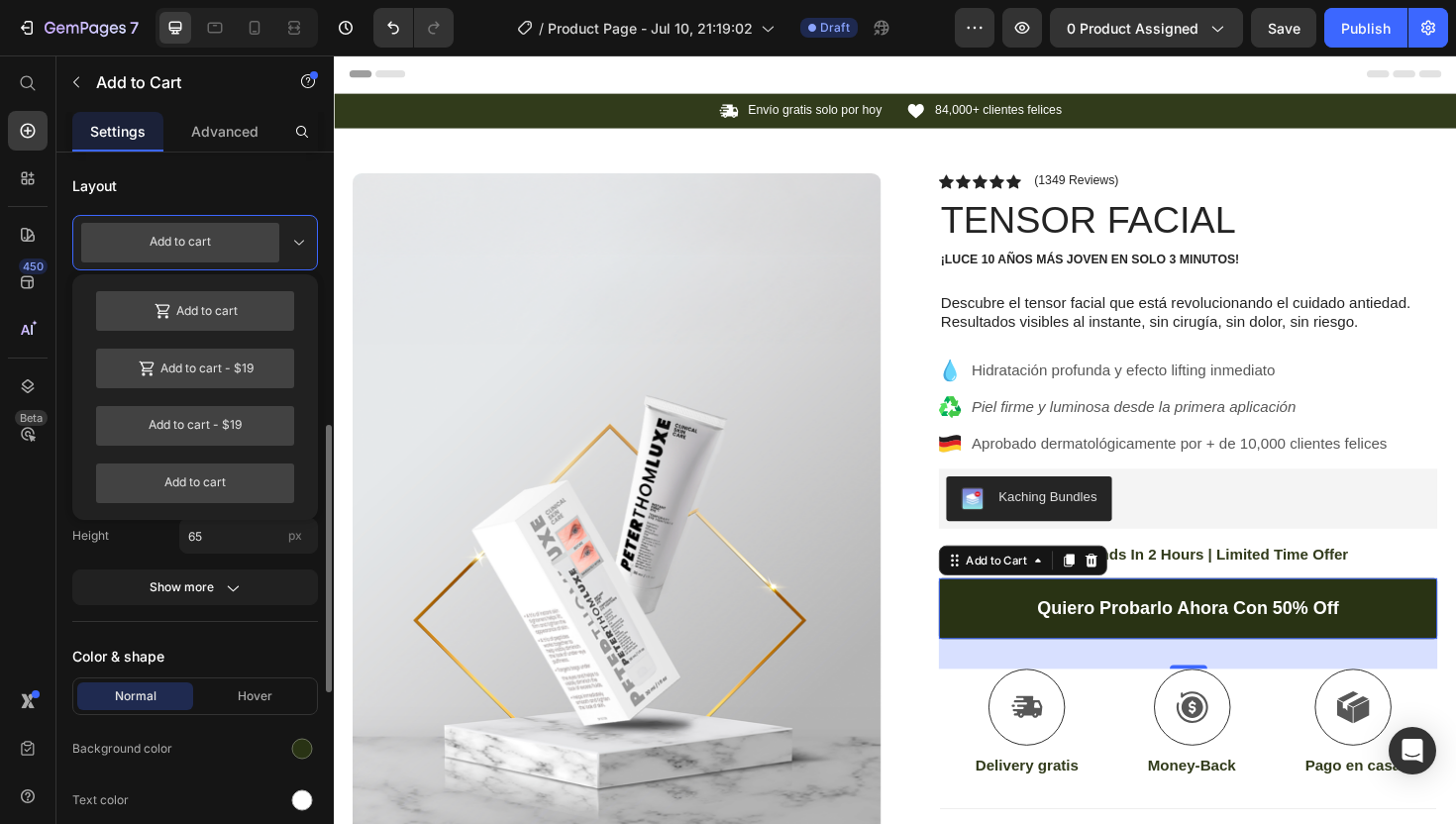 click 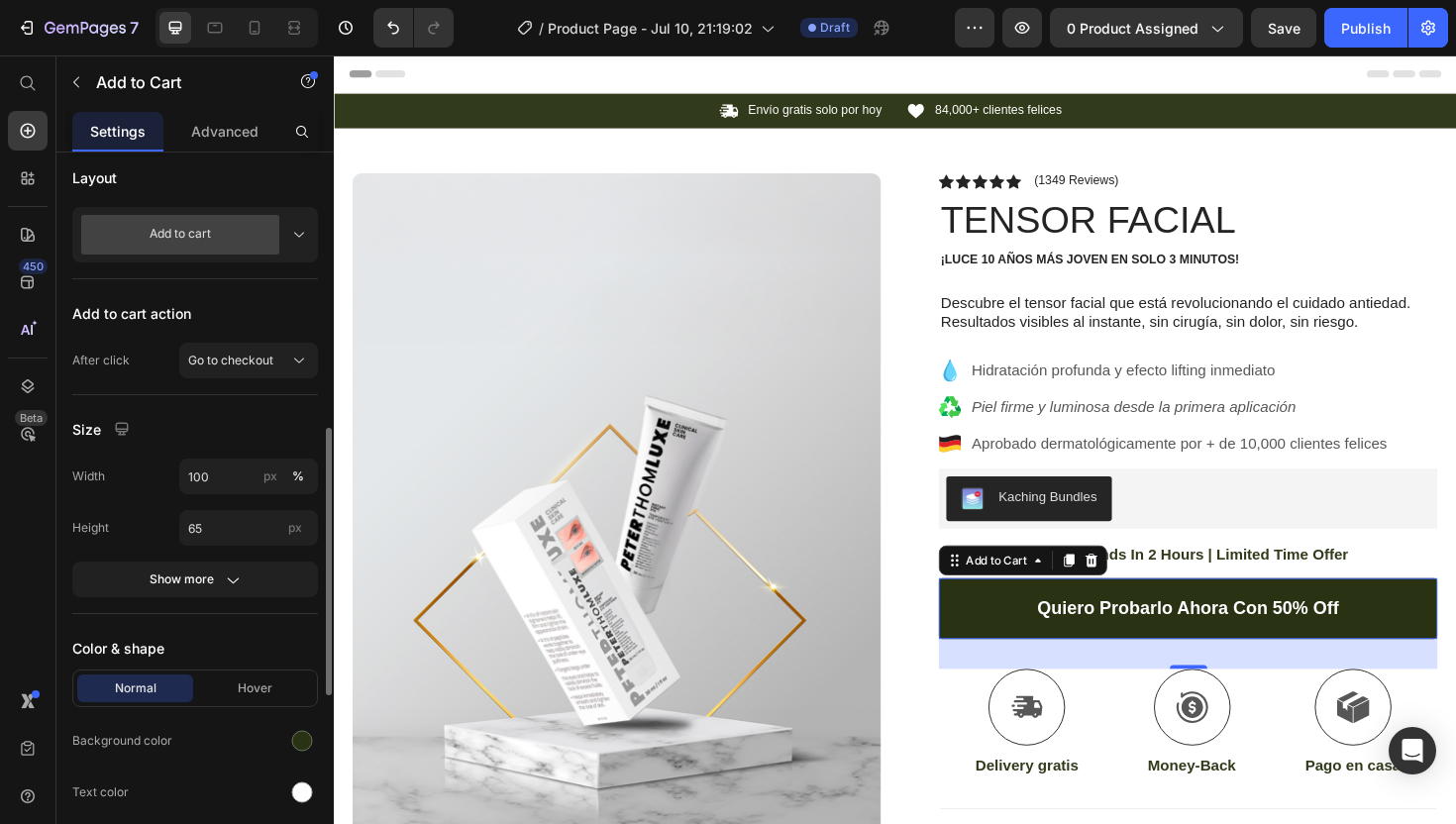 scroll, scrollTop: 753, scrollLeft: 0, axis: vertical 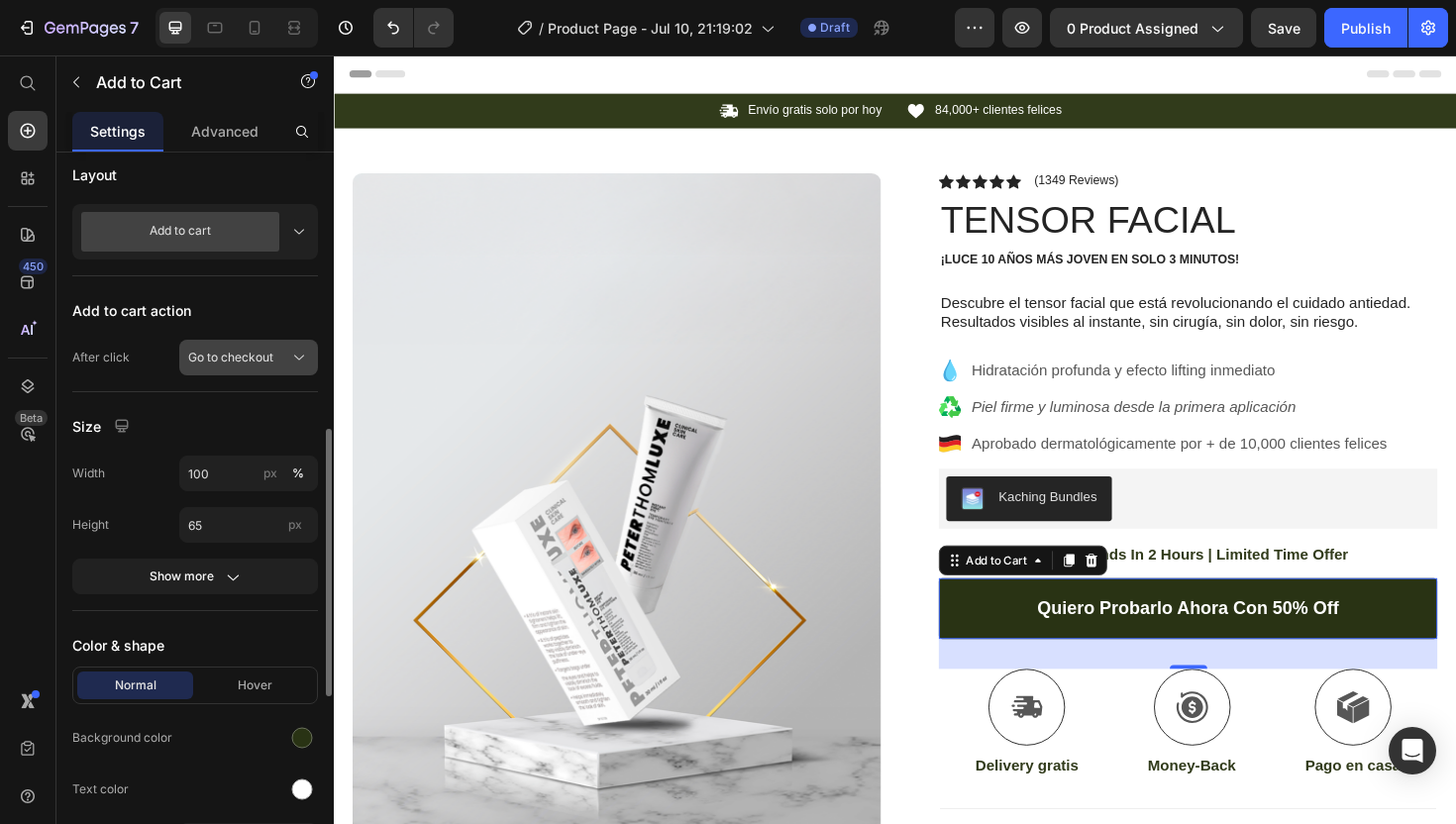 click on "Go to checkout" at bounding box center (249, 358) 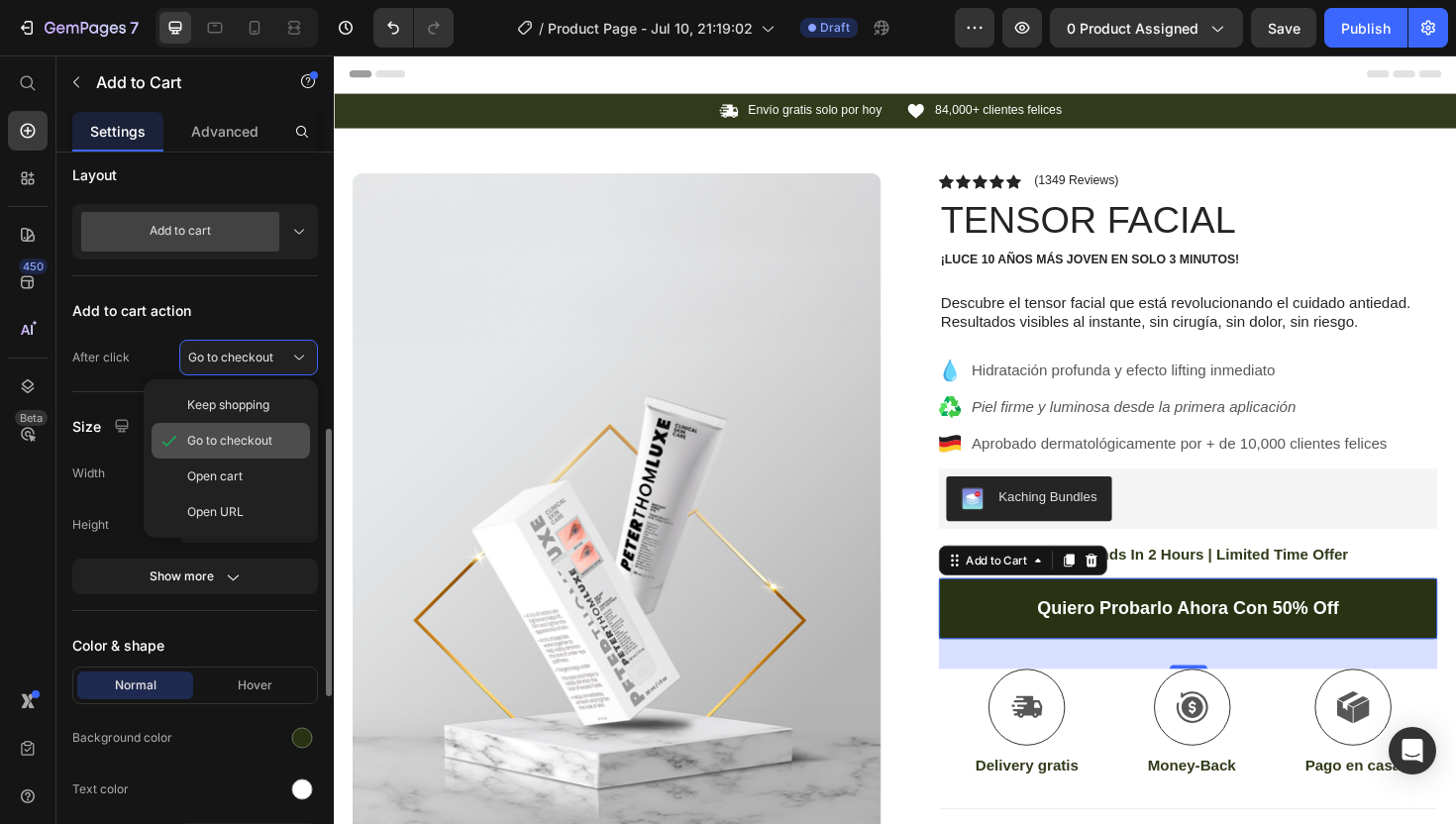 click on "Go to checkout" 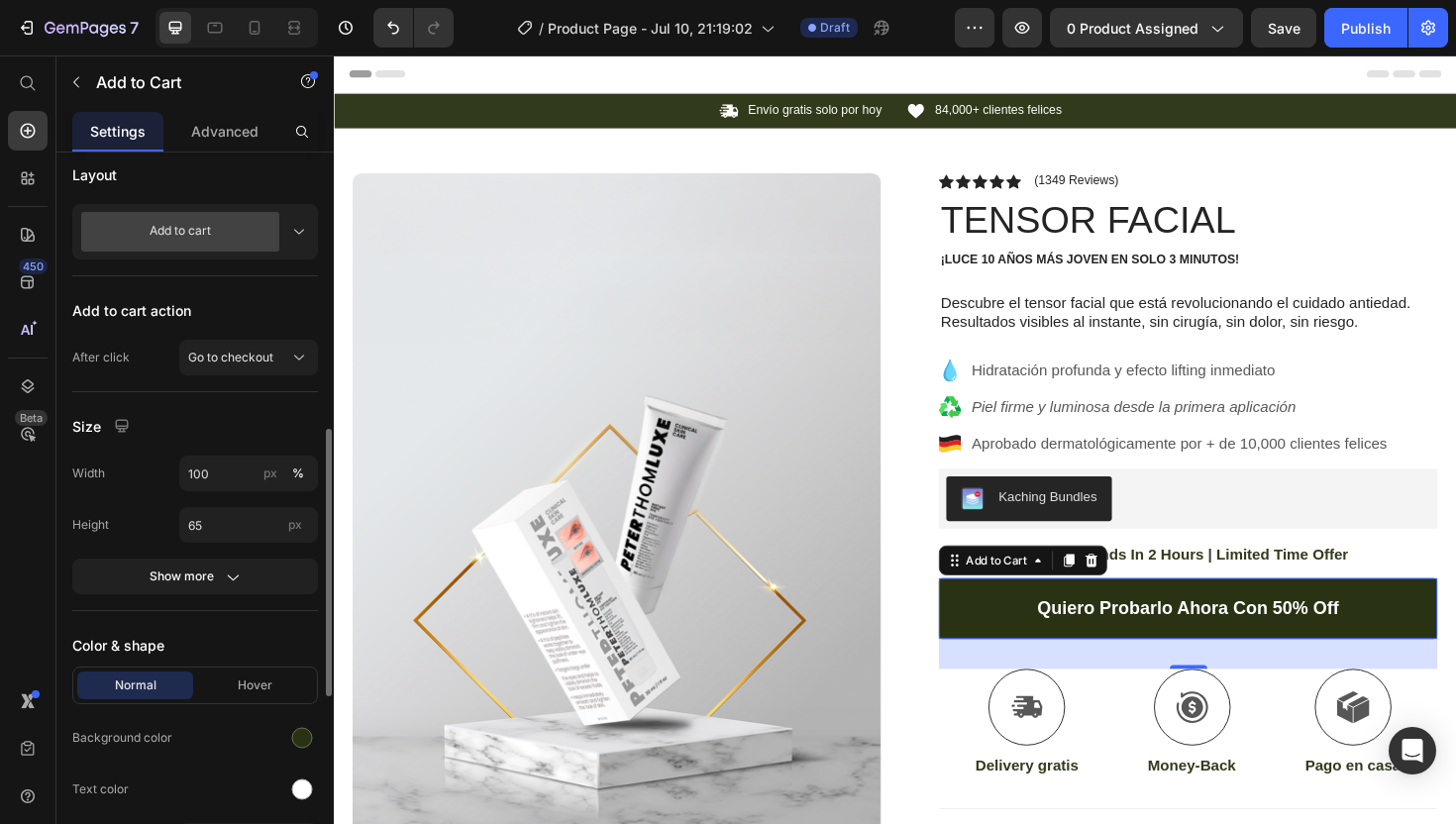 click 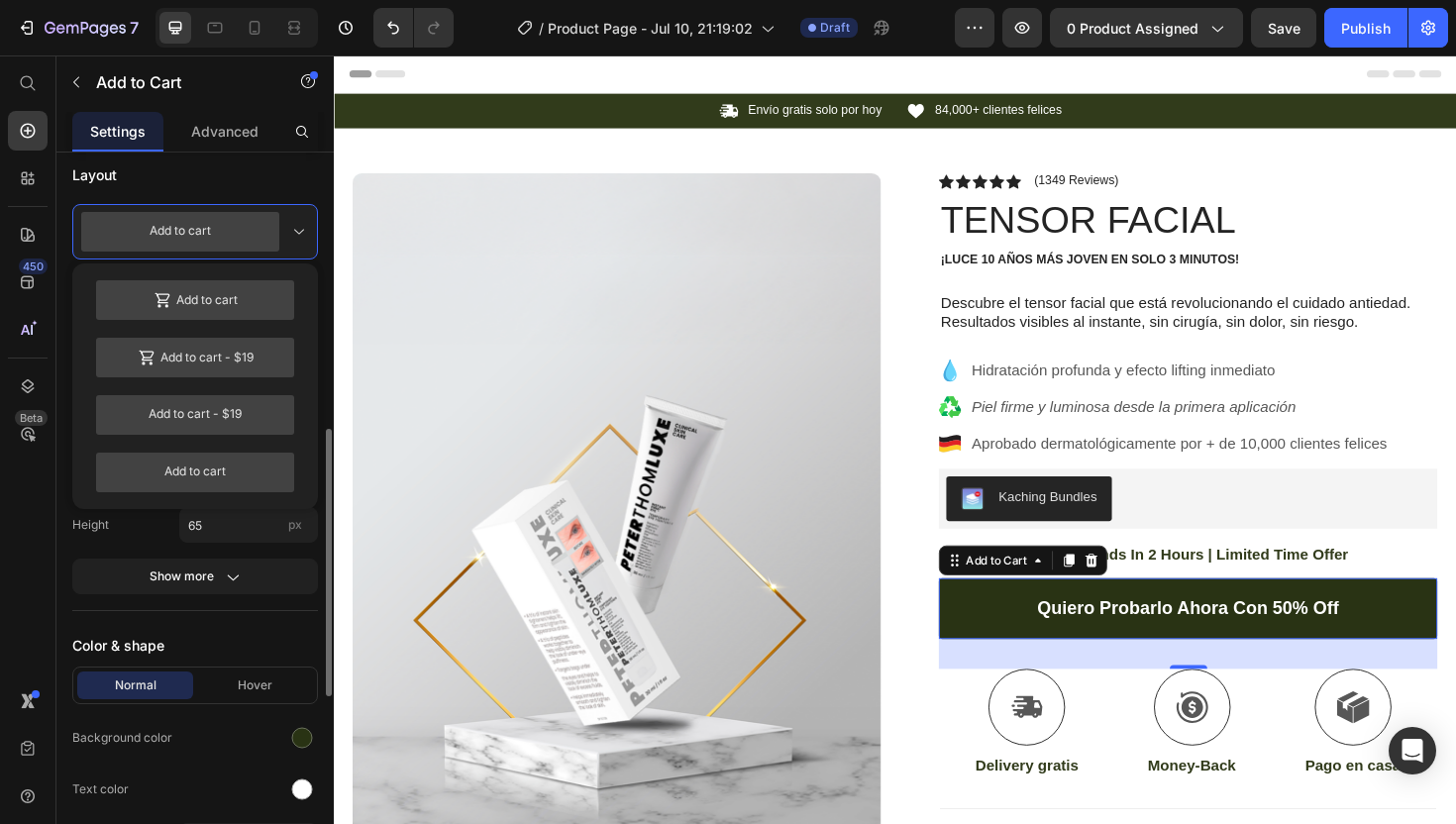 click on "Add to cart" at bounding box center (195, 232) 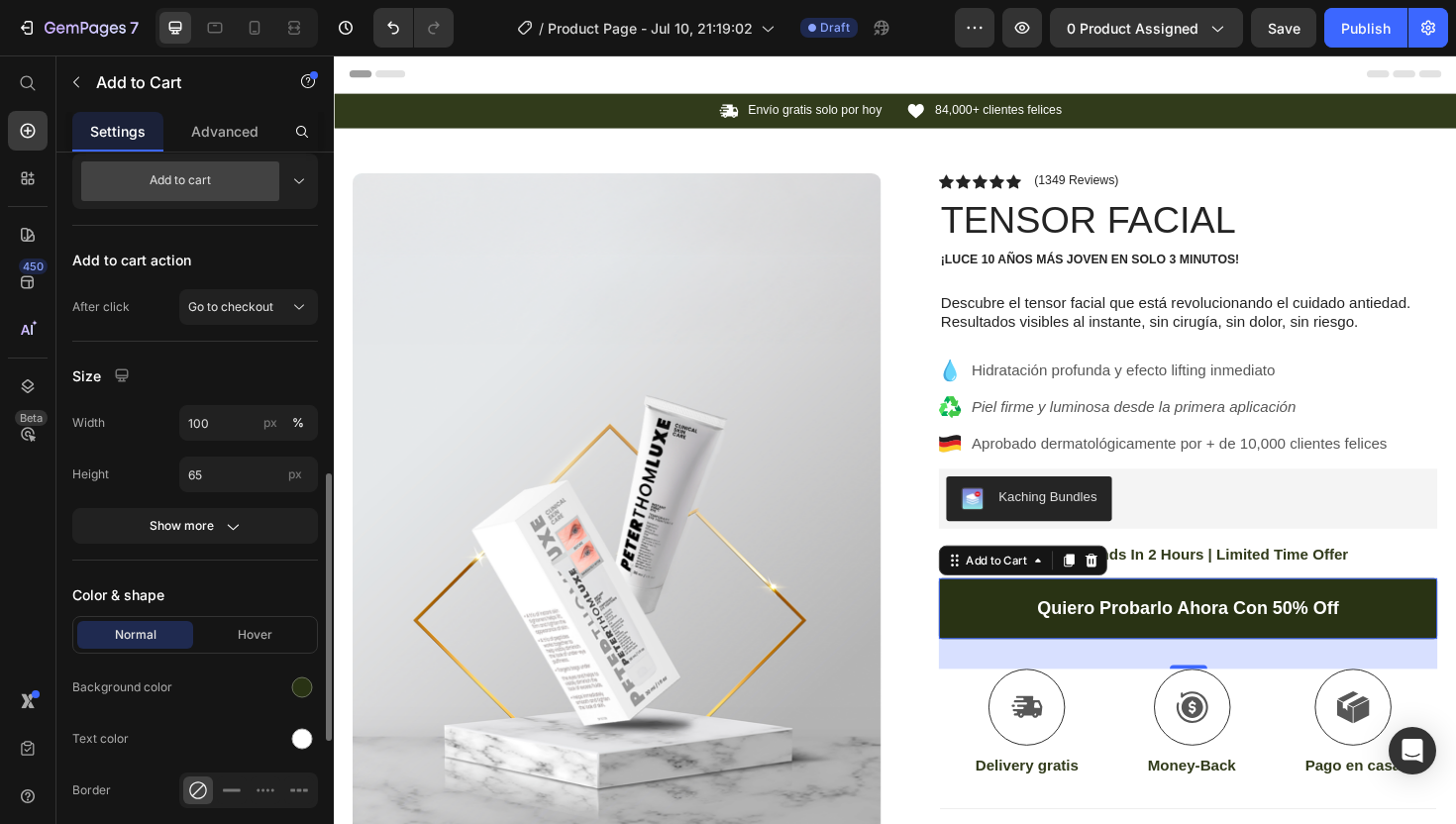 scroll, scrollTop: 829, scrollLeft: 0, axis: vertical 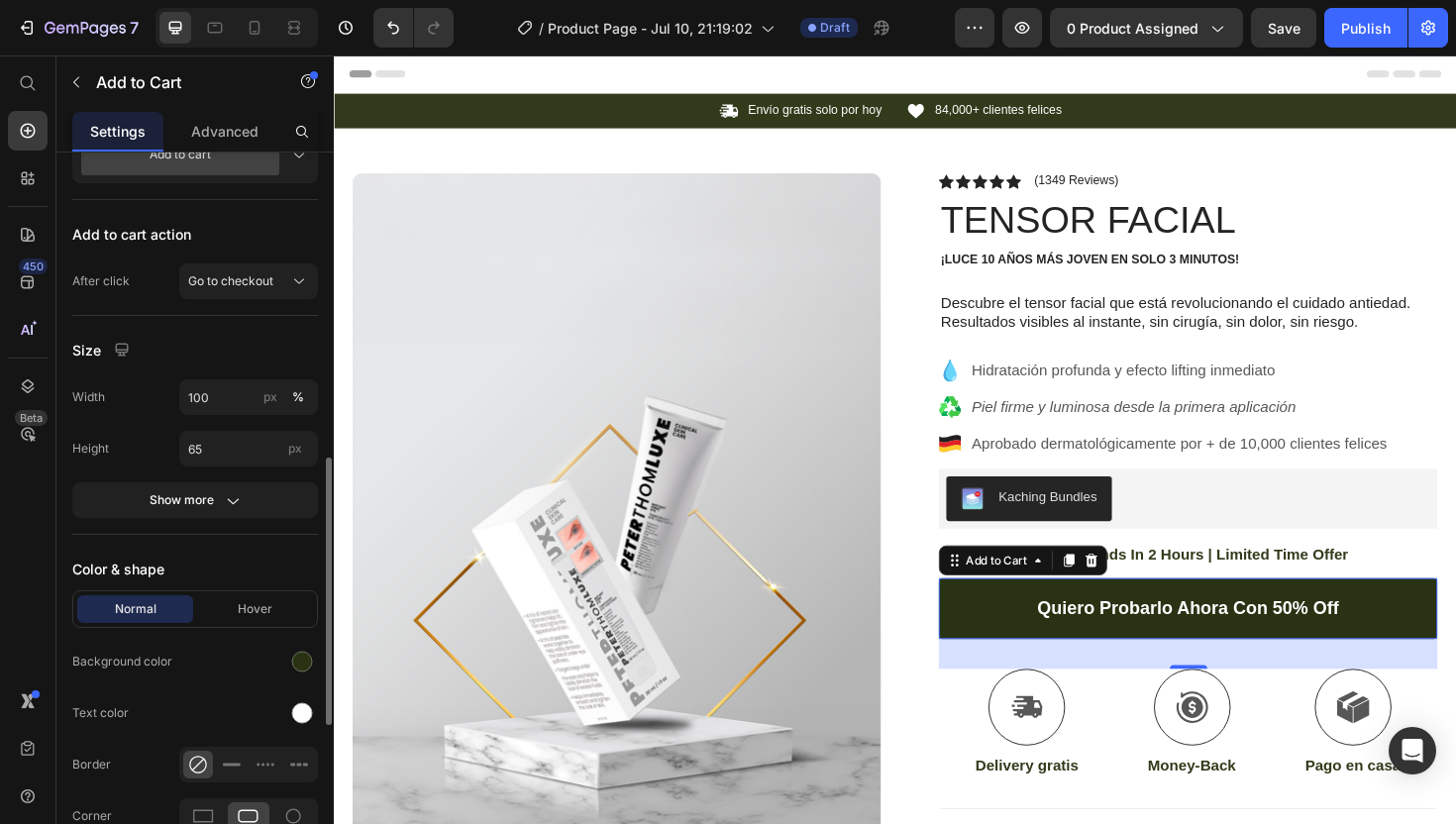 click on "Size Width 100 px % Height 65 px Show more" 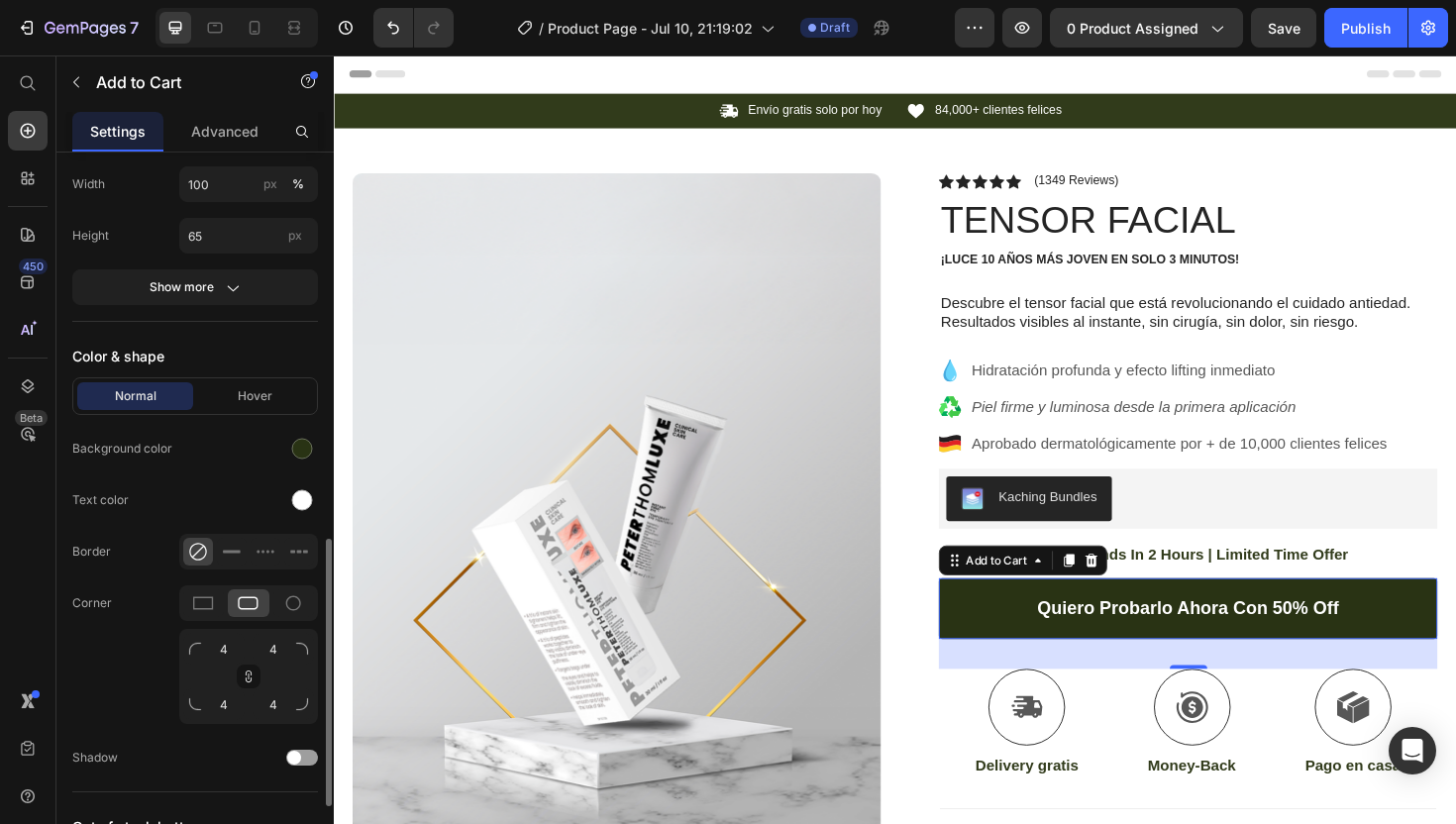scroll, scrollTop: 1044, scrollLeft: 0, axis: vertical 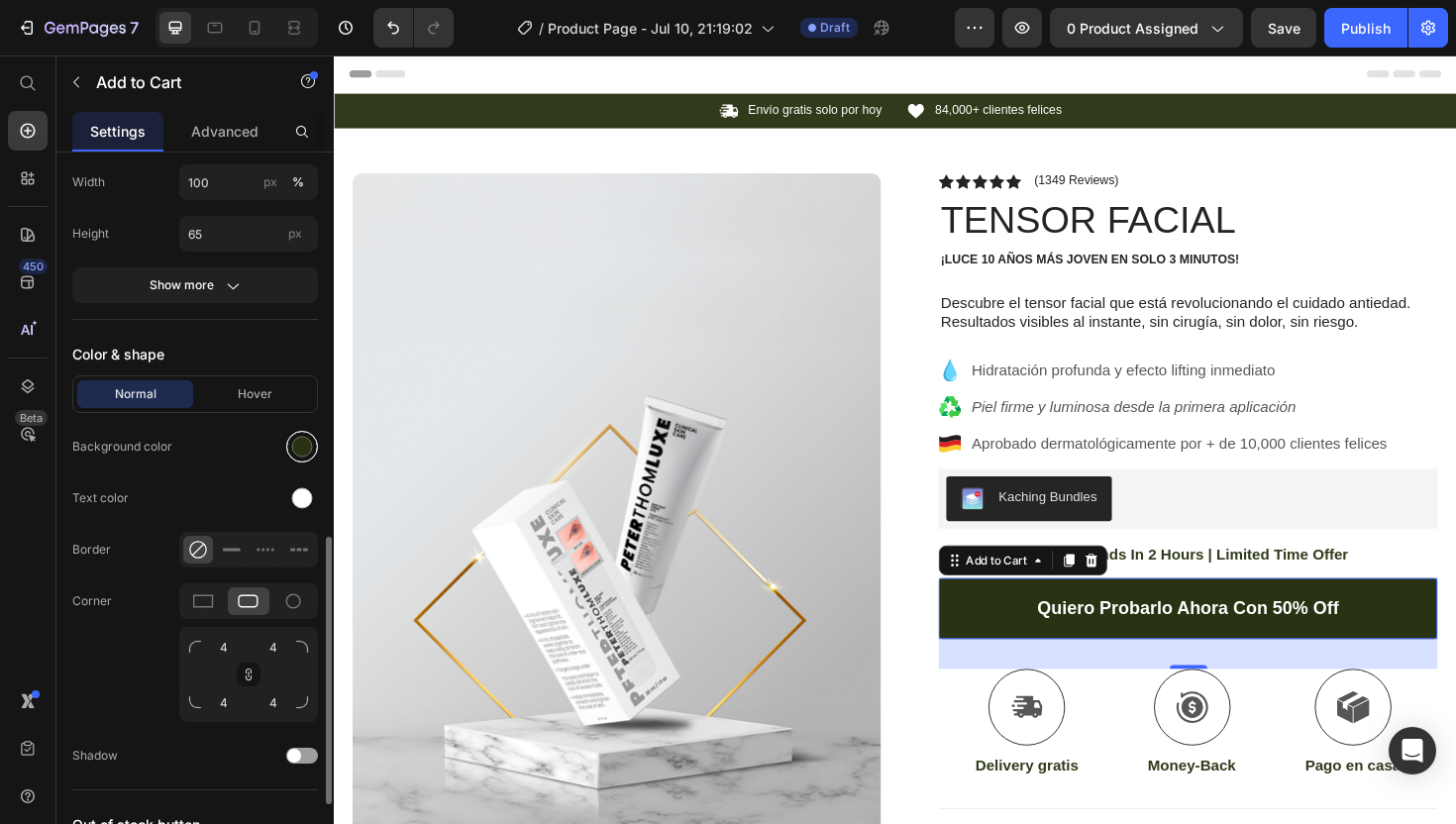click at bounding box center [302, 447] 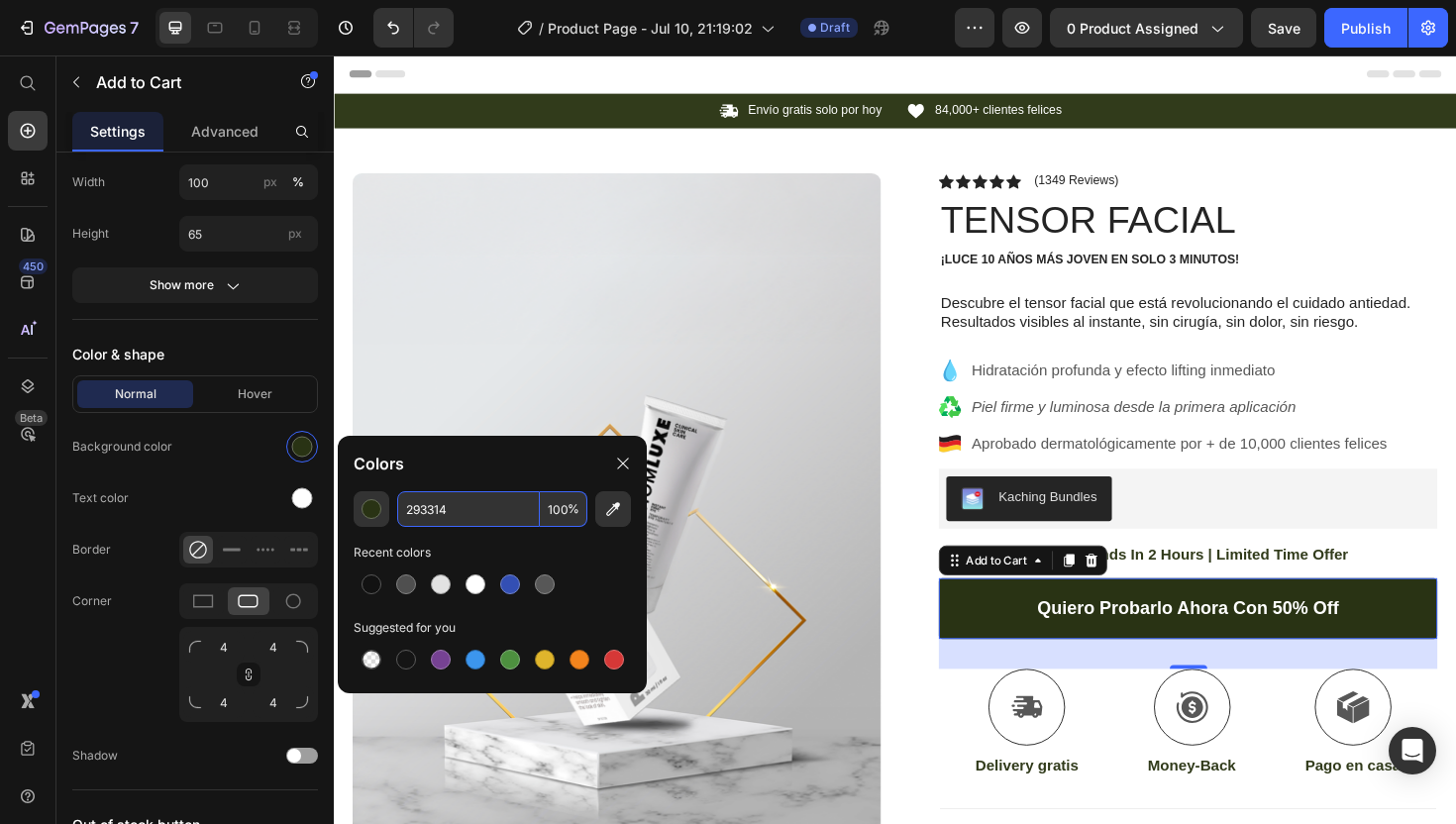 click on "293314" at bounding box center (468, 509) 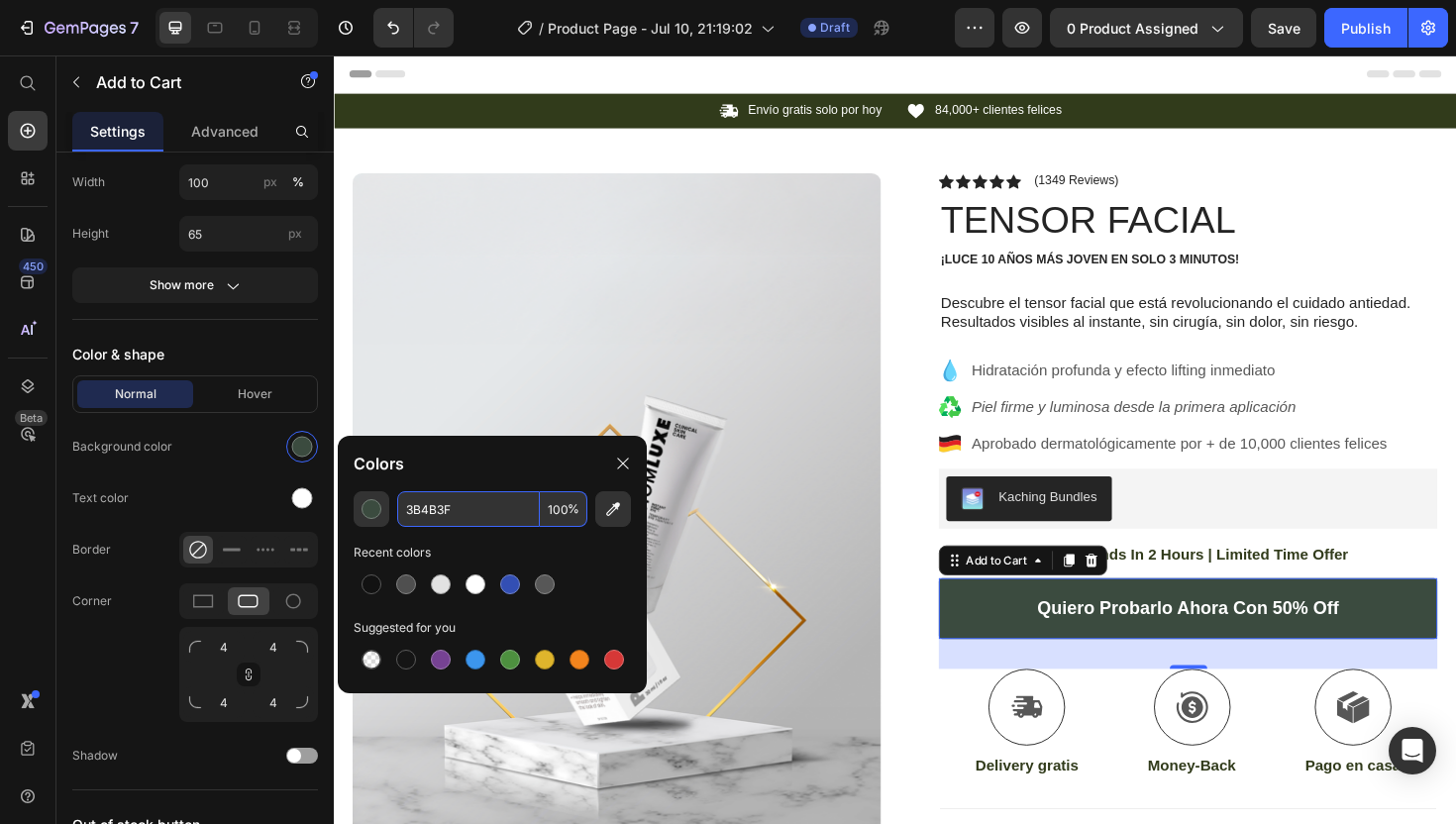 click on "3B4B3F" at bounding box center [468, 509] 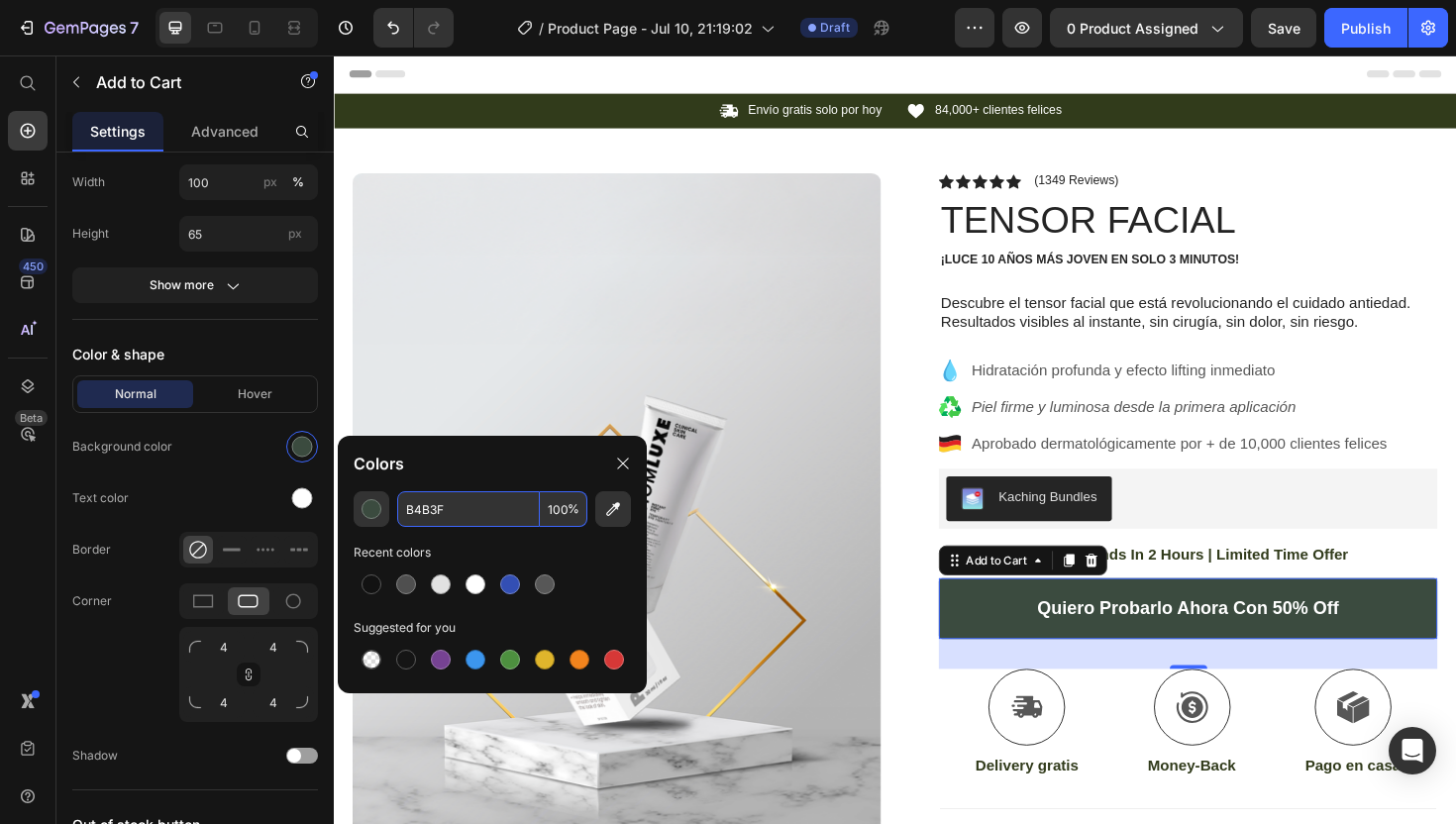 click on "100" at bounding box center (564, 509) 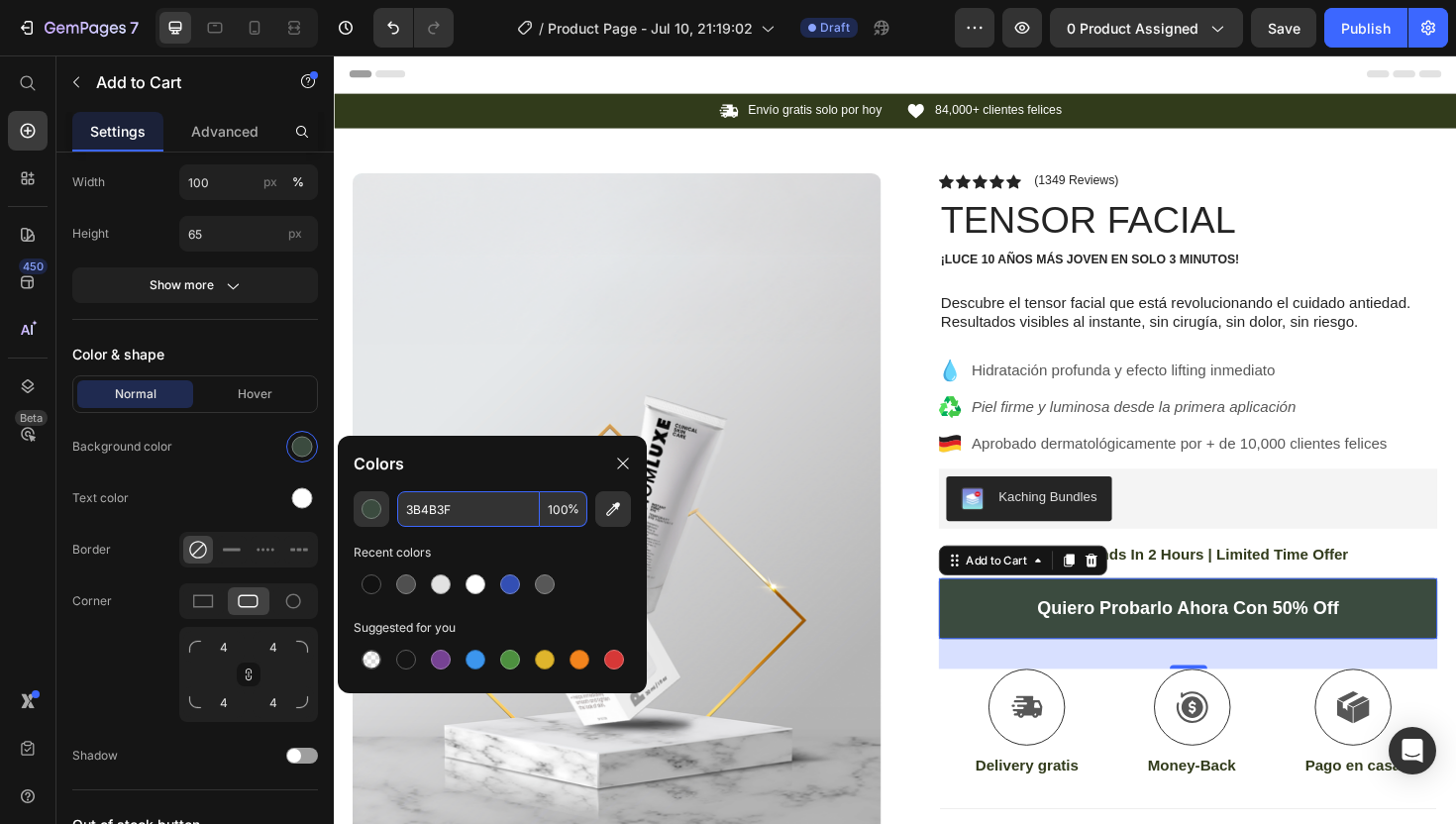 click on "3B4B3F" at bounding box center [468, 509] 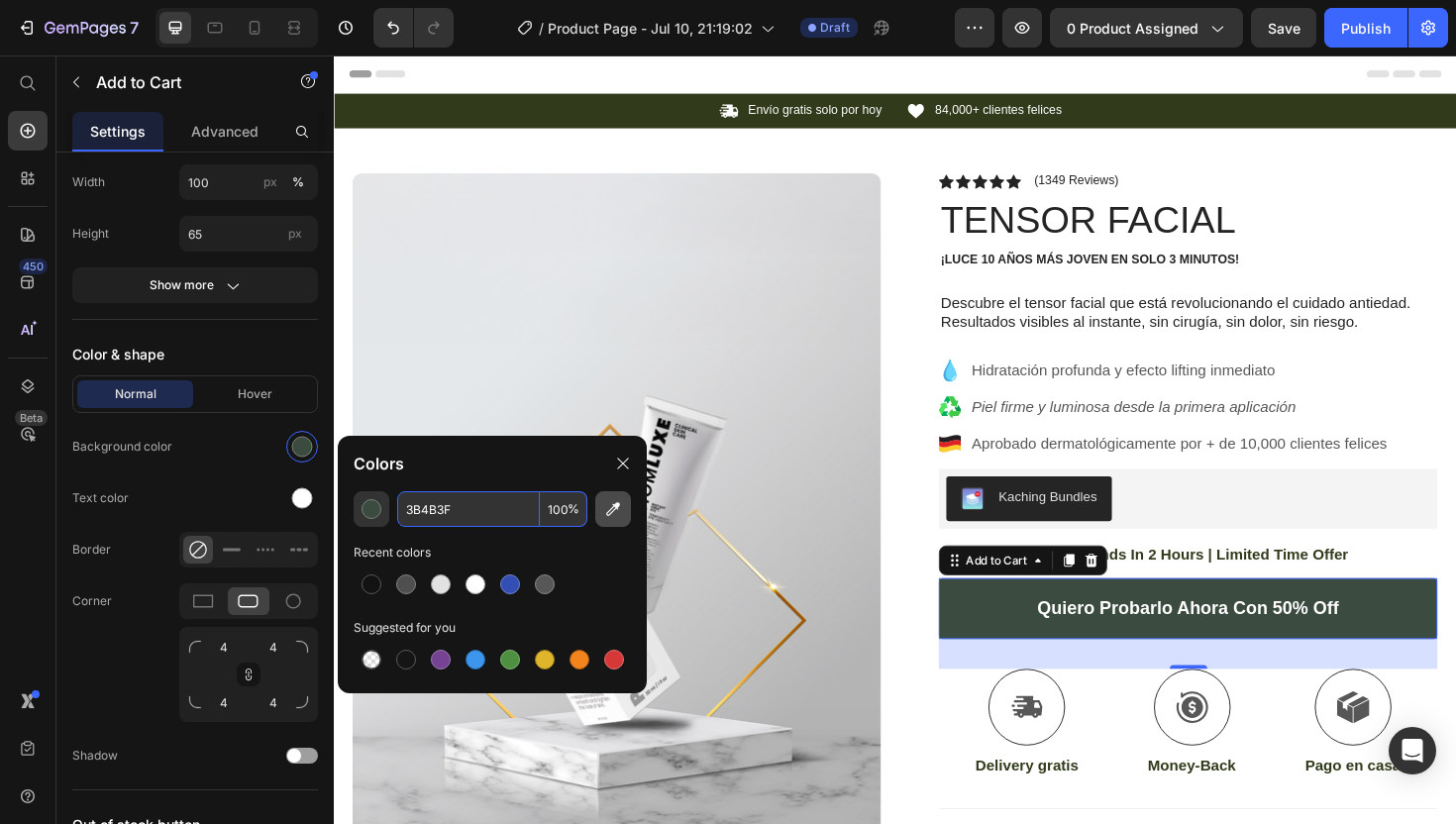click at bounding box center (613, 509) 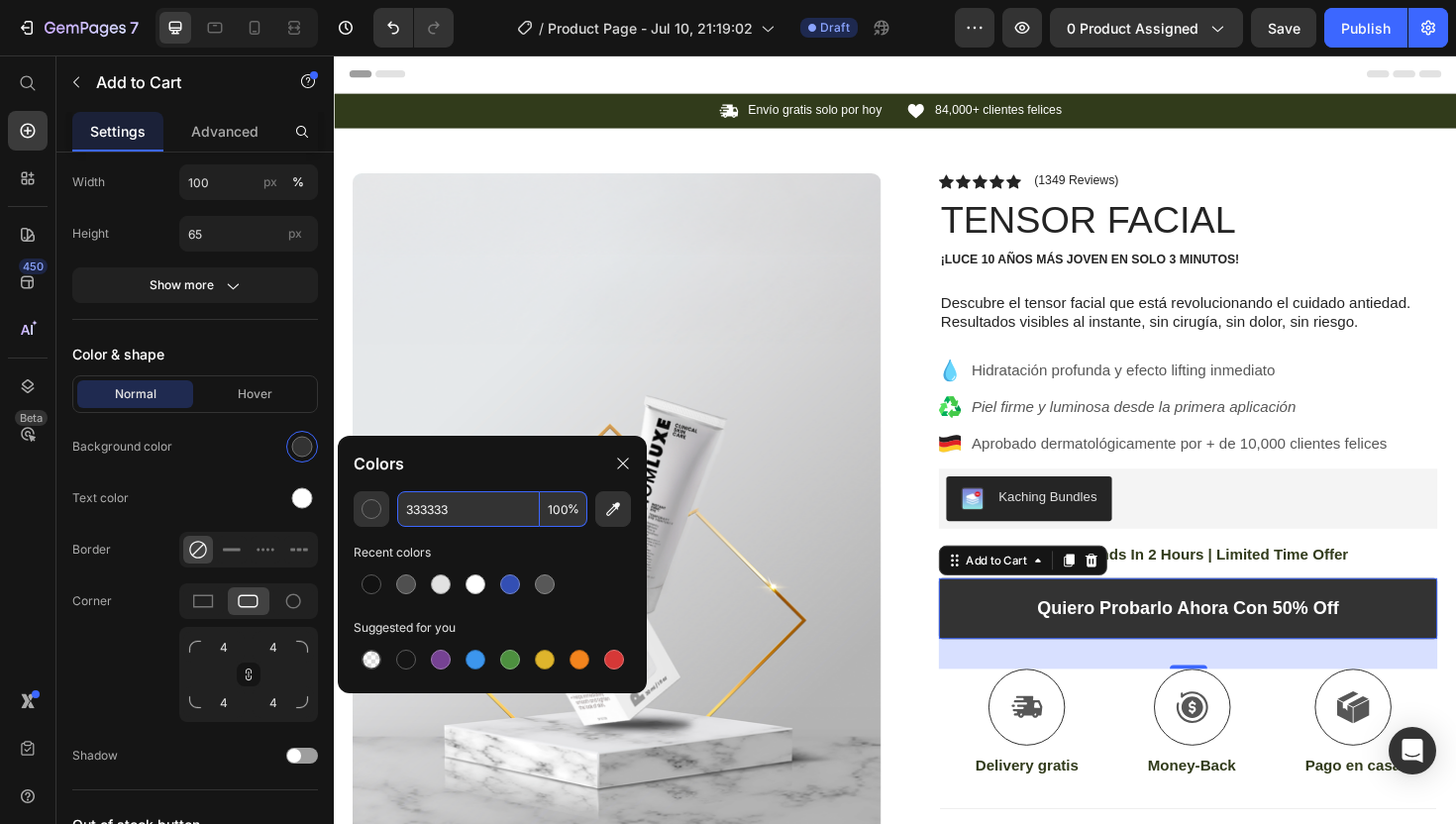 click on "333333" at bounding box center [468, 509] 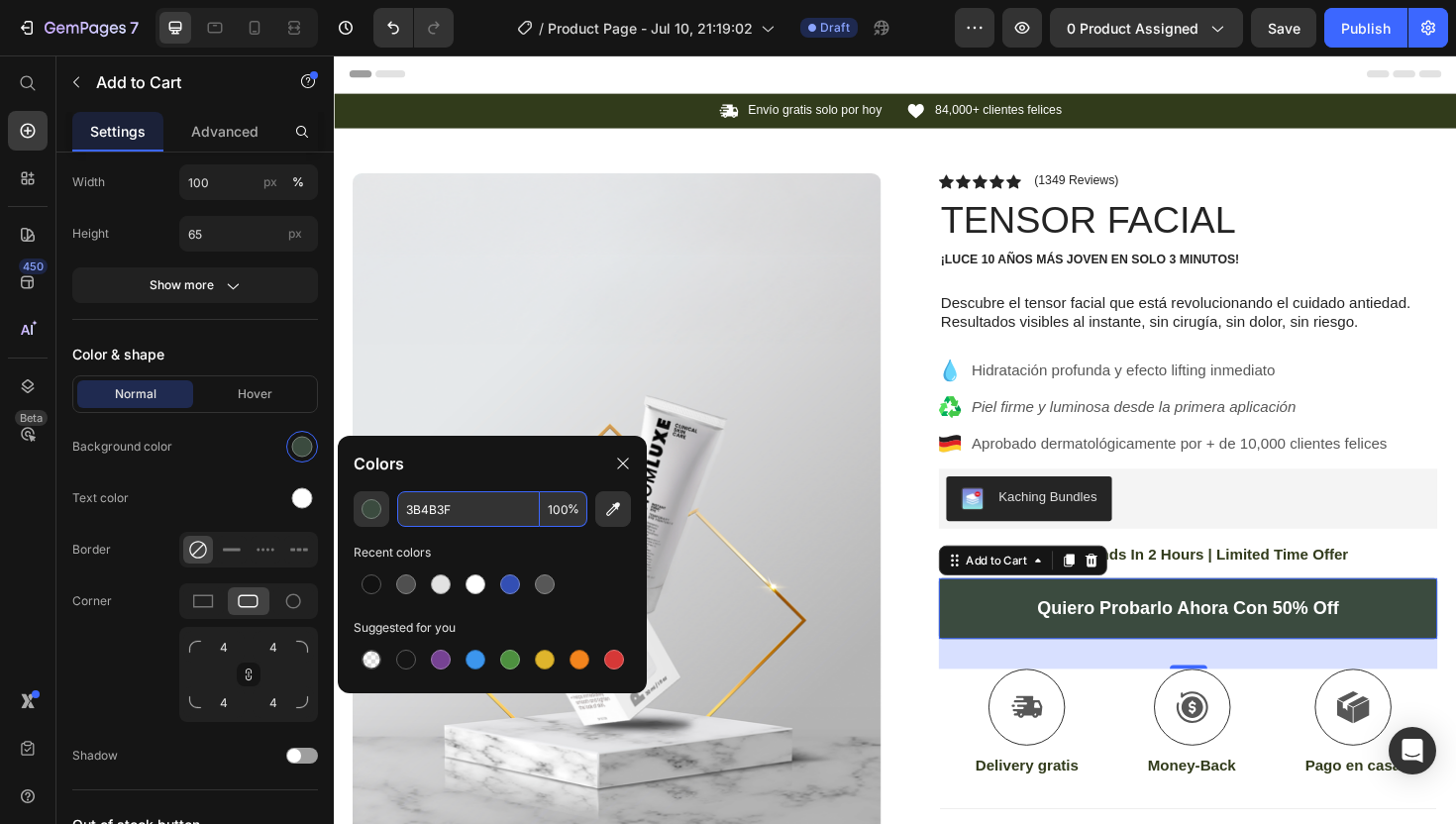 type on "3B4B3F" 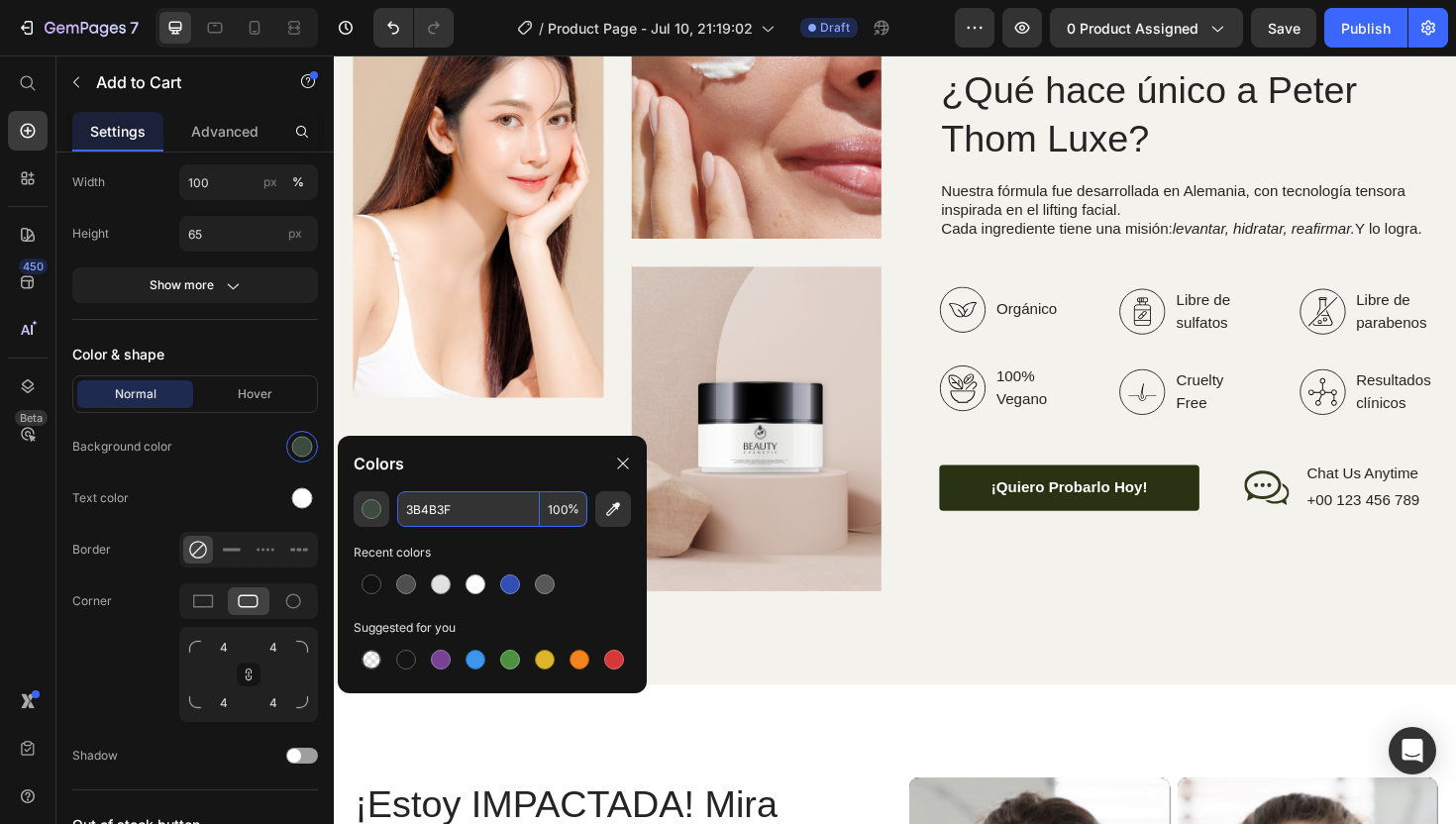 scroll, scrollTop: 4157, scrollLeft: 0, axis: vertical 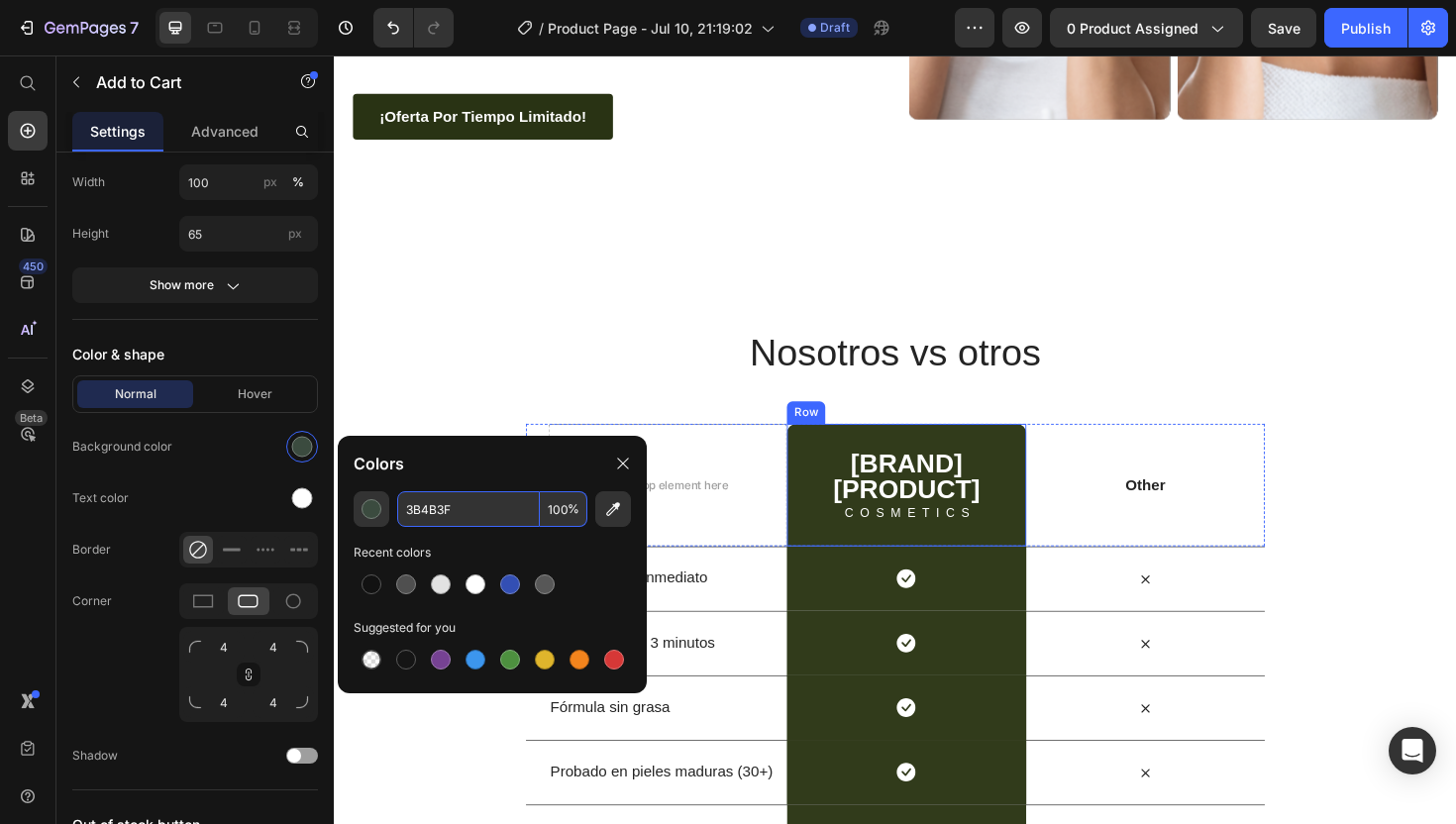 click on "[NAME] Heading COSMETICS Text Block Row" at bounding box center (939, 510) 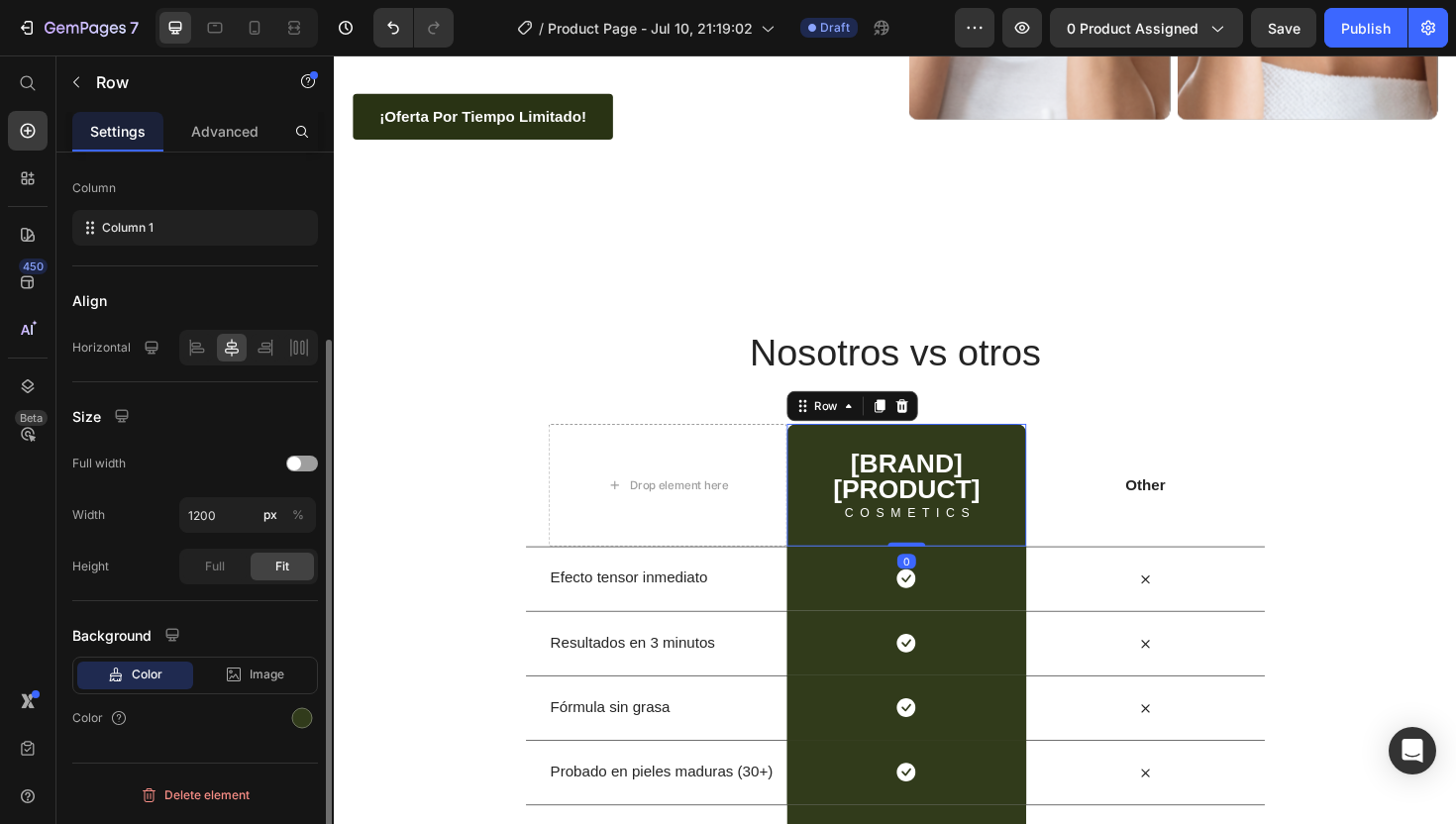 scroll, scrollTop: 0, scrollLeft: 0, axis: both 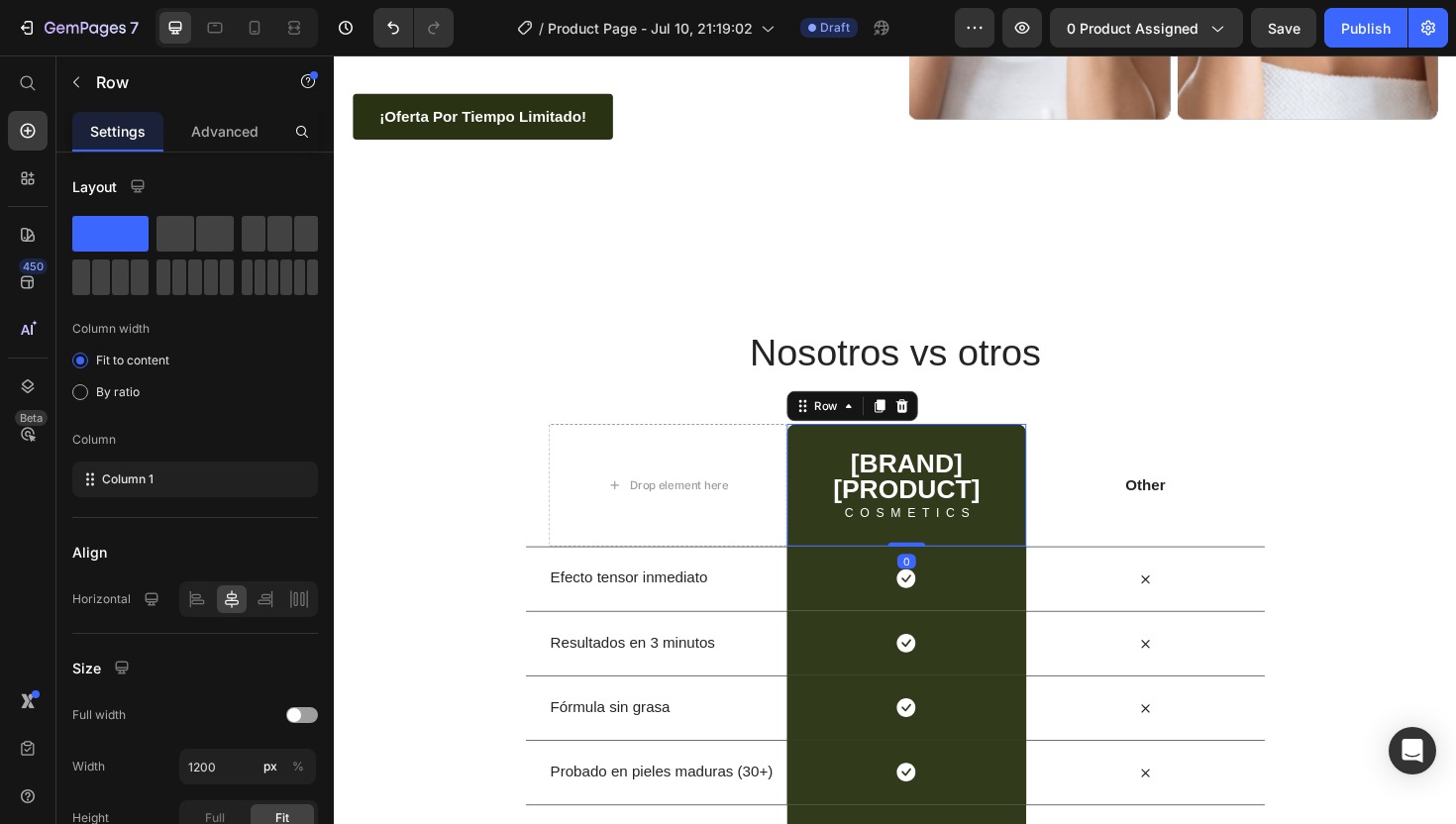 click on "PETER THOM Heading COSMETICS Text Block Row   0" at bounding box center (939, 510) 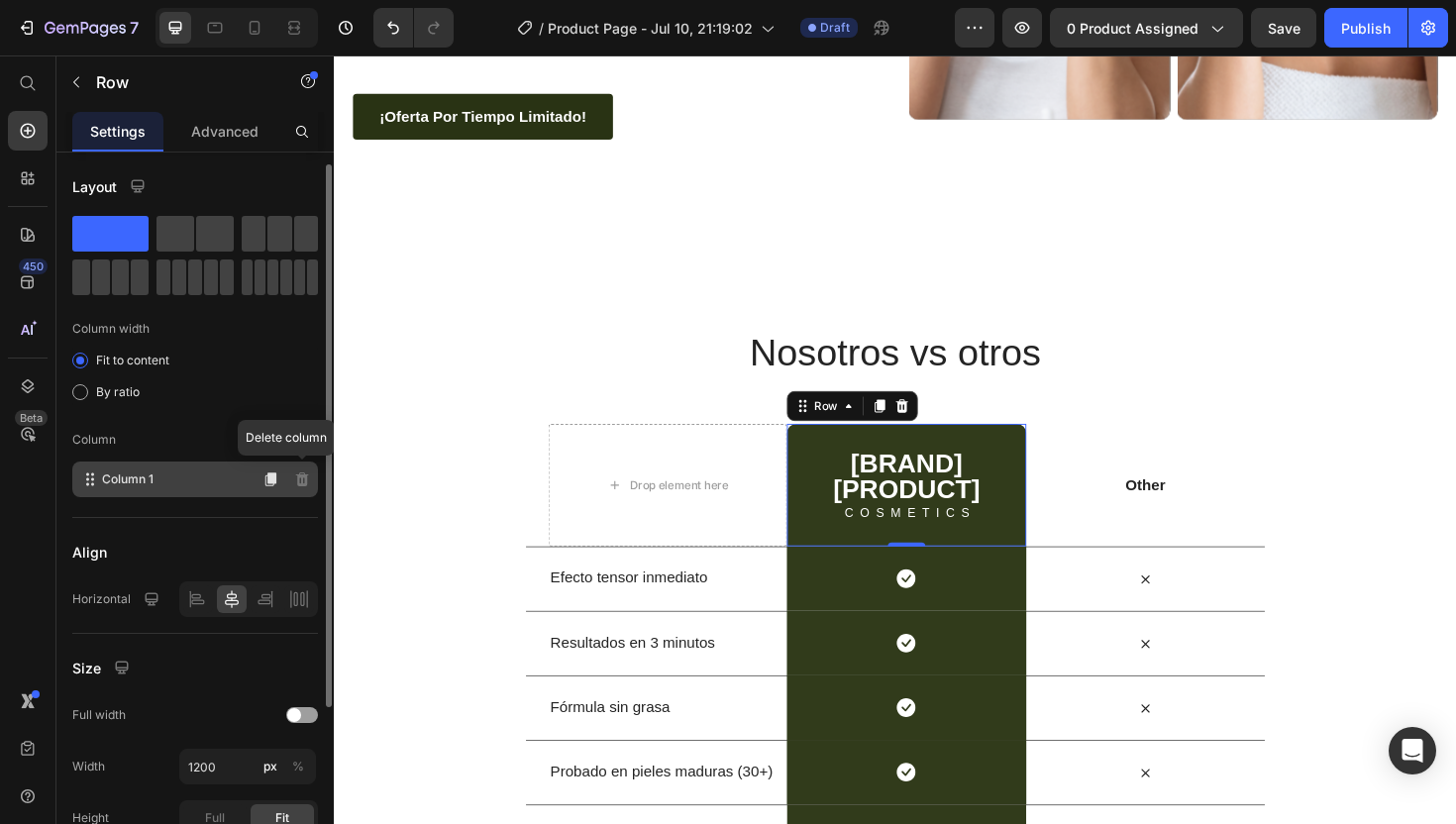 scroll, scrollTop: 248, scrollLeft: 0, axis: vertical 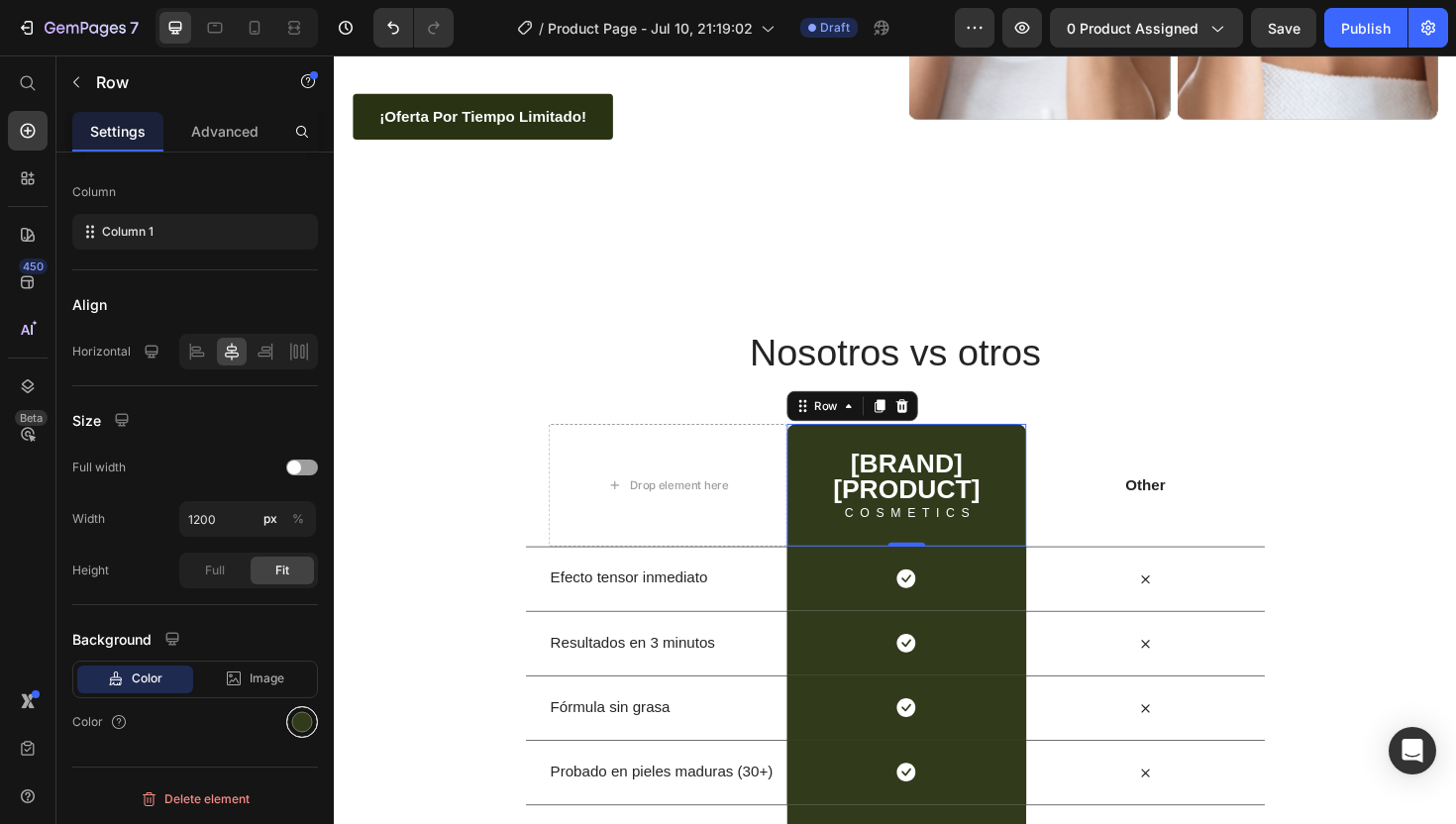 click at bounding box center [302, 722] 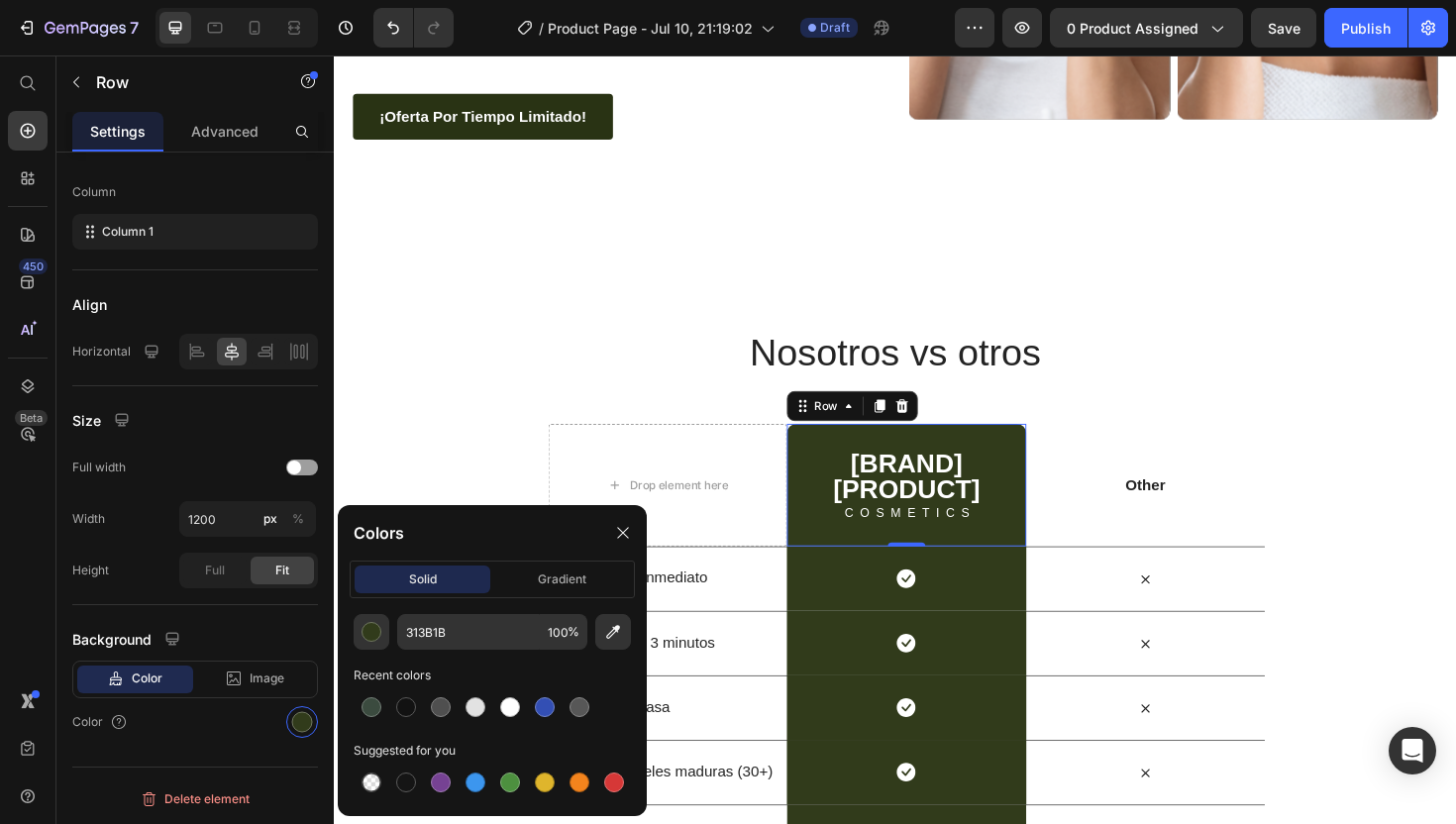 click on "313B1B 100 % Recent colors Suggested for you" 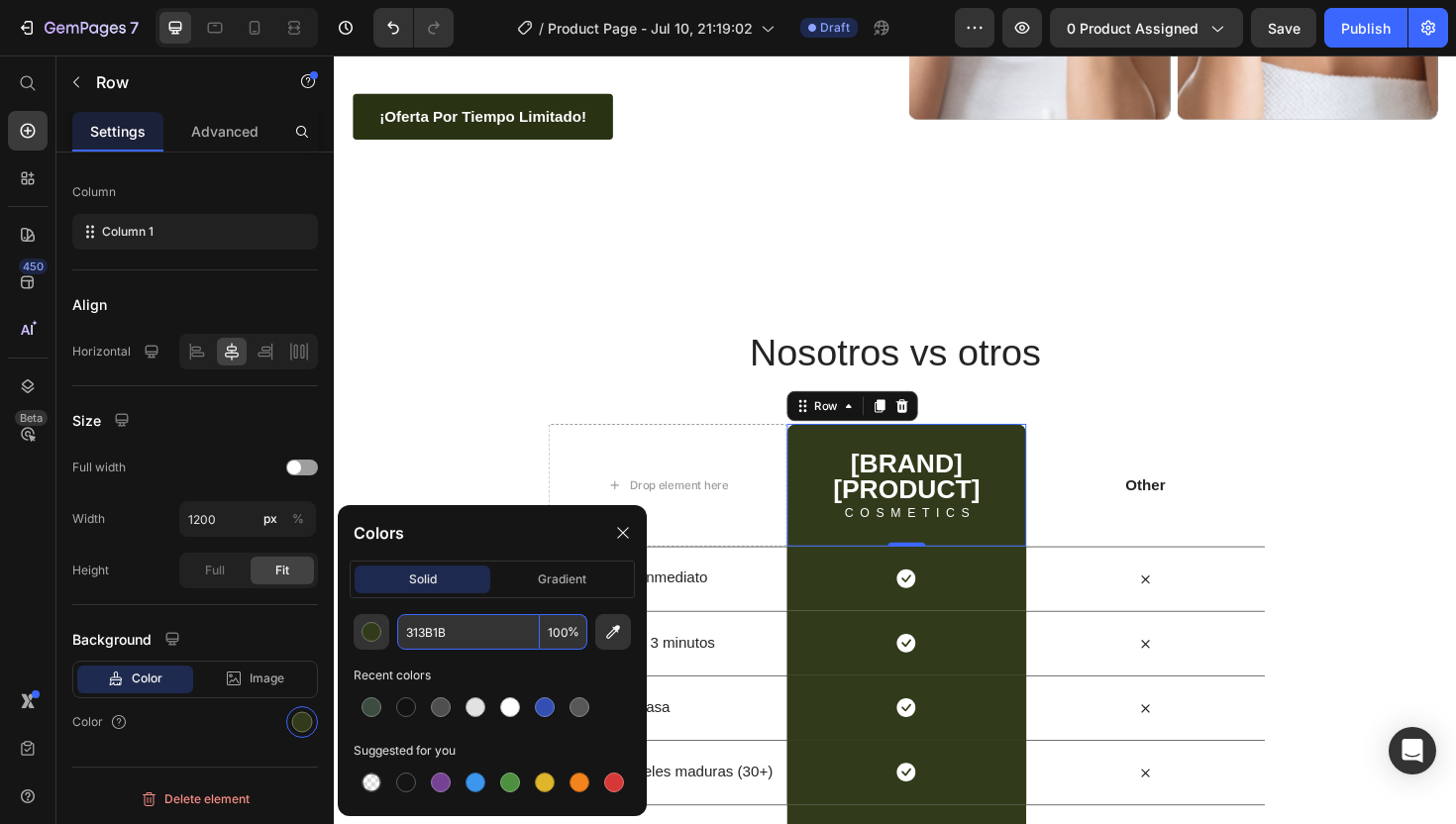 click on "313B1B" at bounding box center (468, 632) 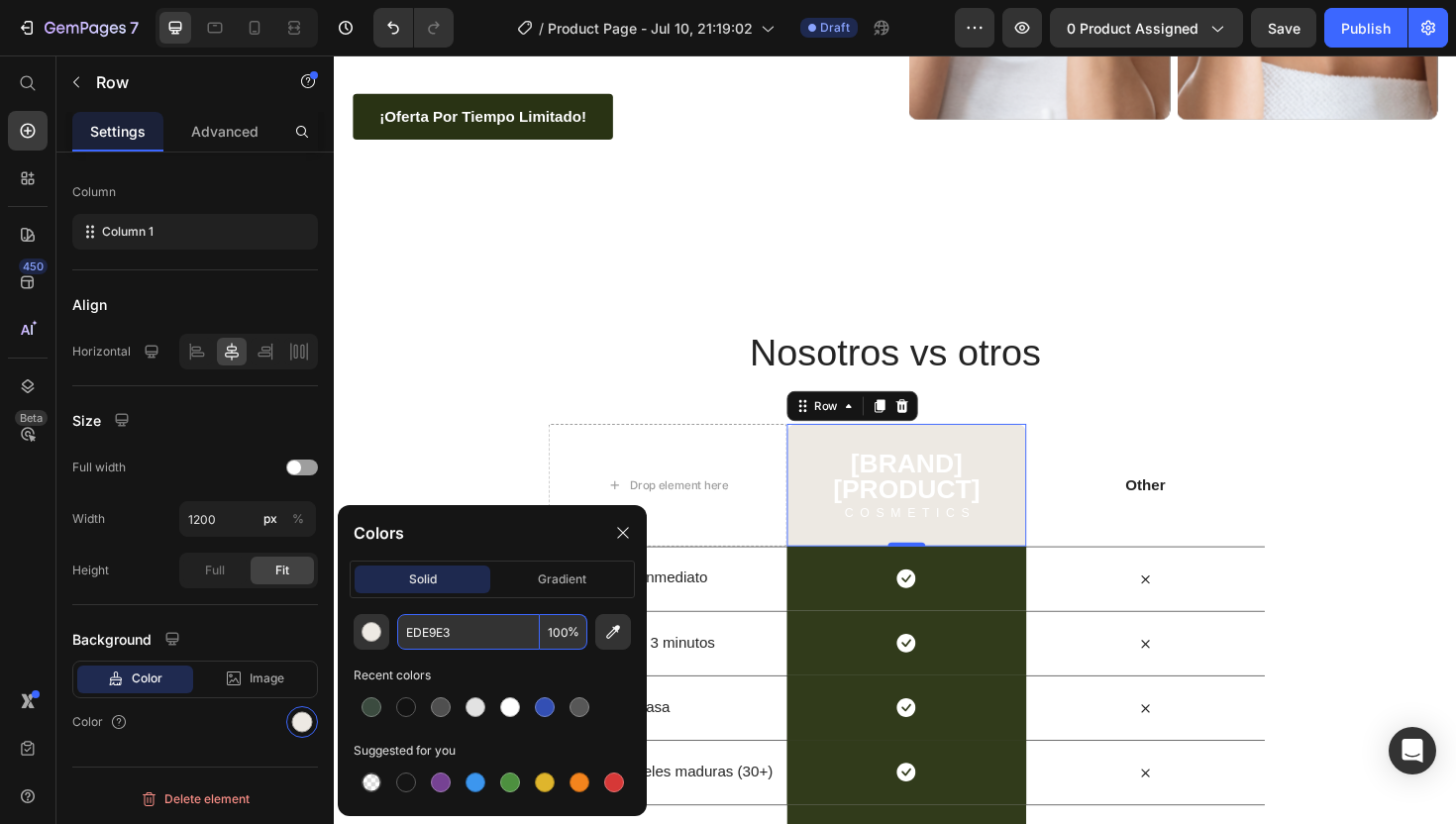 type on "EDE9E3" 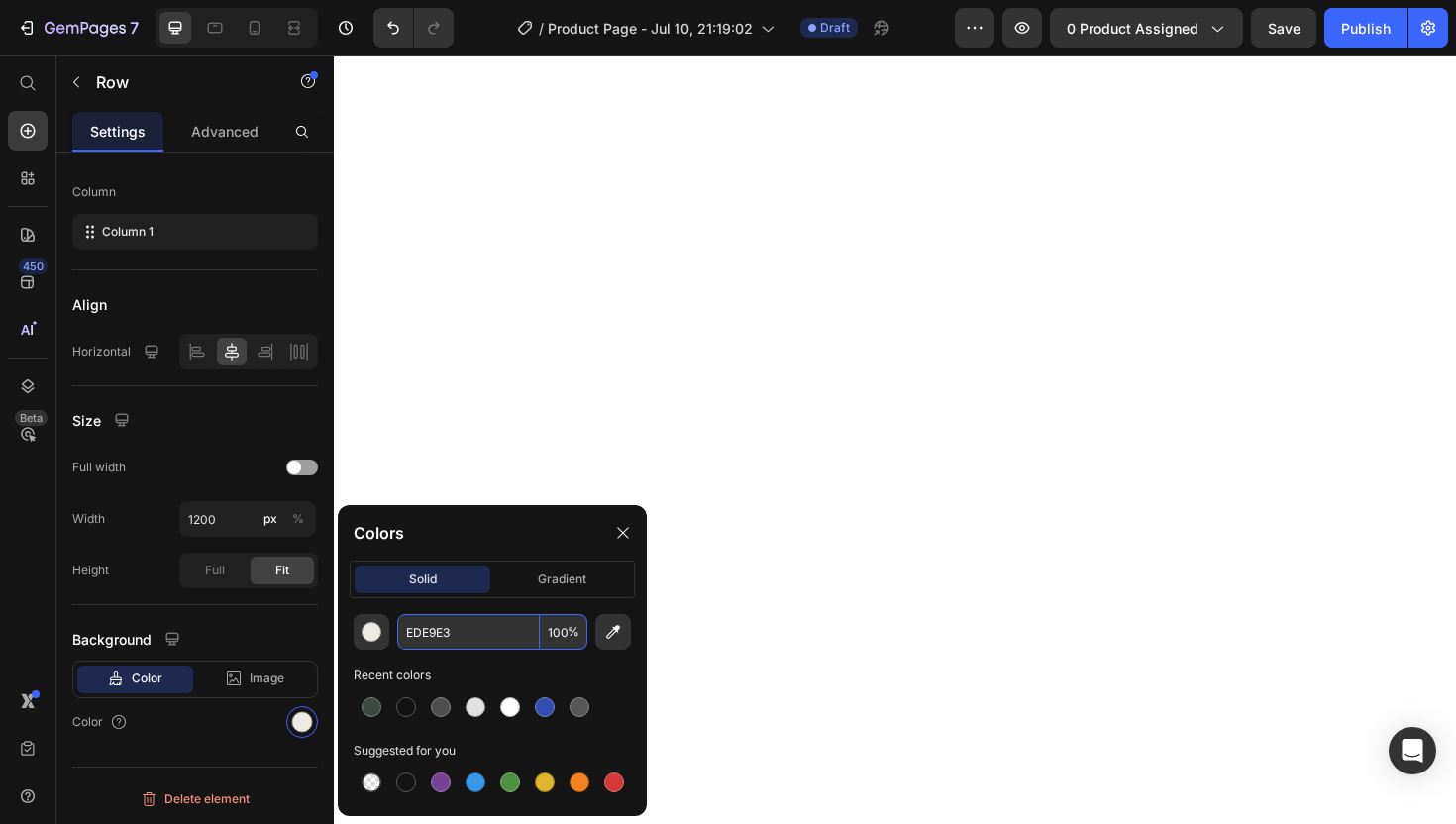 scroll, scrollTop: 39, scrollLeft: 0, axis: vertical 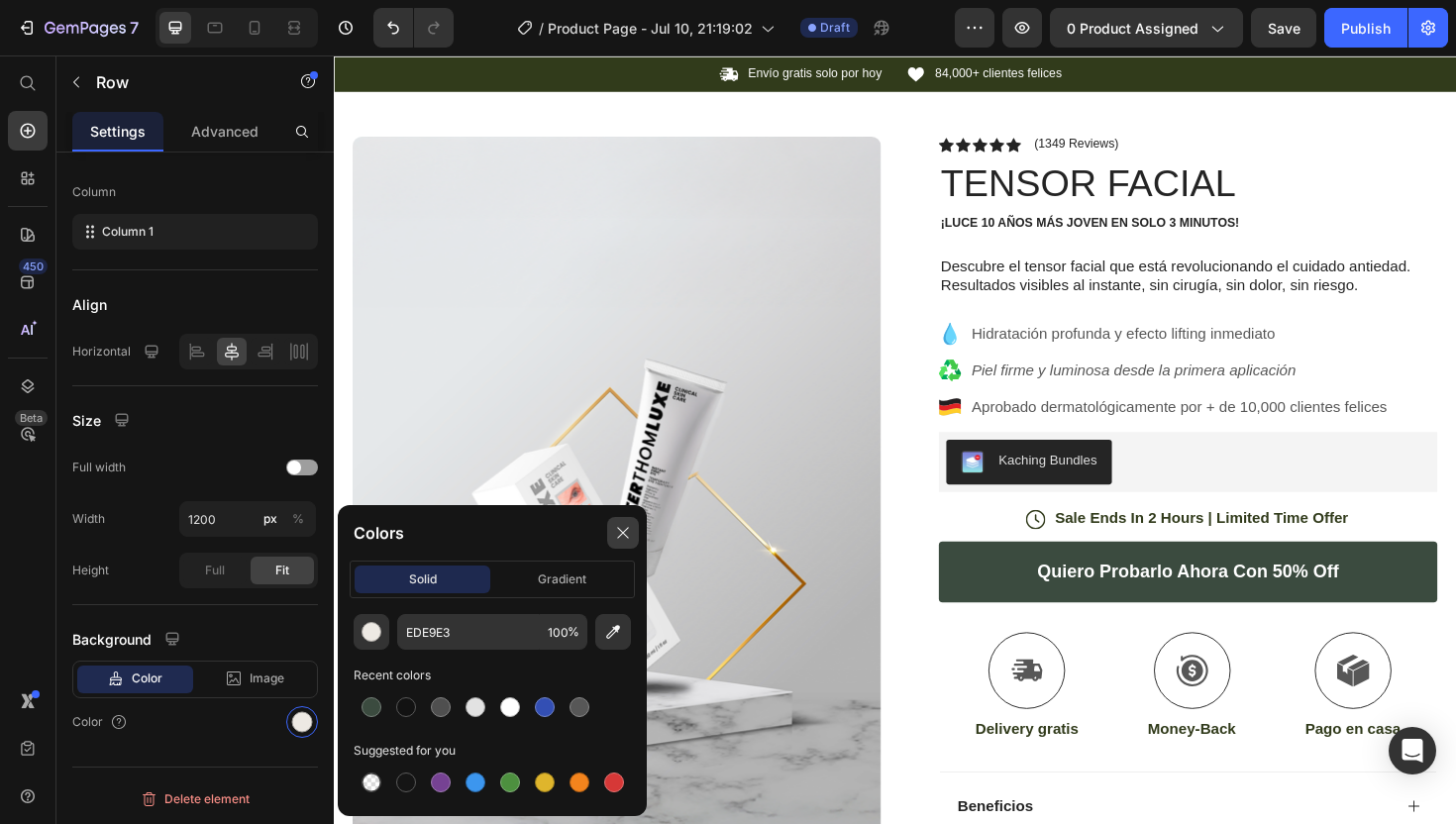 click 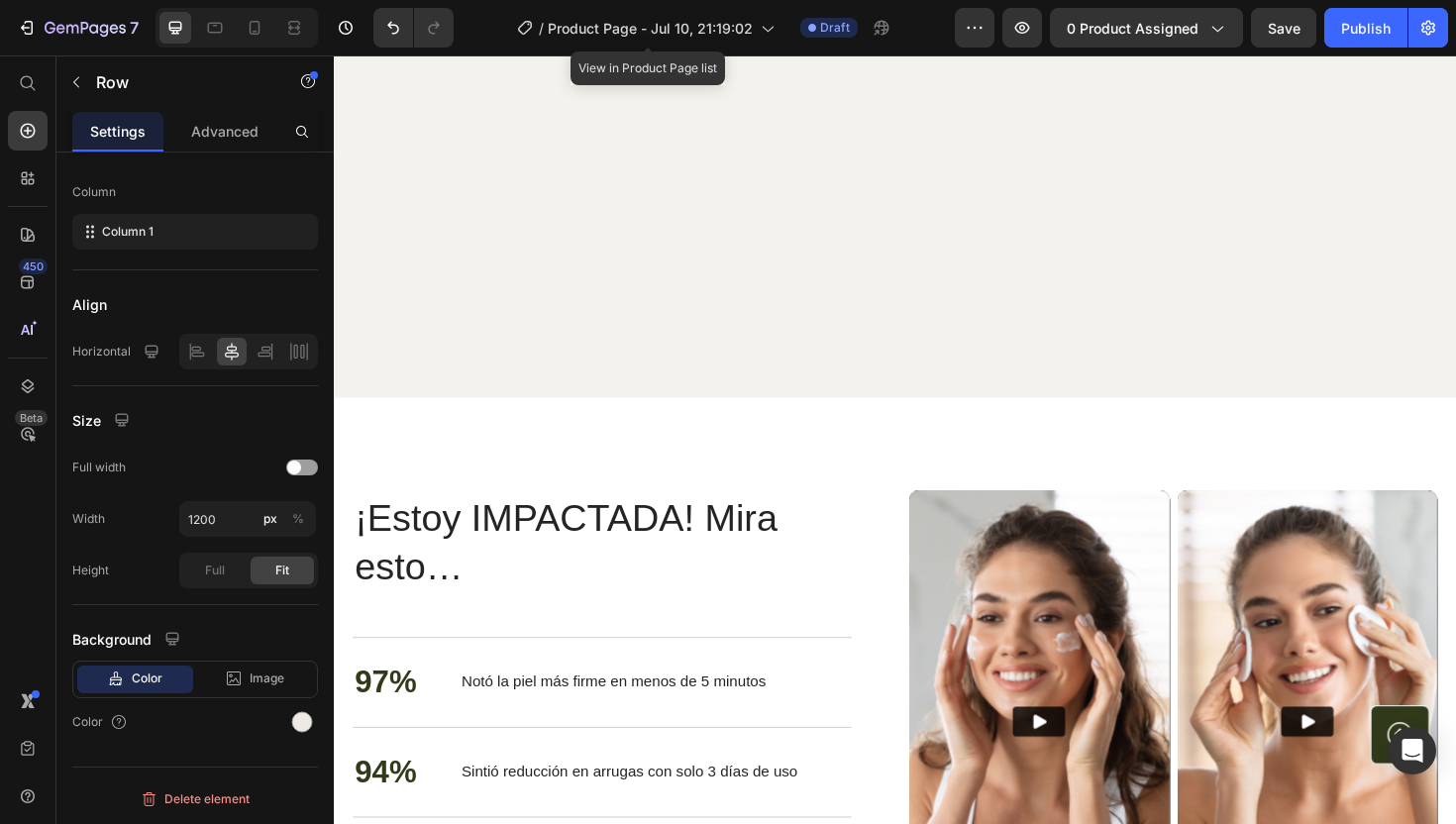 scroll, scrollTop: 4683, scrollLeft: 0, axis: vertical 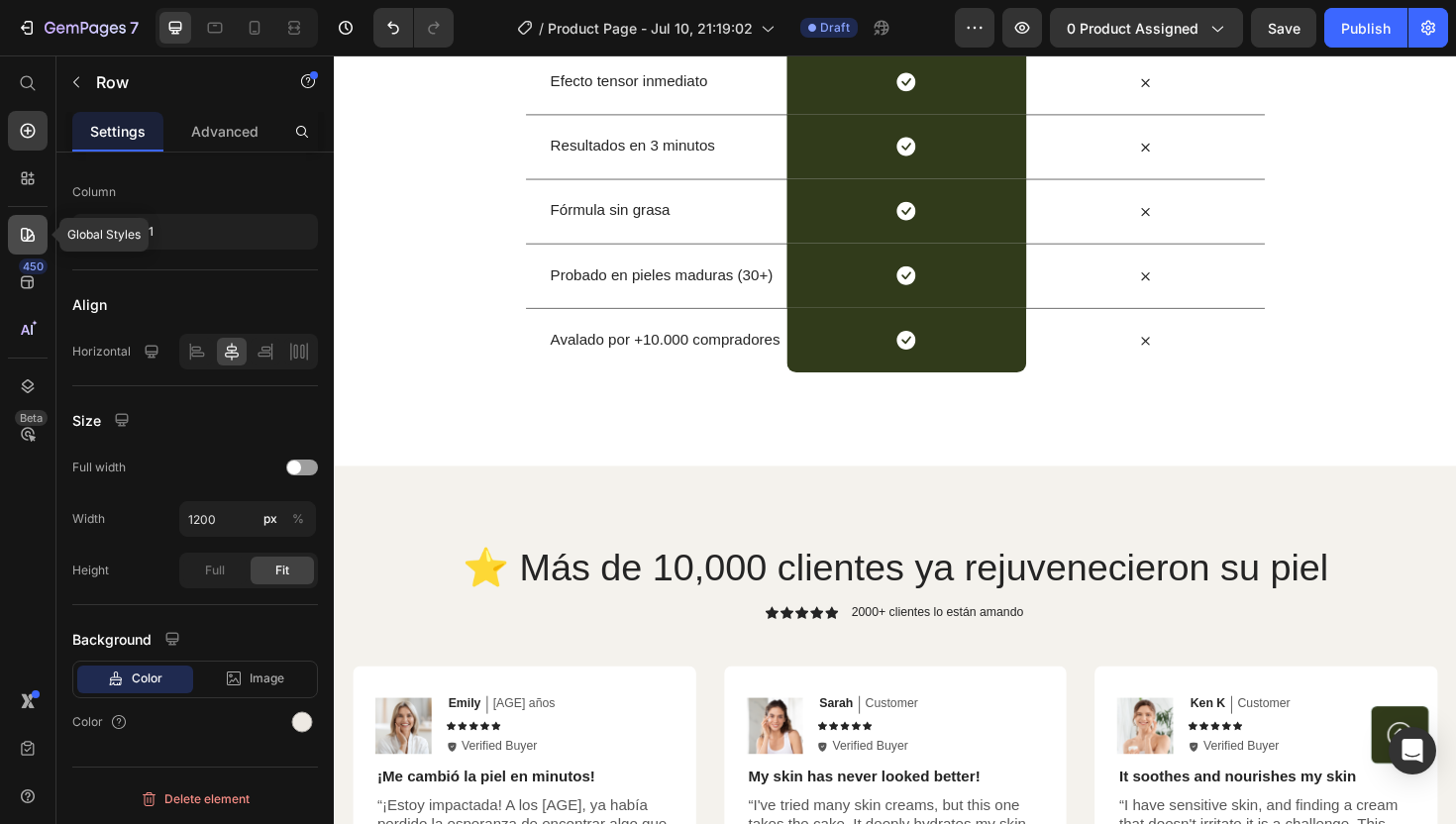 click 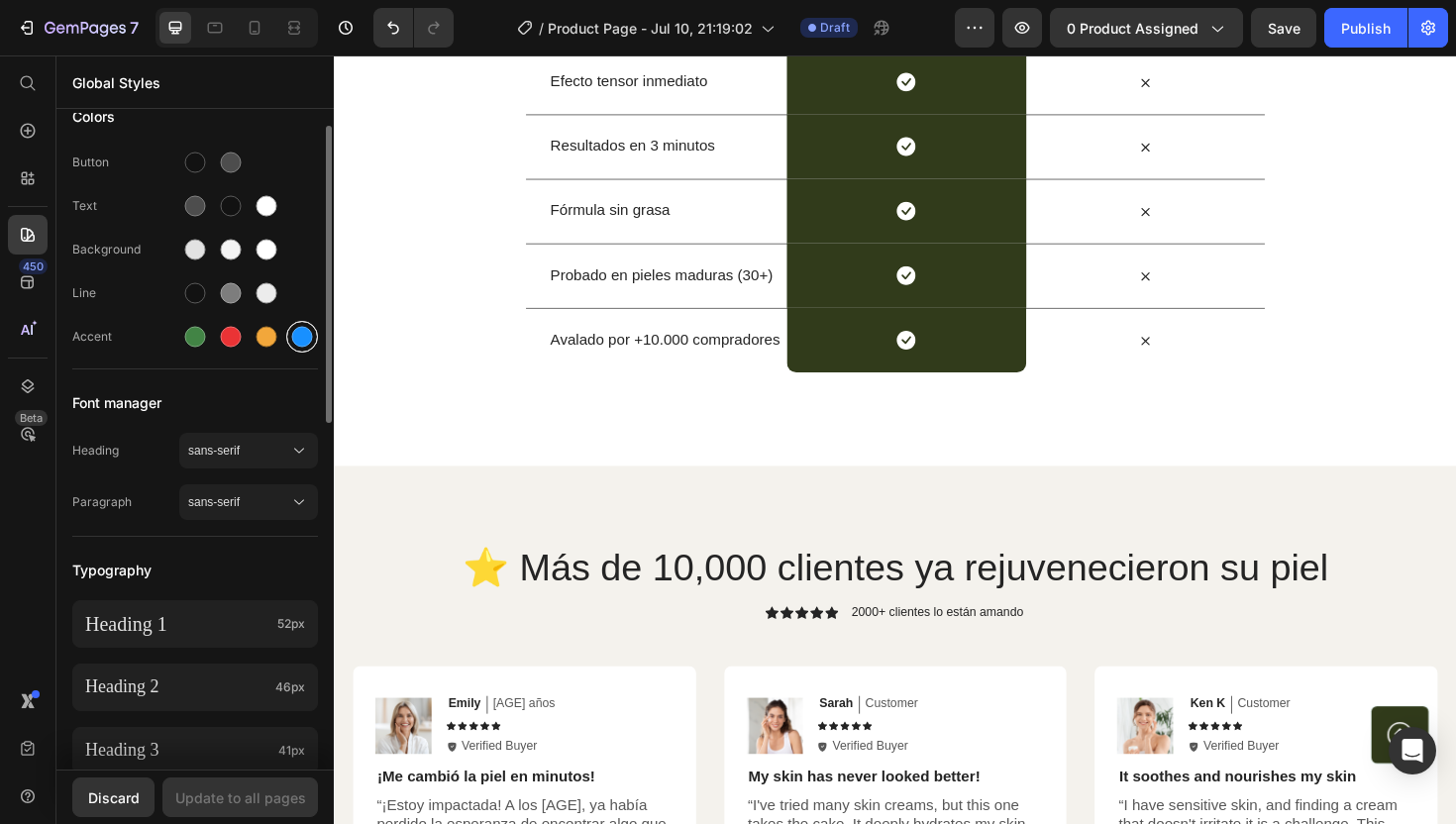 scroll, scrollTop: 0, scrollLeft: 0, axis: both 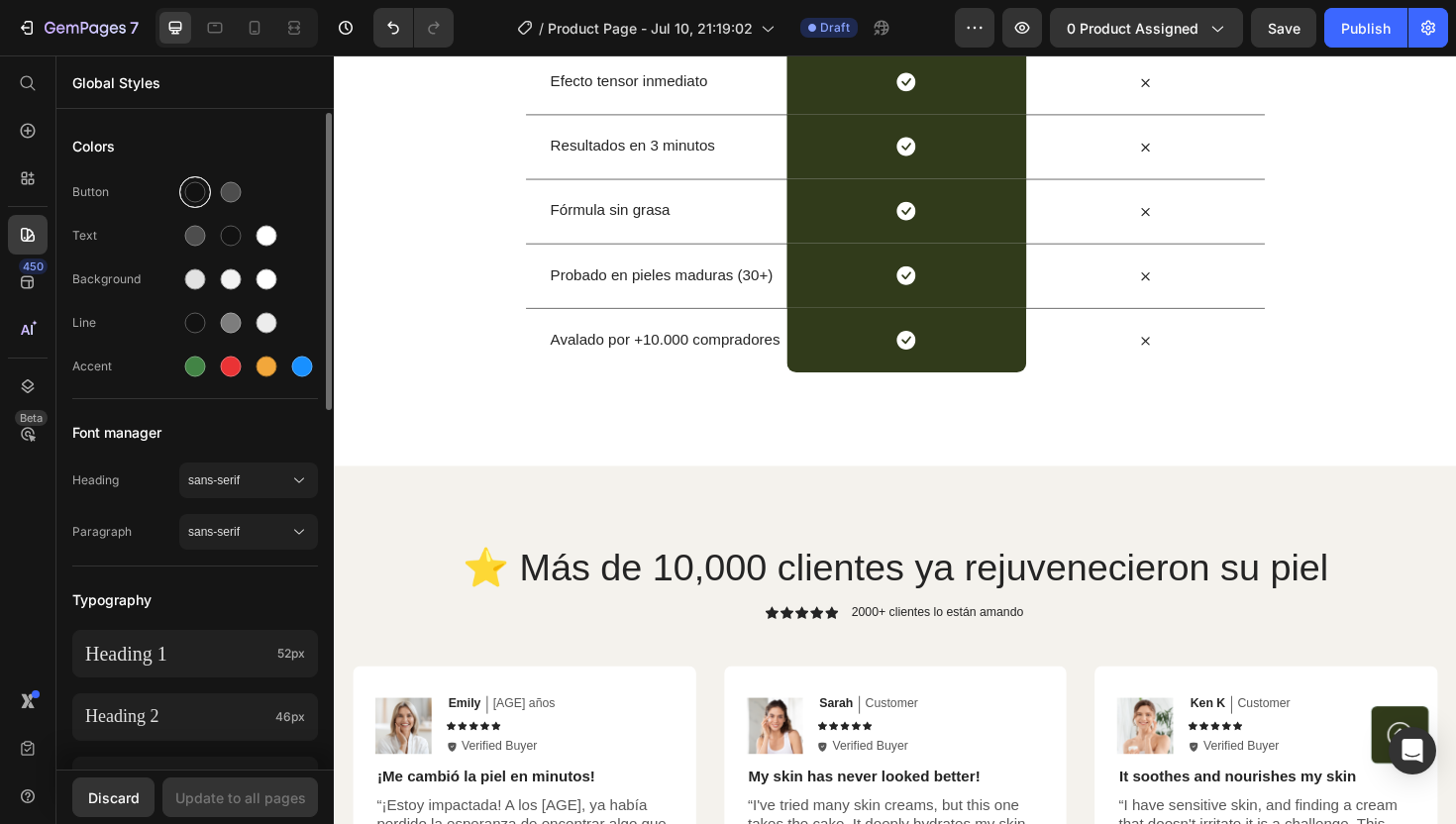 click at bounding box center (195, 192) 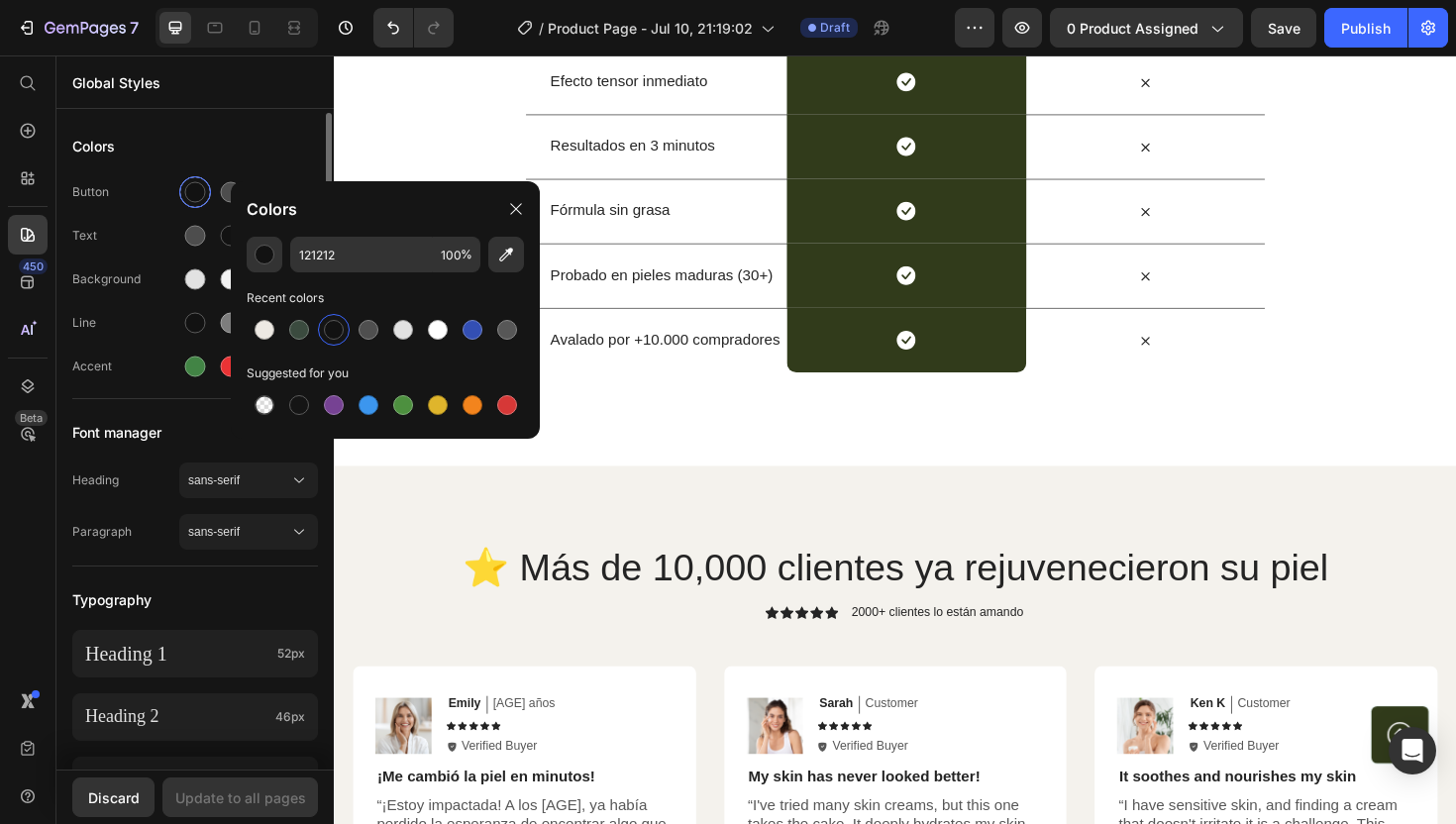 click at bounding box center (195, 192) 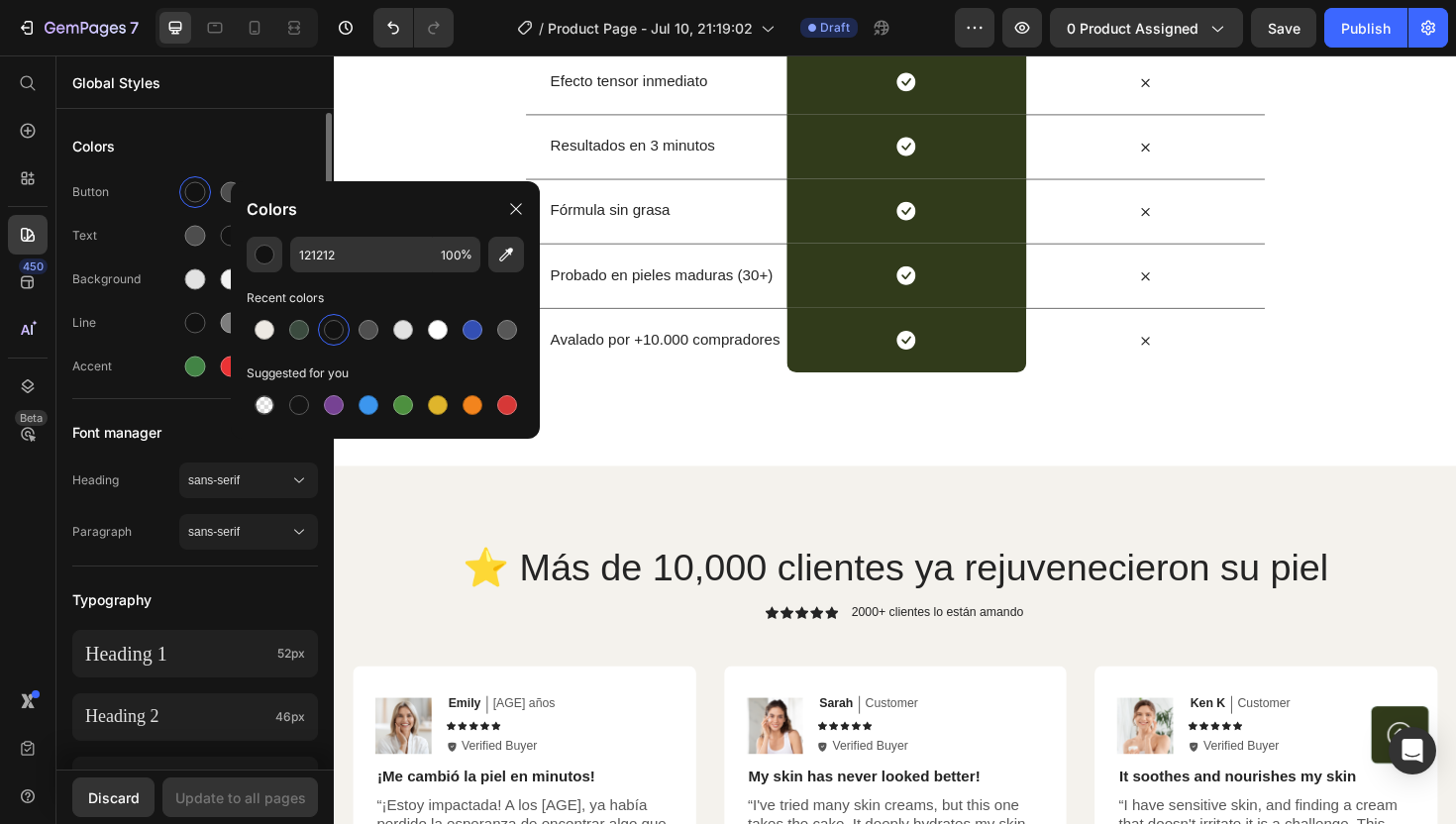 click on "Colors" at bounding box center [195, 147] 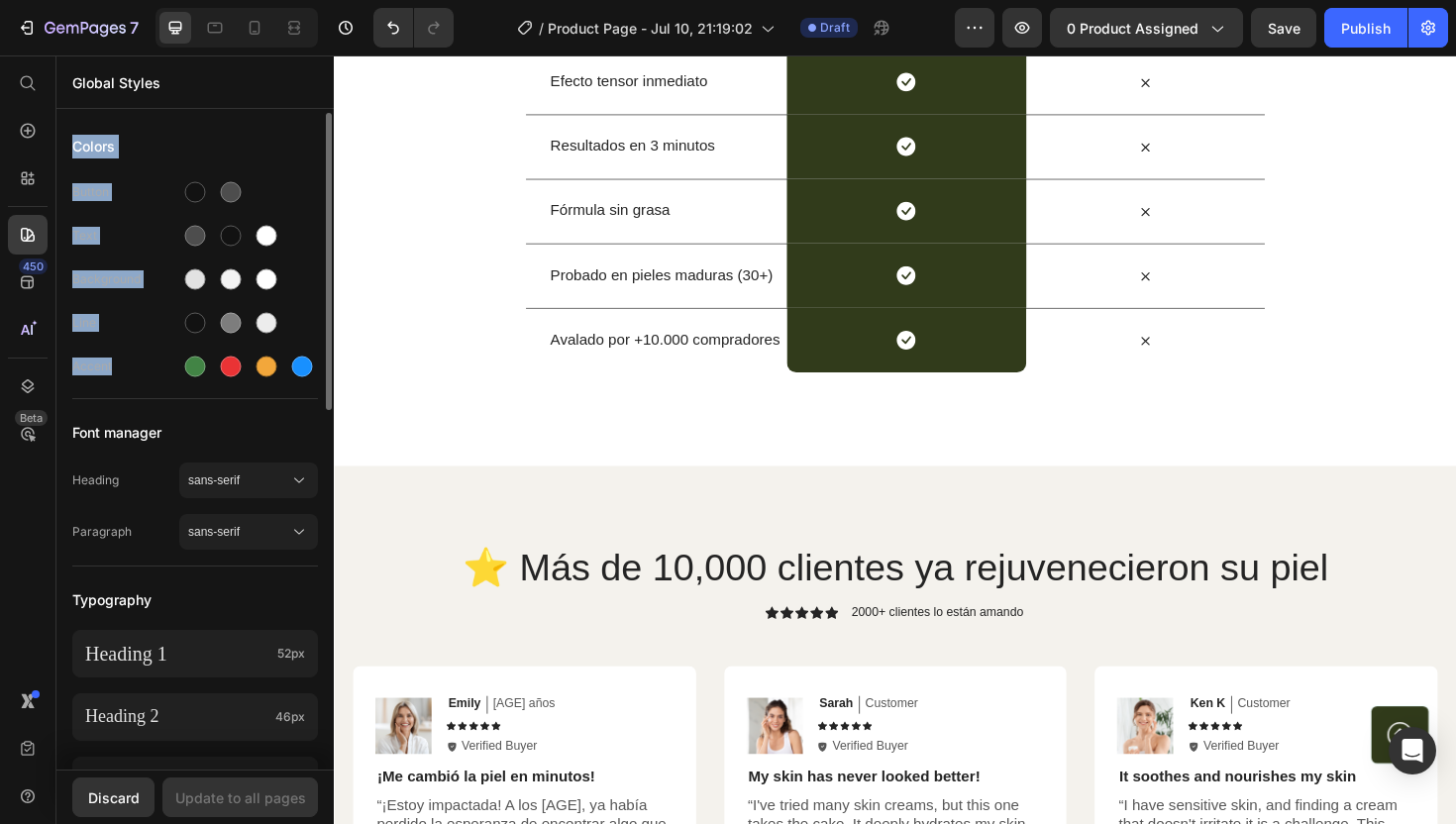 drag, startPoint x: 67, startPoint y: 143, endPoint x: 229, endPoint y: 397, distance: 301.264 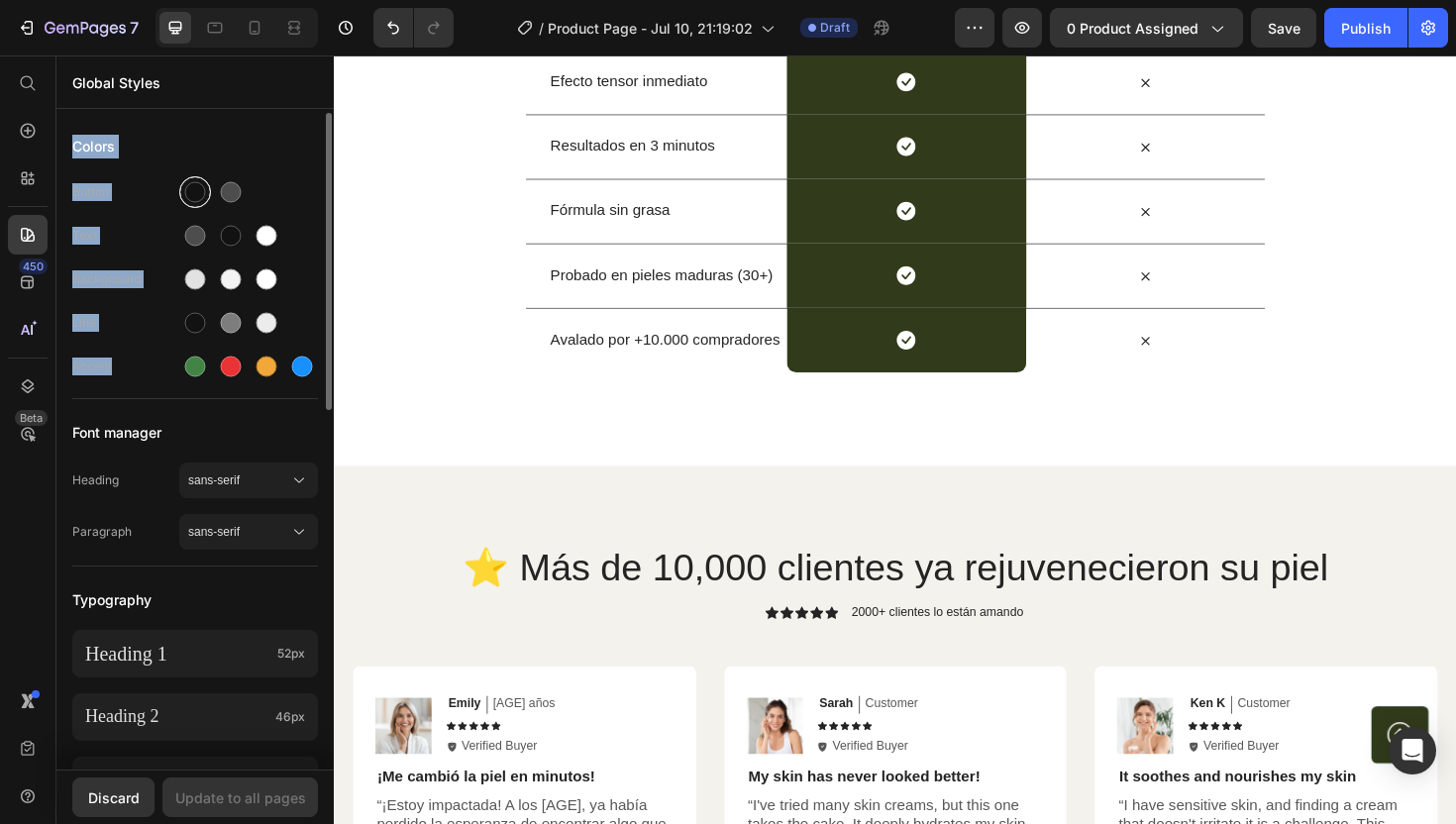 click at bounding box center [195, 192] 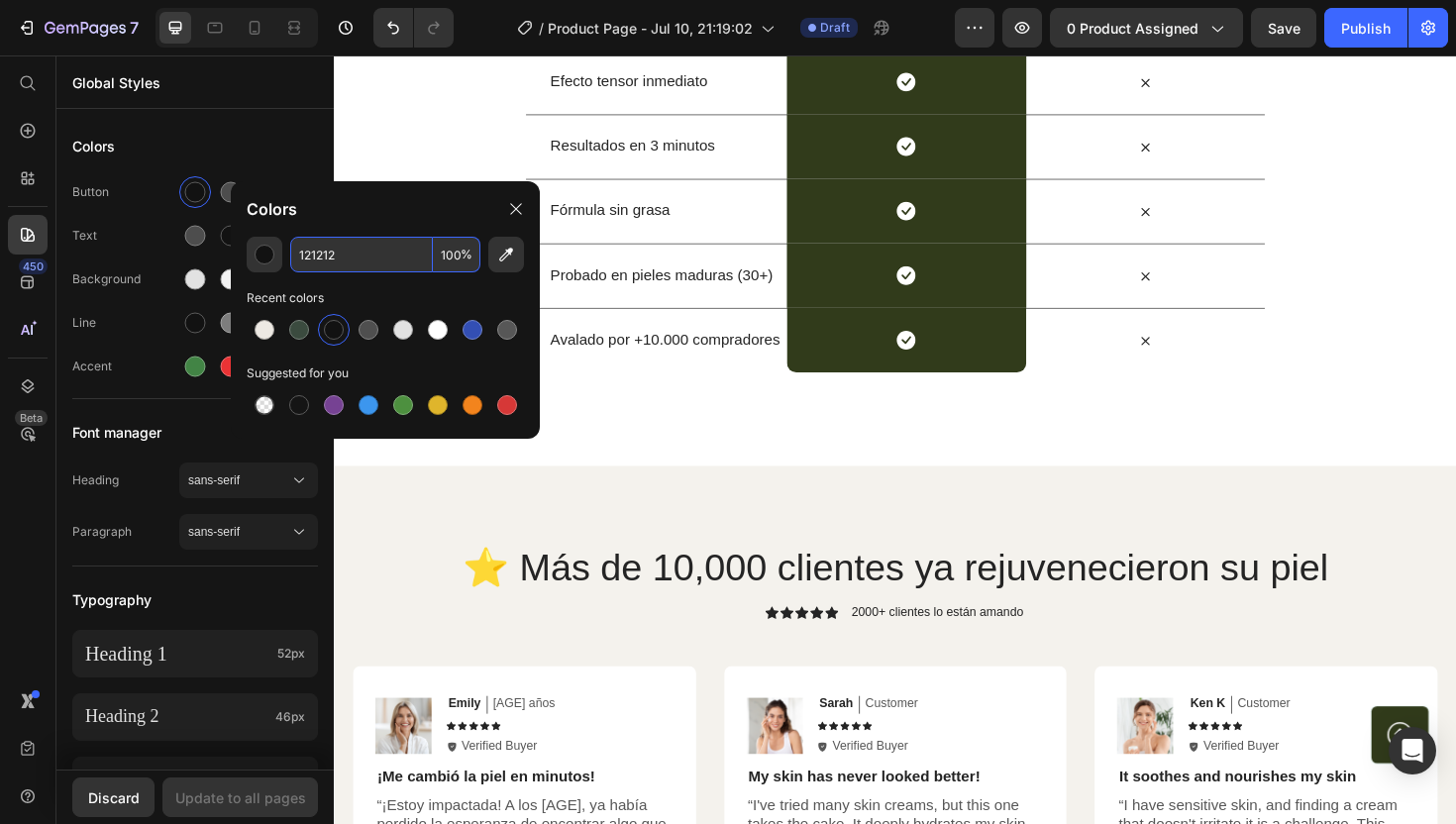 click on "121212" at bounding box center [362, 255] 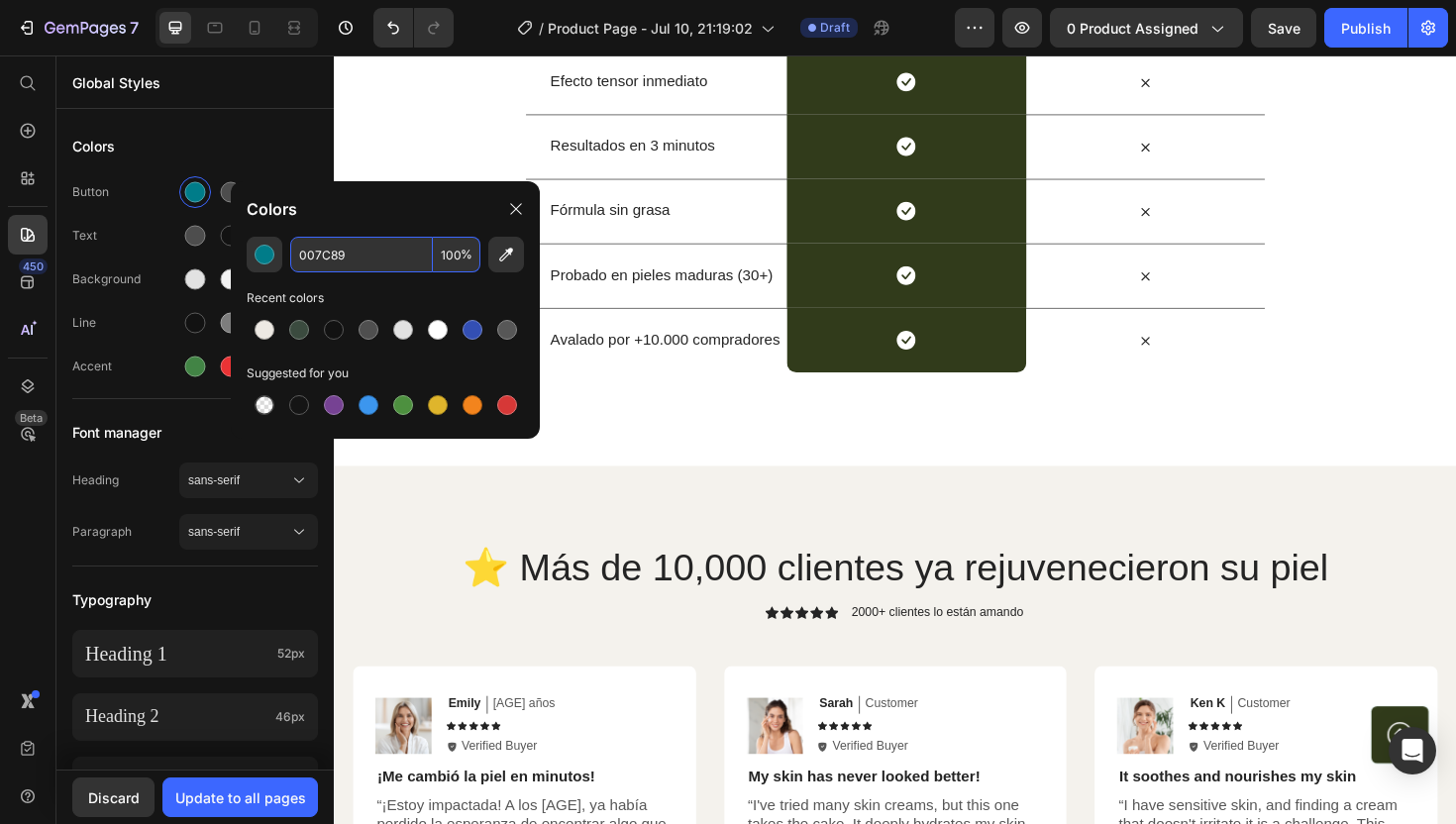type on "007C89" 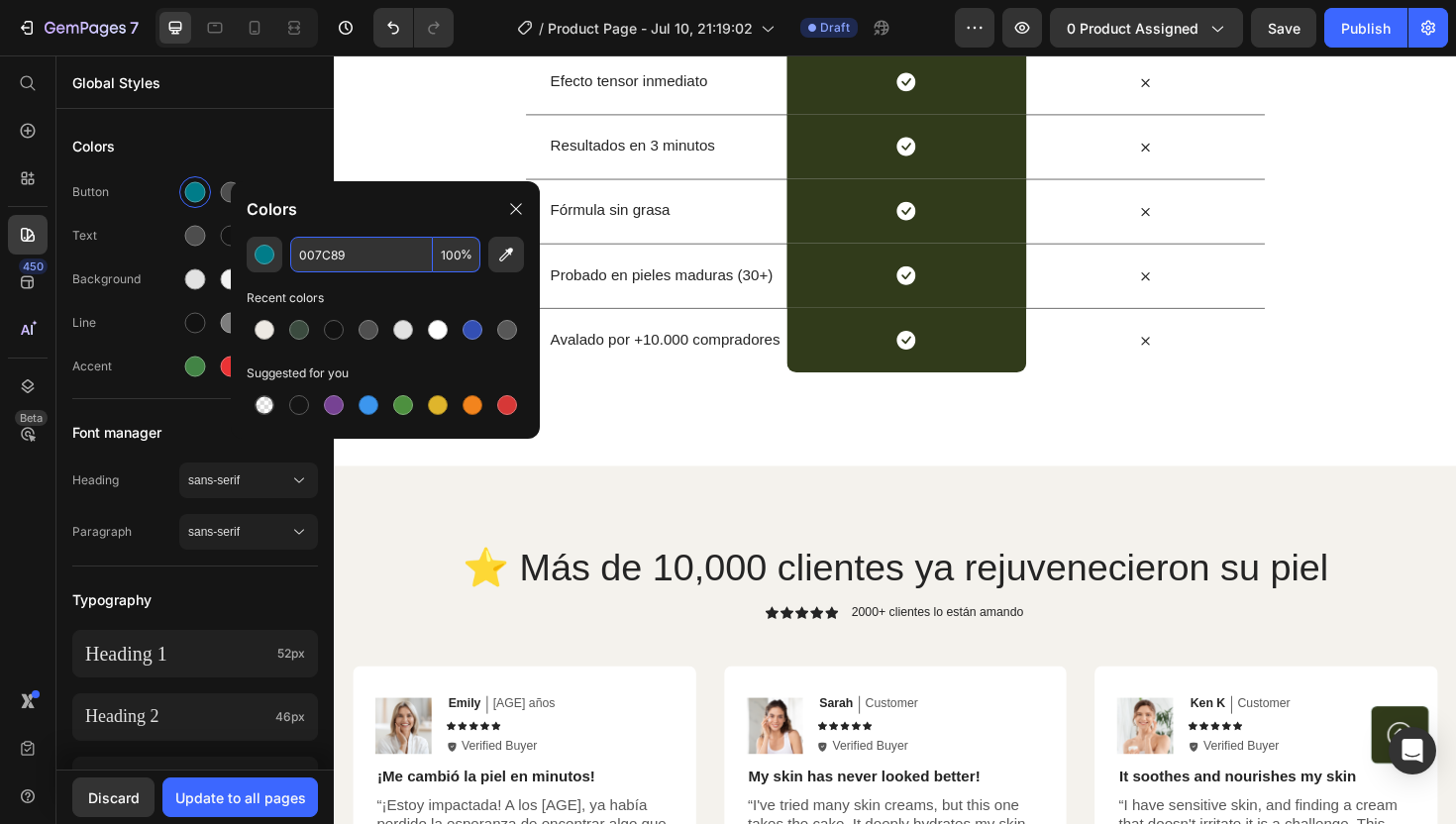 click on "Colors" 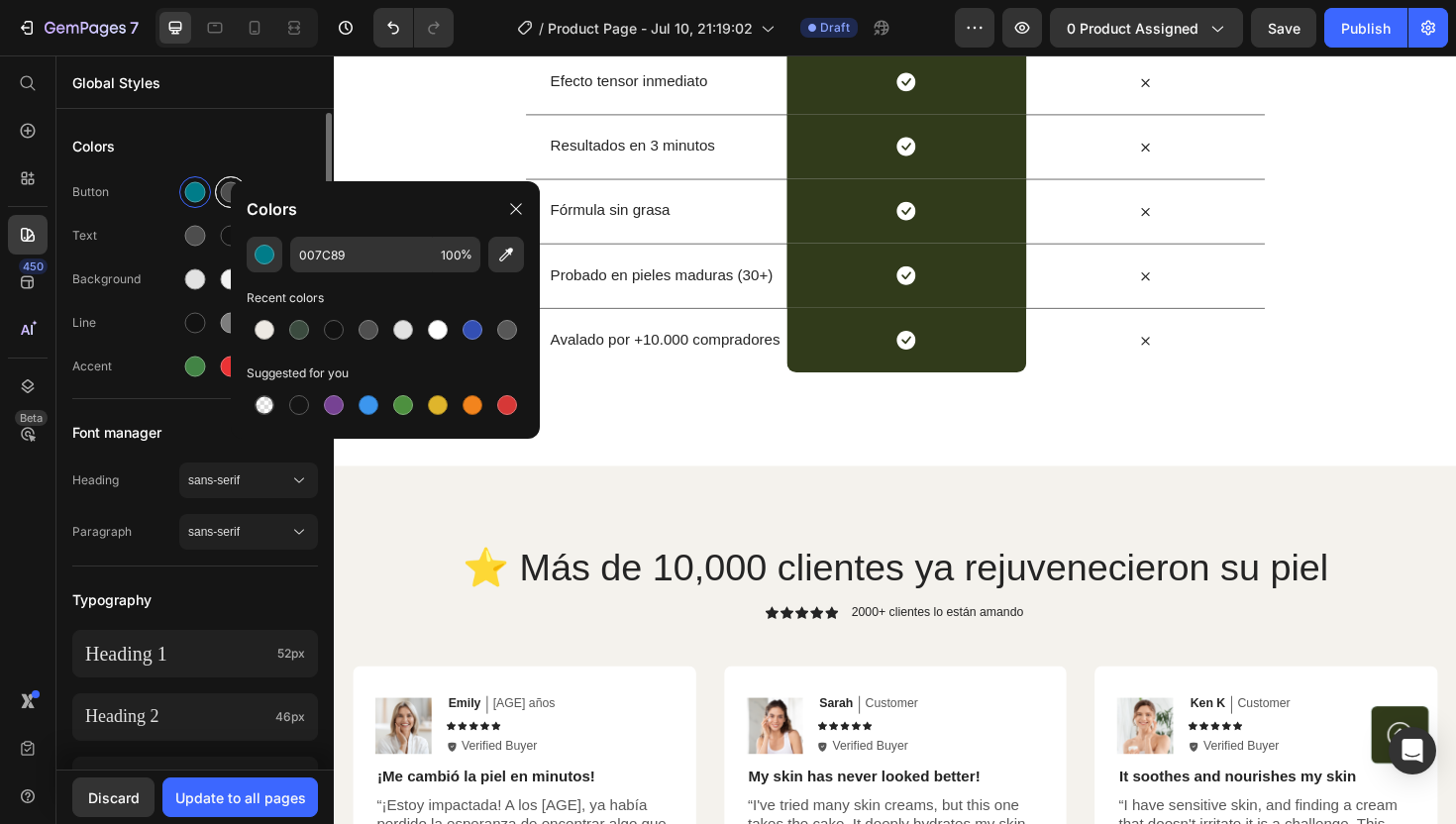 click at bounding box center [231, 192] 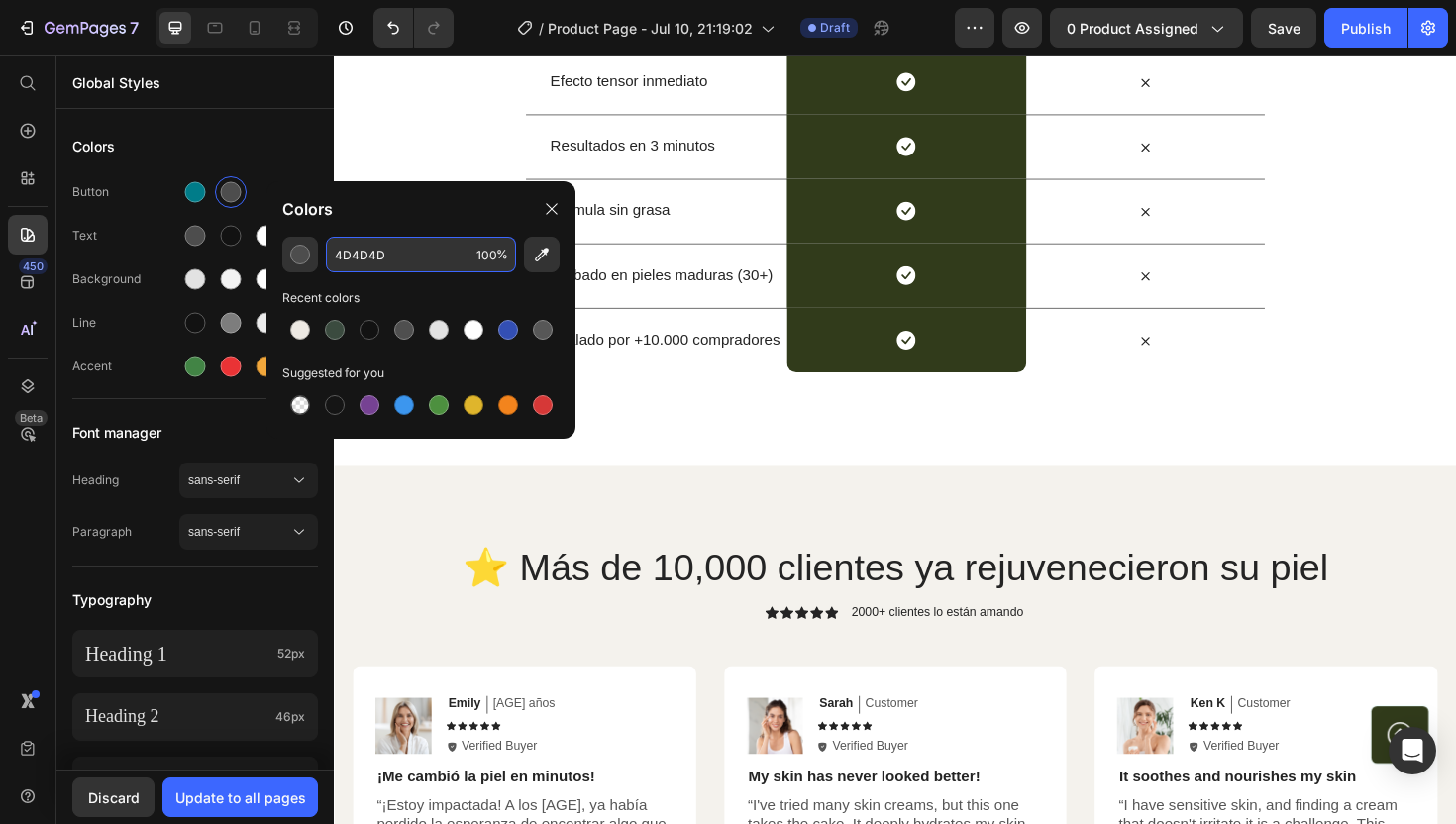 click on "4D4D4D" at bounding box center (397, 255) 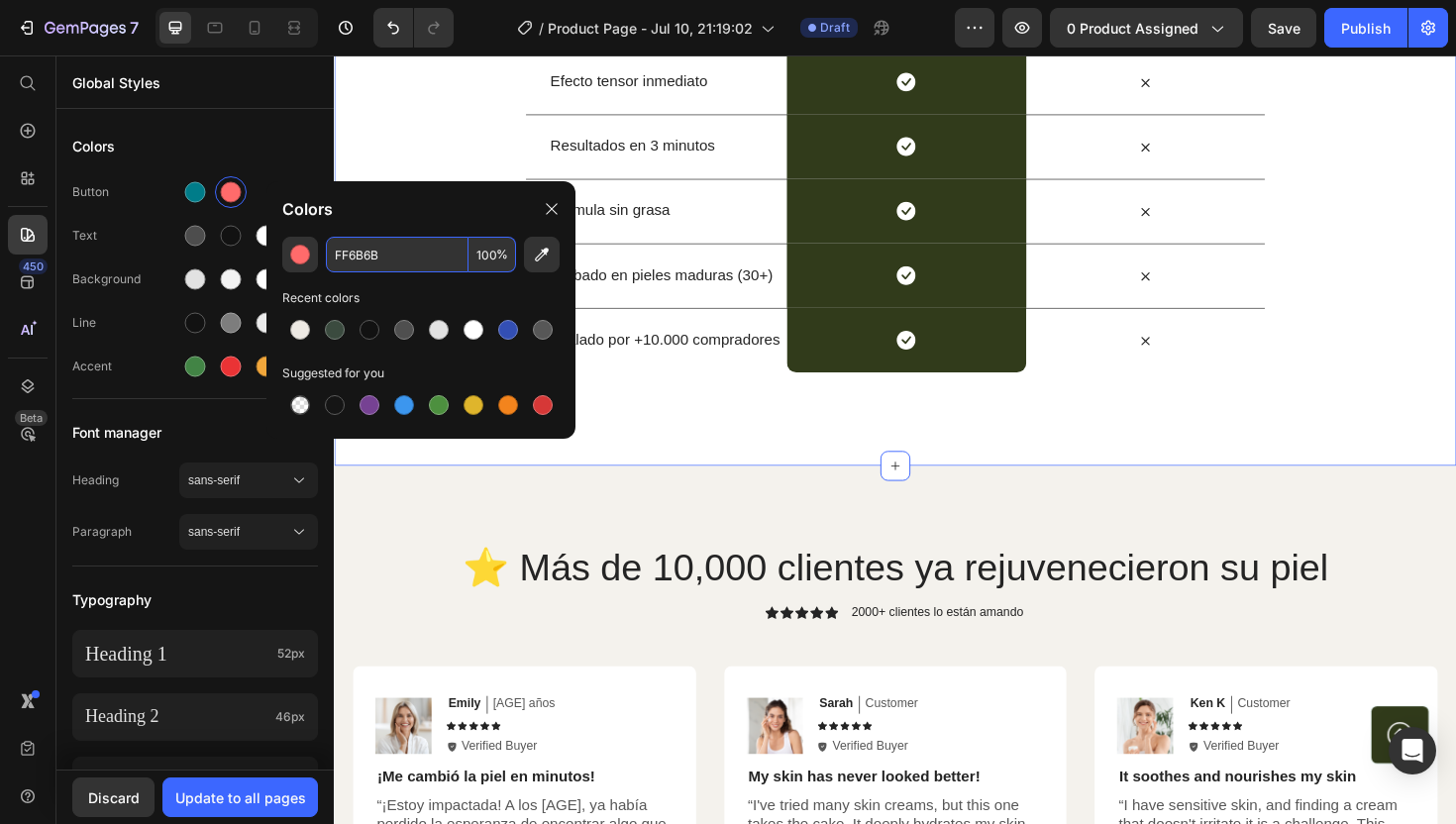 type on "FF6B6B" 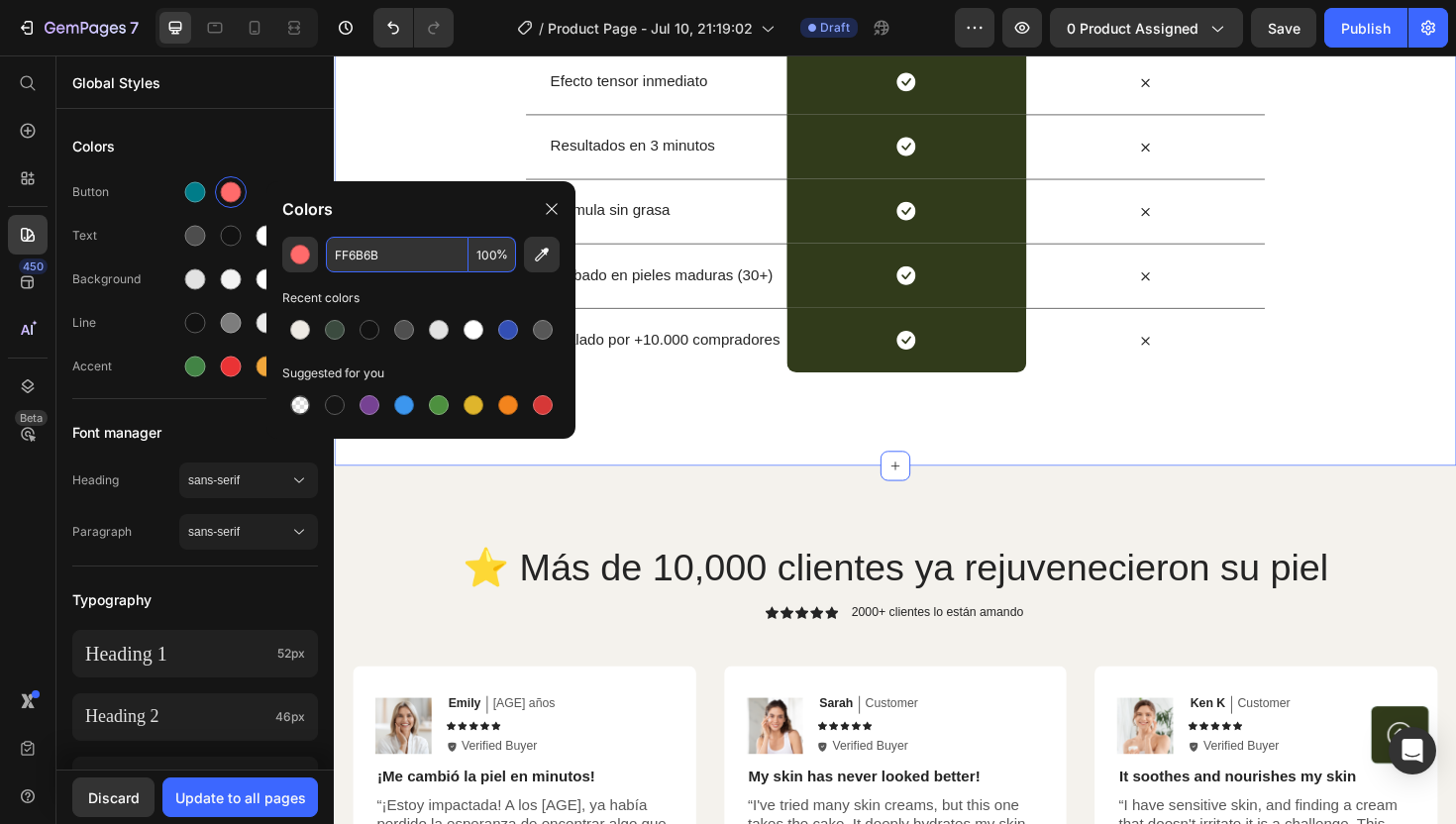 click on "Nosotros vs otros Heading Row
Drop element here PETER THOM Heading COSMETICS Text Block Row Other Text Block Row Efecto tensor inmediato  Text Block
Icon Row
Icon Row Resultados en 3 minutos Text Block
Icon Row
Icon Row Fórmula sin grasa Text Block
Icon Row
Icon Row Probado en pieles maduras (30+) Text Block
Icon Row
Icon Row Avalado por +10.000 compradores Text Block
Icon Row
Icon Row" at bounding box center (928, 104) 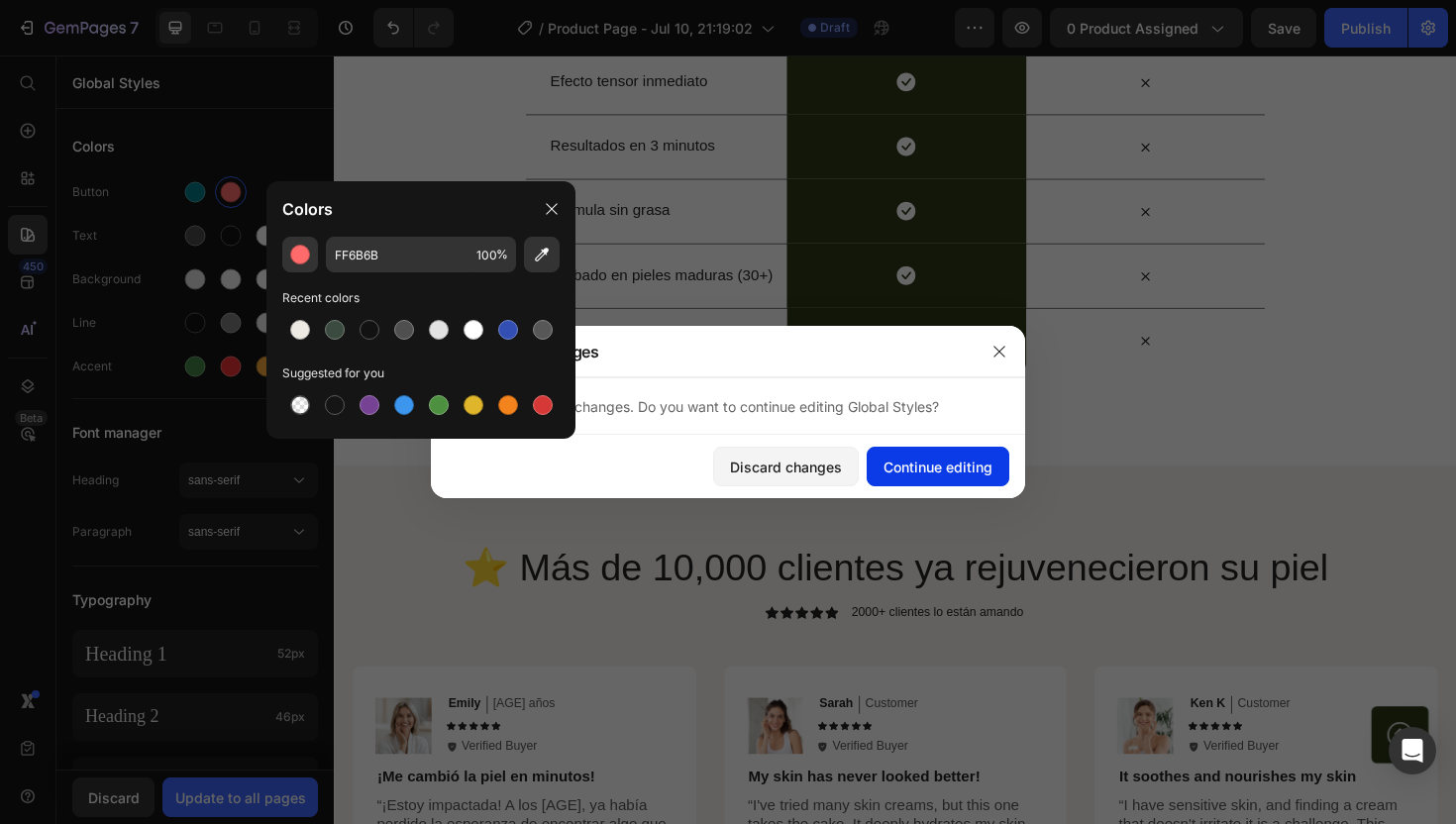 click on "Continue editing" at bounding box center [938, 466] 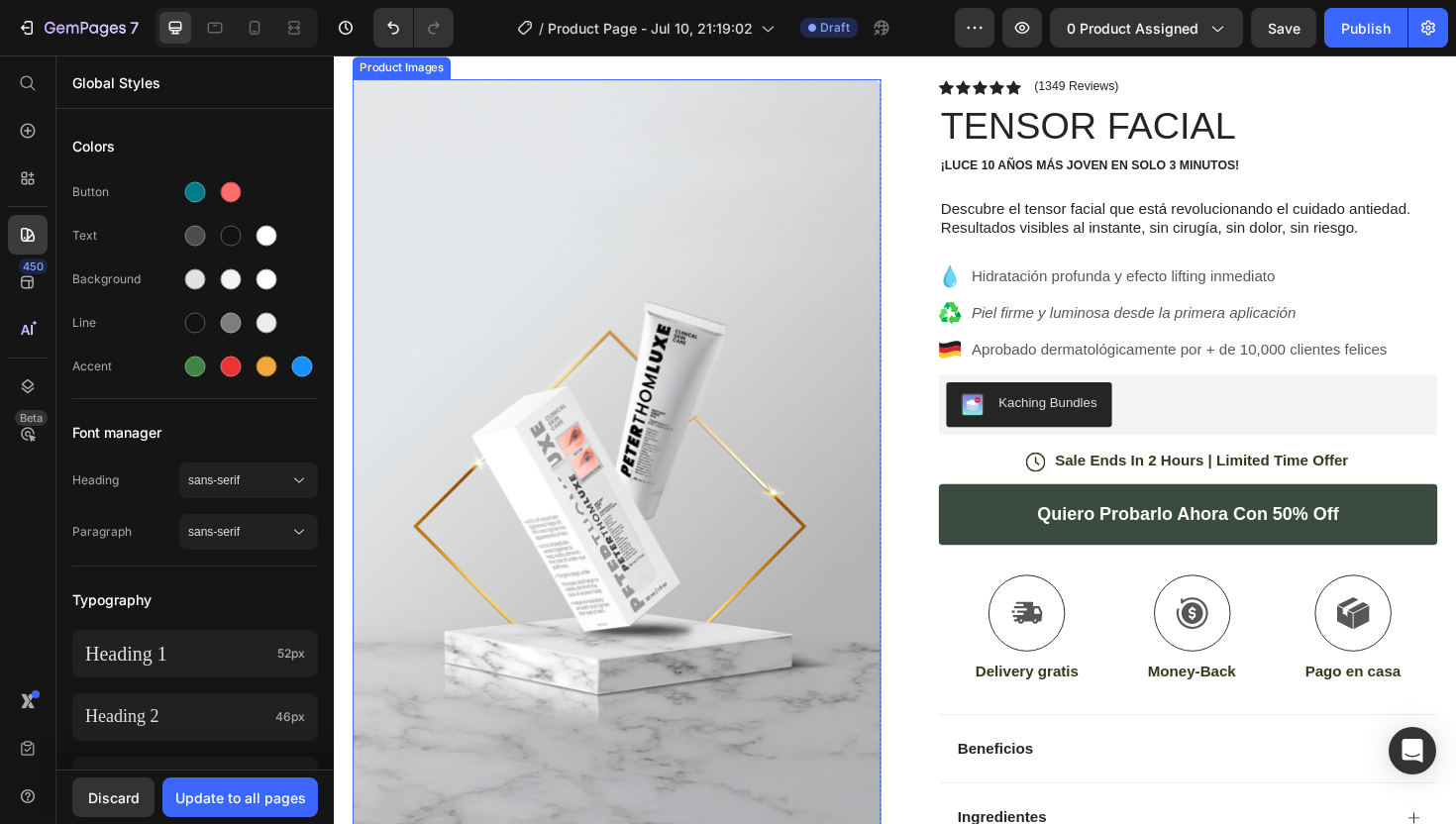 scroll, scrollTop: 0, scrollLeft: 0, axis: both 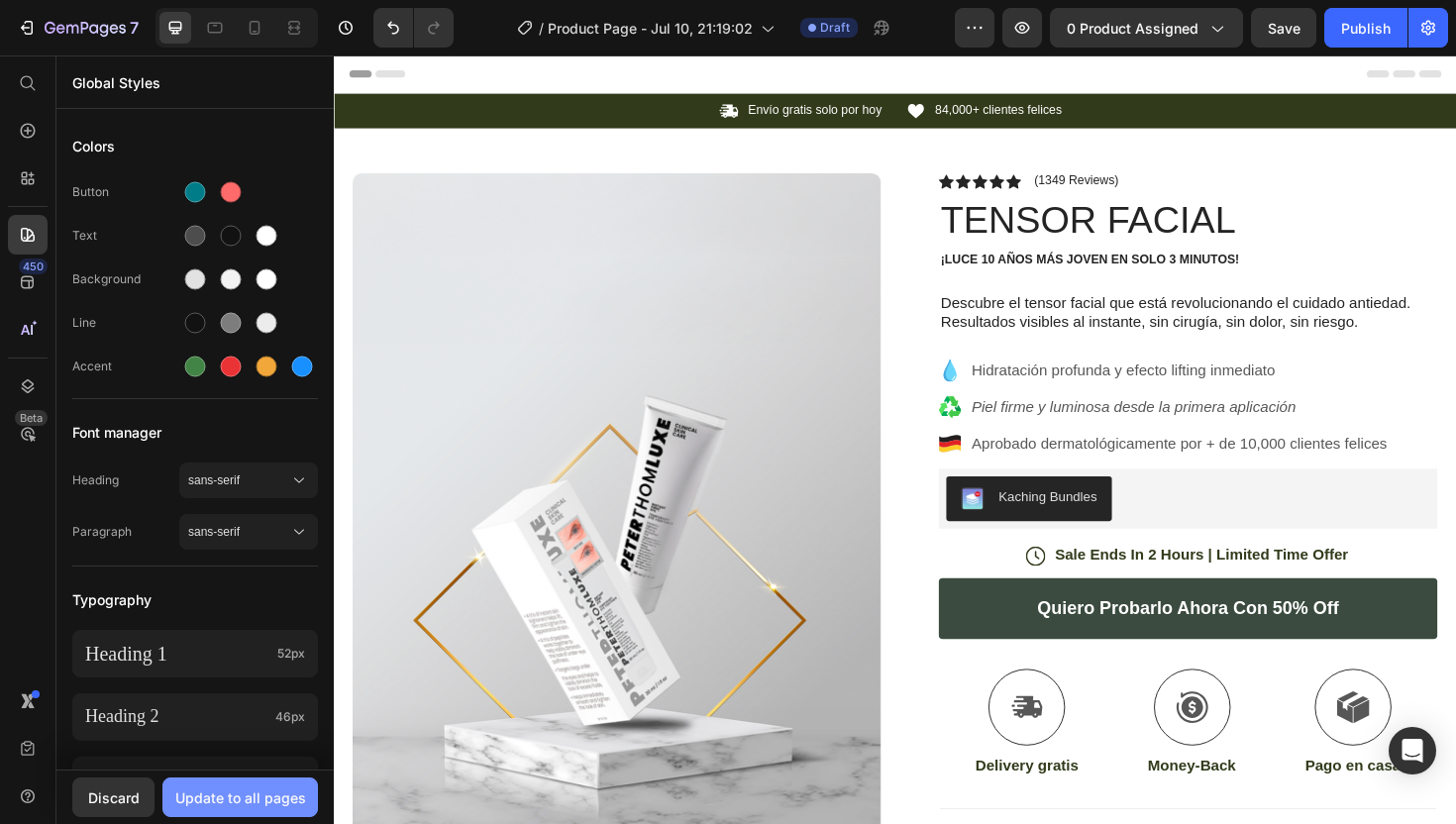 click on "Update to all pages" at bounding box center [241, 797] 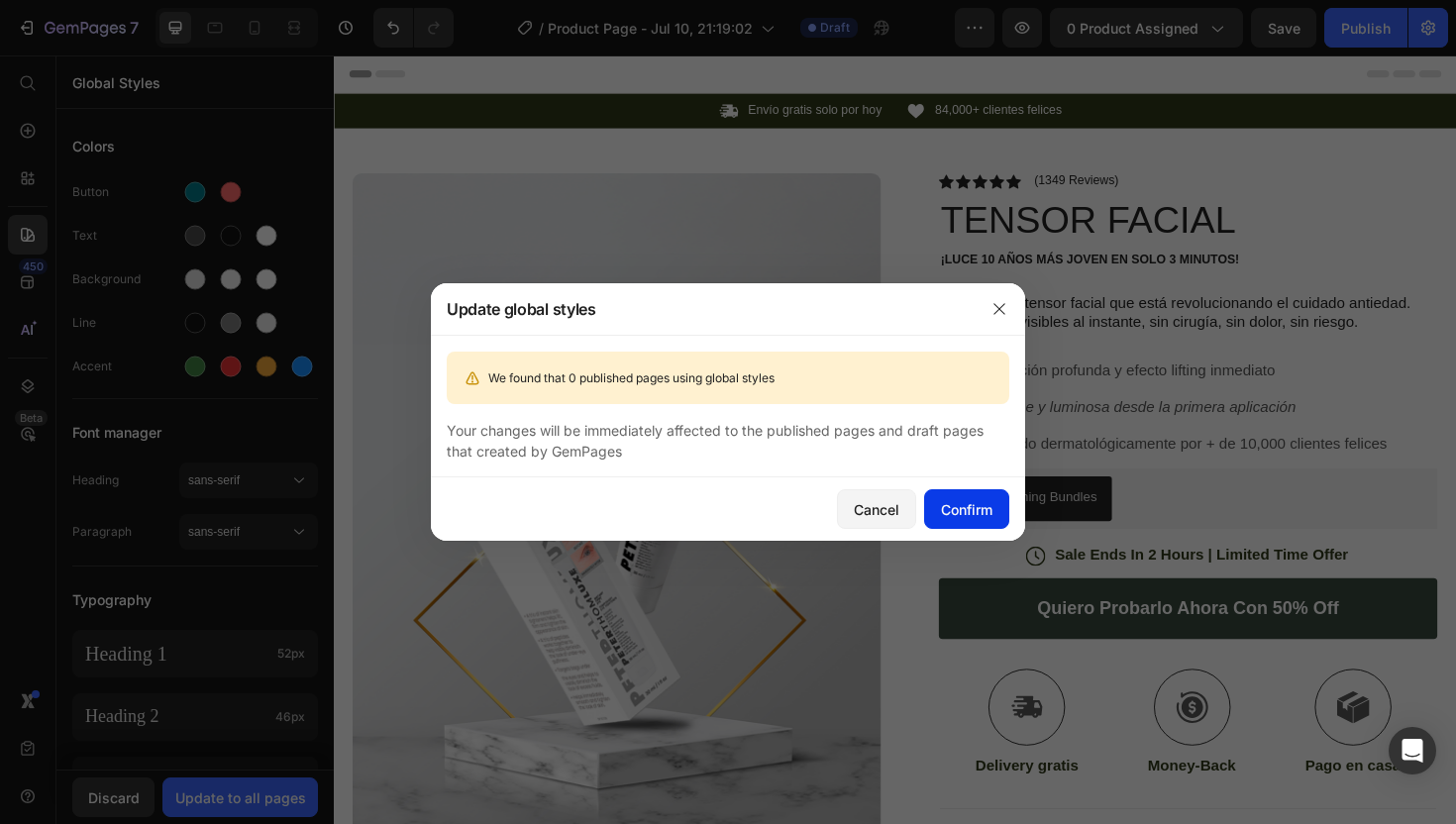 click on "Confirm" at bounding box center (967, 509) 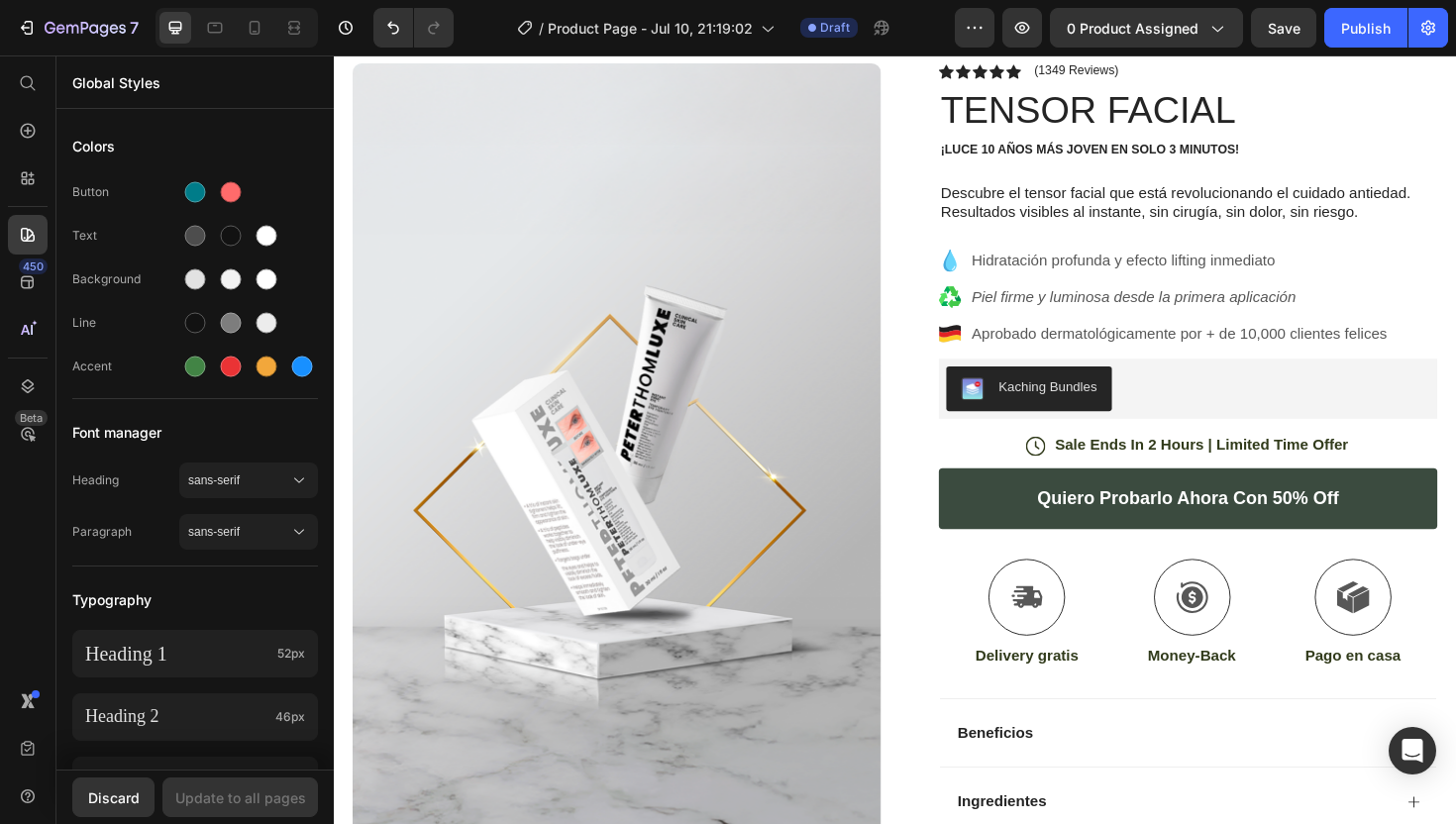 scroll, scrollTop: 0, scrollLeft: 0, axis: both 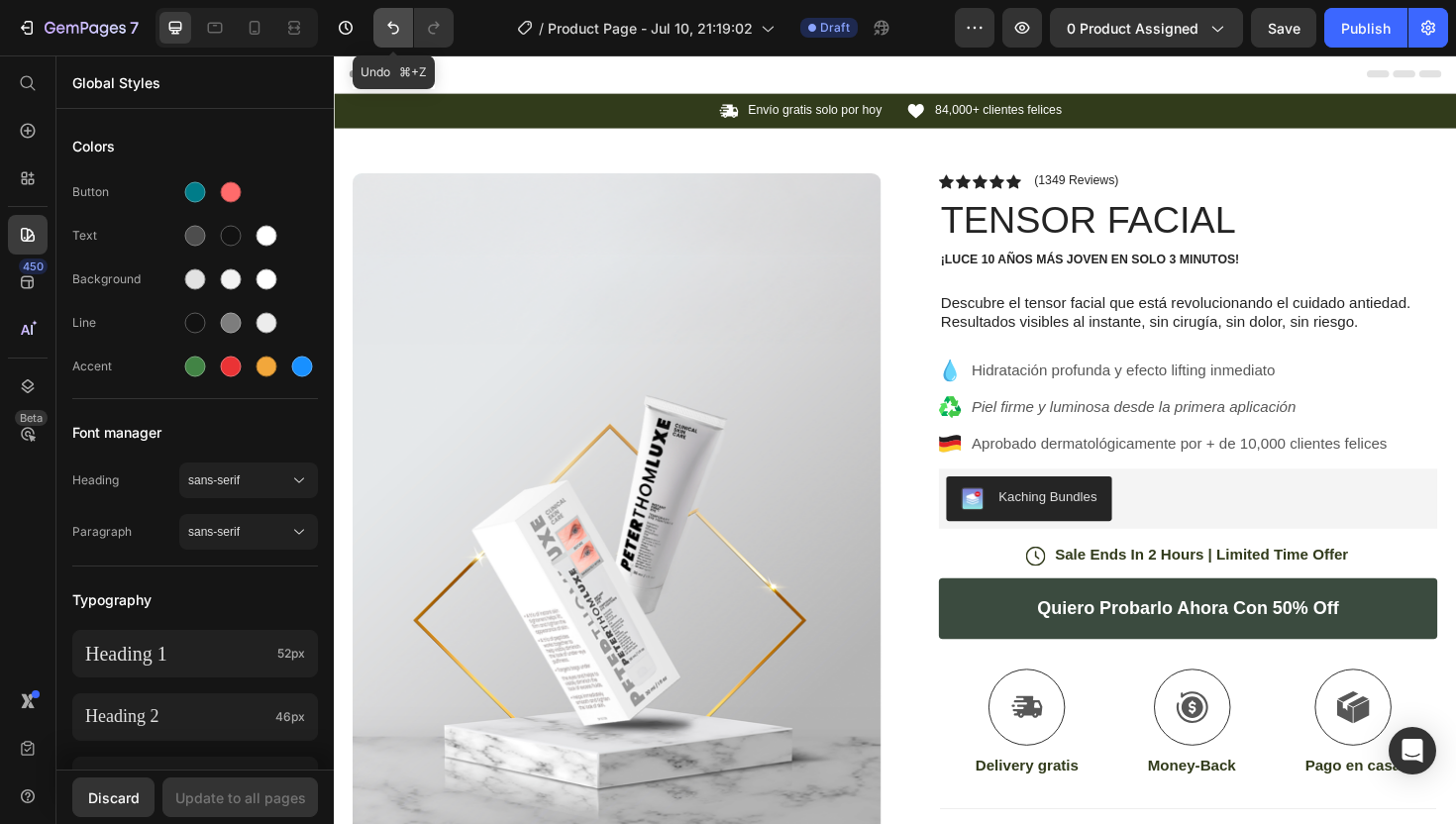 click 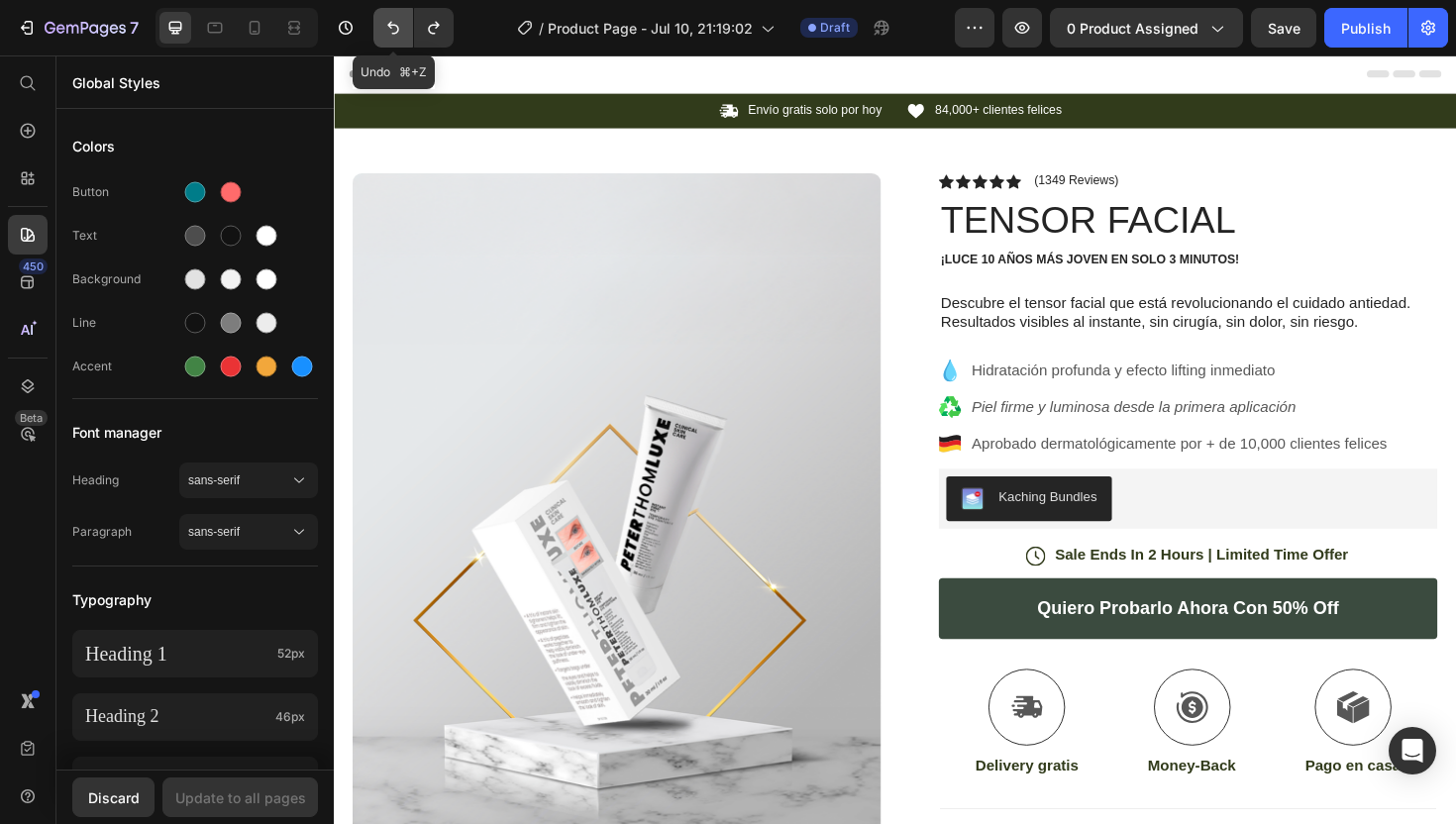 click 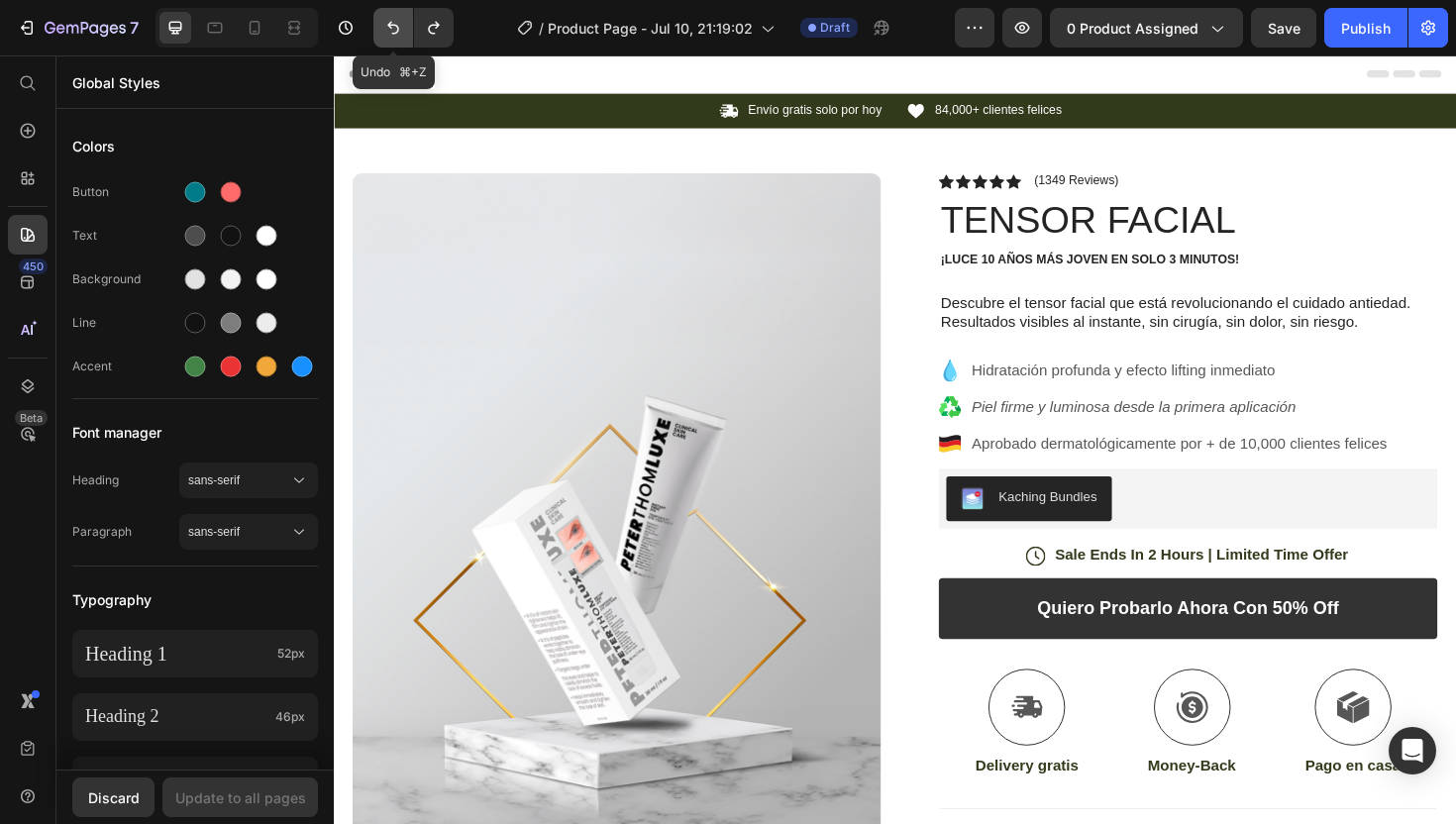 click 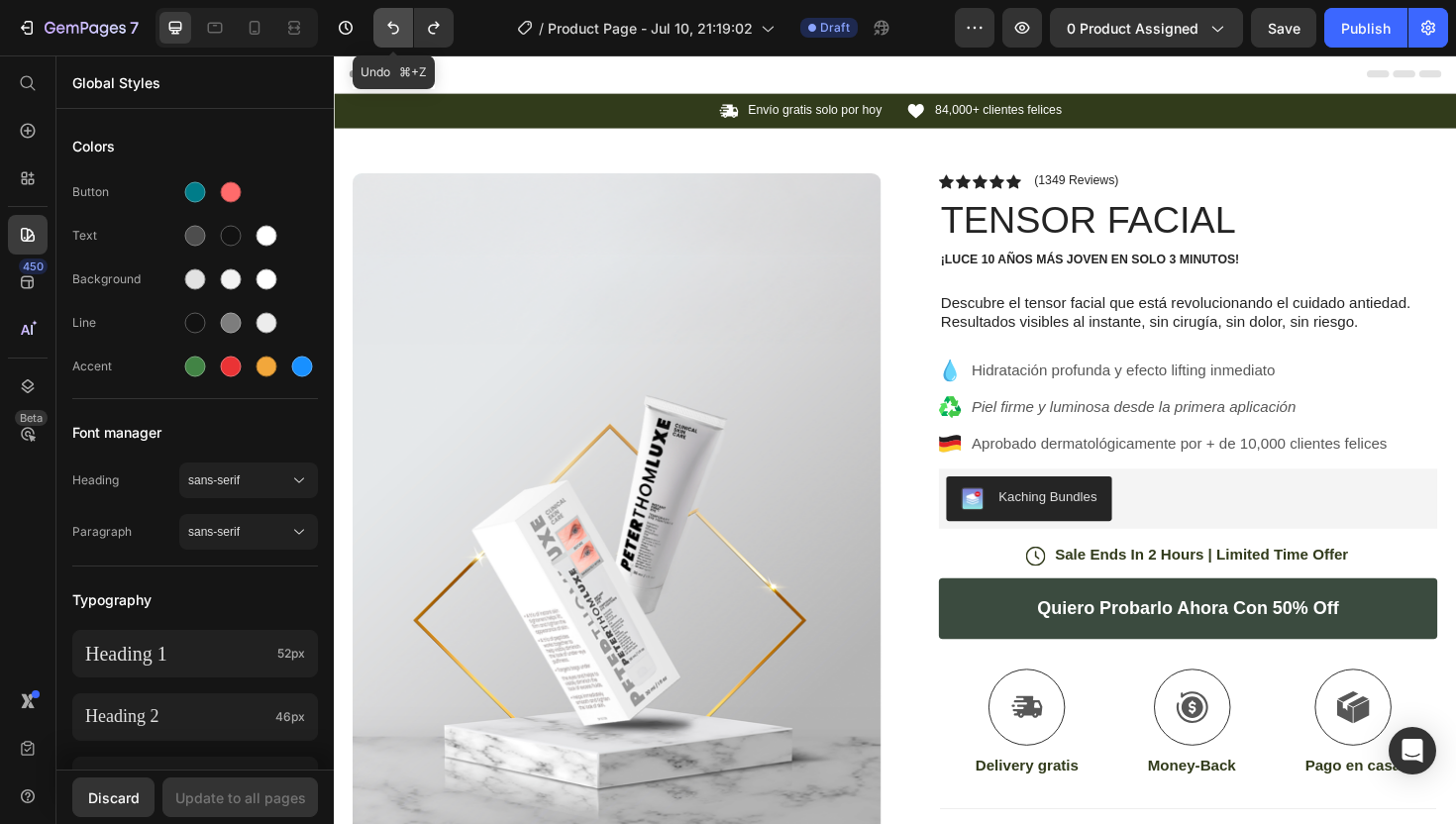 click 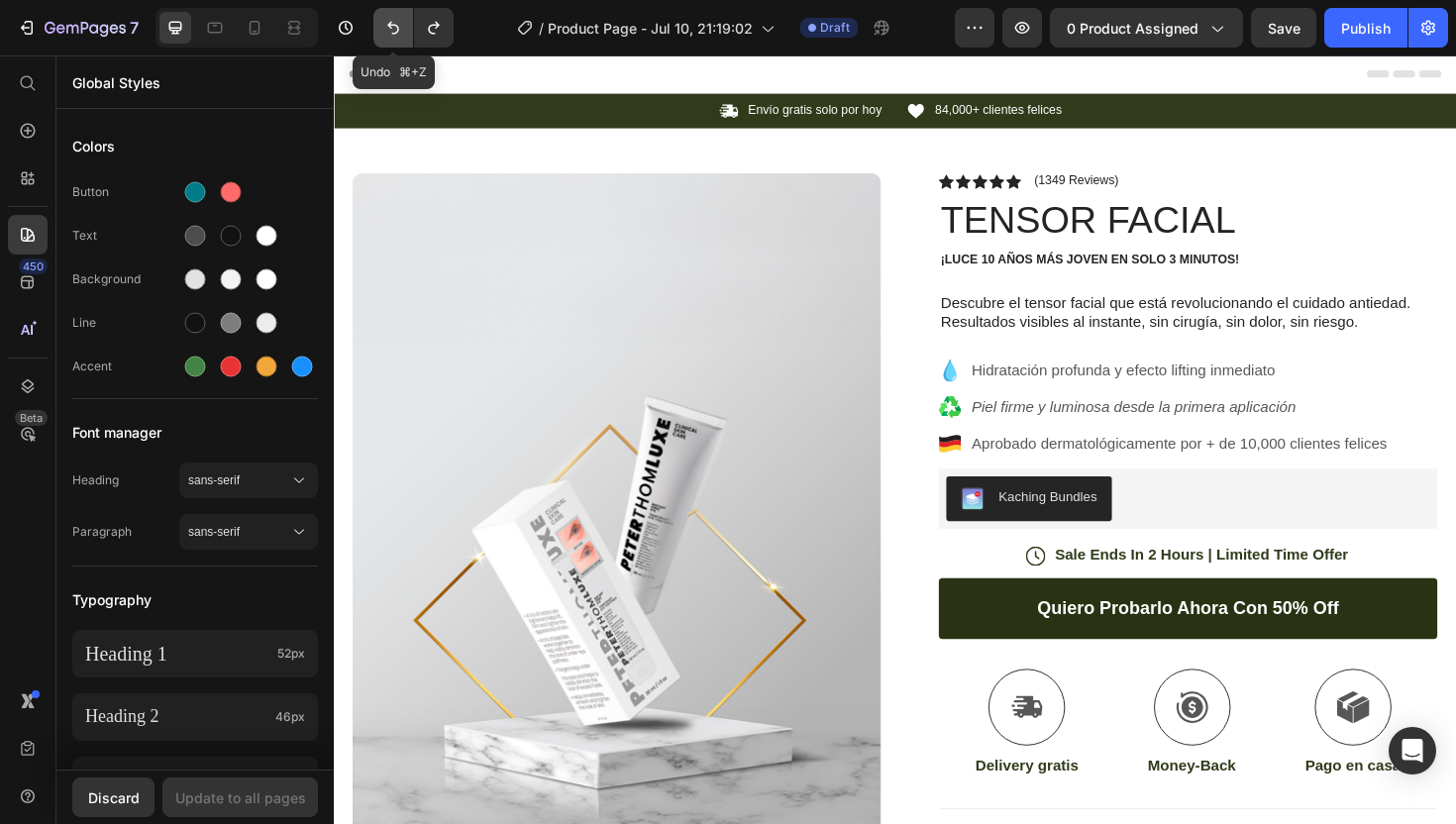 click 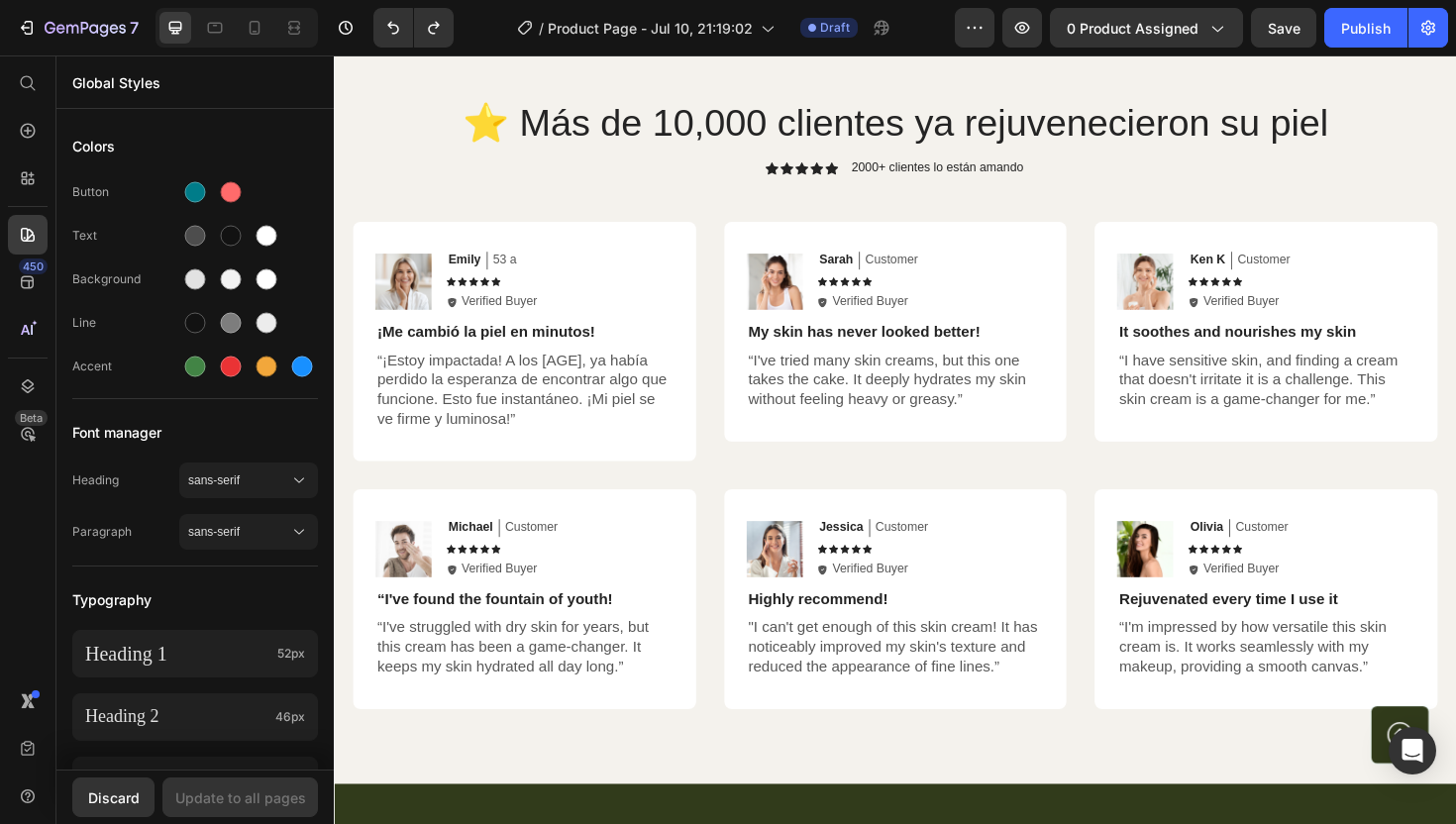 scroll, scrollTop: 5187, scrollLeft: 0, axis: vertical 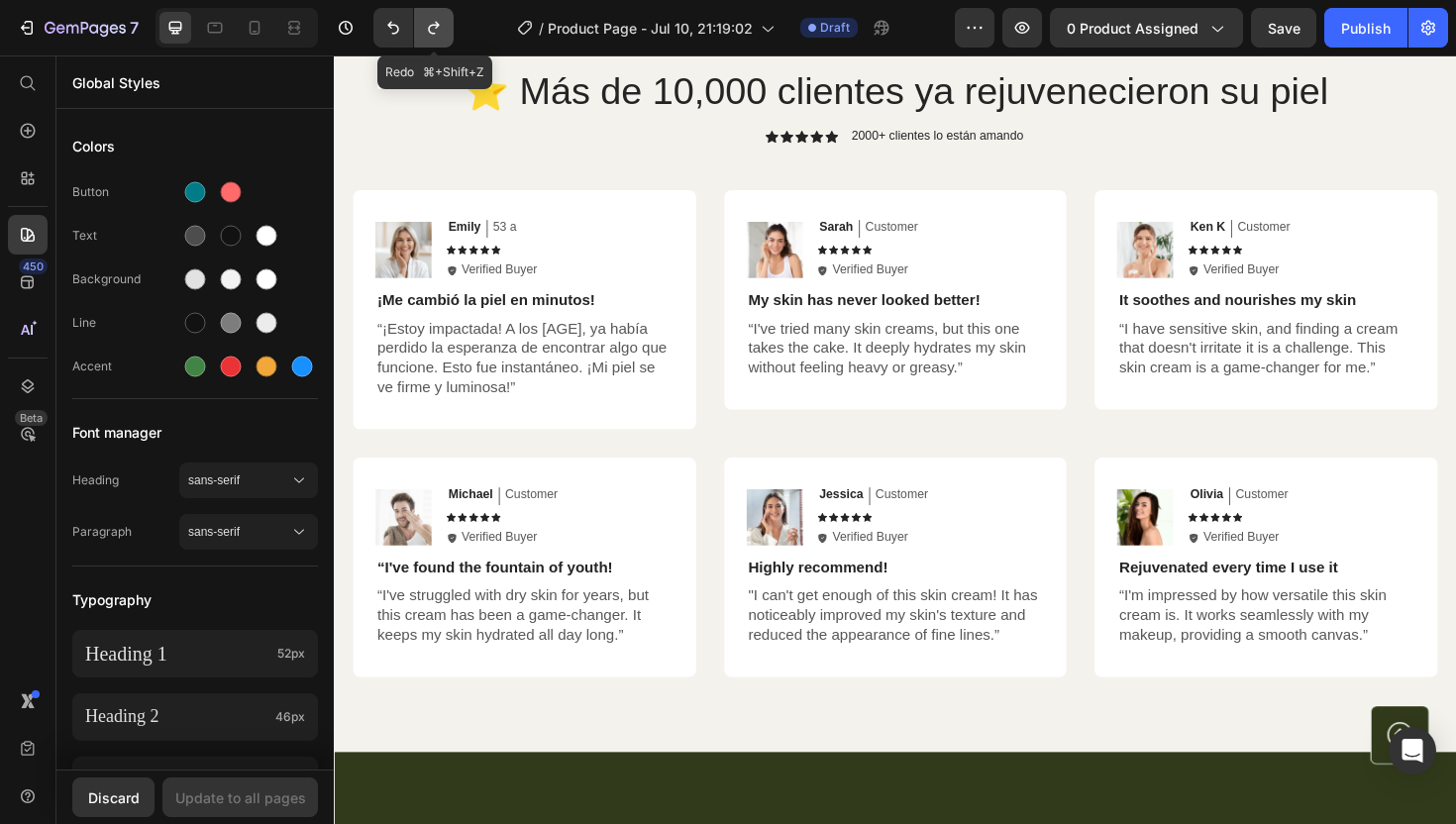 click 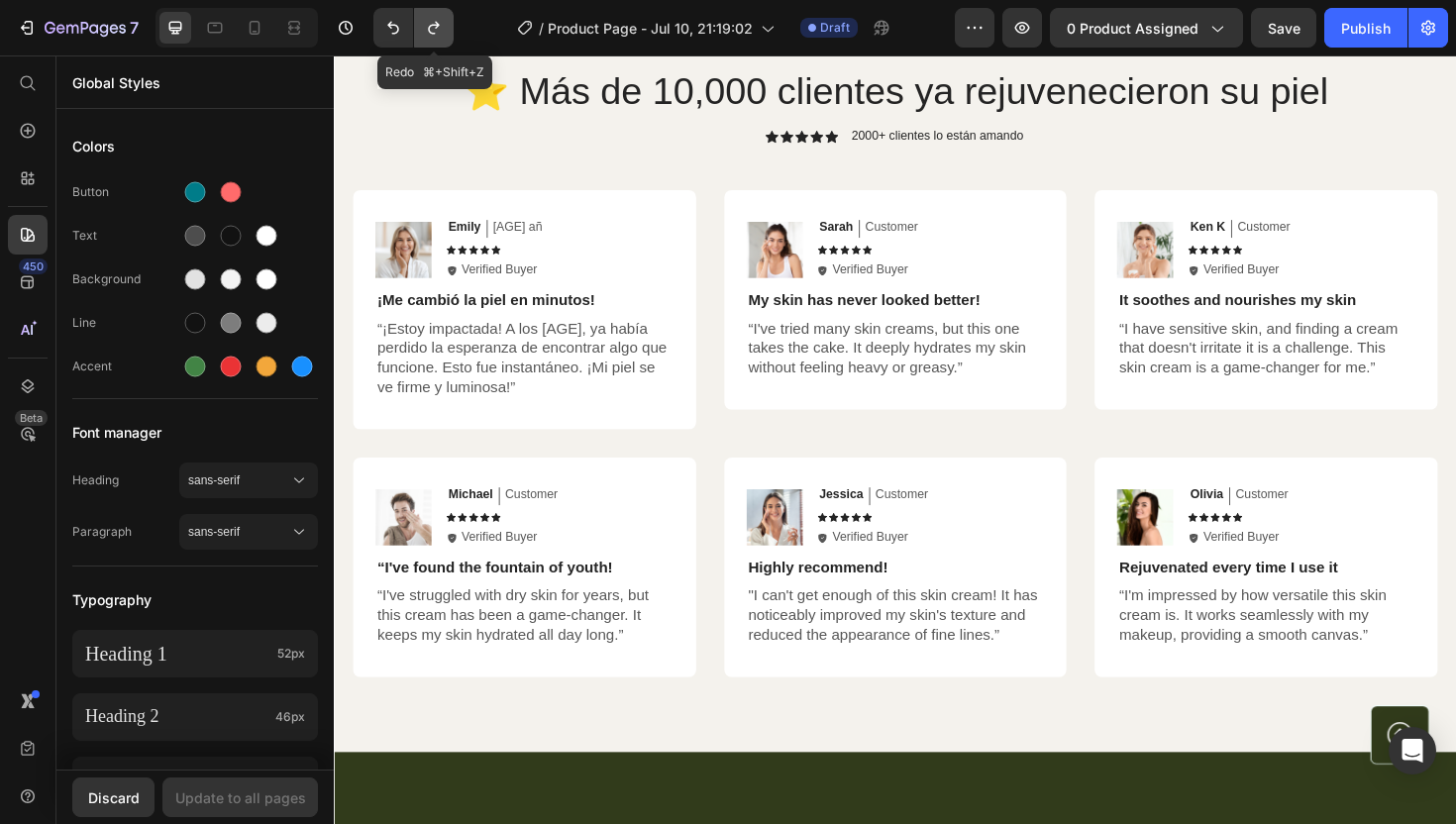 click 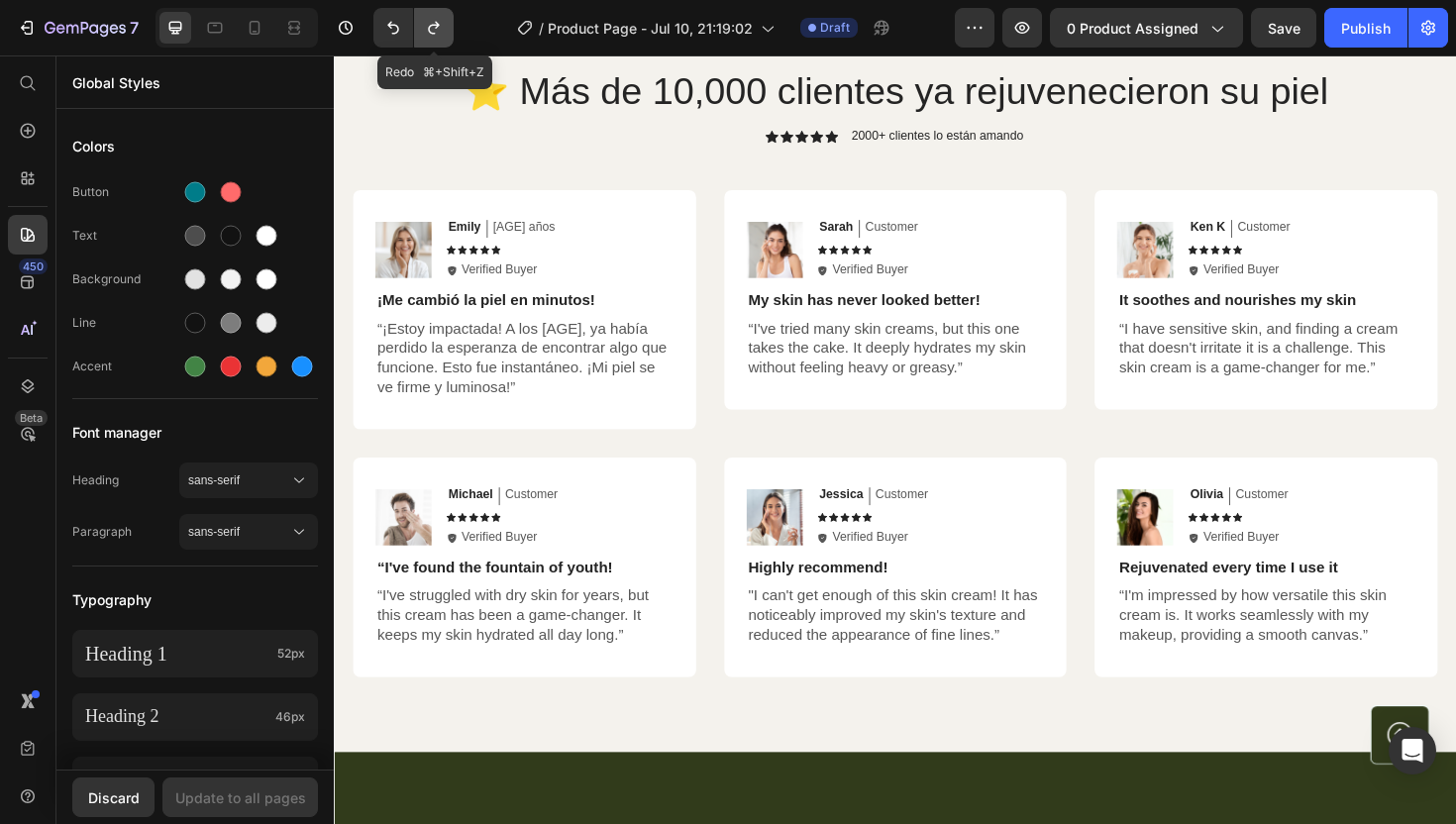 click 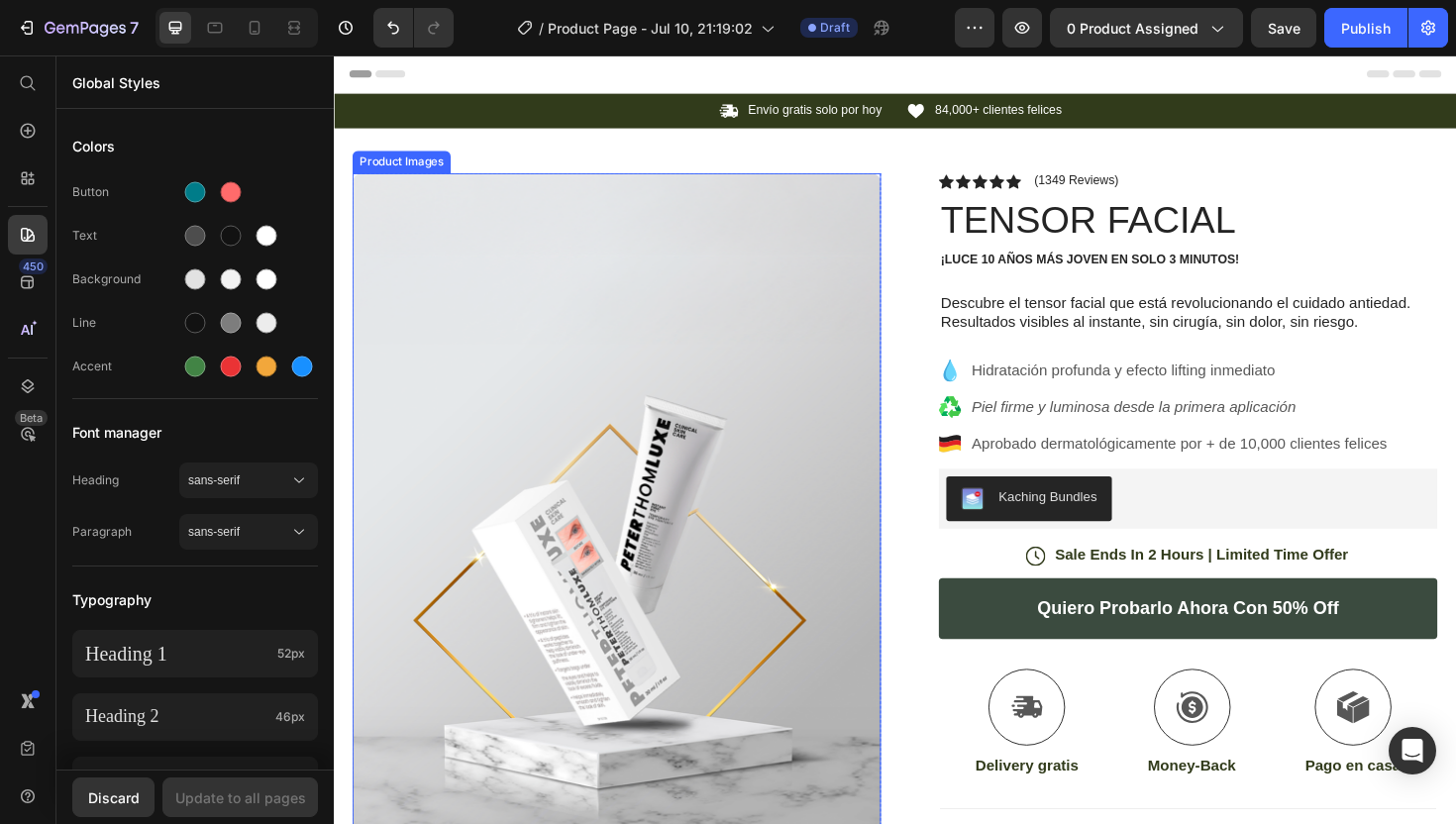 scroll, scrollTop: 121, scrollLeft: 0, axis: vertical 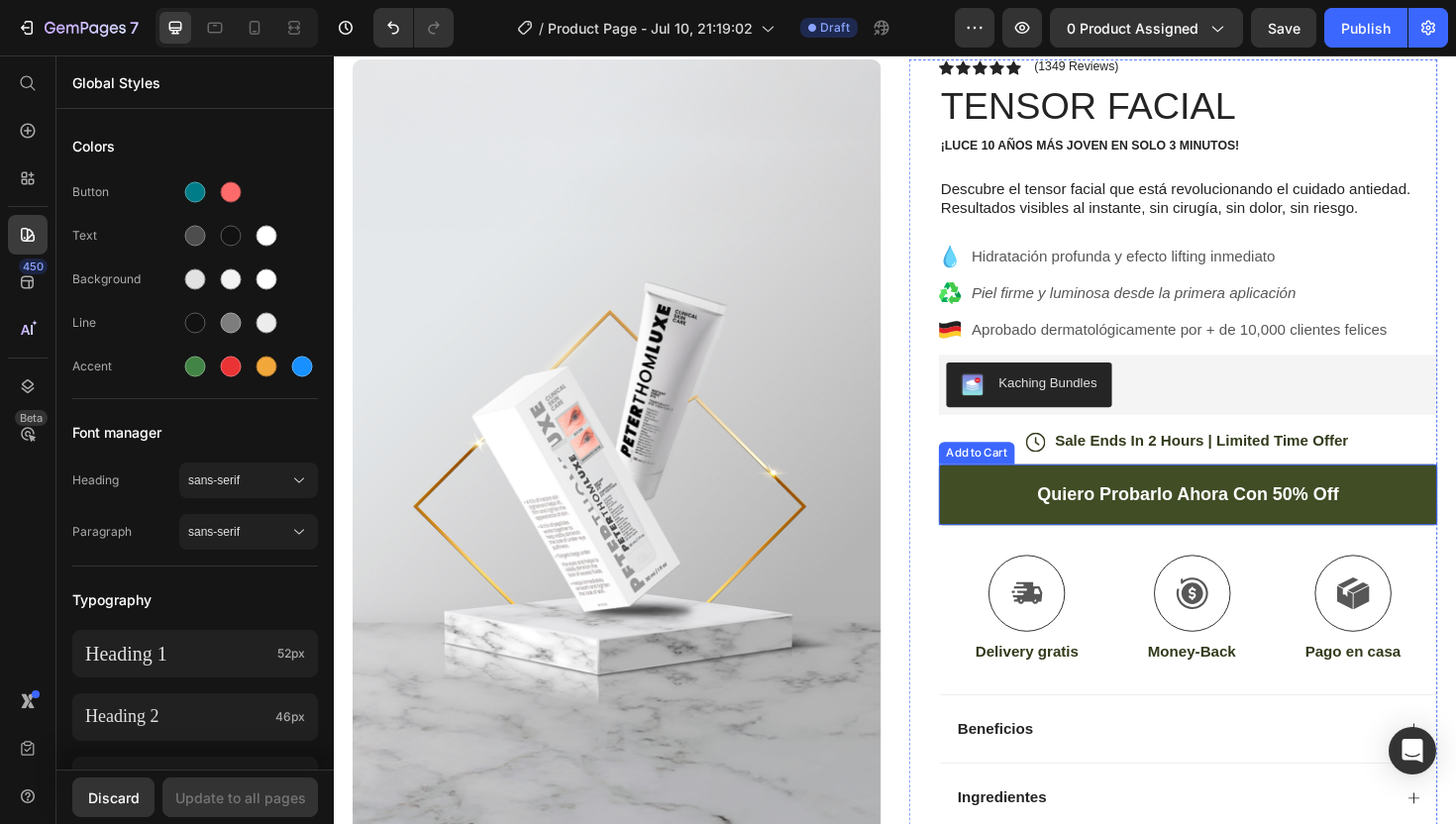 click on "quiero probarlo ahora con 50% off" at bounding box center (1238, 520) 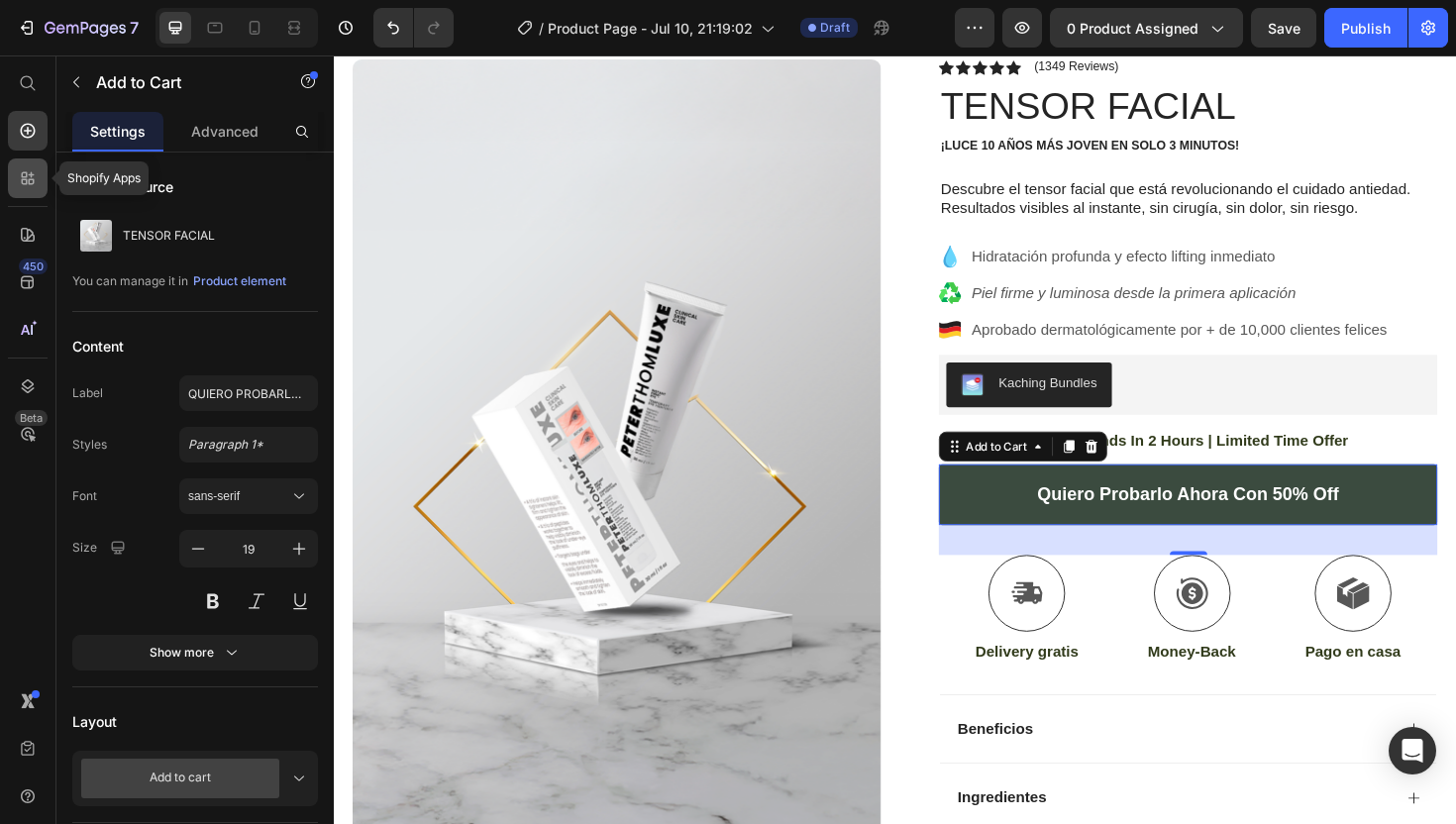 click 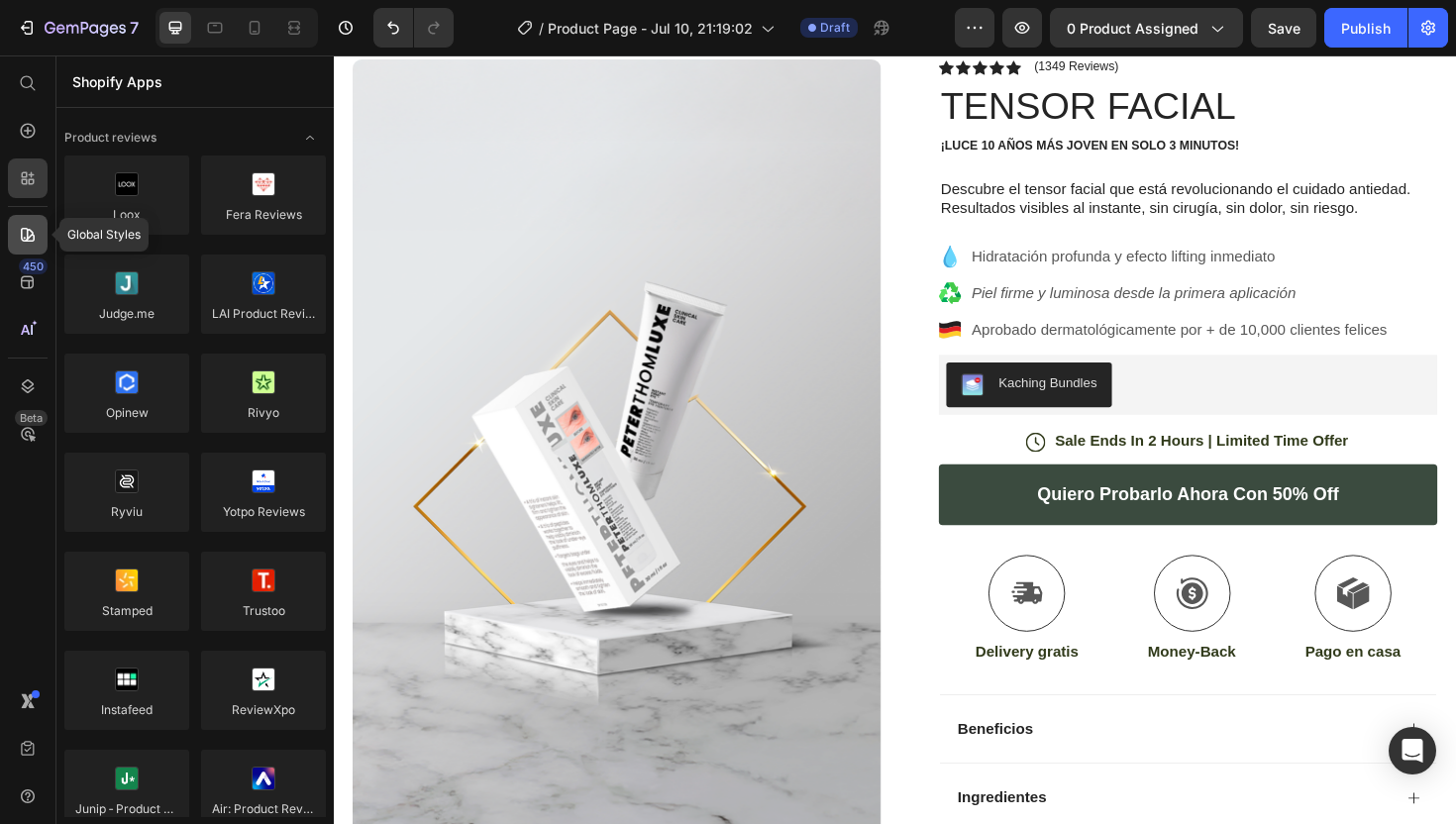 click 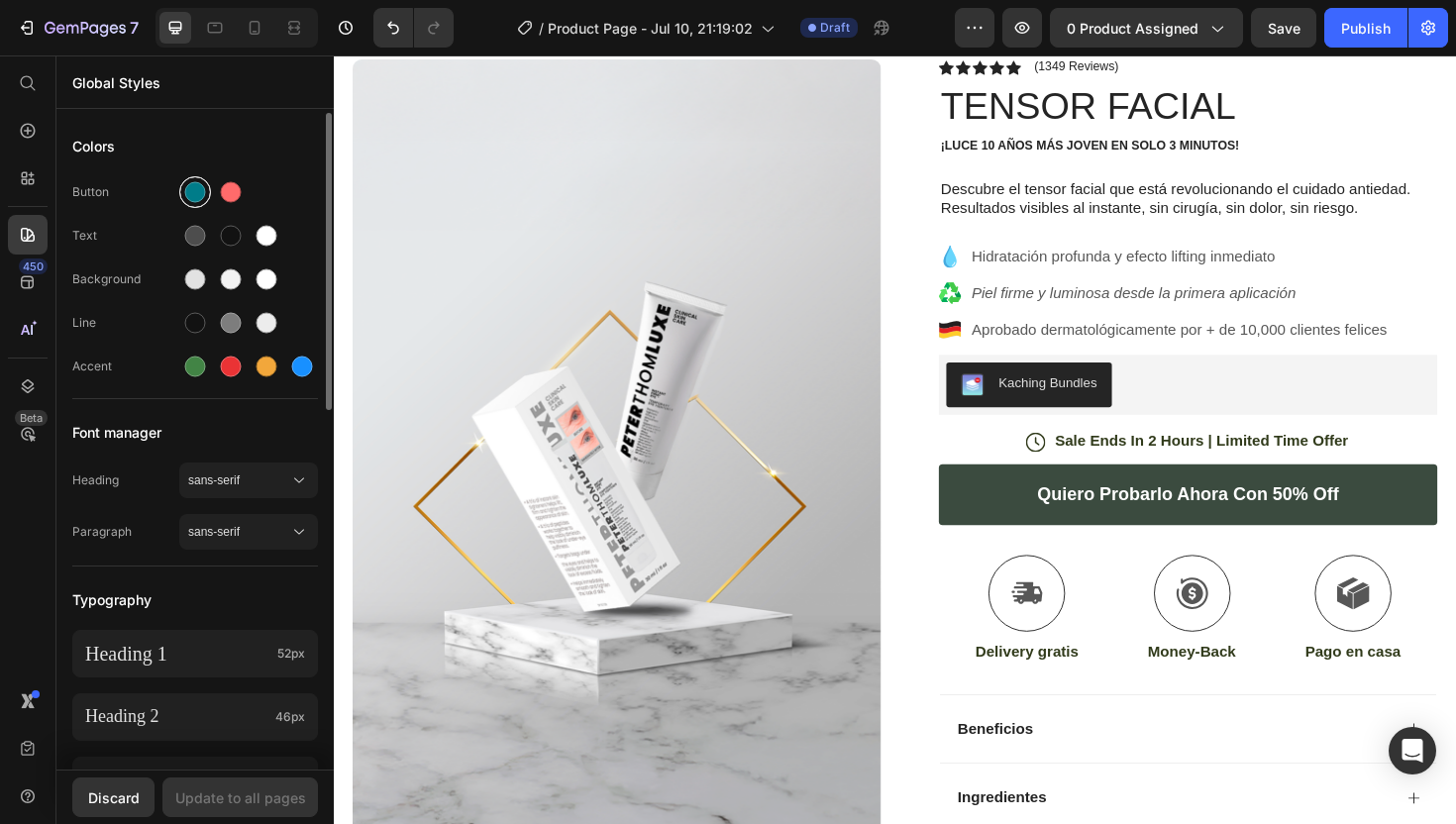 click at bounding box center (195, 192) 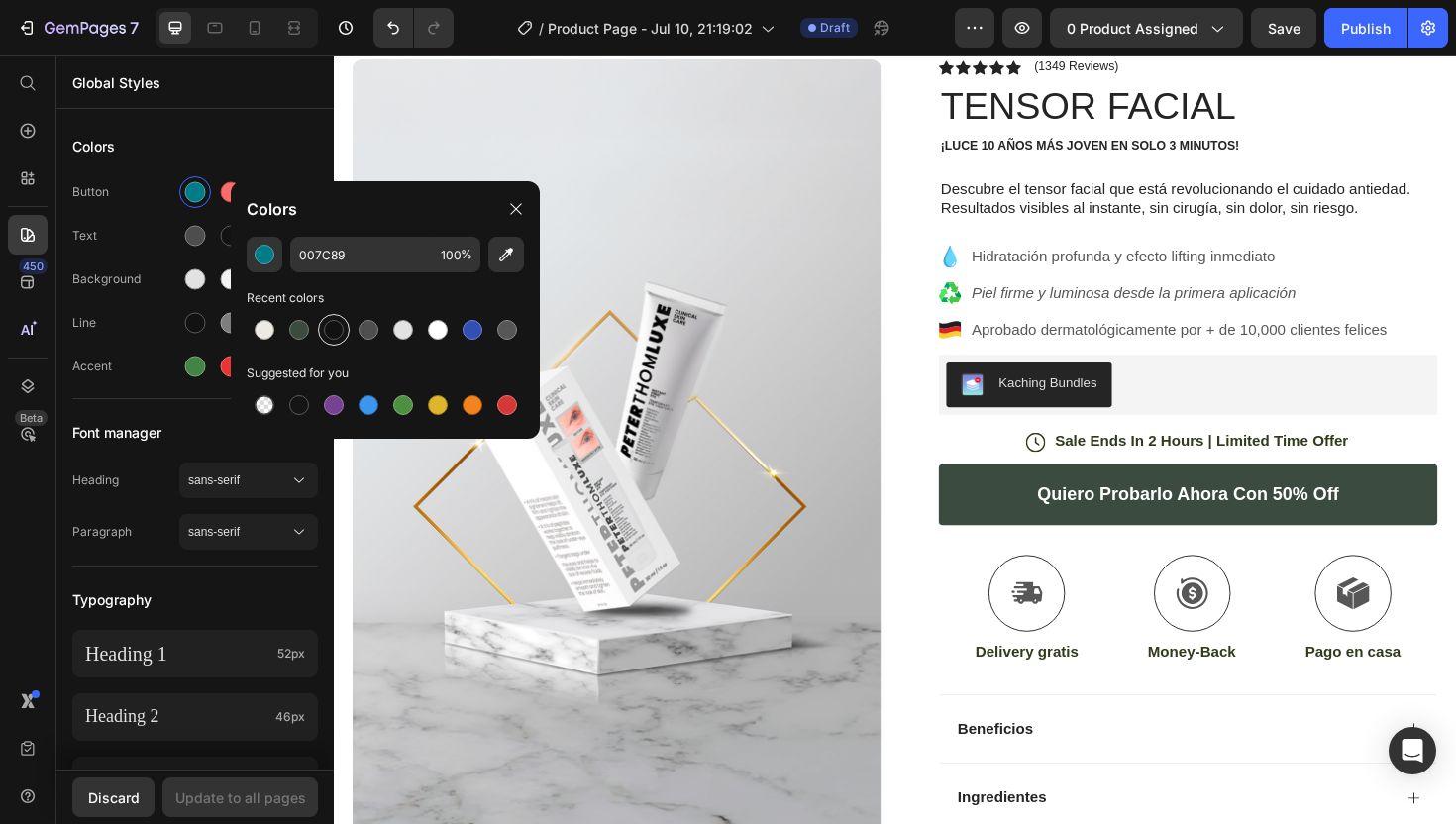 click at bounding box center (334, 330) 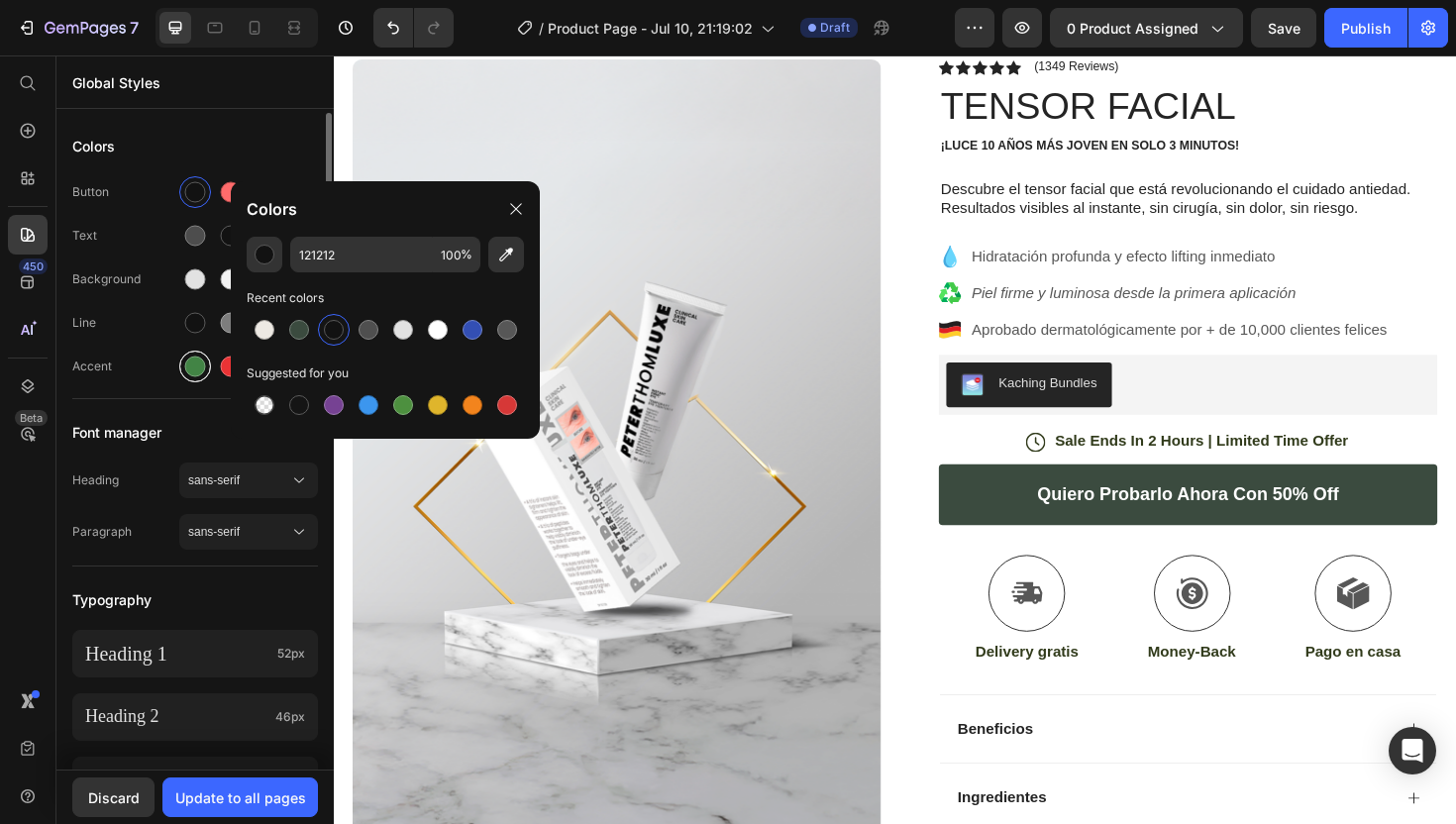 click at bounding box center [195, 366] 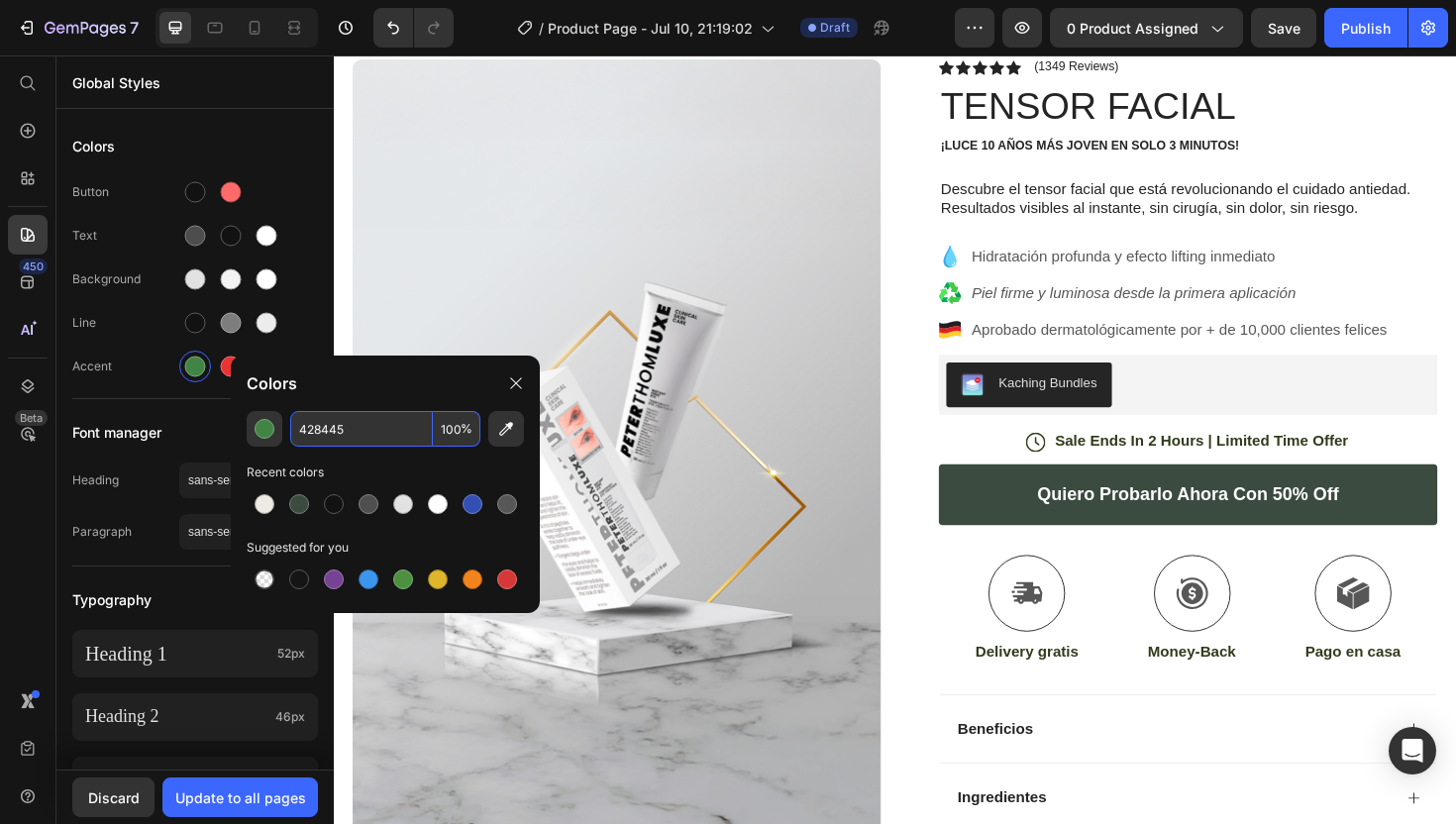 click on "428445" at bounding box center (362, 429) 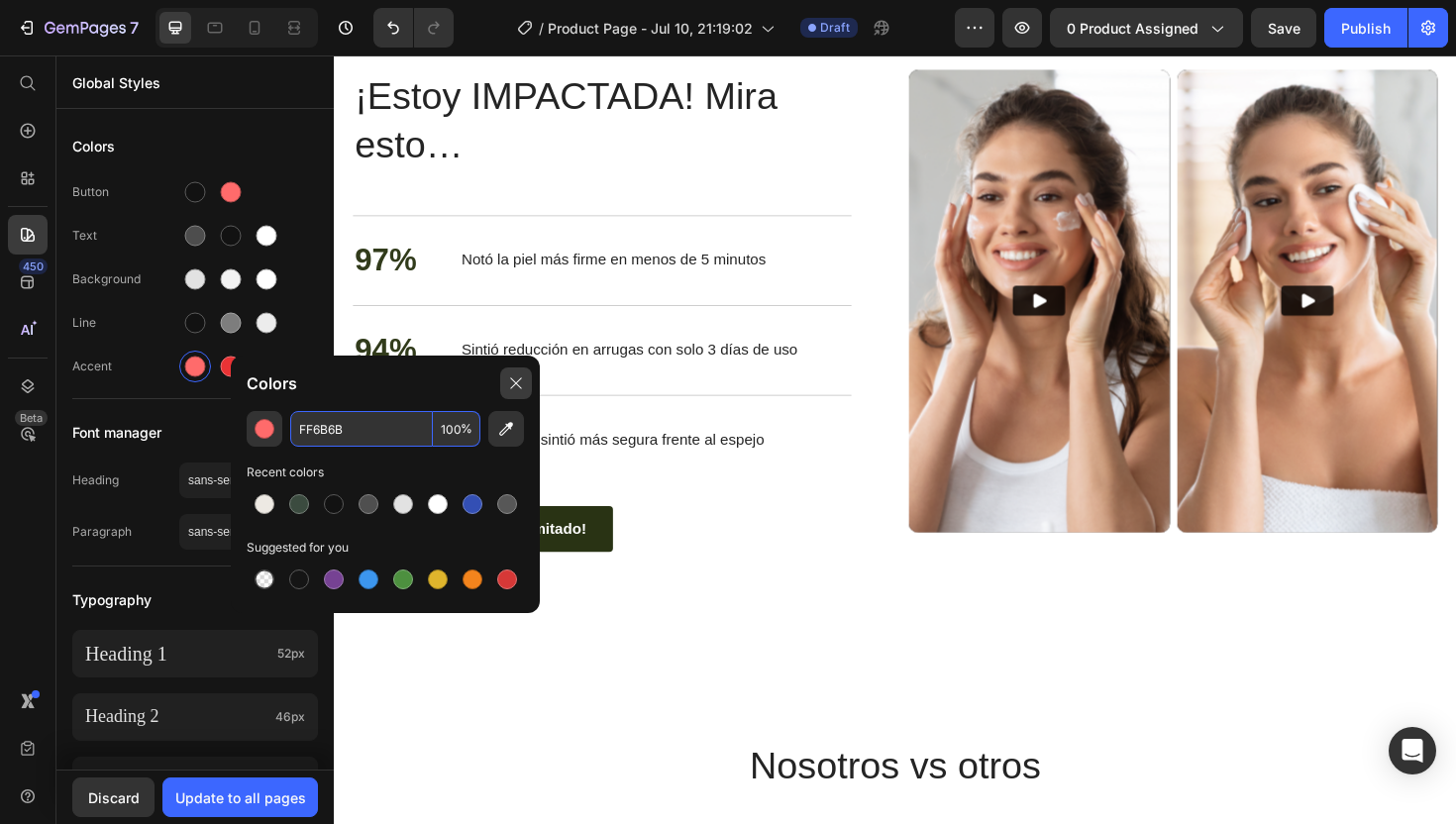 scroll, scrollTop: 3922, scrollLeft: 0, axis: vertical 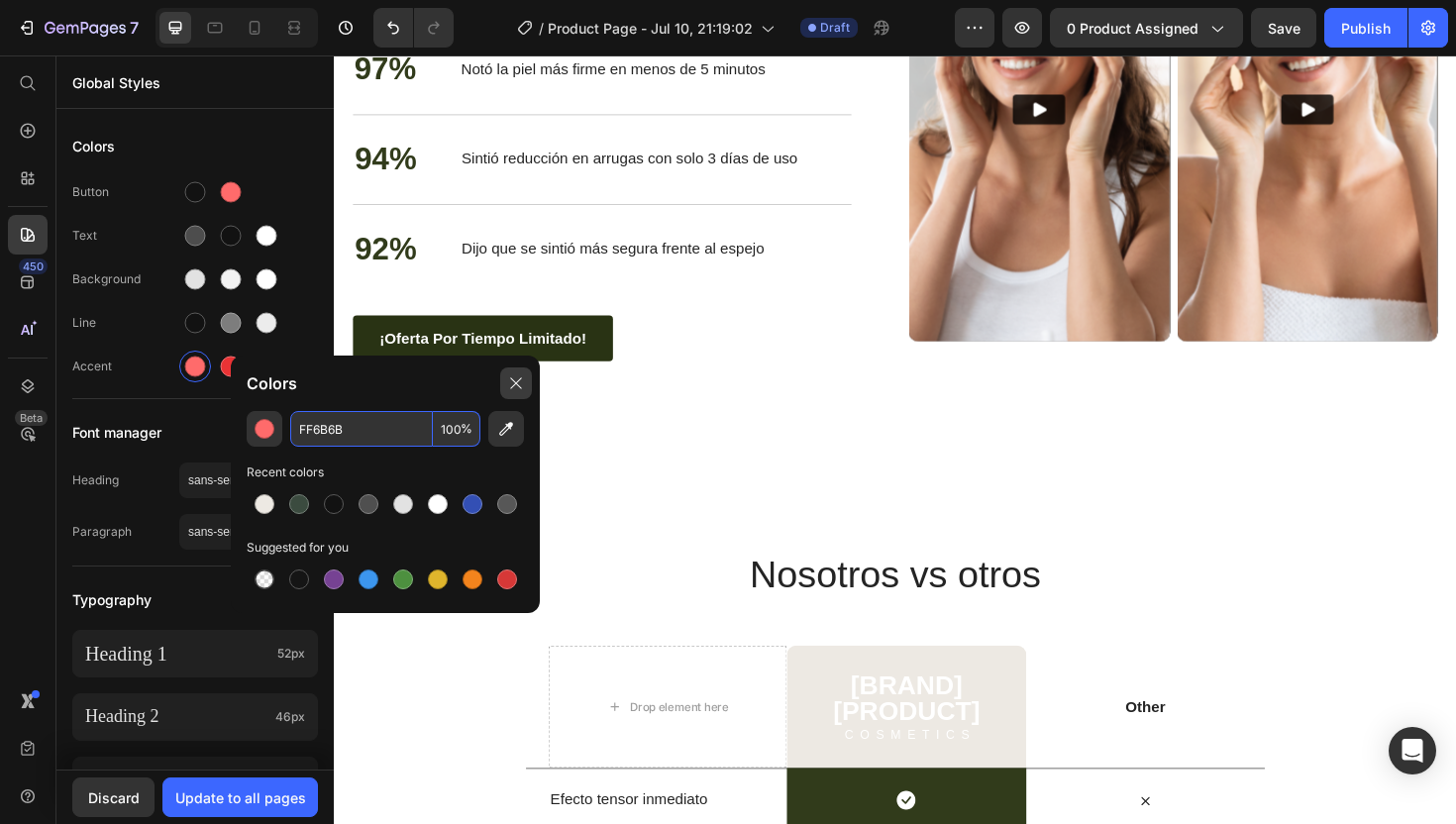 click 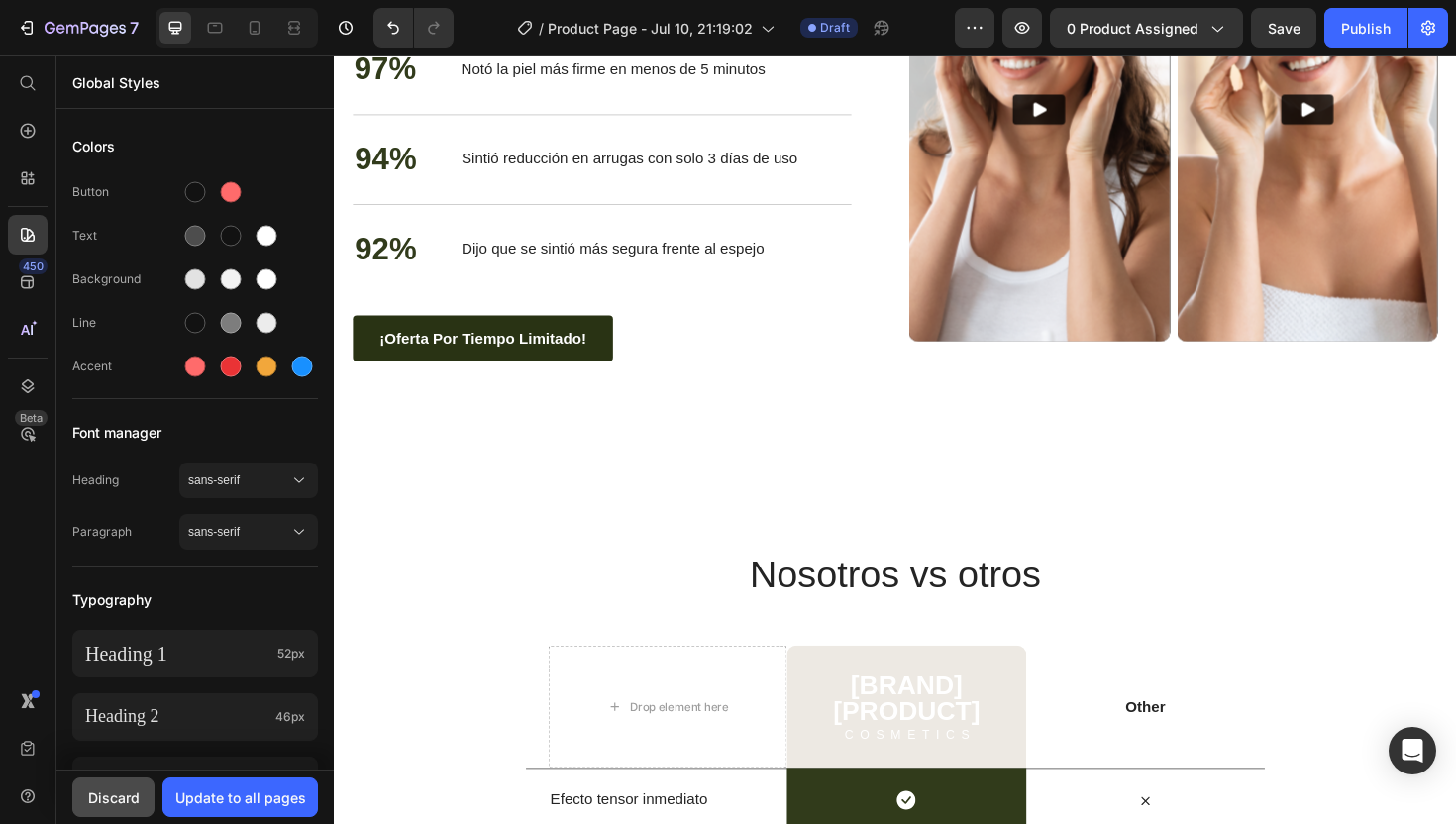 click on "Discard" at bounding box center (114, 797) 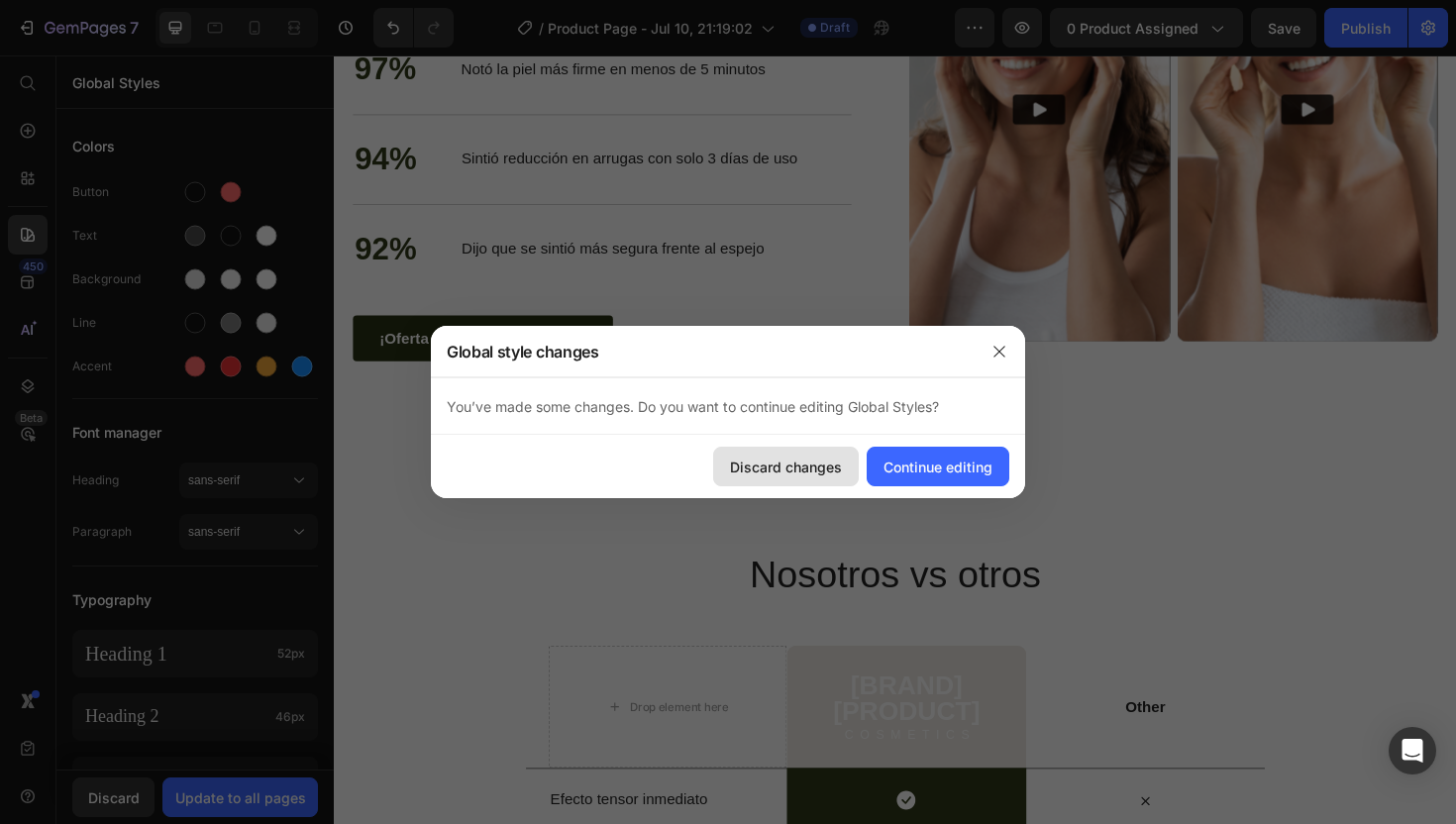 click on "Discard changes" 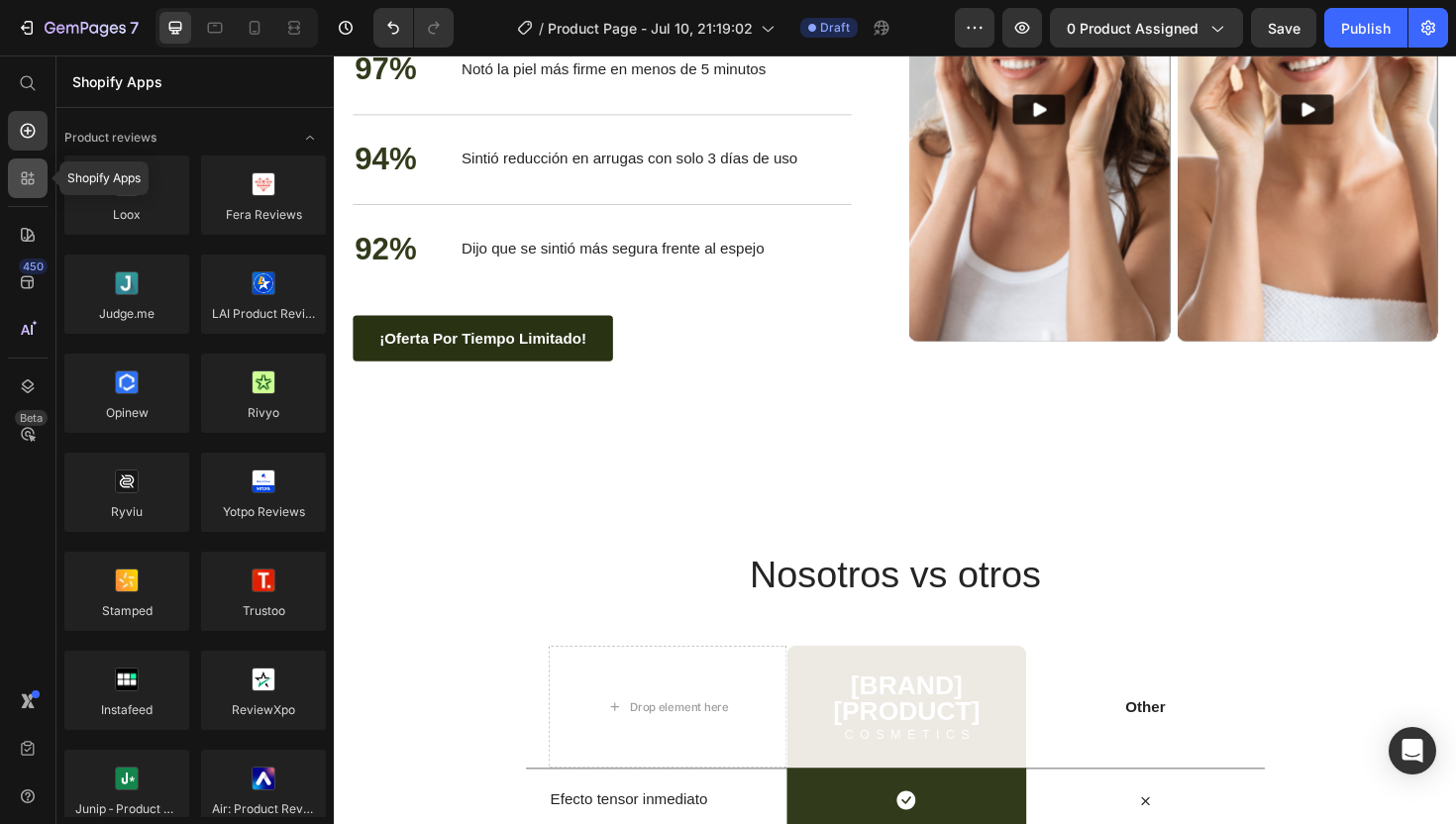click 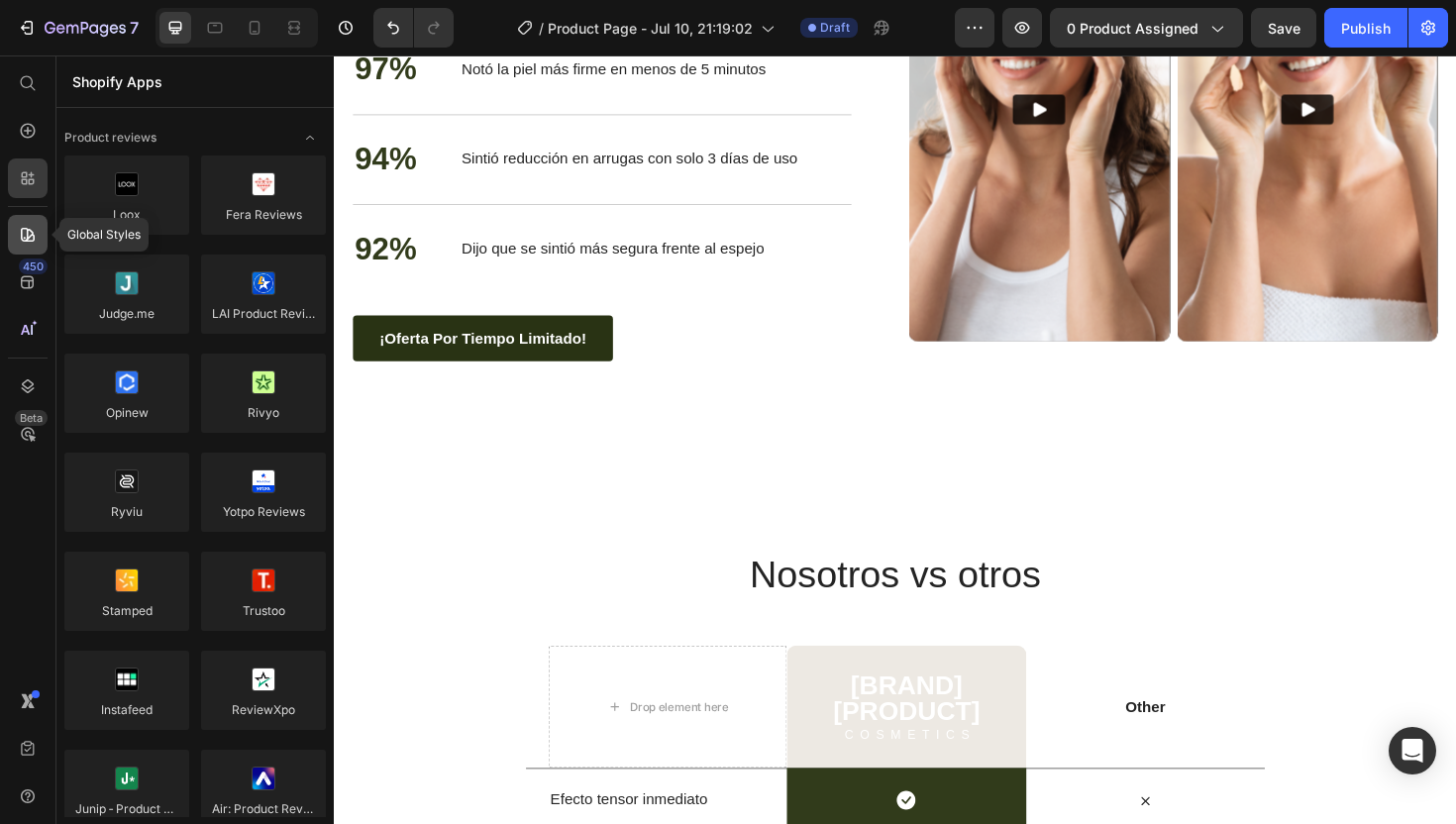 click 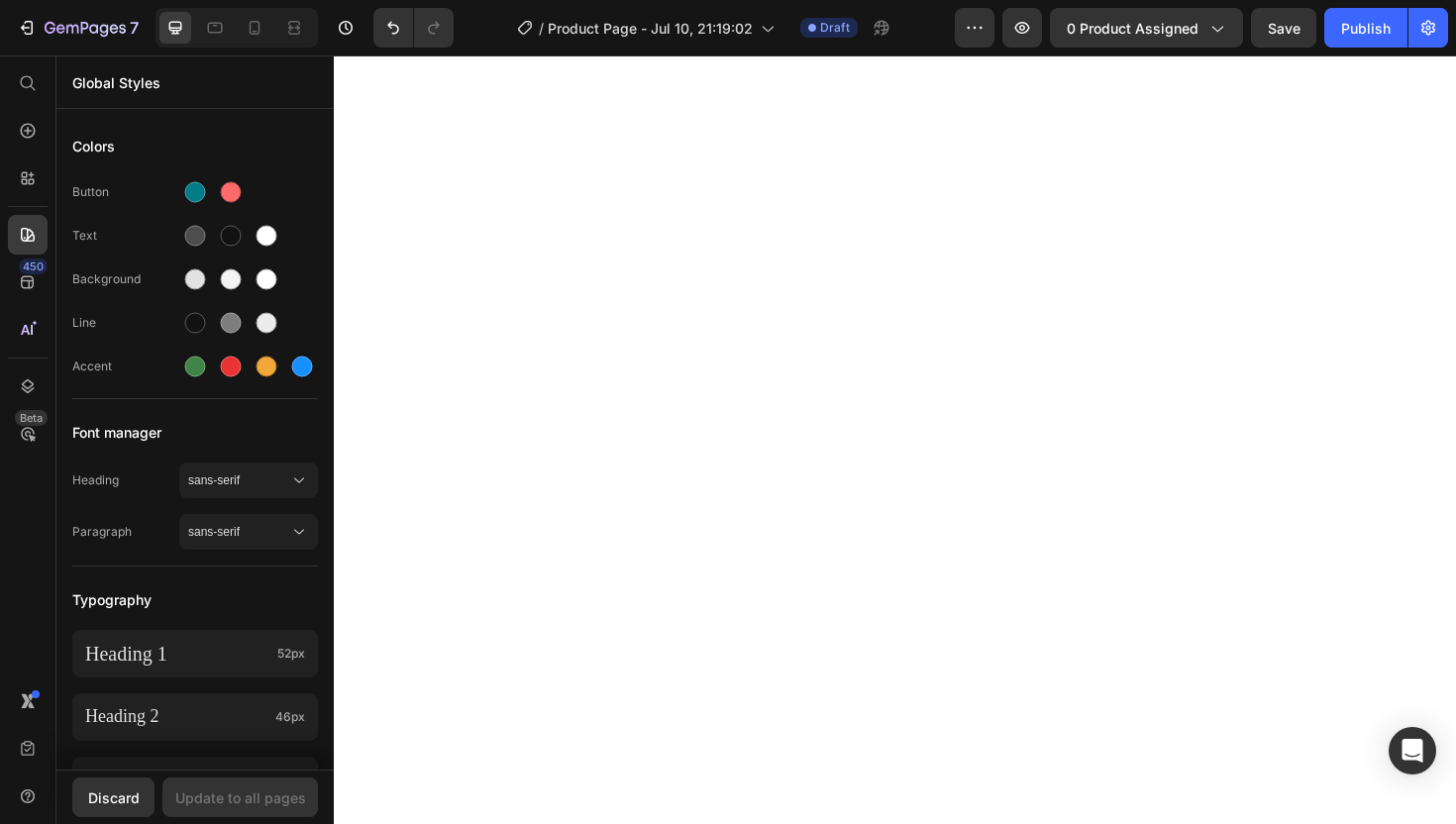 scroll, scrollTop: 0, scrollLeft: 0, axis: both 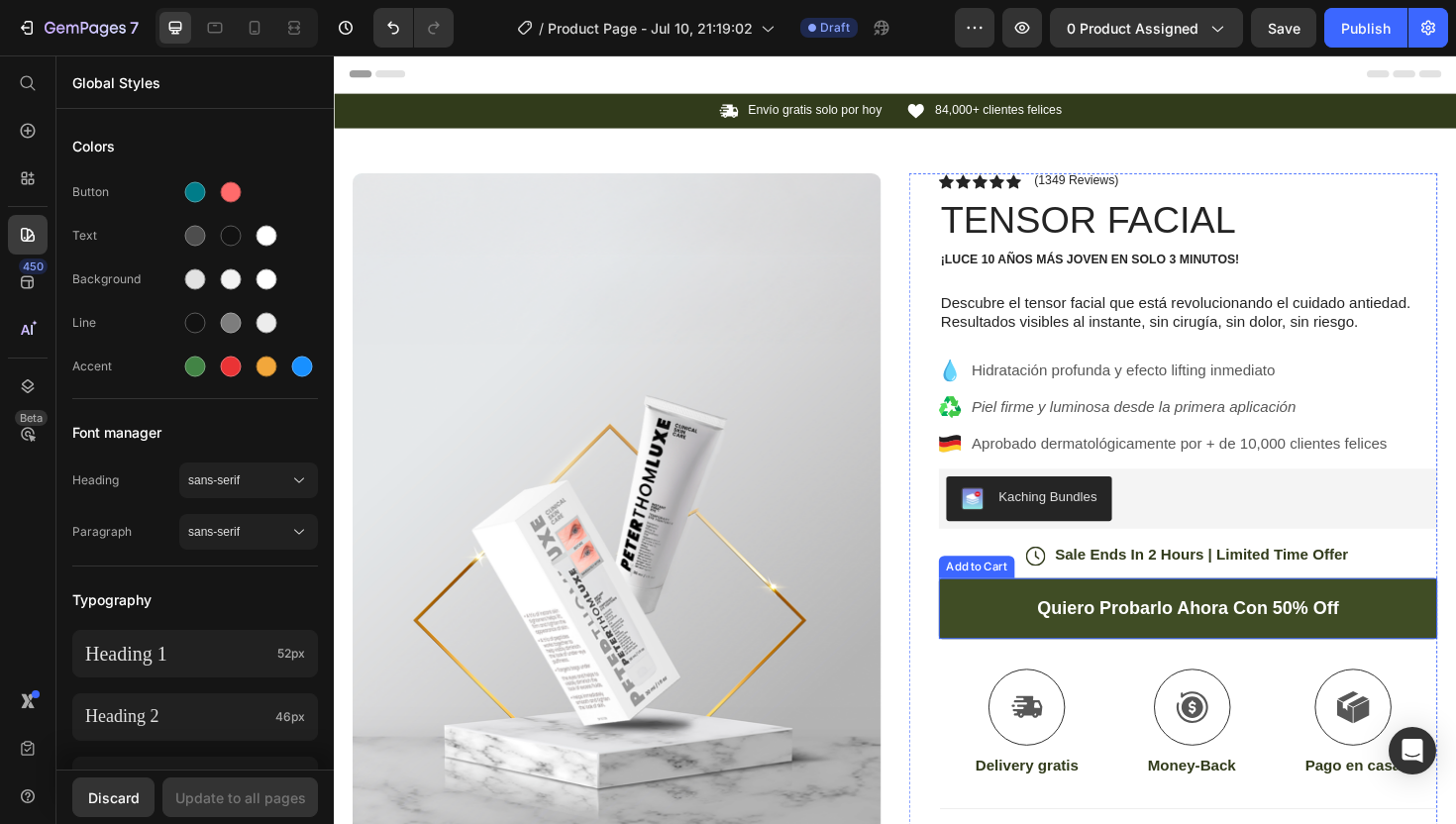 click on "quiero probarlo ahora con 50% off" at bounding box center (1238, 641) 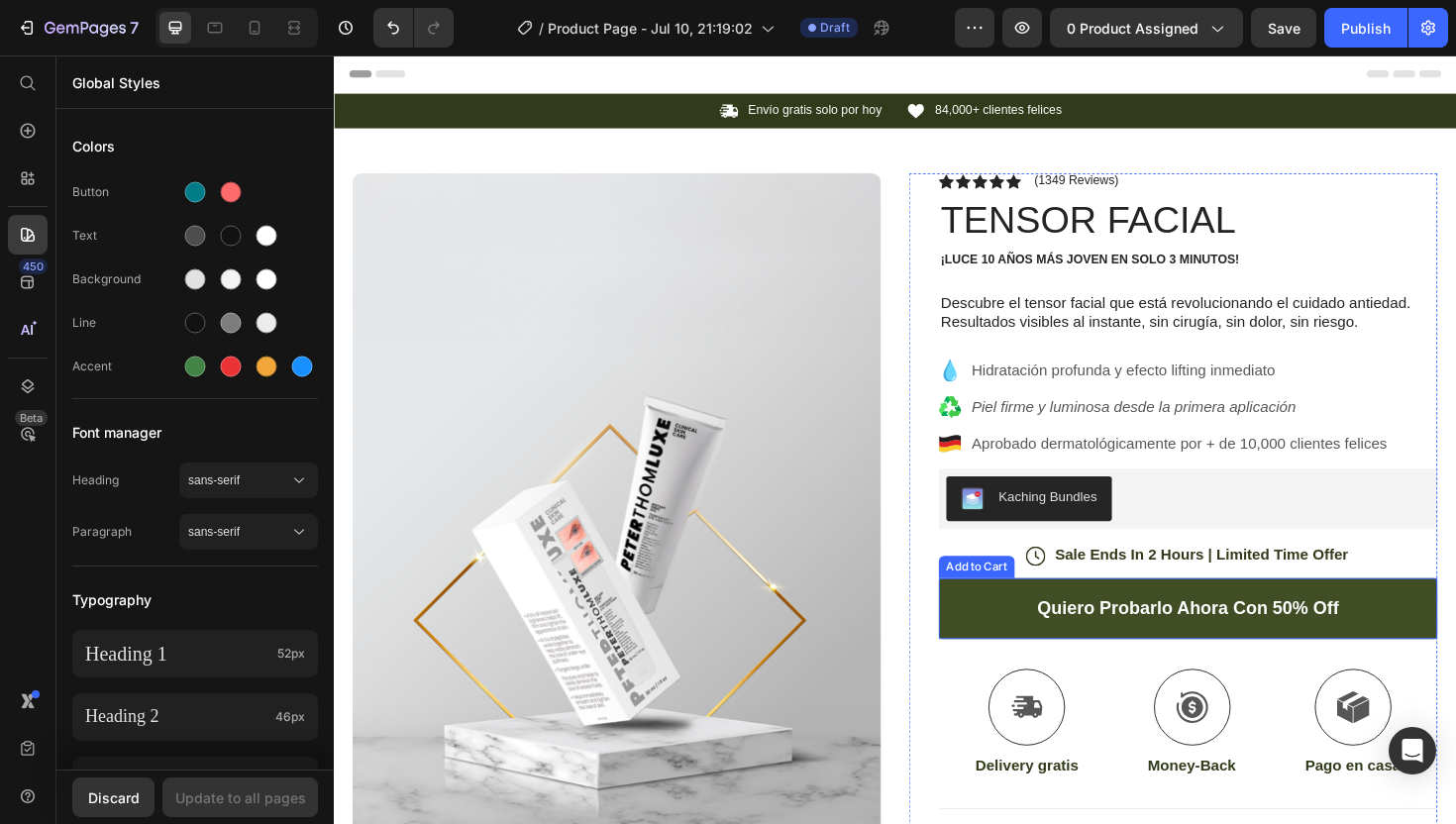 click on "quiero probarlo ahora con 50% off" at bounding box center (1238, 641) 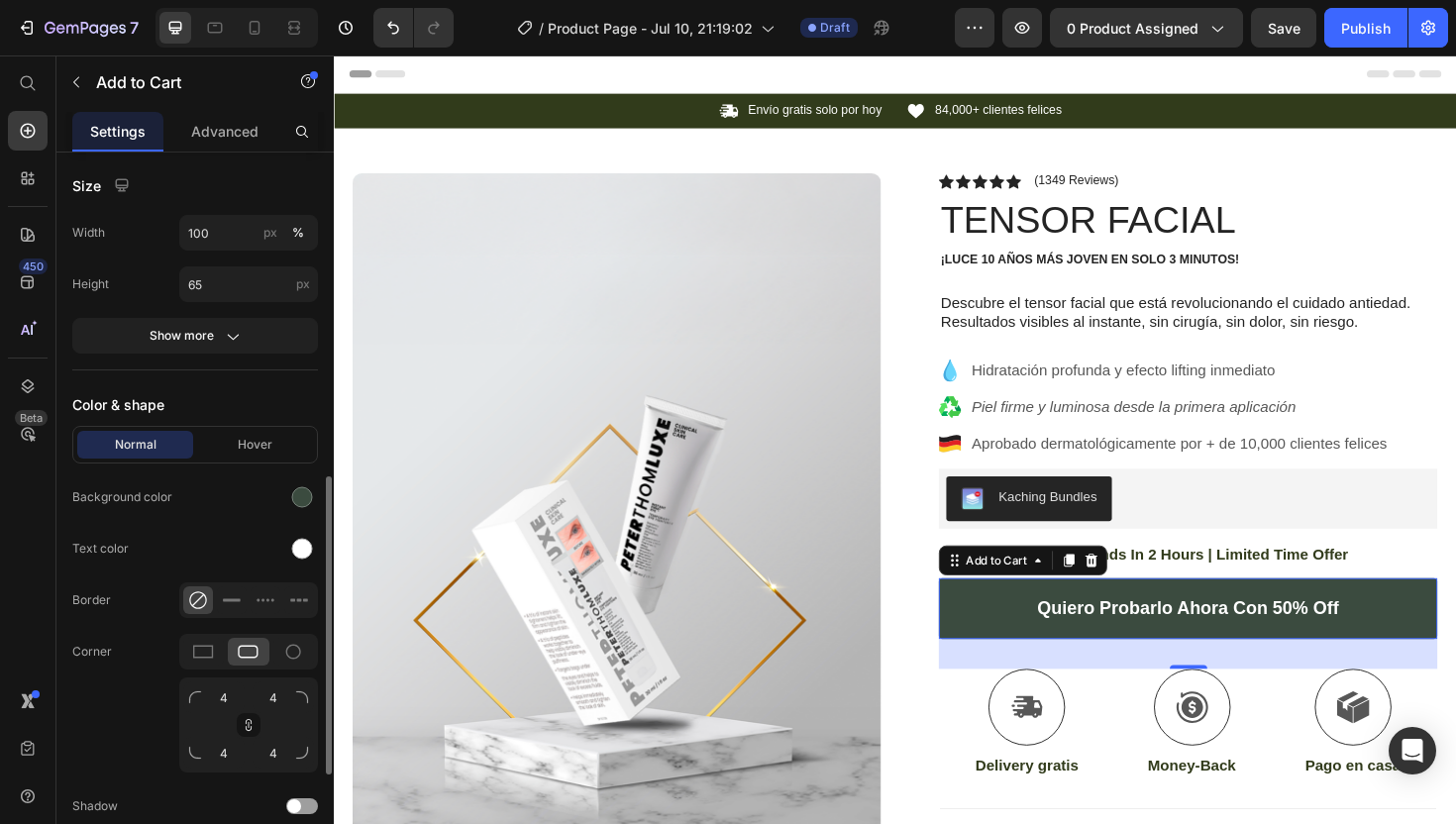 scroll, scrollTop: 811, scrollLeft: 0, axis: vertical 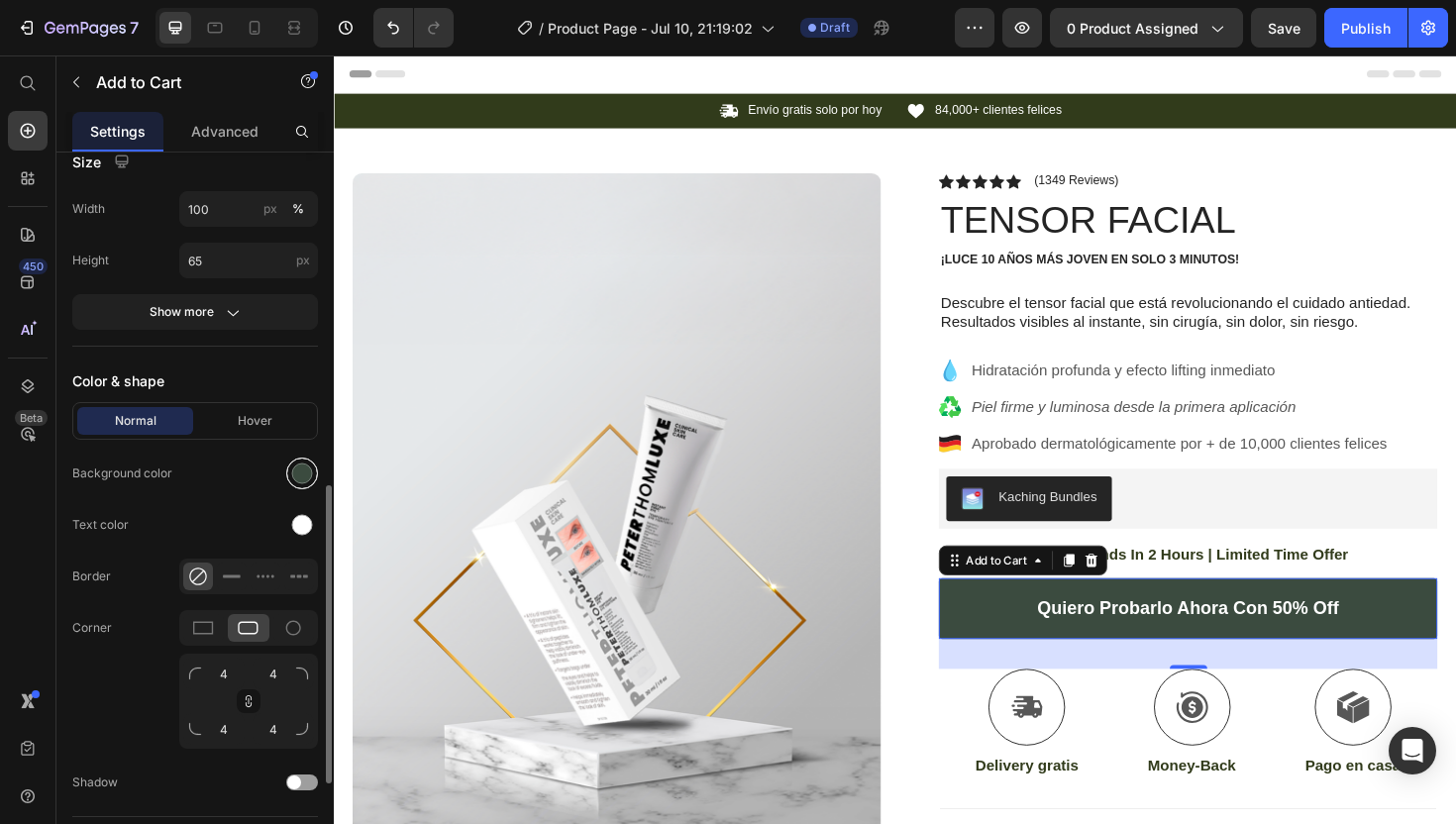 click at bounding box center (302, 473) 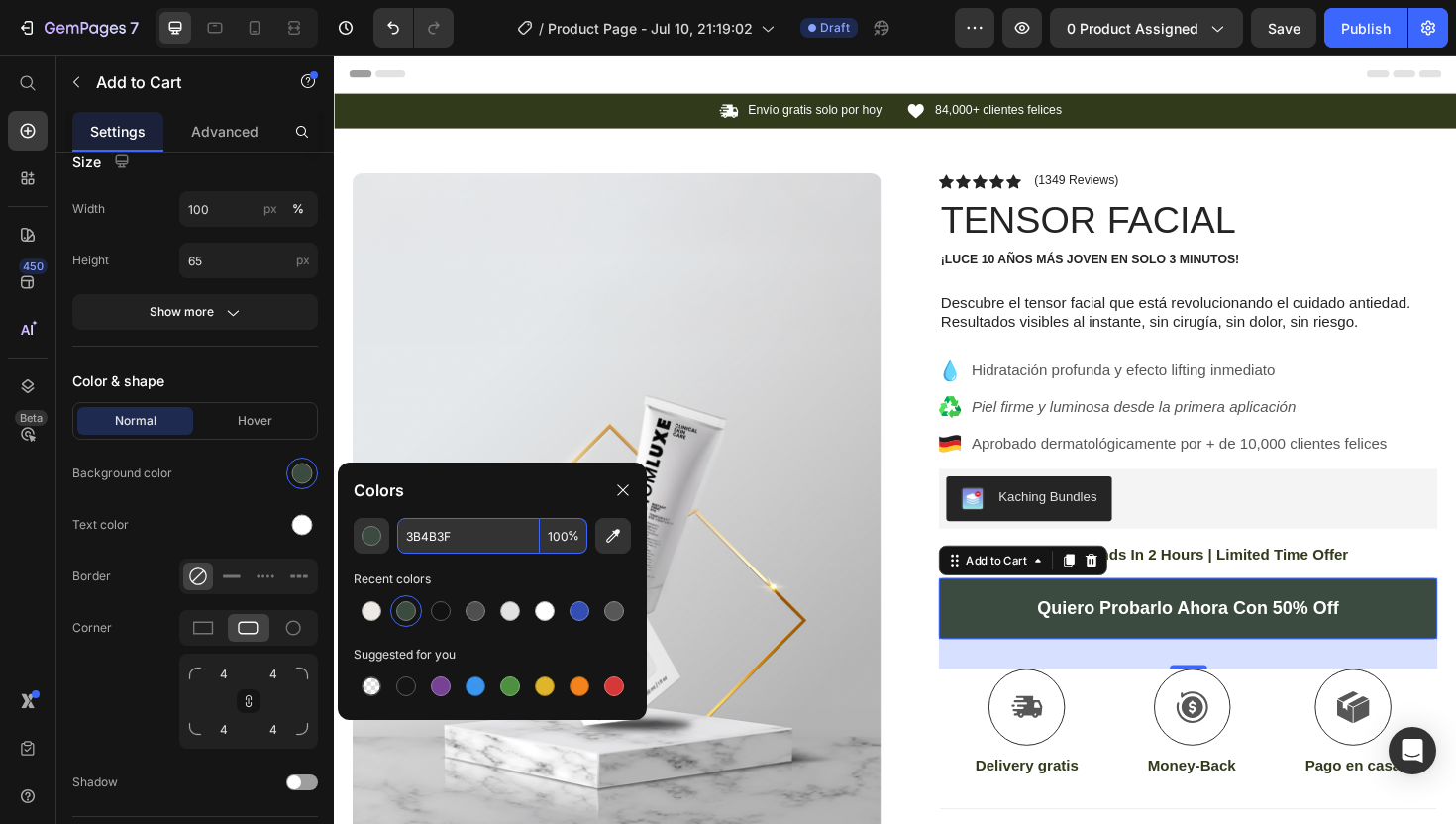 click on "3B4B3F" at bounding box center [468, 536] 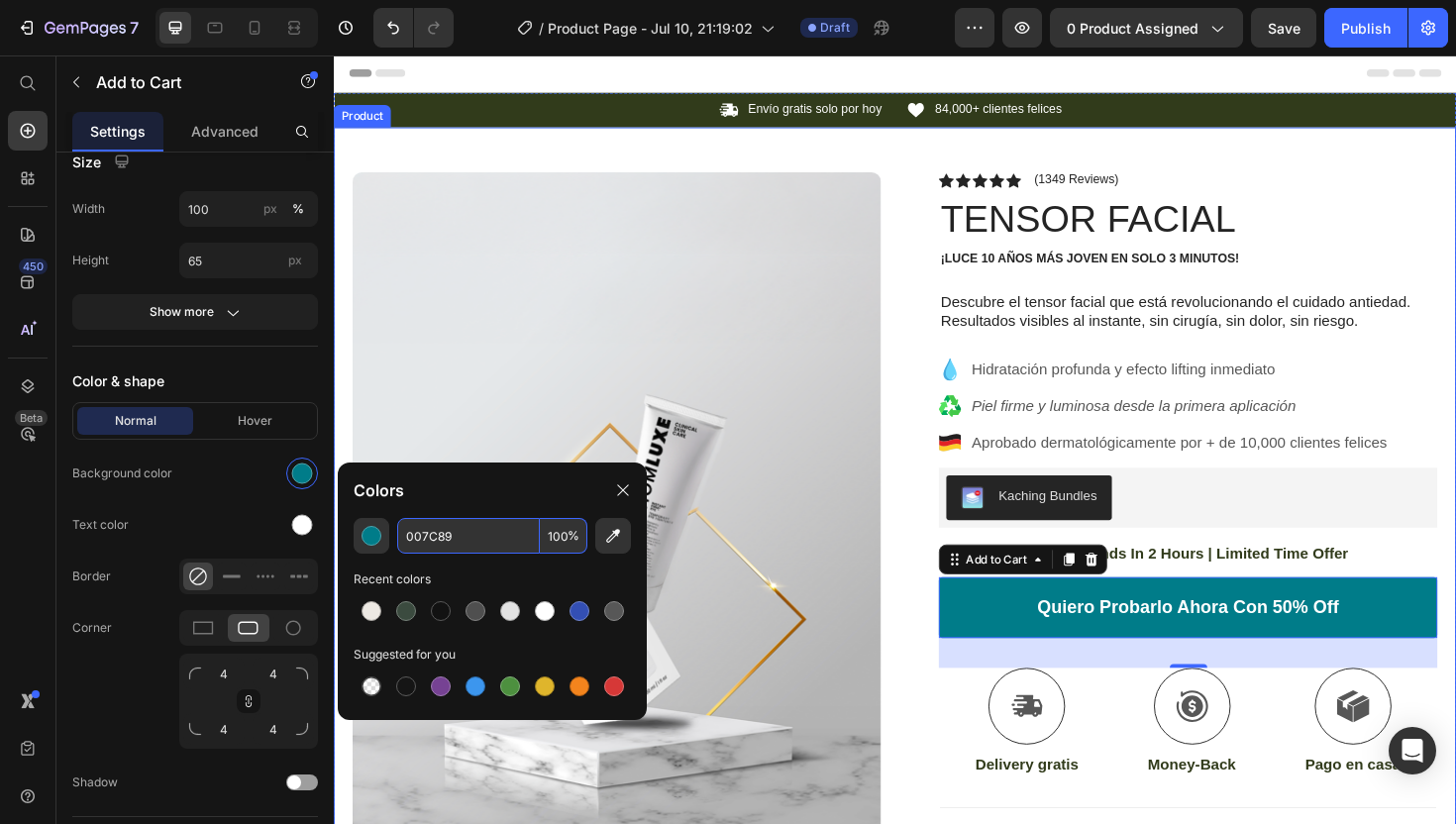 scroll, scrollTop: 0, scrollLeft: 0, axis: both 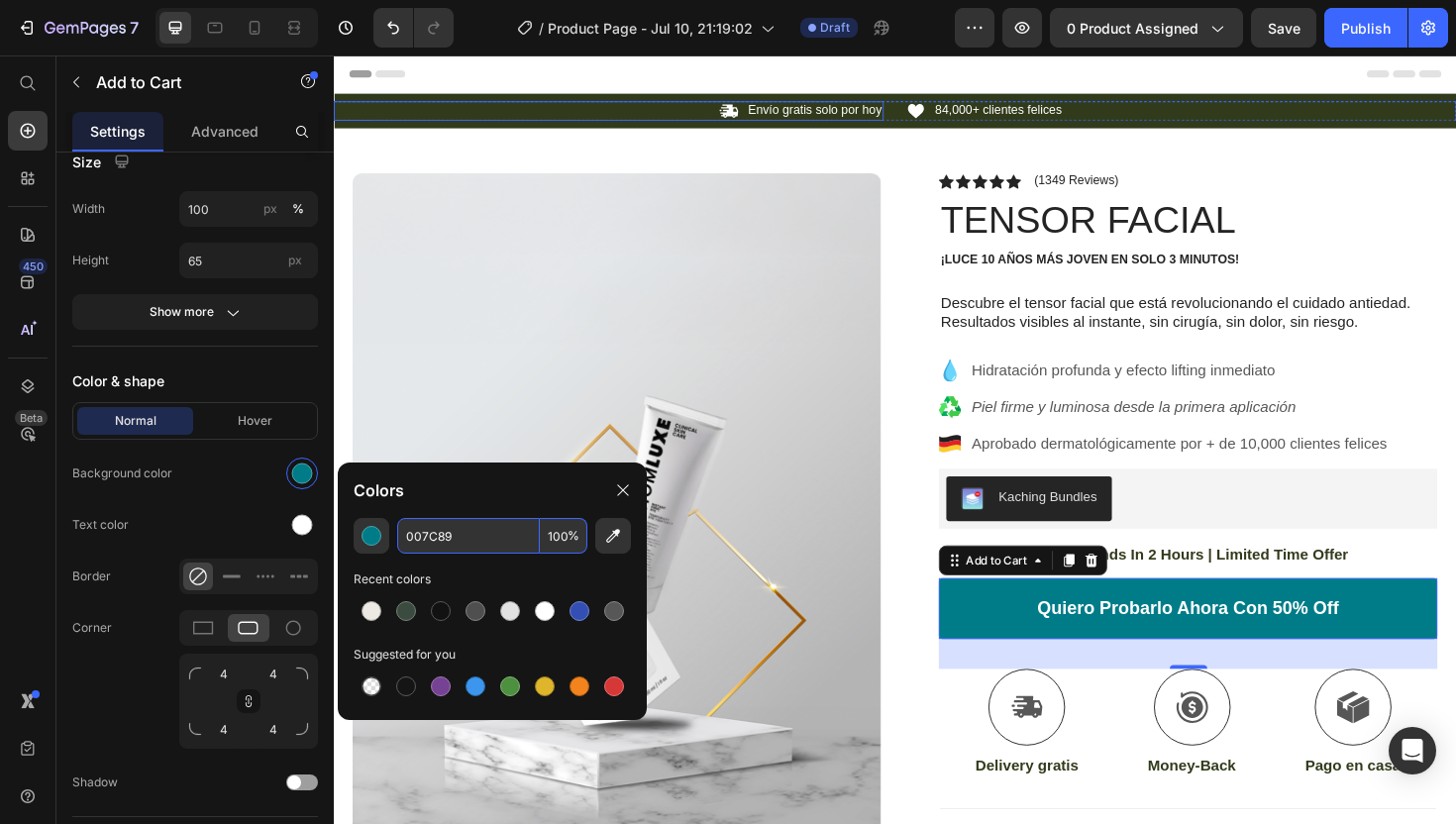 click on "Icon Envío gratis solo por hoy Text Block Row" at bounding box center [625, 114] 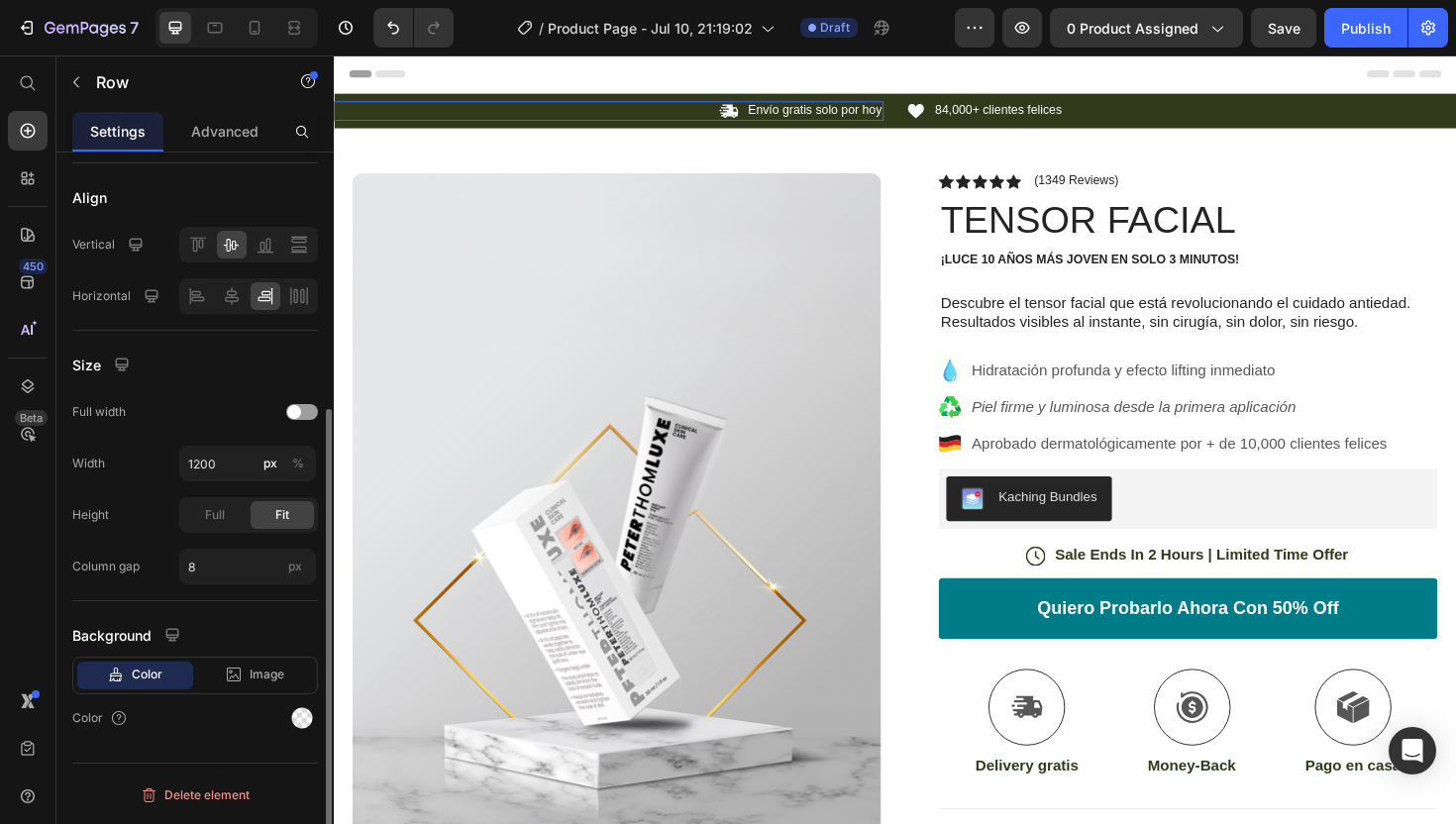 scroll, scrollTop: 0, scrollLeft: 0, axis: both 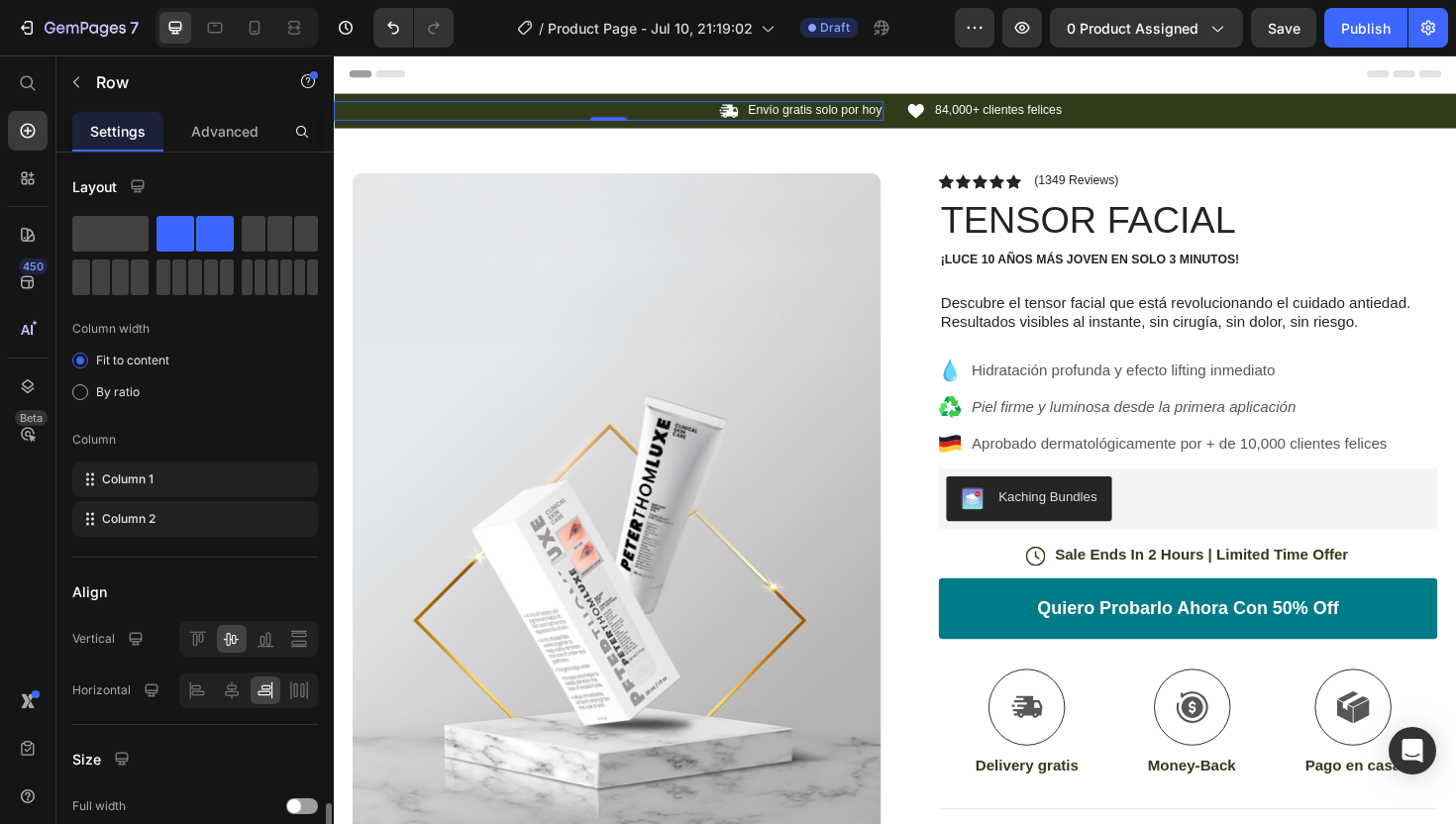 click on "Icon Envío gratis solo por hoy Text Block Row   0" at bounding box center (625, 114) 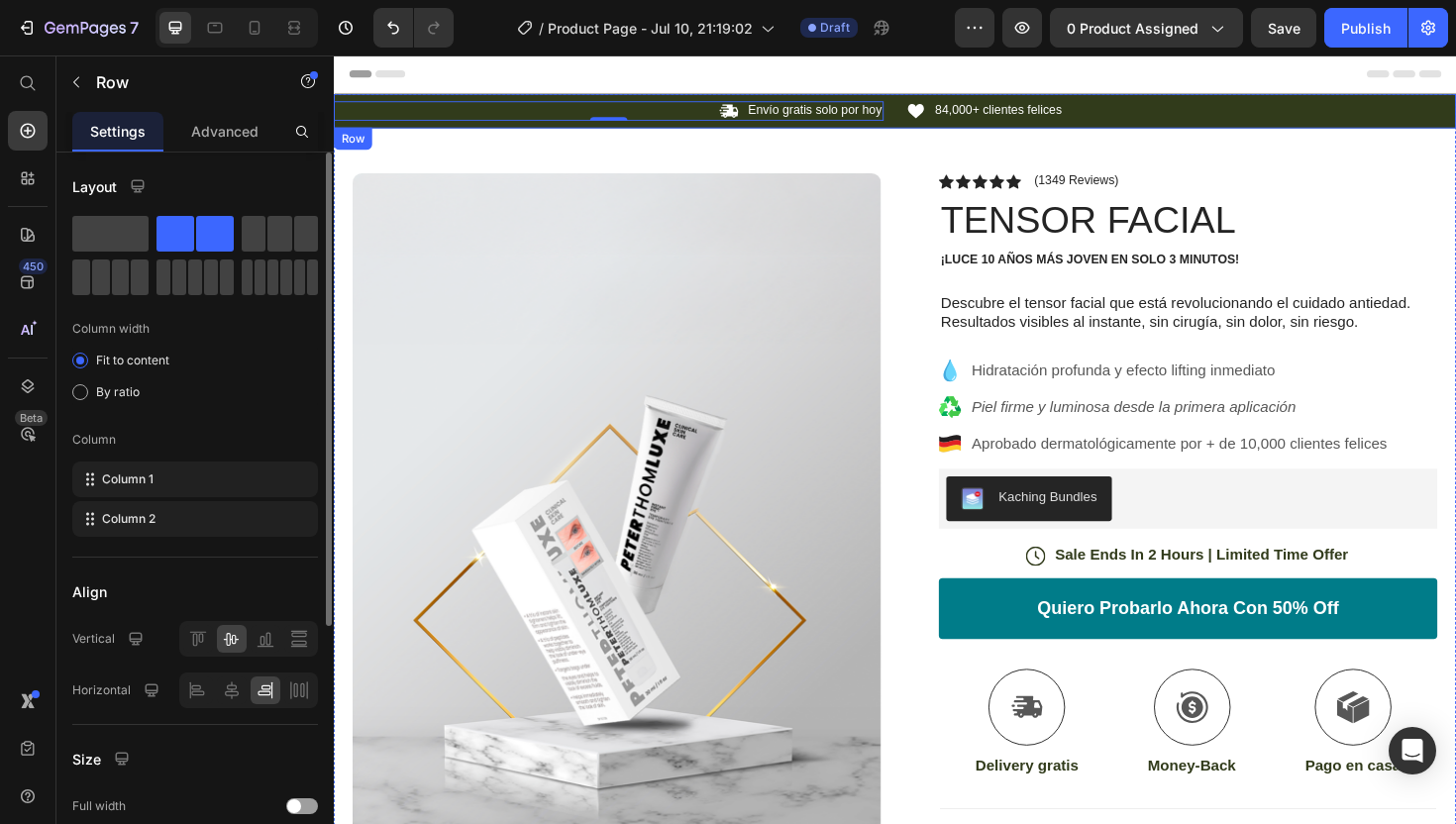click on "Icon Envío gratis solo por hoy Text Block Row   0
Icon 84,000+ clientes felices Text Block Row Carousel Row" at bounding box center (928, 114) 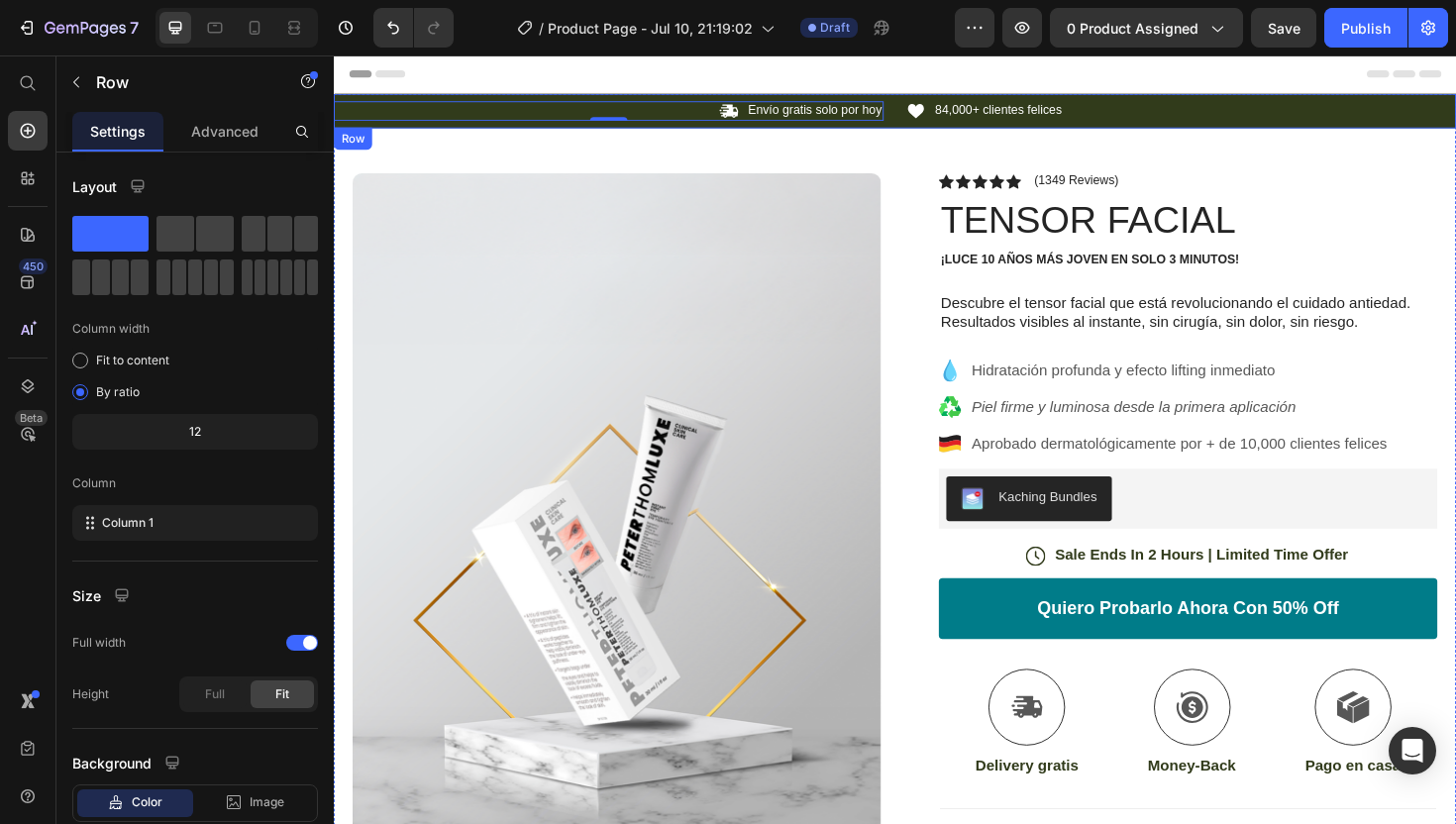 click on "Icon Envío gratis solo por hoy Text Block Row   0
Icon 84,000+ clientes felices Text Block Row Carousel Row" at bounding box center [928, 114] 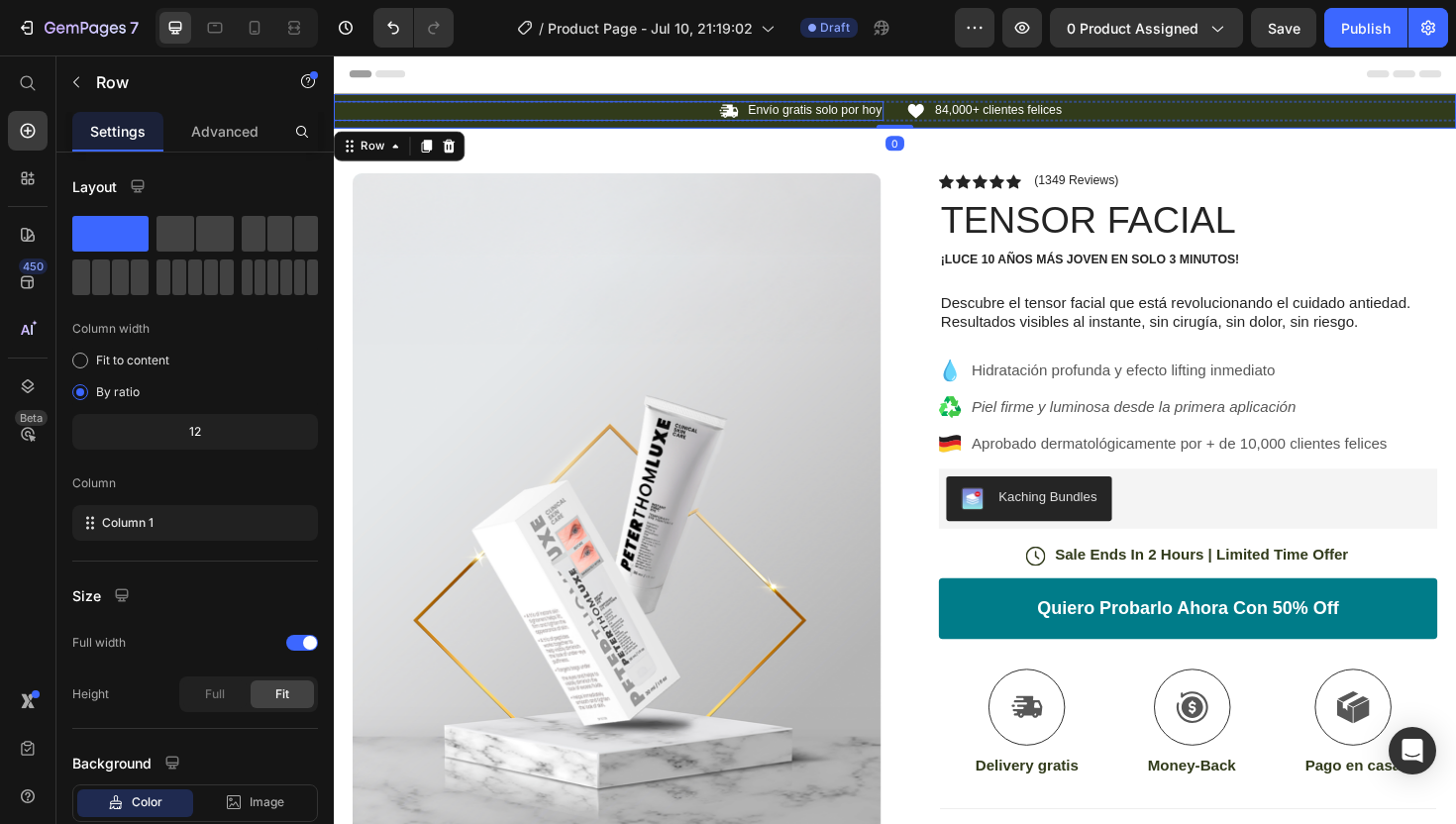 click on "Icon Envío gratis solo por hoy Text Block Row" at bounding box center (625, 114) 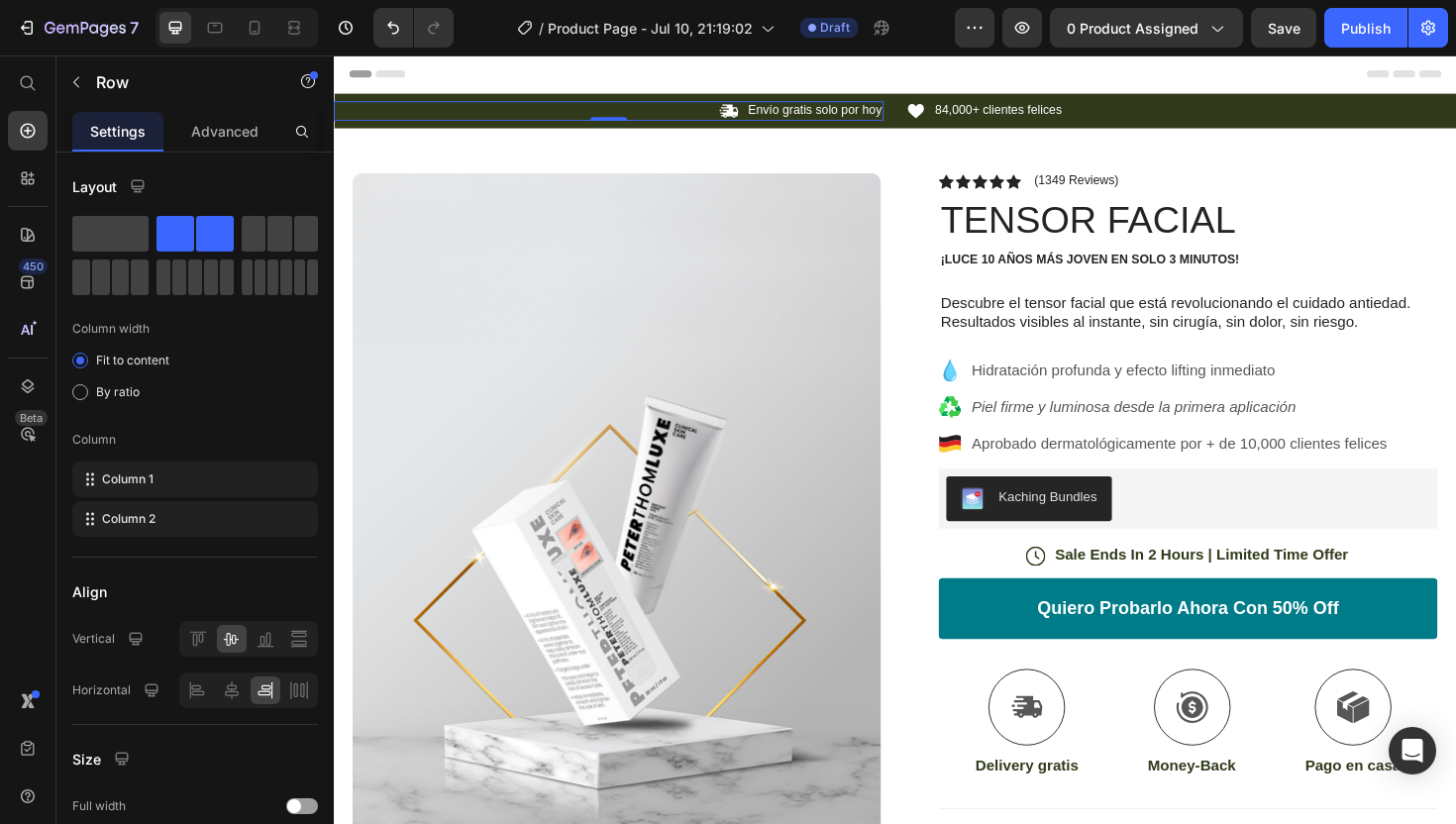 click on "Icon Envío gratis solo por hoy Text Block Row   0" at bounding box center [625, 114] 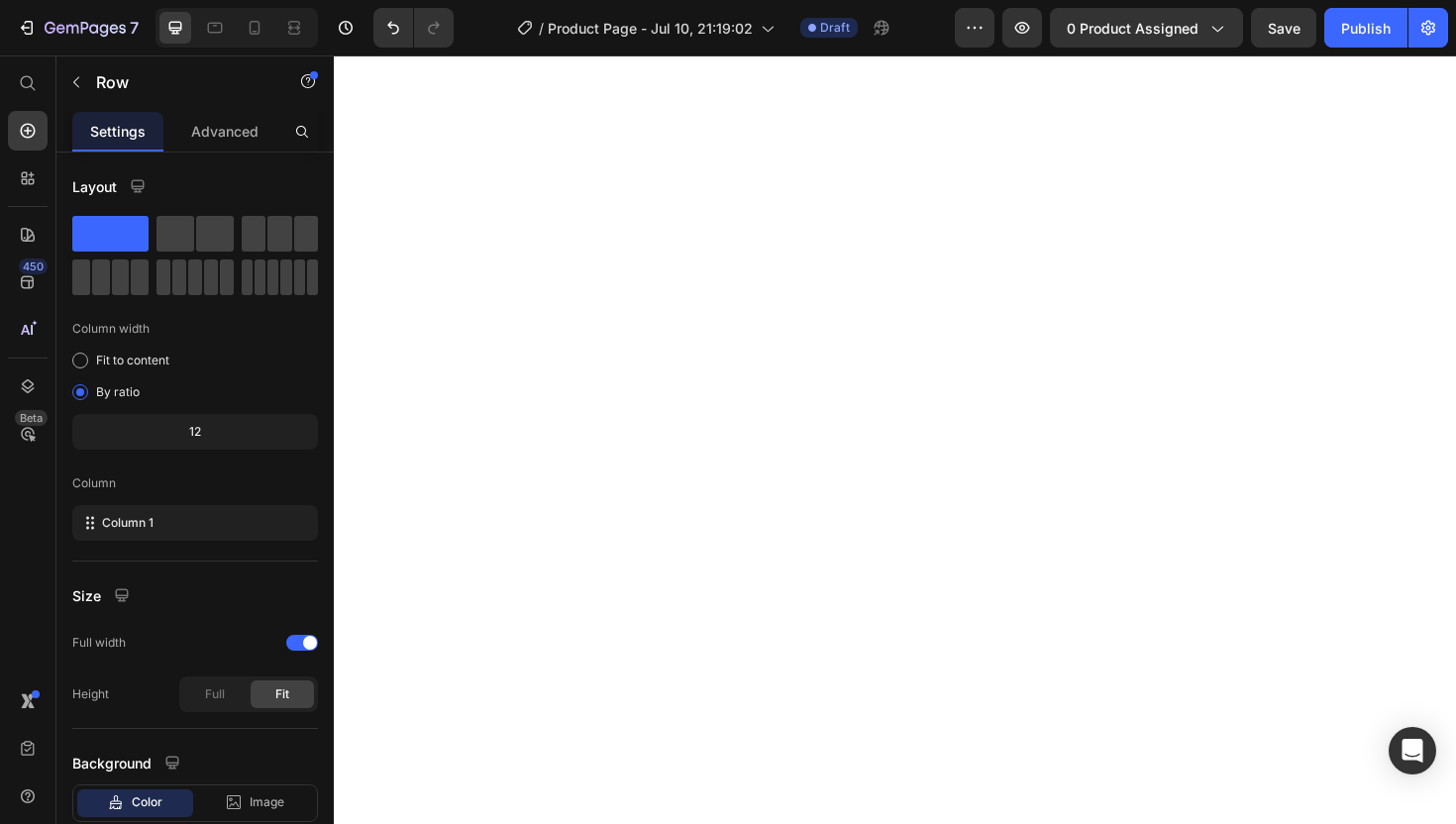 scroll, scrollTop: 0, scrollLeft: 0, axis: both 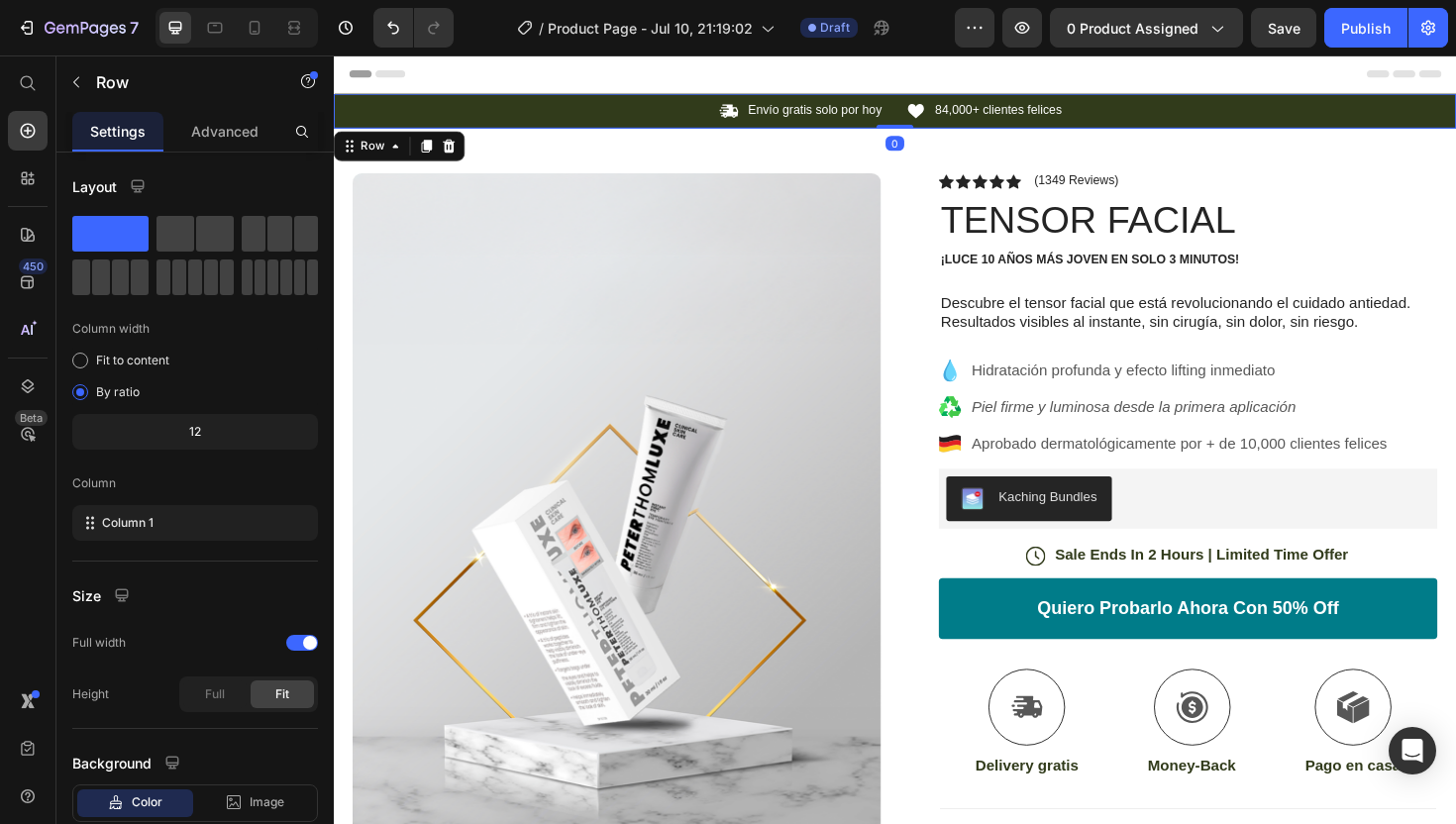 click on "Icon Envío gratis solo por hoy Text Block Row
Icon 84,000+ clientes felices Text Block Row Carousel Row   0" at bounding box center [928, 114] 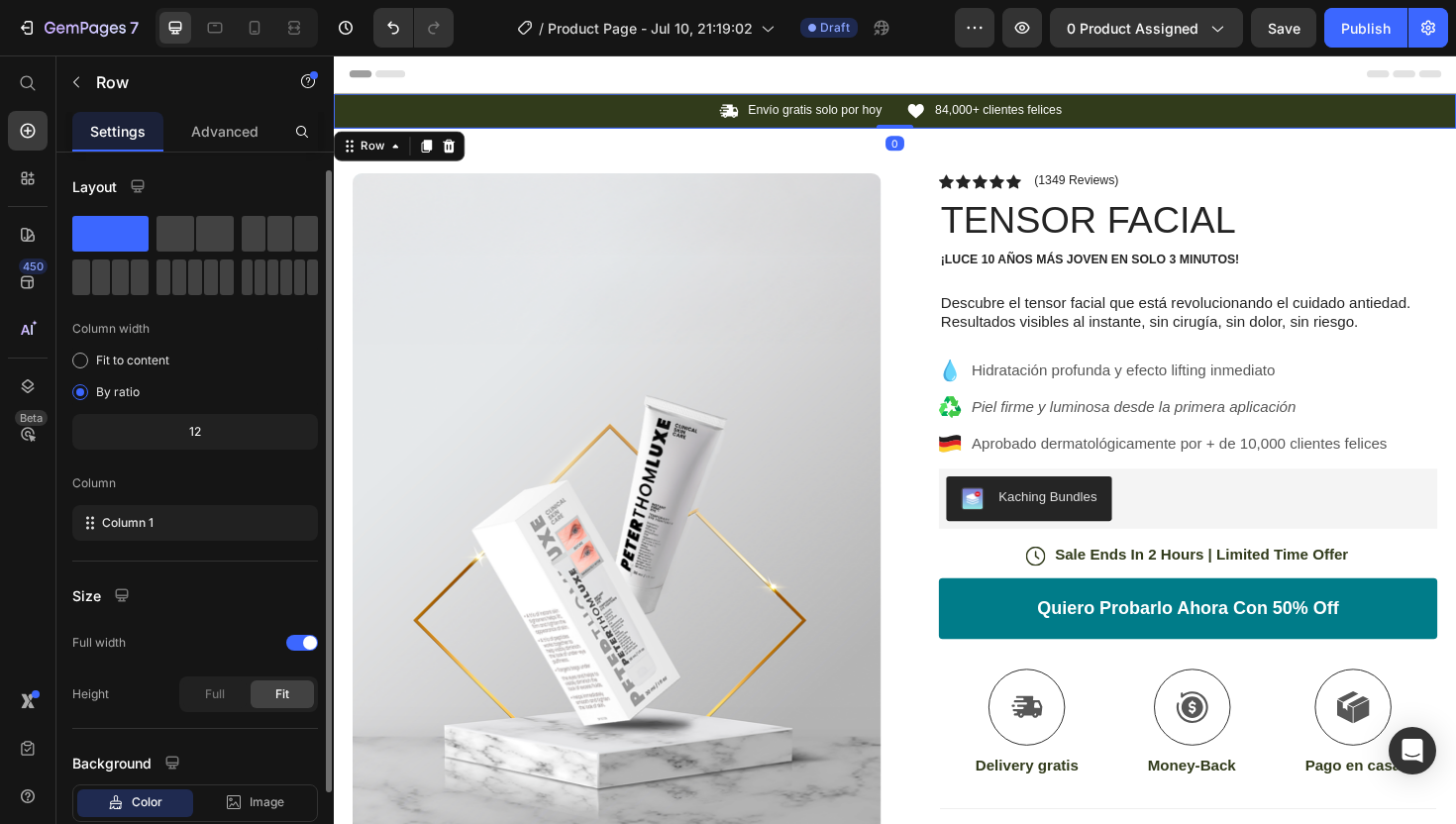 scroll, scrollTop: 124, scrollLeft: 0, axis: vertical 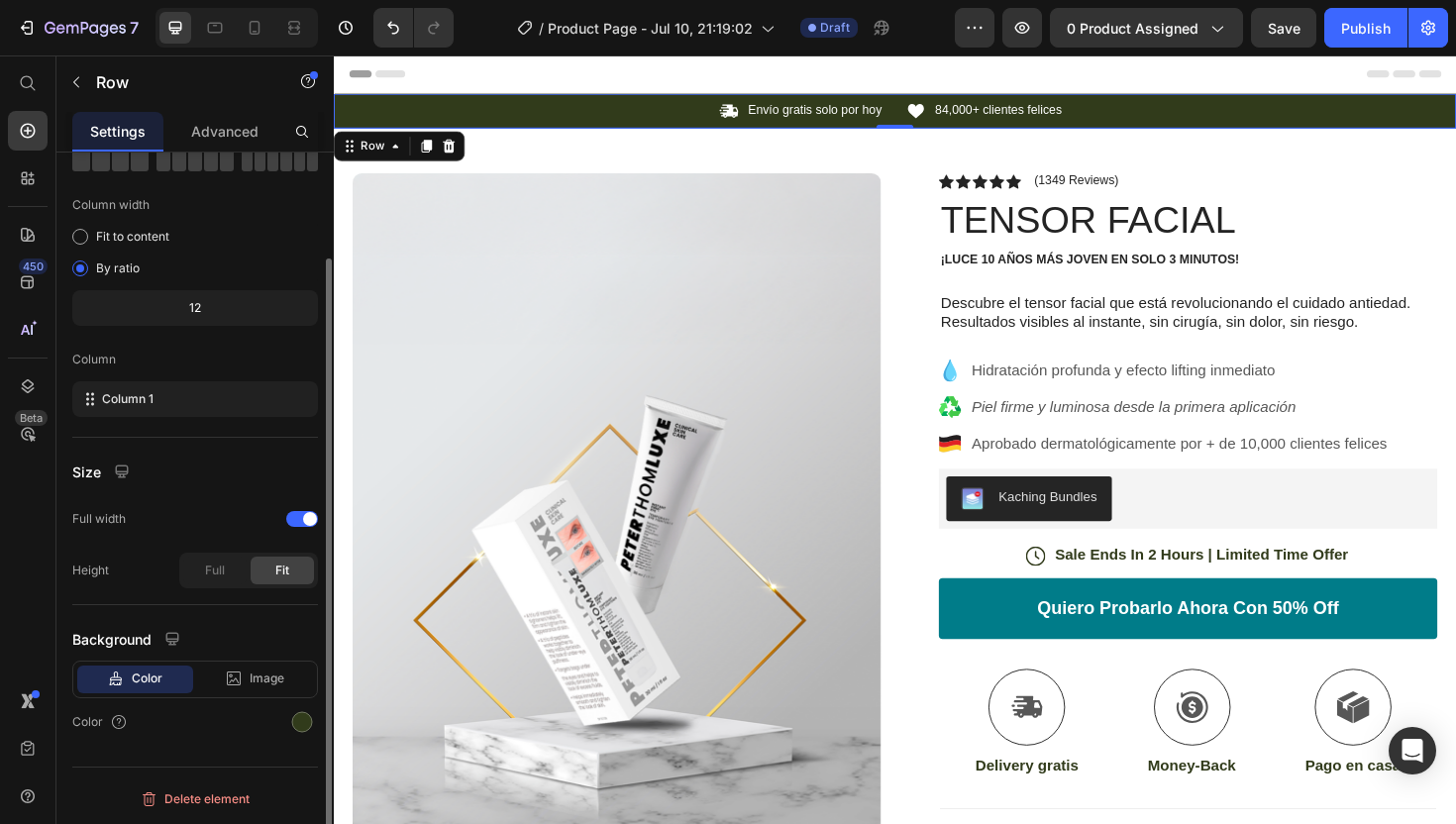 click on "Color" at bounding box center (195, 722) 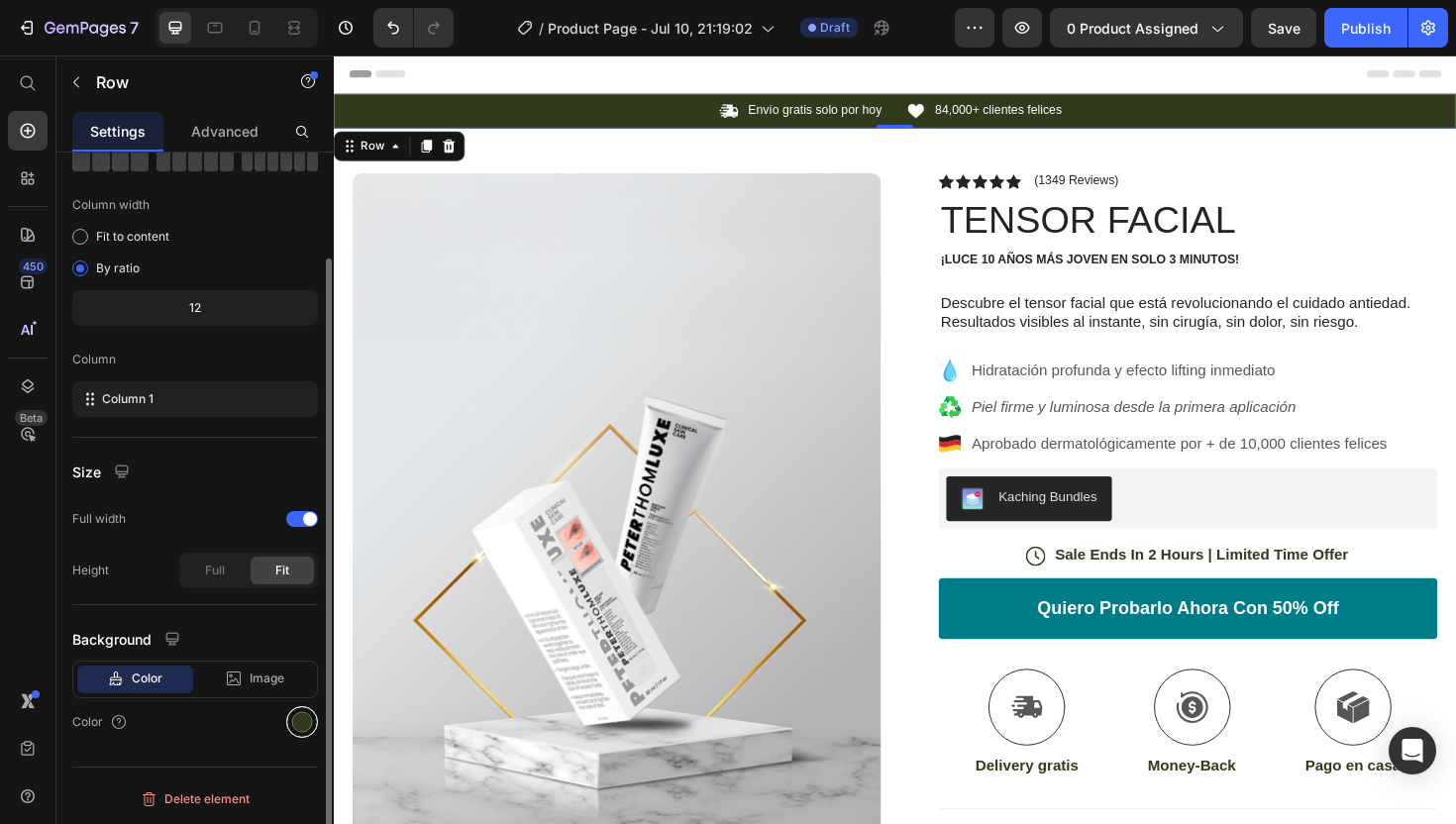 click at bounding box center [302, 722] 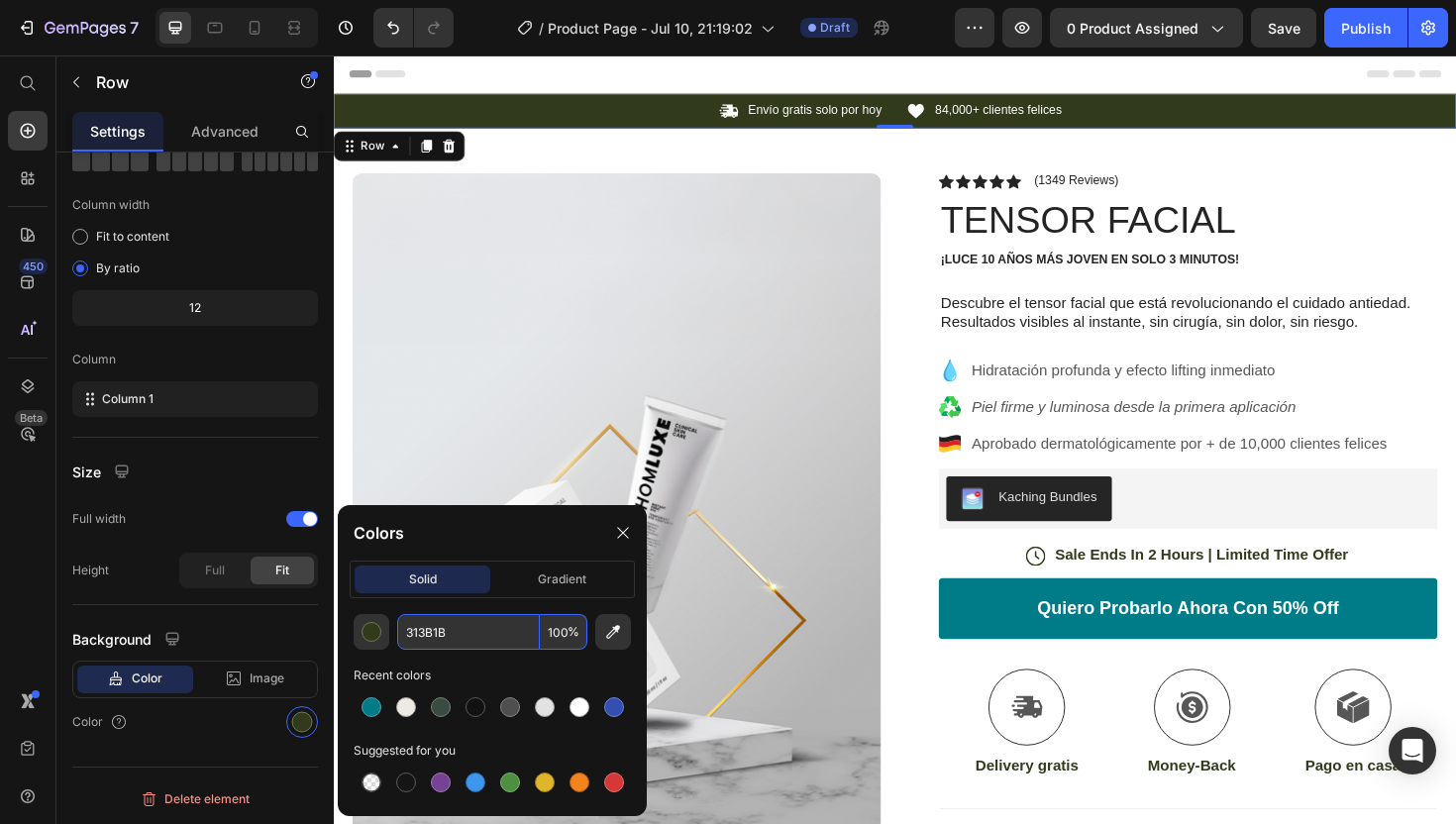 click on "313B1B" at bounding box center (468, 632) 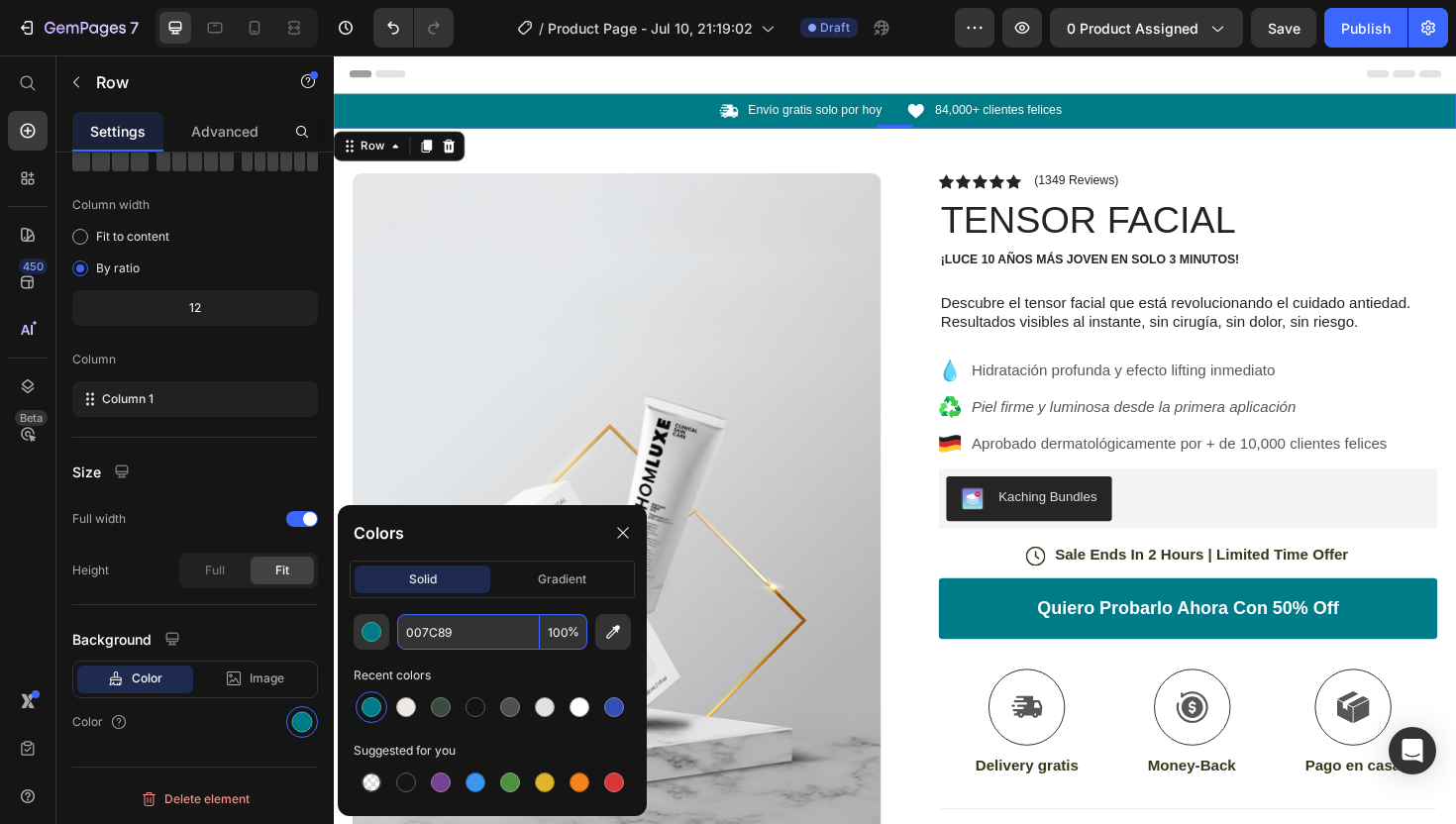 paste on "FF6B6B" 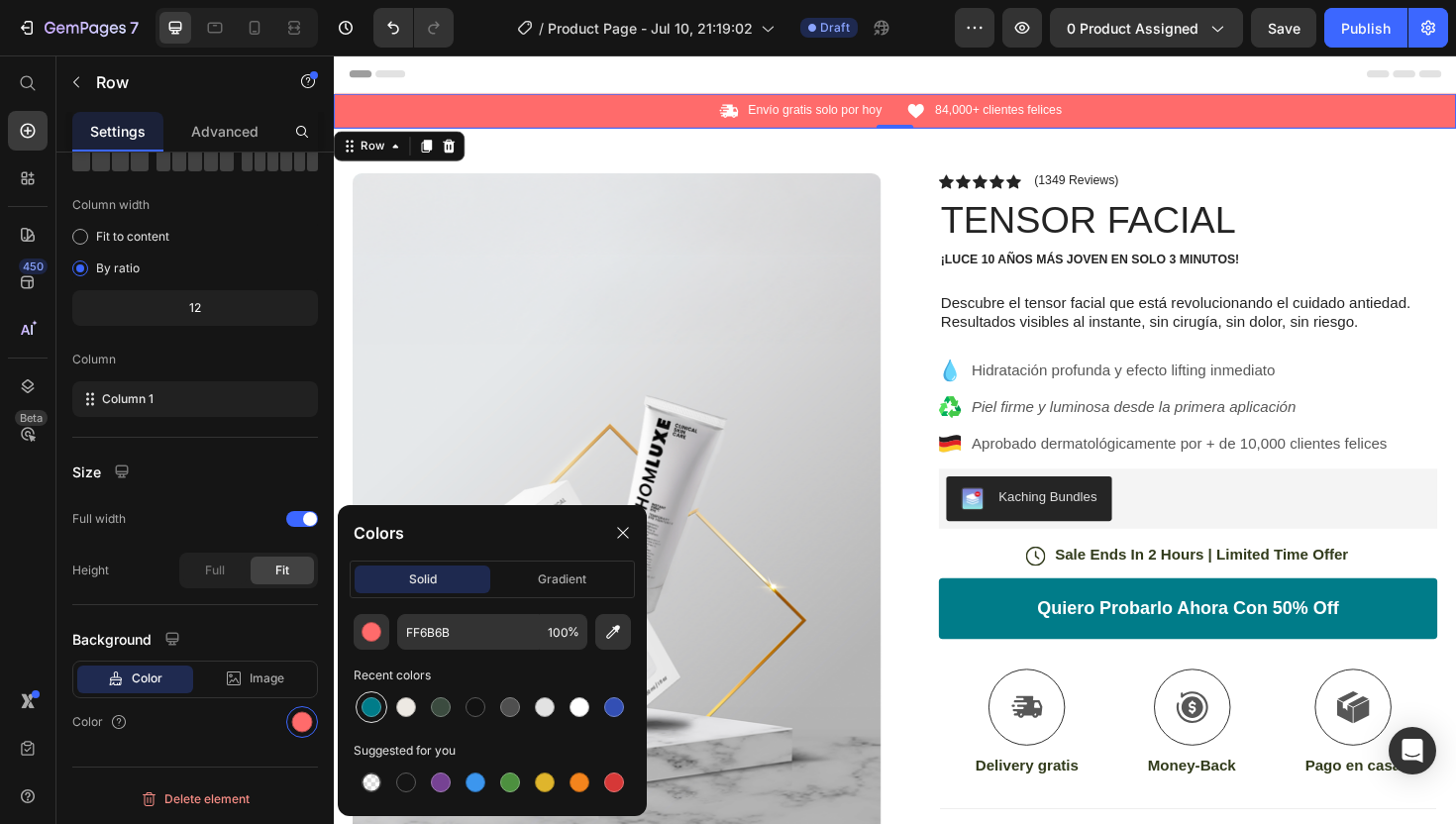 click at bounding box center (371, 707) 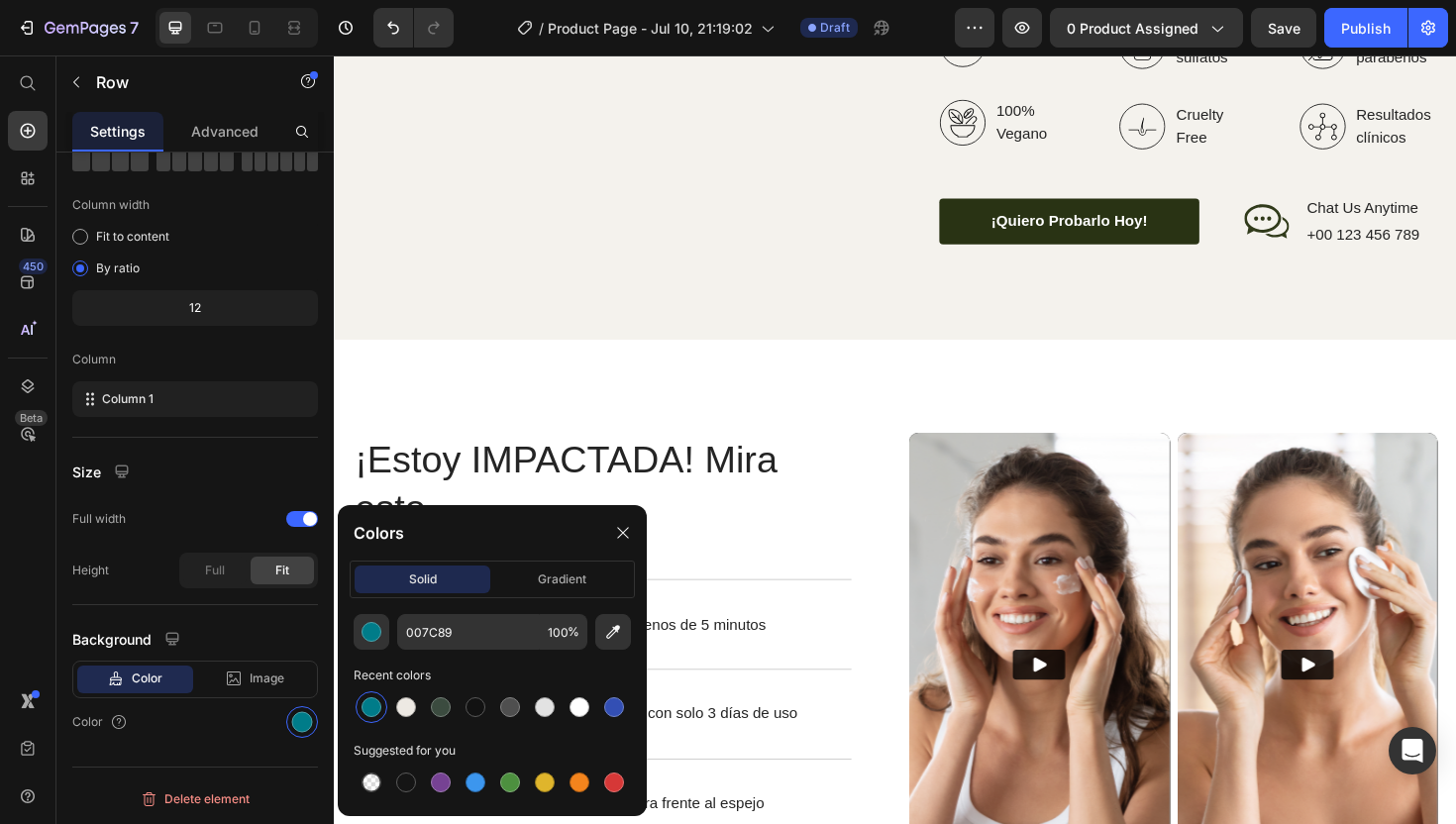 scroll, scrollTop: 2652, scrollLeft: 0, axis: vertical 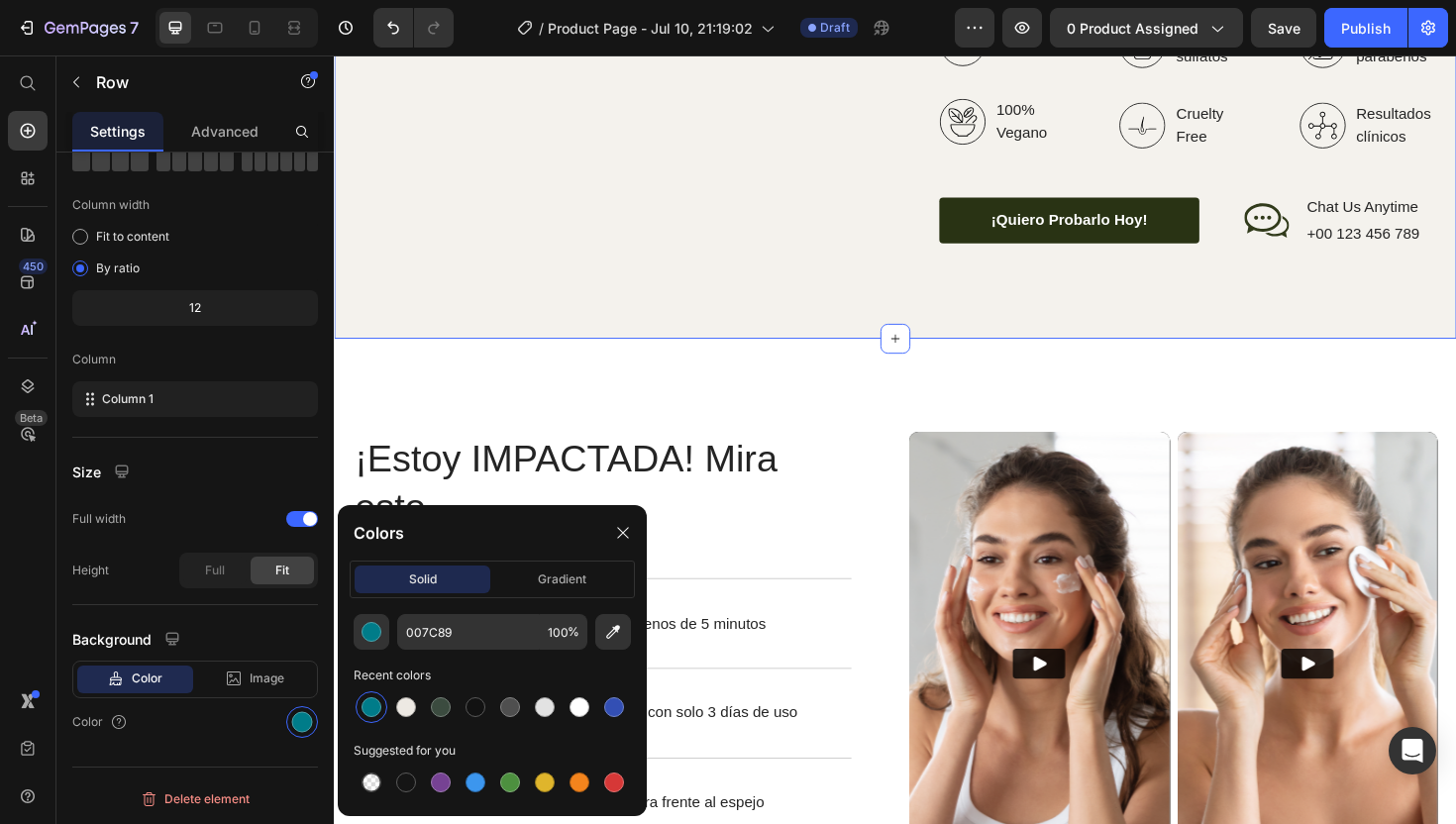 click on "Image Image Image Row ¿Qué hace único a Peter Thom Luxe? Heading Nuestra fórmula fue desarrollada en Alemania, con tecnología tensora inspirada en el lifting facial. Cada ingrediente tiene una misión:  levantar, hidratar, reafirmar.  Y lo logra. Text Block
Organic
Sulfate-Free
Paraben-Free Item List
100% Vegan
Cruelty Free
Lab-Tested Item List Row
Orgánico
100% Vegano Item List
Libre de sulfatos
Cruelty Free Item List
Libre de parabenos
Resultados clínicos Item List Row ¡quiero probarlo hoy! Button
Icon Chat Us Anytime Text Block +00 123 456 789 Text Block Row Row Row Row Section 3" at bounding box center [928, 19] 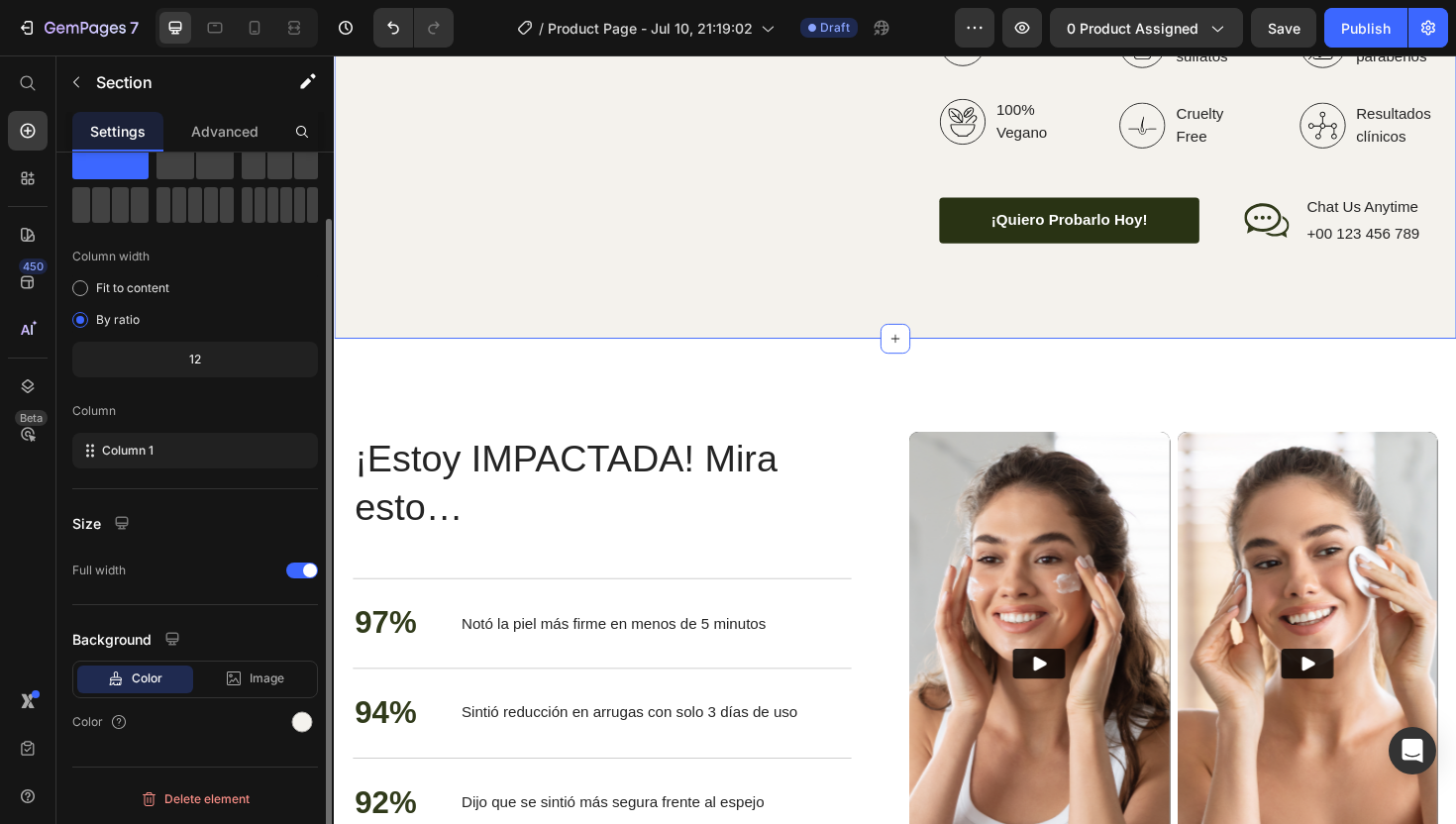 click on "Image Image Image Row ¿Qué hace único a Peter Thom Luxe? Heading Nuestra fórmula fue desarrollada en Alemania, con tecnología tensora inspirada en el lifting facial. Cada ingrediente tiene una misión:  levantar, hidratar, reafirmar.  Y lo logra. Text Block
Organic
Sulfate-Free
Paraben-Free Item List
100% Vegan
Cruelty Free
Lab-Tested Item List Row
Orgánico
100% Vegano Item List
Libre de sulfatos
Cruelty Free Item List
Libre de parabenos
Resultados clínicos Item List Row ¡quiero probarlo hoy! Button
Icon Chat Us Anytime Text Block +00 123 456 789 Text Block Row Row Row Row Section 3" at bounding box center [928, 19] 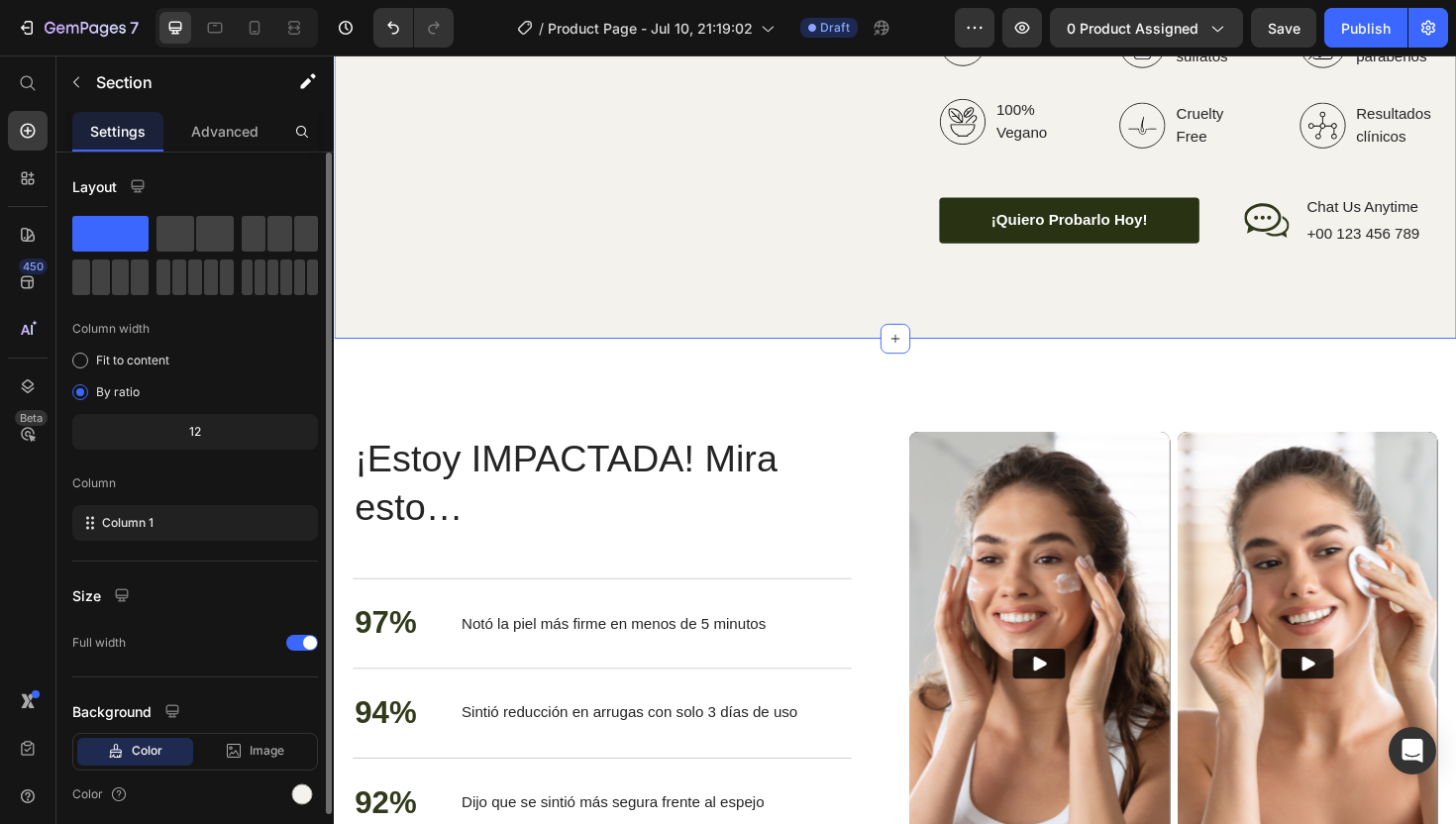 scroll, scrollTop: 72, scrollLeft: 0, axis: vertical 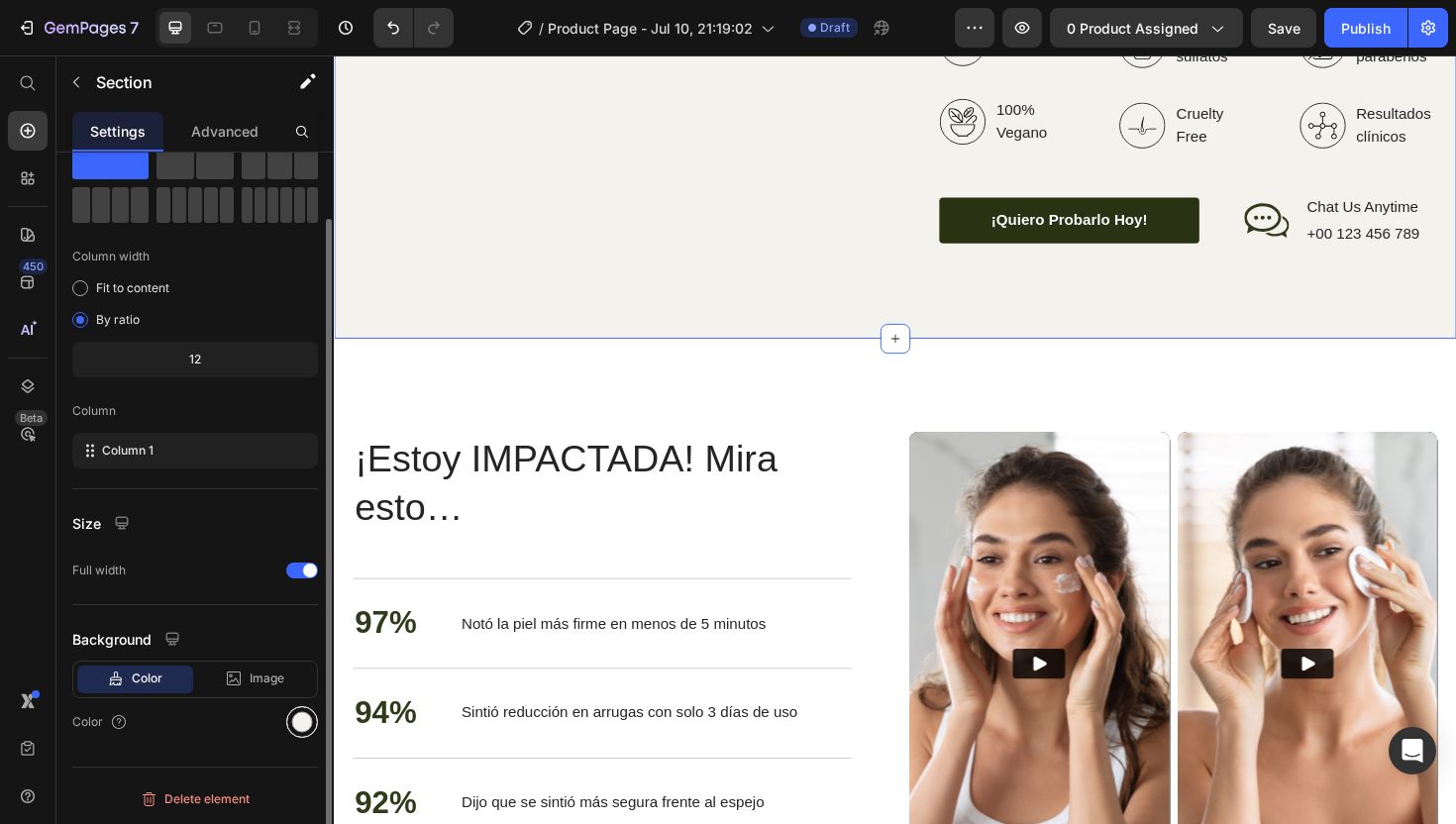 click at bounding box center (302, 722) 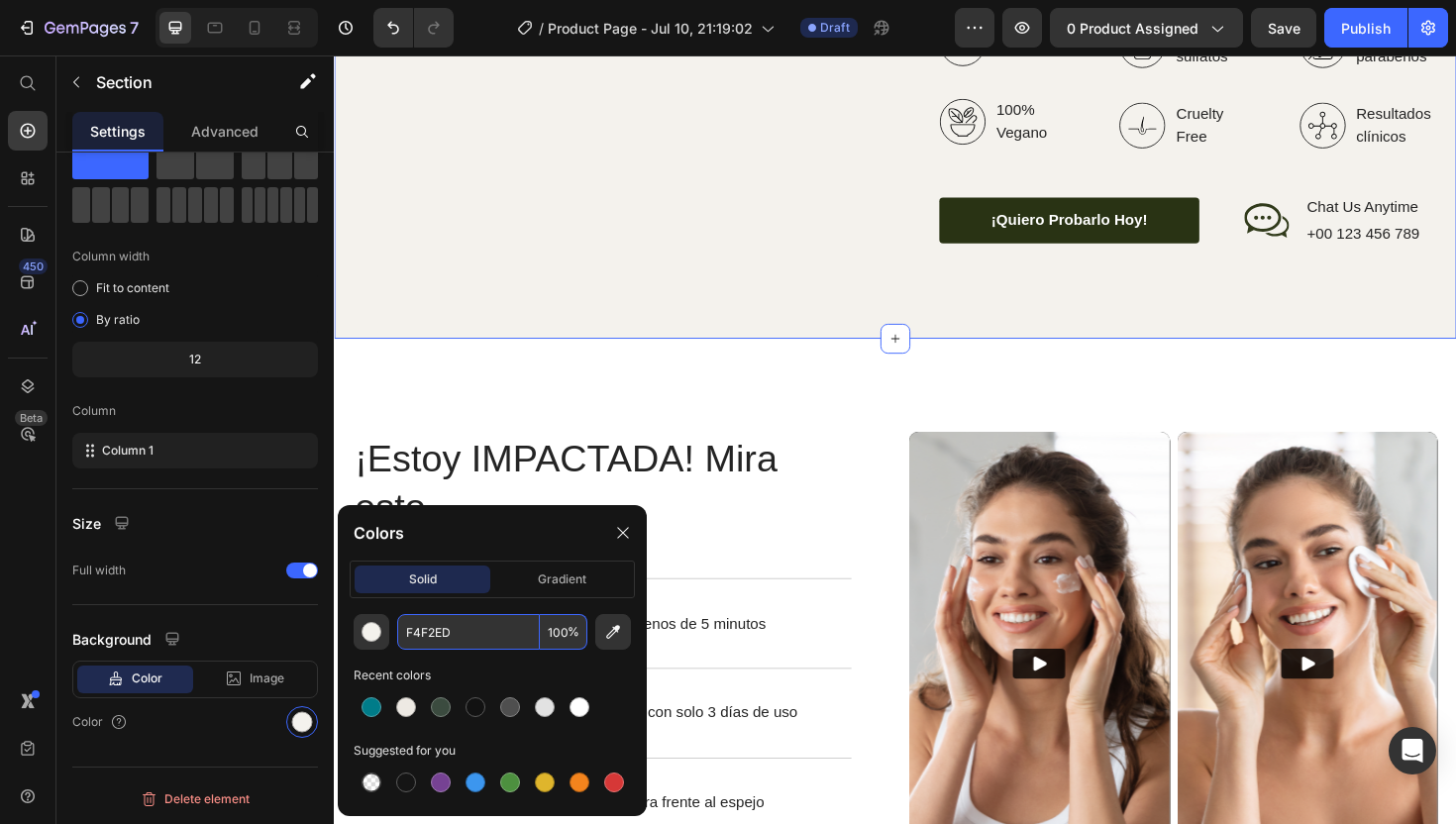 click on "F4F2ED" at bounding box center [468, 632] 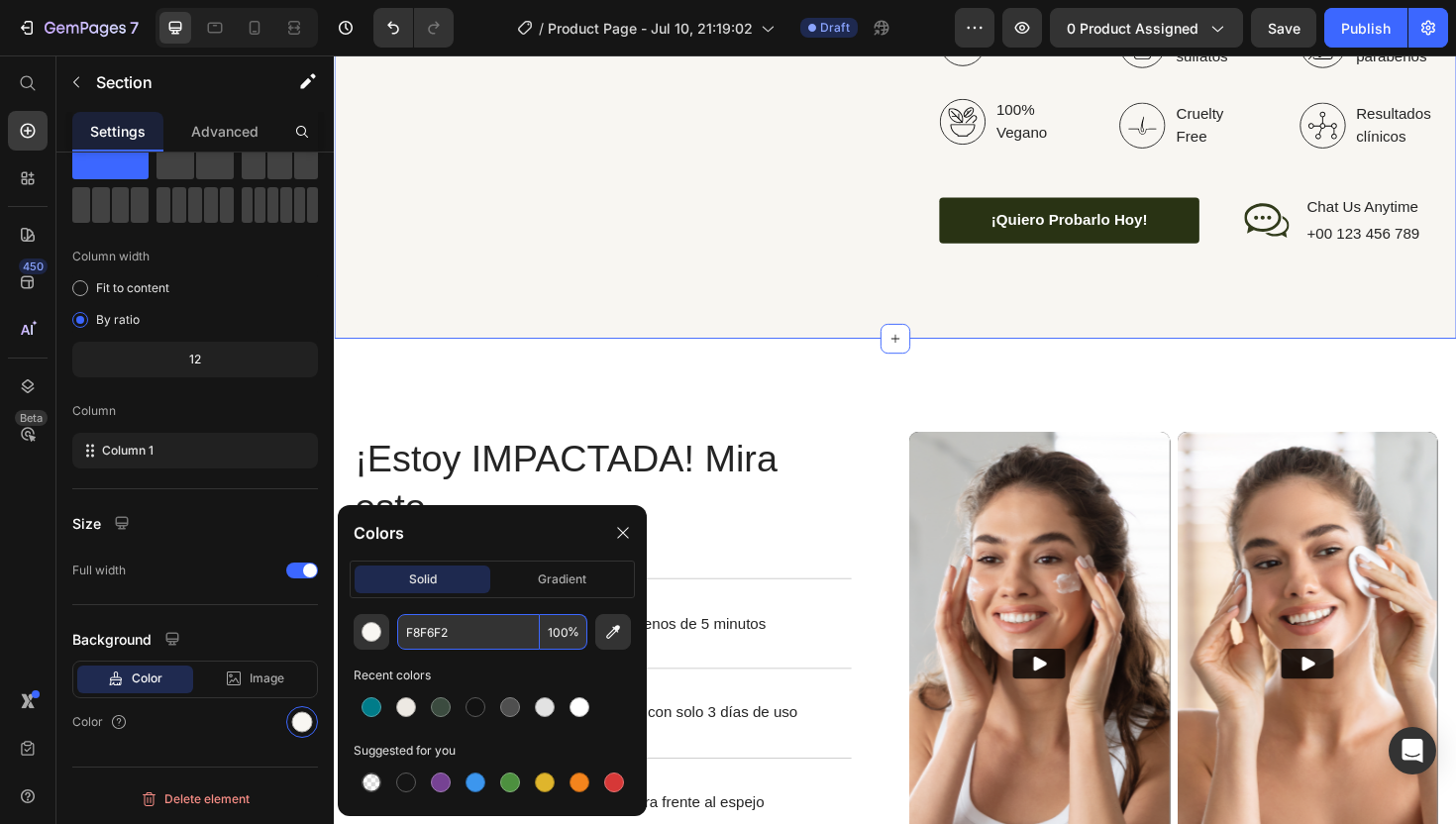 type on "F8F6F2" 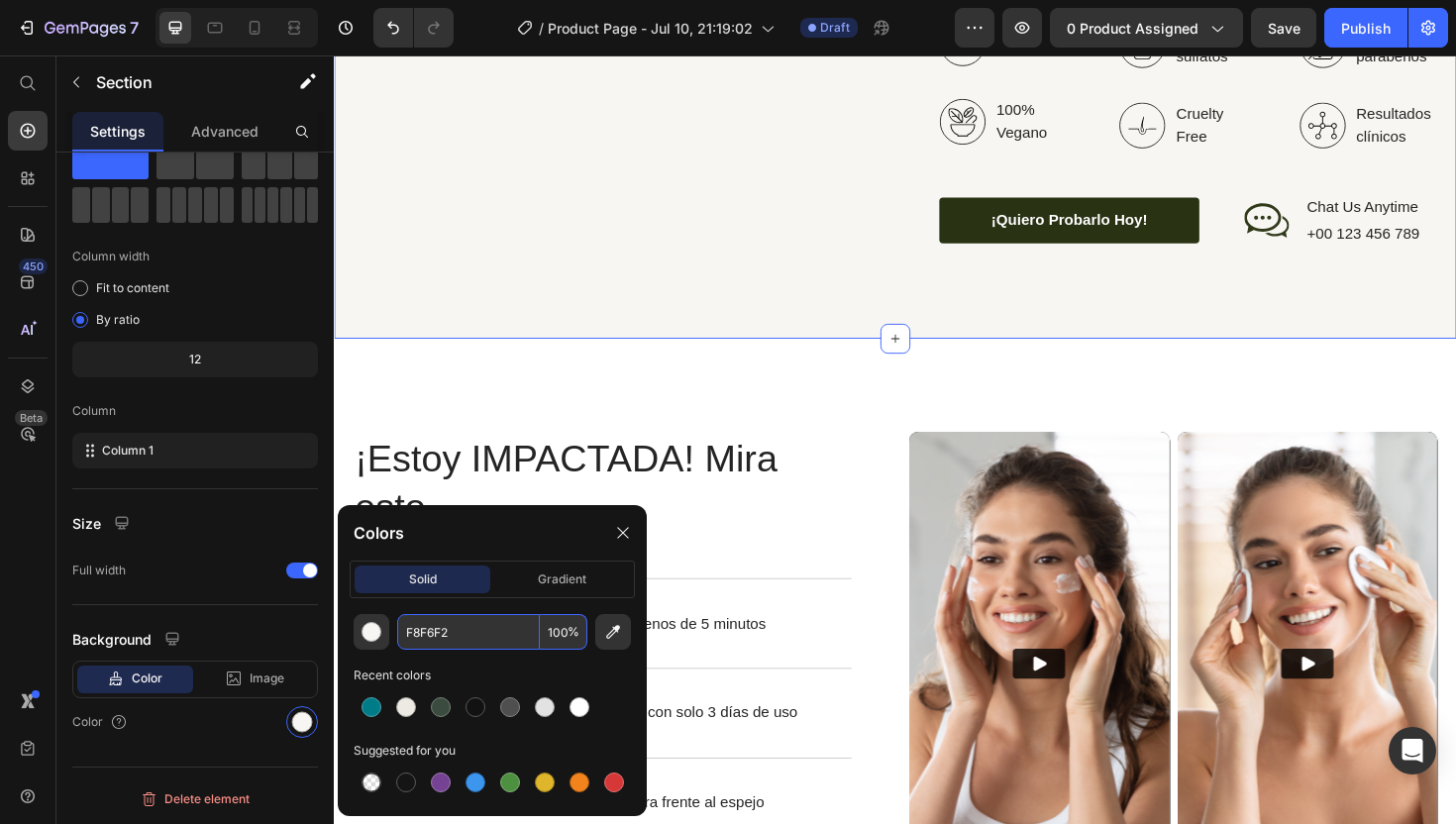click on "F8F6F2" at bounding box center [468, 632] 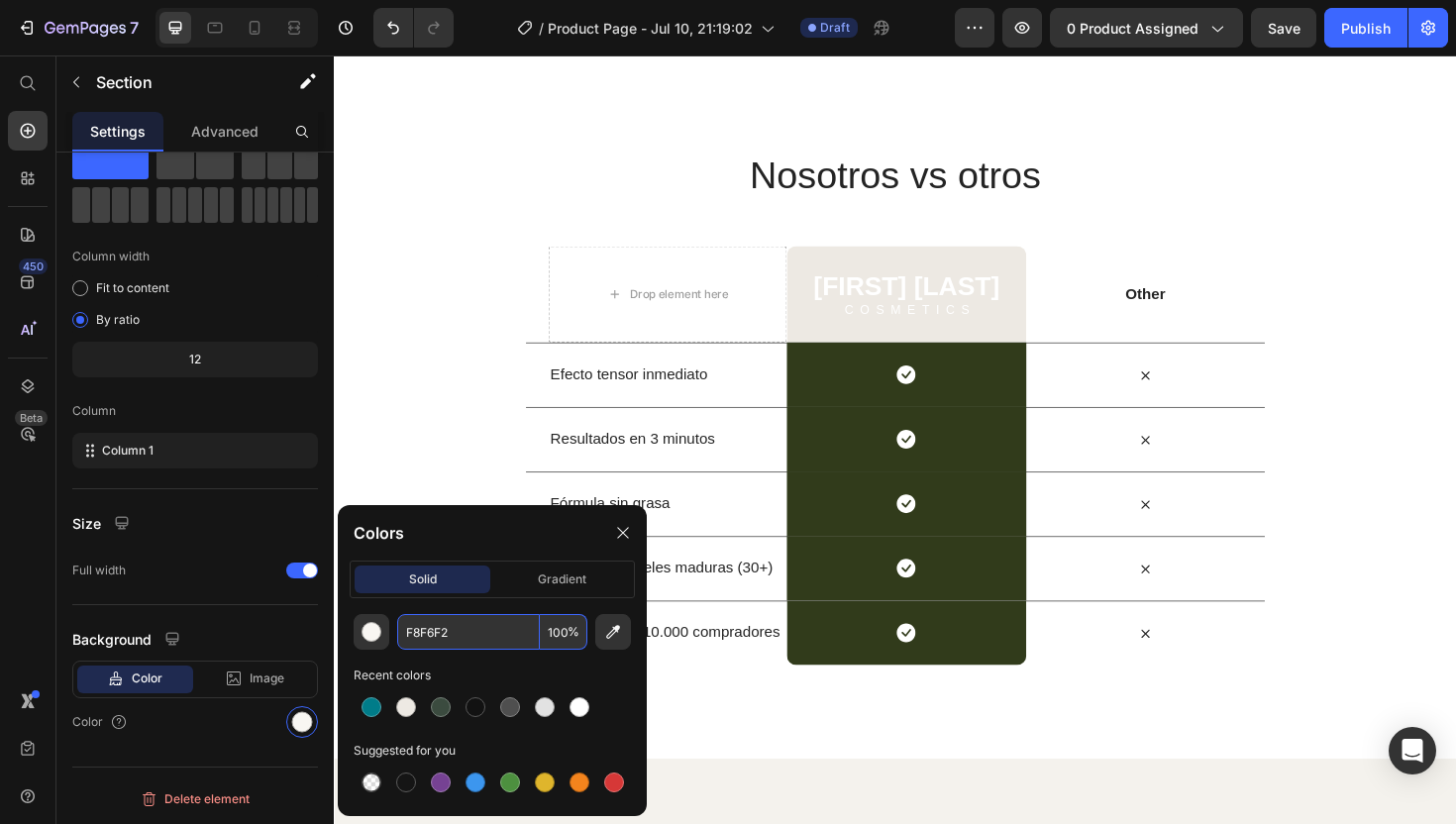 scroll, scrollTop: 4303, scrollLeft: 0, axis: vertical 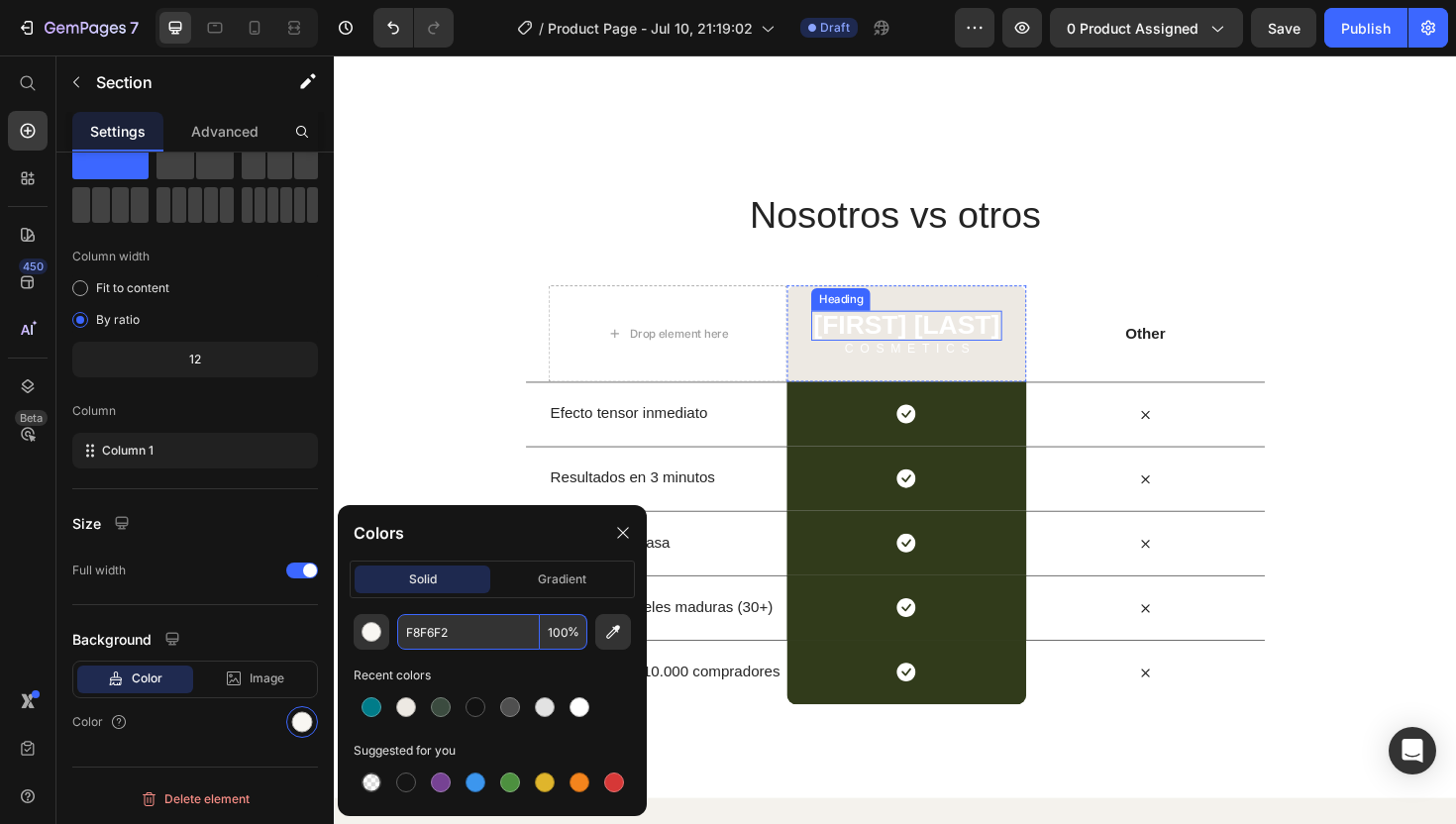 click on "[BRAND] [PRODUCT]" at bounding box center (939, 342) 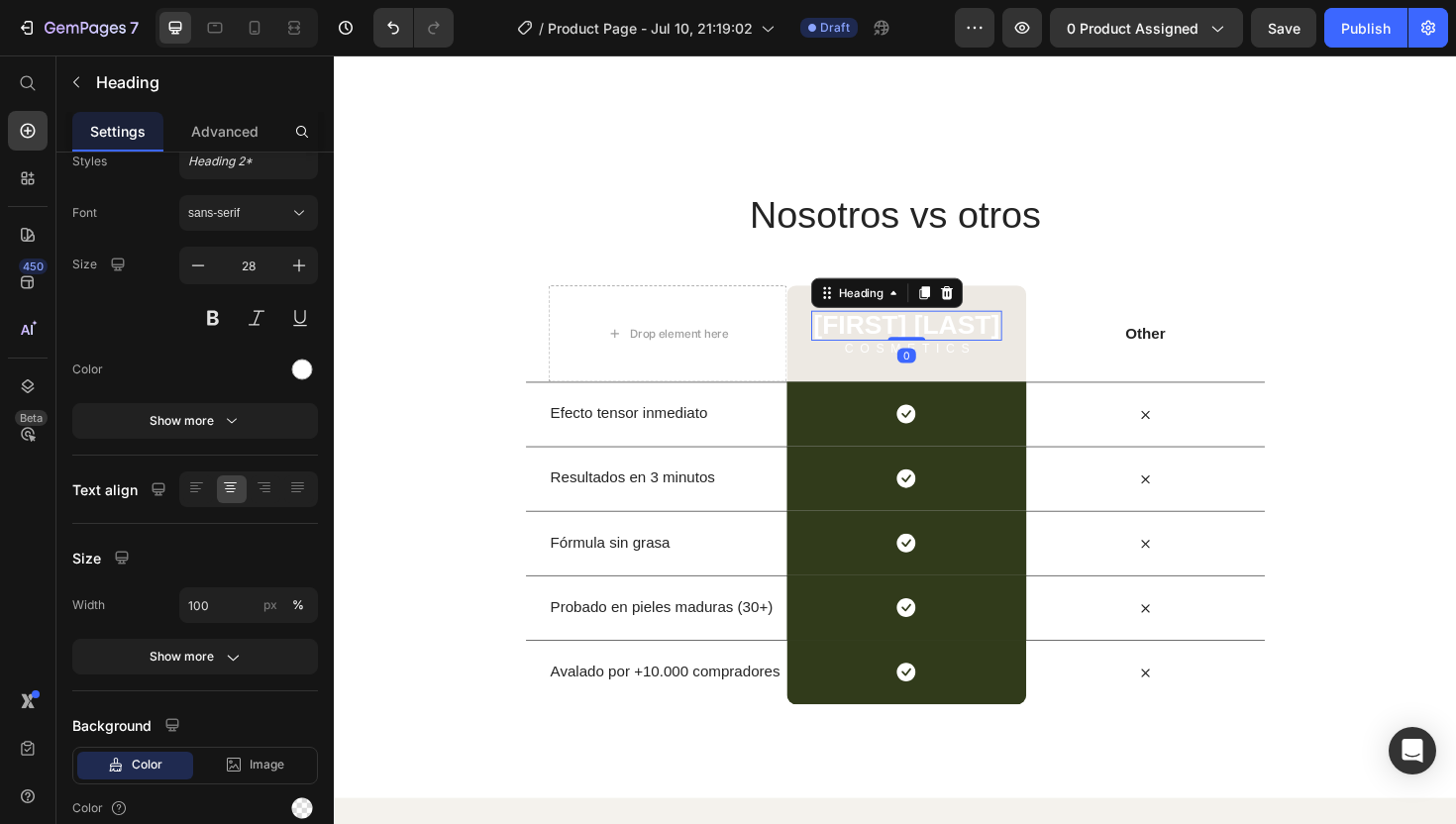 scroll, scrollTop: 0, scrollLeft: 0, axis: both 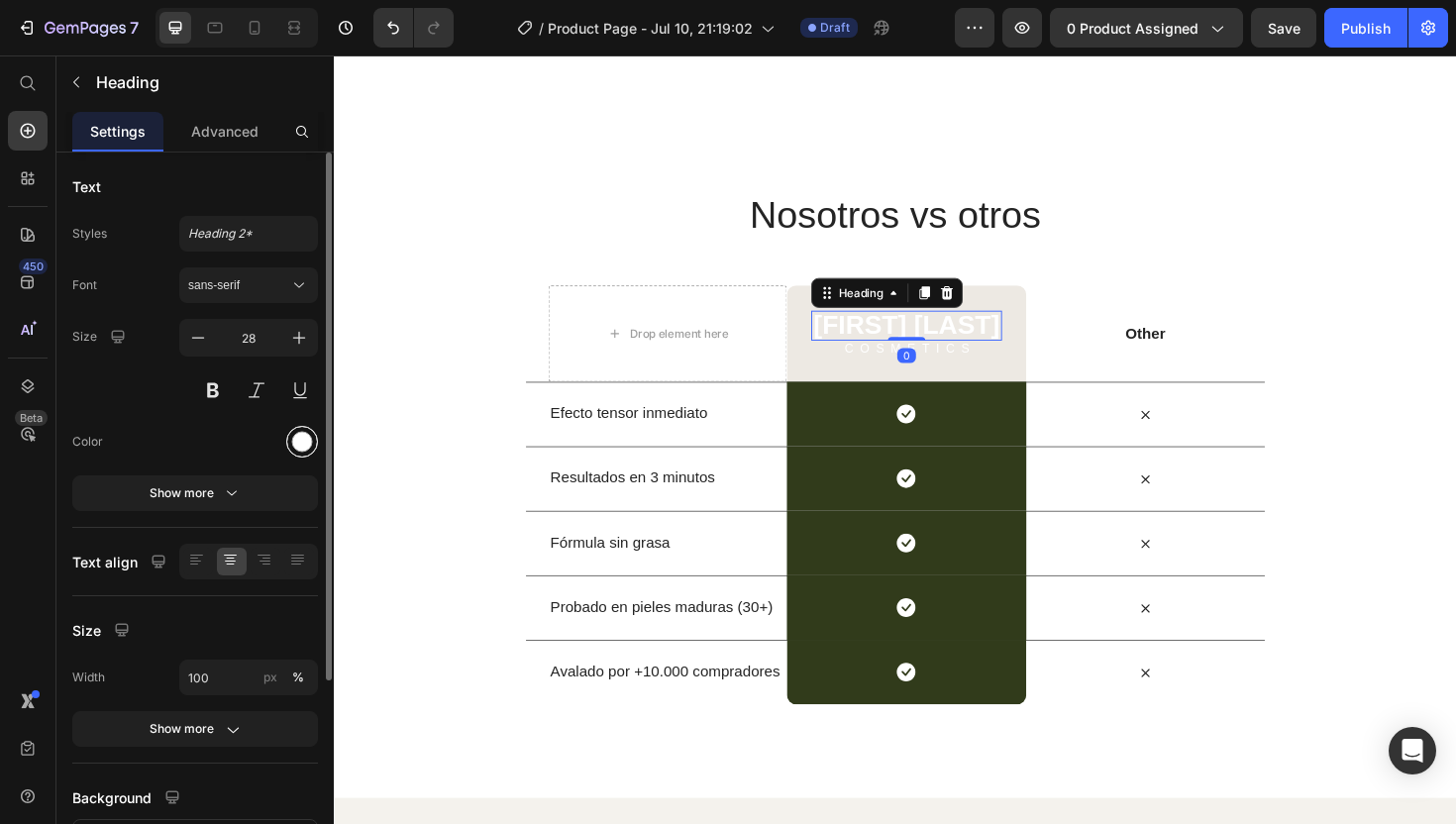 click at bounding box center (302, 442) 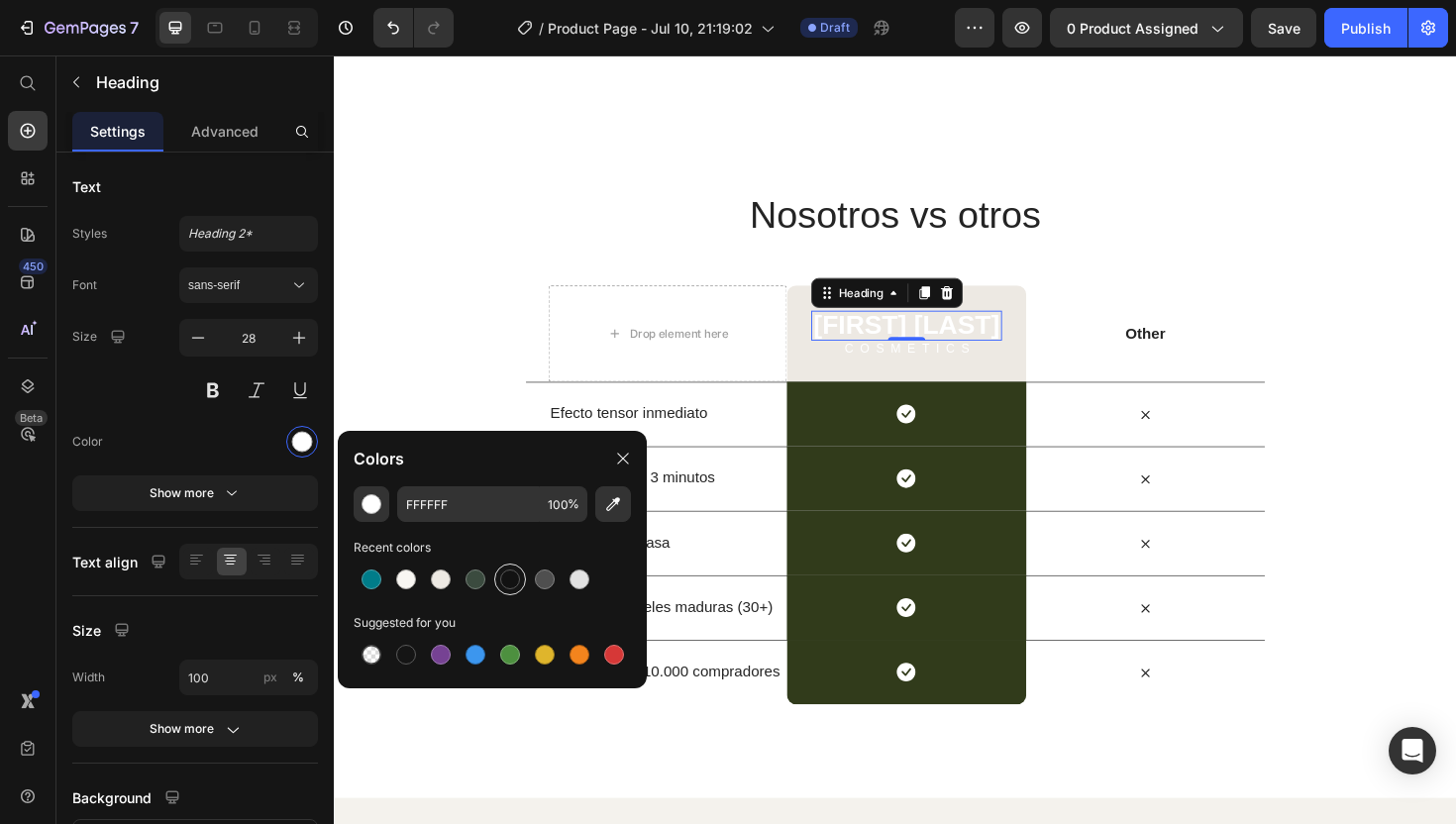 click at bounding box center [510, 579] 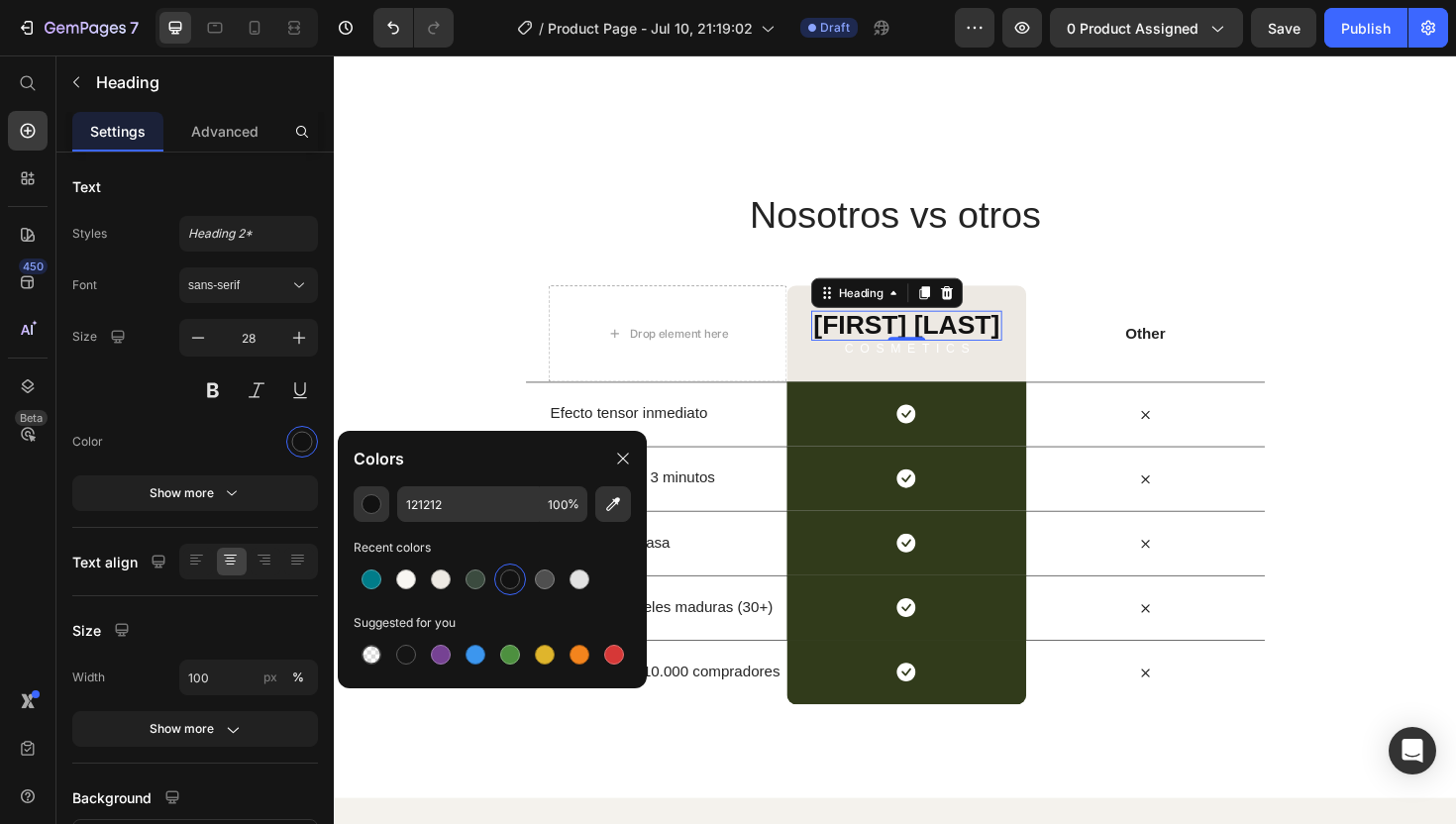 click on "COSMETICS" at bounding box center [943, 365] 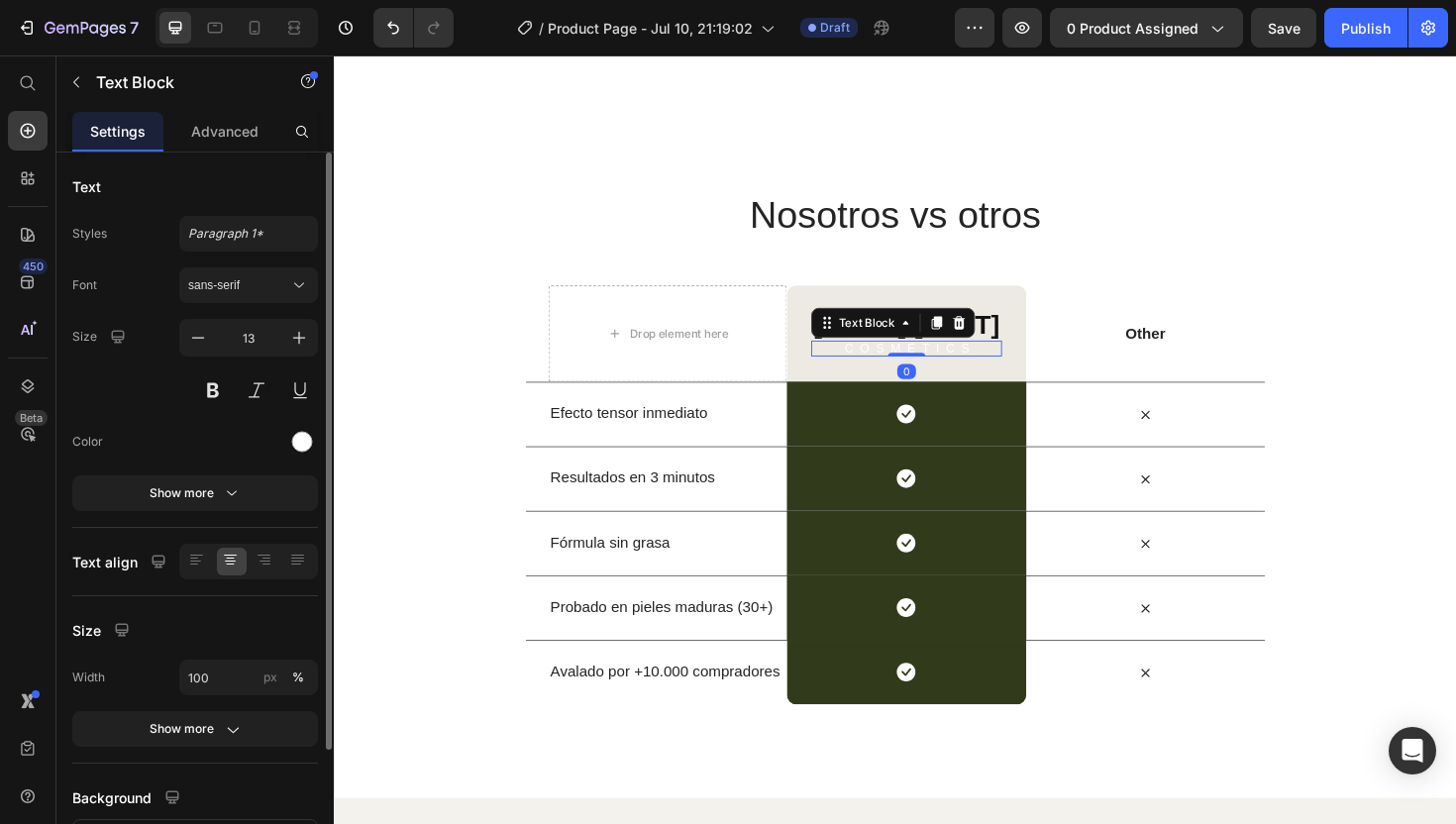 click at bounding box center [249, 442] 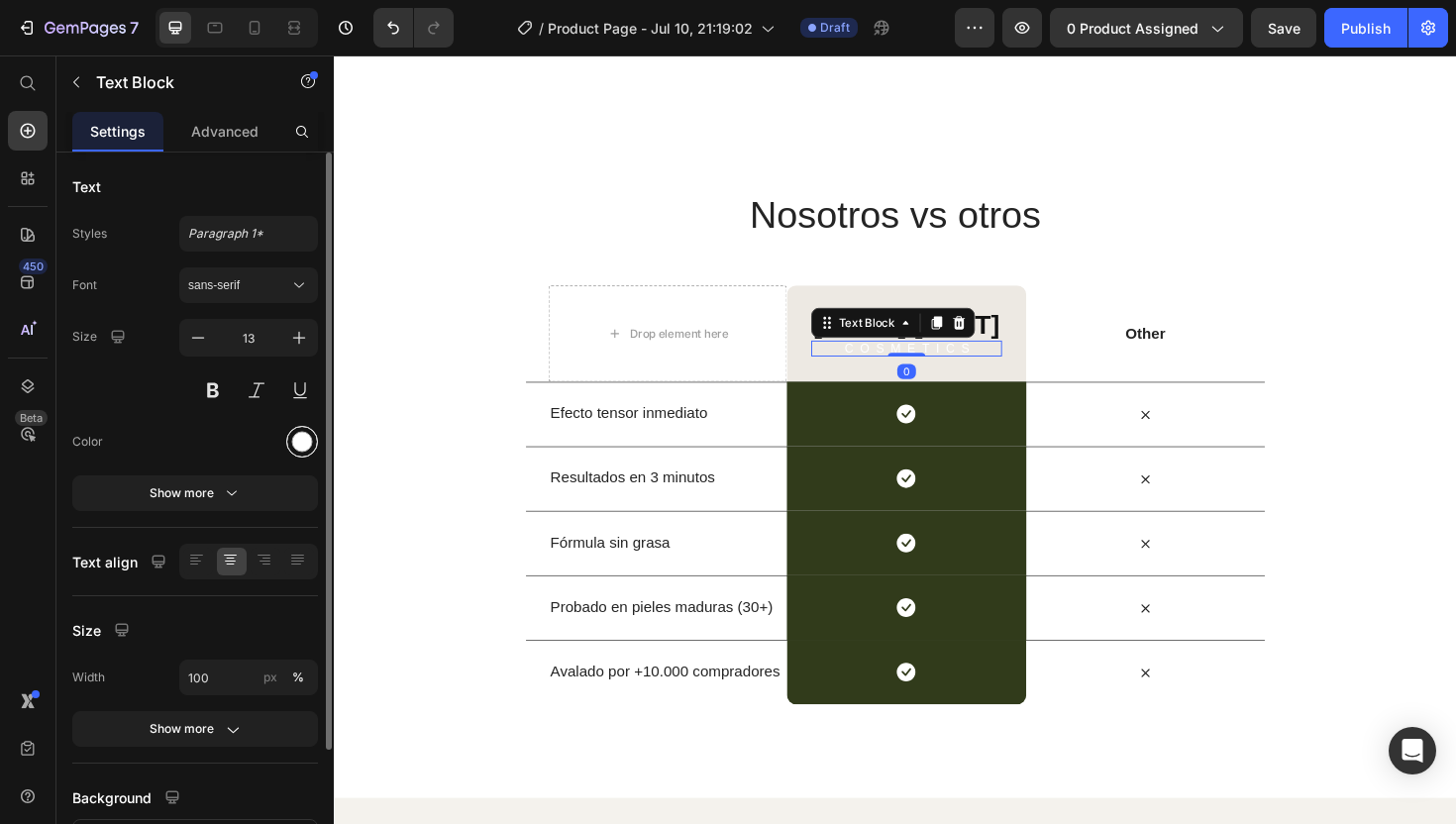 click at bounding box center [302, 442] 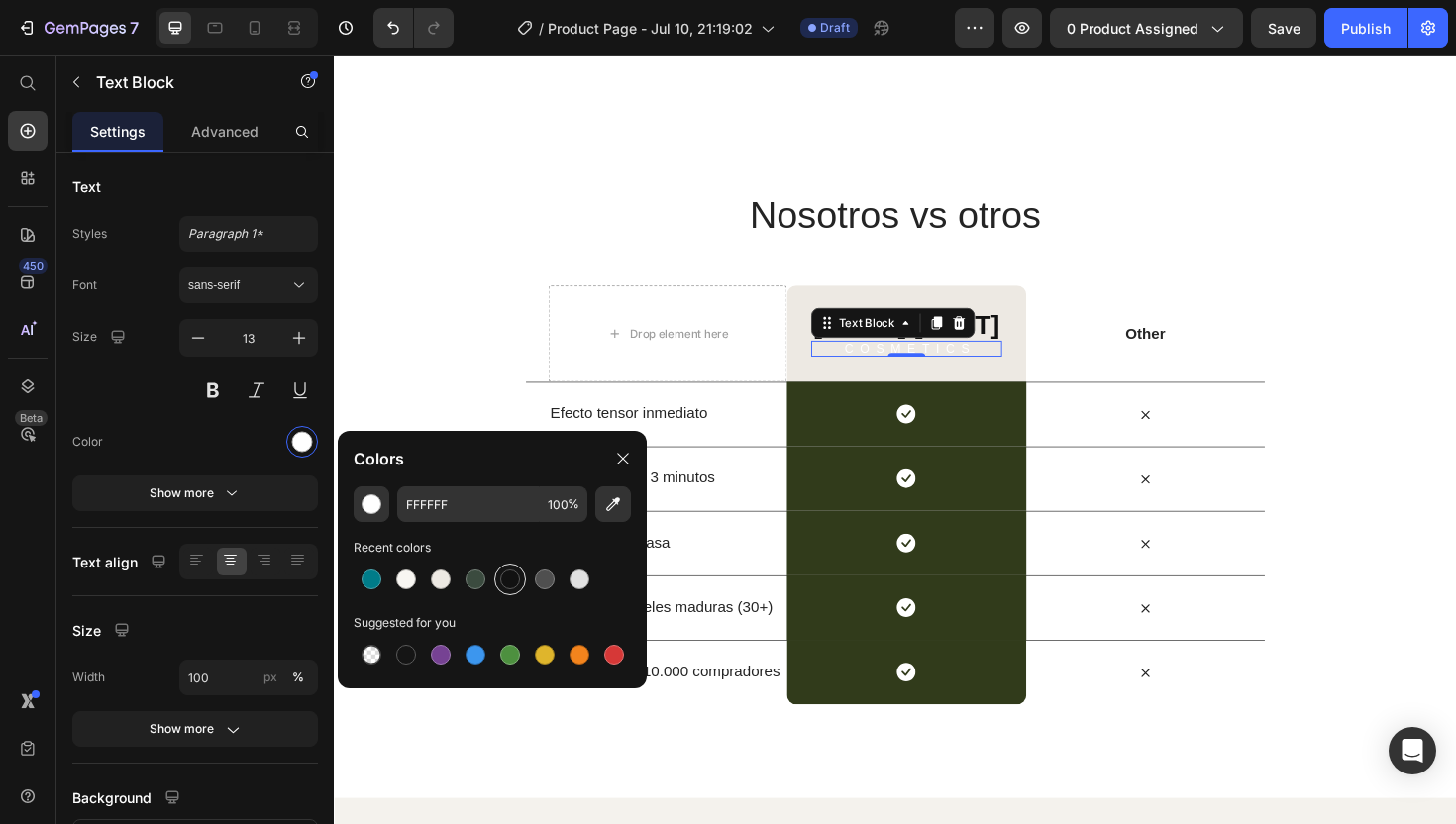 click at bounding box center (510, 579) 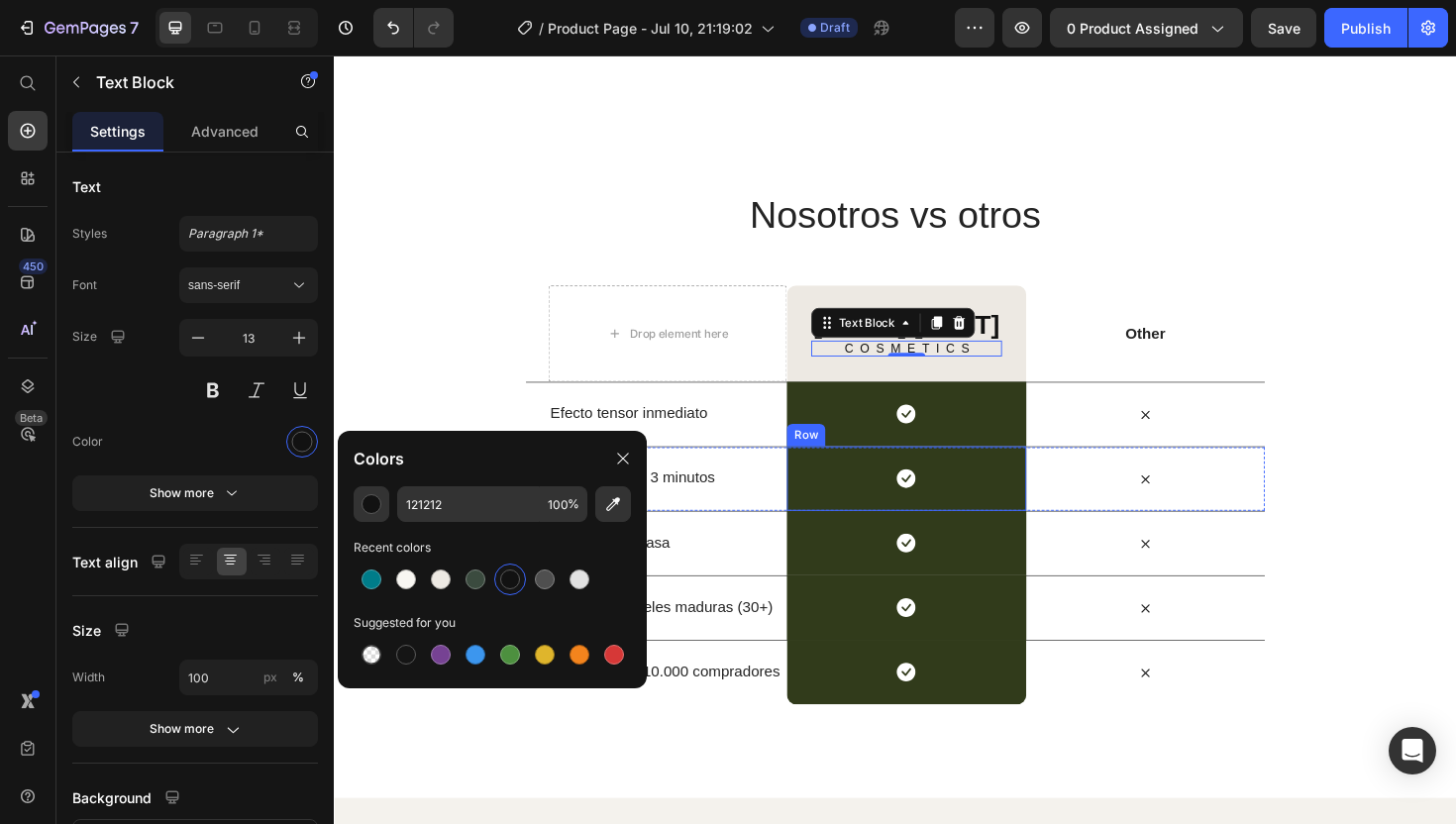 click on "Icon Row" at bounding box center (939, 503) 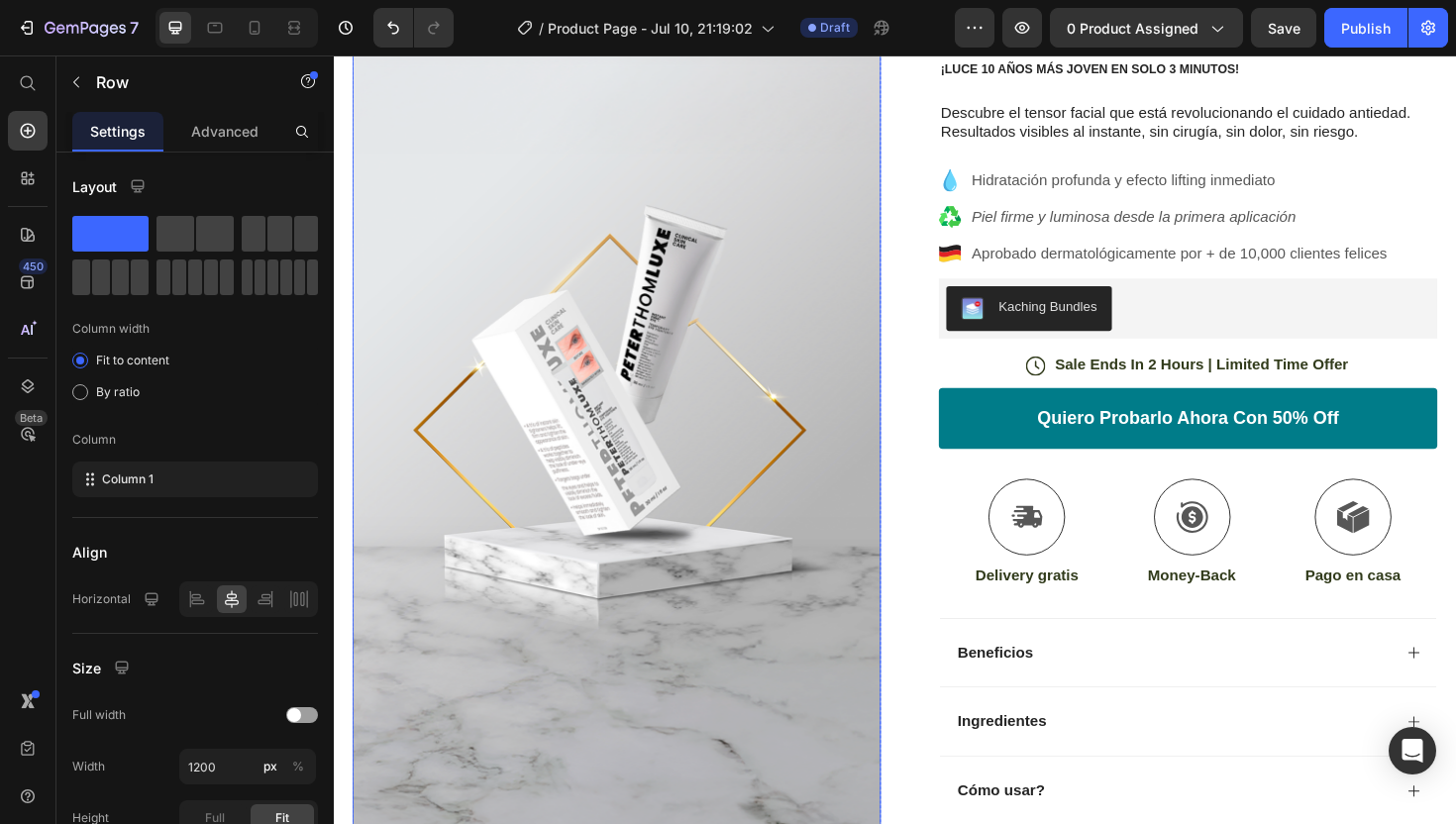 scroll, scrollTop: 204, scrollLeft: 0, axis: vertical 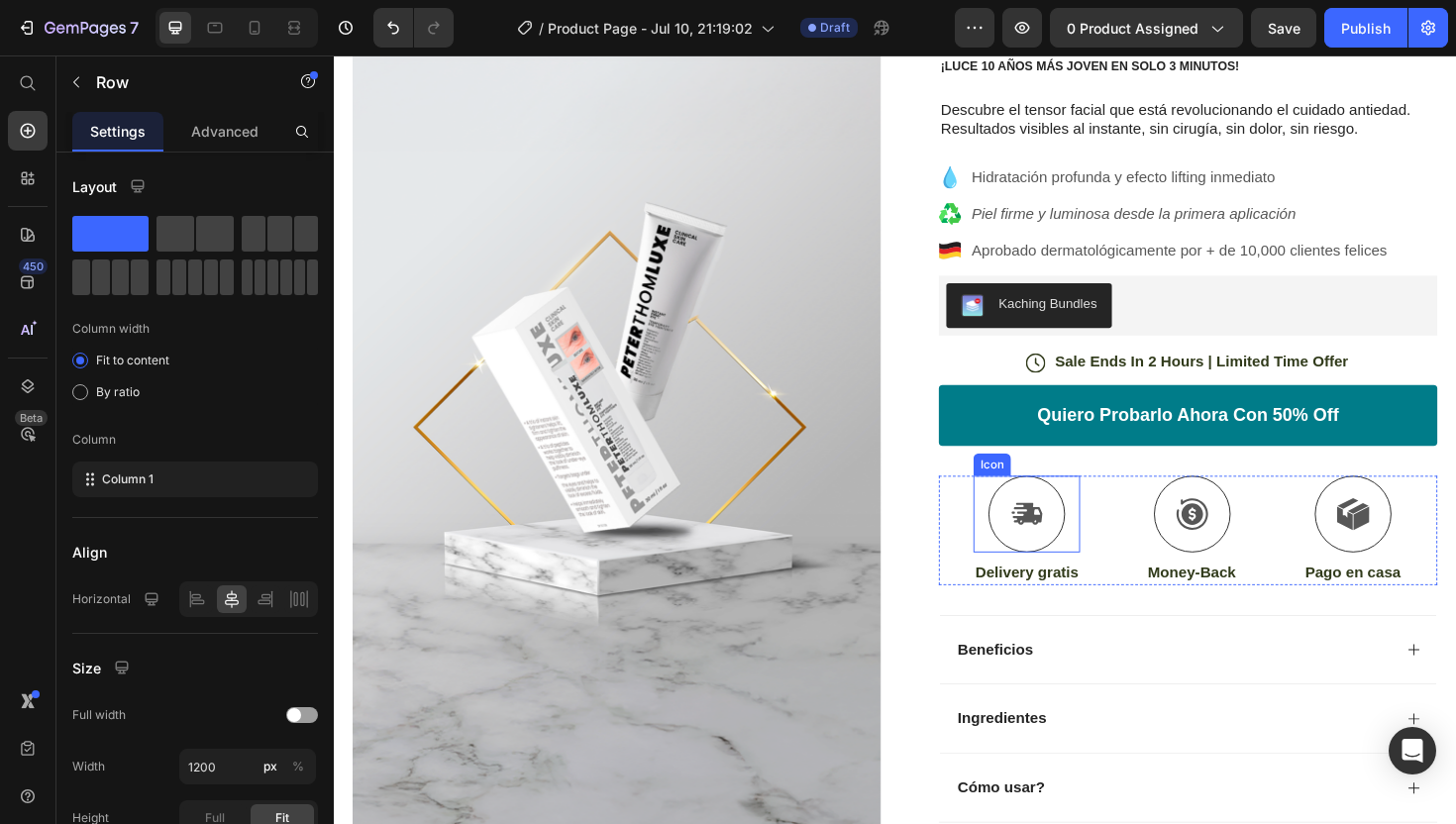 click at bounding box center [1068, 542] 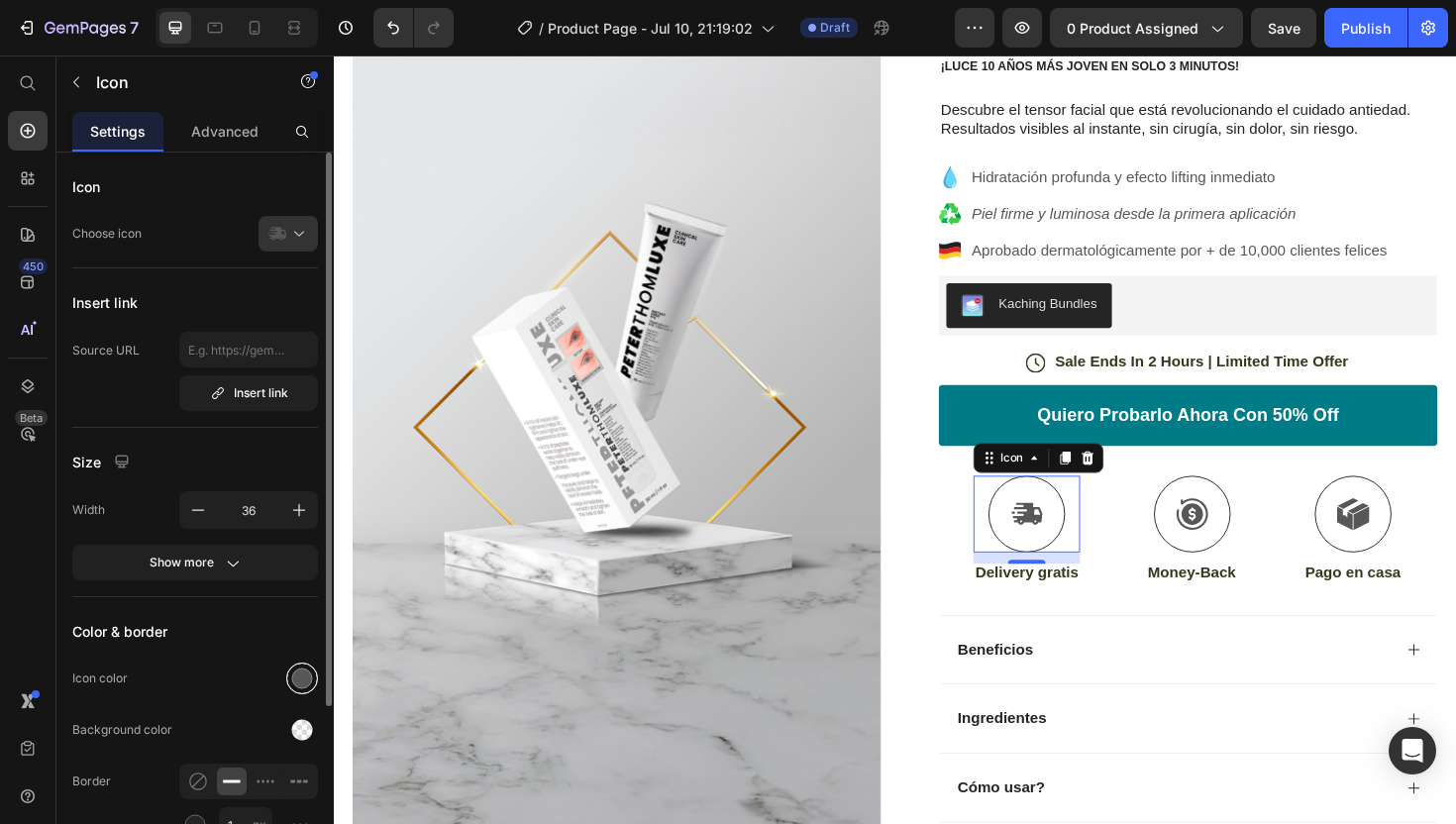 click at bounding box center (302, 678) 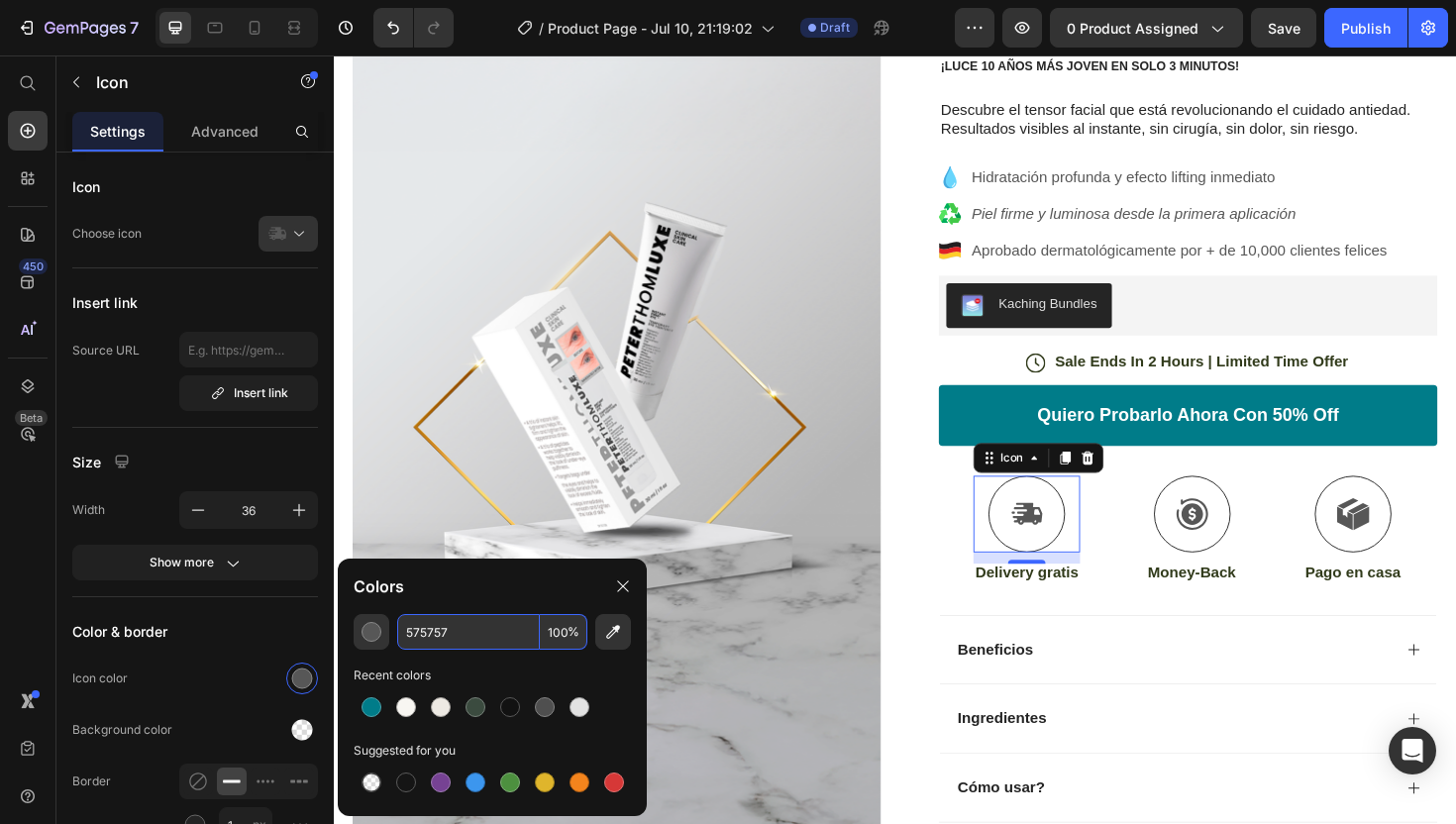 click on "575757" at bounding box center (468, 632) 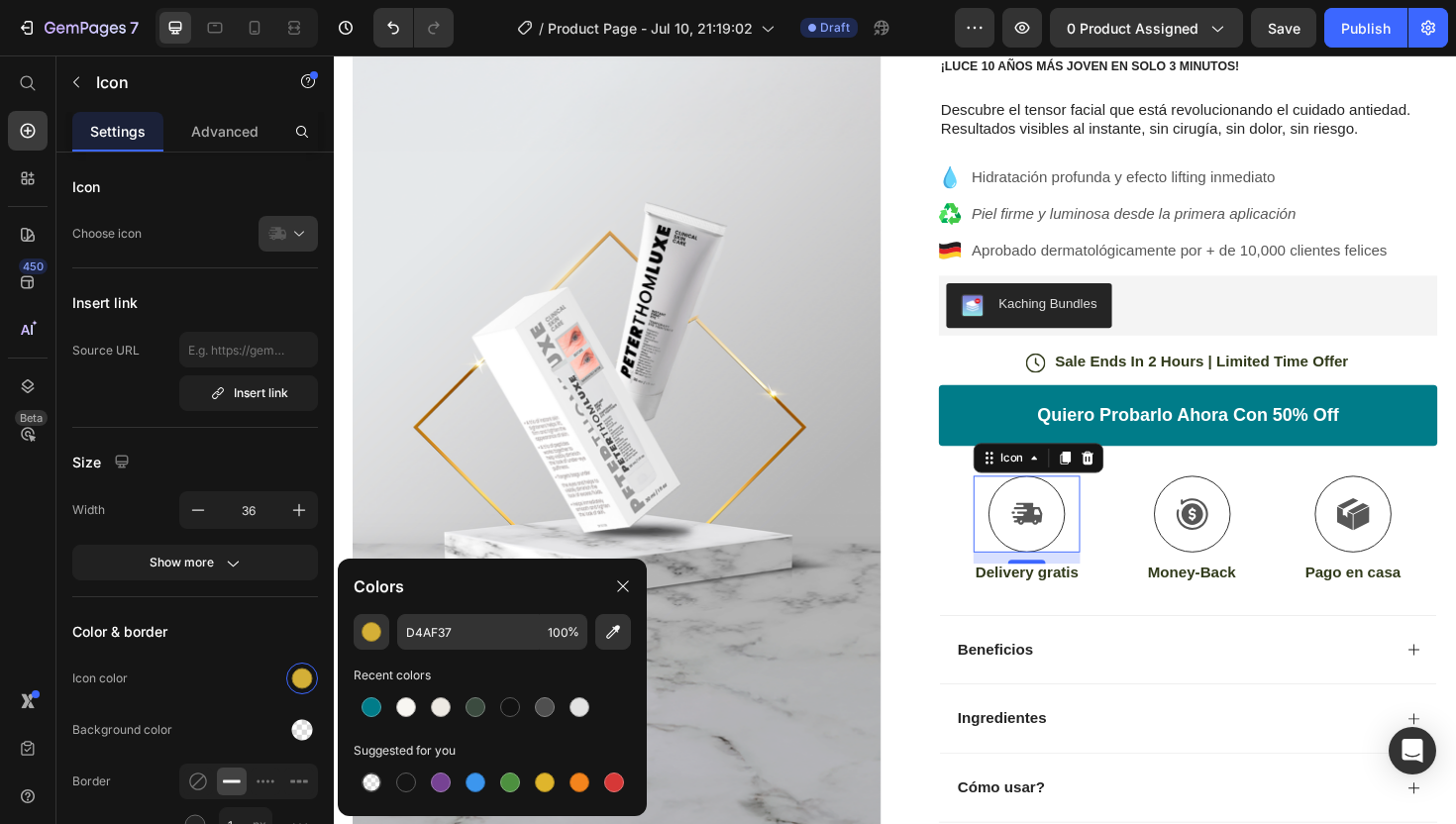 click on "Colors" 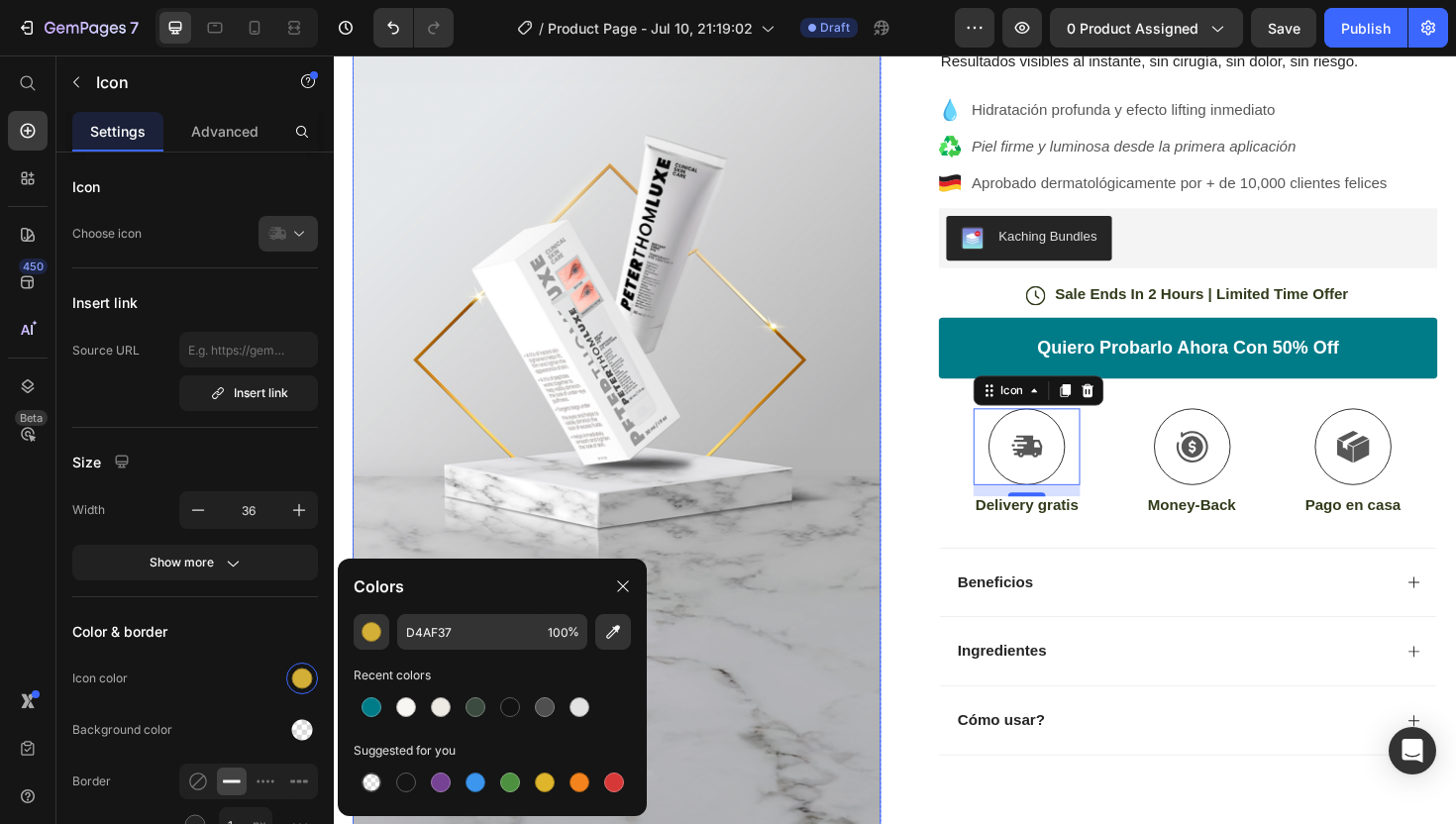 scroll, scrollTop: 326, scrollLeft: 0, axis: vertical 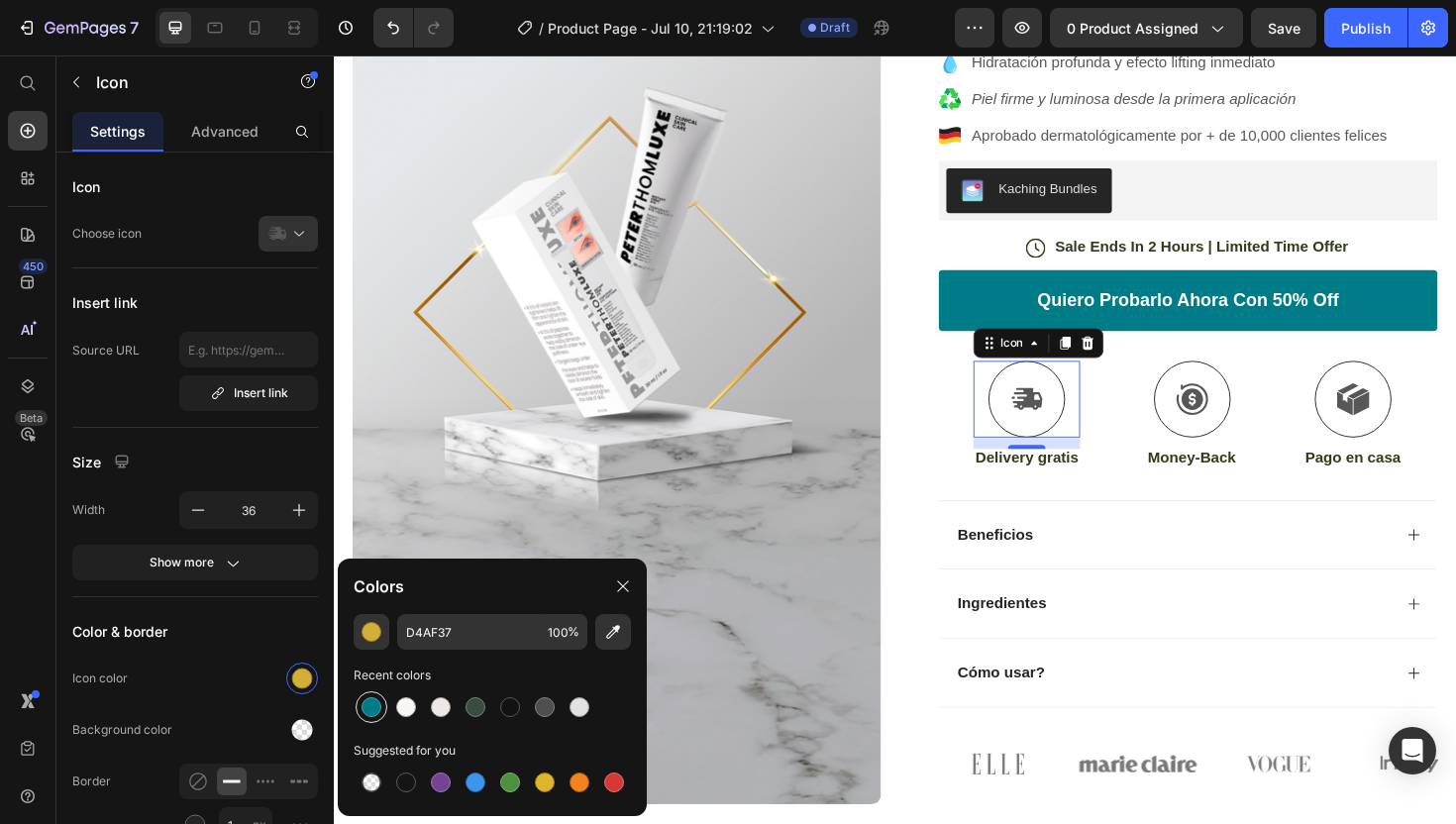 click at bounding box center (371, 707) 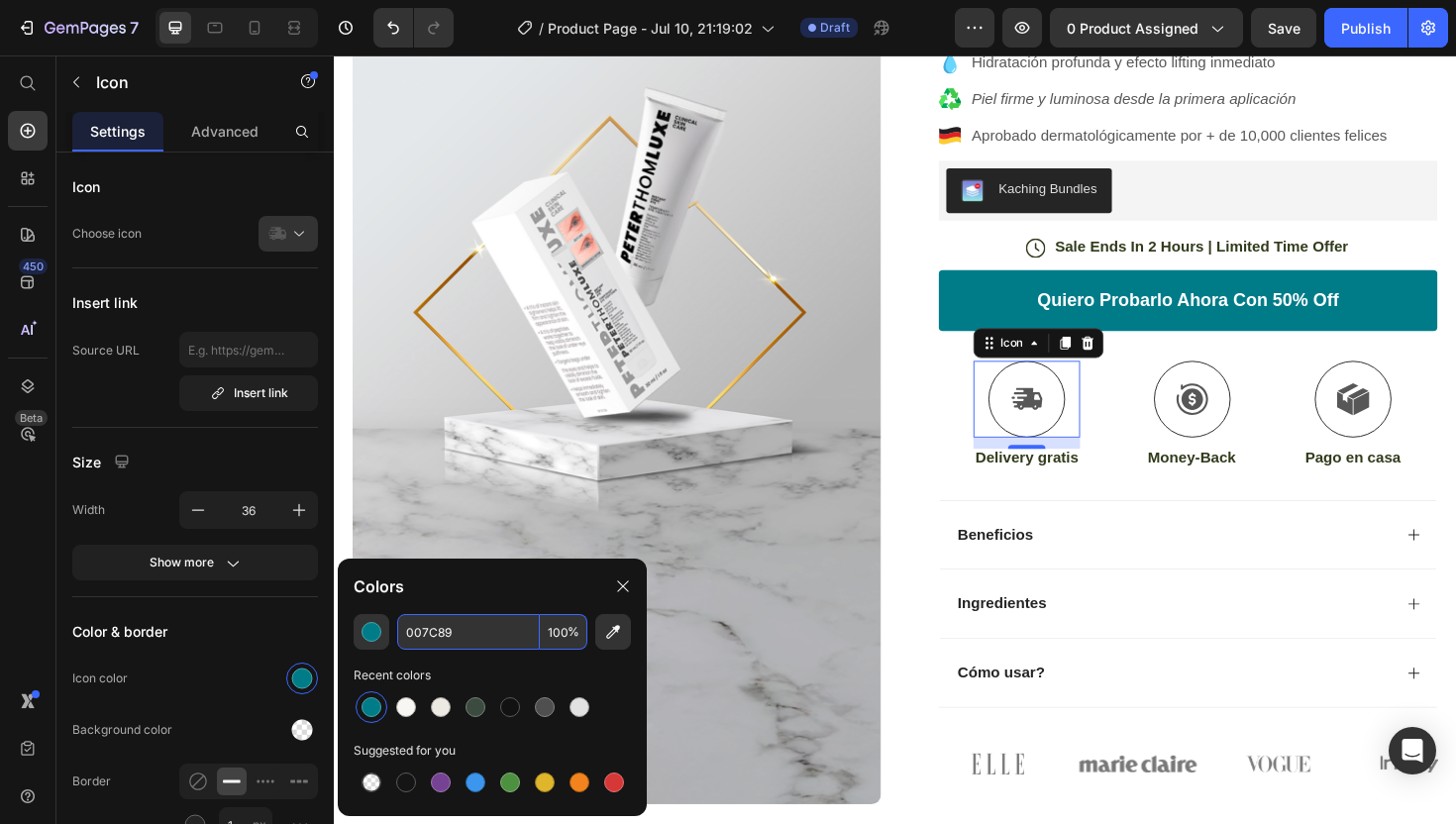 click on "007C89" at bounding box center (468, 632) 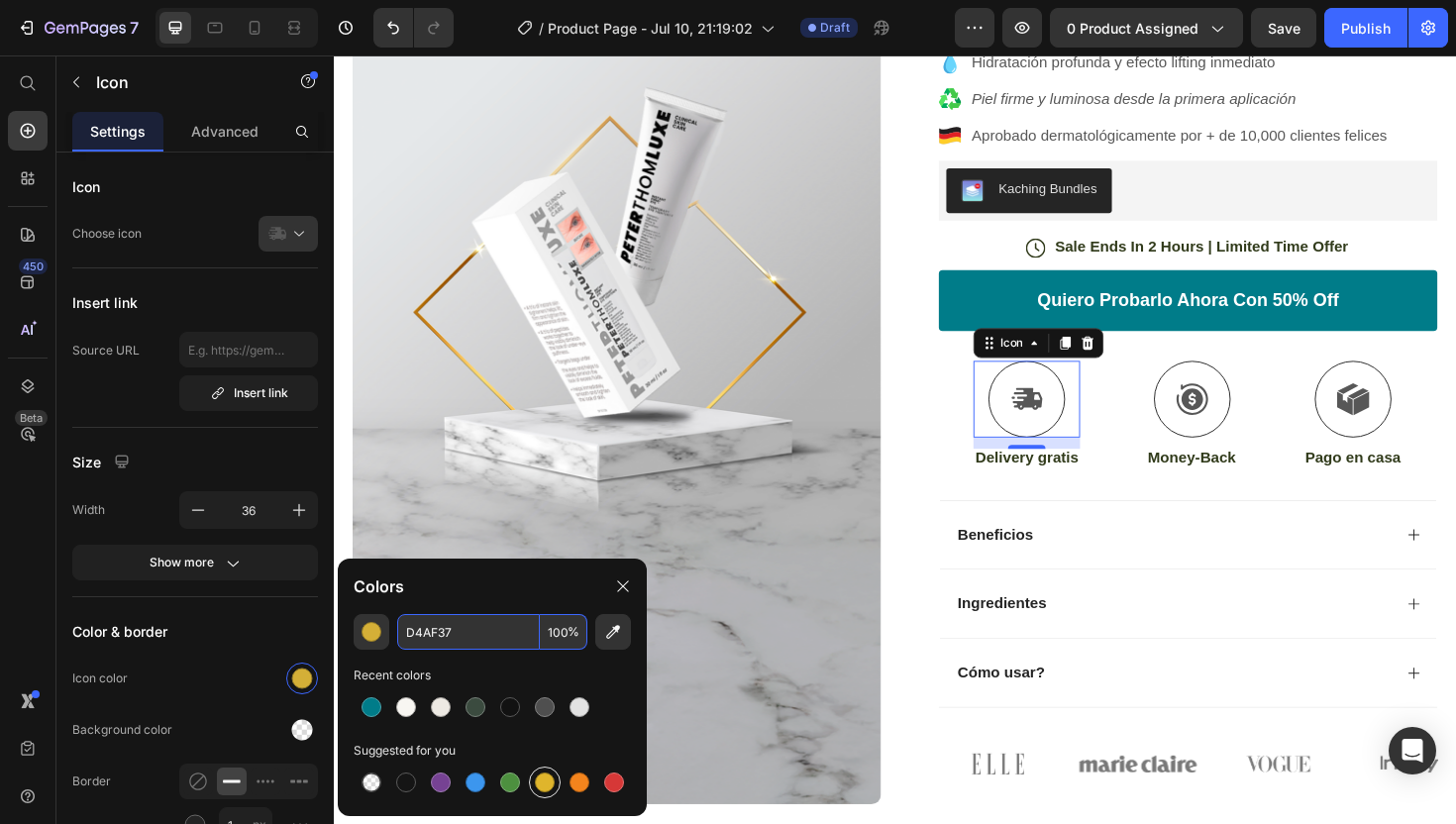 click at bounding box center [545, 782] 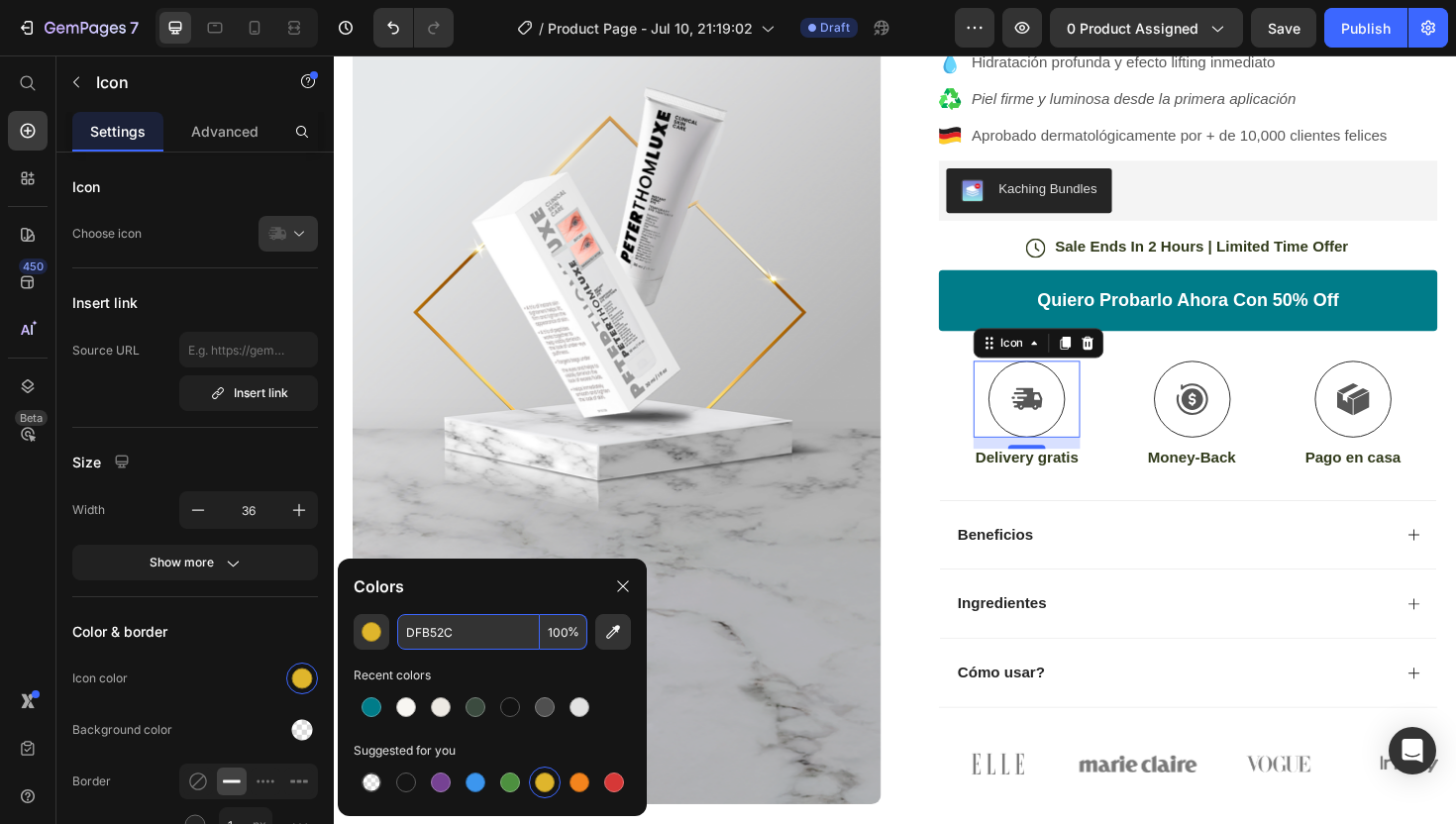 click on "DFB52C" at bounding box center [468, 632] 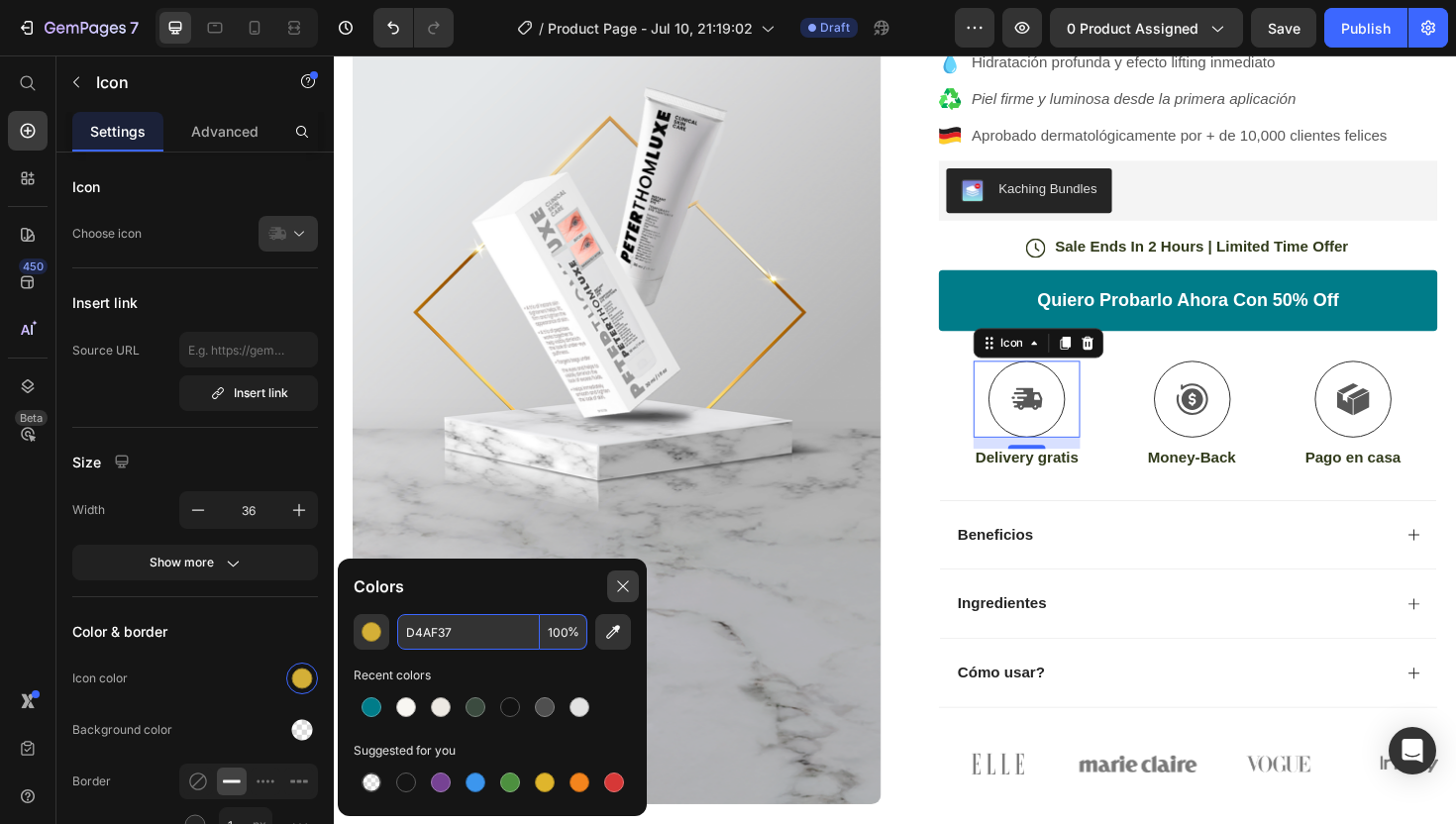 type on "D4AF37" 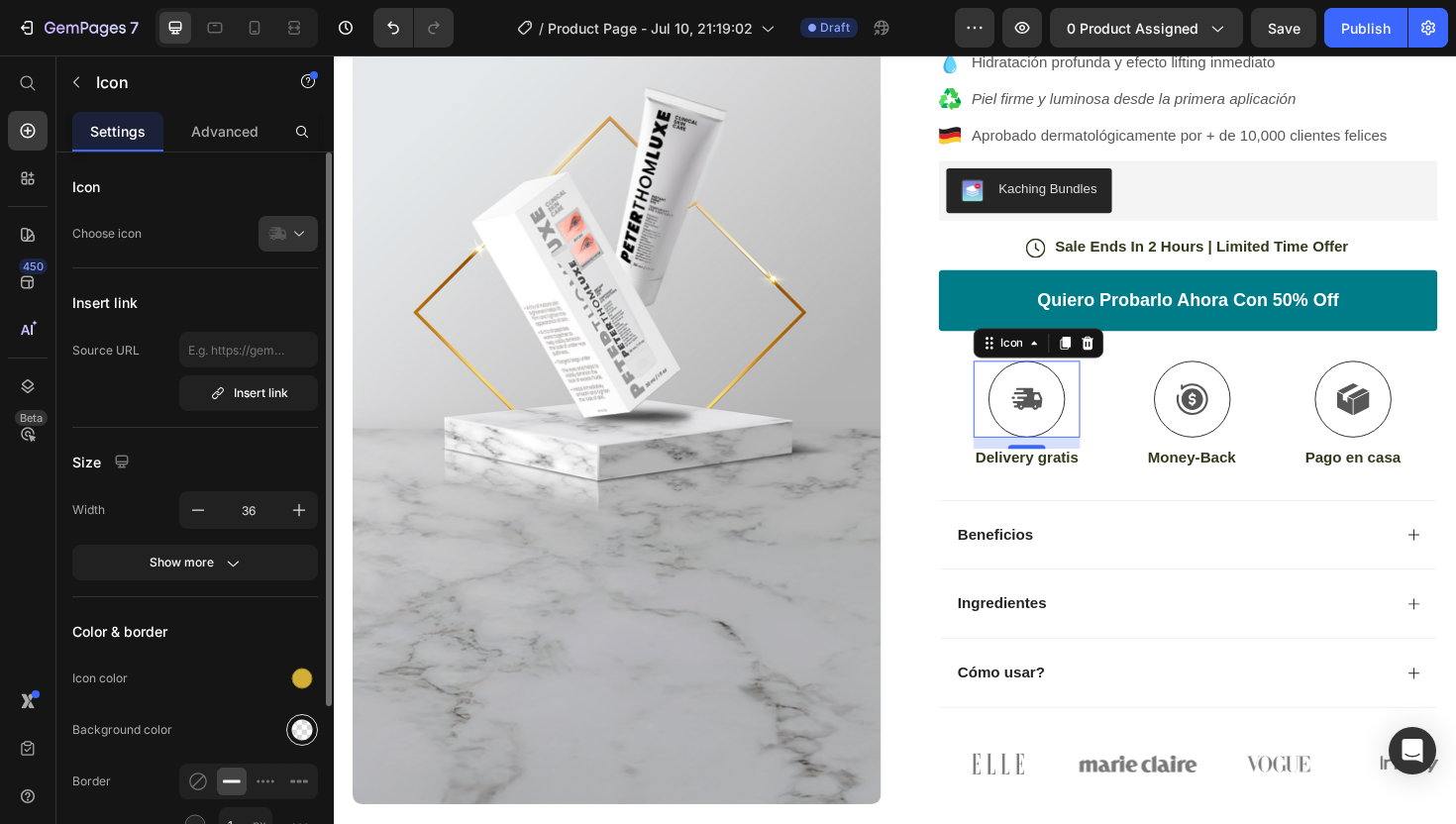 click at bounding box center [302, 730] 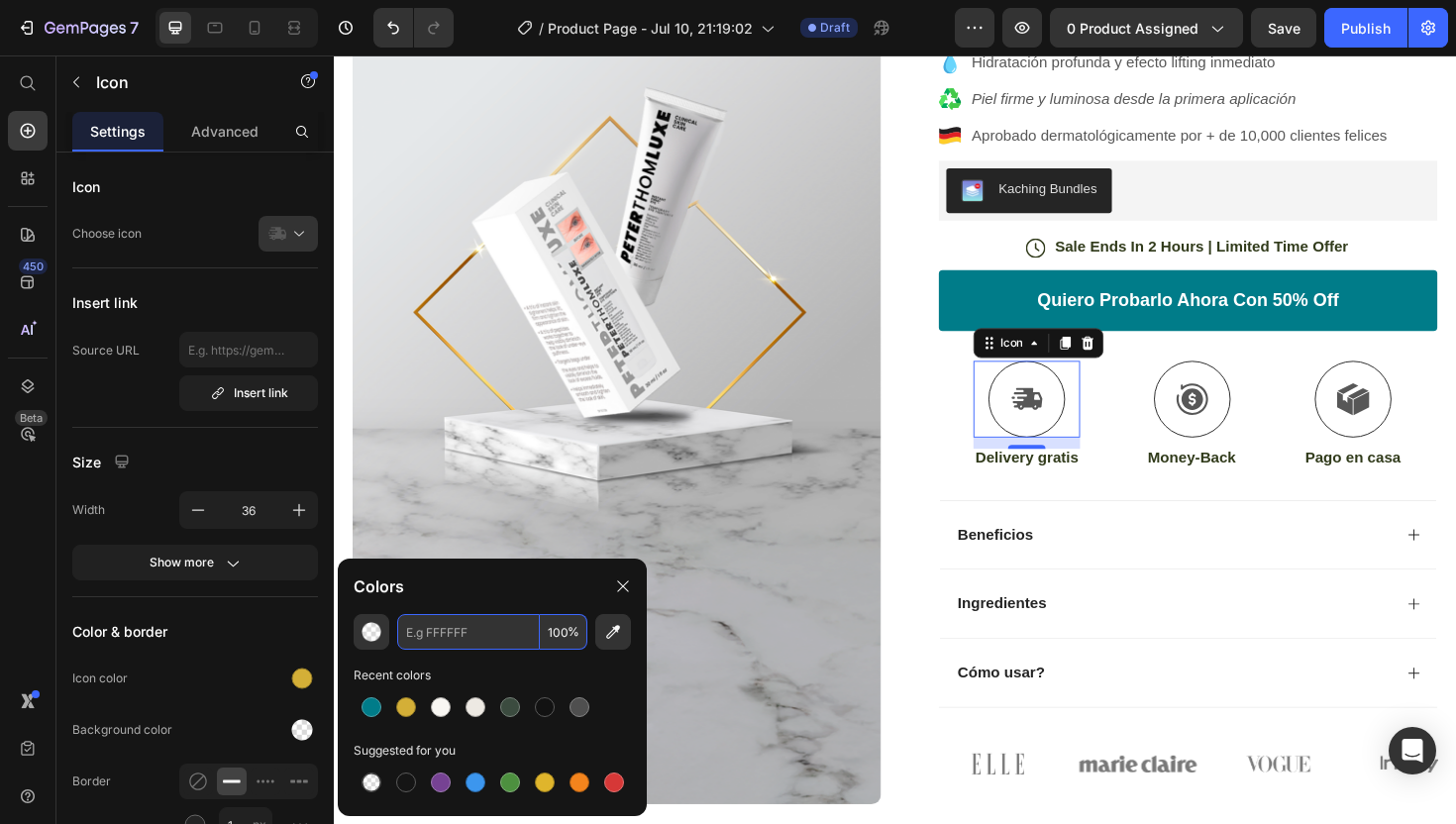 click at bounding box center [468, 632] 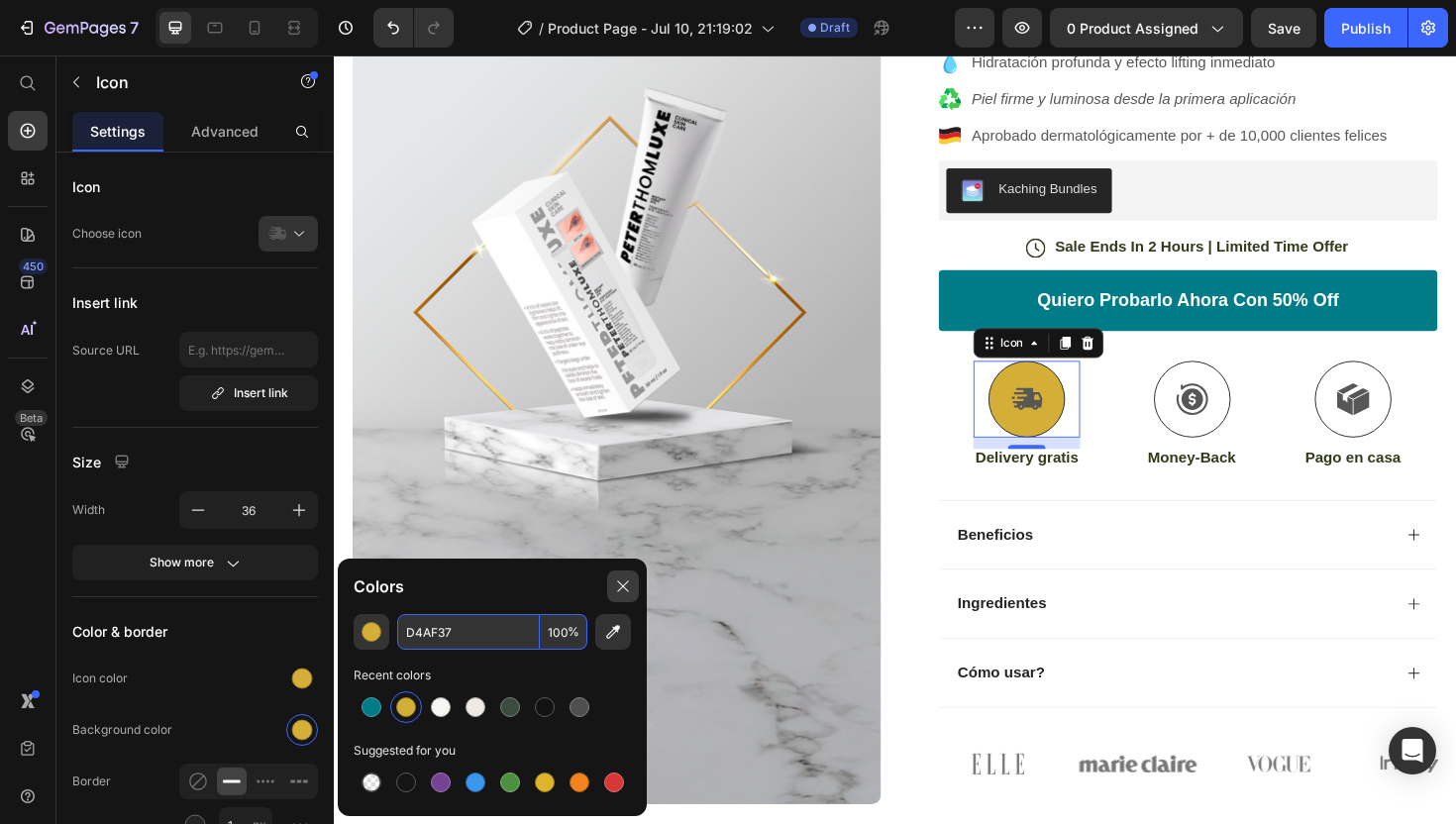 click 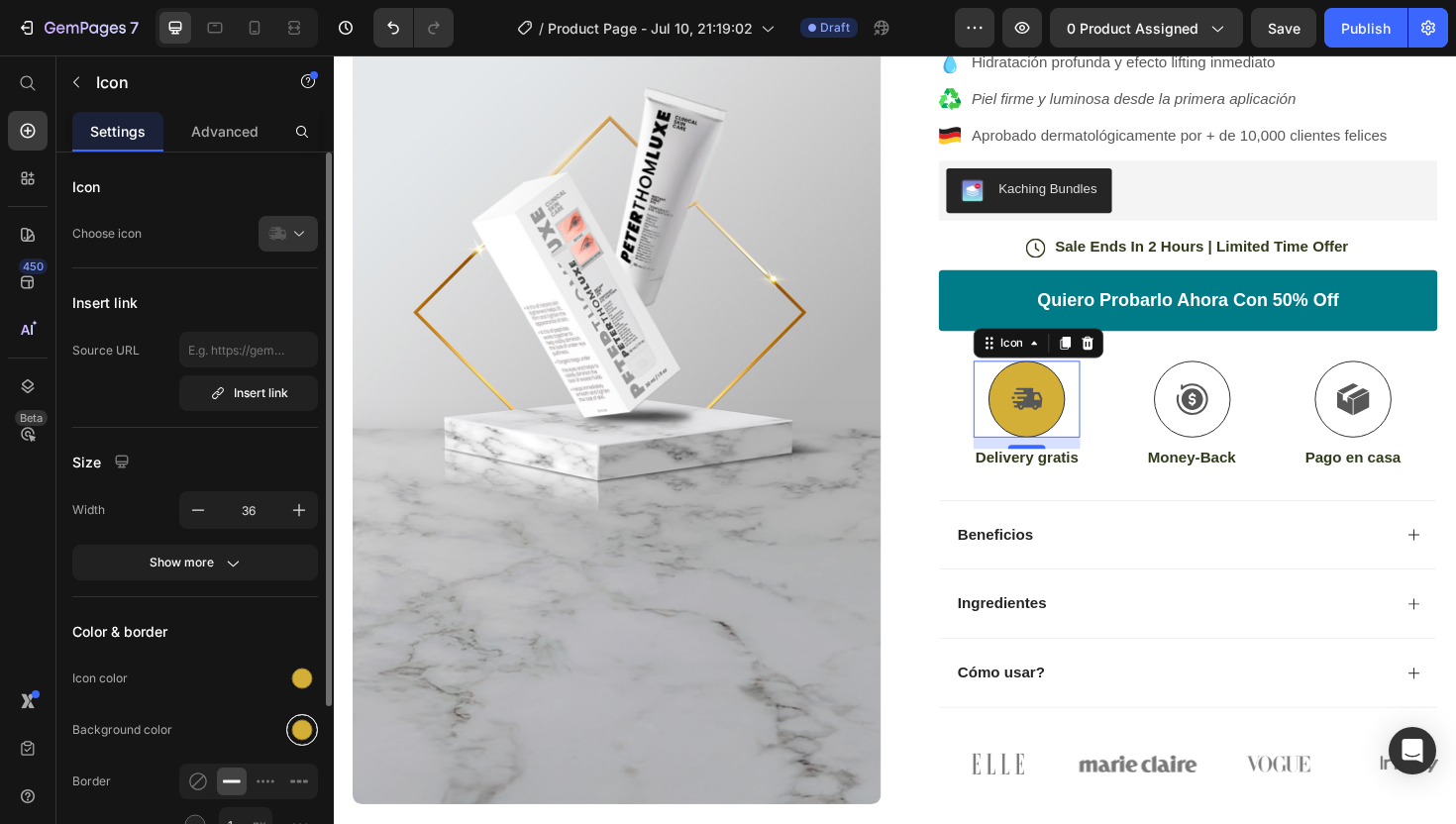 click at bounding box center (302, 730) 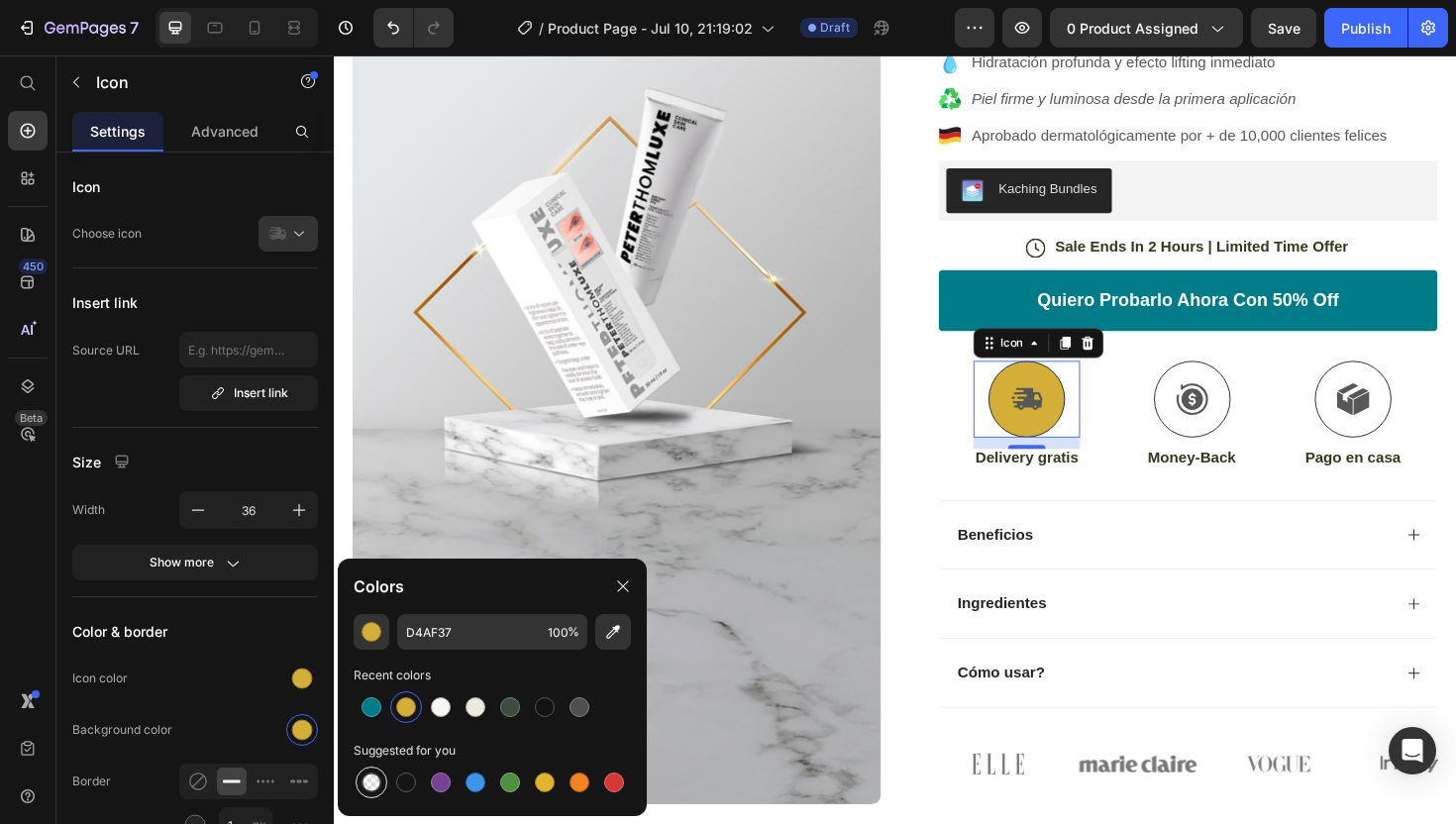 click at bounding box center [371, 782] 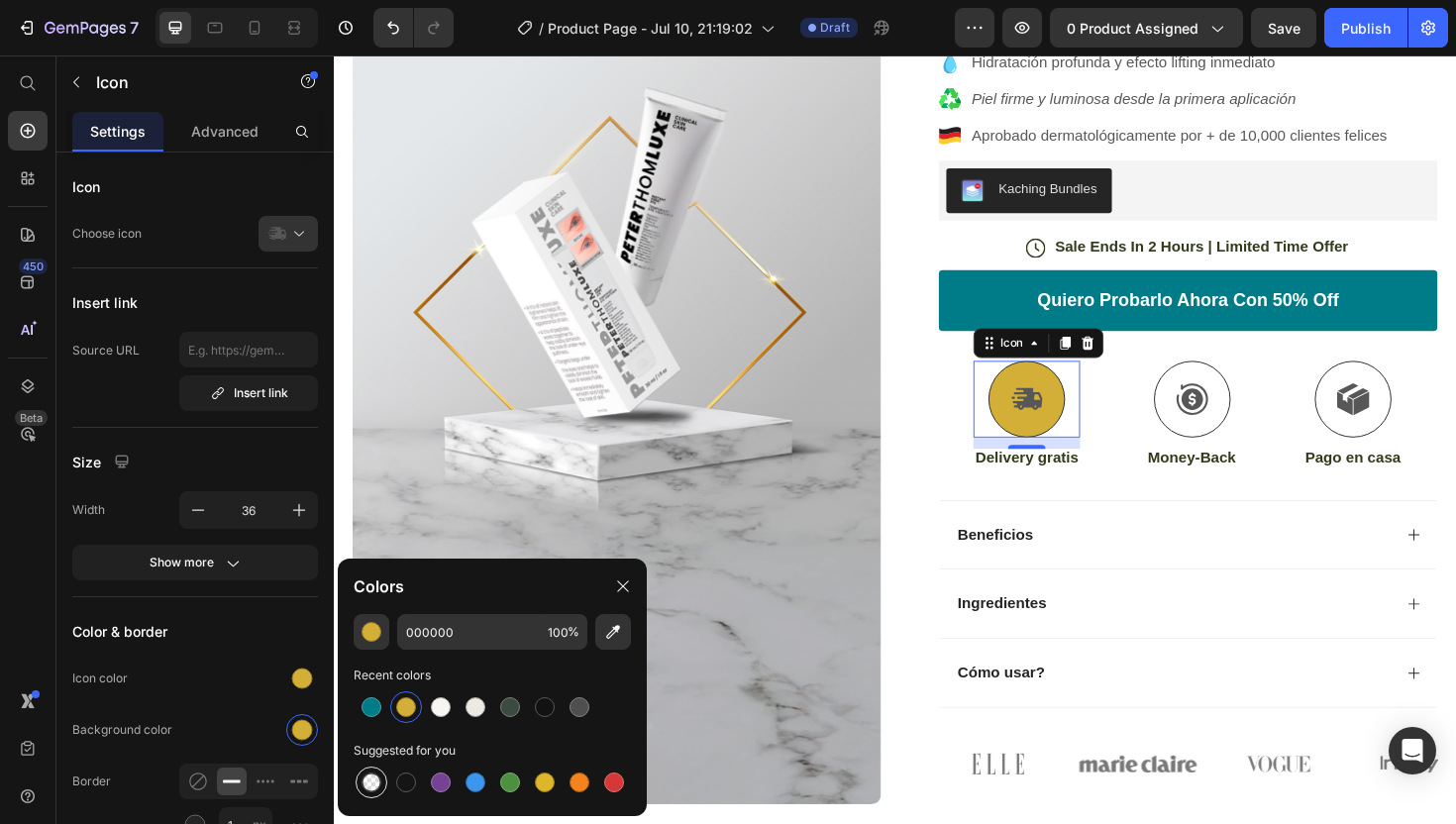 type on "0" 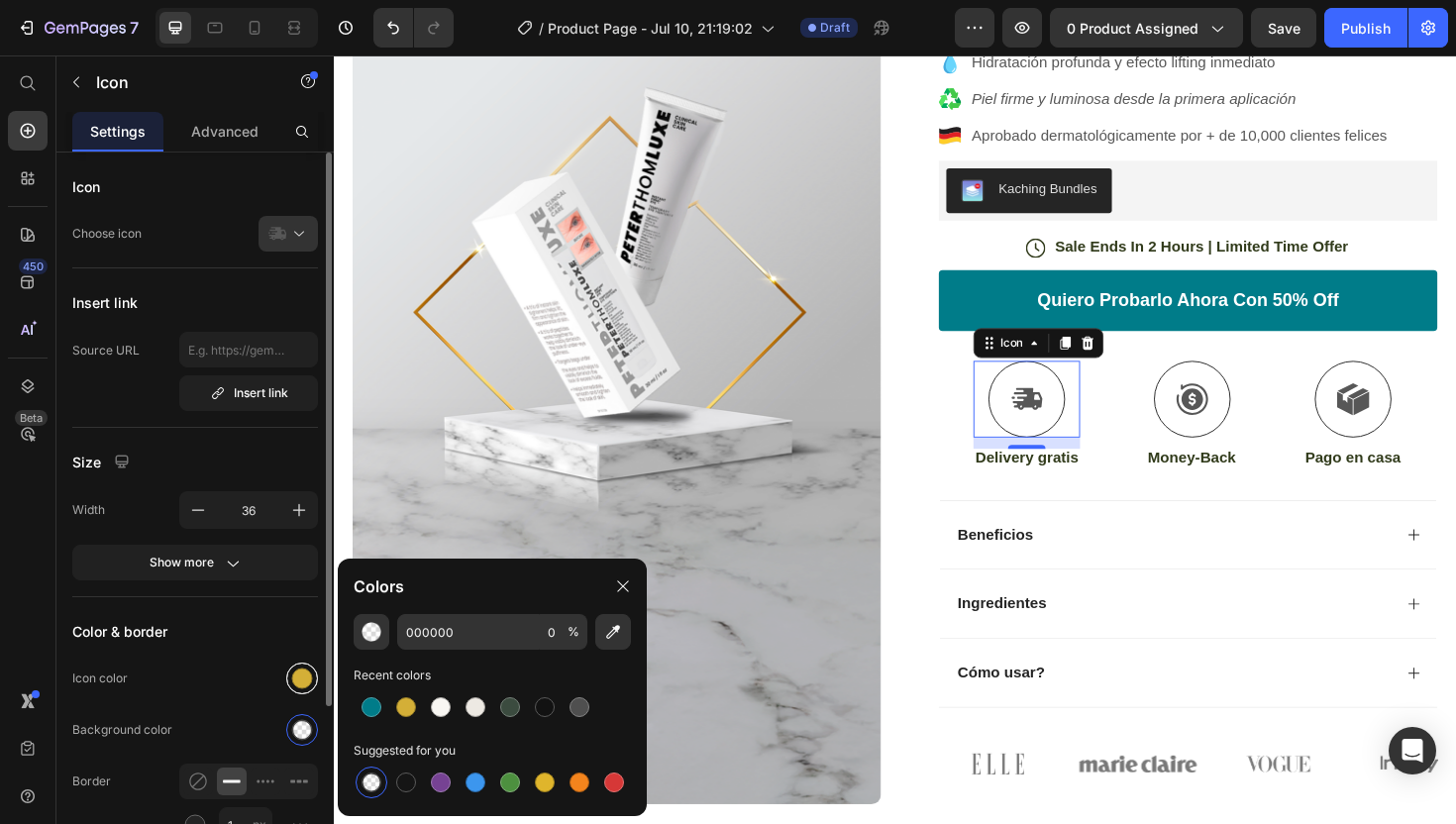 click at bounding box center (302, 678) 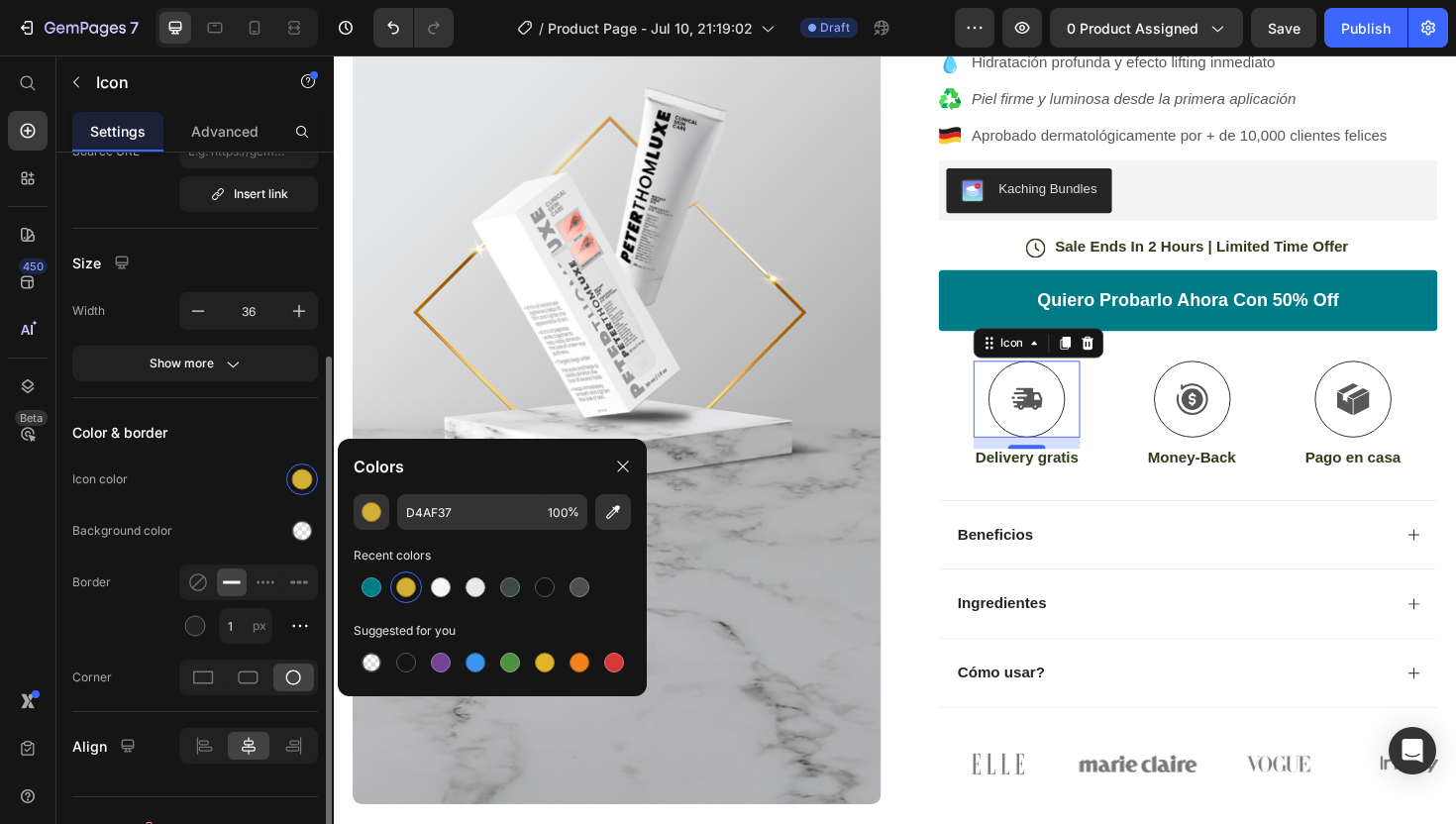 scroll, scrollTop: 229, scrollLeft: 0, axis: vertical 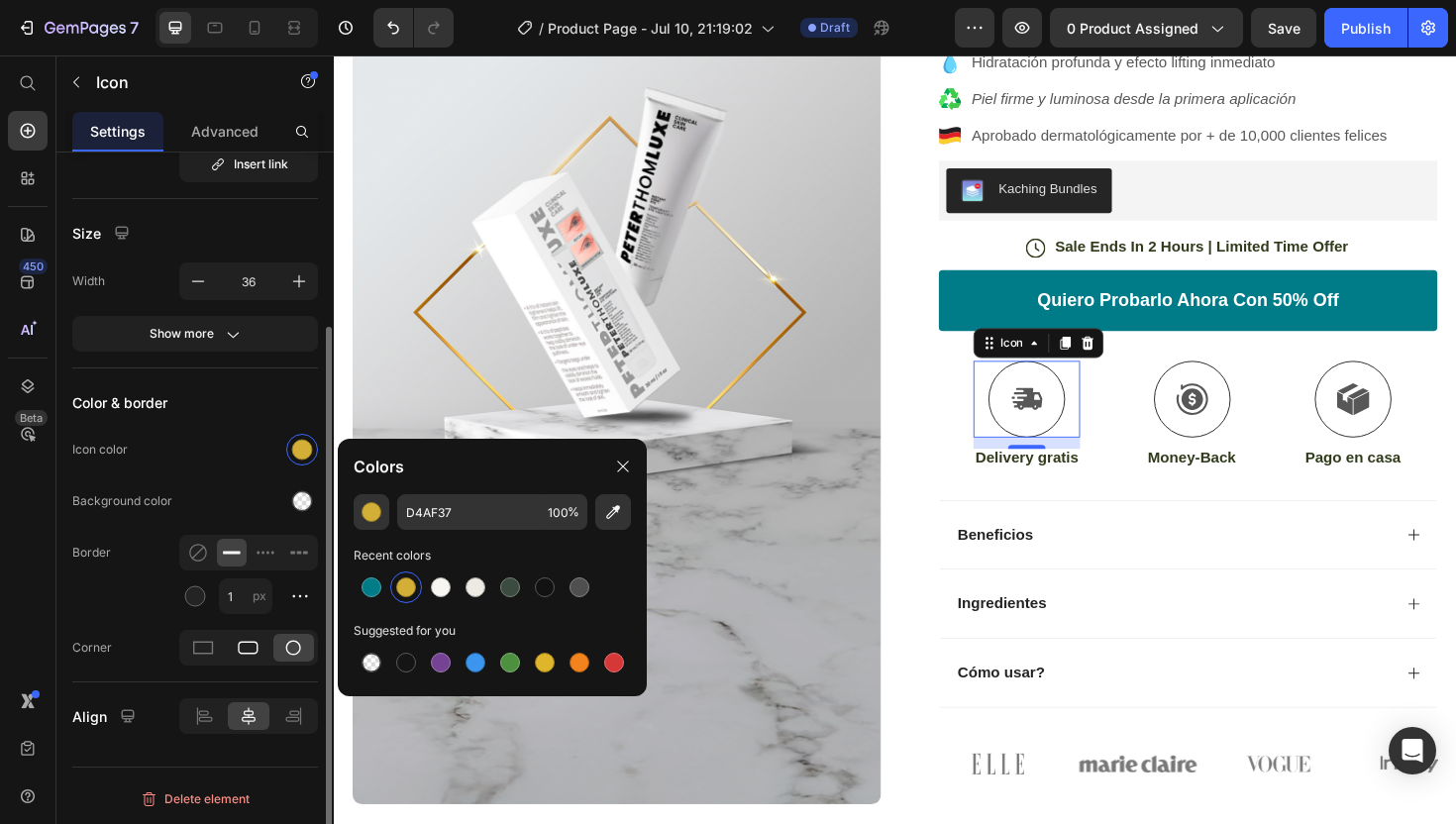 click 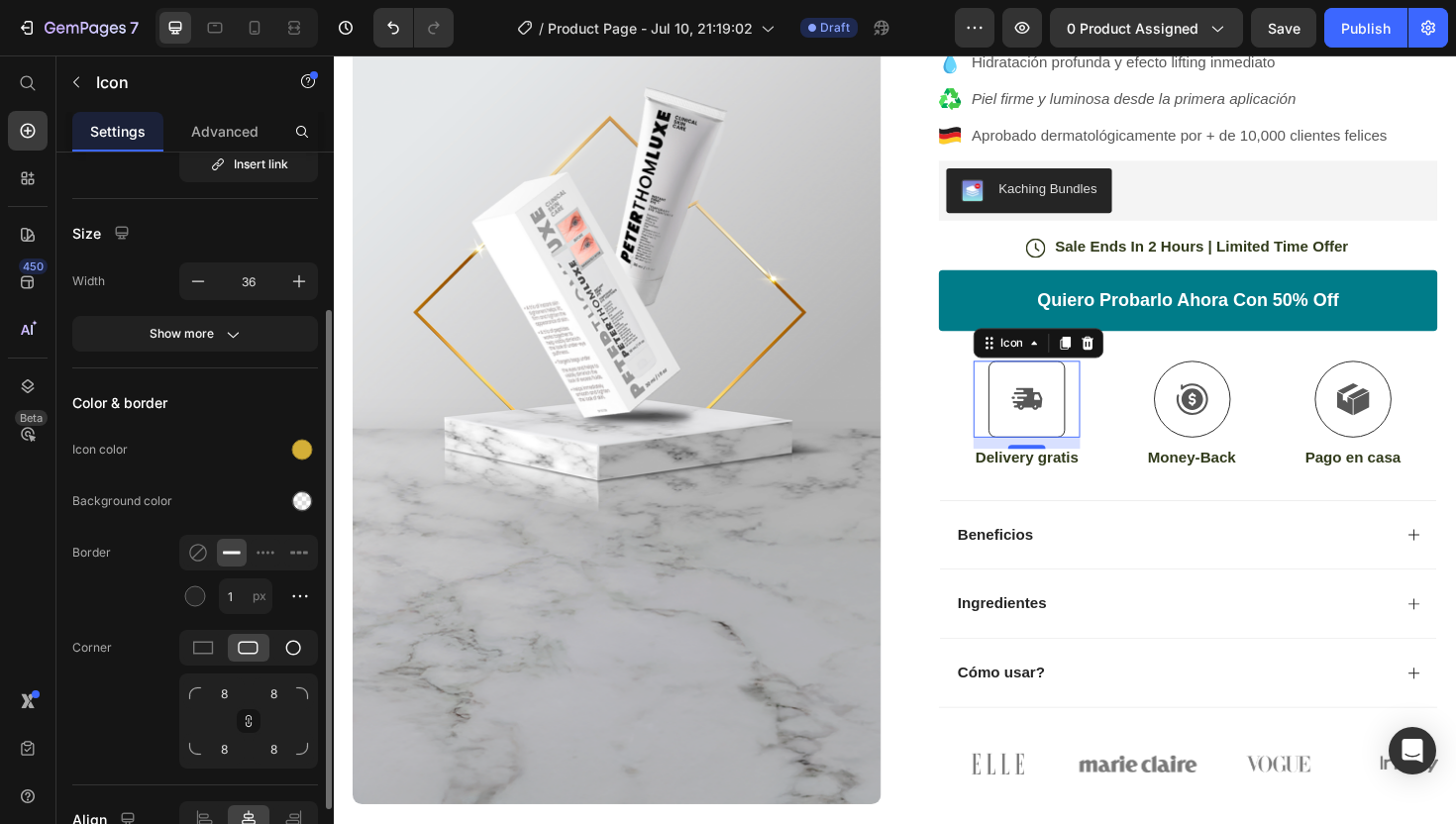 click 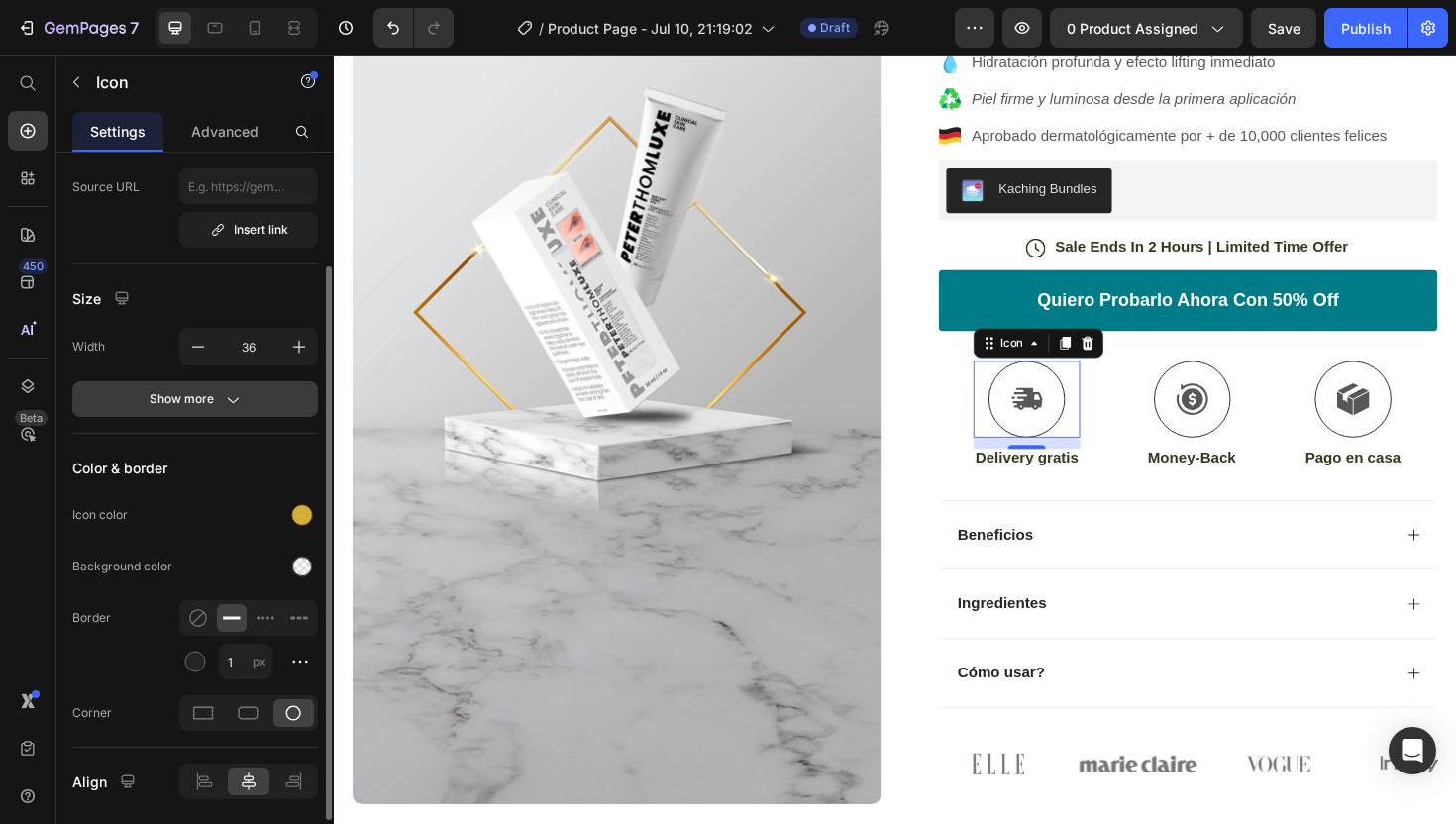 scroll, scrollTop: 156, scrollLeft: 0, axis: vertical 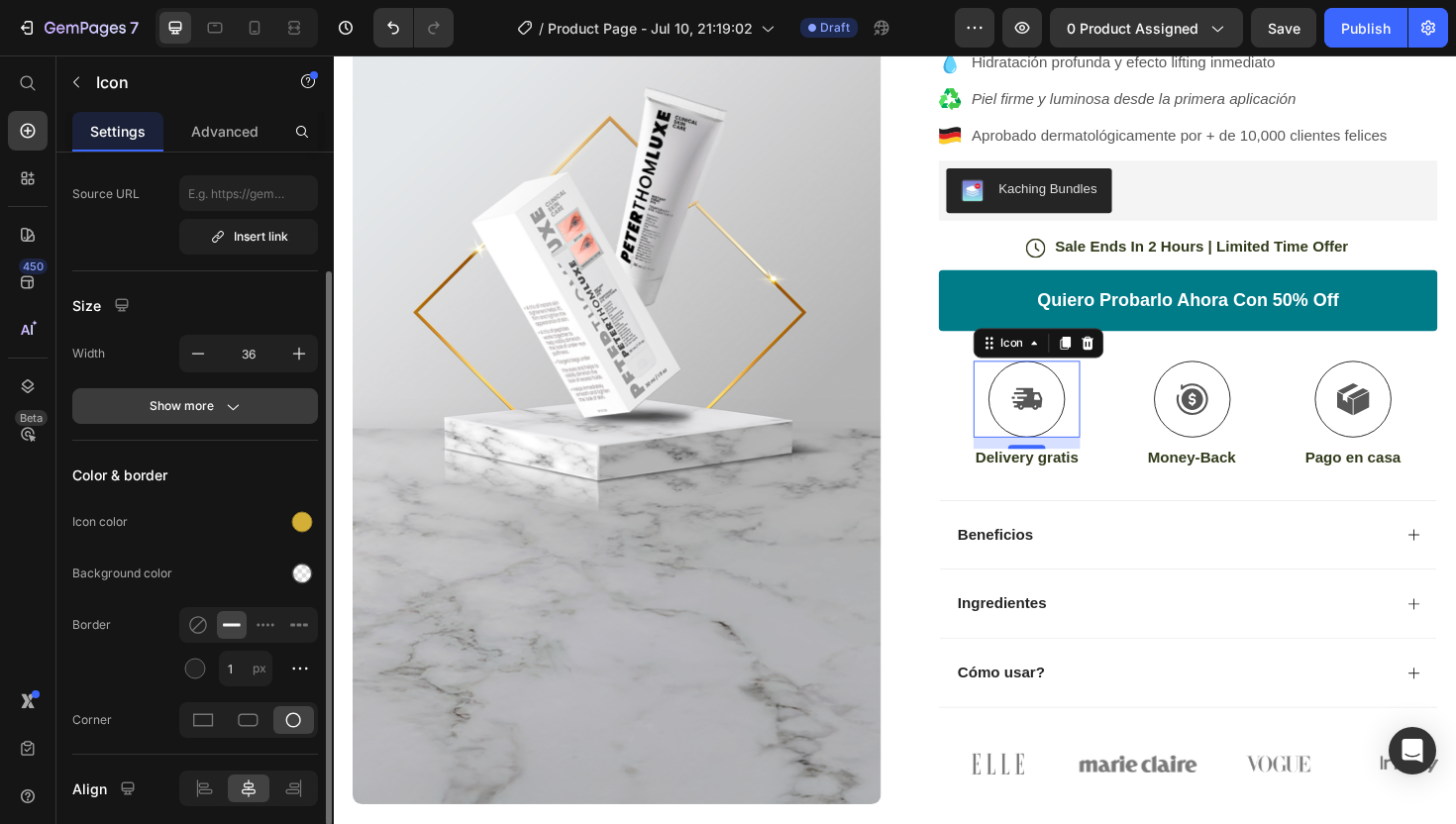 click 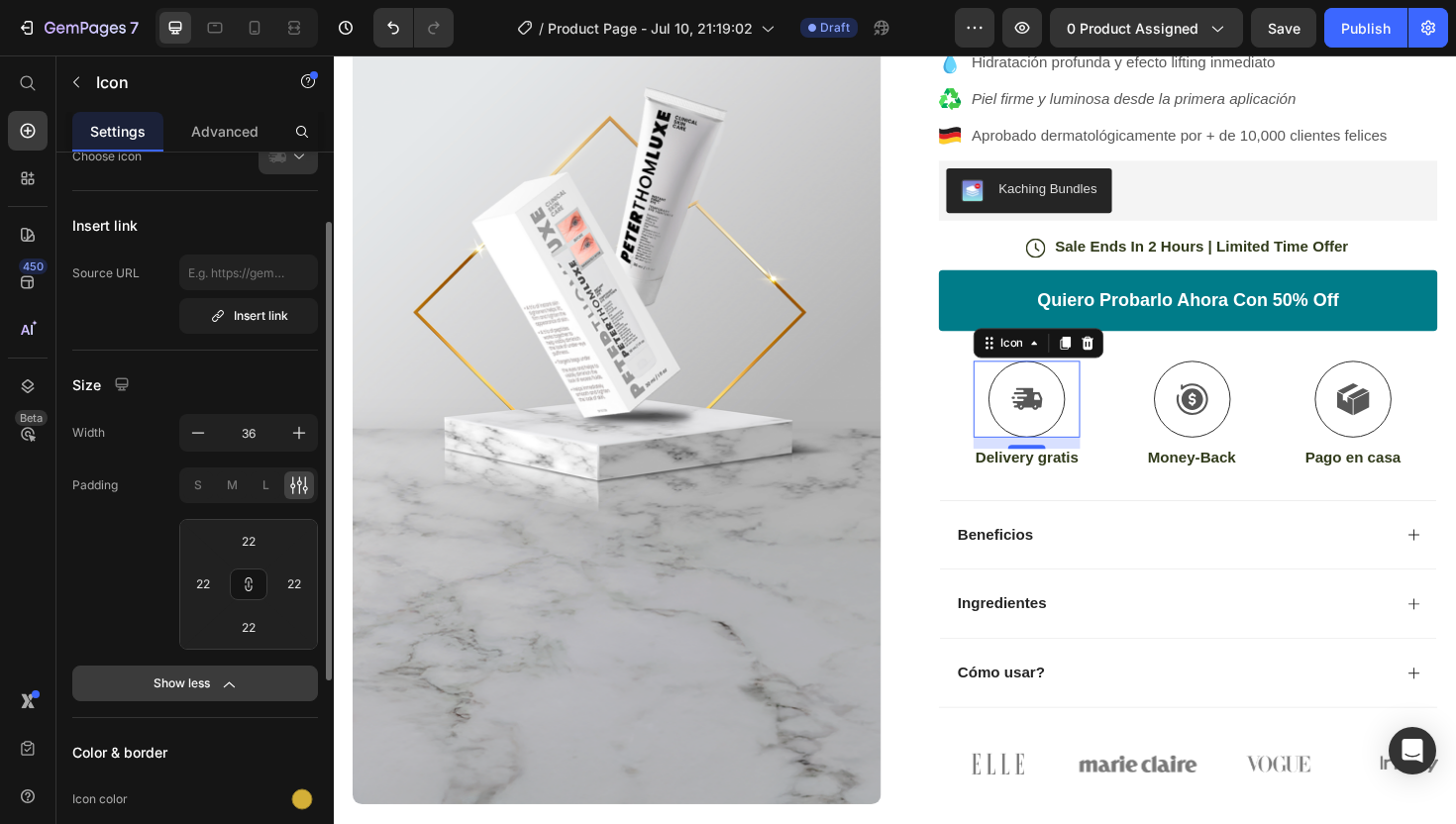 scroll, scrollTop: 0, scrollLeft: 0, axis: both 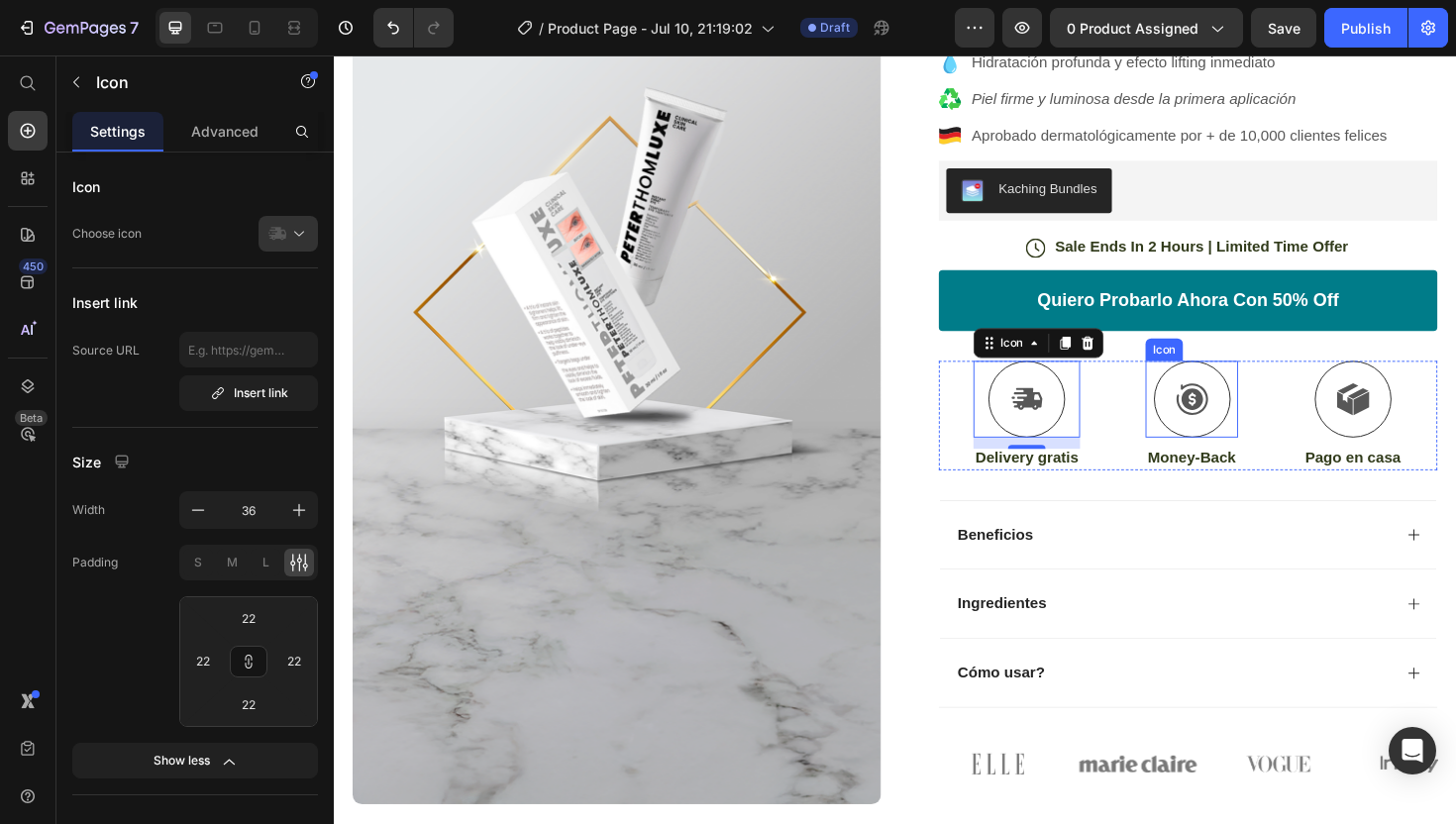 click 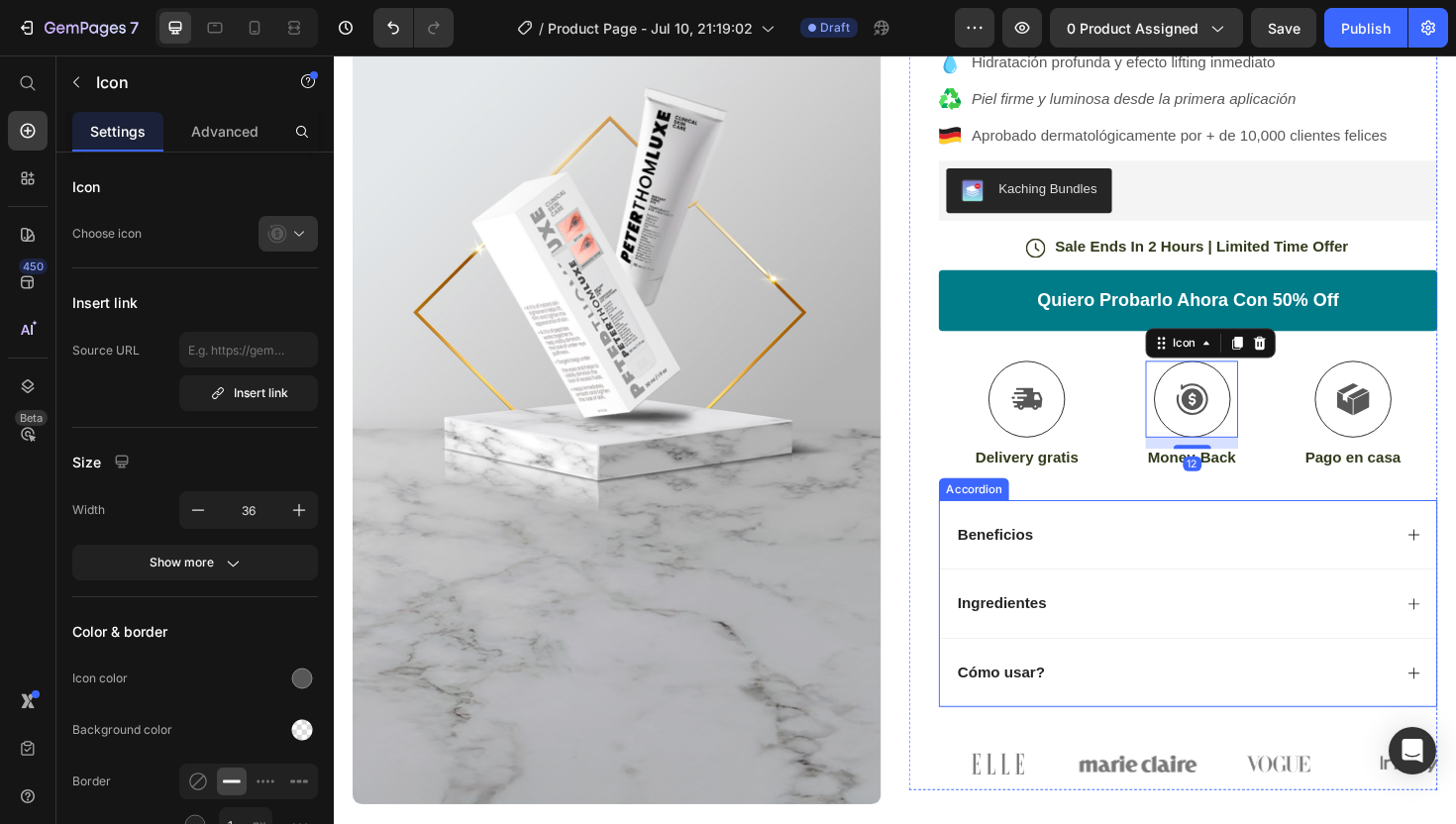 click on "Beneficios" at bounding box center (1222, 564) 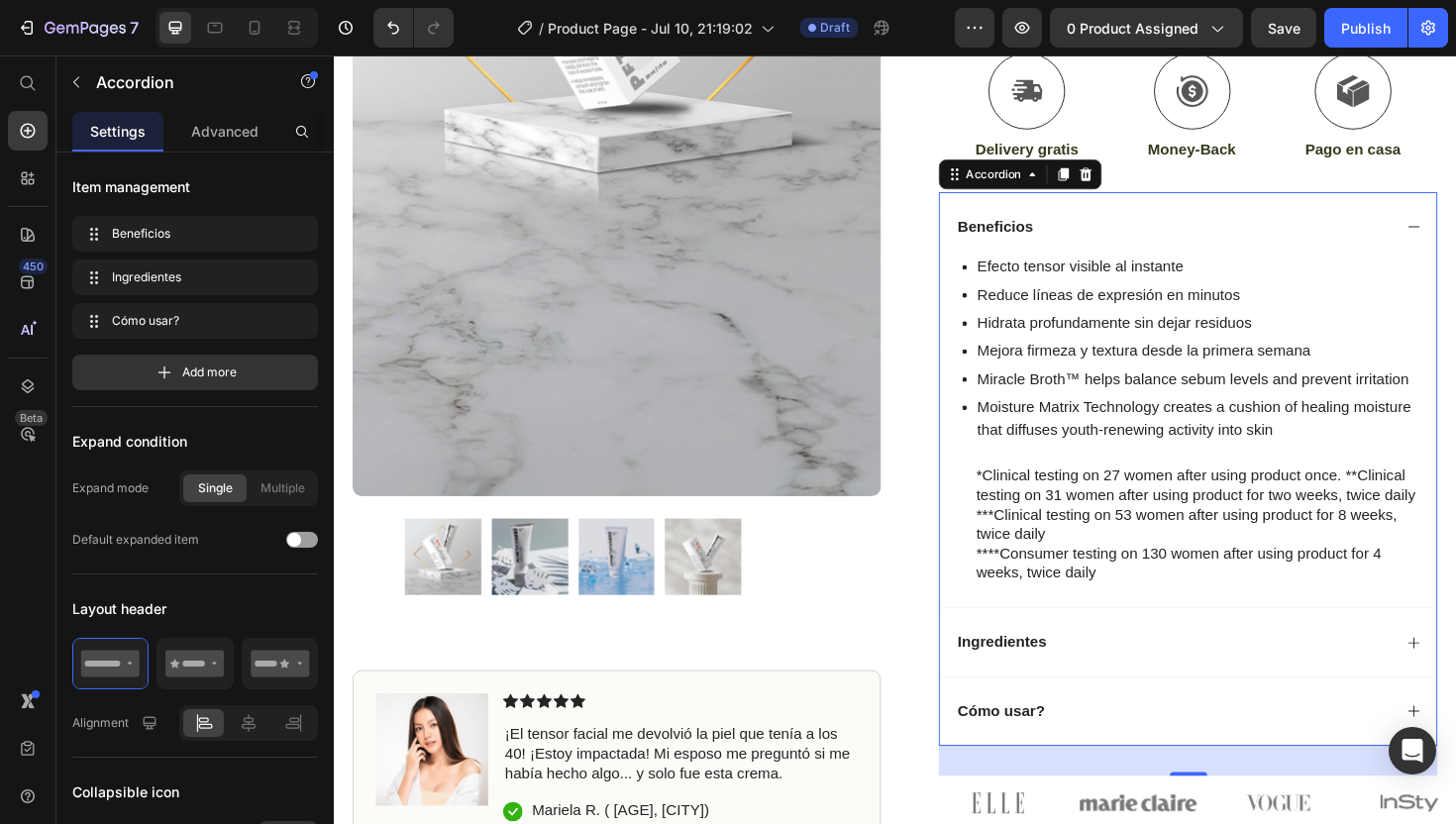 scroll, scrollTop: 651, scrollLeft: 0, axis: vertical 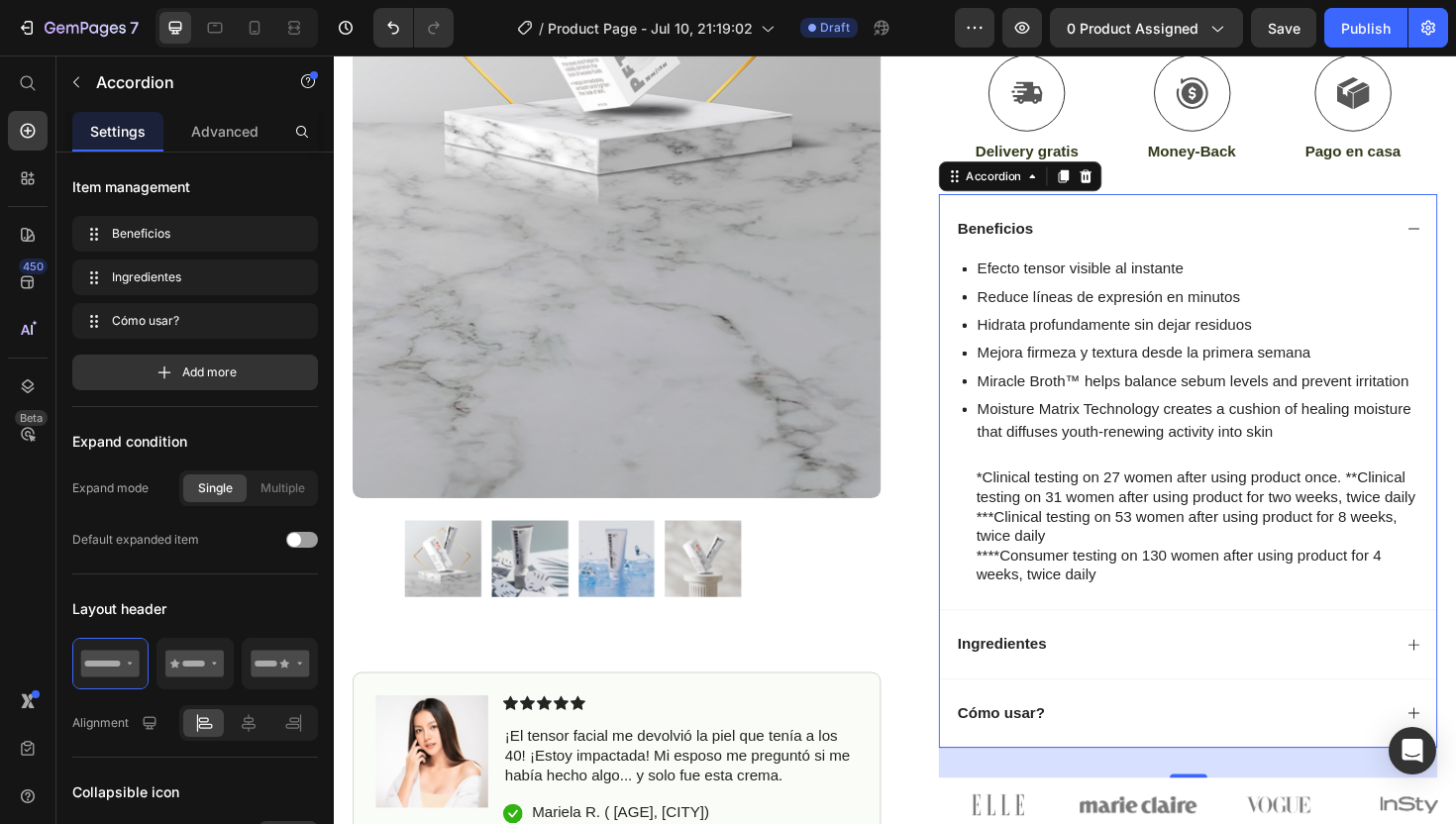 click on "Beneficios" at bounding box center (1222, 239) 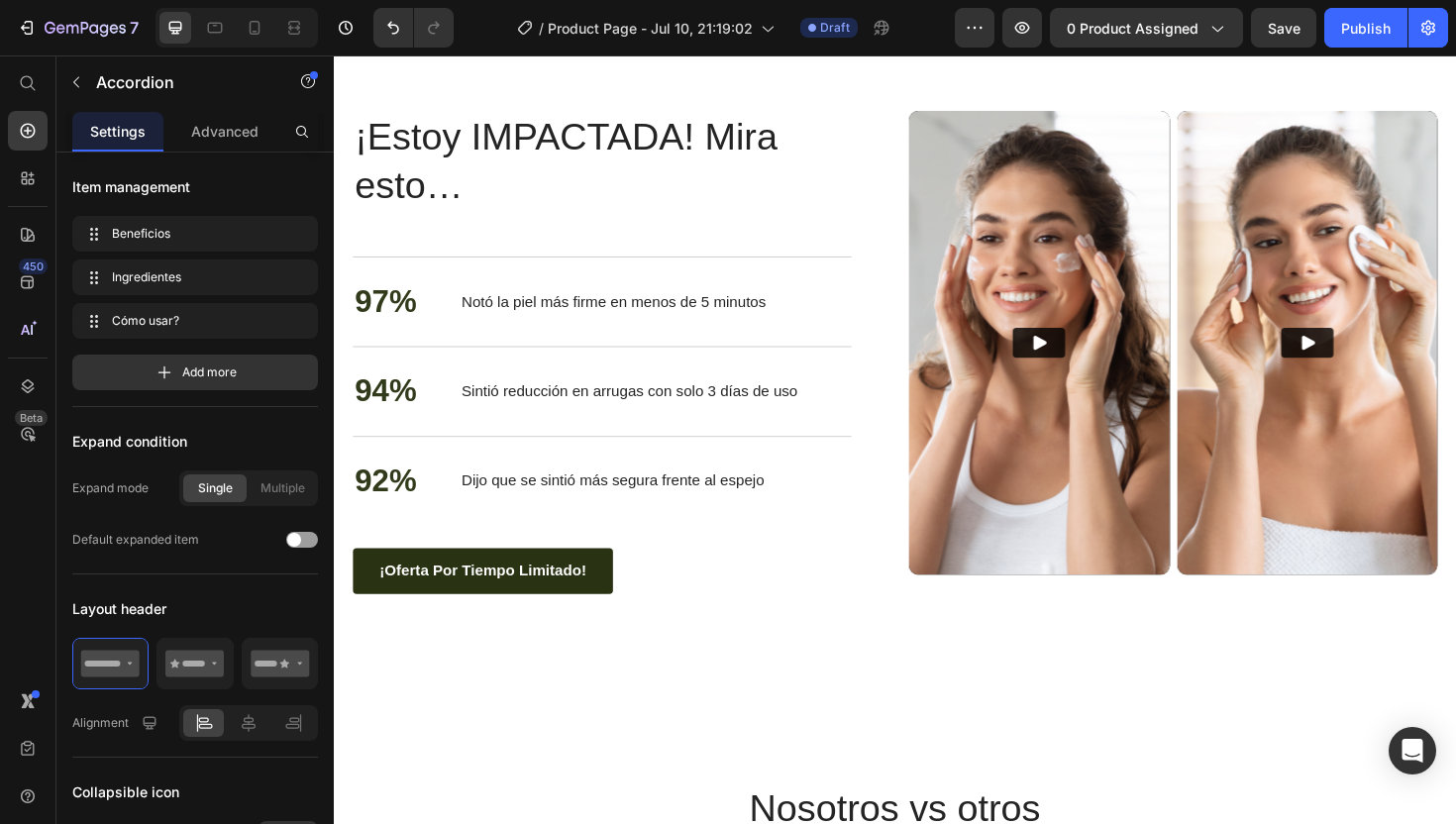 scroll, scrollTop: 3054, scrollLeft: 0, axis: vertical 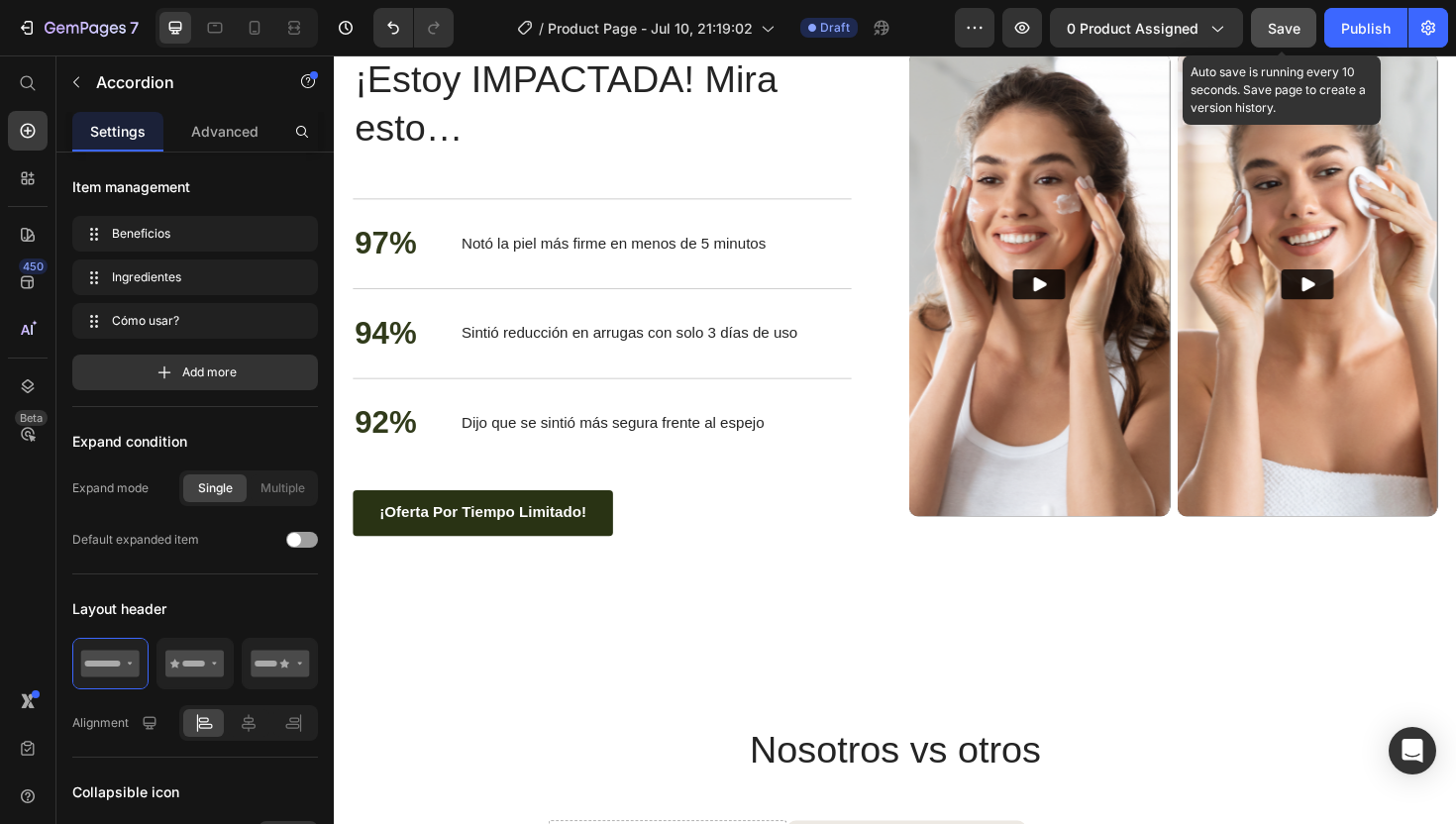 click on "Save" 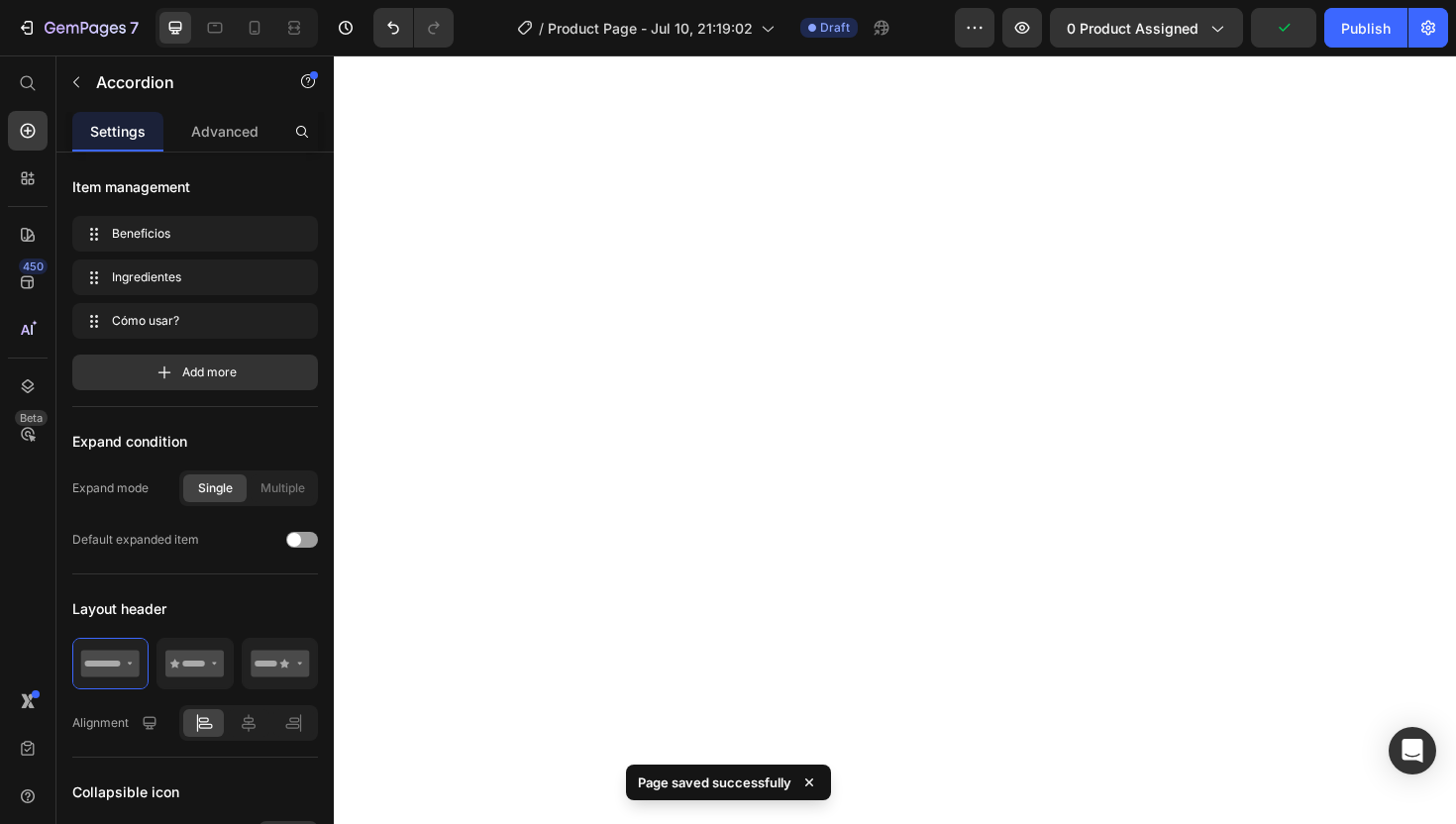 scroll, scrollTop: 0, scrollLeft: 0, axis: both 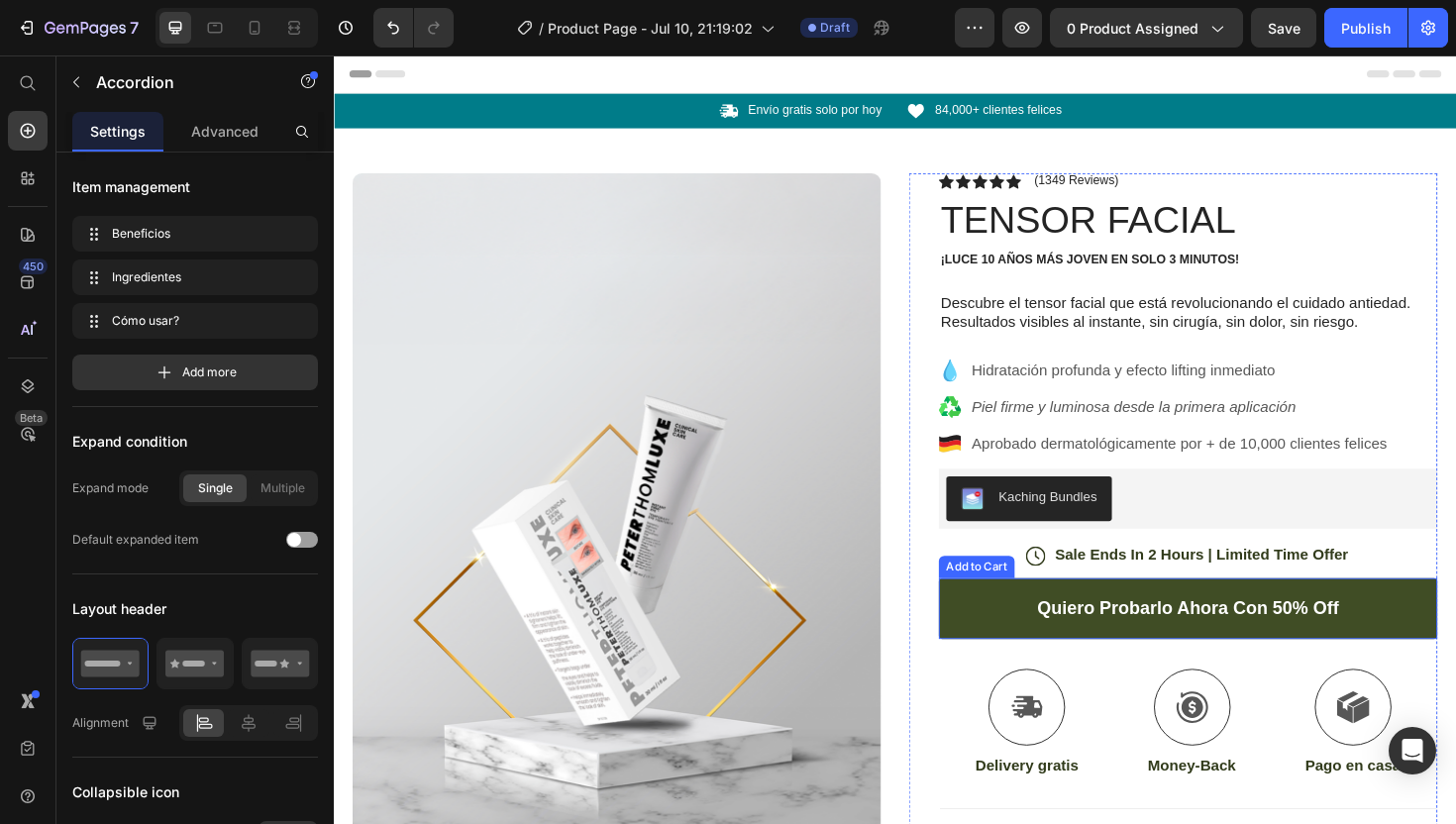 click on "quiero probarlo ahora con 50% off" at bounding box center (1238, 641) 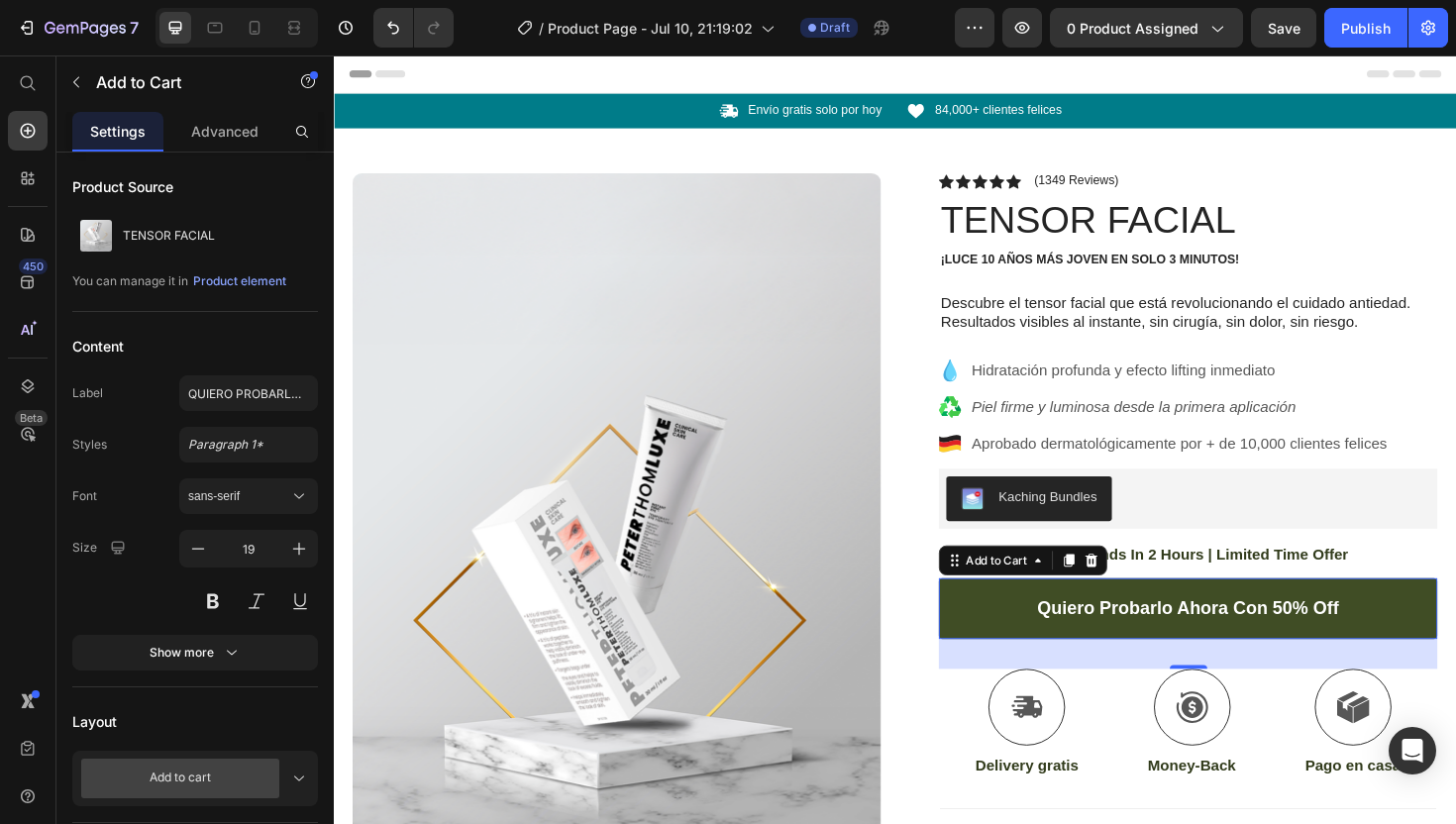 click on "quiero probarlo ahora con 50% off" at bounding box center (1238, 641) 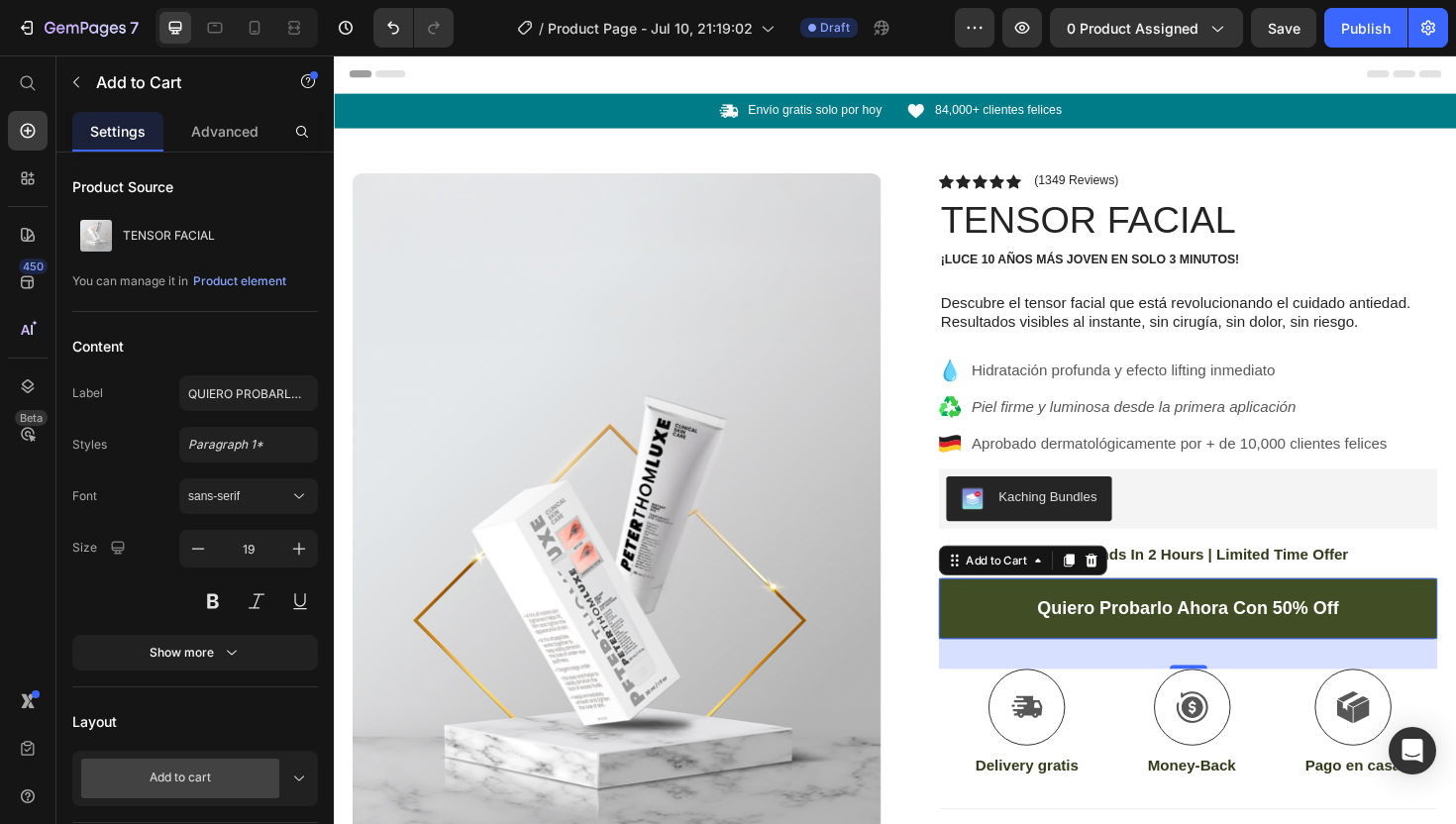 click on "quiero probarlo ahora con 50% off" at bounding box center (1238, 641) 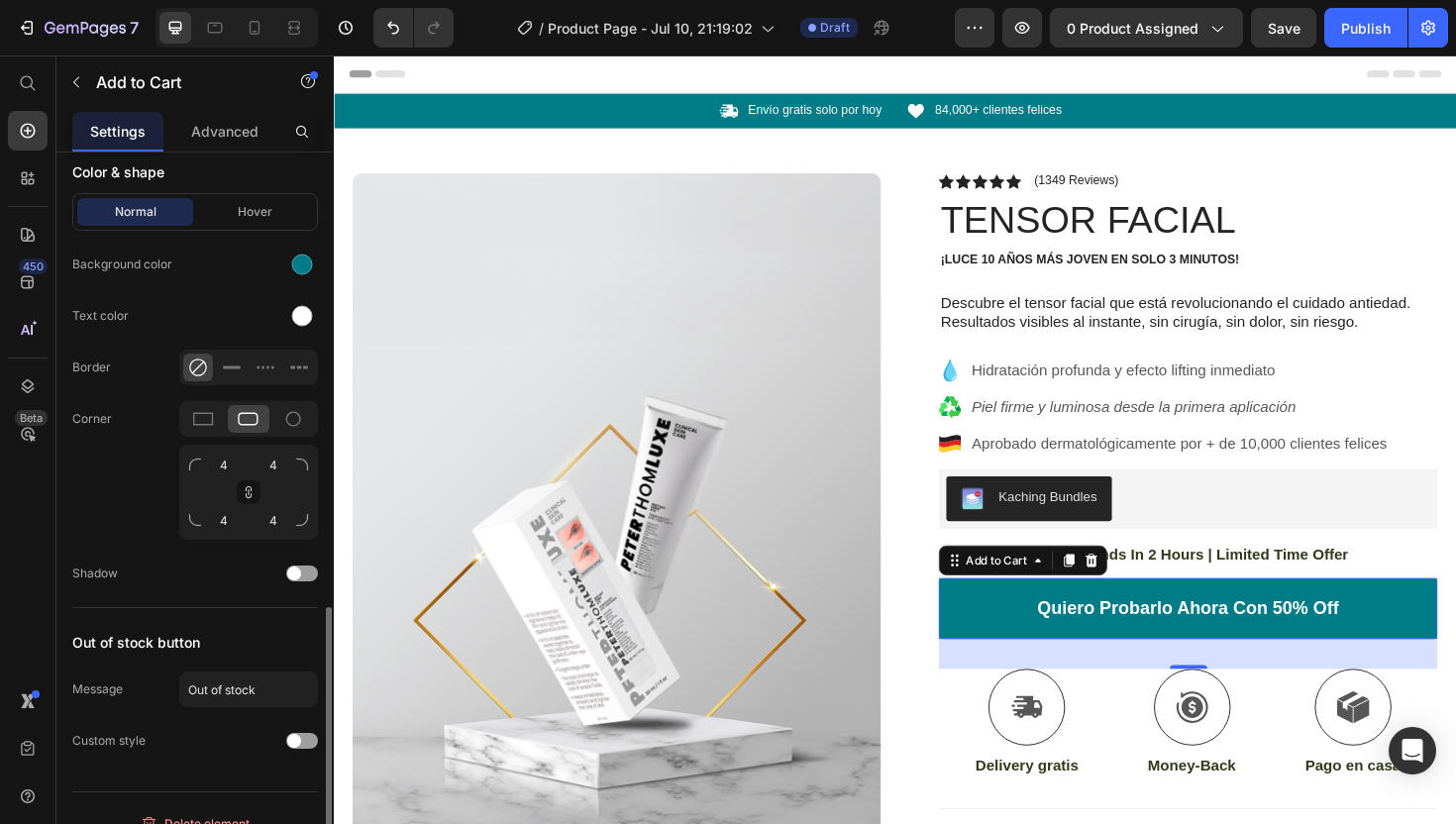 scroll, scrollTop: 1045, scrollLeft: 0, axis: vertical 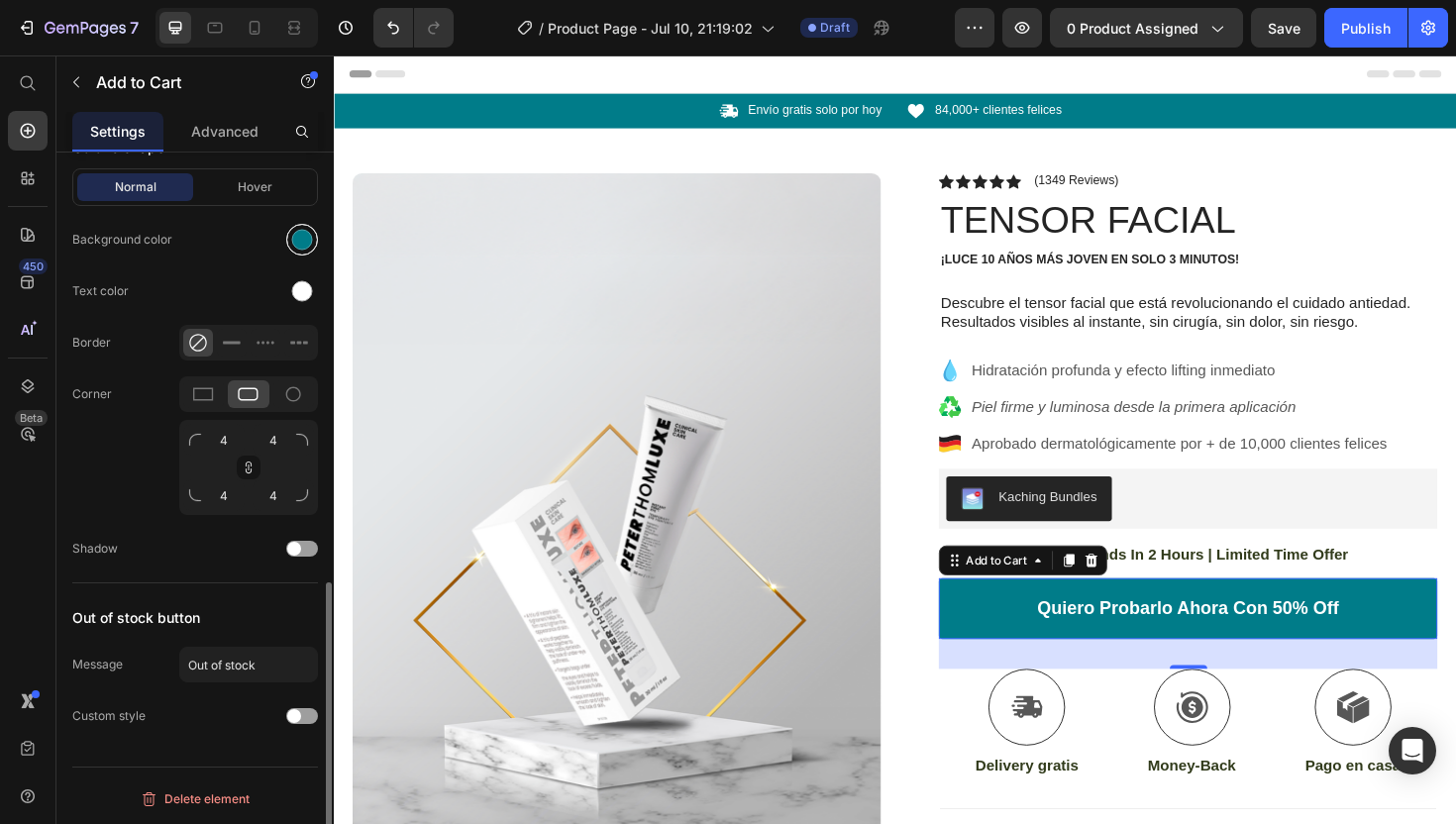 click at bounding box center [302, 240] 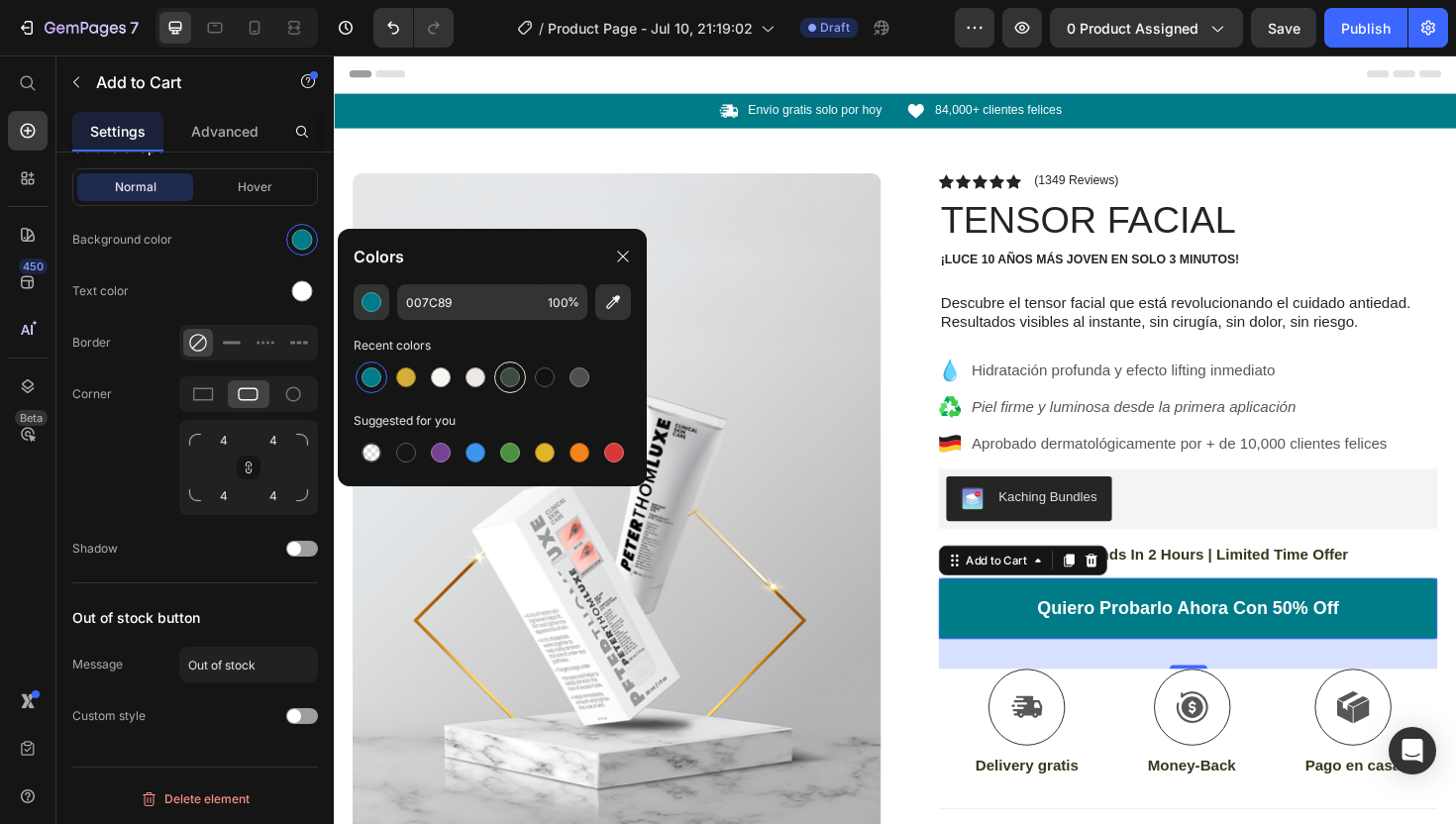click at bounding box center [510, 377] 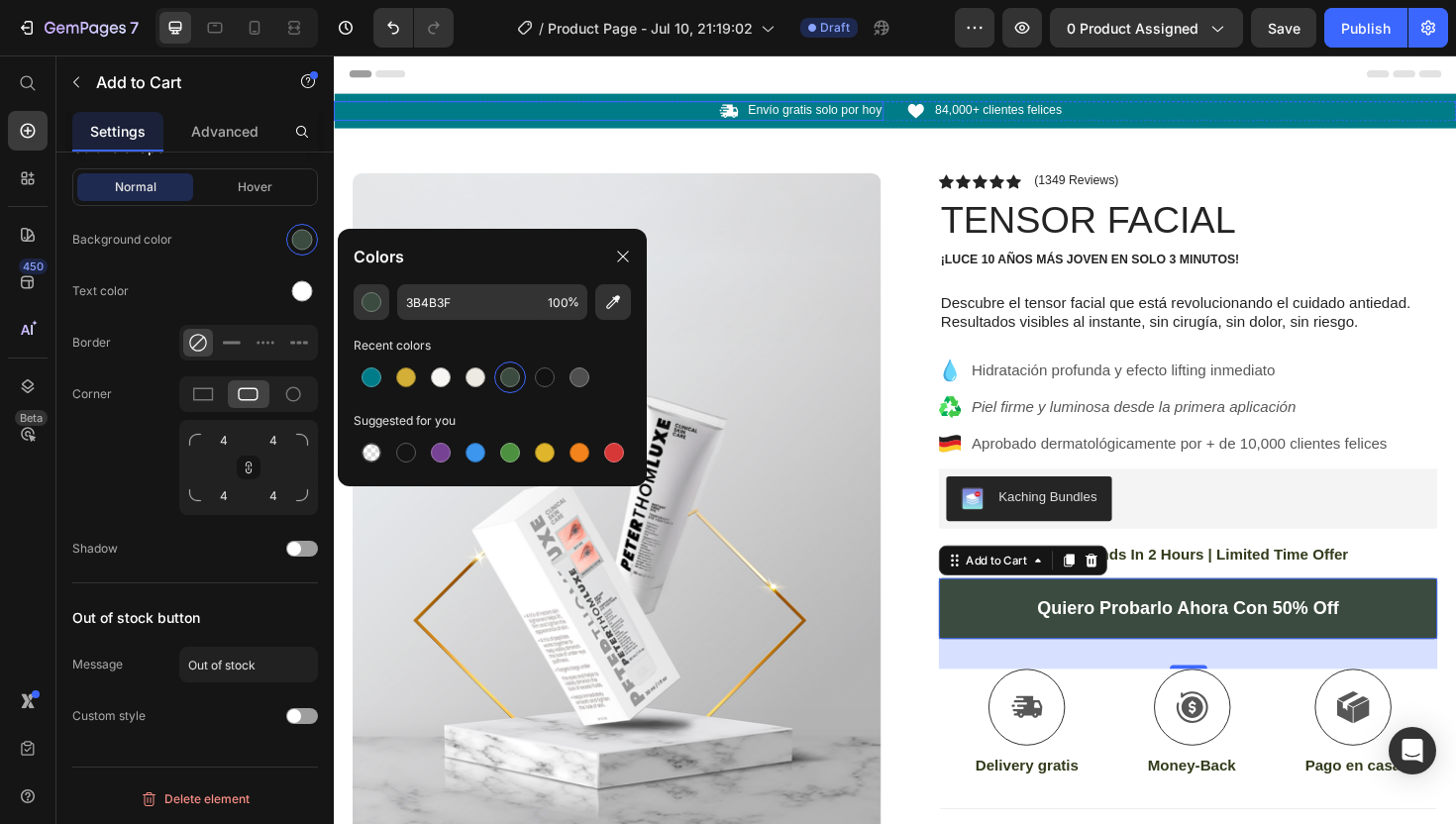 click on "Icon Envío gratis solo por hoy Text Block Row" at bounding box center [625, 114] 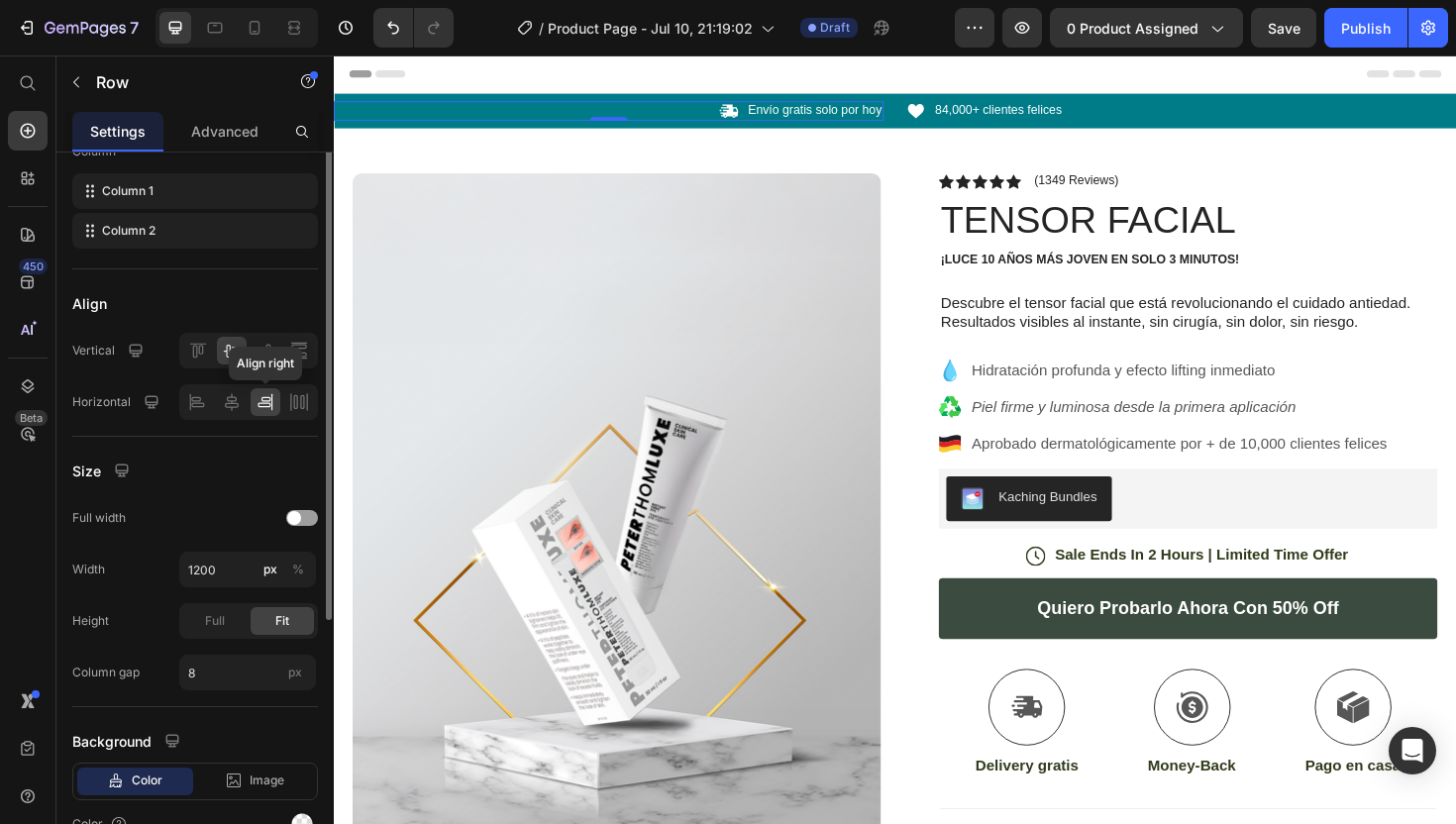 scroll, scrollTop: 390, scrollLeft: 0, axis: vertical 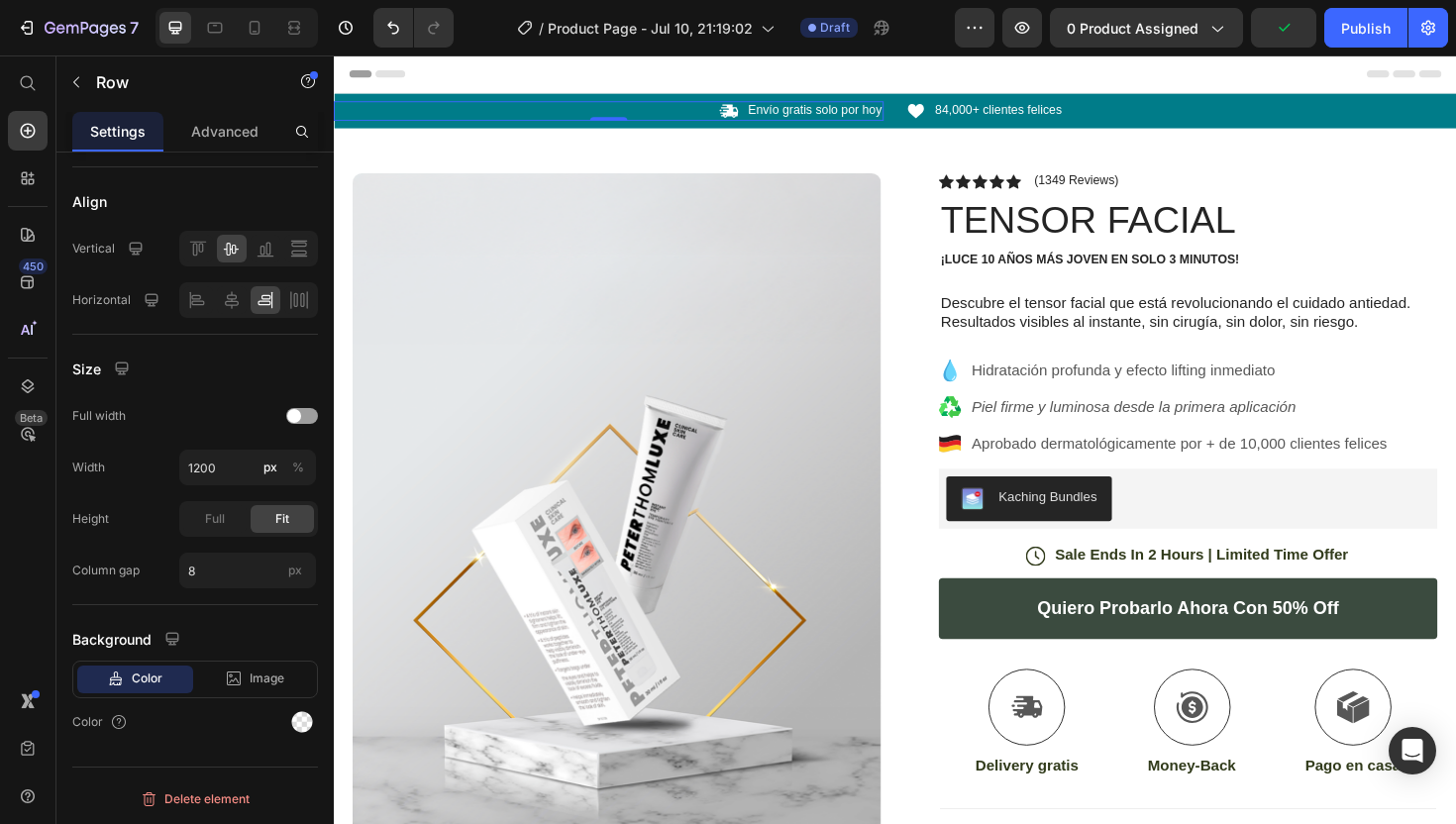 click on "Icon Envío gratis solo por hoy Text Block Row   0" at bounding box center (625, 114) 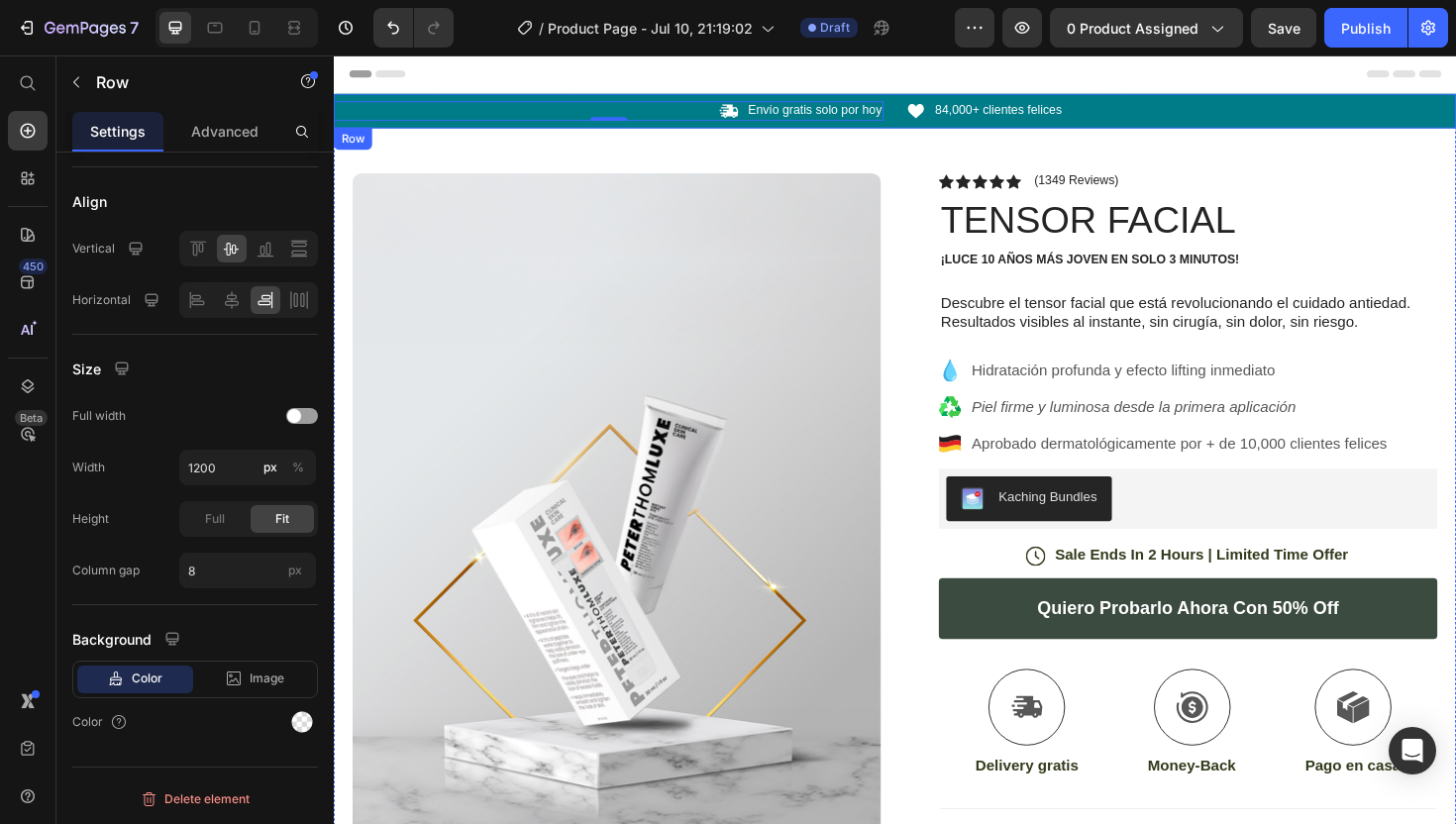 click on "Icon Envío gratis solo por hoy Text Block Row   0
Icon 84,000+ clientes felices Text Block Row Carousel Row" at bounding box center (928, 114) 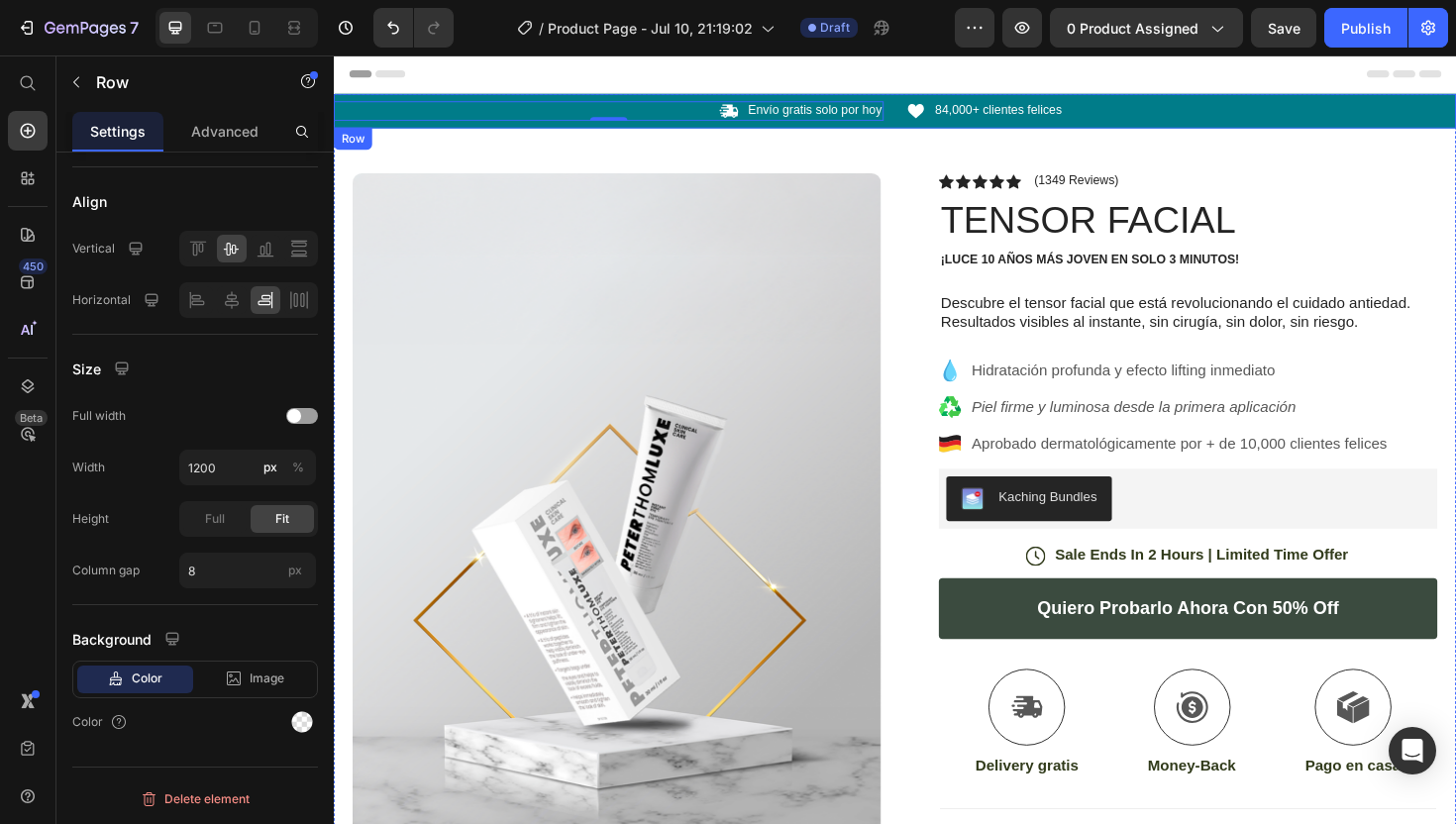 click on "Icon Envío gratis solo por hoy Text Block Row   0
Icon 84,000+ clientes felices Text Block Row Carousel Row" at bounding box center [928, 114] 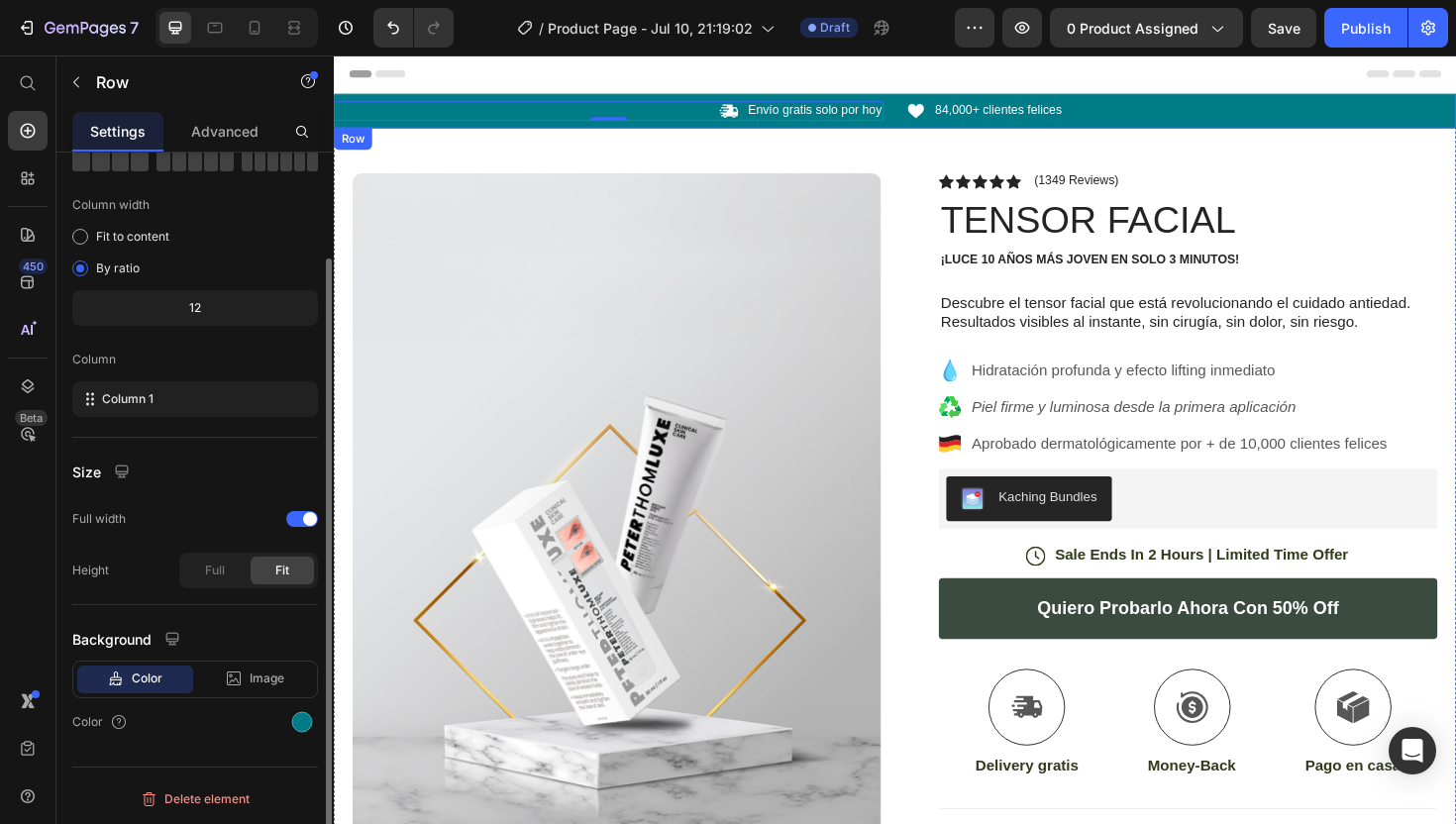 scroll, scrollTop: 124, scrollLeft: 0, axis: vertical 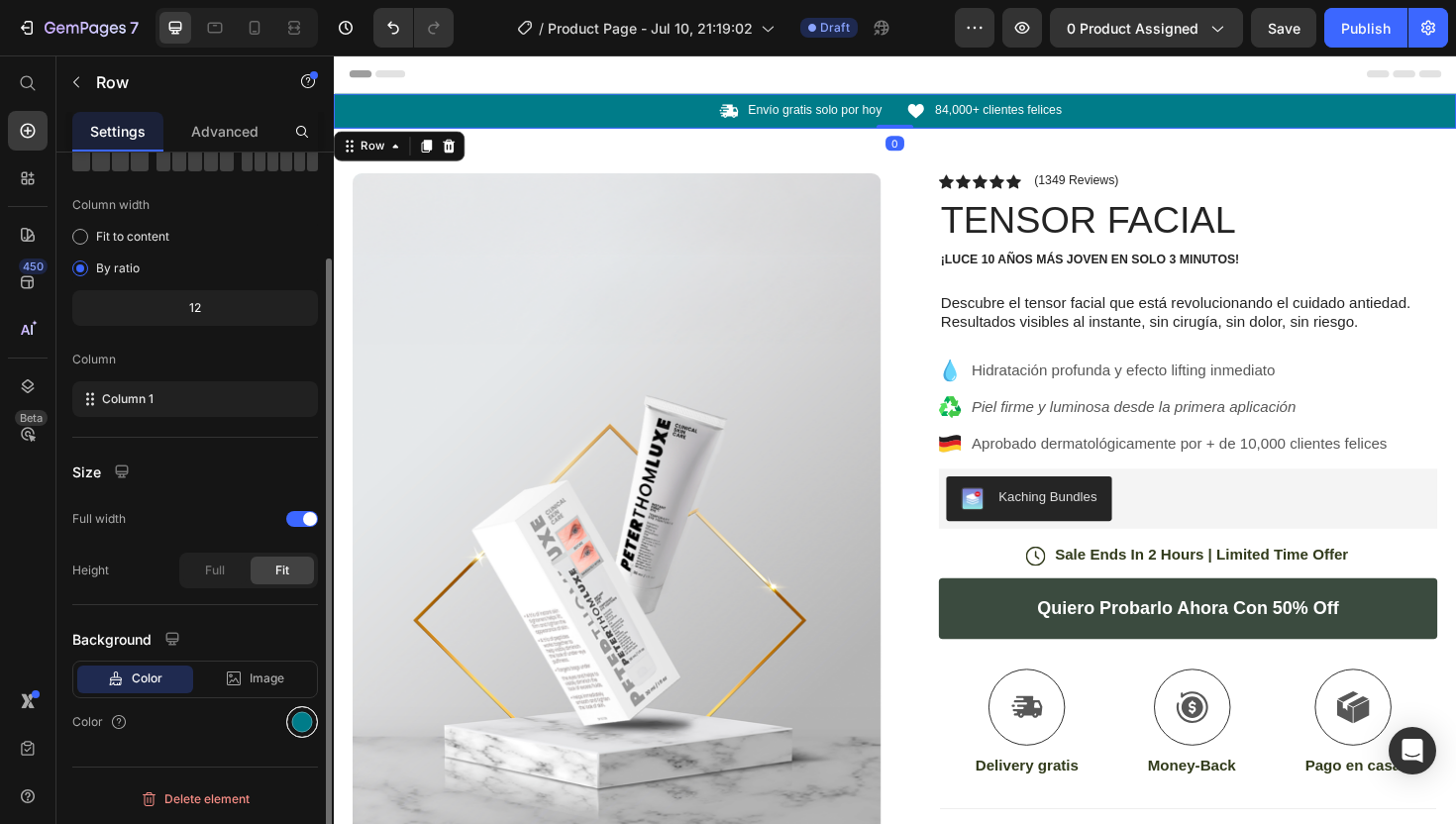 click at bounding box center [302, 722] 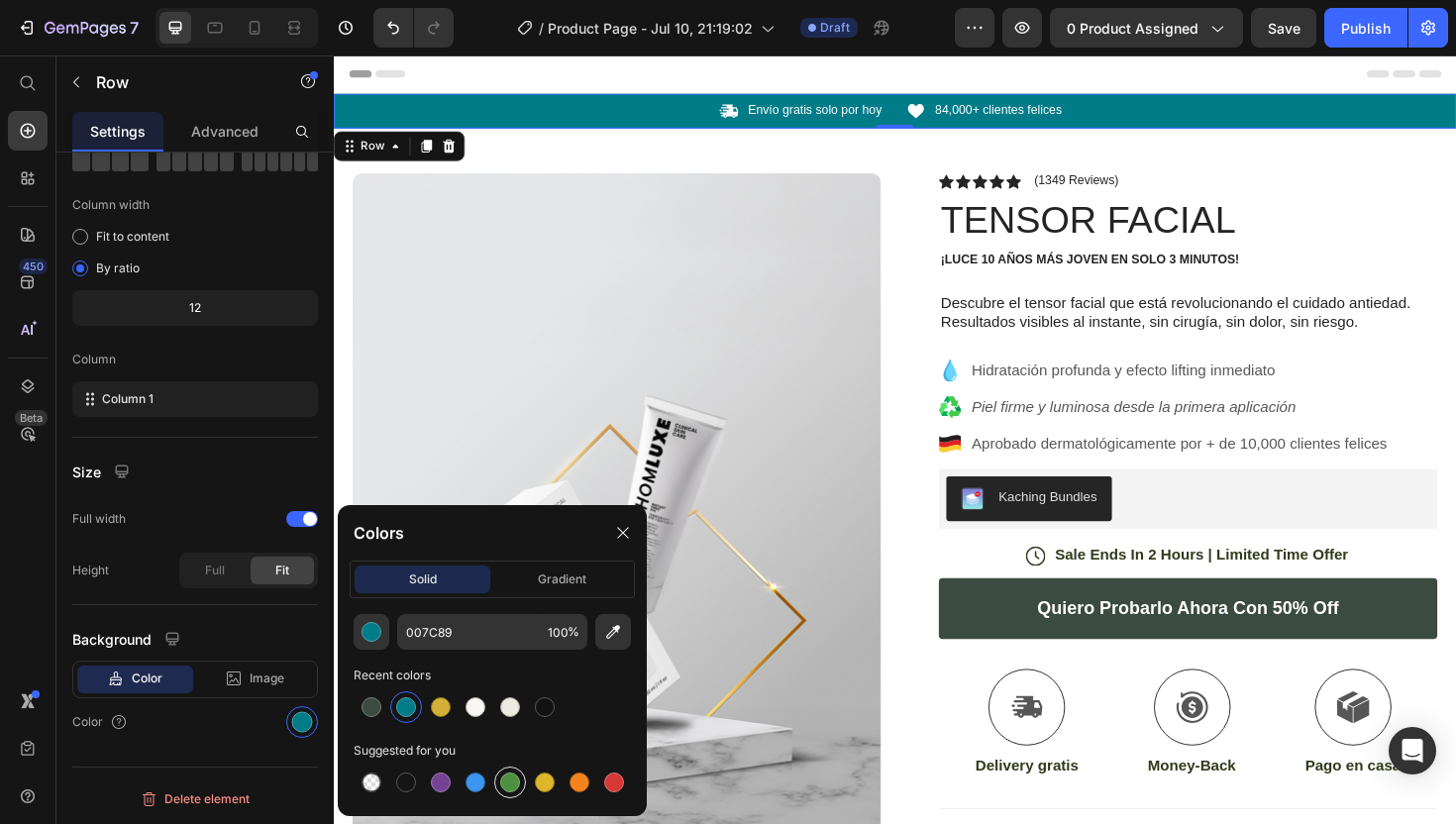 click at bounding box center [510, 782] 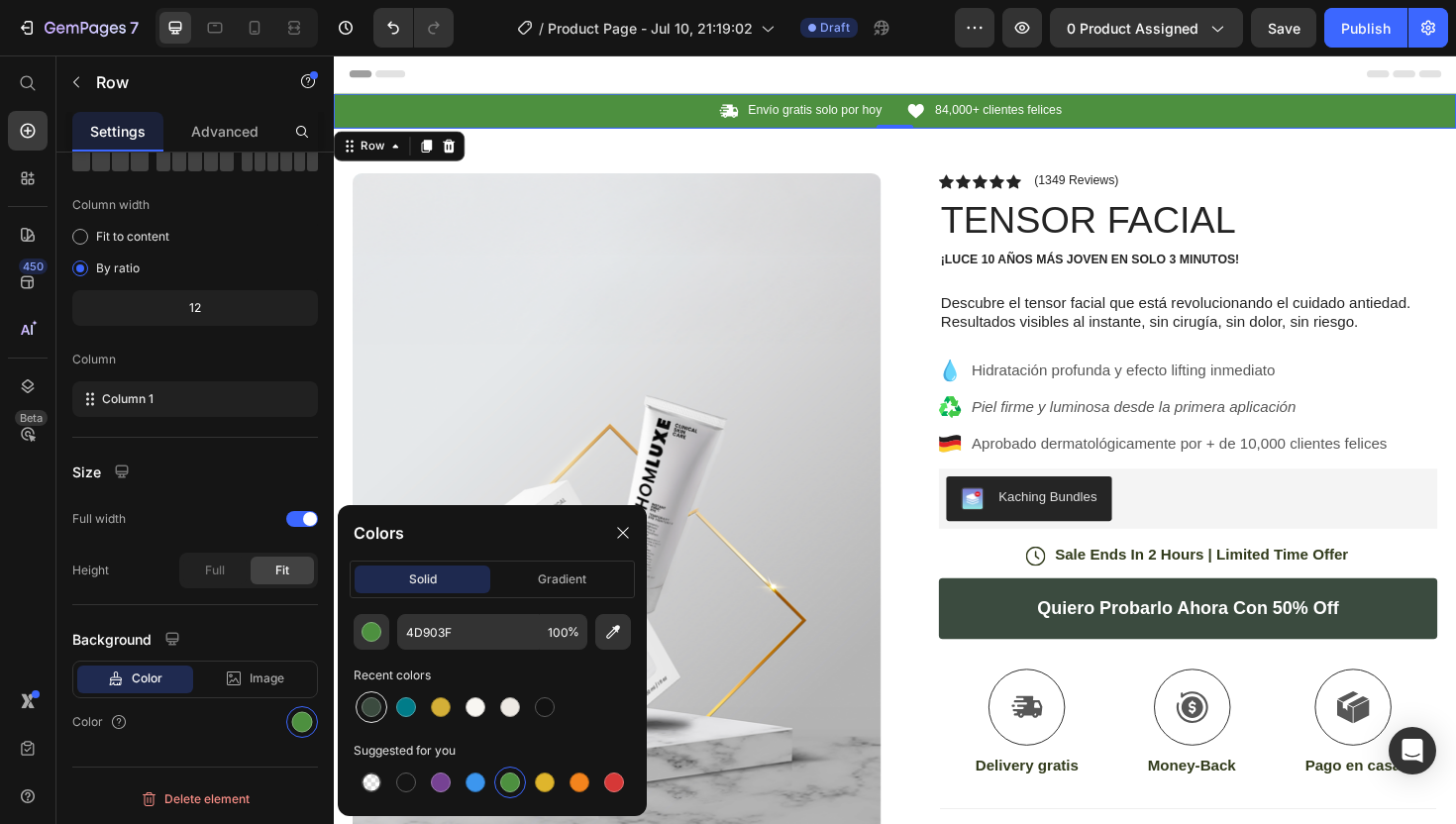 click at bounding box center [371, 707] 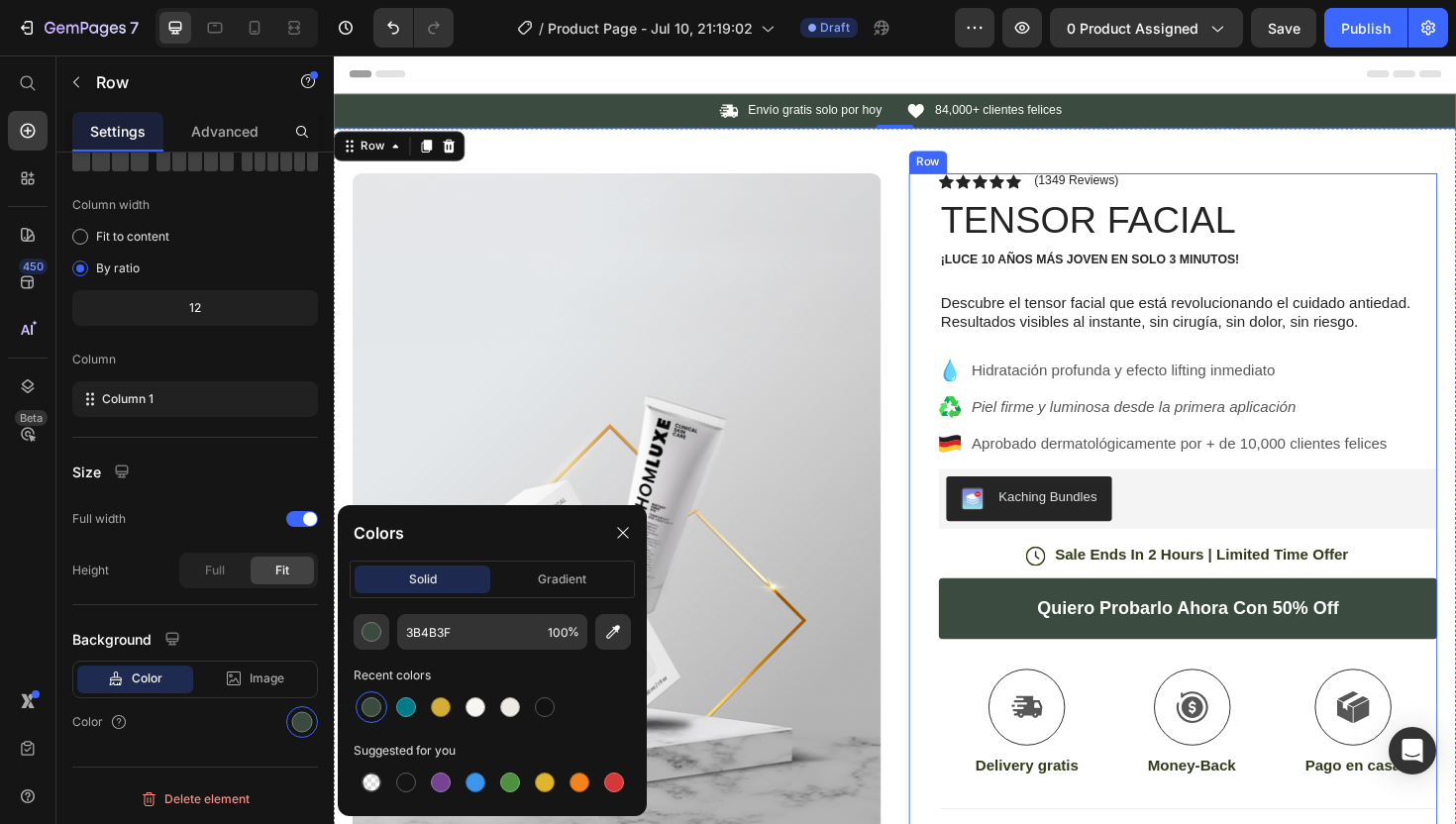 click on "Icon Icon Icon Icon Icon Icon List (1349 Reviews) Text Block Row TENSOR FACIAL Product Title ¡Luce 10 años más joven en solo 3 minutos! Text Block Descubre el tensor facial que está revolucionando el cuidado antiedad. Resultados visibles al instante, sin cirugía, sin dolor, sin riesgo. Text Block
Hidratación profunda y efecto lifting inmediato
Piel firme y luminosa desde la primera aplicación
Aprobado dermatológicamente por + de 10,000 clientes felices Item List Kaching Bundles Kaching Bundles
Icon Sale Ends In 2 Hours | Limited Time Offer Text Block Row quiero probarlo ahora con 50% off Add to Cart
Icon Delivery gratis Text Block
Icon Money-Back Text Block
Icon Pago en casa Text Block Row Image Icon Icon Icon Icon Icon Icon List Text Block
Icon Hannah N. (Houston, USA) Text Block Row Row
Beneficios" at bounding box center [1222, 670] 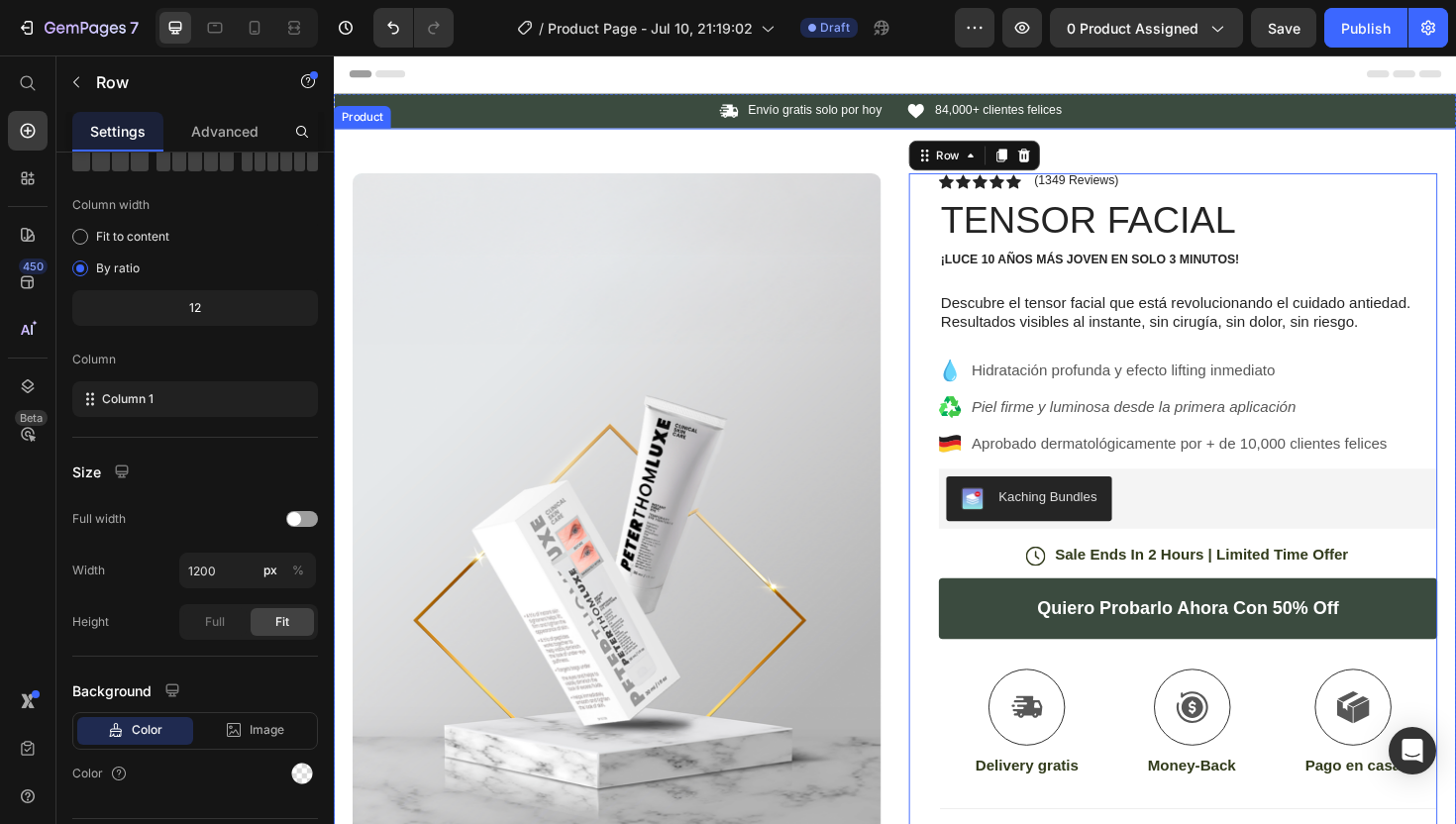 click on "Product Images Image Icon Icon Icon Icon Icon Icon List ¡El tensor facial me devolvió la piel que tenía a los 40! ¡Estoy impactada! Mi esposo me preguntó si me había hecho algo... y solo fue esta crema. Text Block
Icon Mariela R. (54 años, Lima) Text Block Row Row Row Icon Icon Icon Icon Icon Icon List (1349 Reviews) Text Block Row TENSOR FACIAL Product Title ¡Luce 10 años más joven en solo 3 minutos! Text Block Descubre el tensor facial que está revolucionando el cuidado antiedad. Resultados visibles al instante, sin cirugía, sin dolor, sin riesgo. Text Block
Hidratación profunda y efecto lifting inmediato
Piel firme y luminosa desde la primera aplicación
Aprobado dermatológicamente por + de 10,000 clientes felices Item List Kaching Bundles Kaching Bundles
Icon Sale Ends In 2 Hours | Limited Time Offer Text Block Row quiero probarlo ahora con 50% off Add to Cart
Icon Text Block" at bounding box center (928, 838) 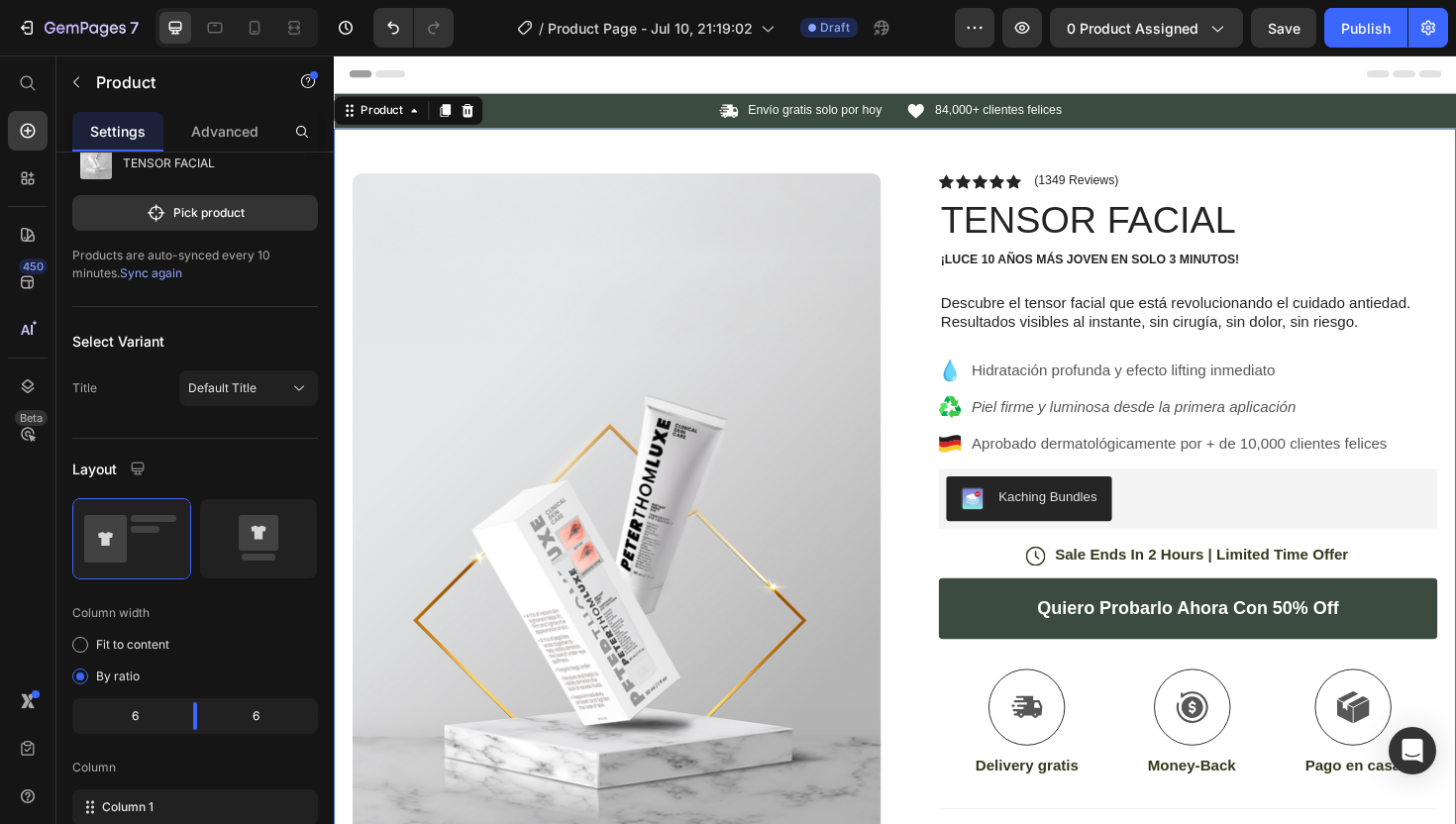 scroll, scrollTop: 0, scrollLeft: 0, axis: both 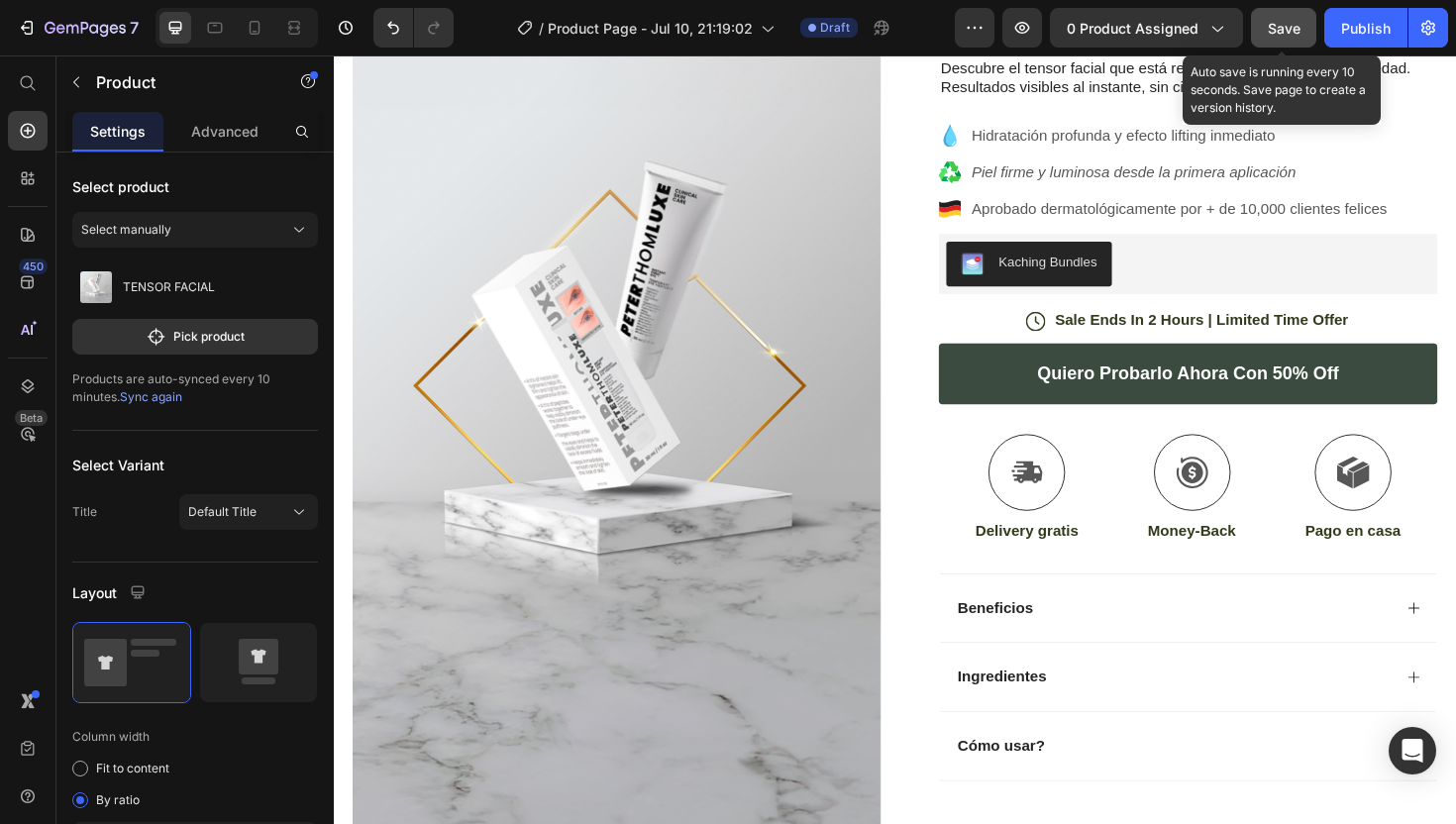 click on "Save" at bounding box center (1284, 28) 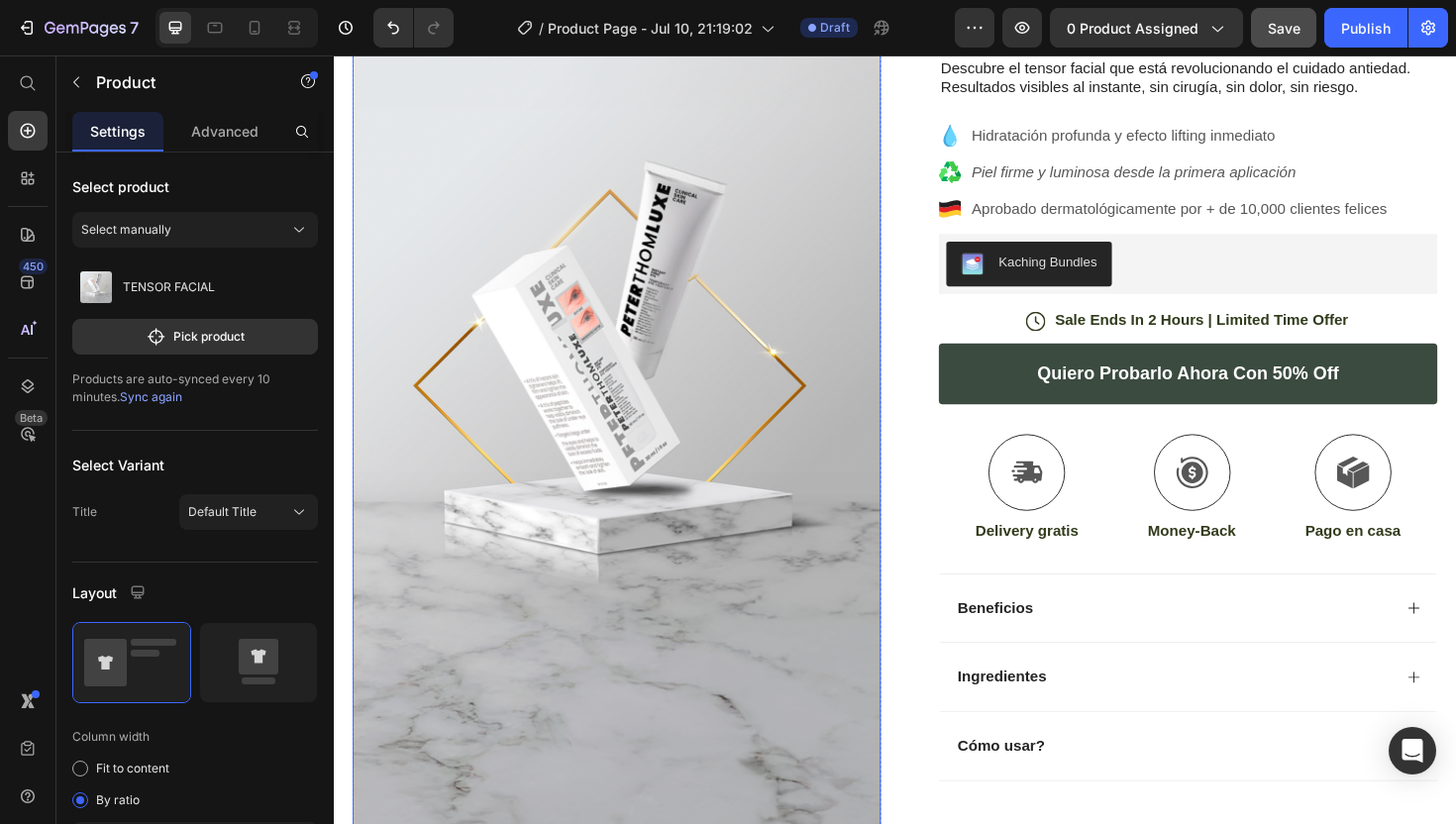 scroll, scrollTop: 0, scrollLeft: 0, axis: both 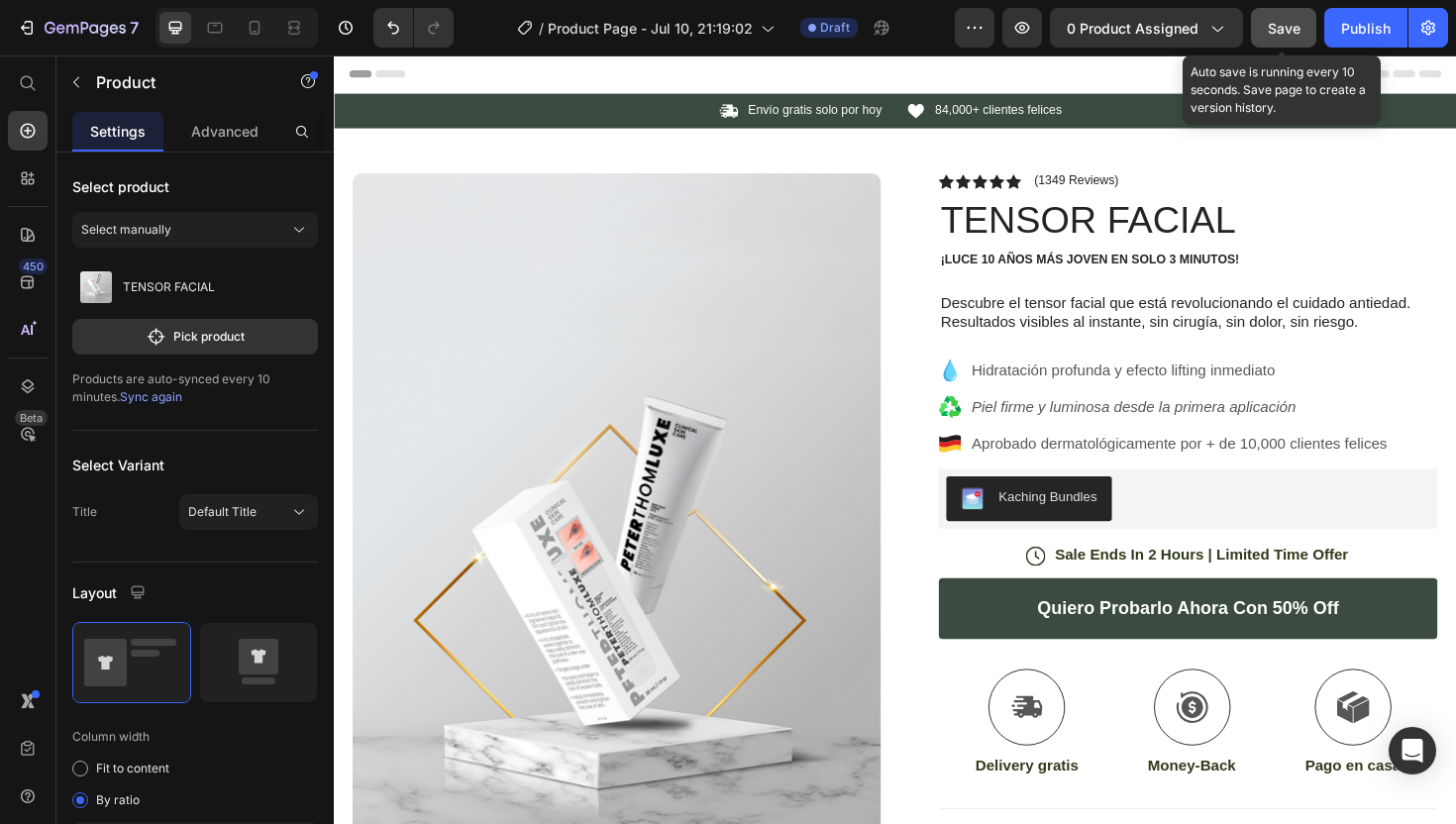 click on "Save" at bounding box center [1284, 28] 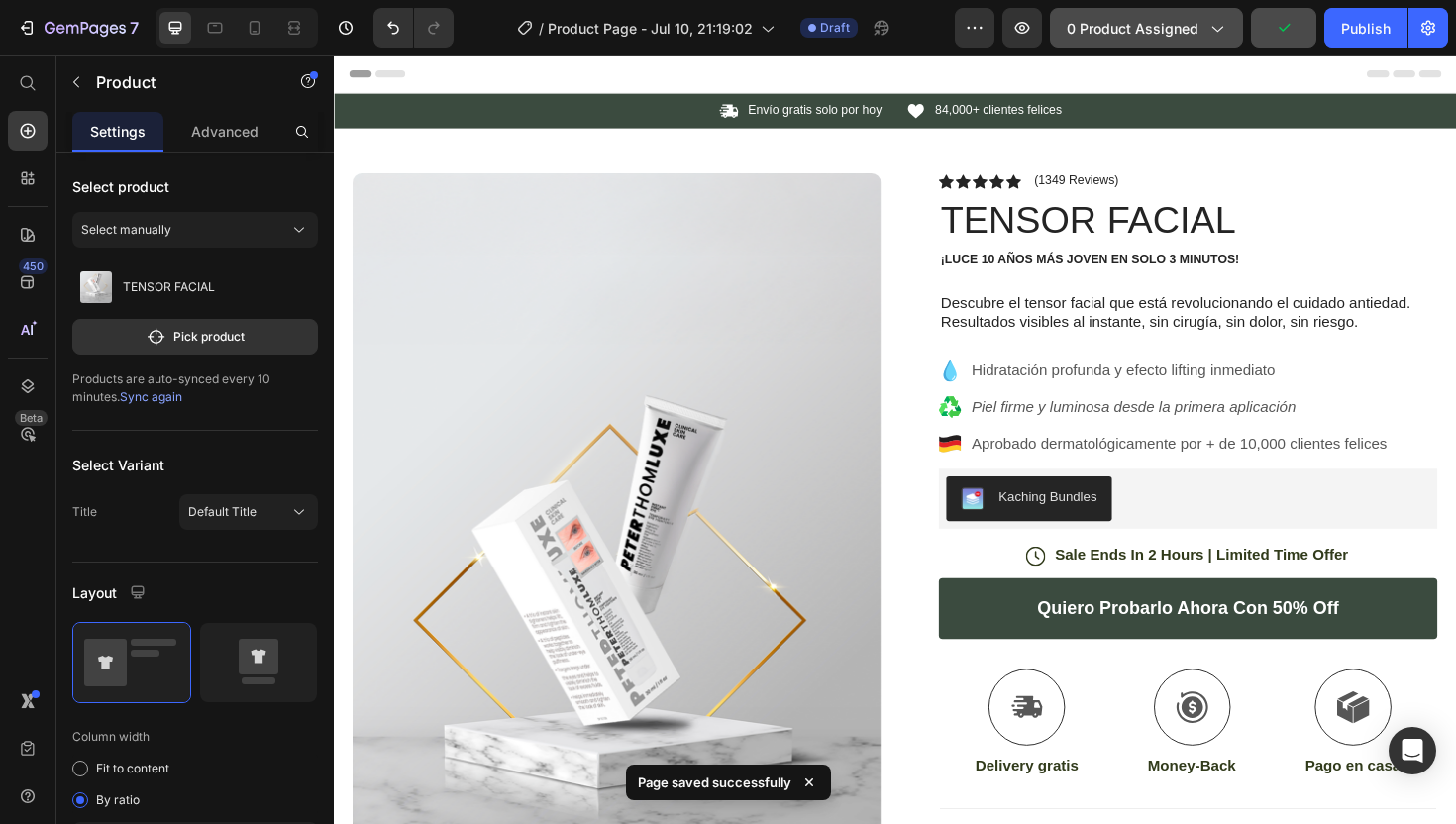 click on "0 product assigned" 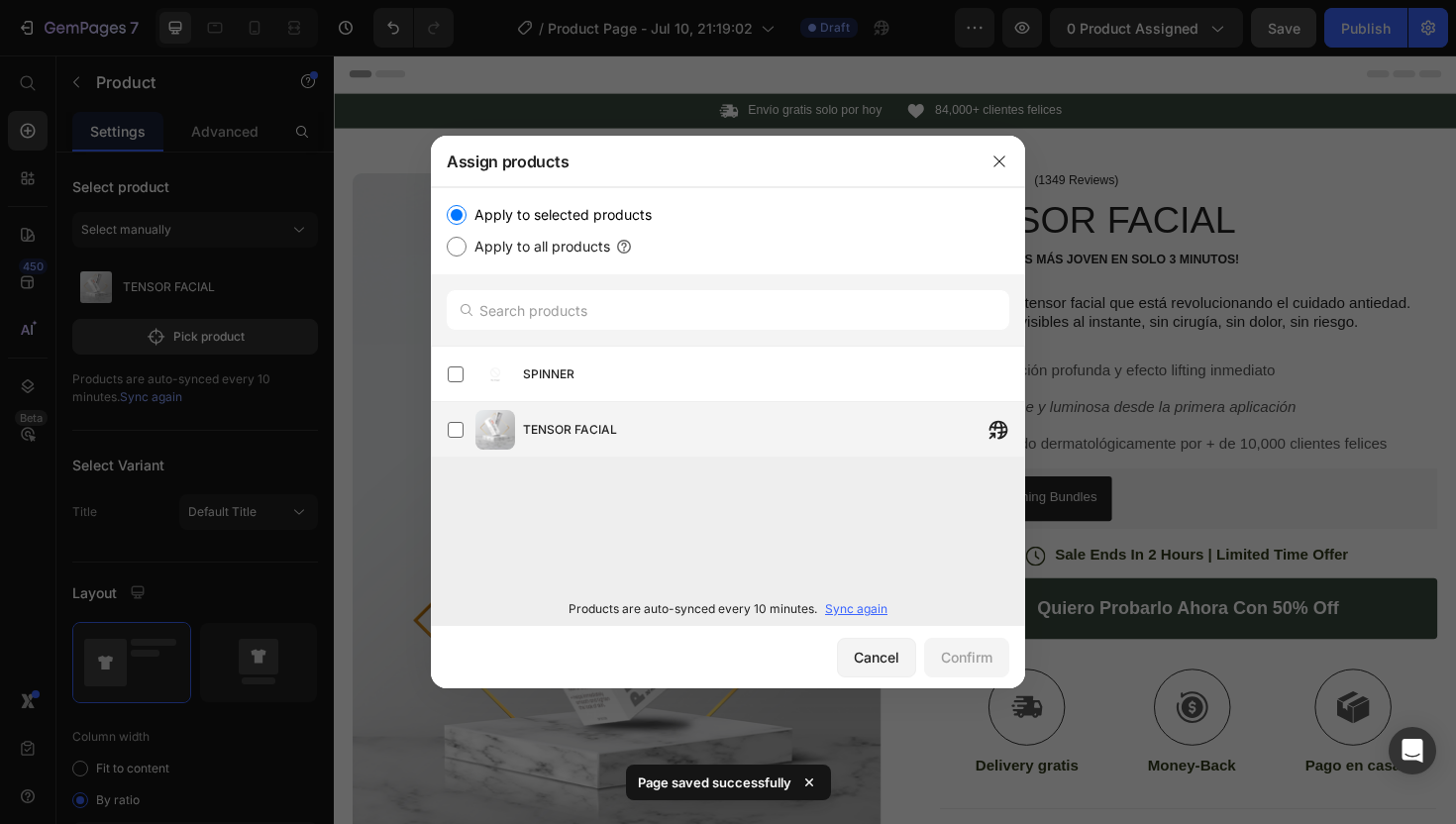 click on "TENSOR FACIAL" at bounding box center (774, 430) 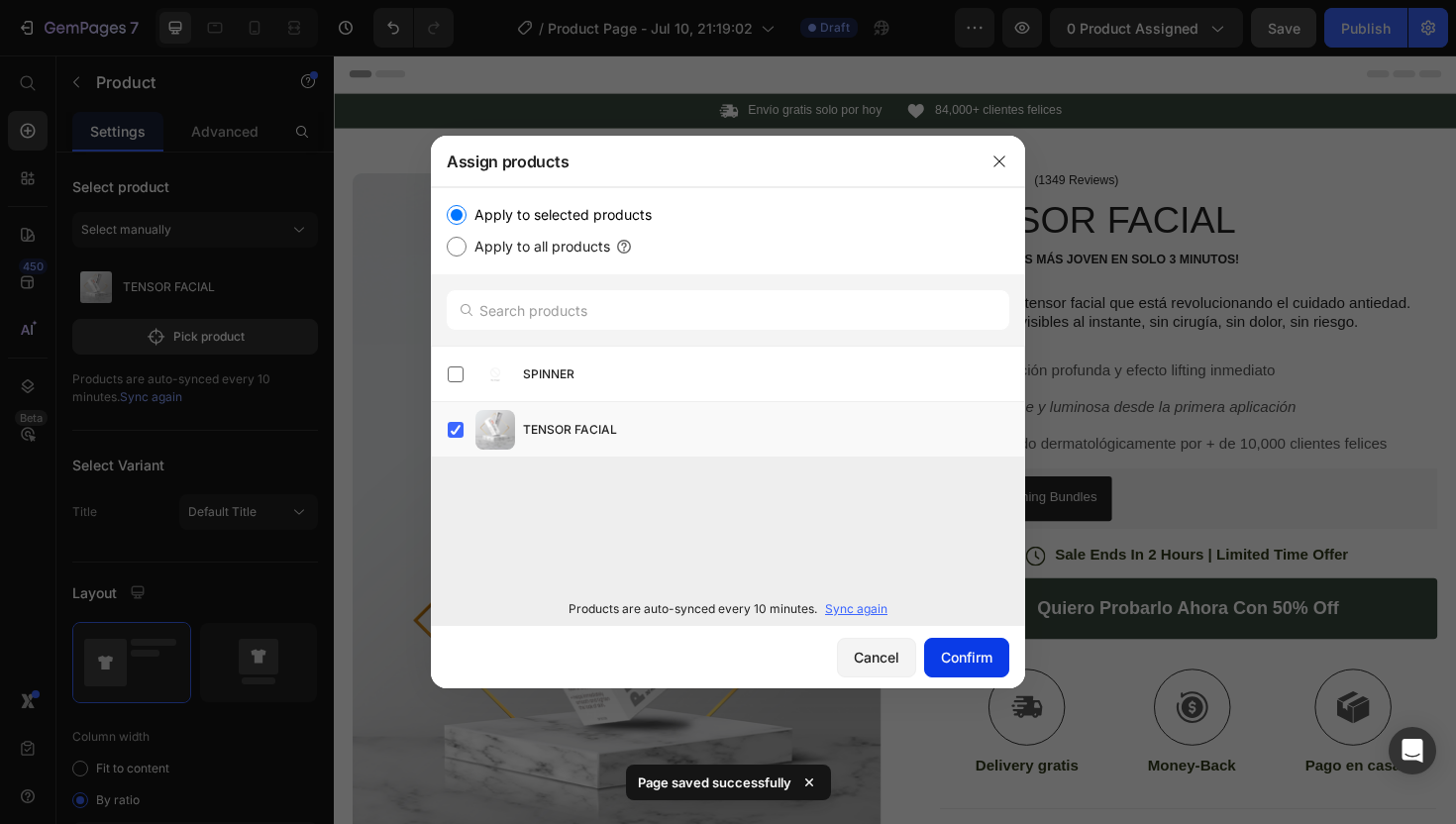 click on "Confirm" 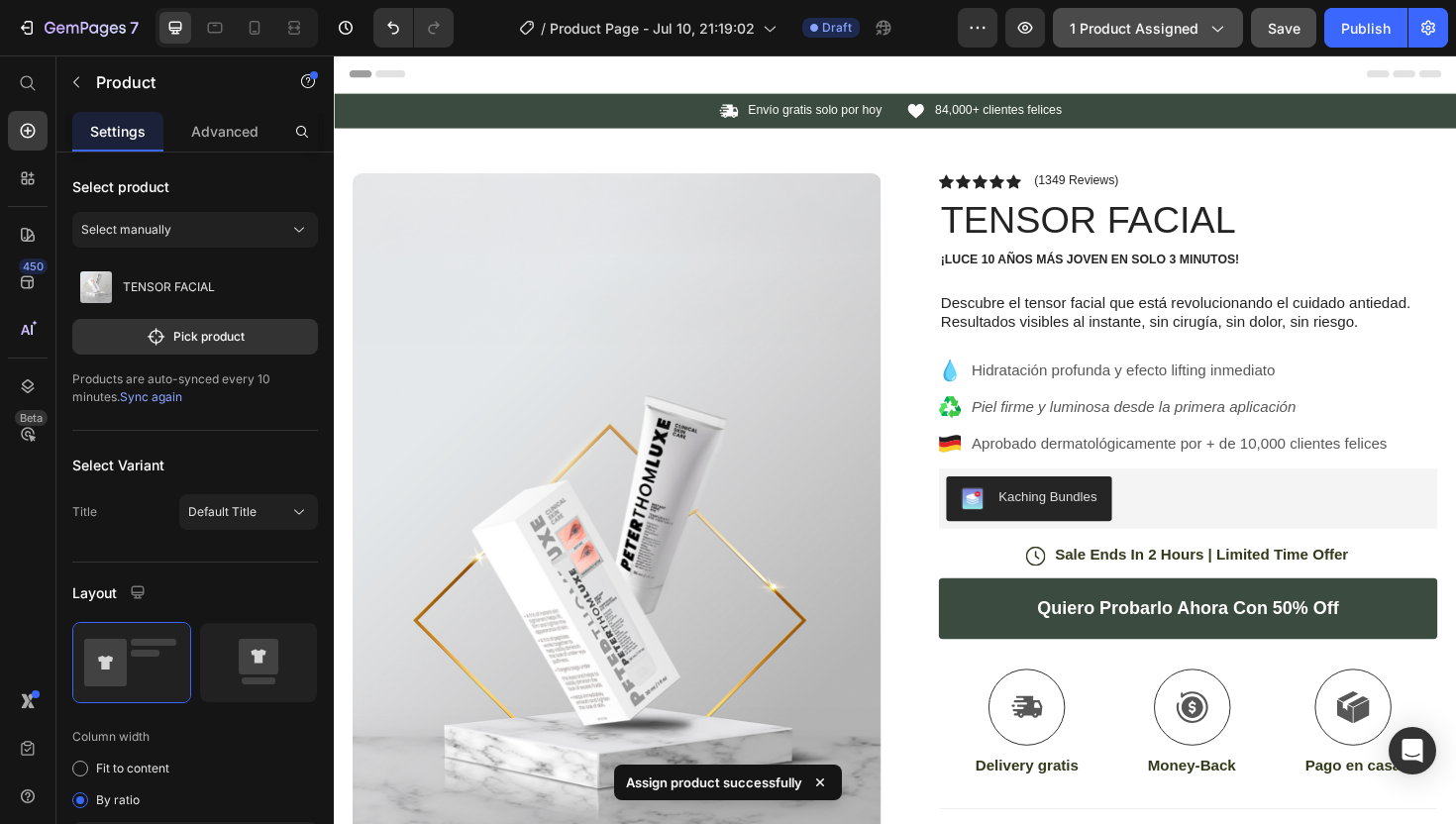 click on "1 product assigned" 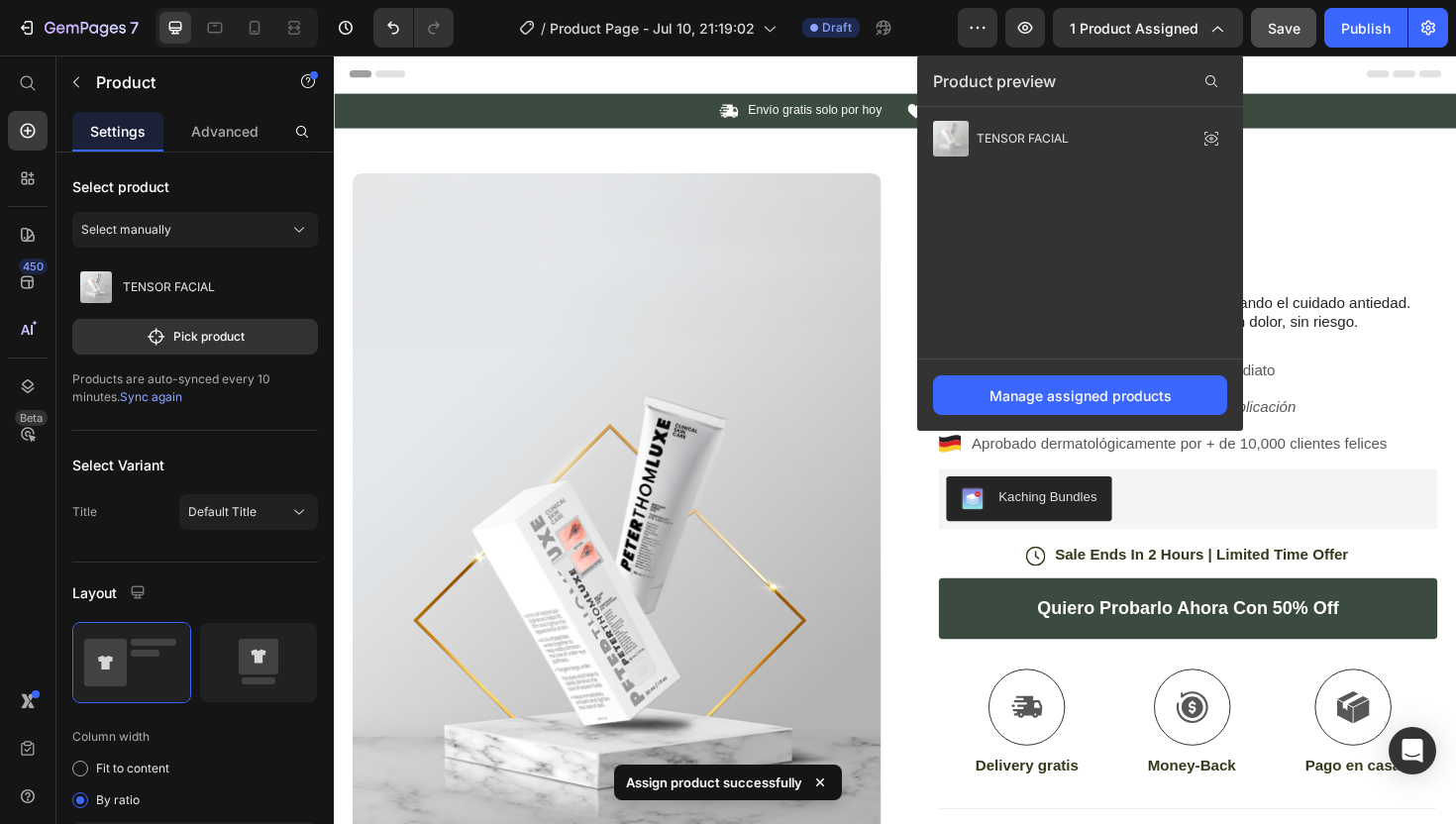 click on "Product Images Image Icon Icon Icon Icon Icon Icon List ¡El tensor facial me devolvió la piel que tenía a los 40! ¡Estoy impactada! Mi esposo me preguntó si me había hecho algo... y solo fue esta crema. Text Block
Icon Mariela R. (54 años, Lima) Text Block Row Row Row Icon Icon Icon Icon Icon Icon List (1349 Reviews) Text Block Row TENSOR FACIAL Product Title ¡Luce 10 años más joven en solo 3 minutos! Text Block Descubre el tensor facial que está revolucionando el cuidado antiedad. Resultados visibles al instante, sin cirugía, sin dolor, sin riesgo. Text Block
Hidratación profunda y efecto lifting inmediato
Piel firme y luminosa desde la primera aplicación
Aprobado dermatológicamente por + de 10,000 clientes felices Item List Kaching Bundles Kaching Bundles
Icon Sale Ends In 2 Hours | Limited Time Offer Text Block Row quiero probarlo ahora con 50% off Add to Cart
Icon Text Block" at bounding box center (928, 838) 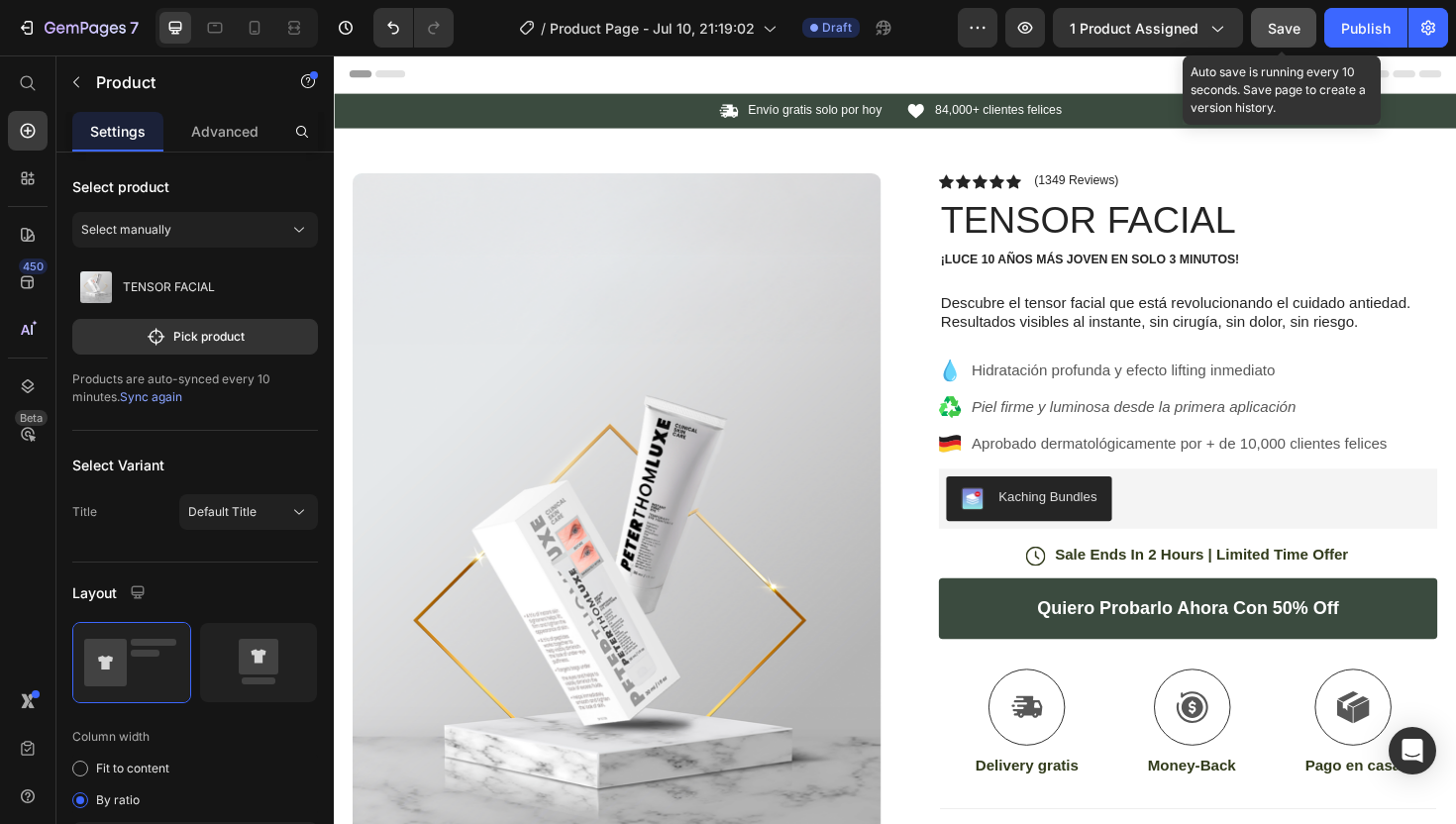 click on "Save" 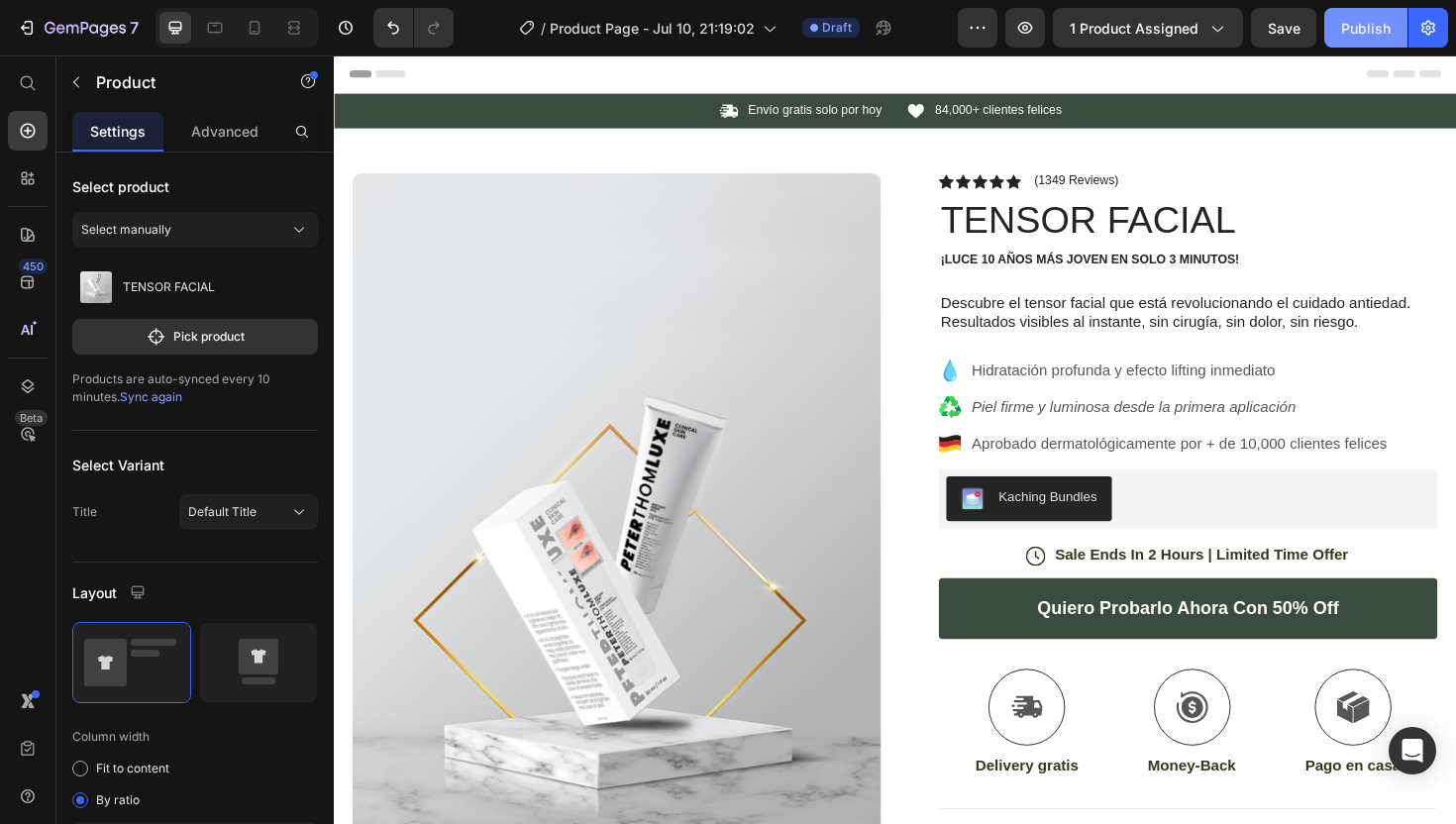 click on "Publish" at bounding box center [1366, 28] 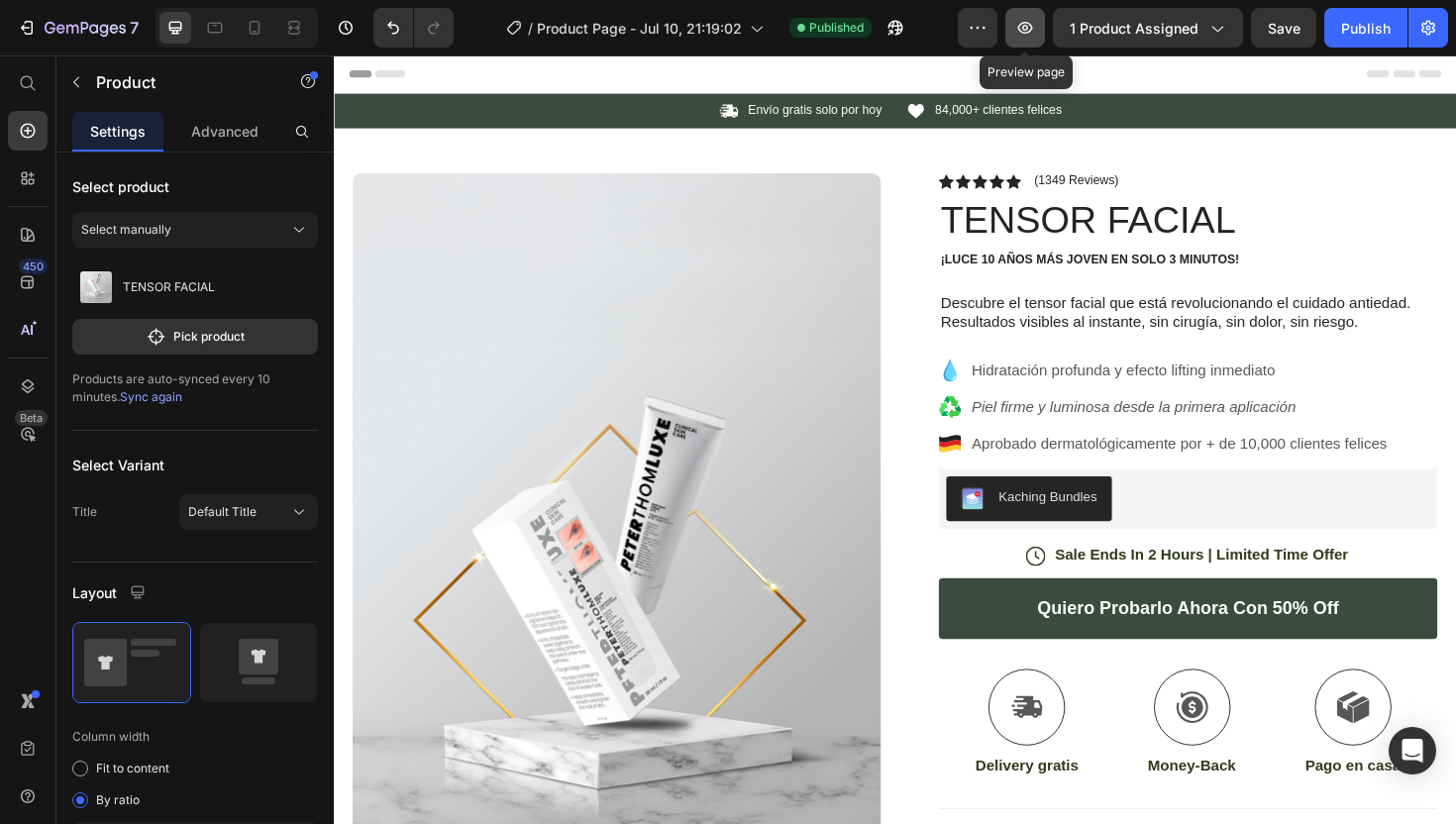 click 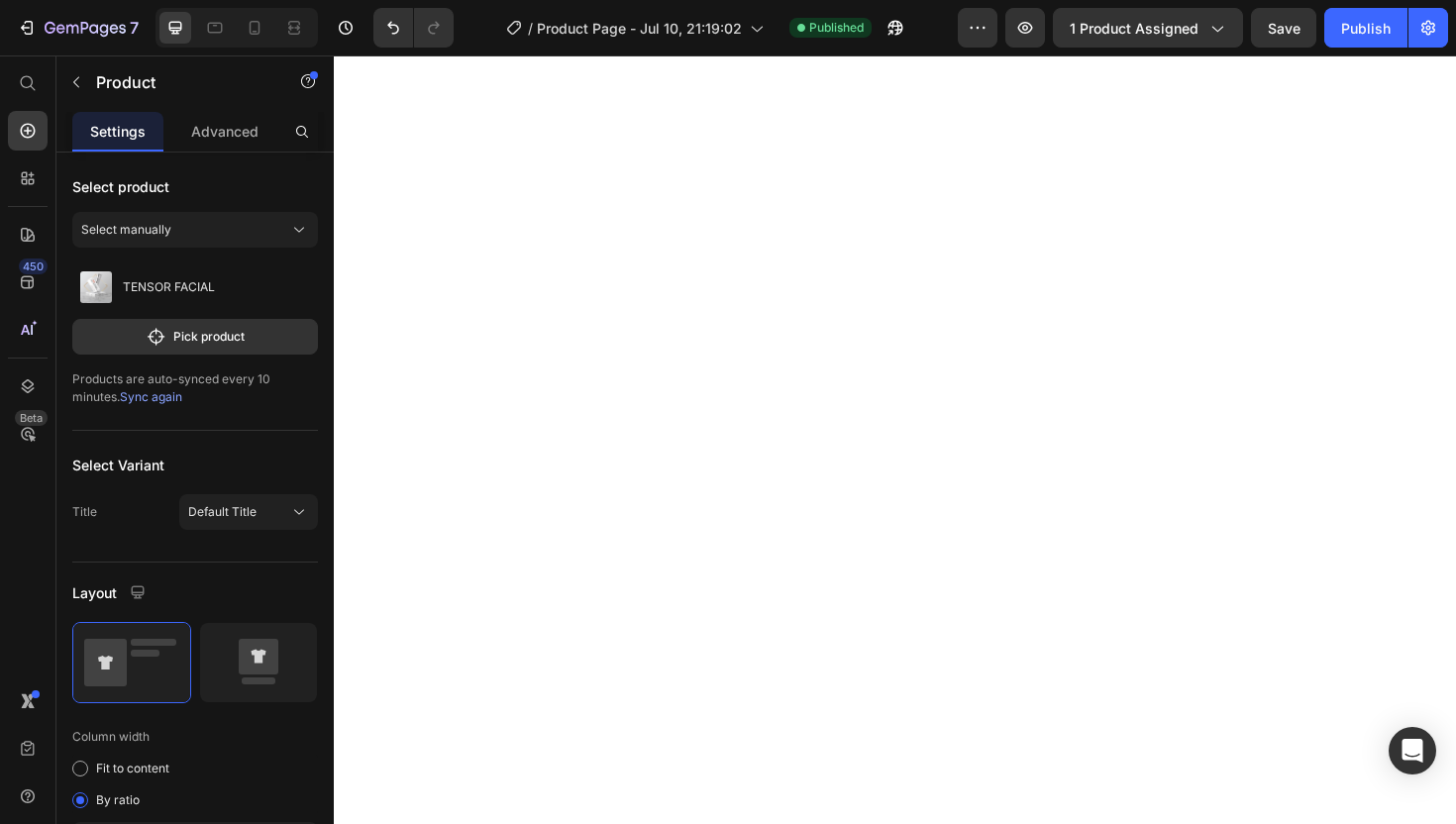 scroll, scrollTop: 1892, scrollLeft: 0, axis: vertical 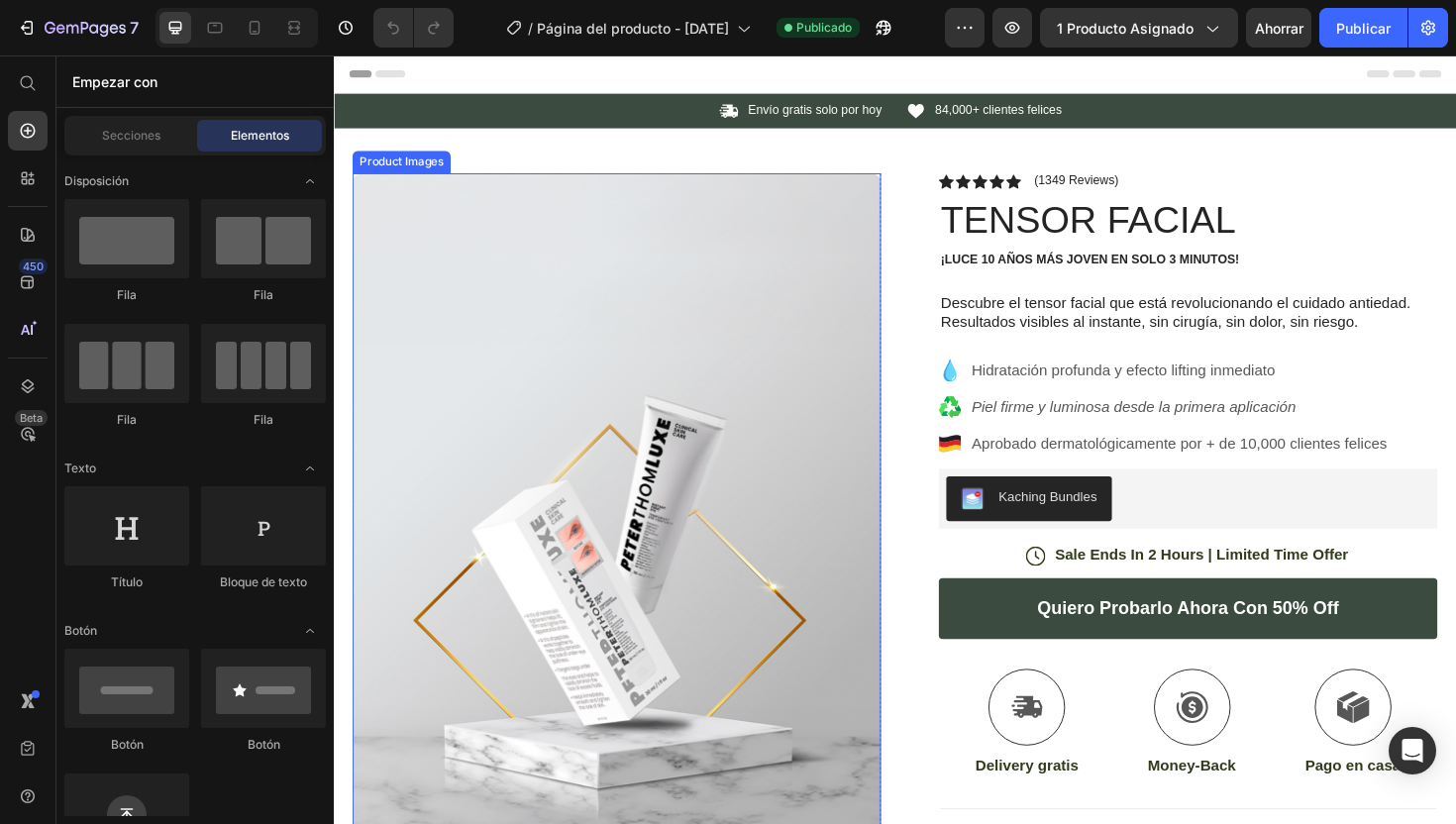 click at bounding box center (633, 677) 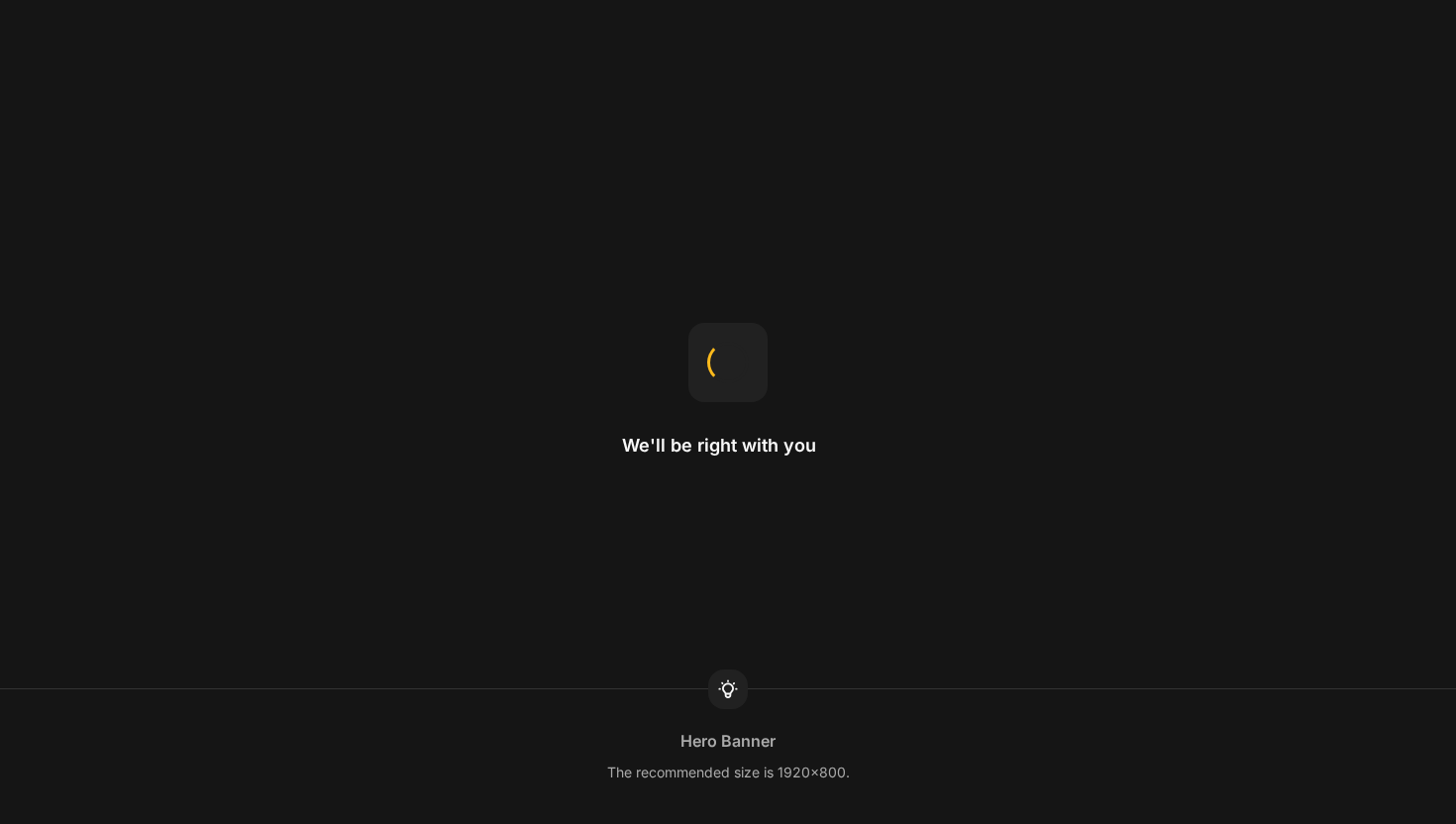 scroll, scrollTop: 0, scrollLeft: 0, axis: both 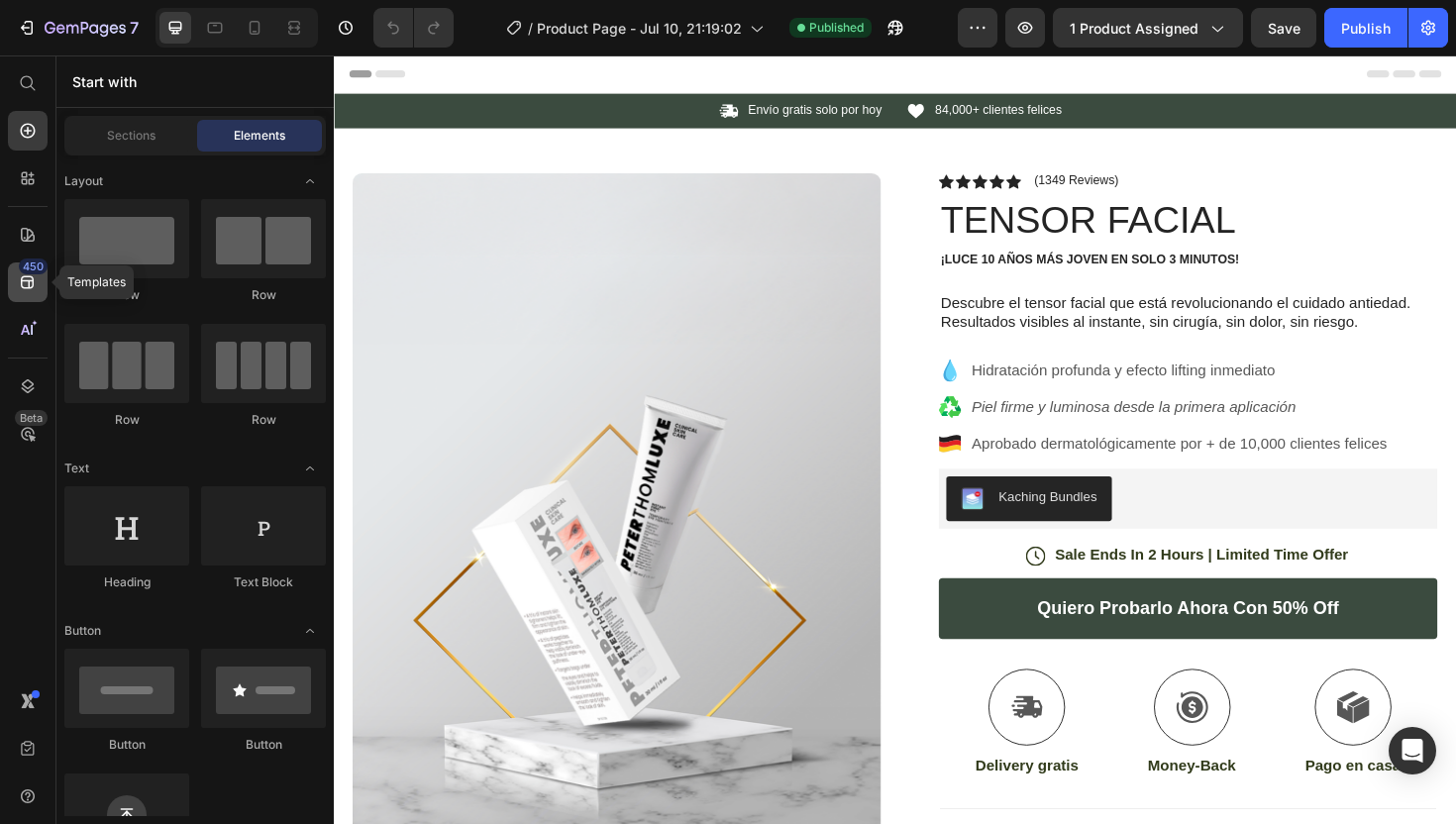 click 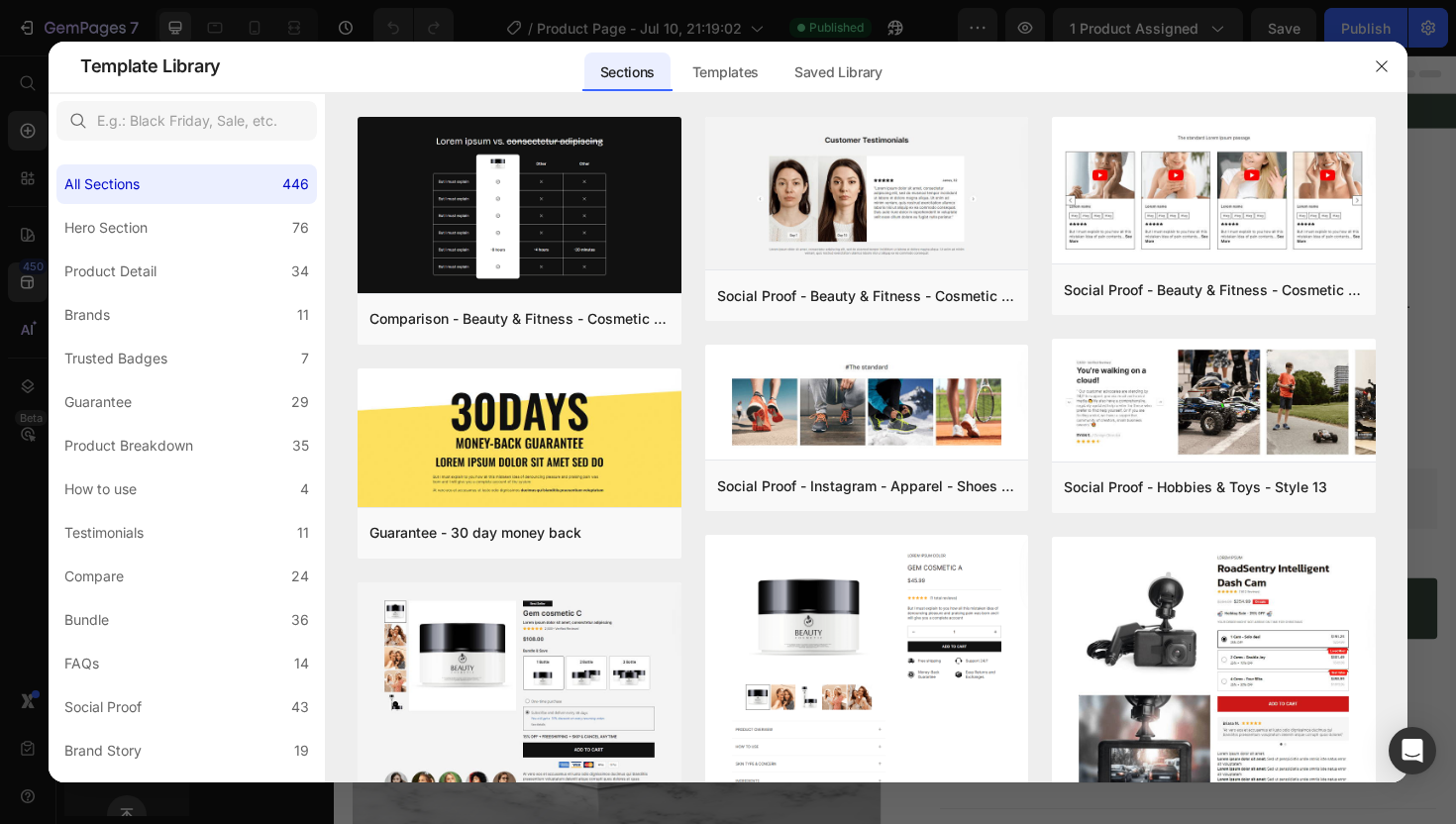 click at bounding box center [728, 412] 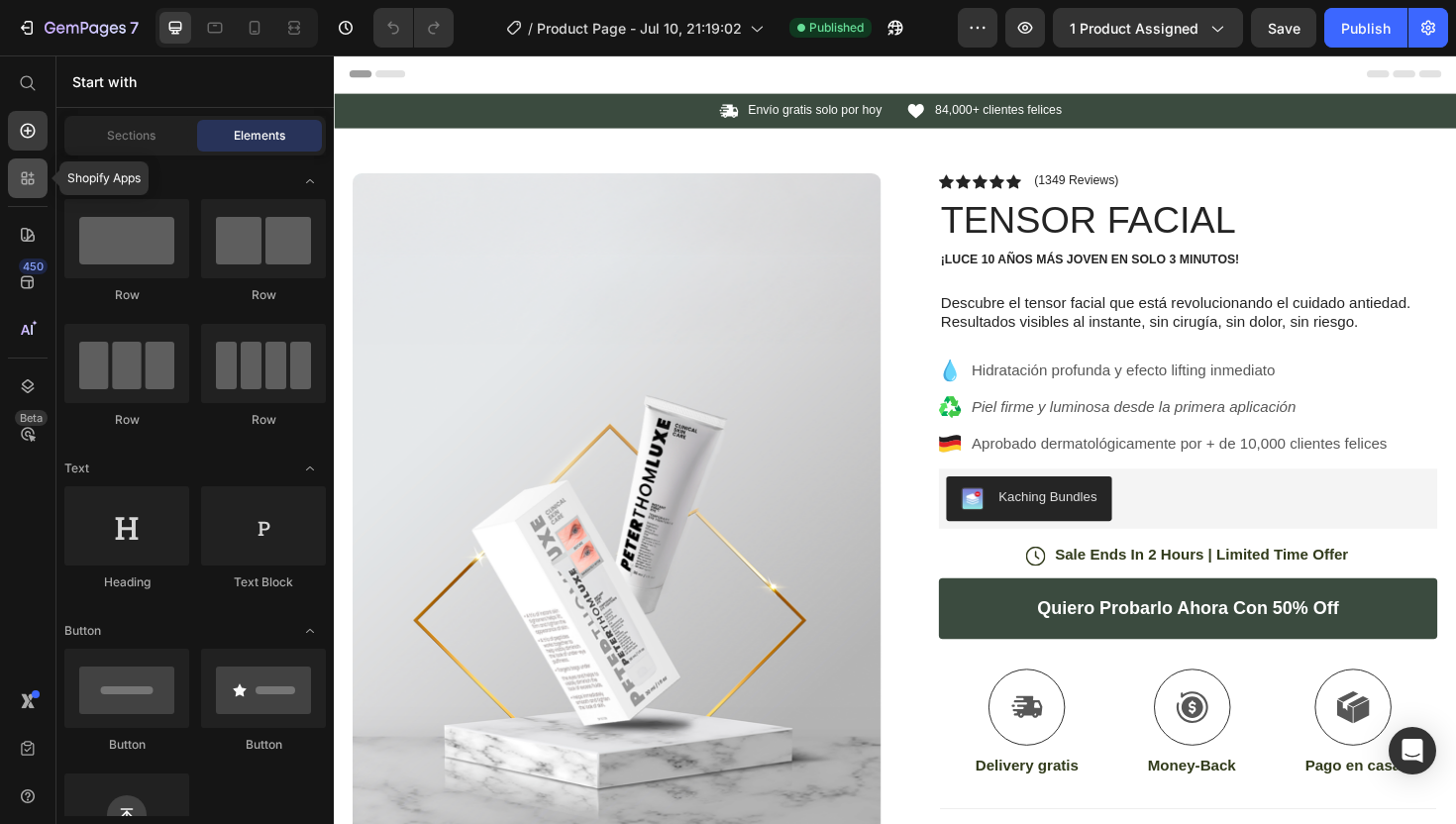 click 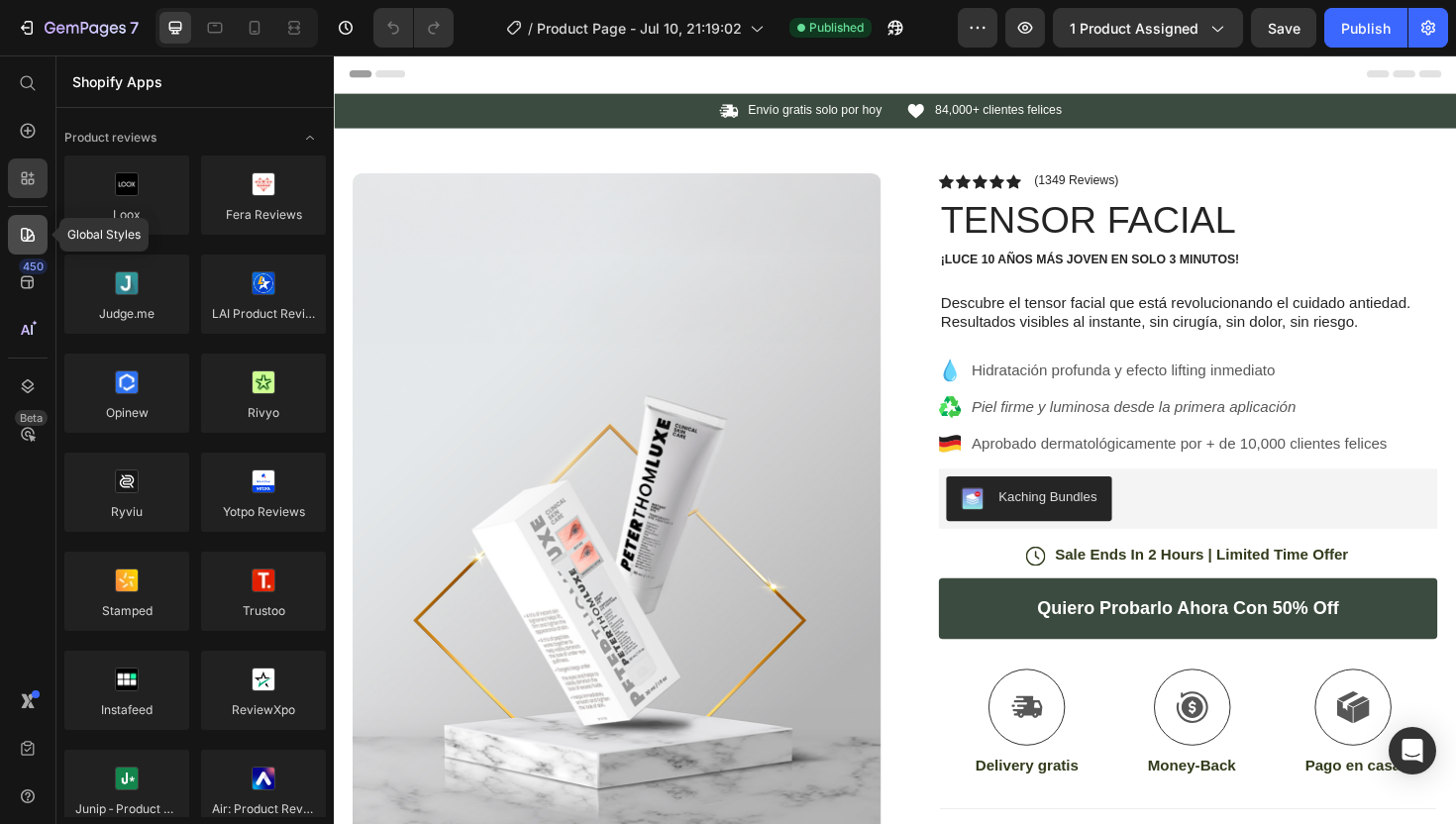 click 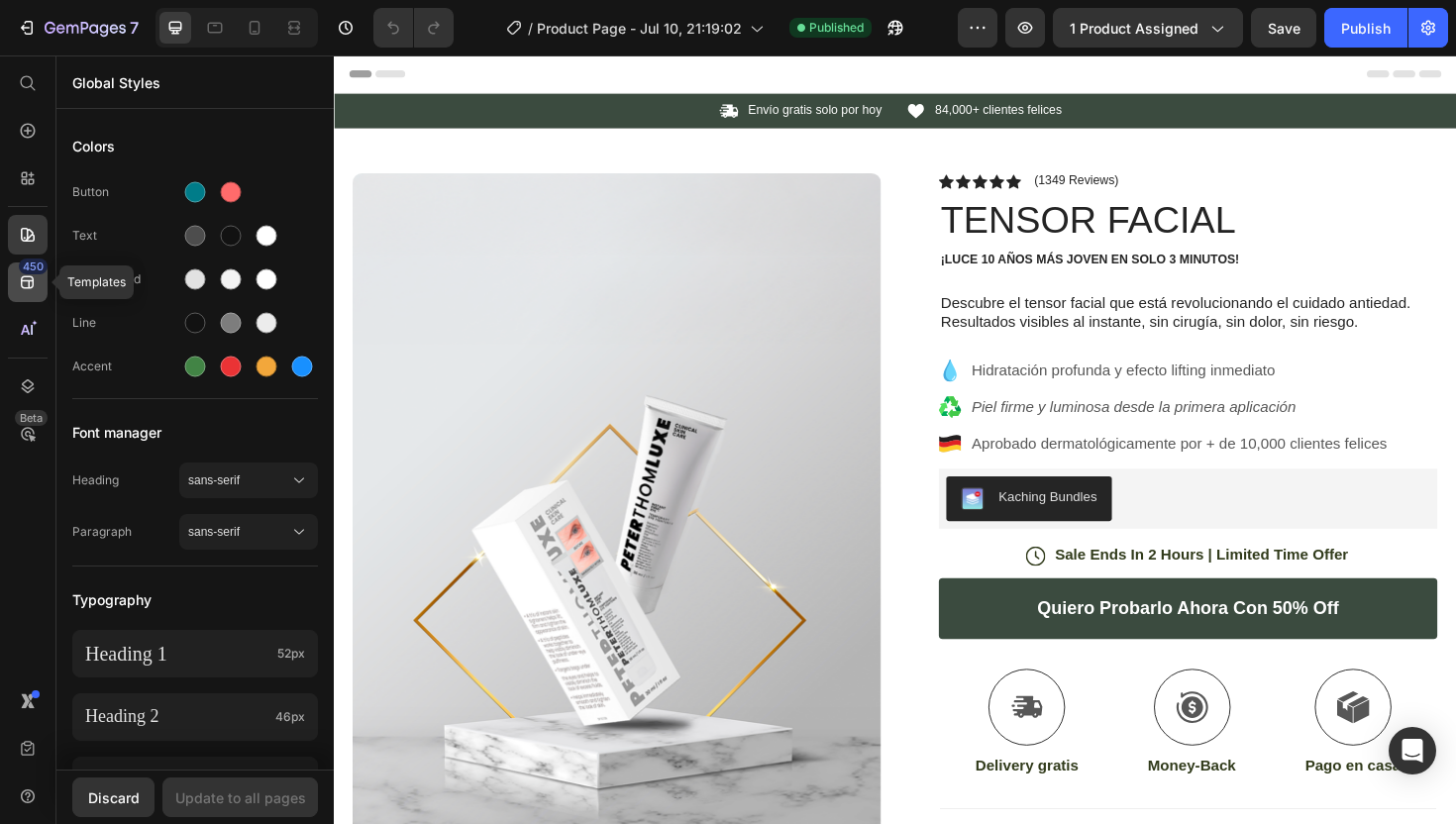 click 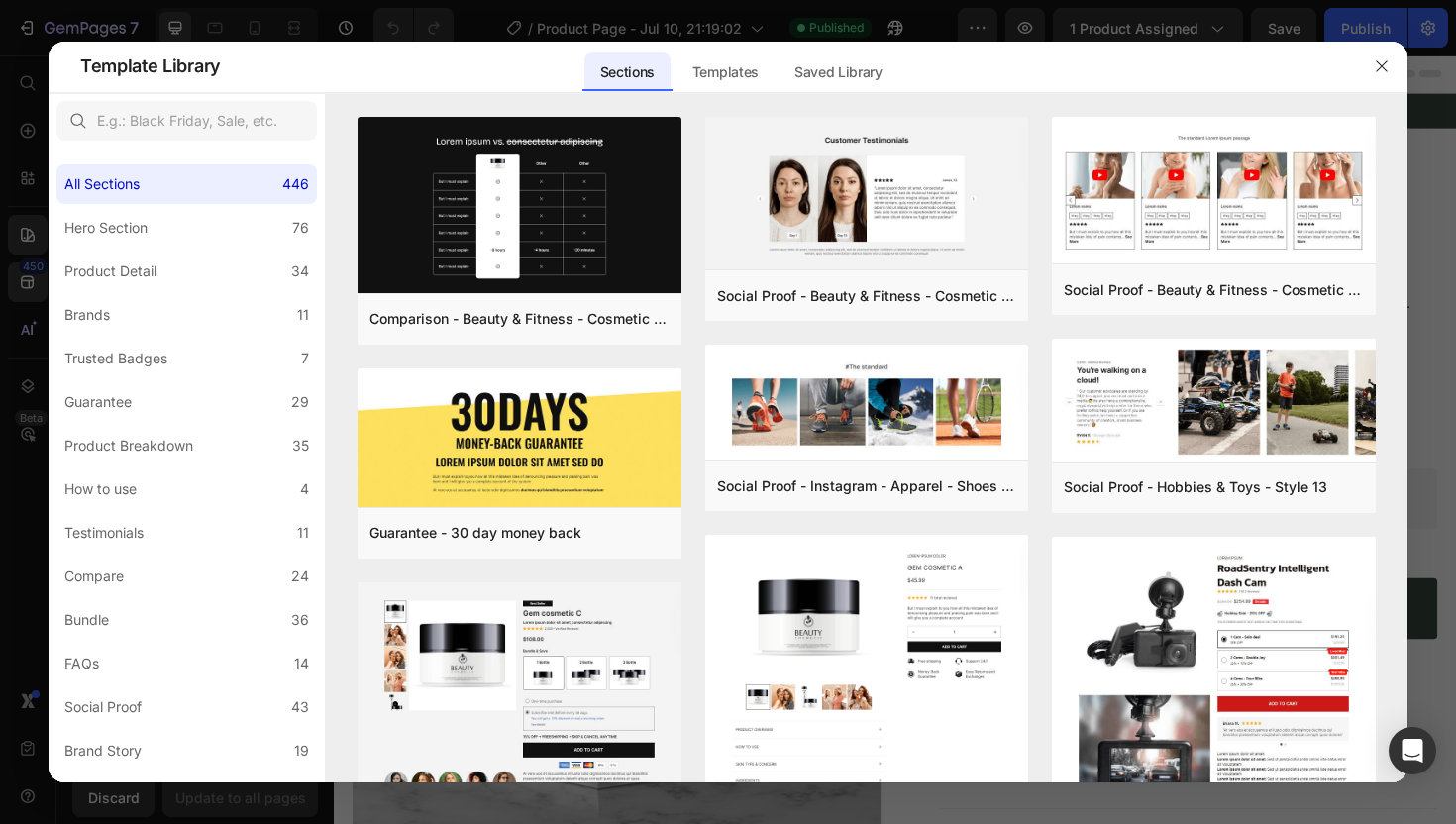 click at bounding box center [728, 412] 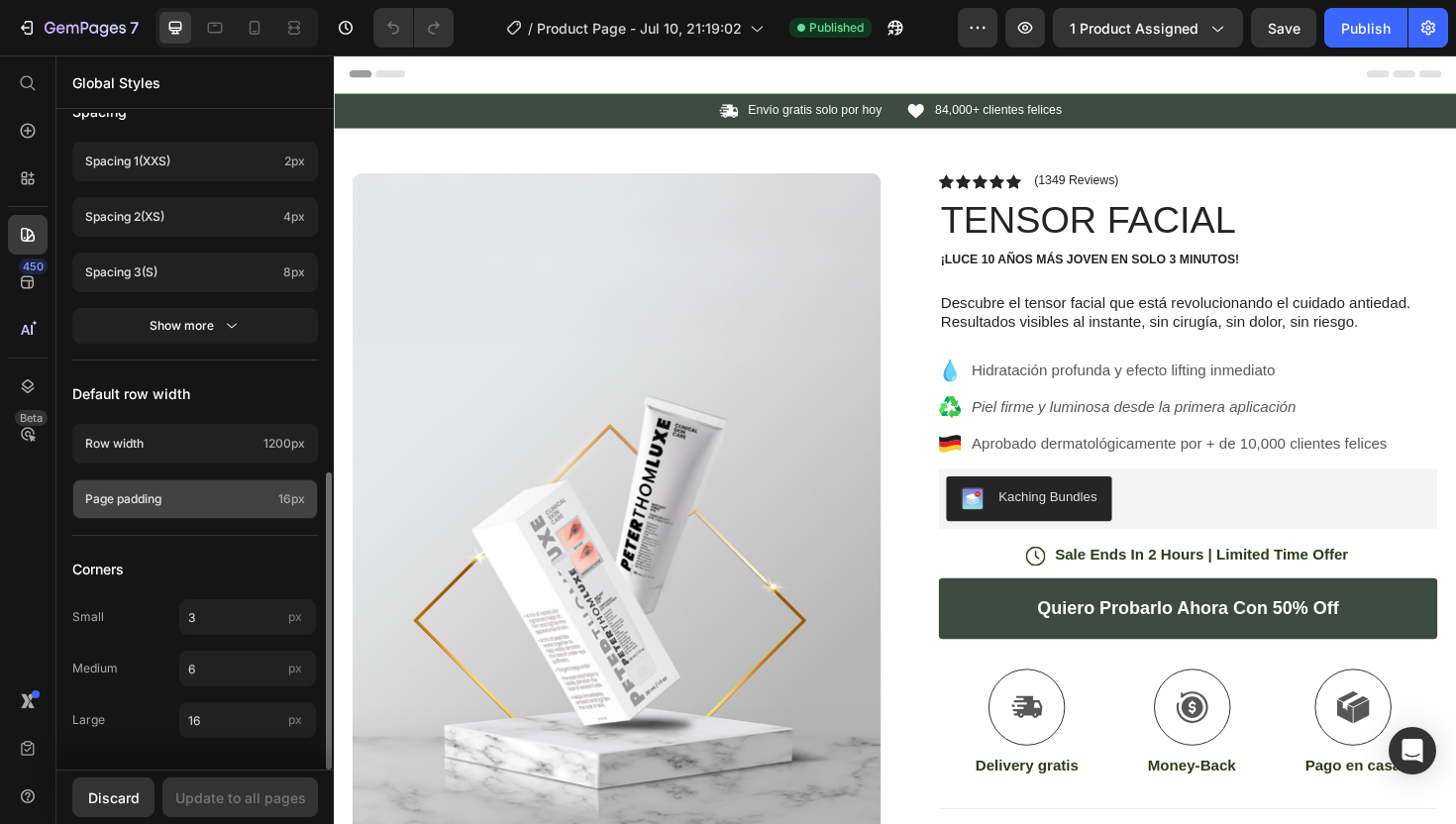 scroll, scrollTop: 0, scrollLeft: 0, axis: both 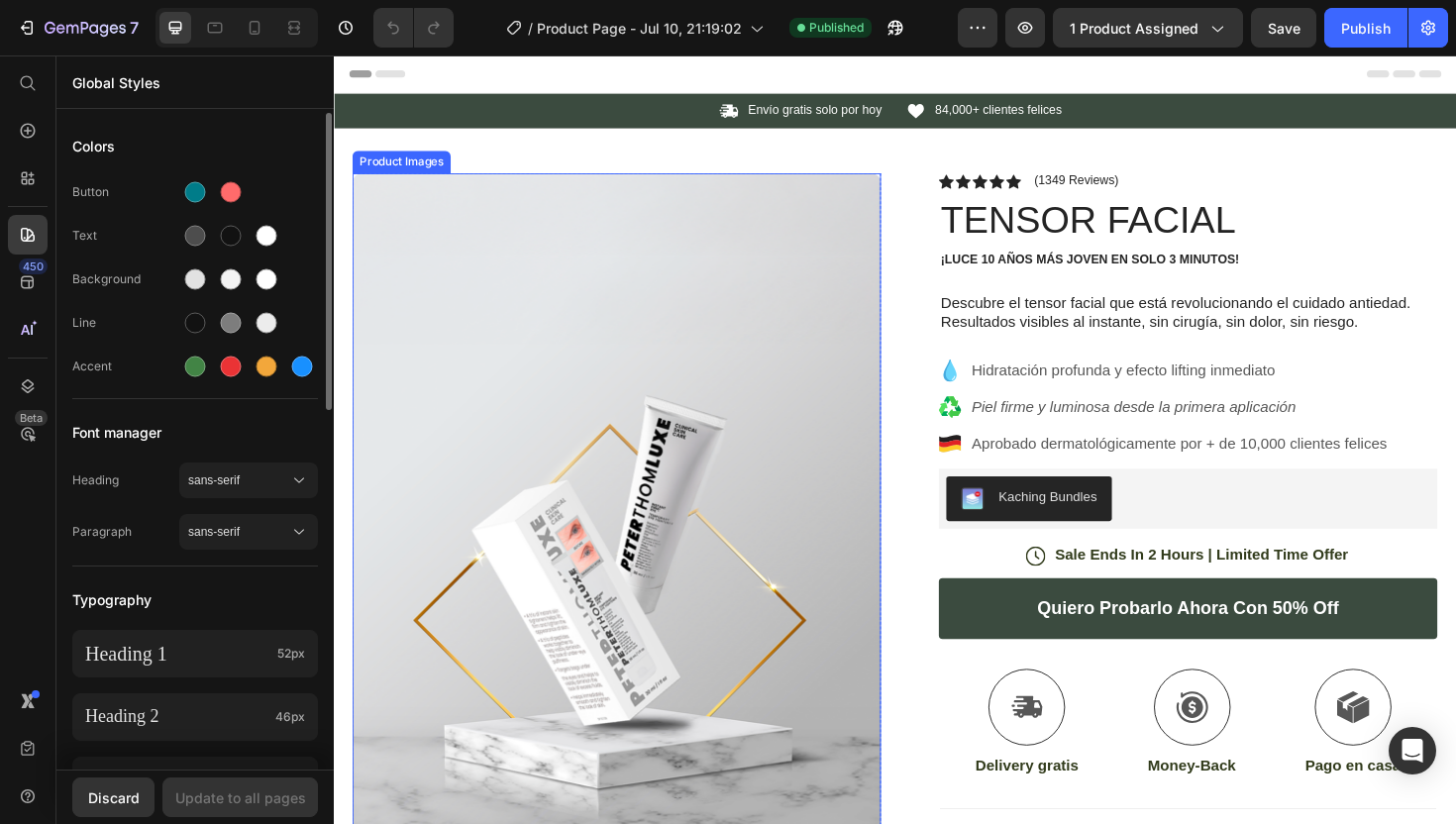 click at bounding box center [633, 677] 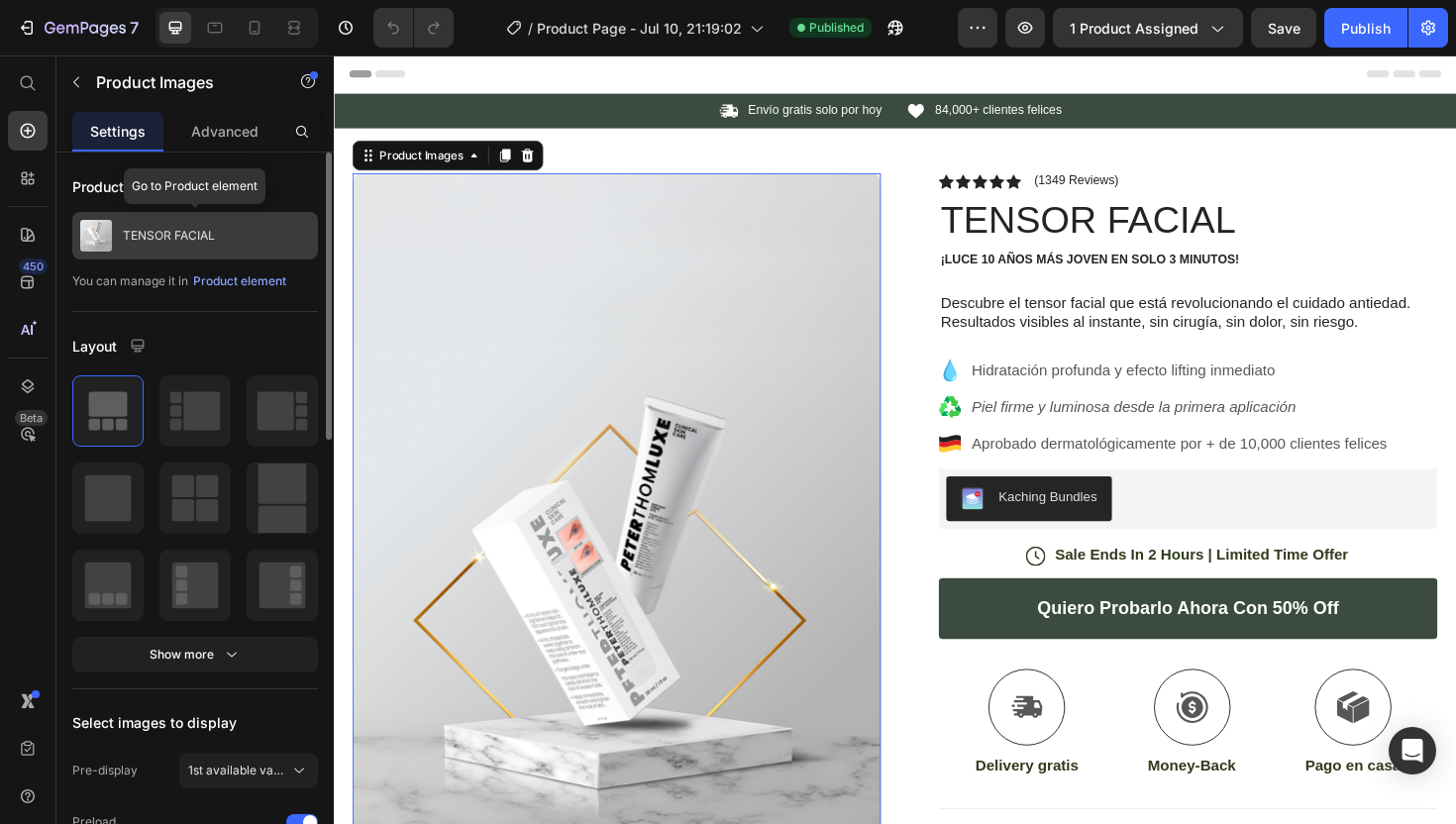 click on "TENSOR FACIAL" at bounding box center [195, 236] 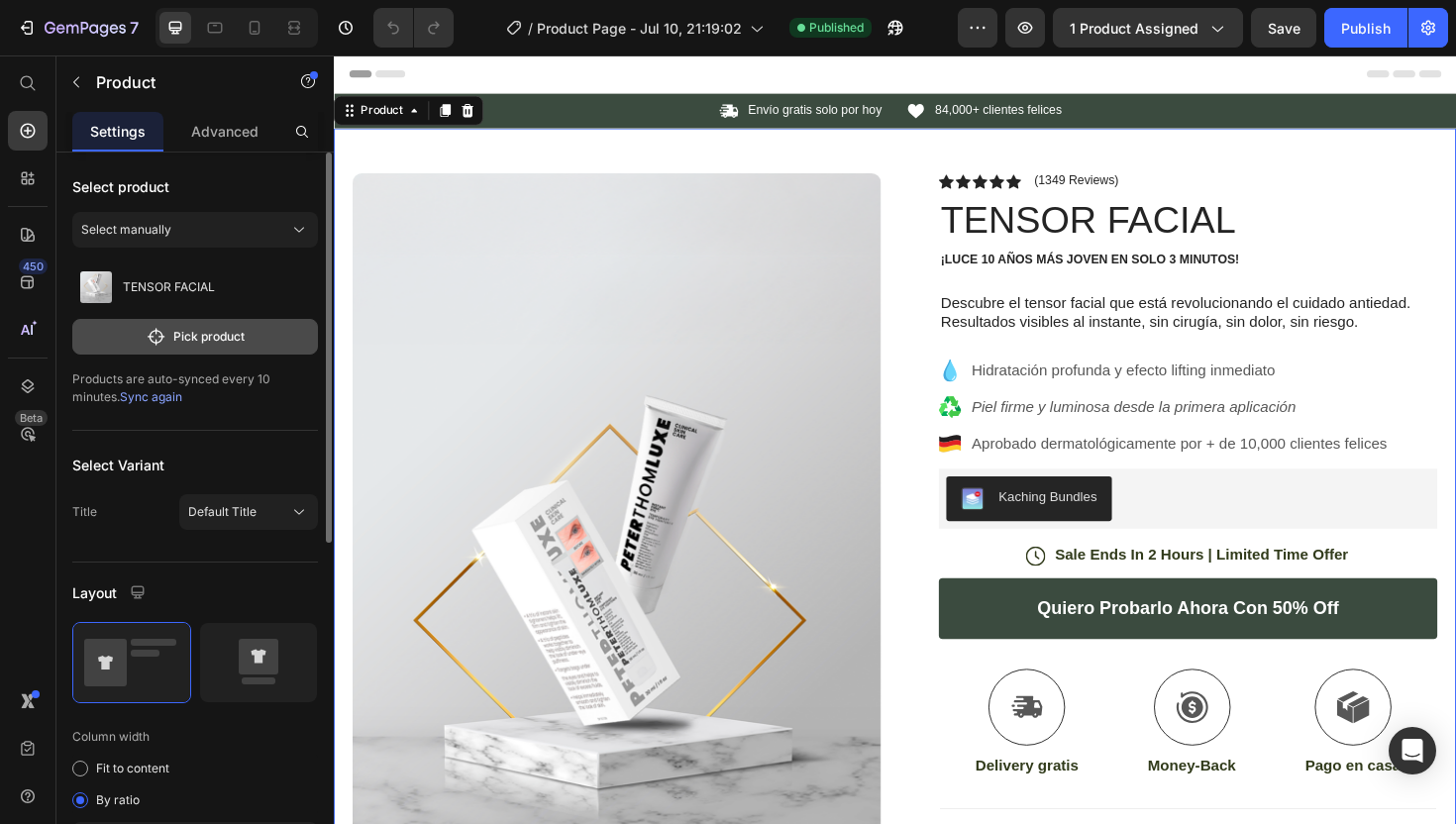 click on "Pick product" at bounding box center [195, 337] 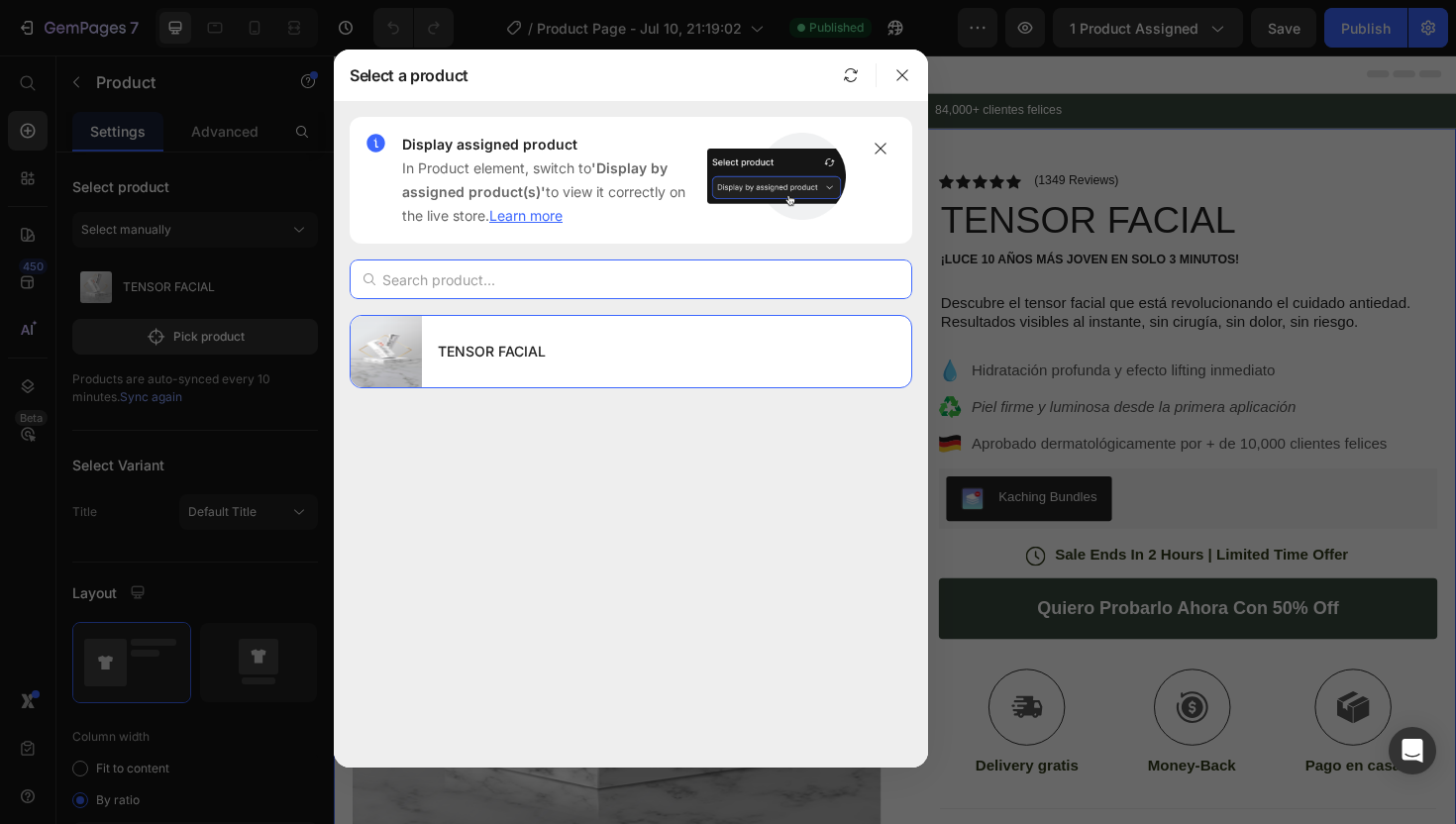 click at bounding box center [631, 279] 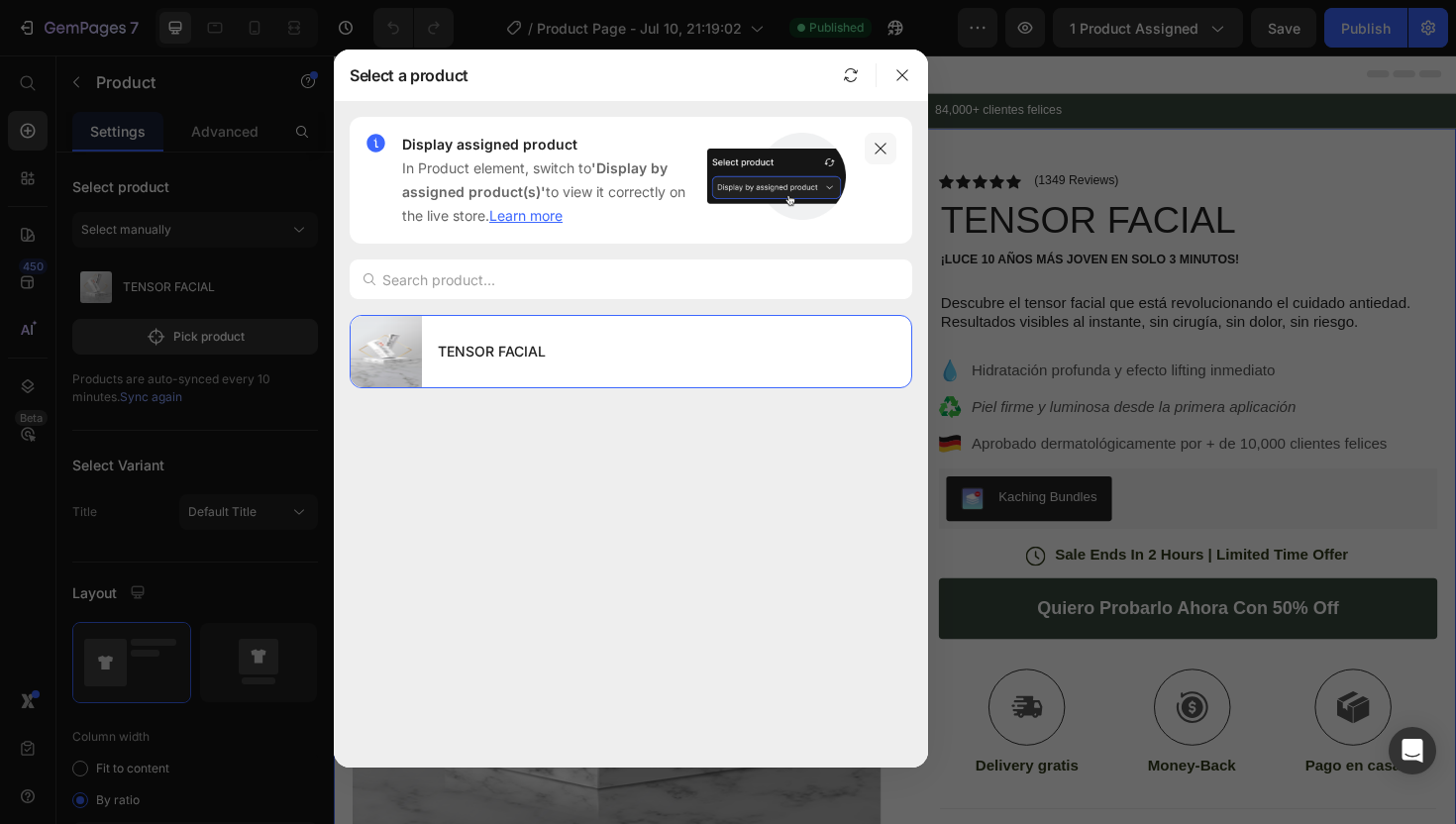 click at bounding box center [881, 149] 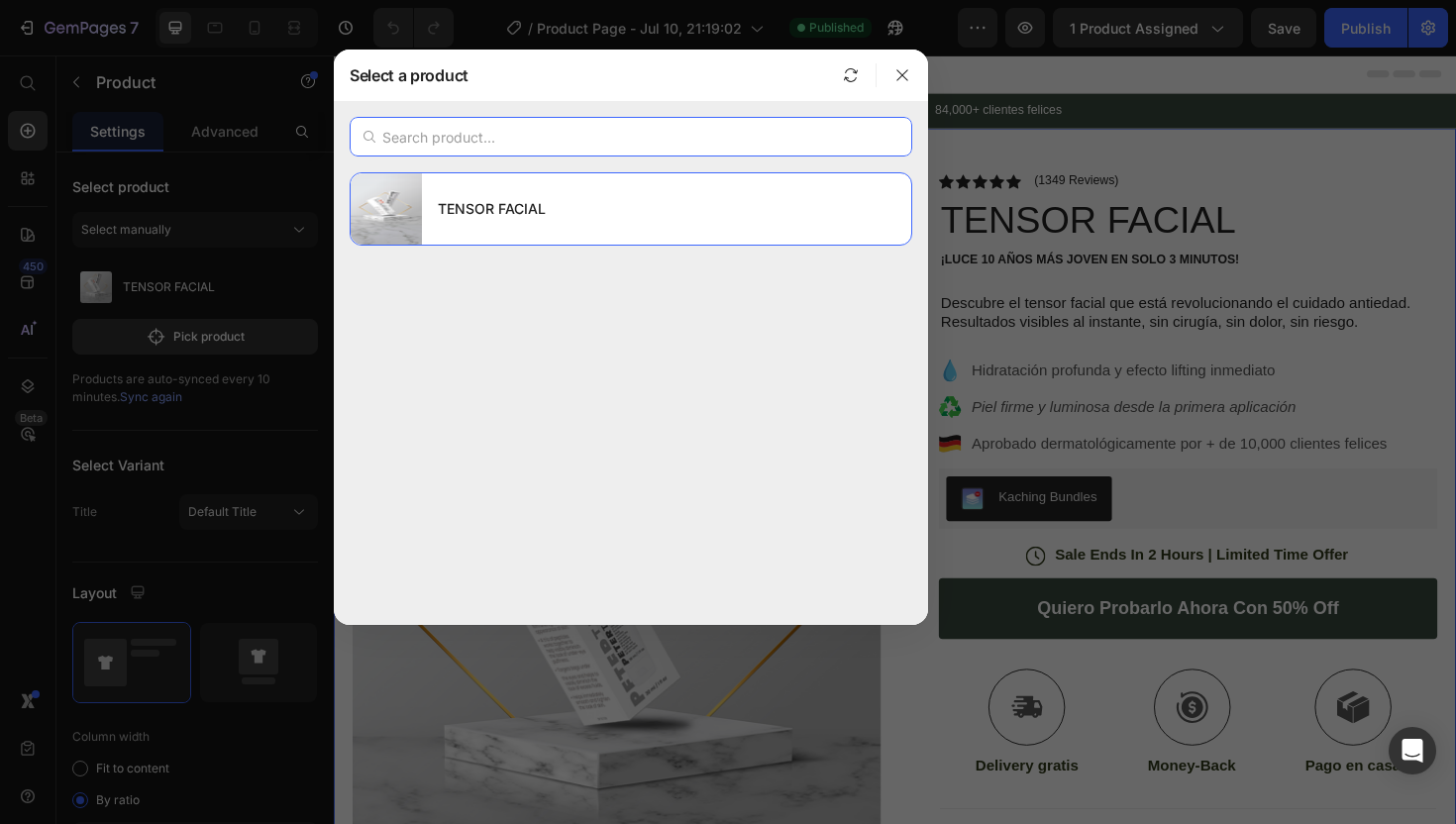 click at bounding box center (631, 137) 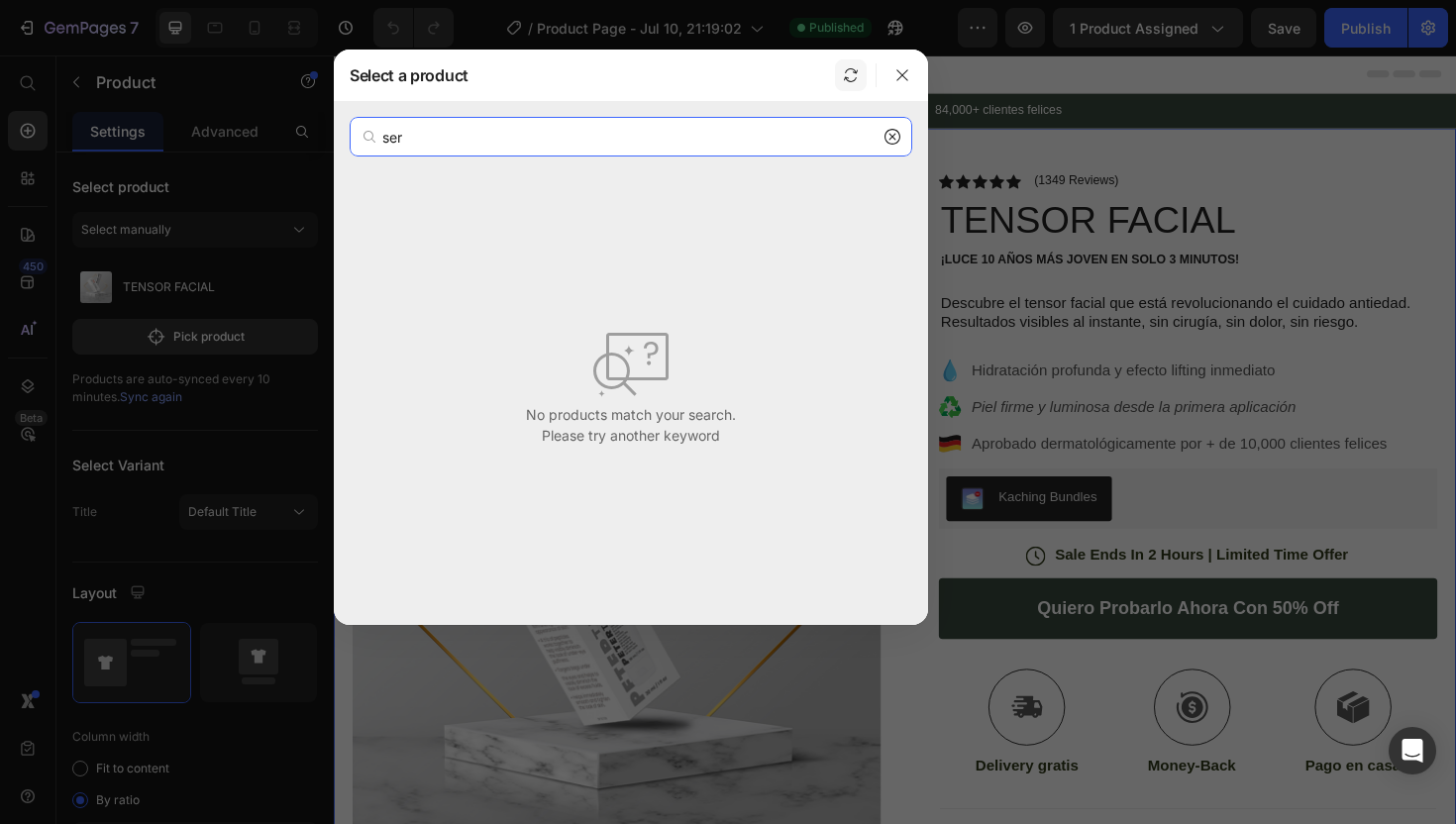 type on "ser" 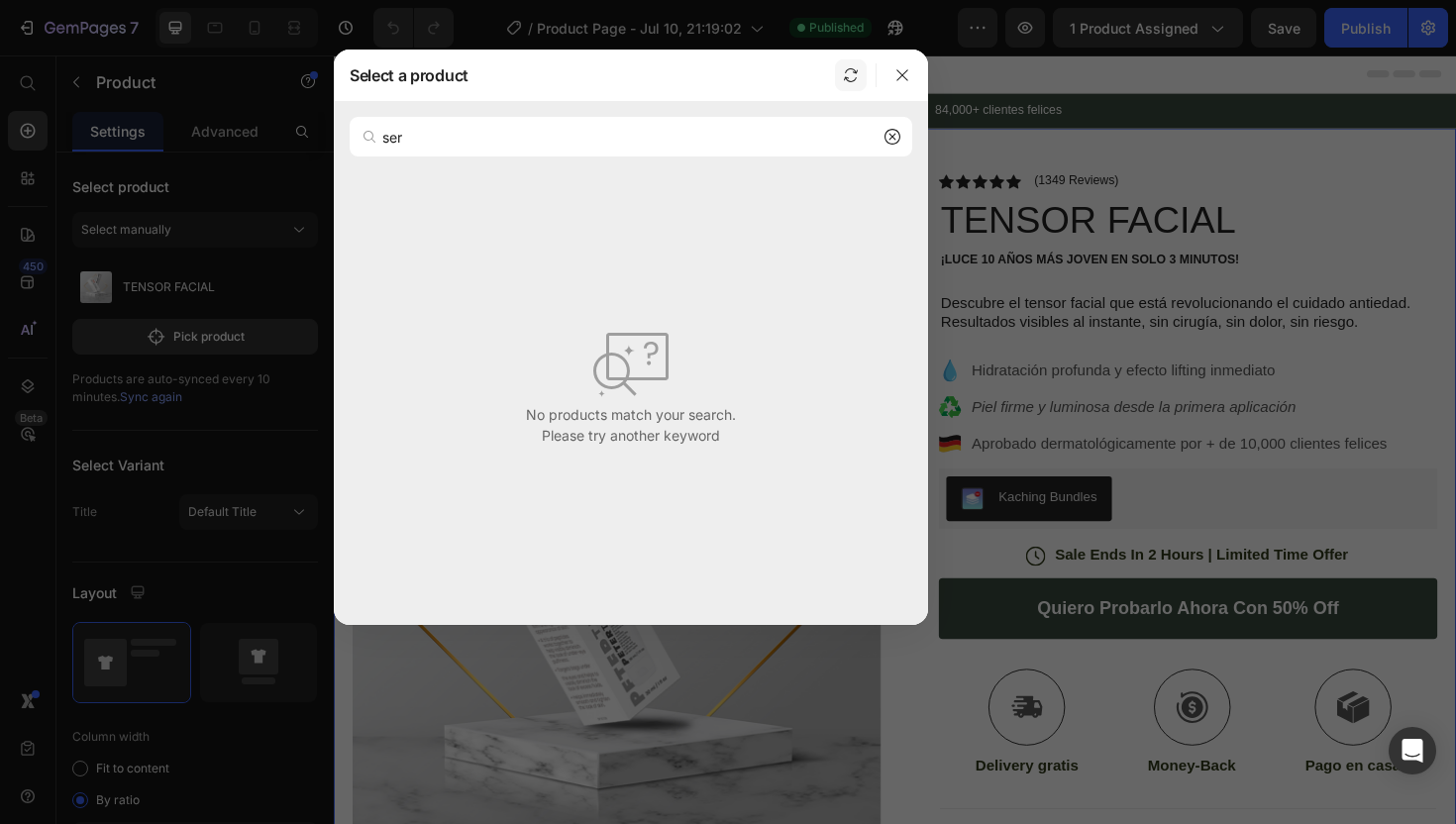click 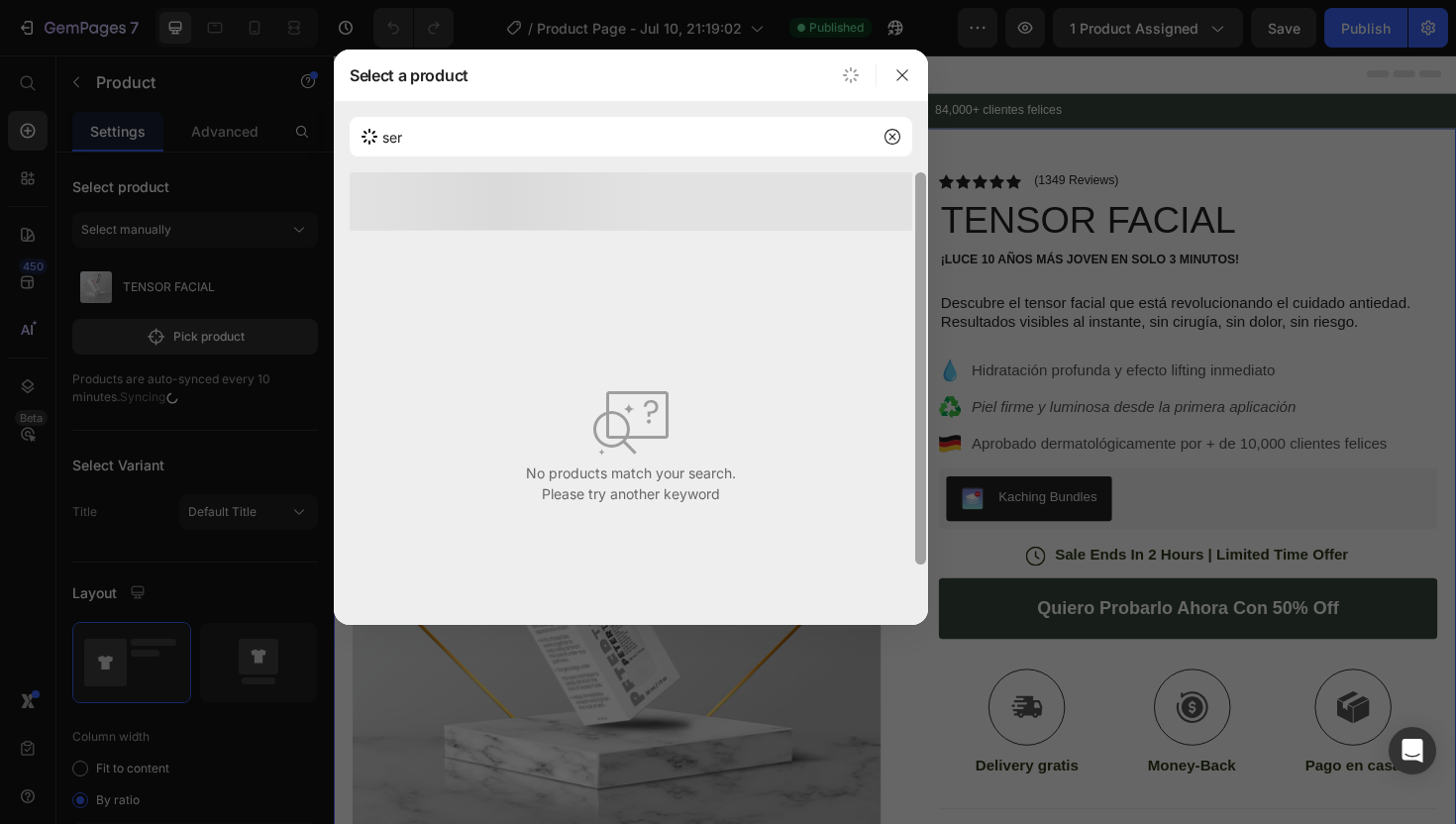 click at bounding box center [920, 368] 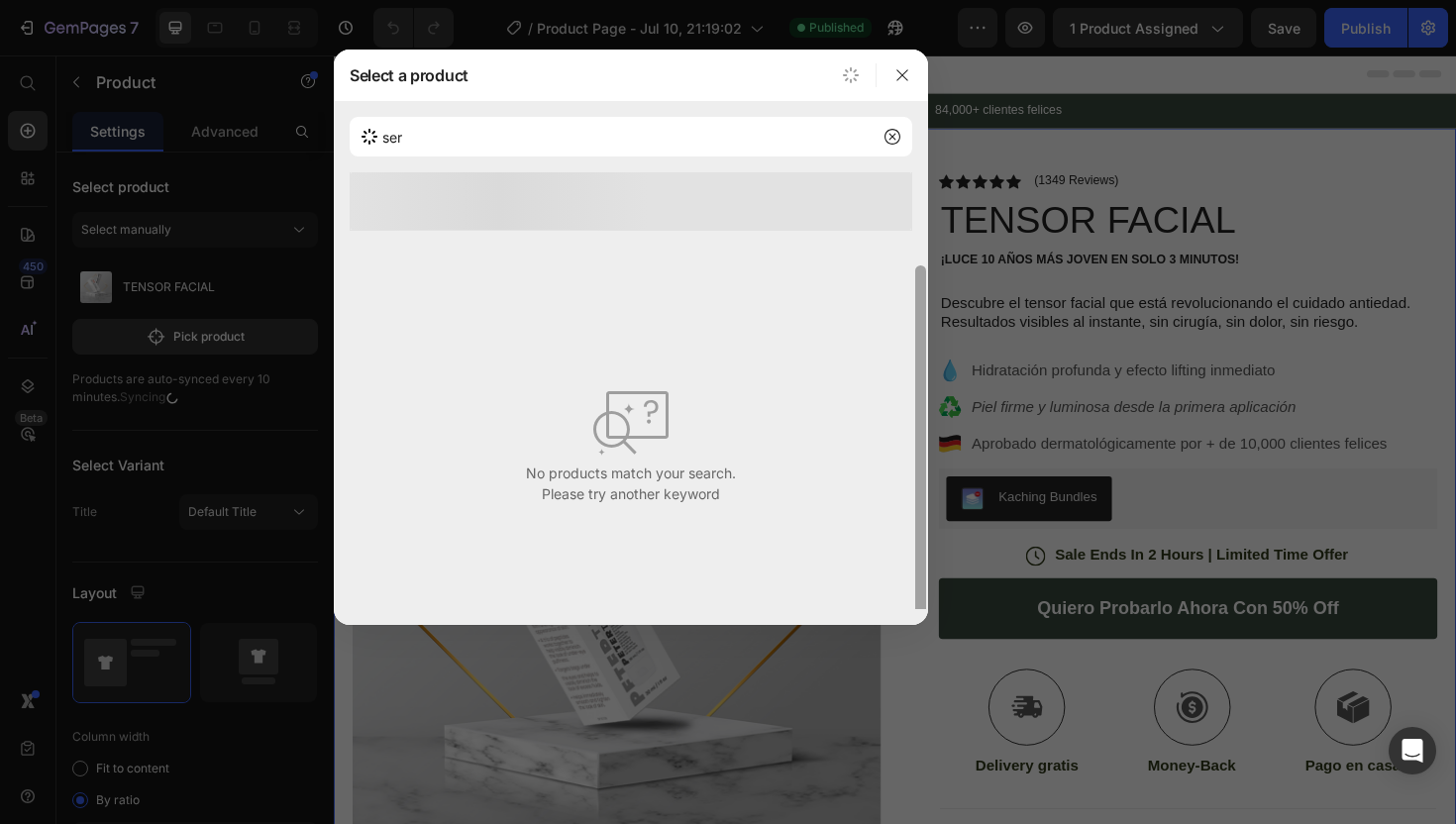 scroll, scrollTop: 49, scrollLeft: 0, axis: vertical 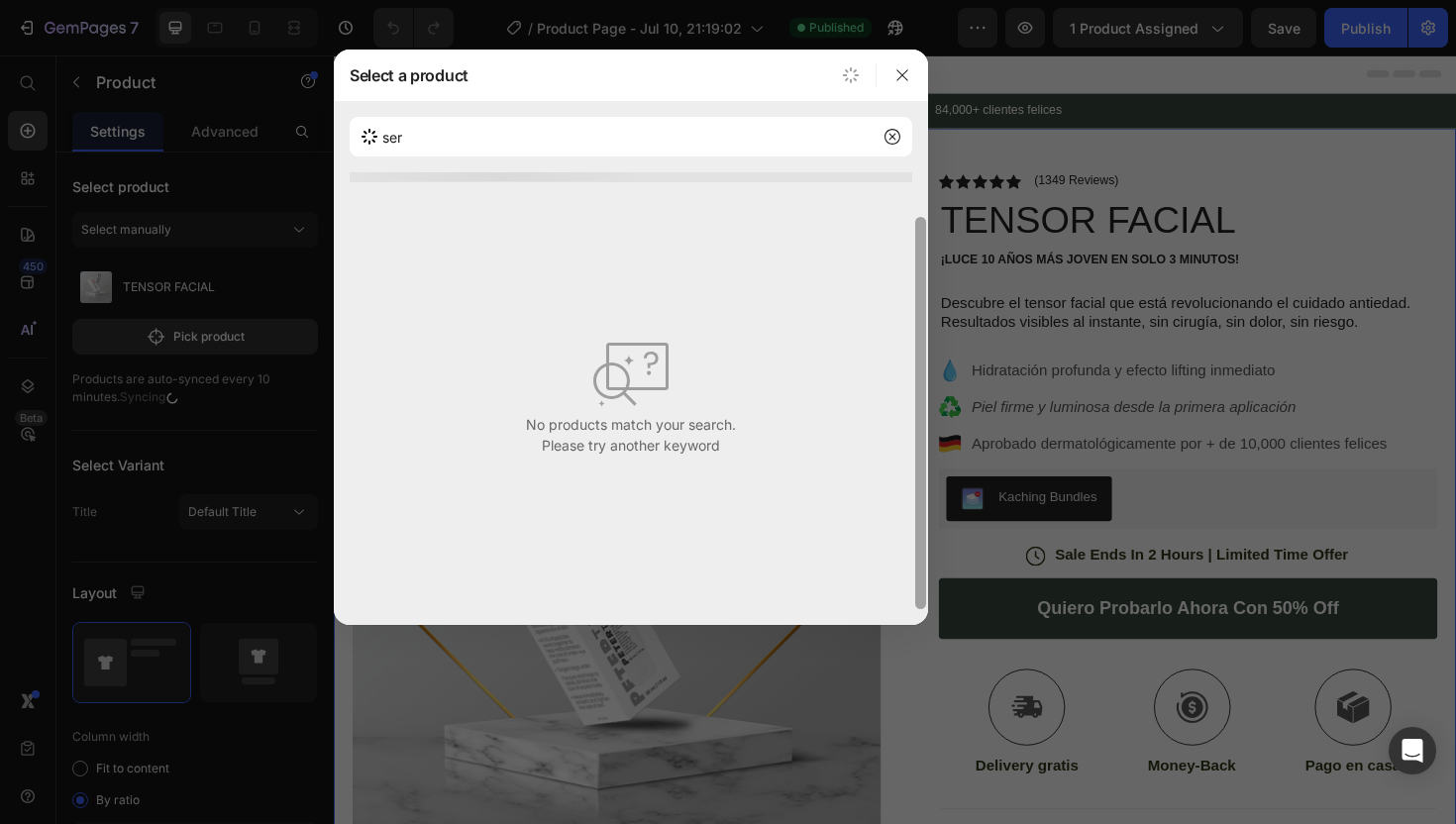 click at bounding box center (920, 390) 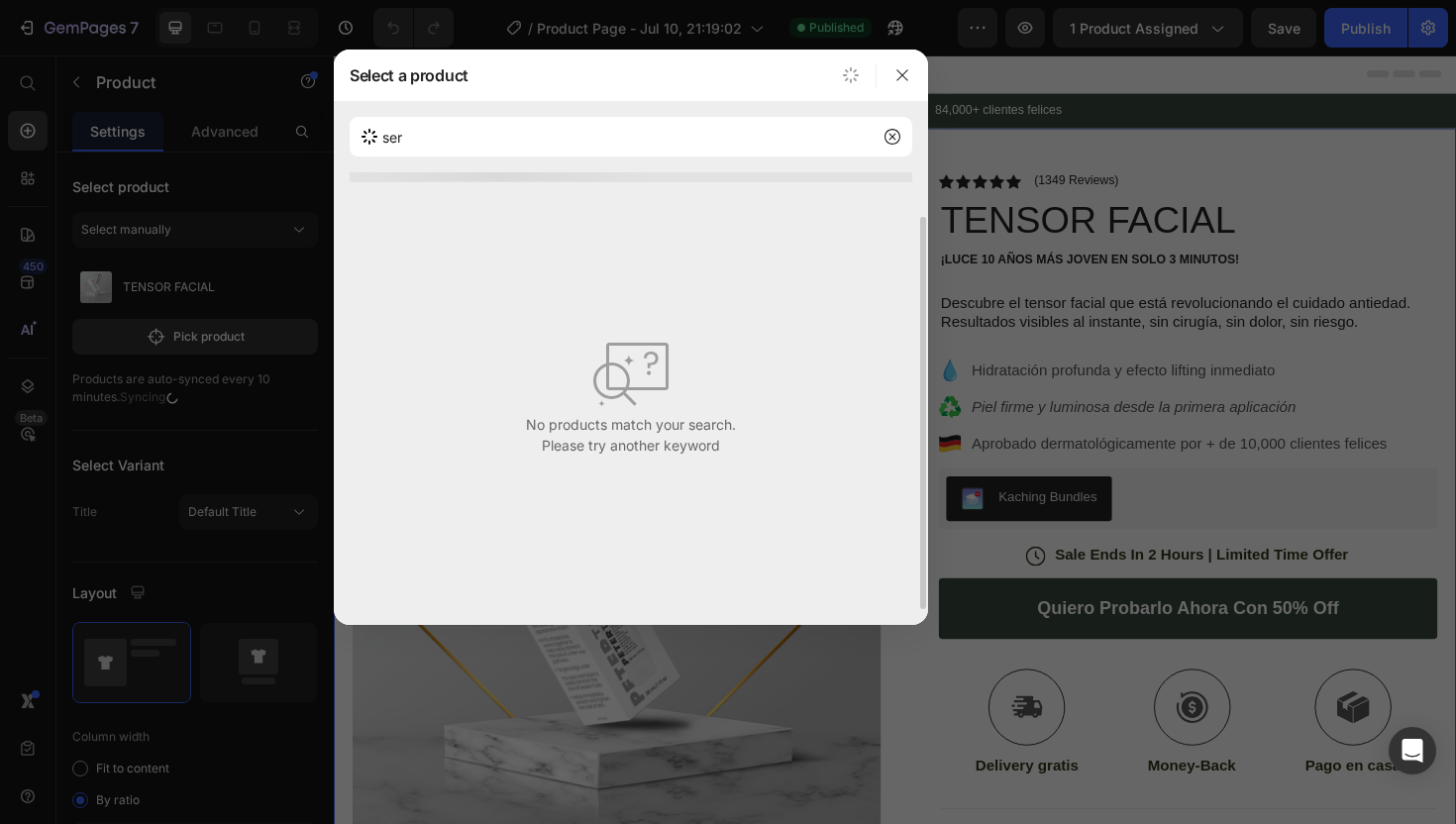 scroll, scrollTop: 0, scrollLeft: 0, axis: both 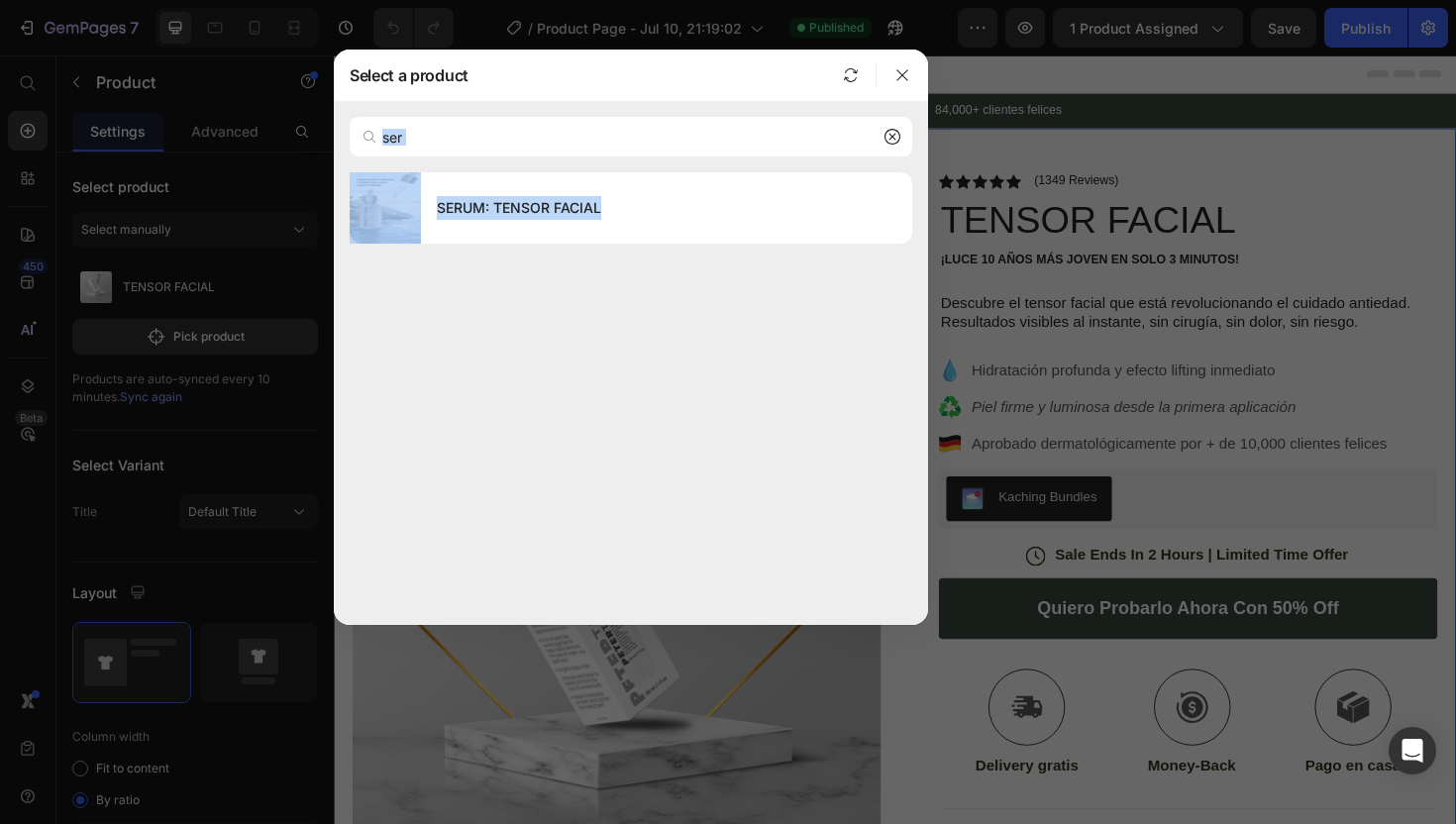 drag, startPoint x: 926, startPoint y: 235, endPoint x: 925, endPoint y: 91, distance: 144.00347 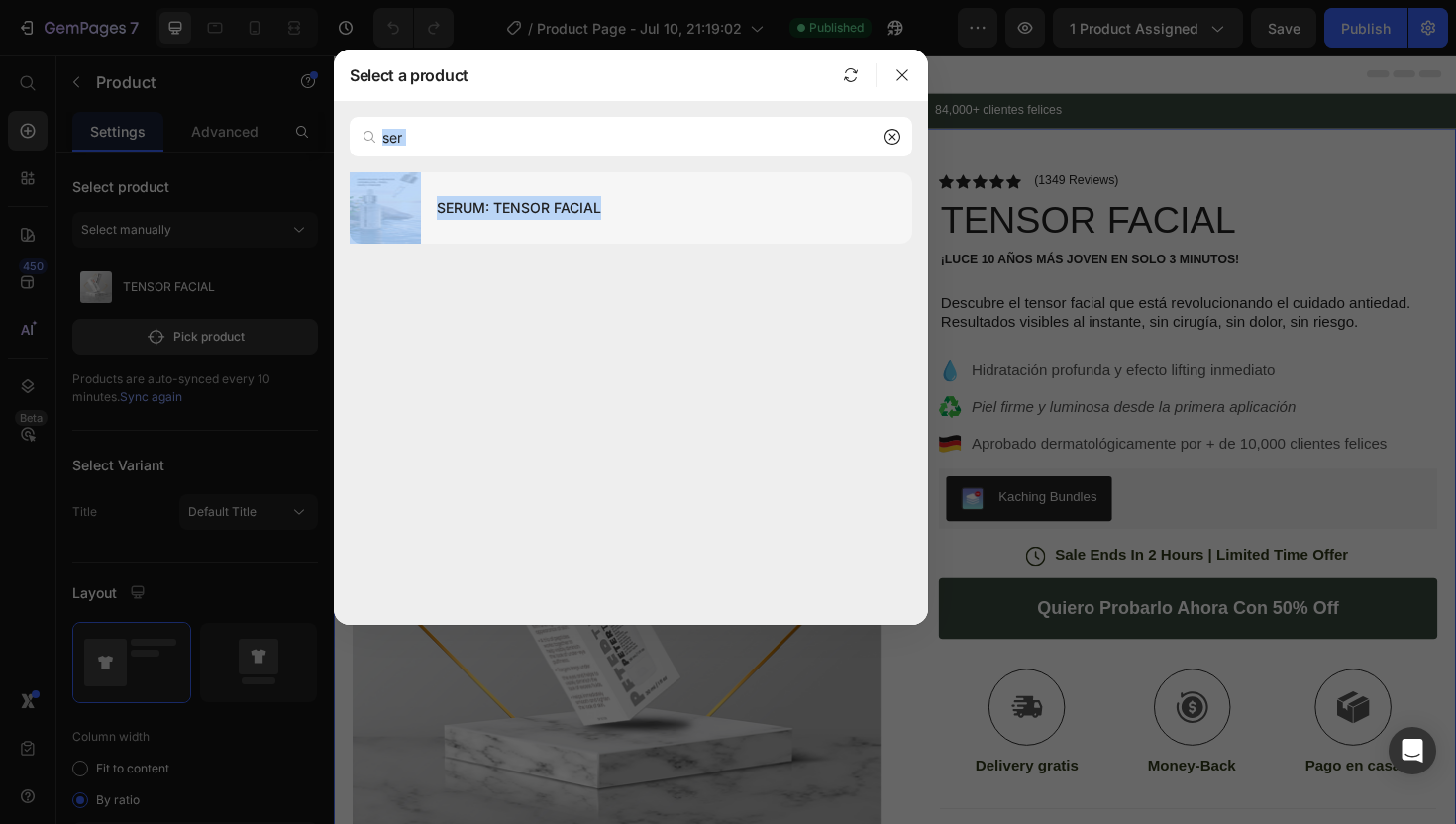 click on "SERUM: TENSOR FACIAL" at bounding box center [667, 208] 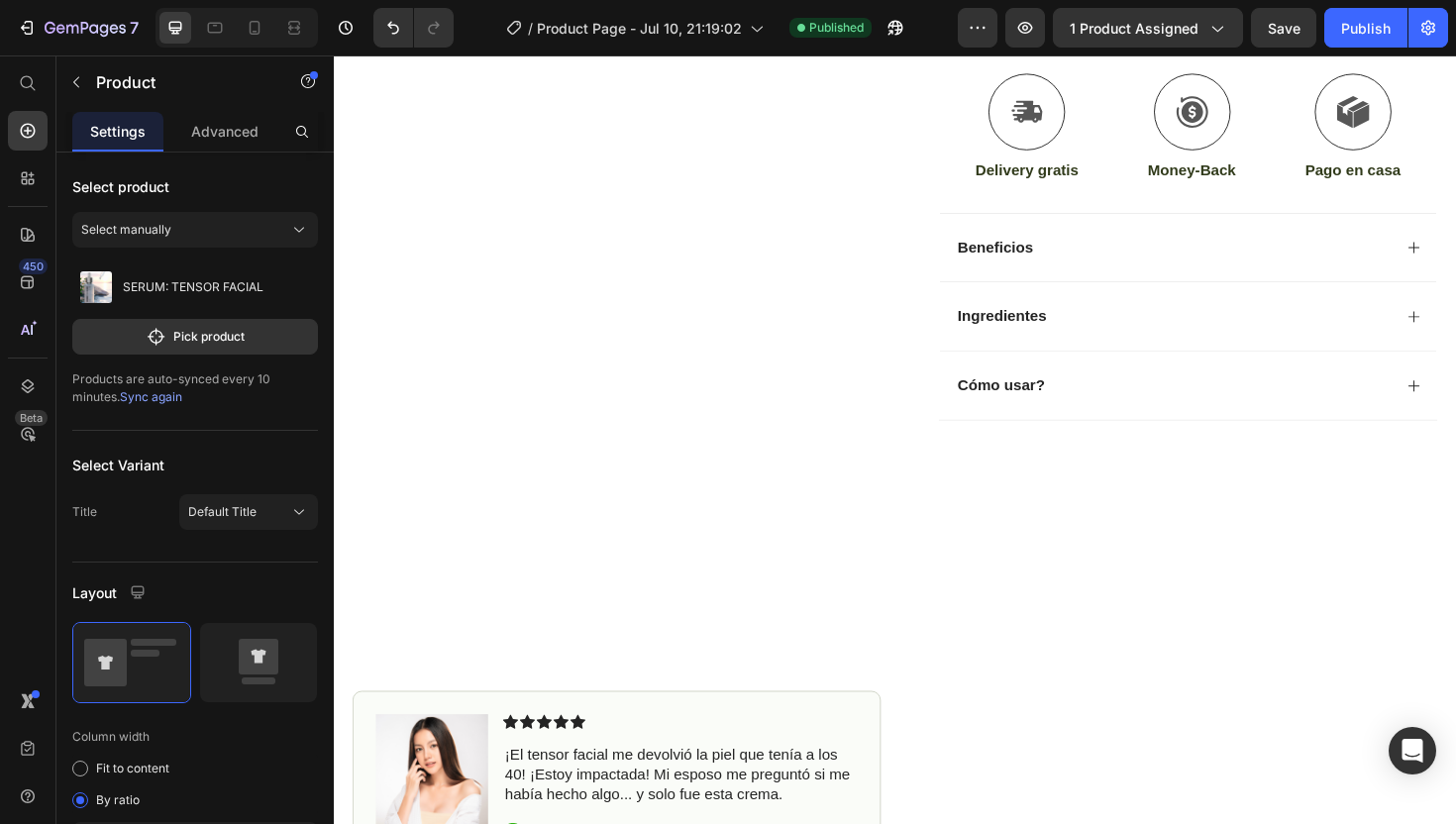 scroll, scrollTop: 636, scrollLeft: 0, axis: vertical 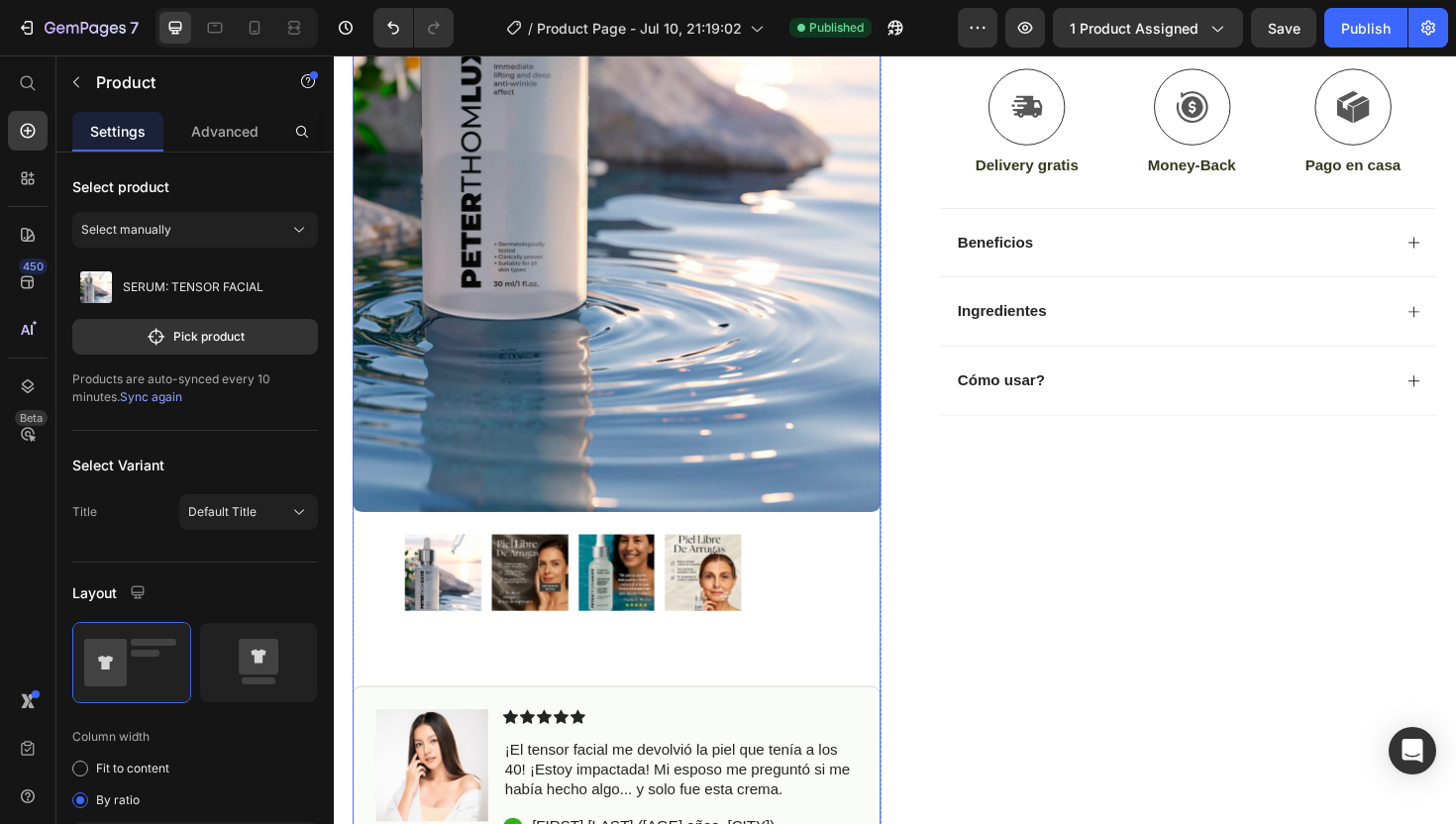 click at bounding box center [542, 603] 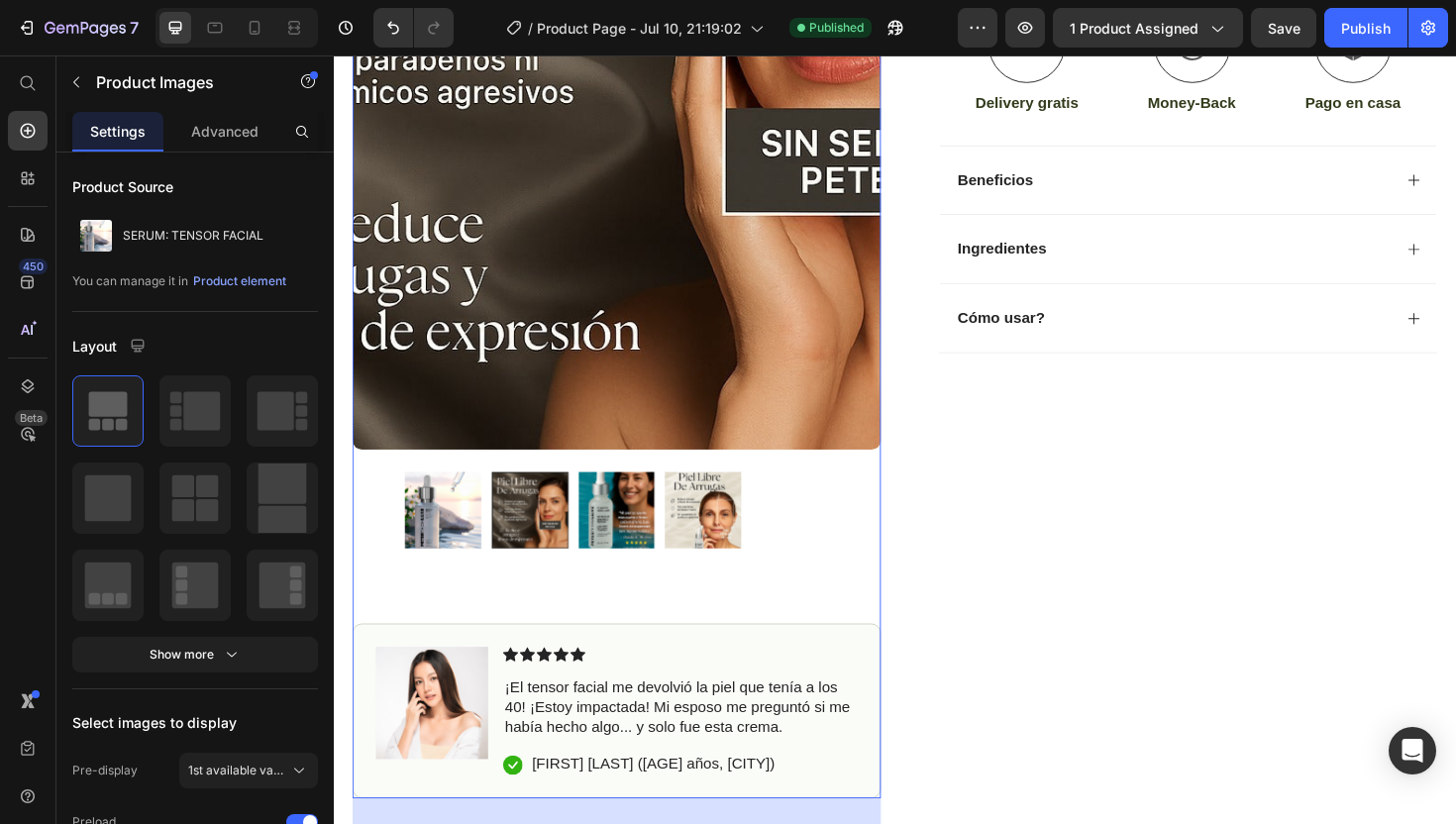 scroll, scrollTop: 768, scrollLeft: 0, axis: vertical 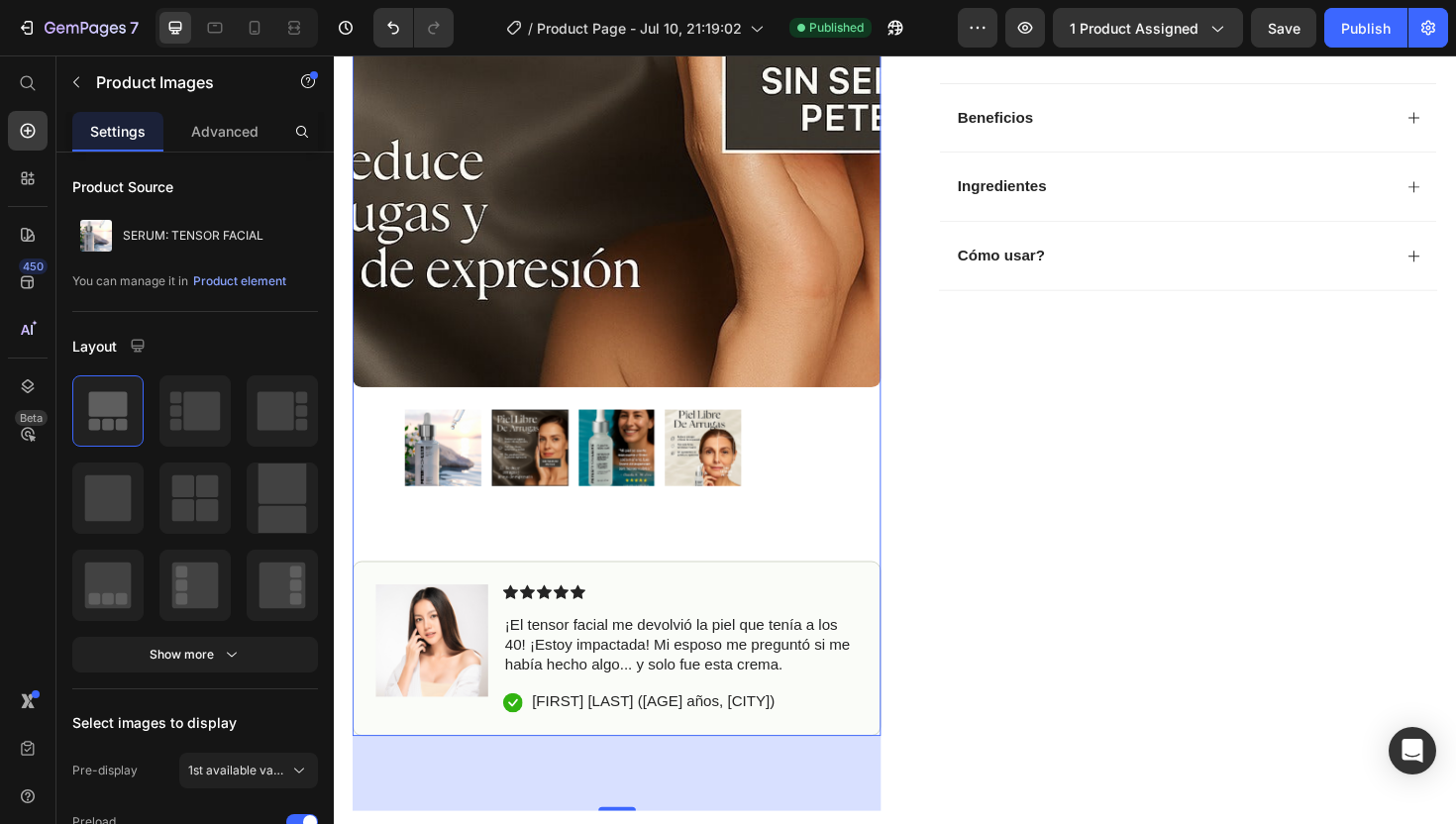 click at bounding box center [634, 471] 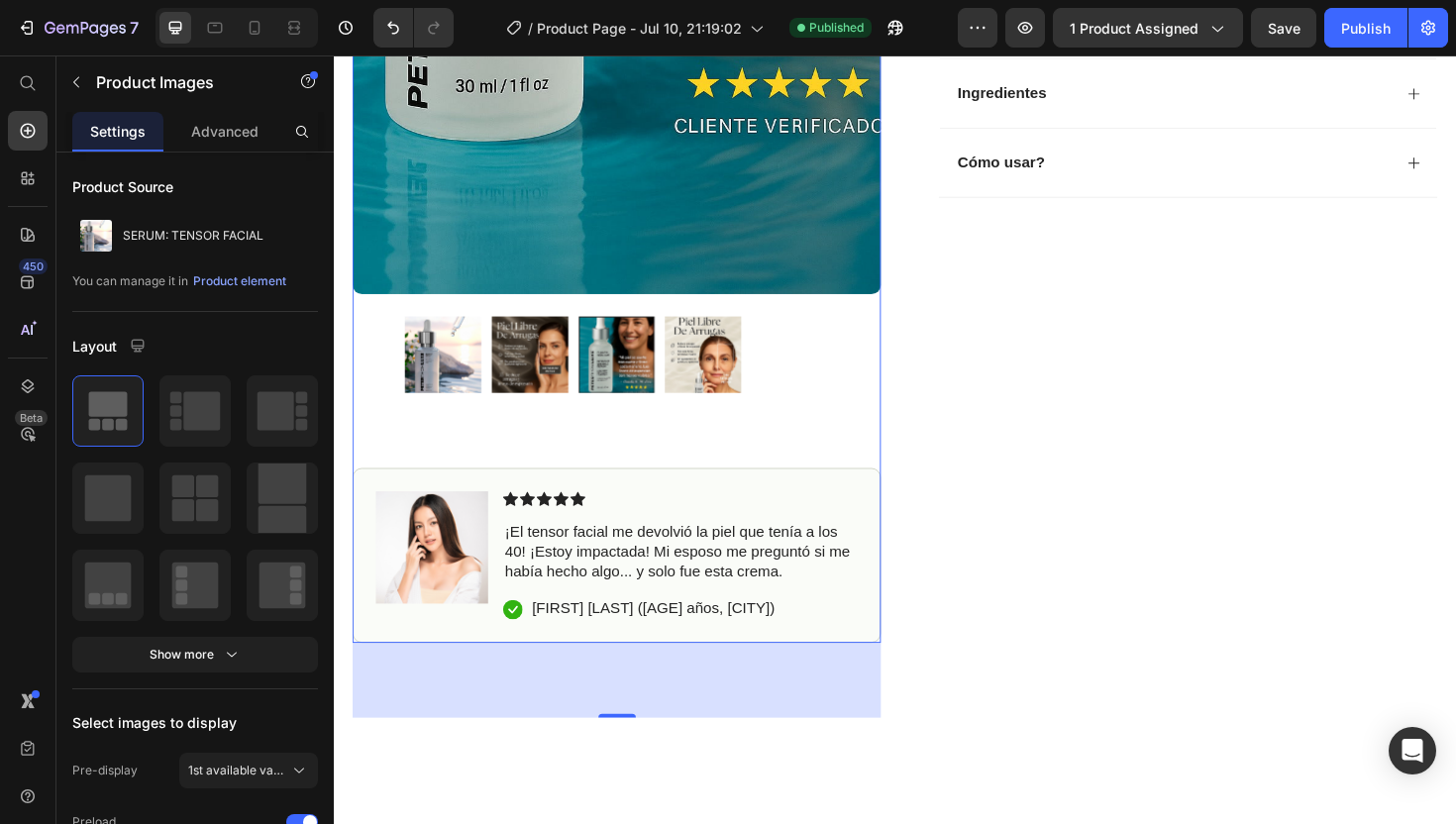 scroll, scrollTop: 1055, scrollLeft: 0, axis: vertical 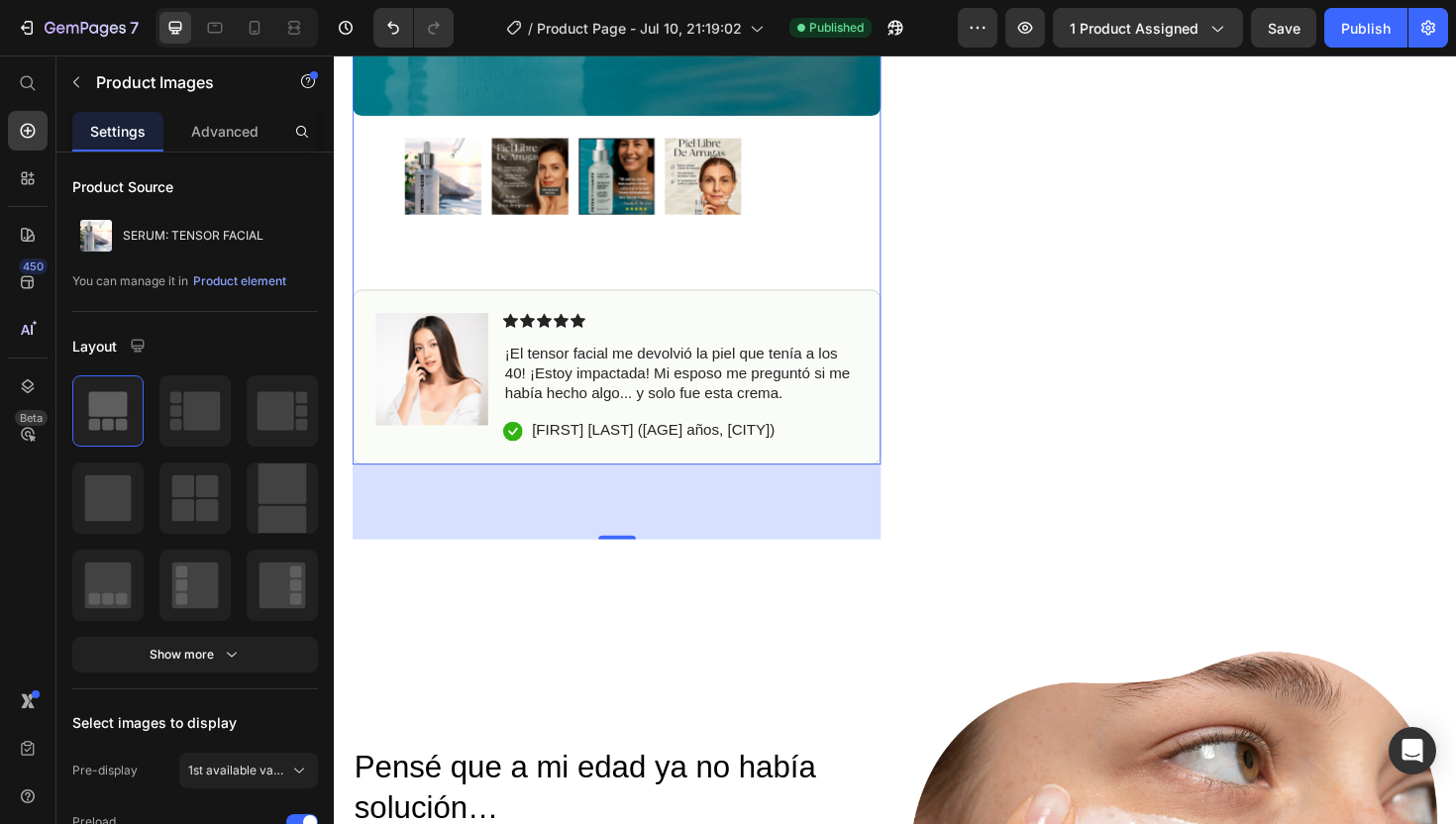 click at bounding box center [725, 184] 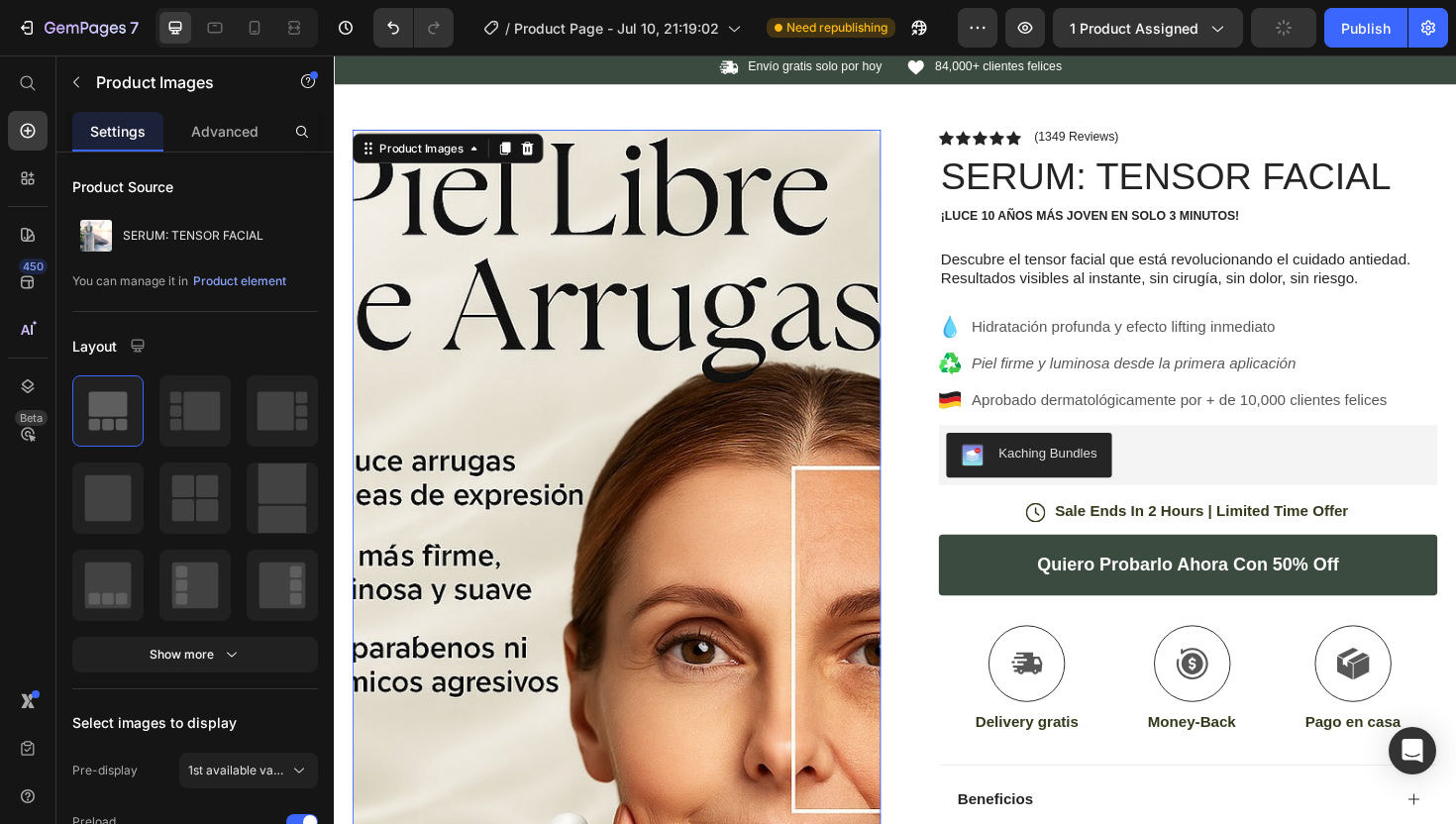 scroll, scrollTop: 0, scrollLeft: 0, axis: both 